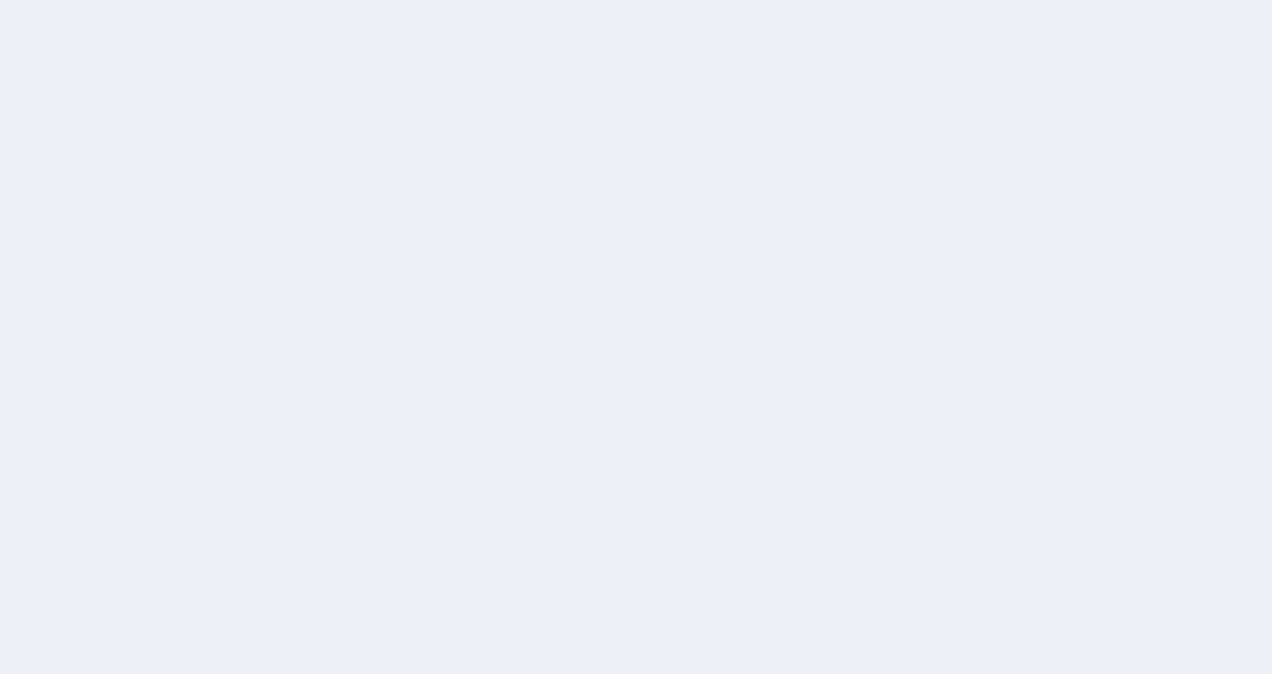 scroll, scrollTop: 0, scrollLeft: 0, axis: both 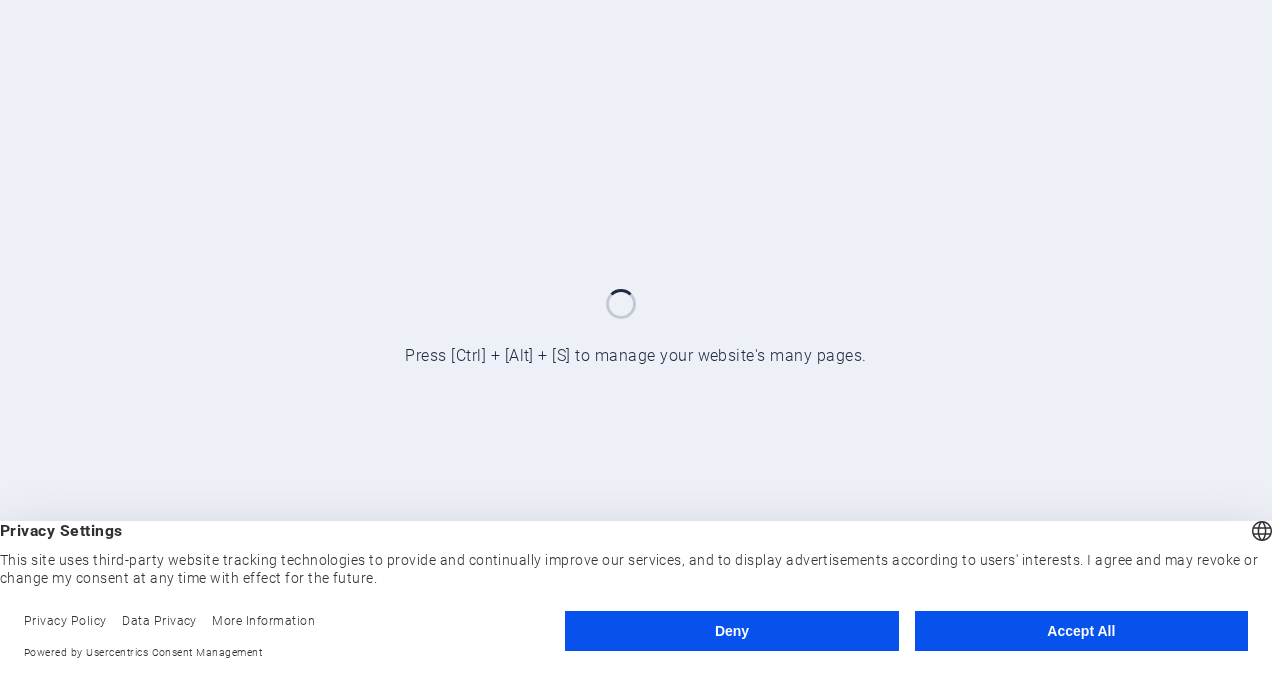 click on "Accept All" at bounding box center [1081, 631] 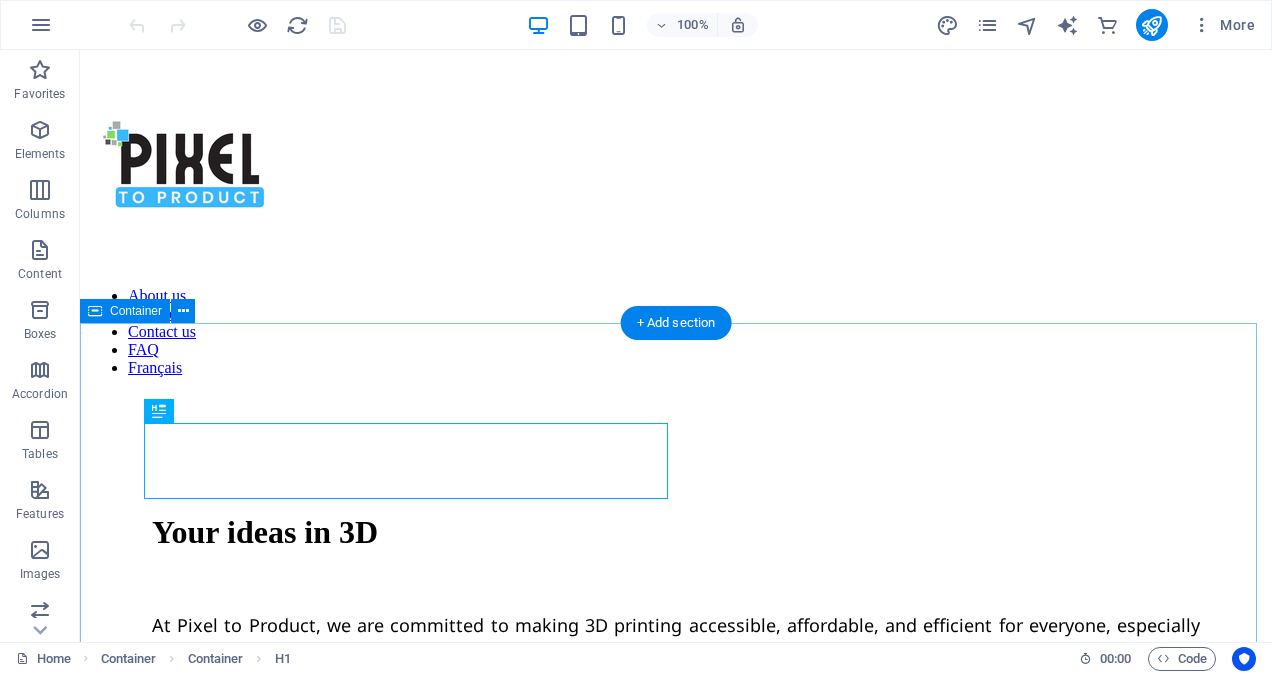 scroll, scrollTop: 0, scrollLeft: 0, axis: both 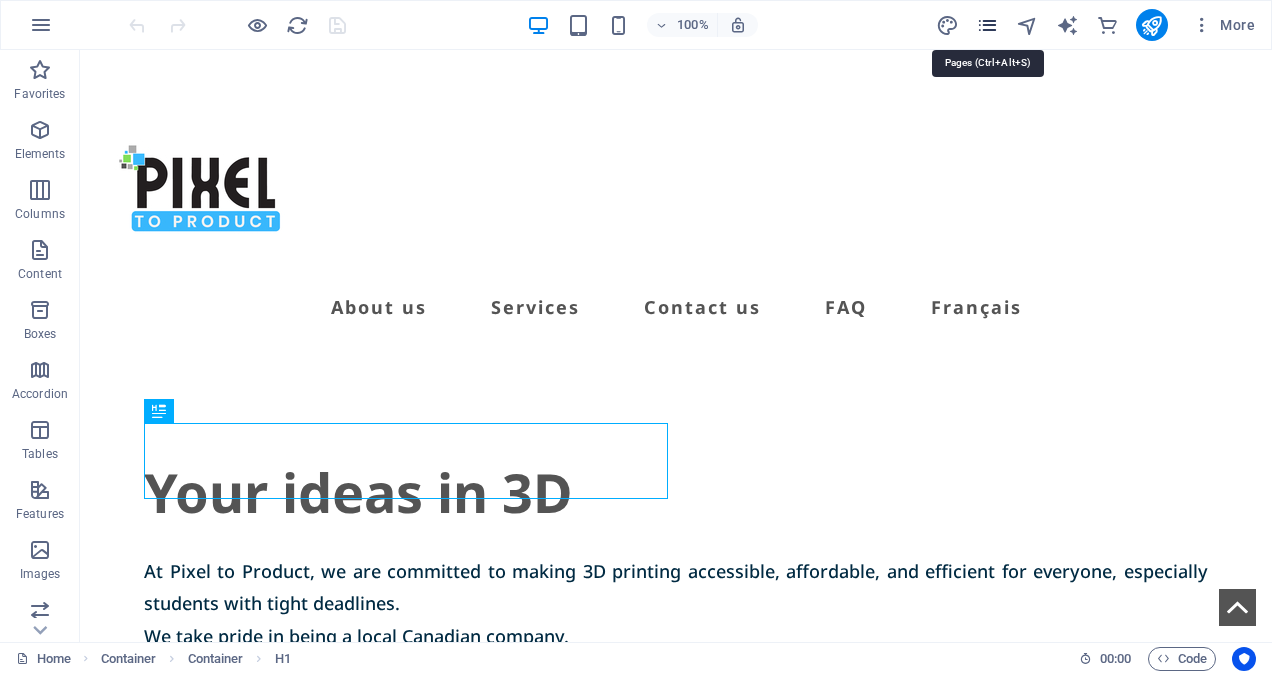 click at bounding box center [987, 25] 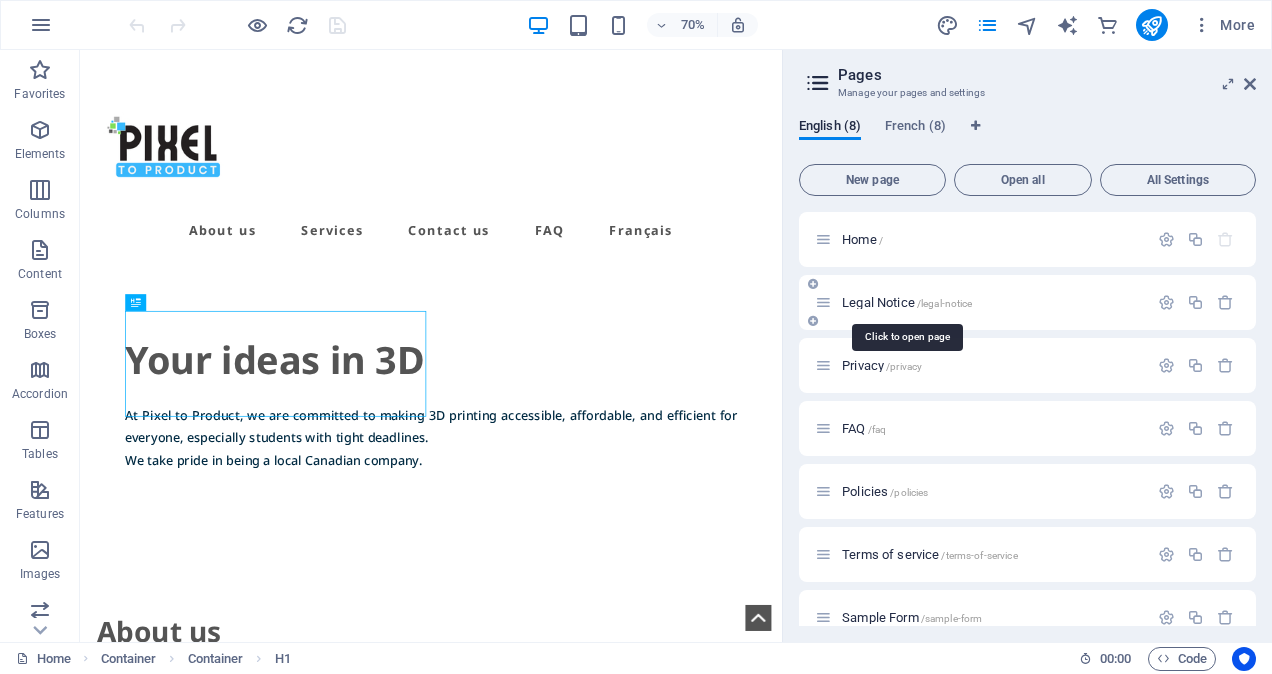 scroll, scrollTop: 90, scrollLeft: 0, axis: vertical 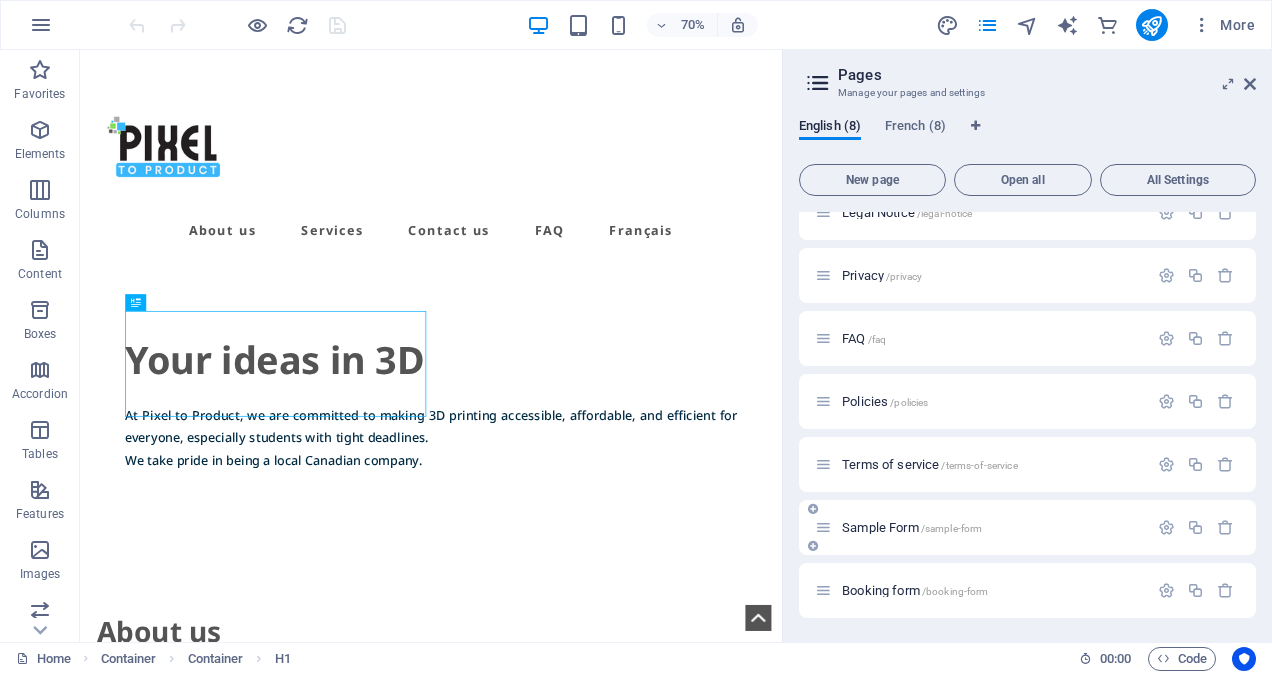 click on "Booking form /booking-form" at bounding box center [915, 590] 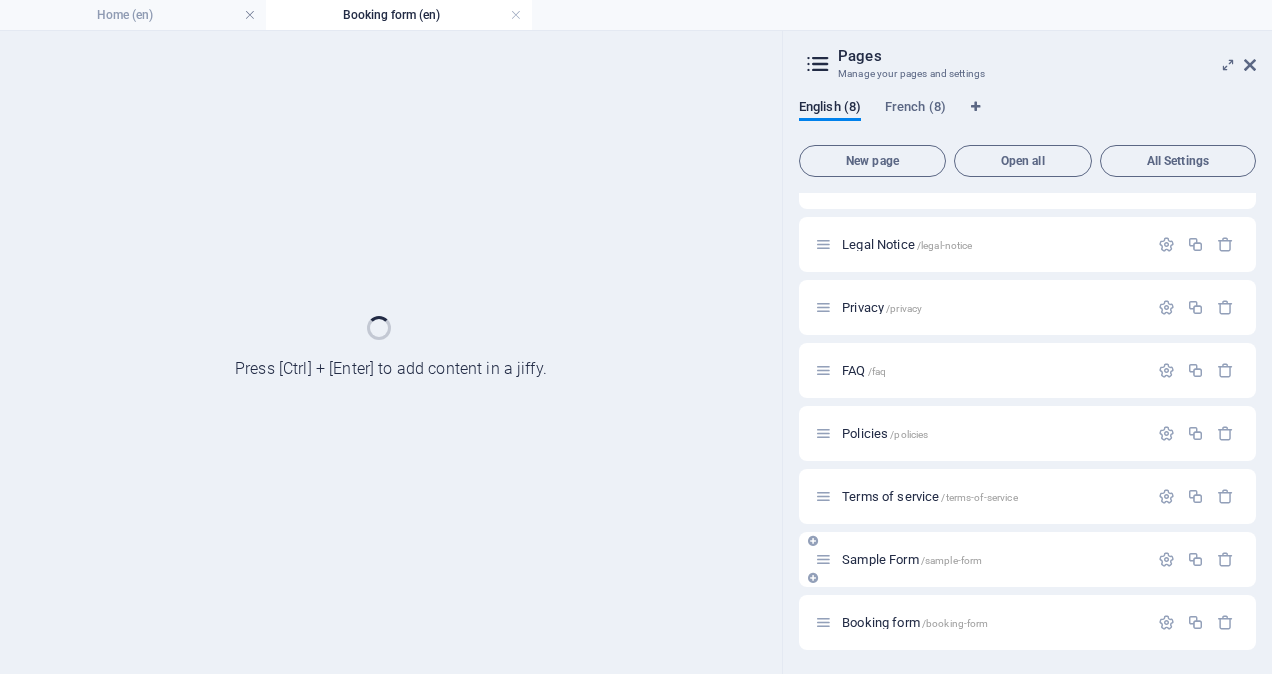 scroll, scrollTop: 38, scrollLeft: 0, axis: vertical 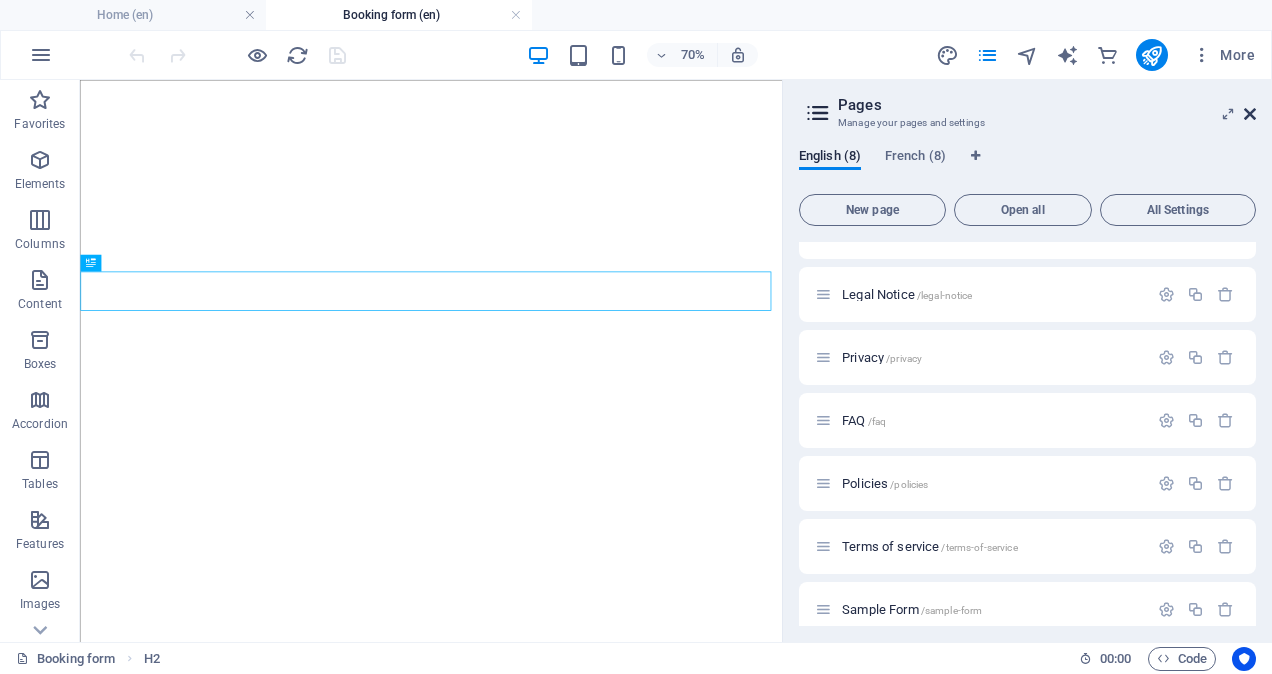 click at bounding box center (1250, 114) 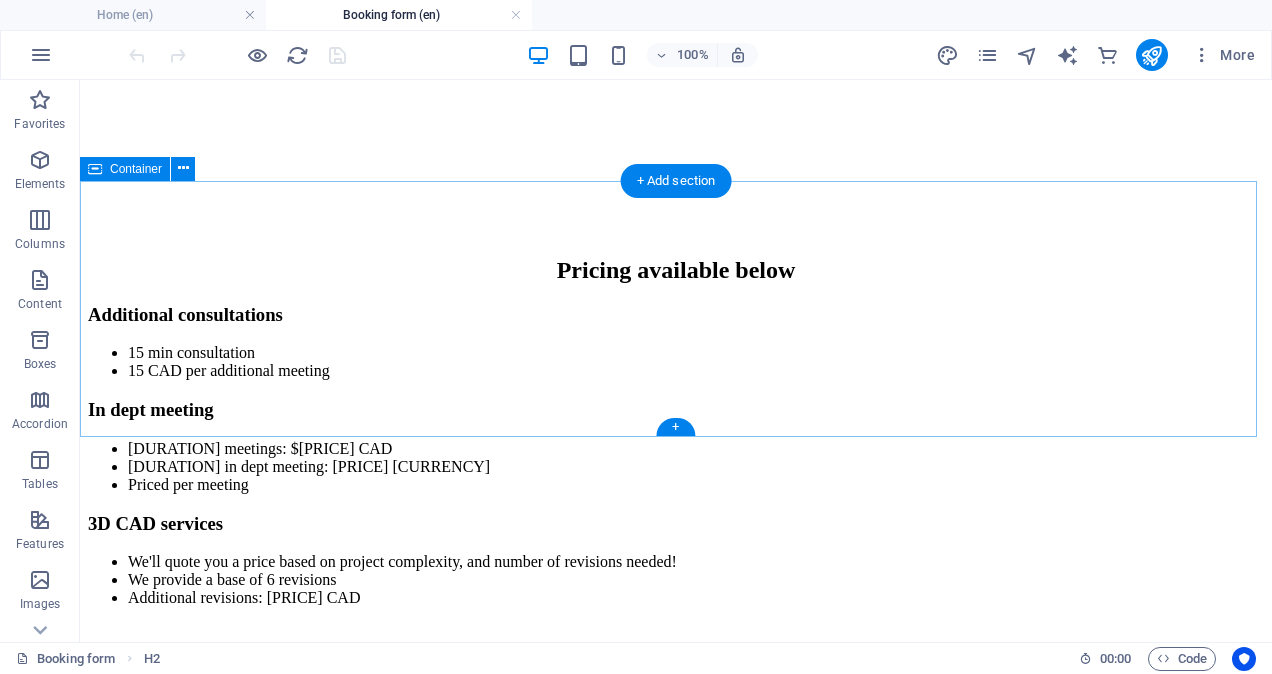 scroll, scrollTop: 836, scrollLeft: 0, axis: vertical 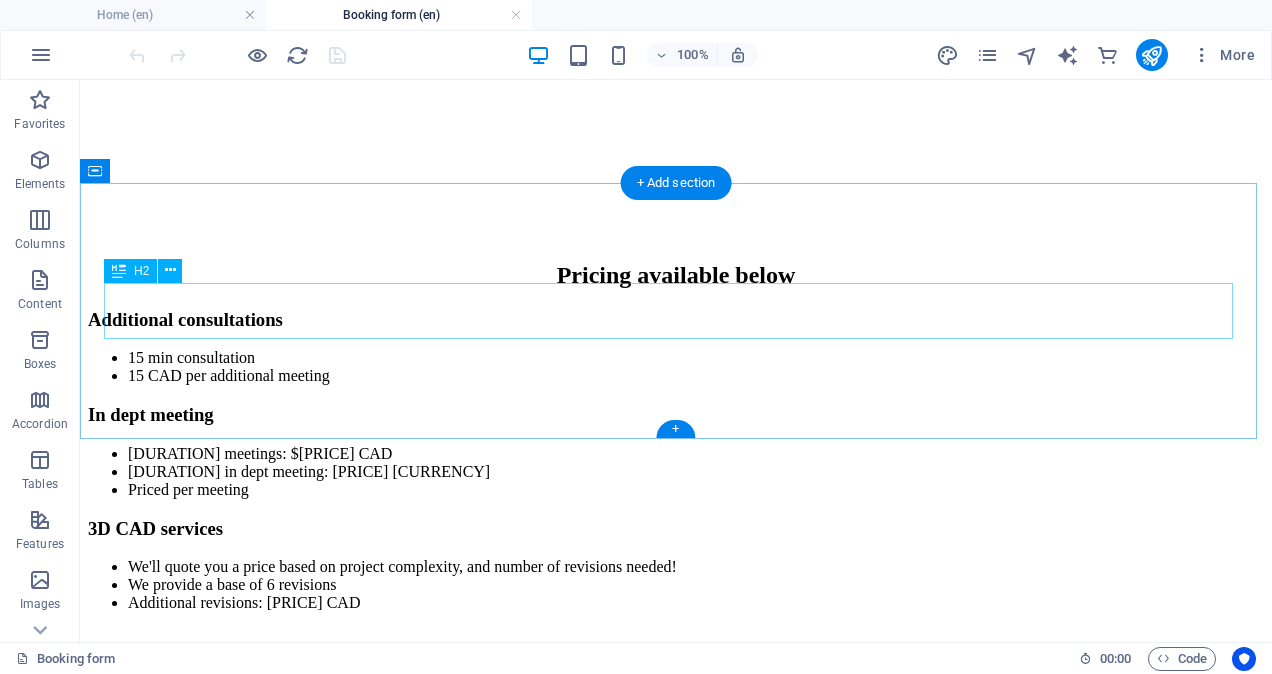 click on "Pricing available below" at bounding box center (676, 275) 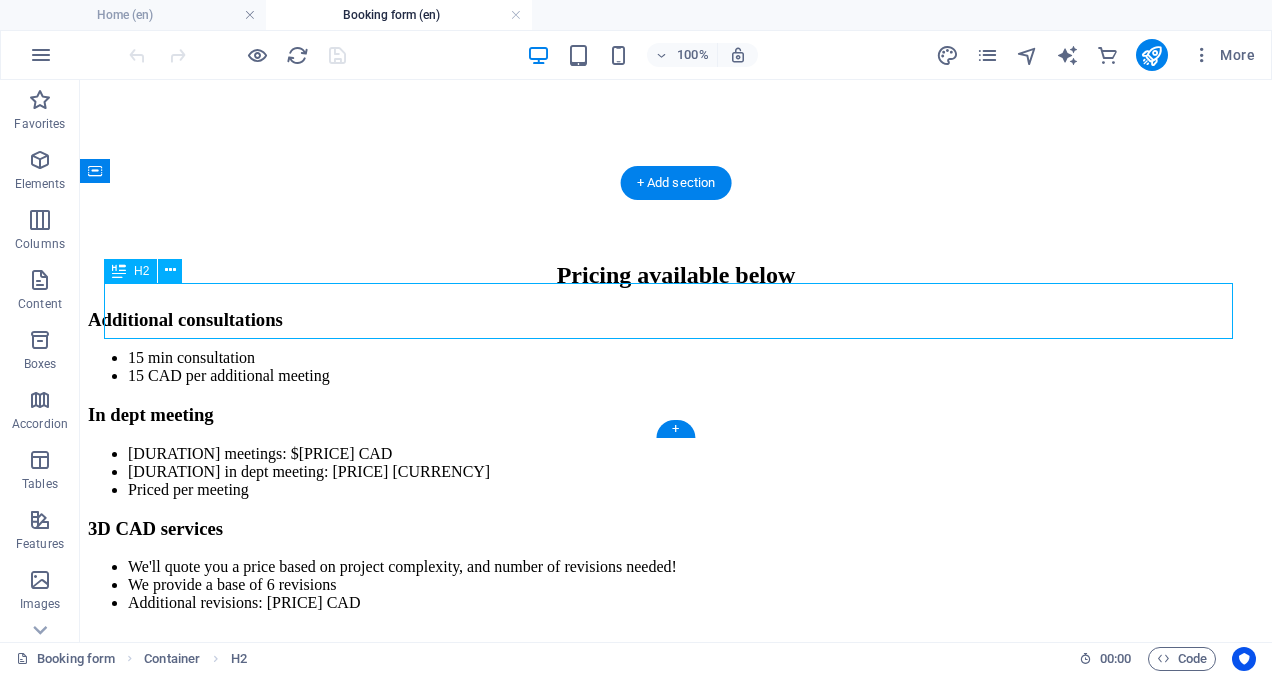 click on "Pricing available below" at bounding box center [676, 275] 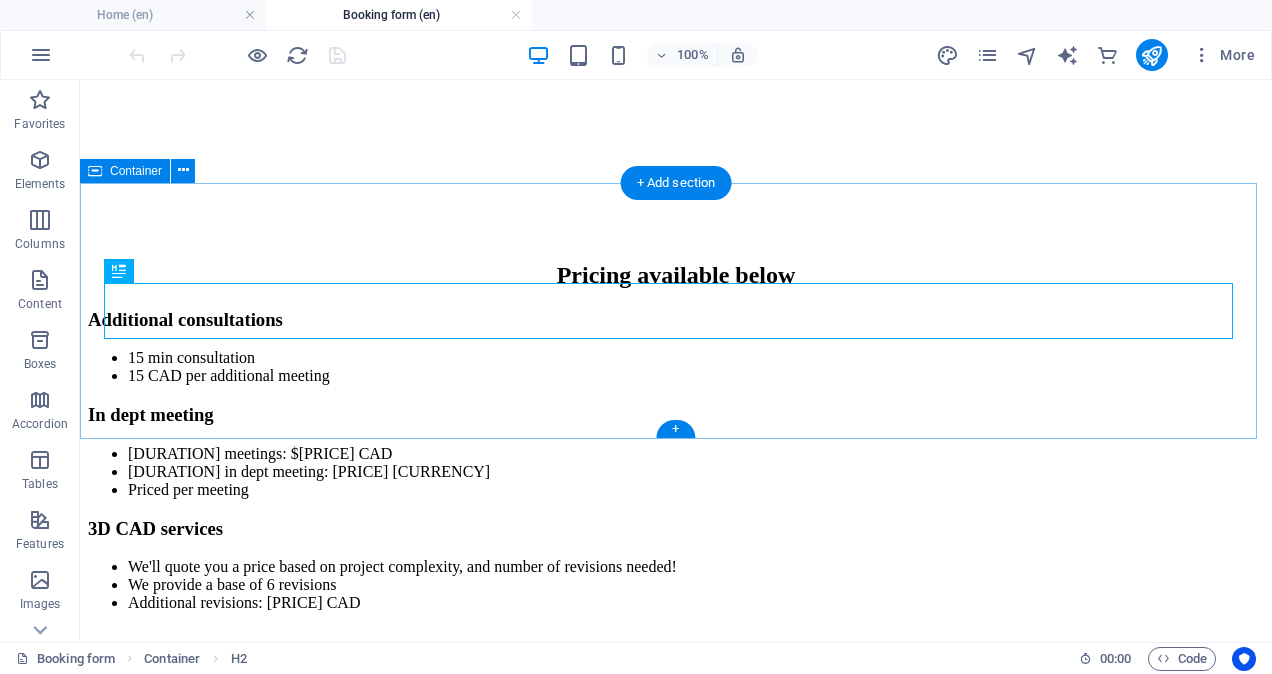 click on "Pricing available below" at bounding box center (676, 275) 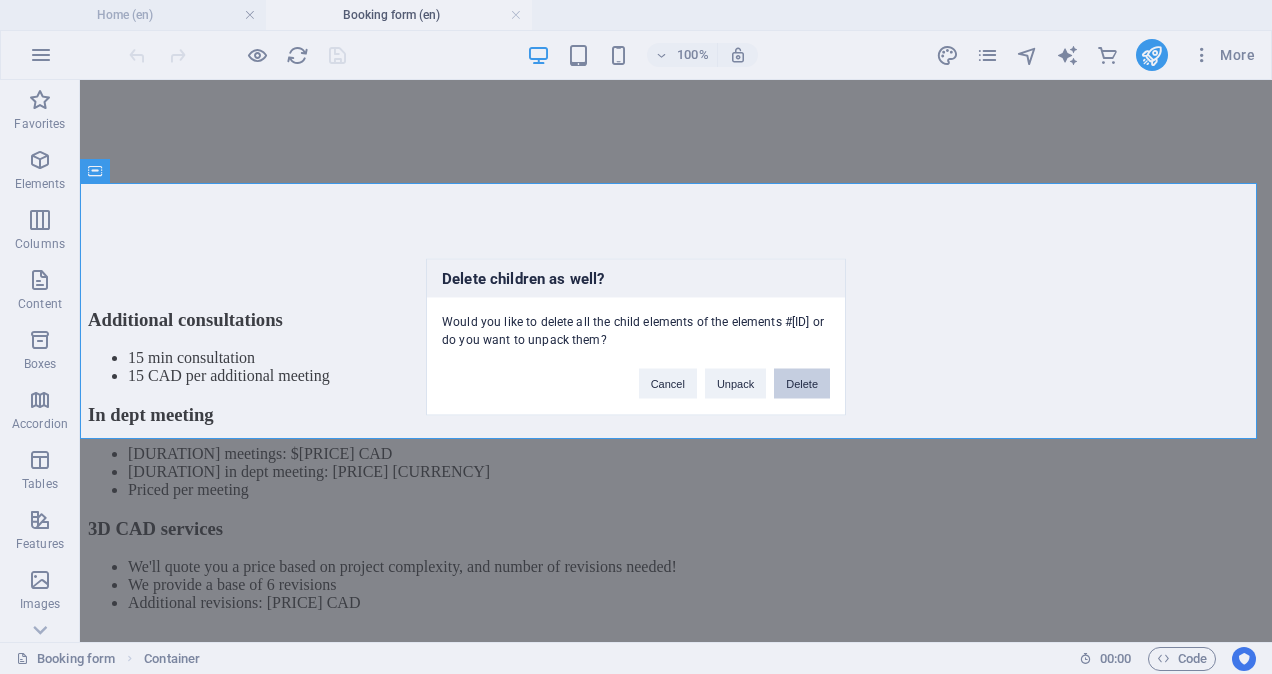 click on "Delete" at bounding box center (802, 384) 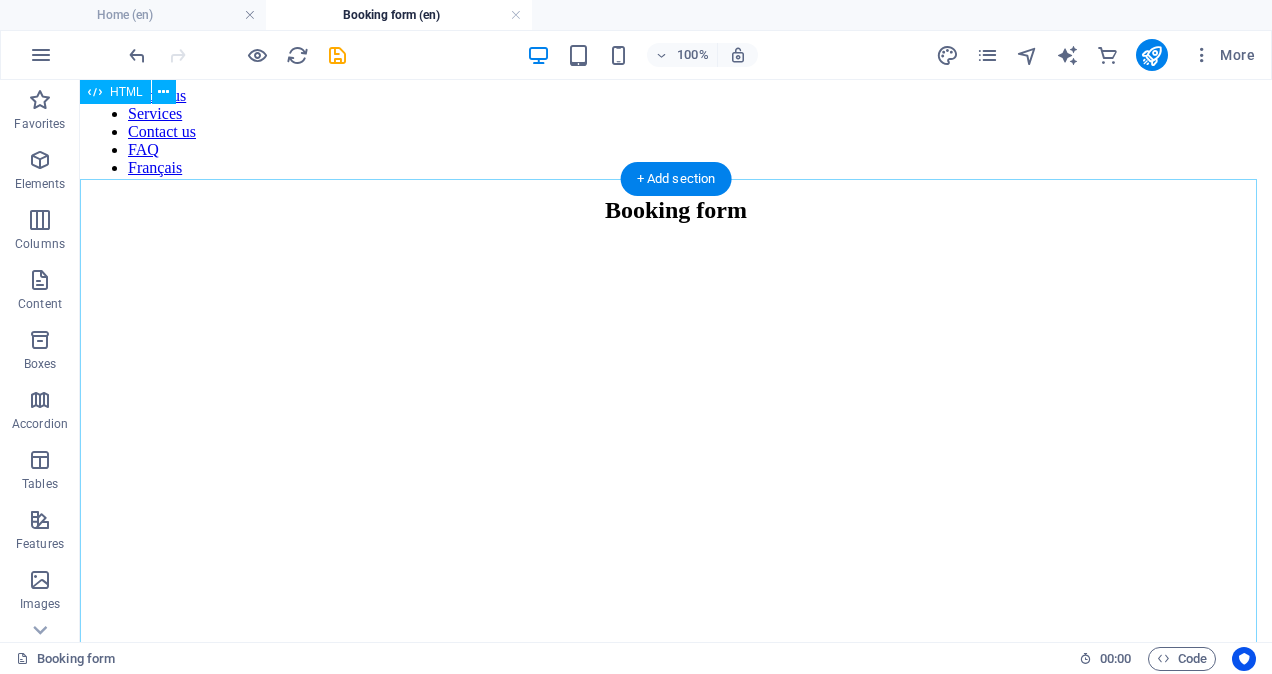 scroll, scrollTop: 0, scrollLeft: 0, axis: both 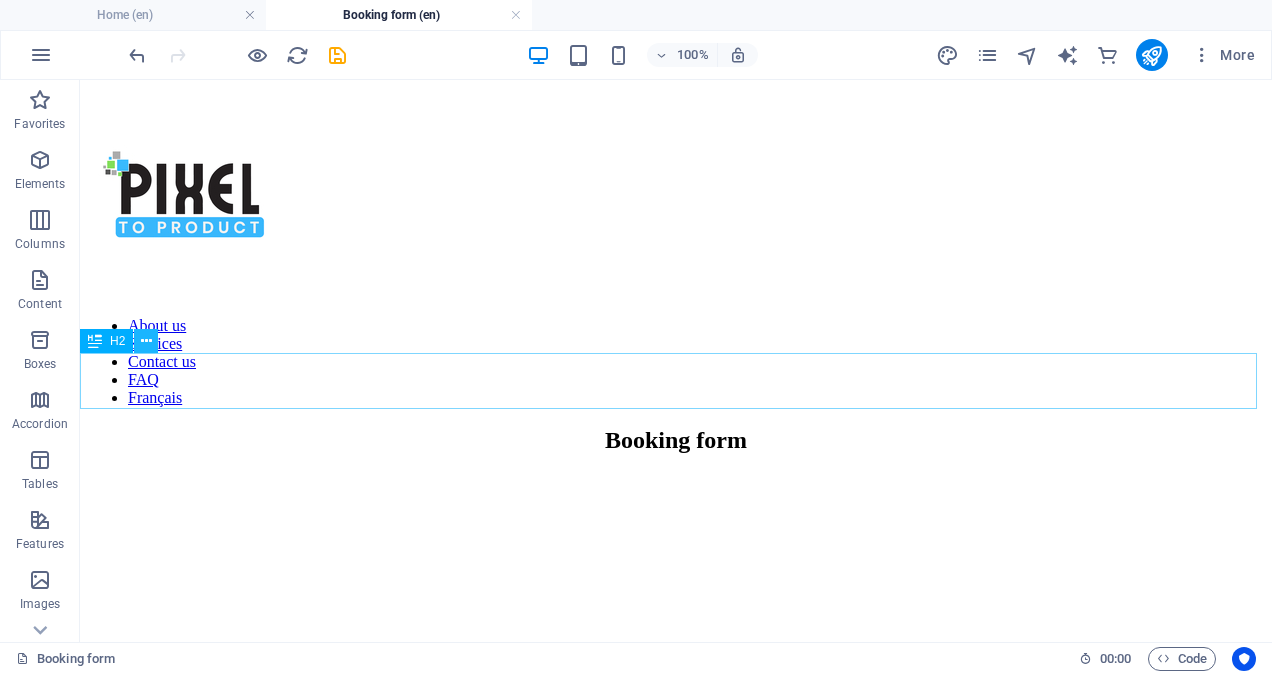 click at bounding box center (146, 341) 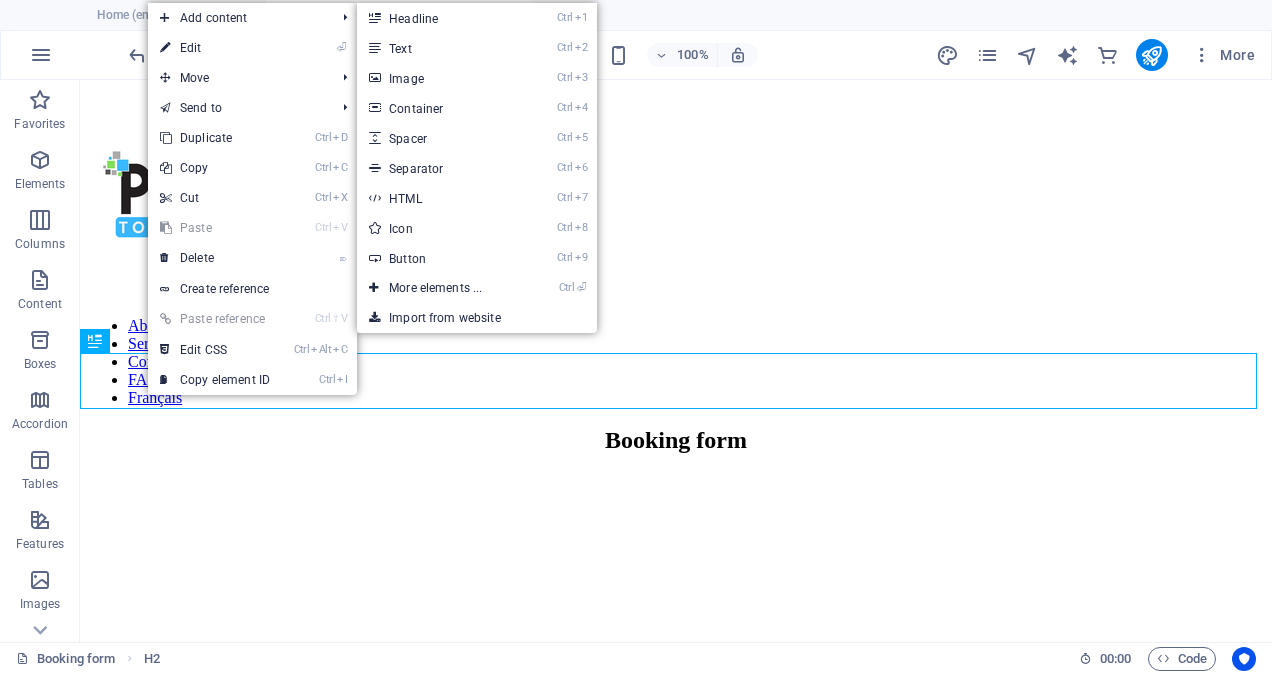 click on "Ctrl 1  Headline" at bounding box center (439, 18) 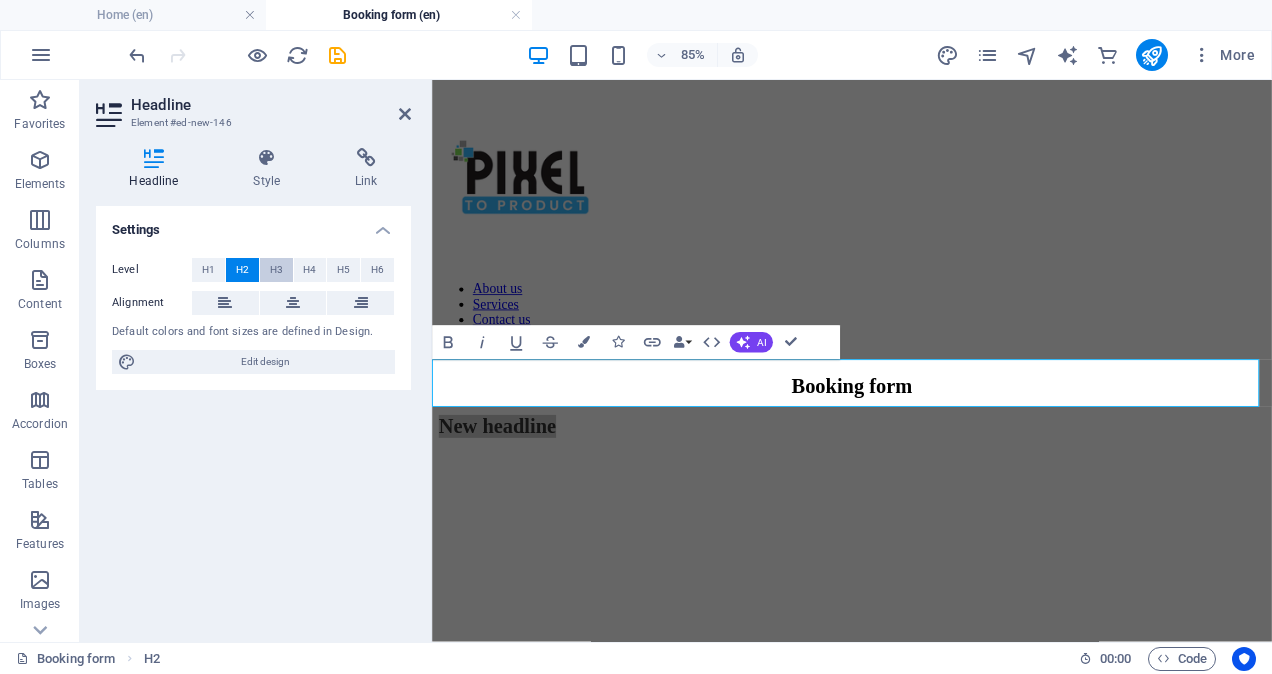 click on "H3" at bounding box center [276, 270] 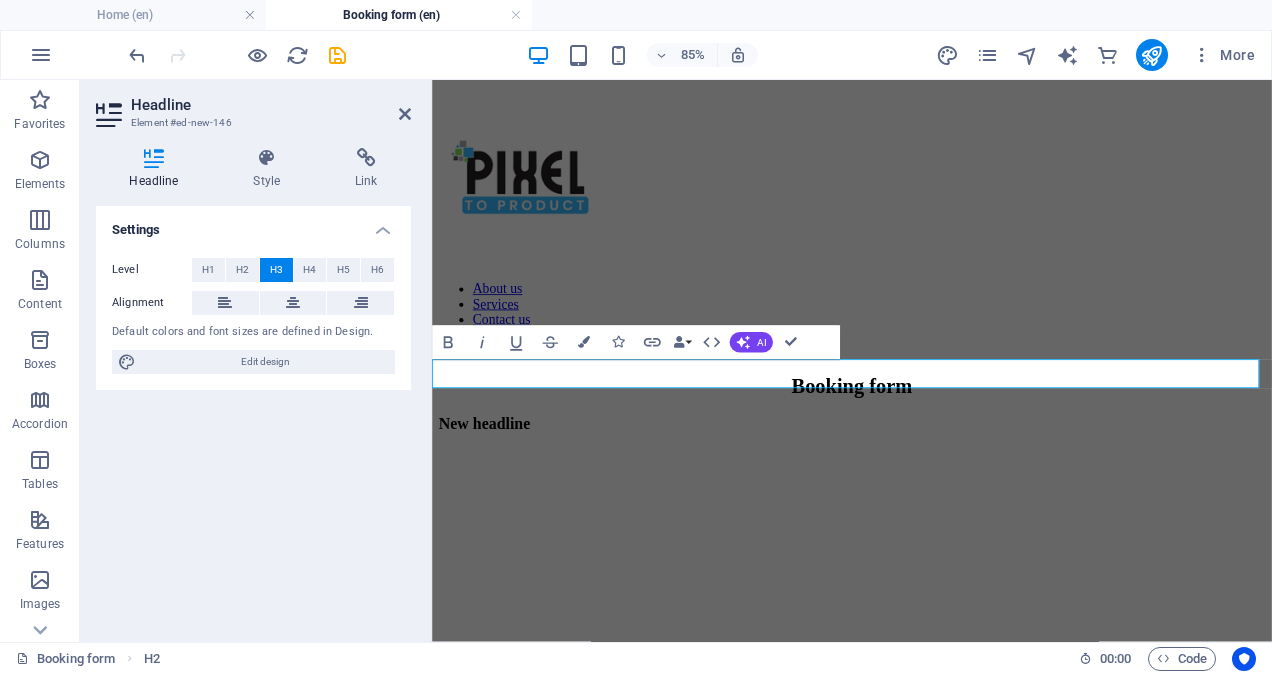 click on "New headline" at bounding box center [926, 485] 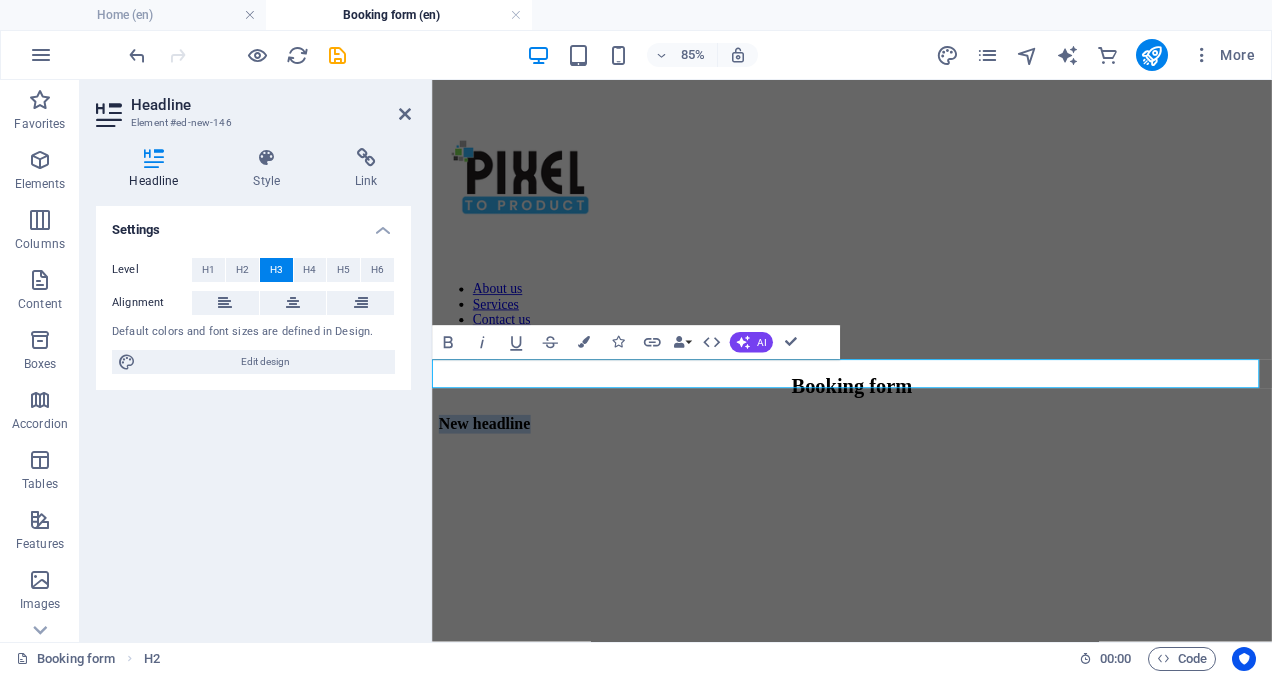 click on "New headline" at bounding box center (926, 485) 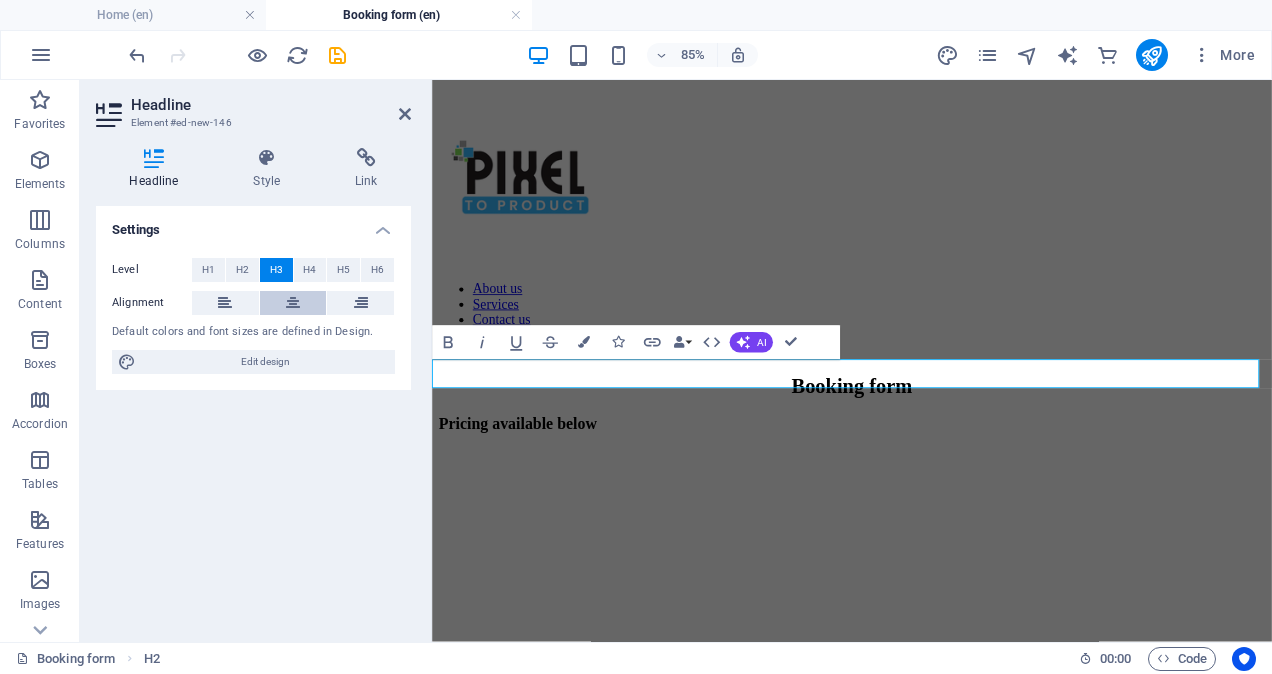 click at bounding box center [293, 303] 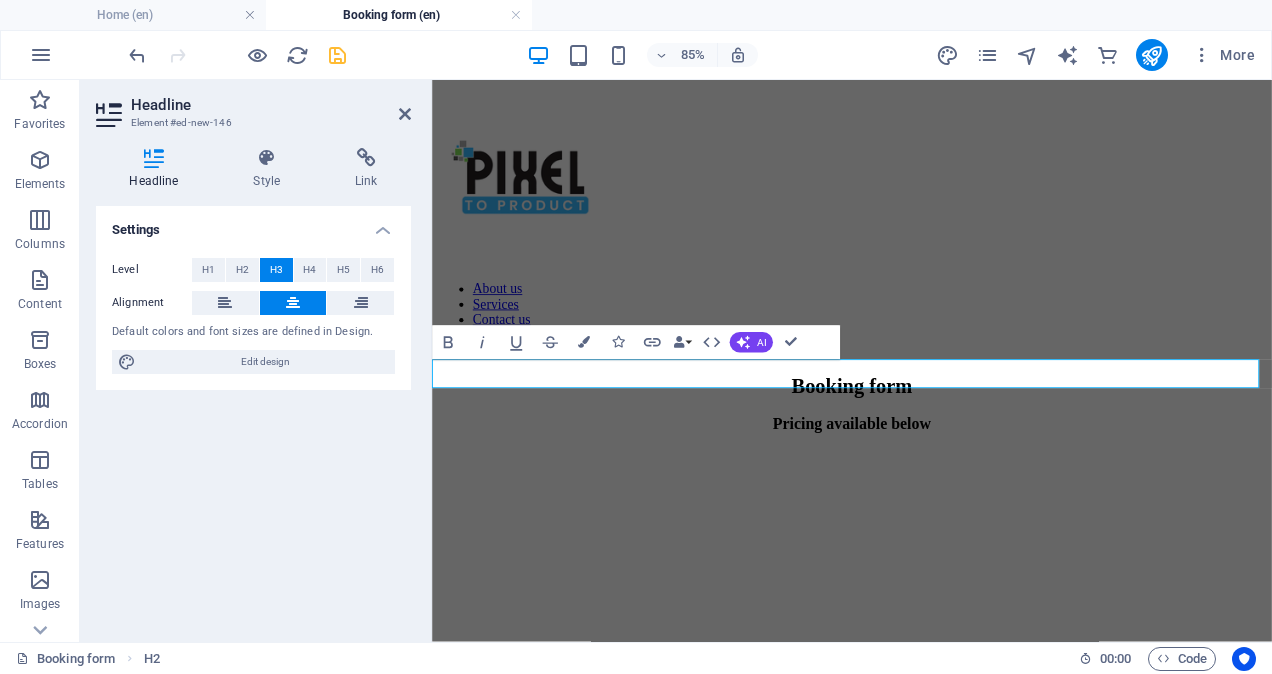 click at bounding box center (337, 55) 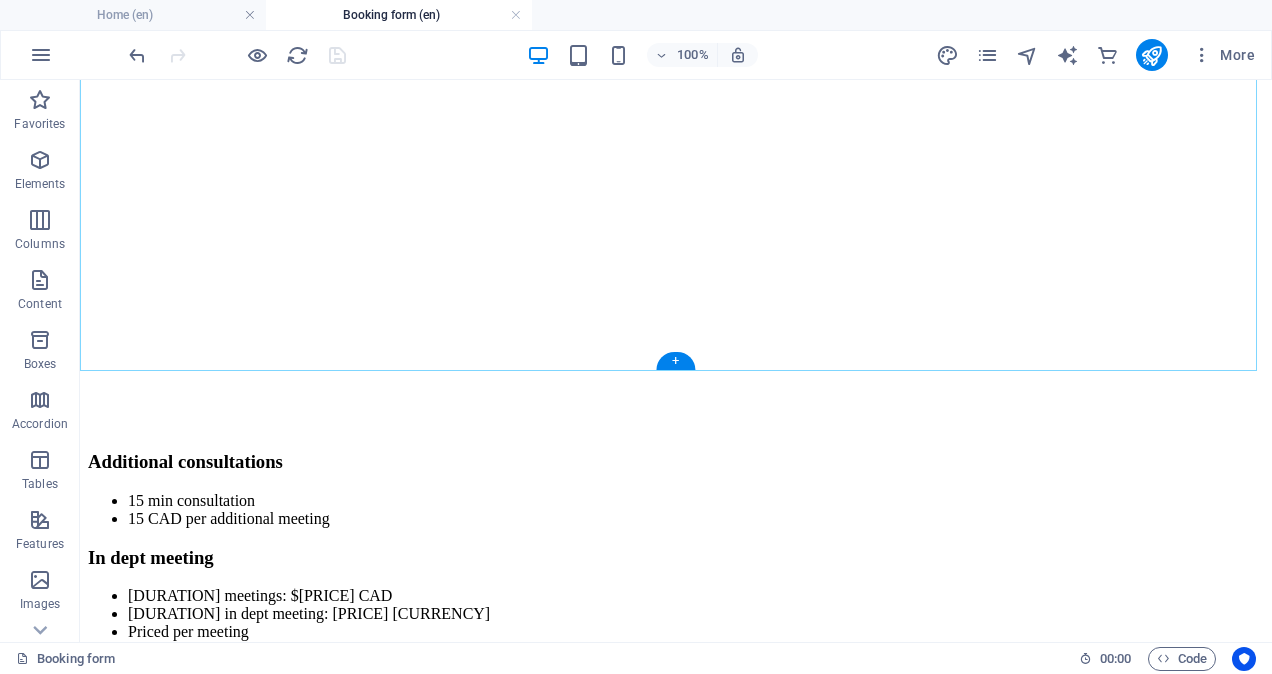 scroll, scrollTop: 922, scrollLeft: 0, axis: vertical 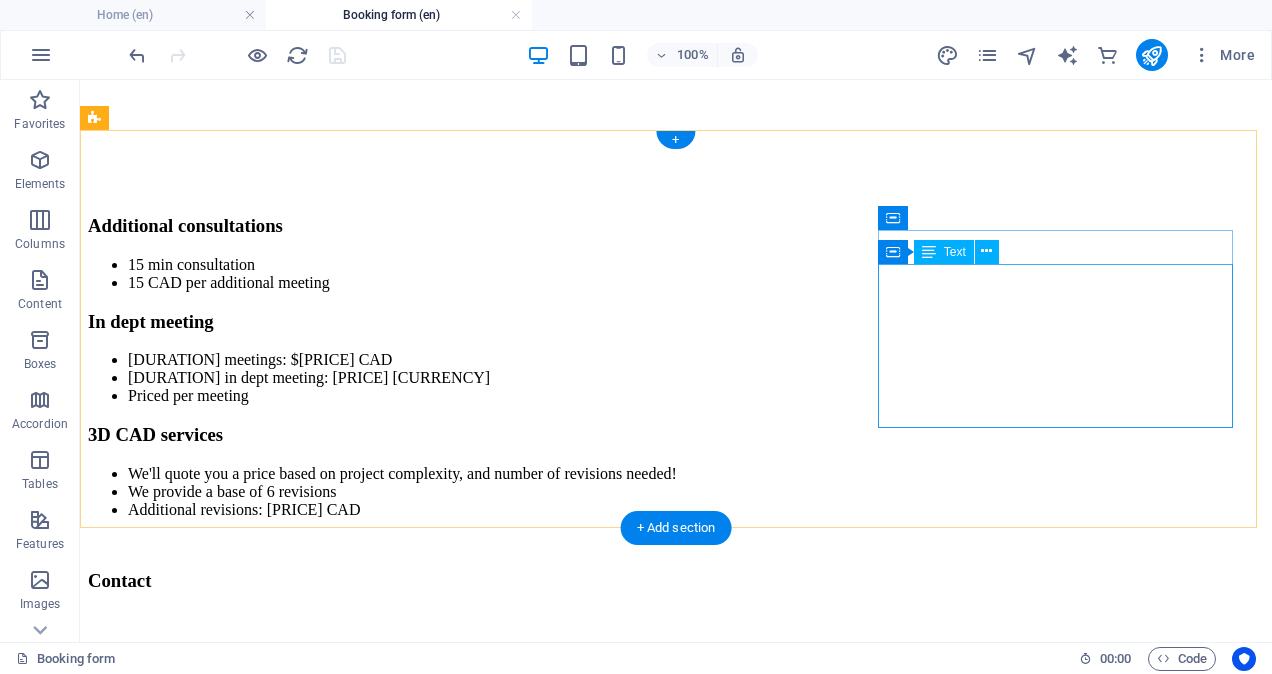 click on "We'll quote you a price based on project complexity, and number of revisions needed! We provide a base of [NUMBER] revisions Additional revisions: [PRICE] [CURRENCY]" at bounding box center [676, 492] 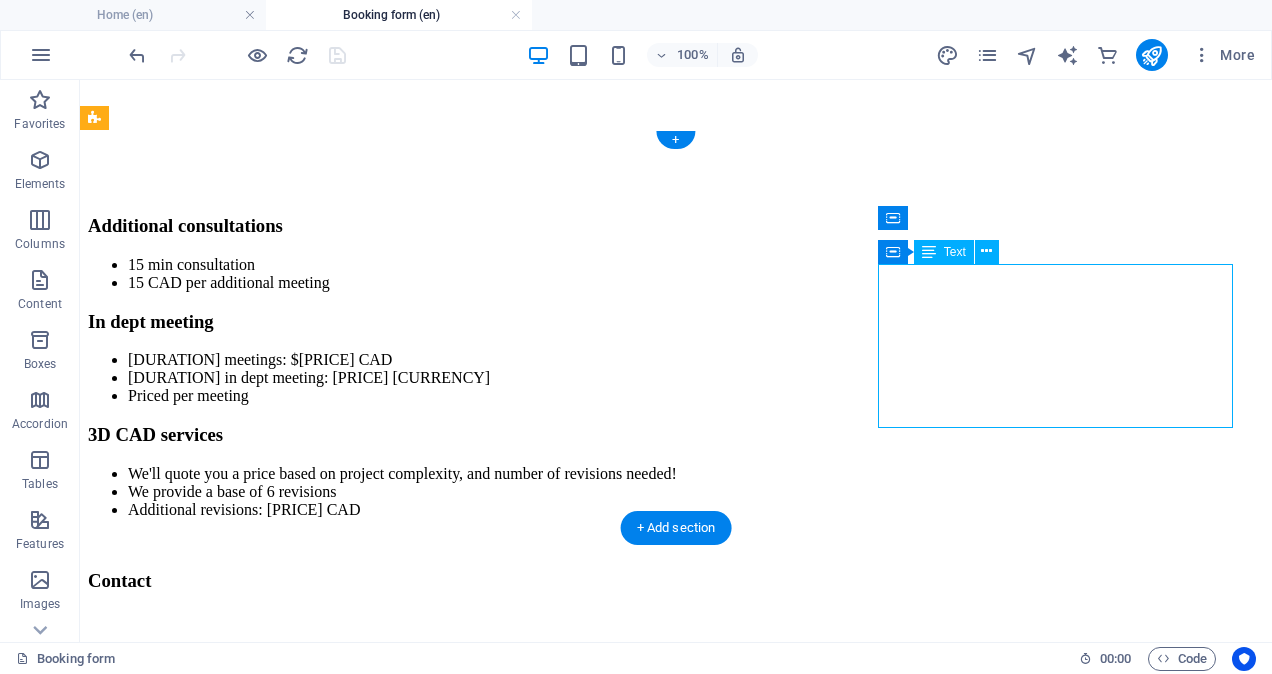 click on "We'll quote you a price based on project complexity, and number of revisions needed! We provide a base of [NUMBER] revisions Additional revisions: [PRICE] [CURRENCY]" at bounding box center [676, 492] 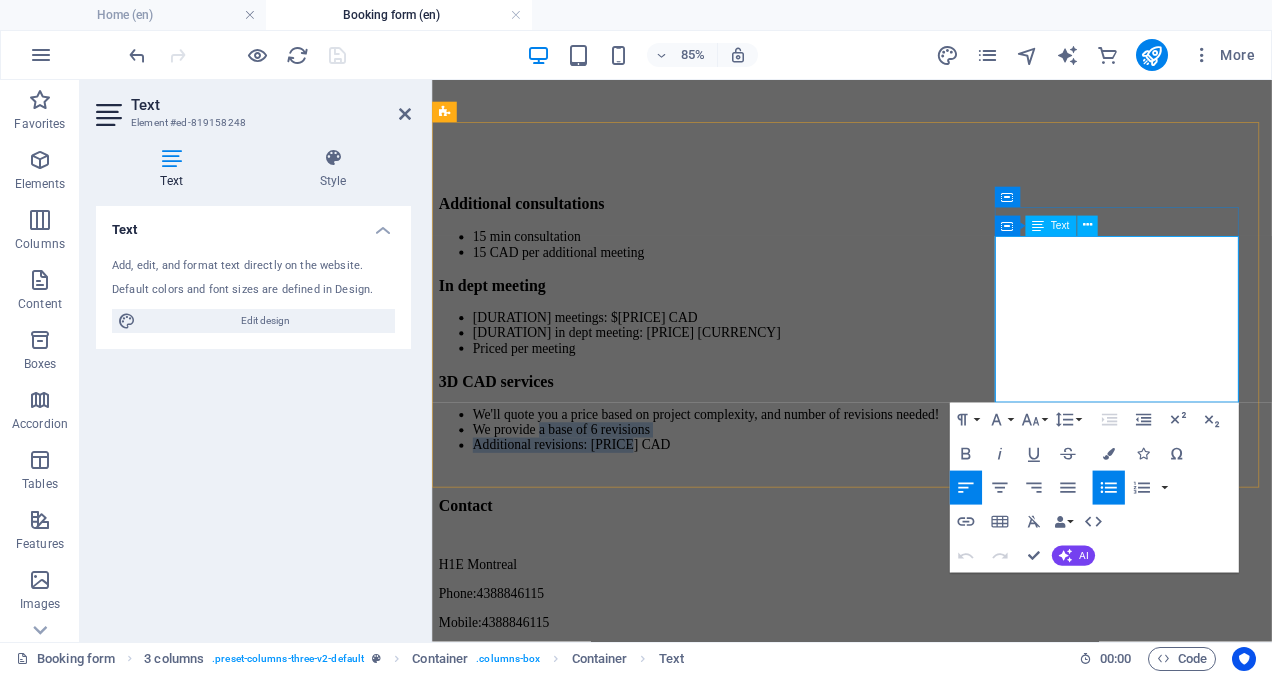 drag, startPoint x: 1368, startPoint y: 439, endPoint x: 1219, endPoint y: 391, distance: 156.54073 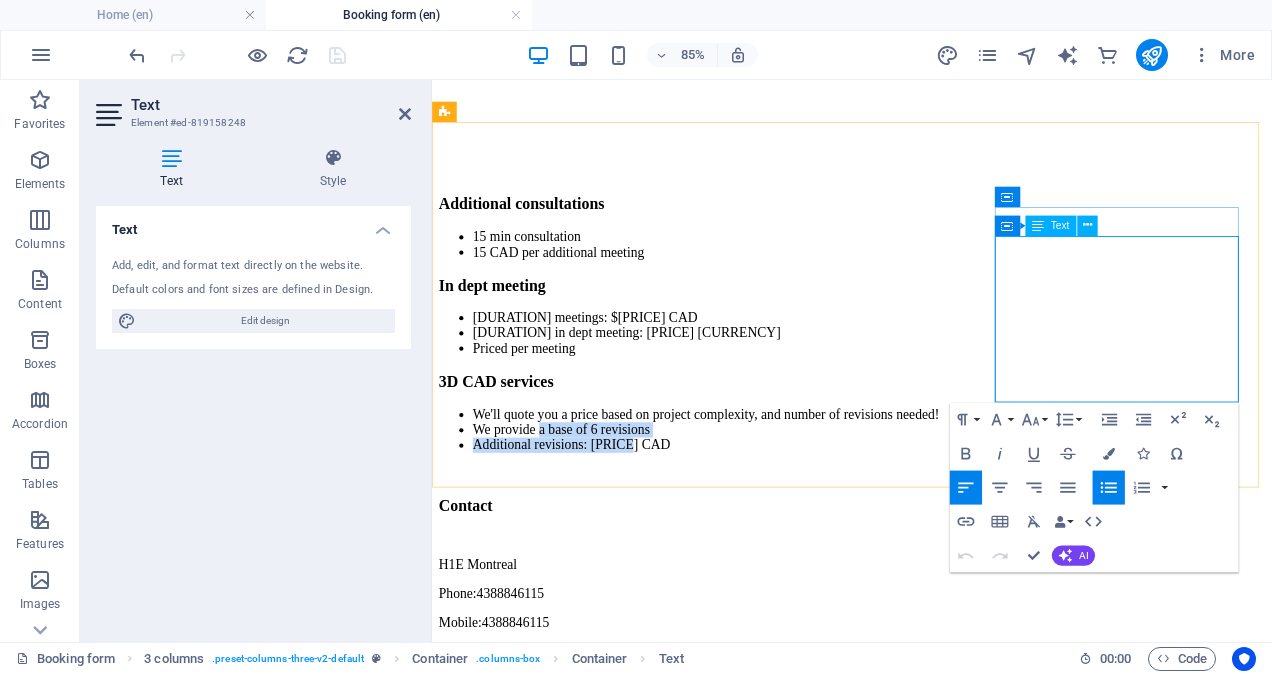 click on "Additional revisions: [PRICE] CAD" at bounding box center (946, 510) 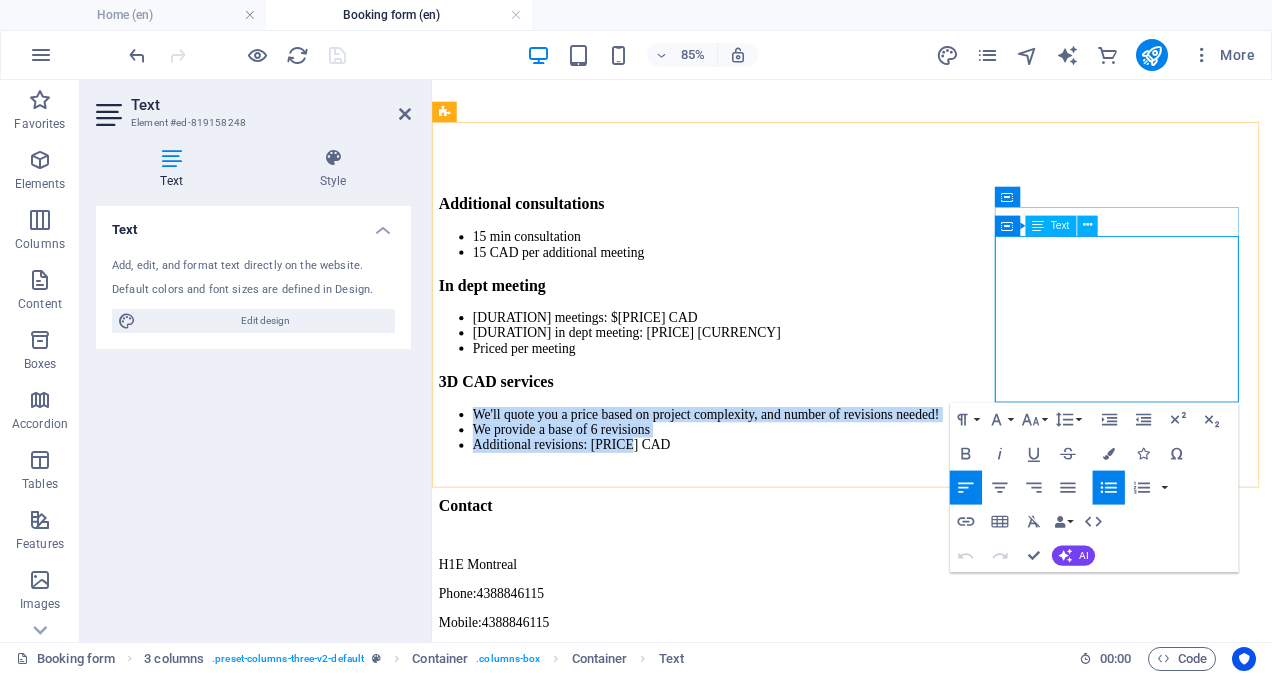 drag, startPoint x: 1358, startPoint y: 439, endPoint x: 1120, endPoint y: 287, distance: 282.39688 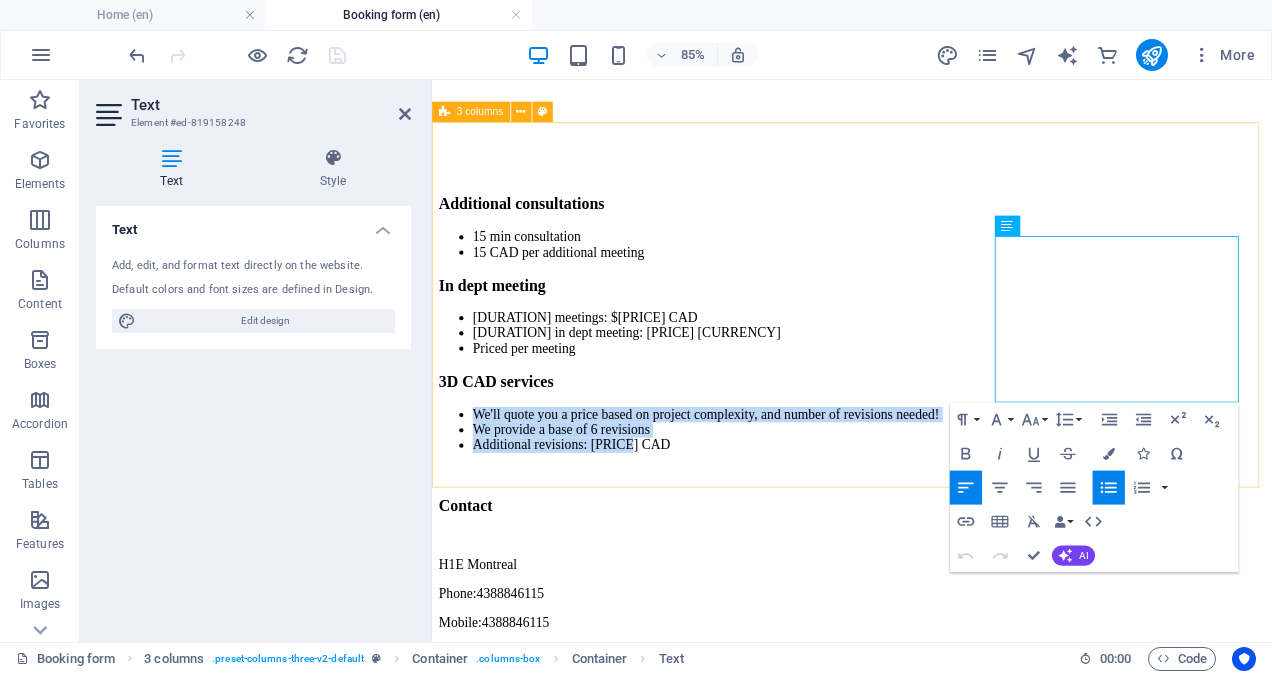 click on "Additional consultations 15 min consultation 15 CAD per additional meeting In dept meeting 30 min to 45 min meetings: 25 CAD 1 hour in dept meeting: 40 CAD Priced per meeting 3D CAD services We'll quote you a price based on project complexity, and number of revisions needed! We provide a base of 6 revisions Additional revisions: 20 CAD" at bounding box center (926, 367) 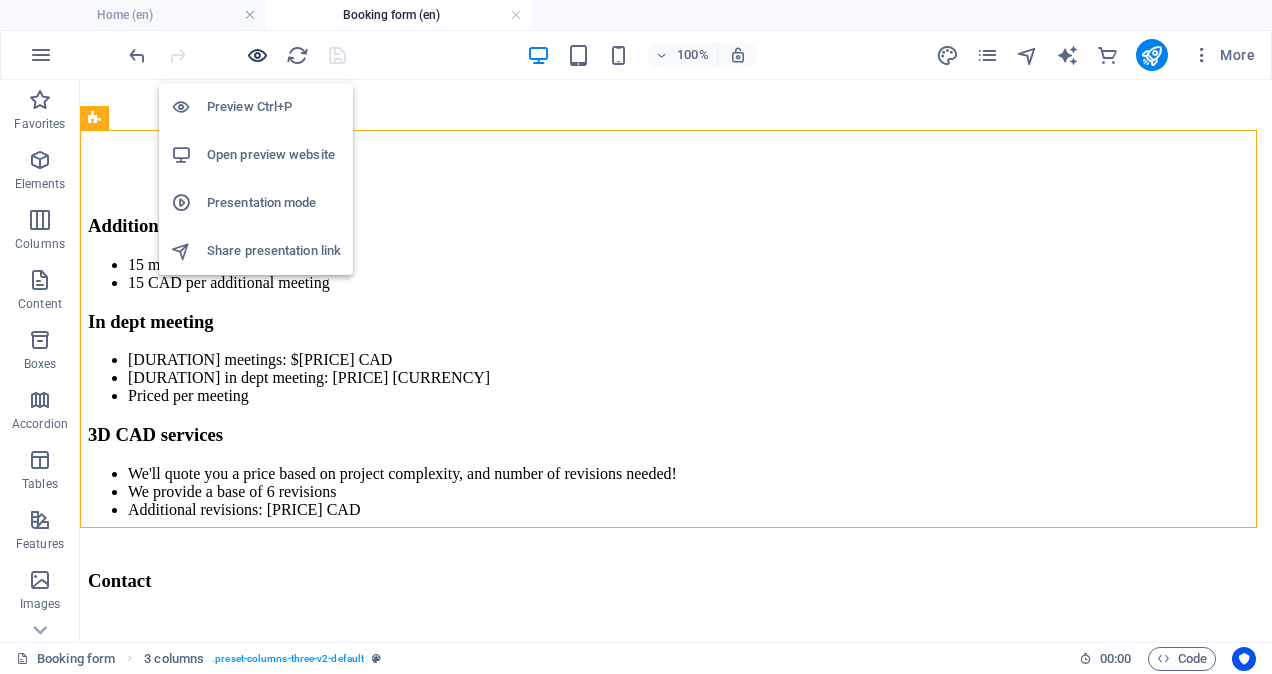 click at bounding box center [257, 55] 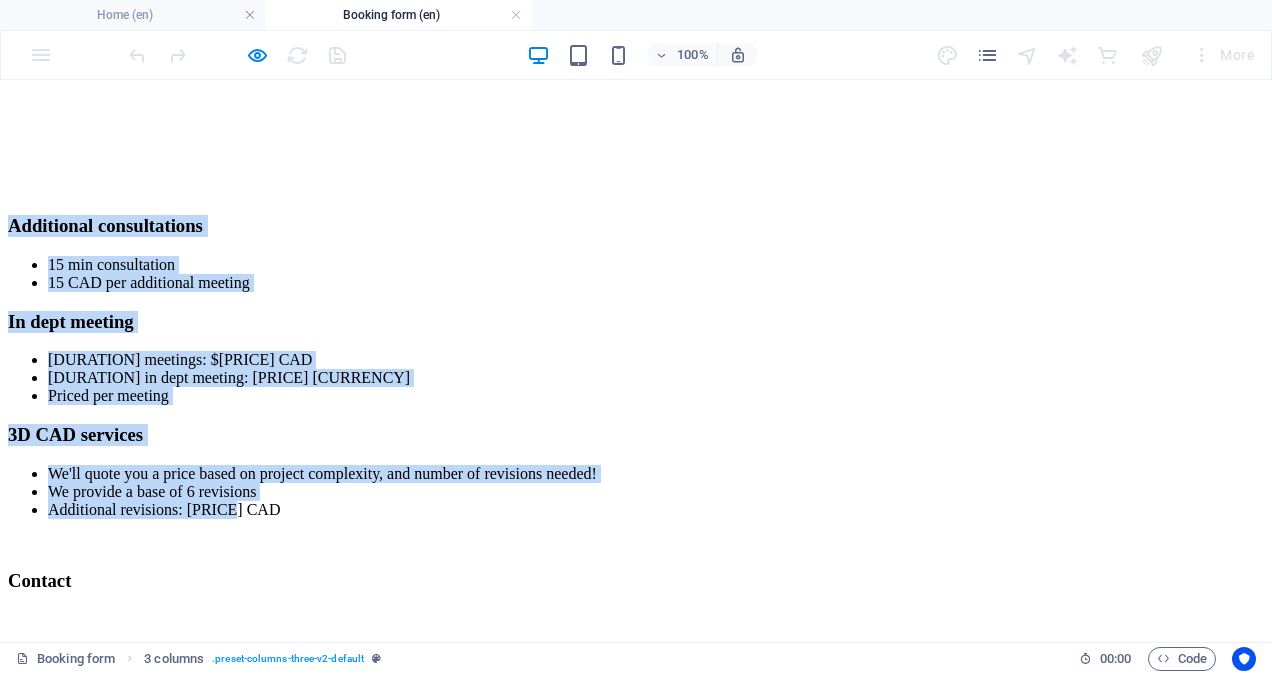 drag, startPoint x: 1117, startPoint y: 412, endPoint x: 17, endPoint y: 252, distance: 1111.5754 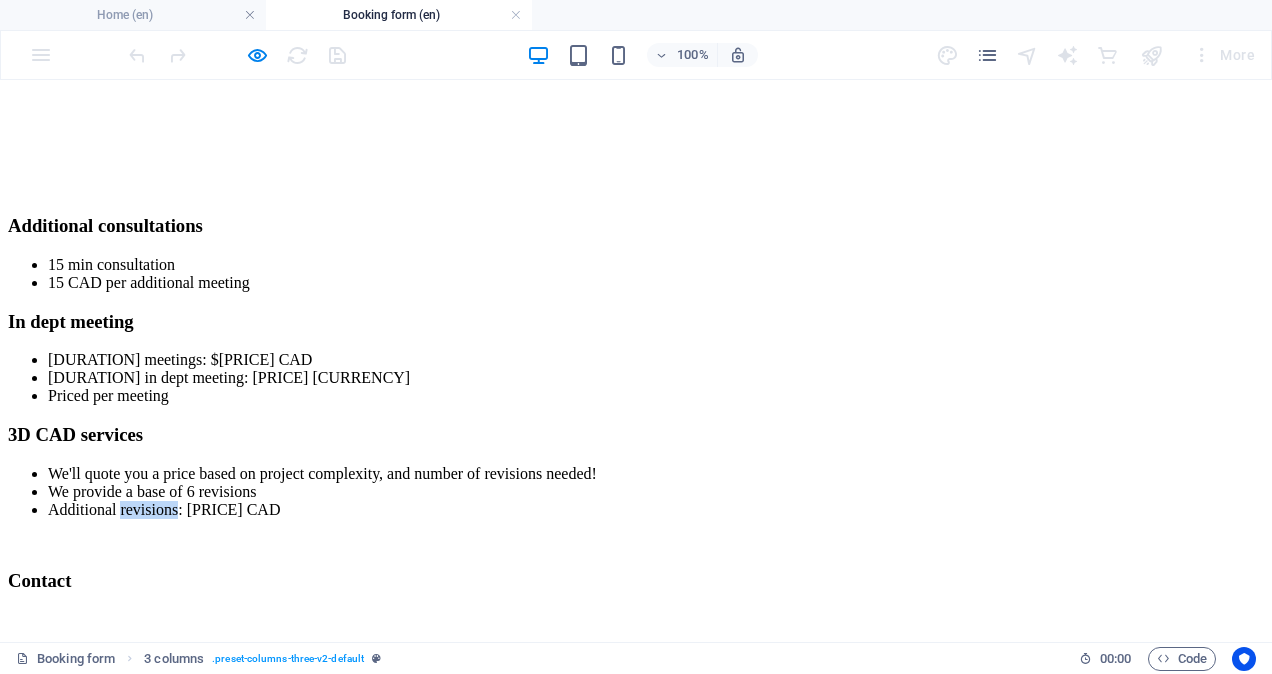 click on "Additional revisions: [PRICE] CAD" at bounding box center [656, 510] 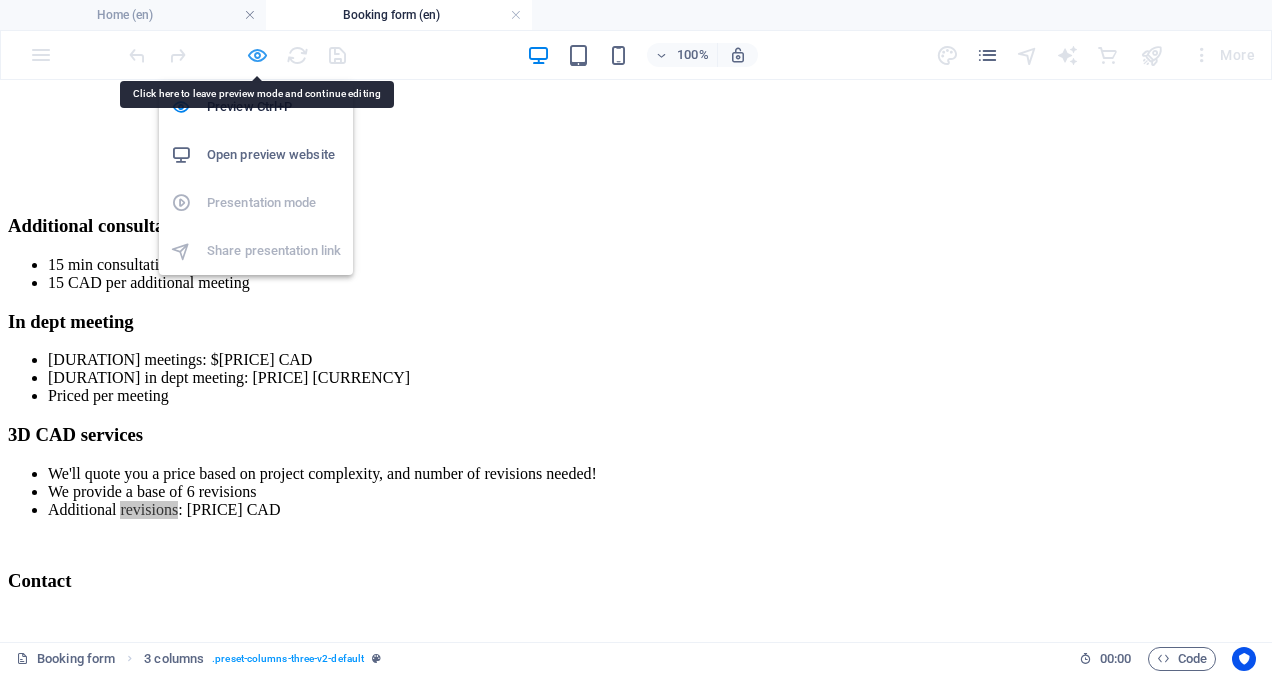 click at bounding box center (257, 55) 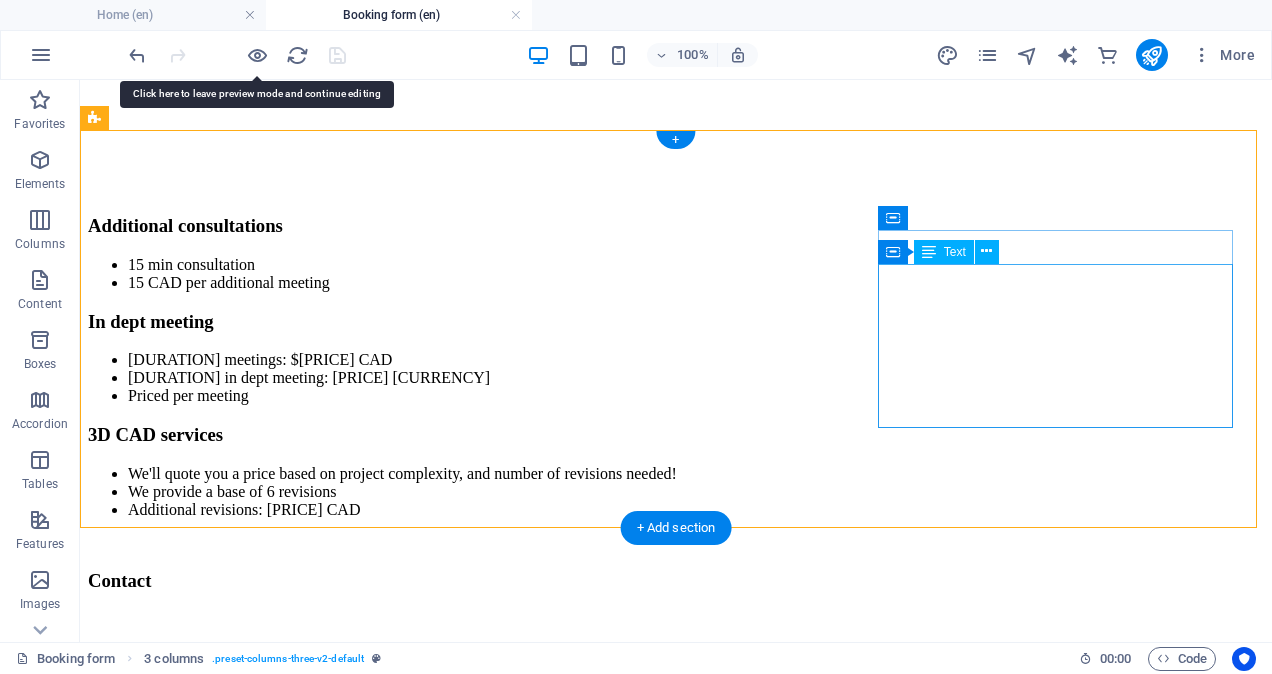 click on "We'll quote you a price based on project complexity, and number of revisions needed! We provide a base of [NUMBER] revisions Additional revisions: [PRICE] [CURRENCY]" at bounding box center [676, 492] 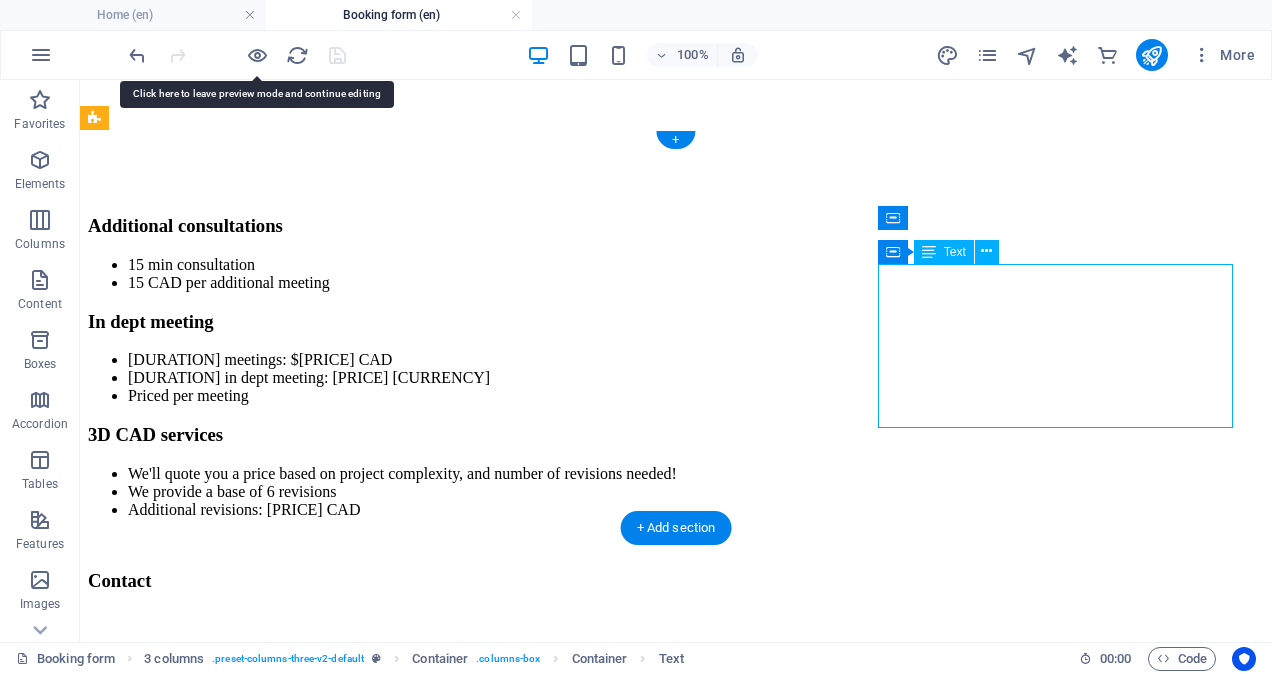 click on "We'll quote you a price based on project complexity, and number of revisions needed! We provide a base of [NUMBER] revisions Additional revisions: [PRICE] [CURRENCY]" at bounding box center [676, 492] 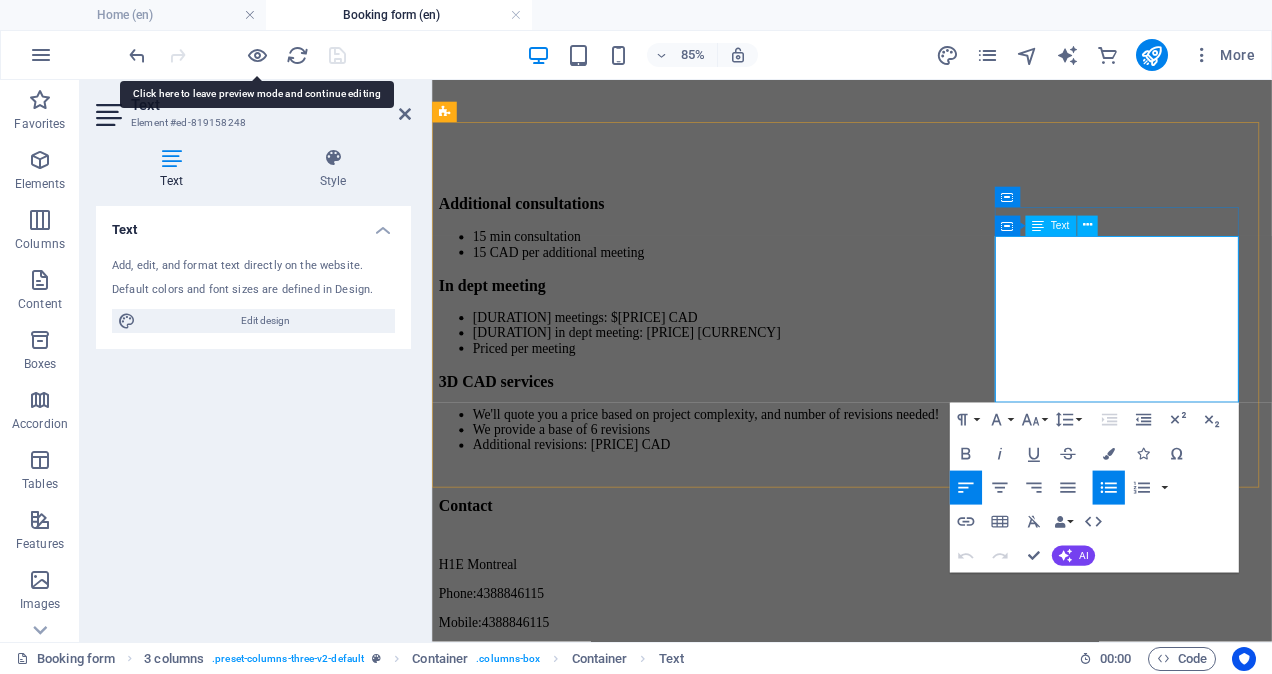 click on "Additional revisions: [PRICE] CAD" at bounding box center (946, 510) 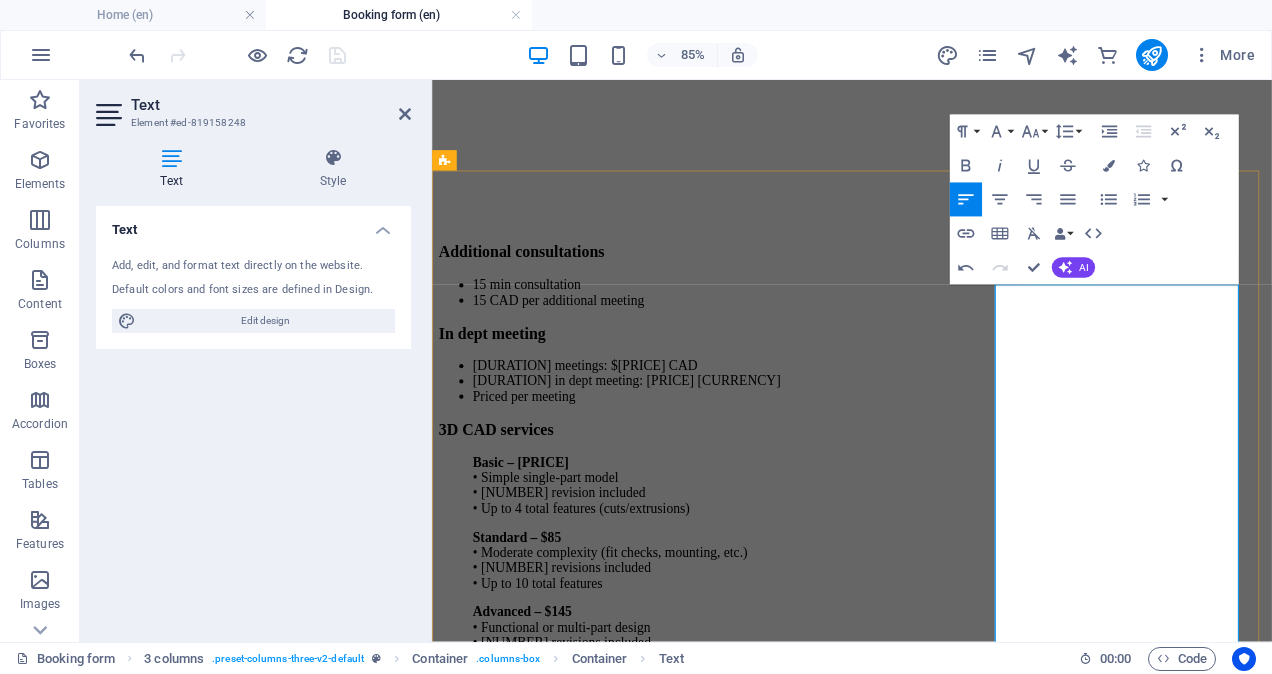 scroll, scrollTop: 864, scrollLeft: 0, axis: vertical 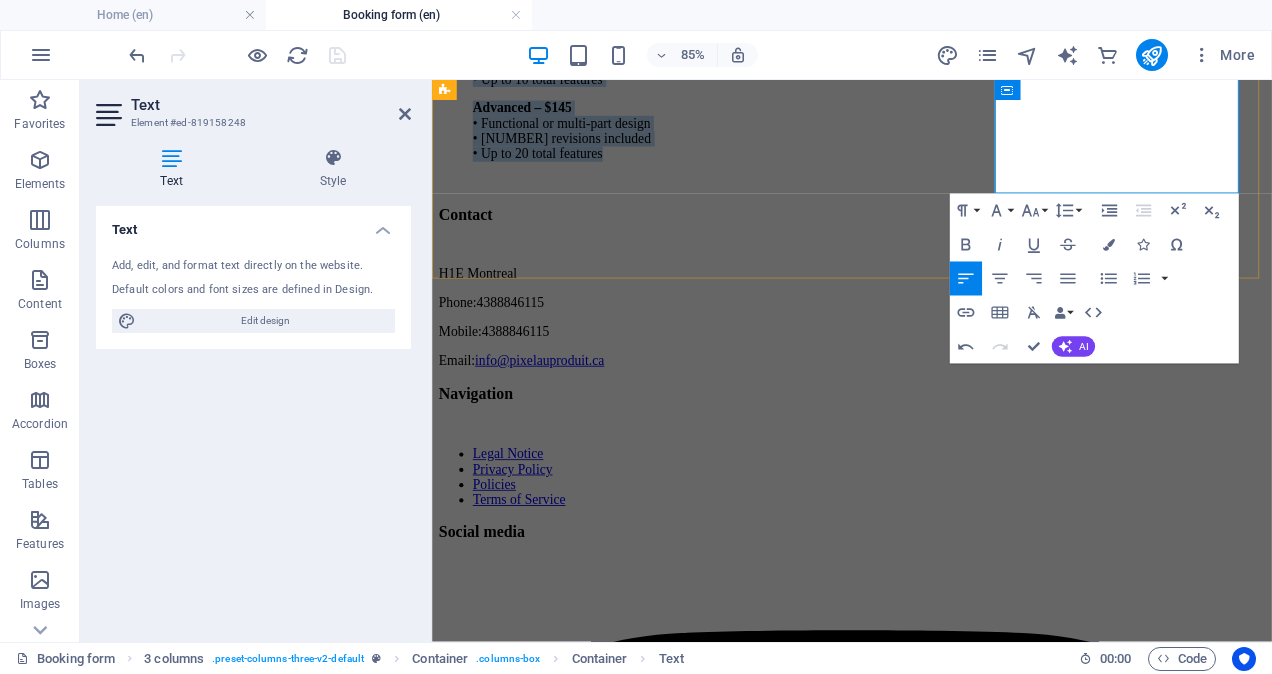 drag, startPoint x: 1115, startPoint y: 334, endPoint x: 1333, endPoint y: 187, distance: 262.93155 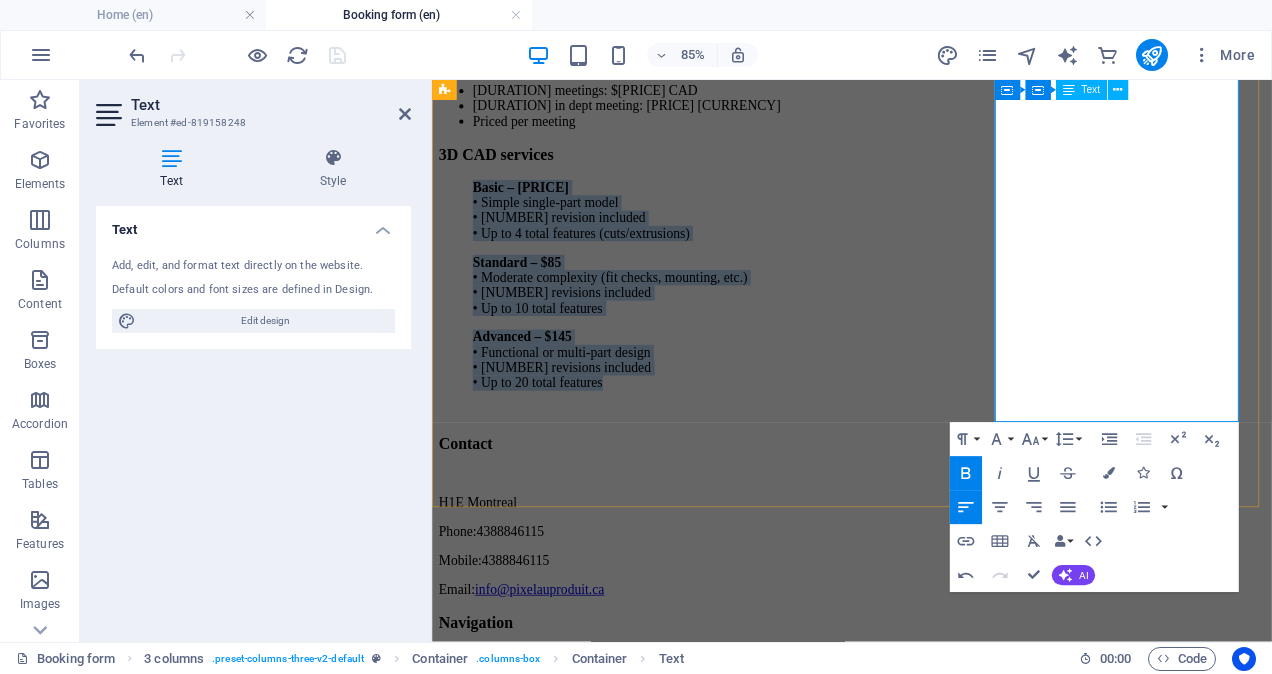 scroll, scrollTop: 1060, scrollLeft: 0, axis: vertical 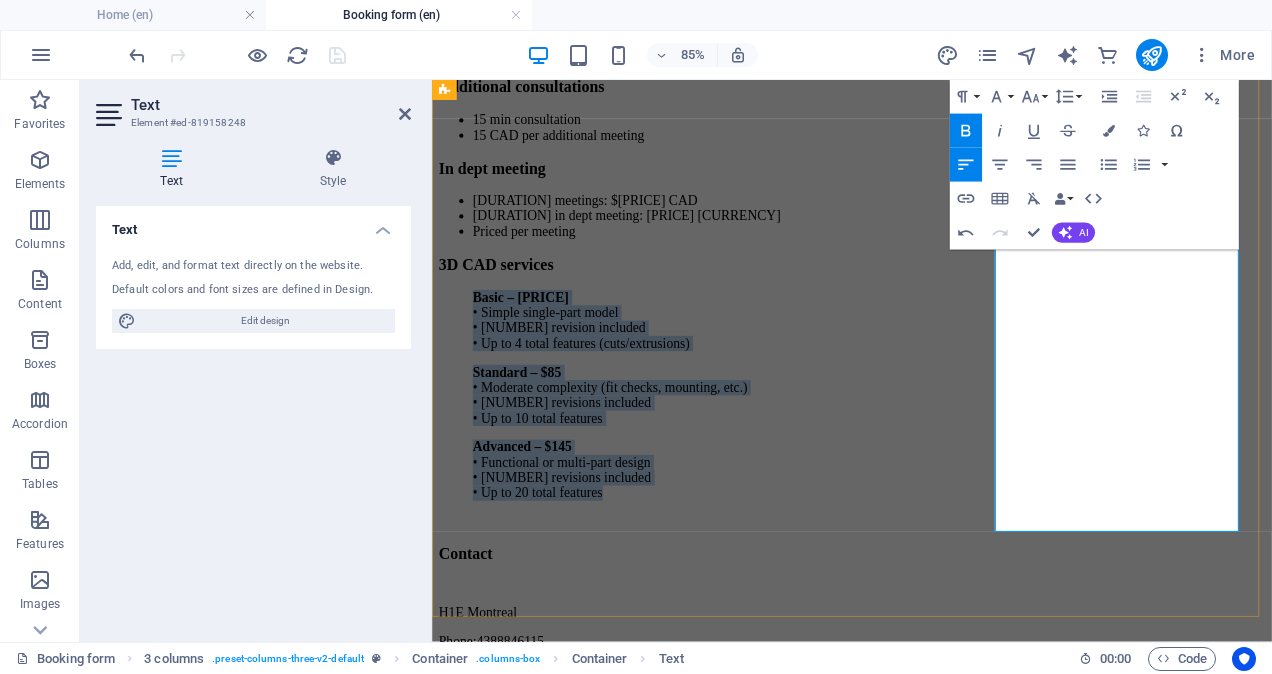 click on "Advanced – [PRICE] • Functional or multi-part design • [NUMBER] revisions included • Up to [NUMBER] total features" at bounding box center [946, 539] 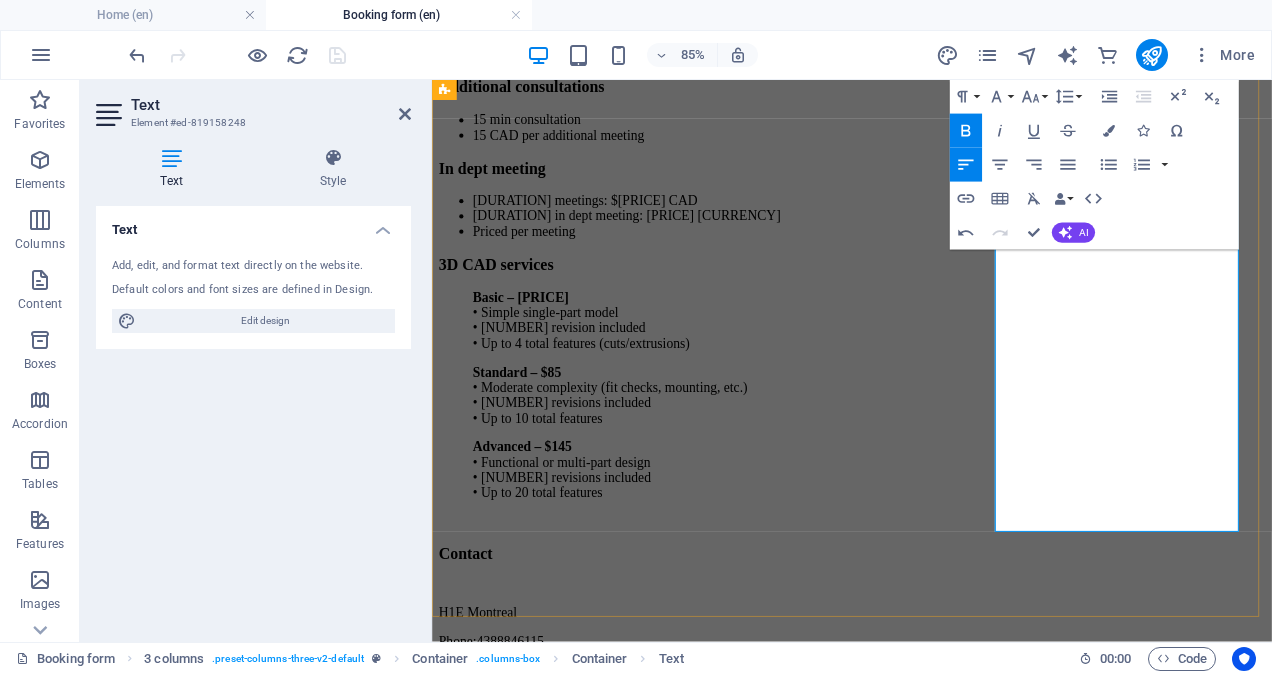 click on "Basic – [PRICE] • Simple single-part model • [NUMBER] revision included • Up to [NUMBER] total features (cuts/extrusions) Standard – [PRICE] • Moderate complexity (fit checks, mounting, etc.) • [NUMBER] revisions included • Up to [NUMBER] total features Advanced – [PRICE] • Functional or multi-part design • [NUMBER] revisions included • Up to [NUMBER] total features" at bounding box center (926, 451) 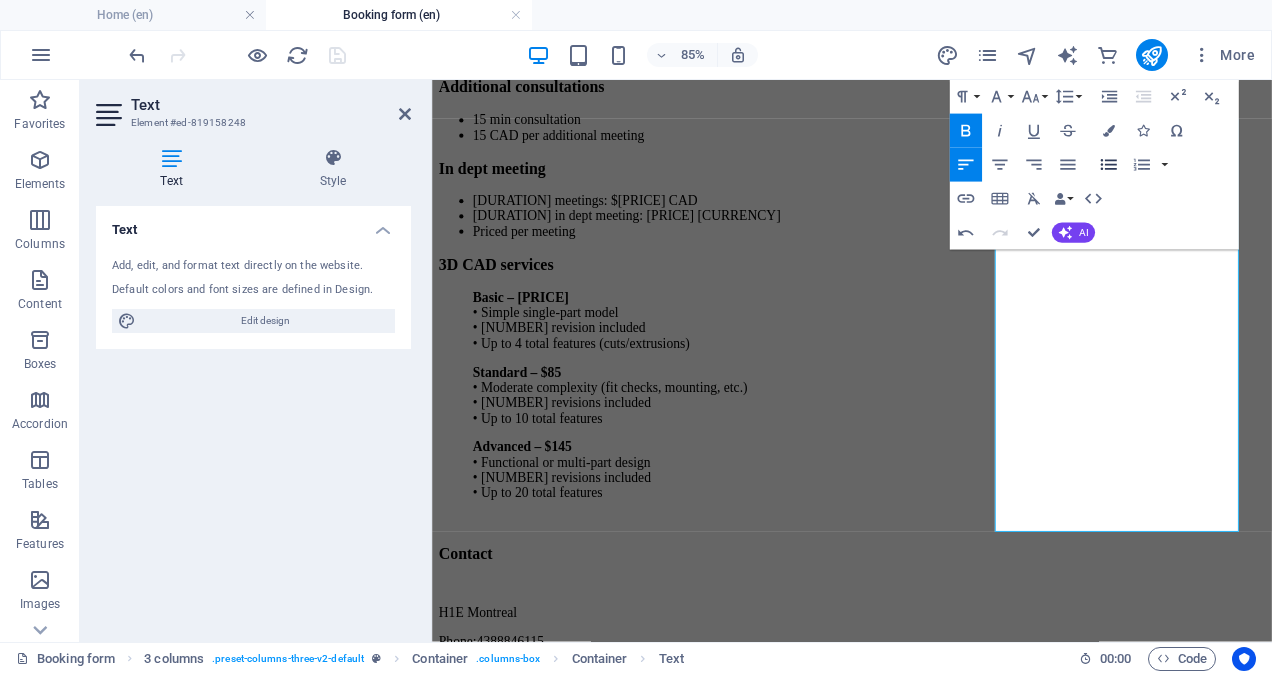 click 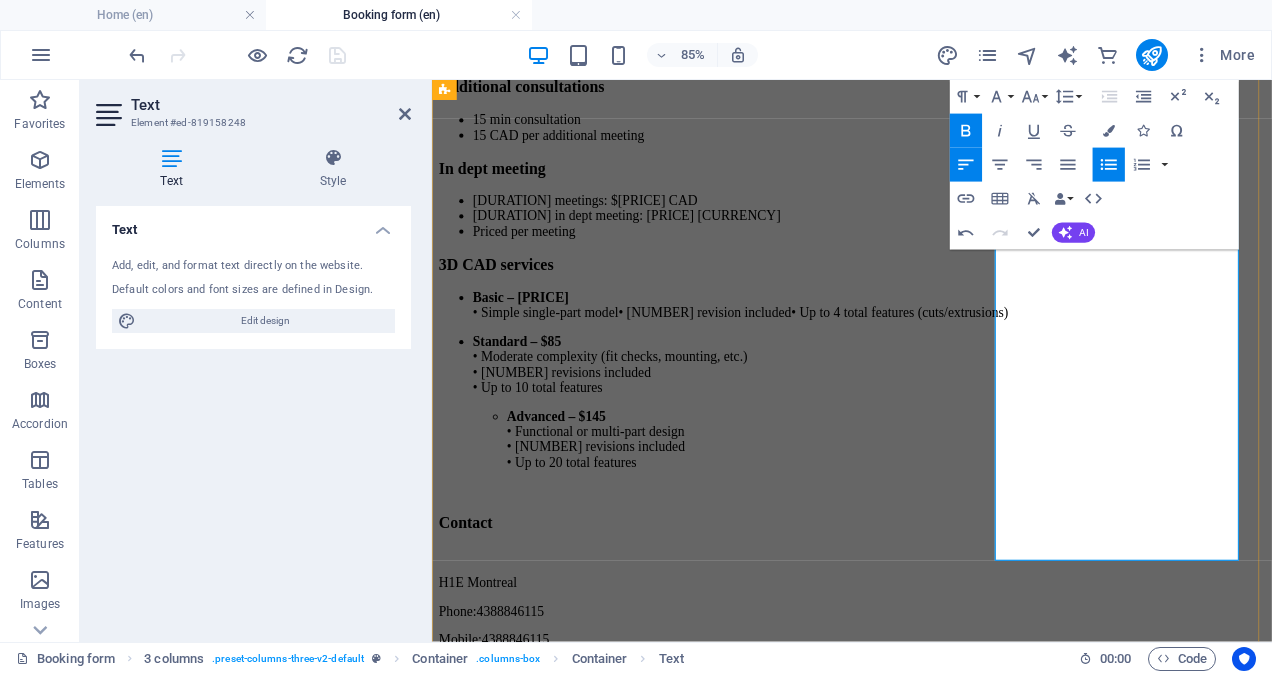 click on "Basic – [PRICE] • Simple single-part model • [NUMBER] revision included • Up to [NUMBER] total features (cuts/extrusions) Standard – [PRICE] • Moderate complexity (fit checks, mounting, etc.) • [NUMBER] revisions included • Up to [NUMBER] total features Advanced – [PRICE] • Functional or multi-part design • [NUMBER] revisions included • Up to [NUMBER] total features" at bounding box center [926, 433] 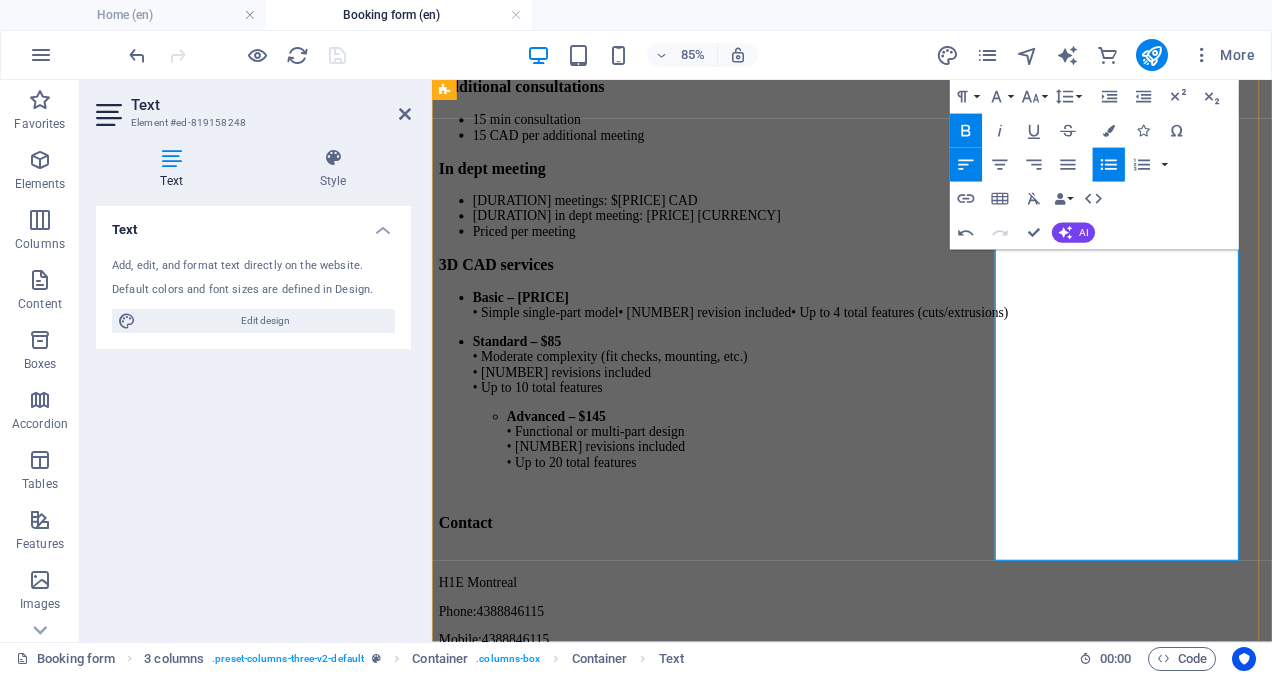 type 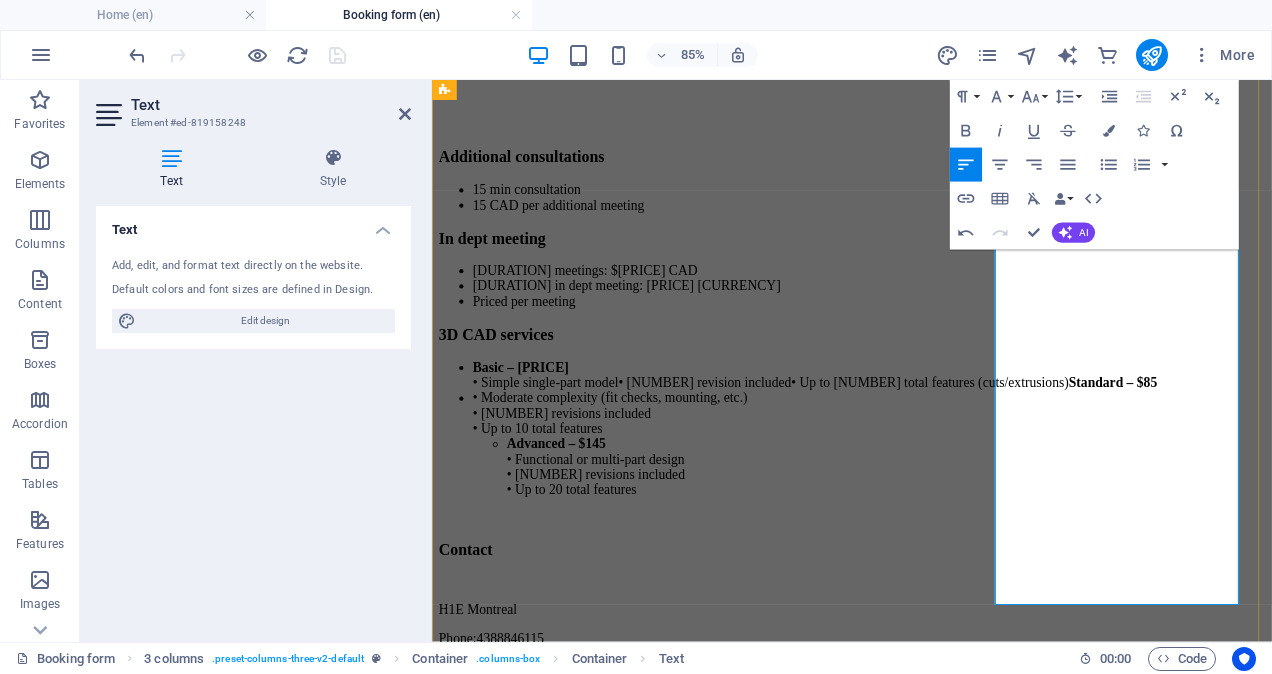 scroll, scrollTop: 976, scrollLeft: 0, axis: vertical 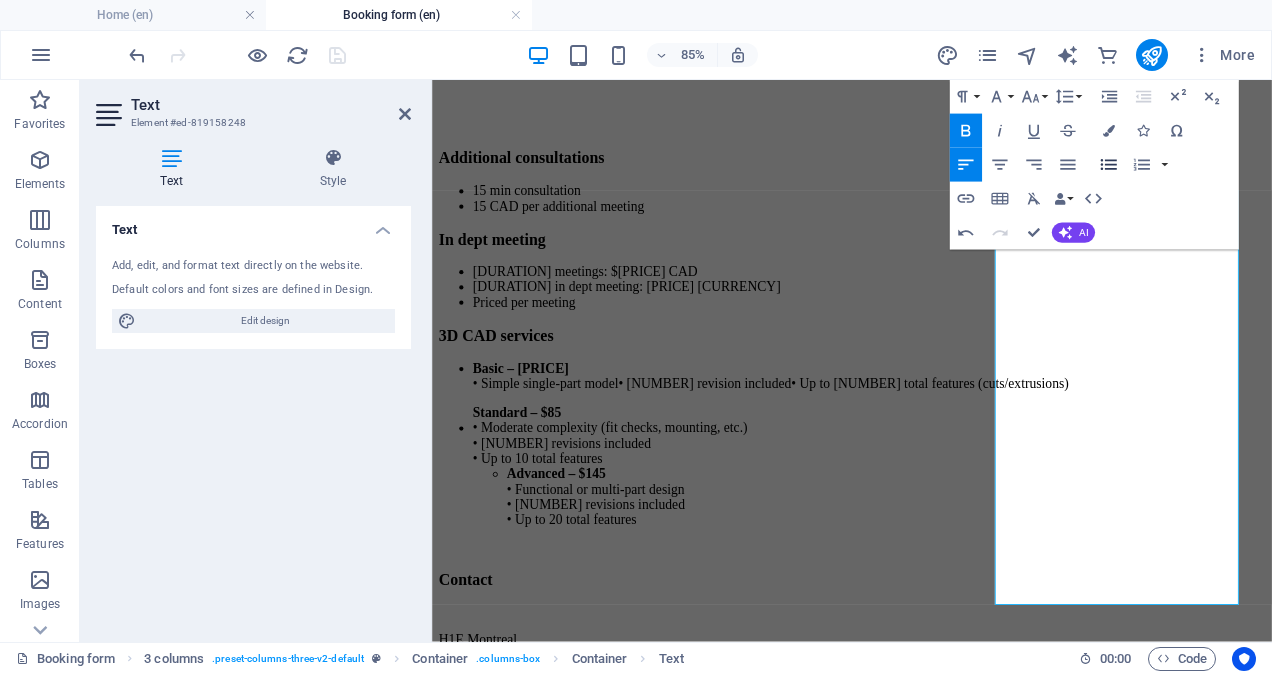 click 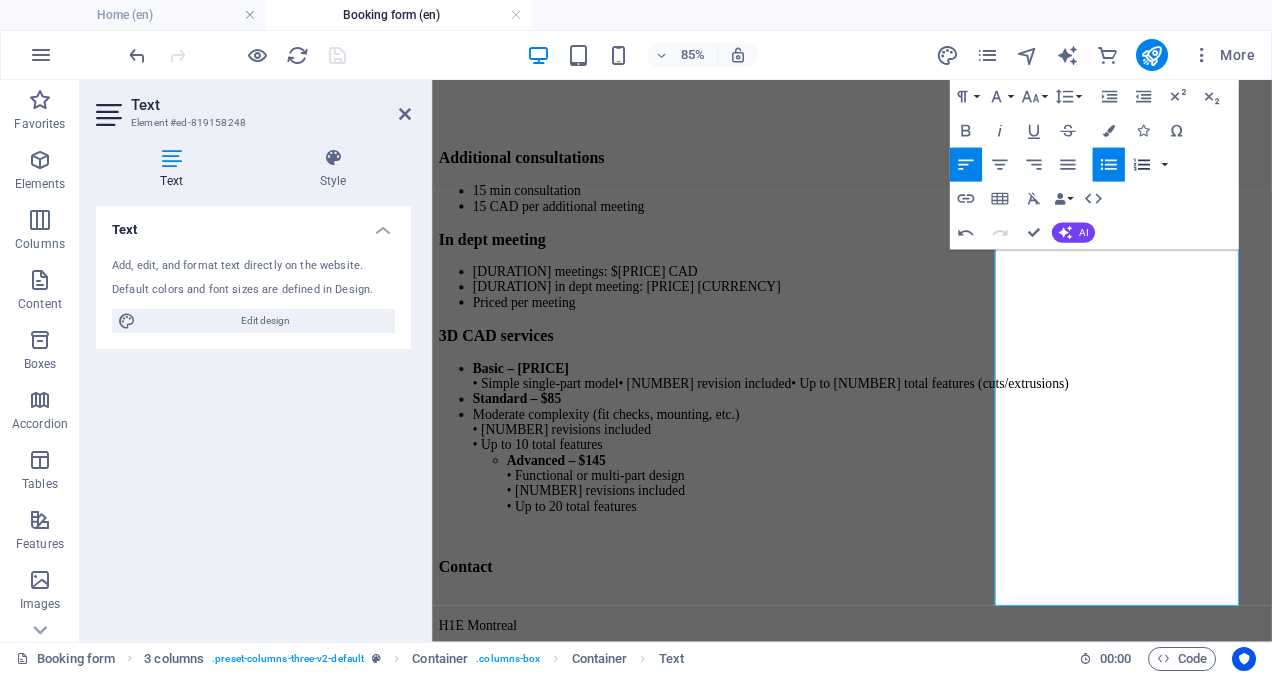 click 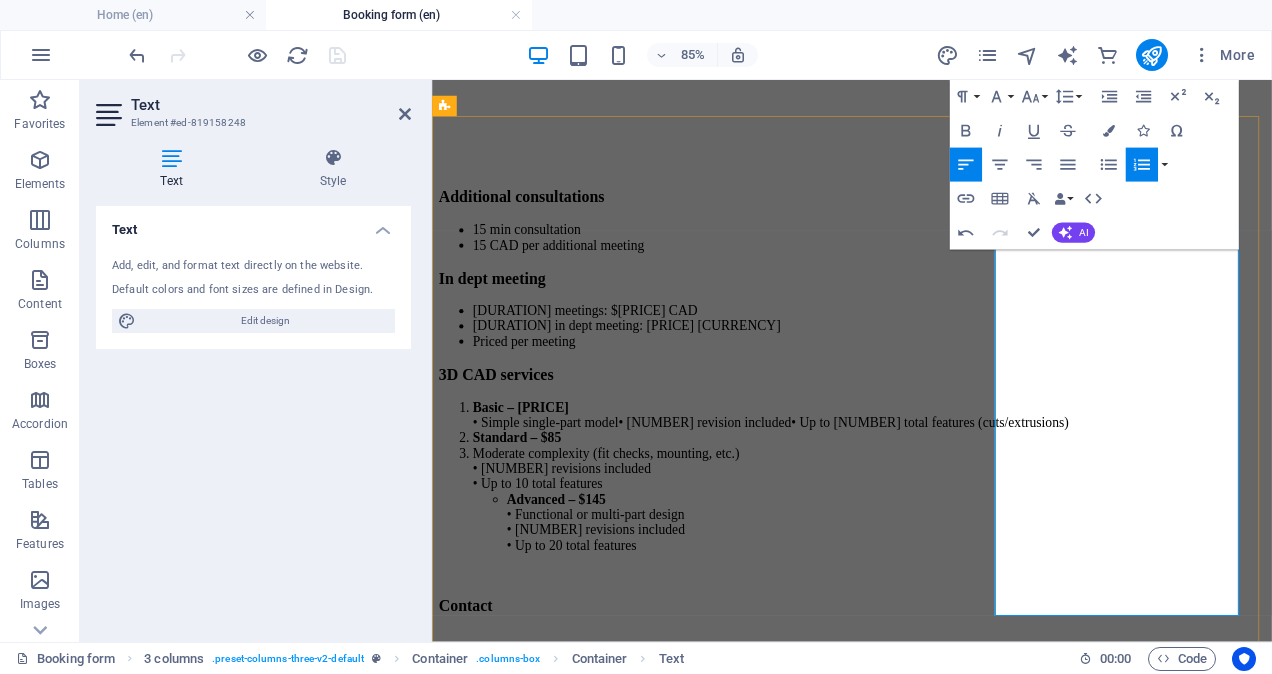 scroll, scrollTop: 920, scrollLeft: 0, axis: vertical 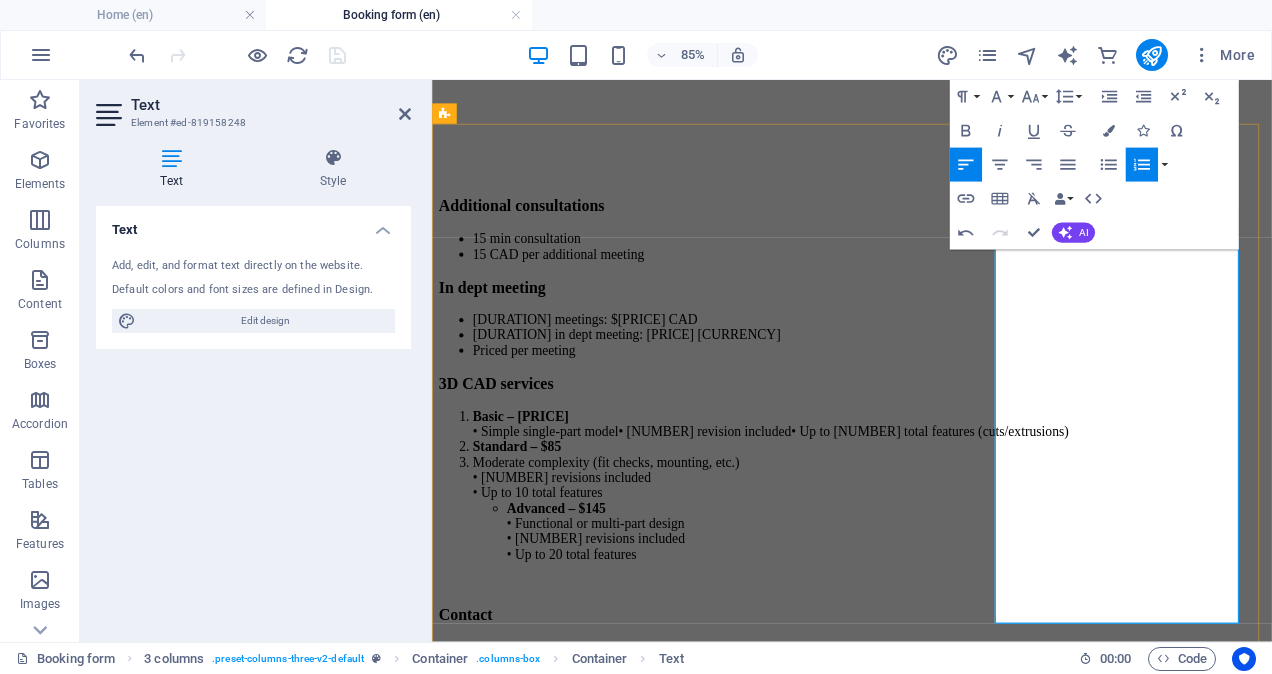 click on "Moderate complexity (fit checks, mounting, etc.) • 3 revisions included • Up to 10 total features Advanced – $145 • Functional or multi-part design • 5 revisions included • Up to 20 total features" at bounding box center [946, 584] 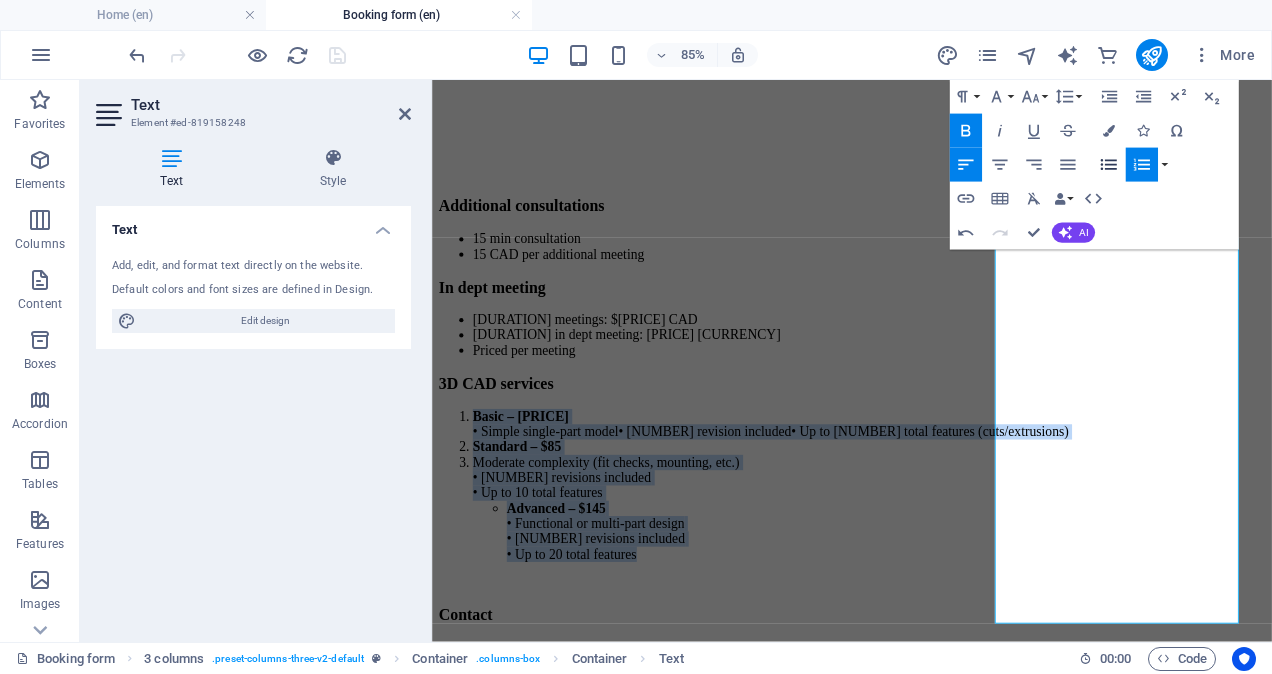 click 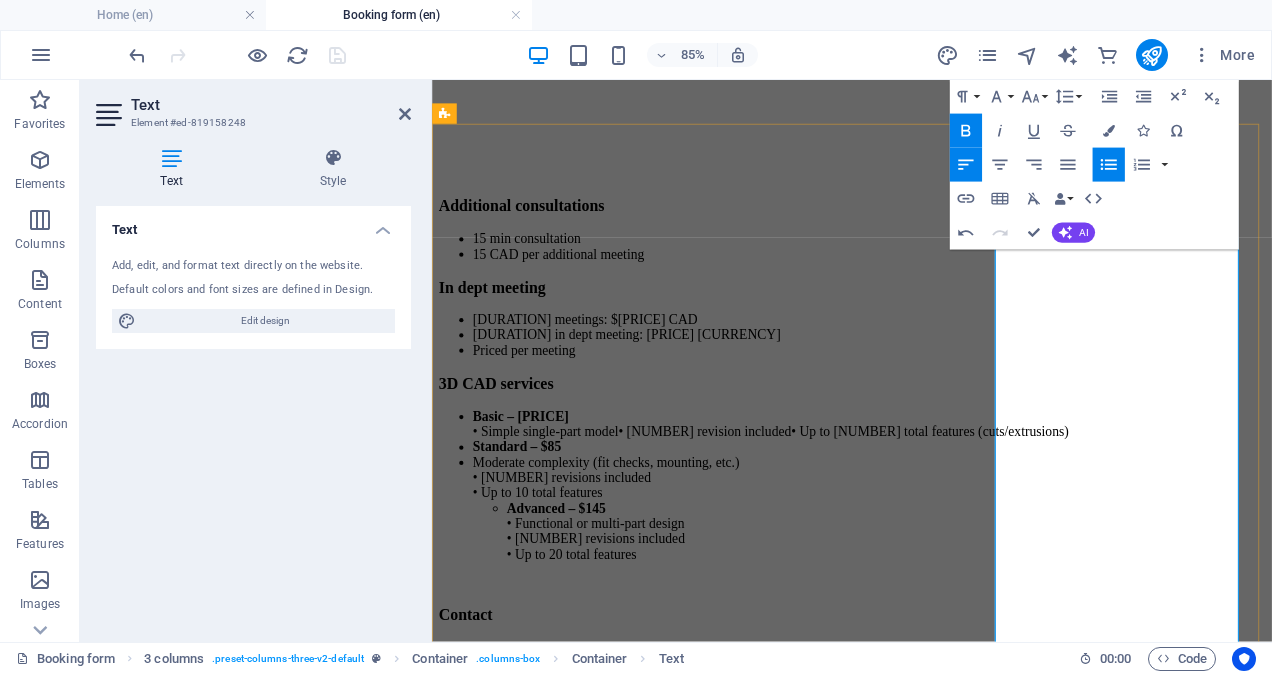 click on "Advanced – [PRICE] • Functional or multi-part design • [NUMBER] revisions included • Up to [NUMBER] total features" at bounding box center (966, 611) 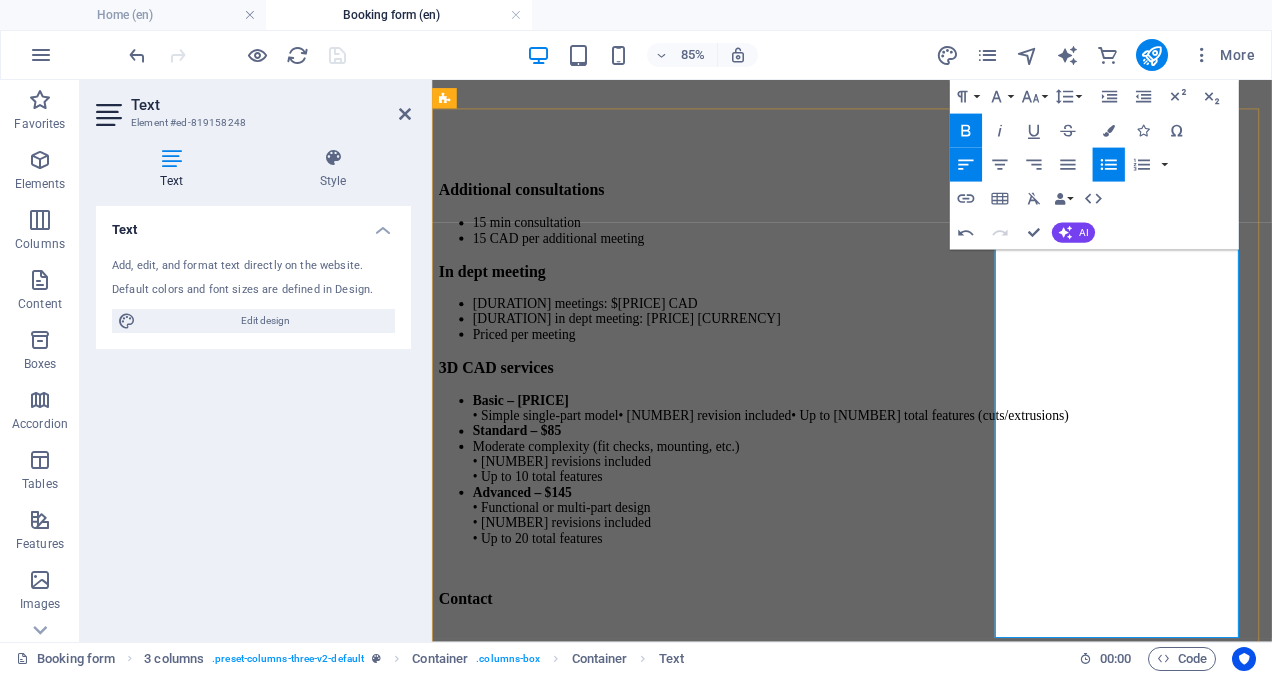 scroll, scrollTop: 979, scrollLeft: 0, axis: vertical 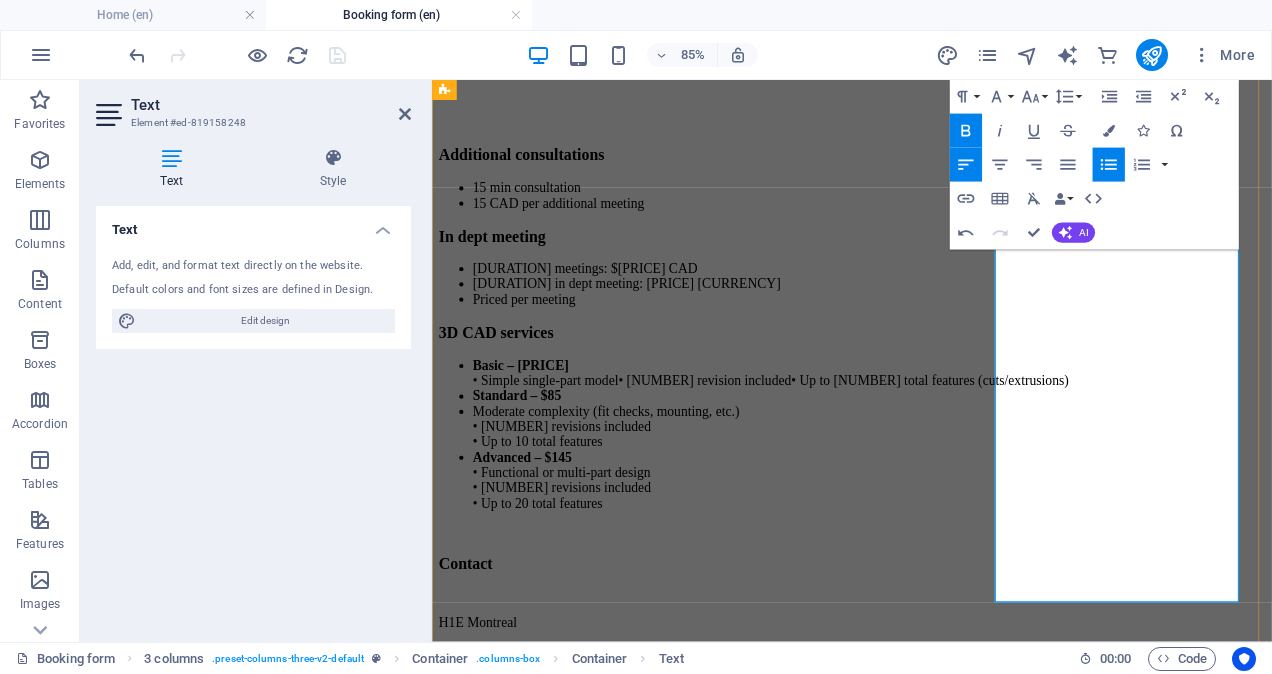 click on "Advanced – [PRICE] • Functional or multi-part design • [NUMBER] revisions included • Up to [NUMBER] total features" at bounding box center [946, 552] 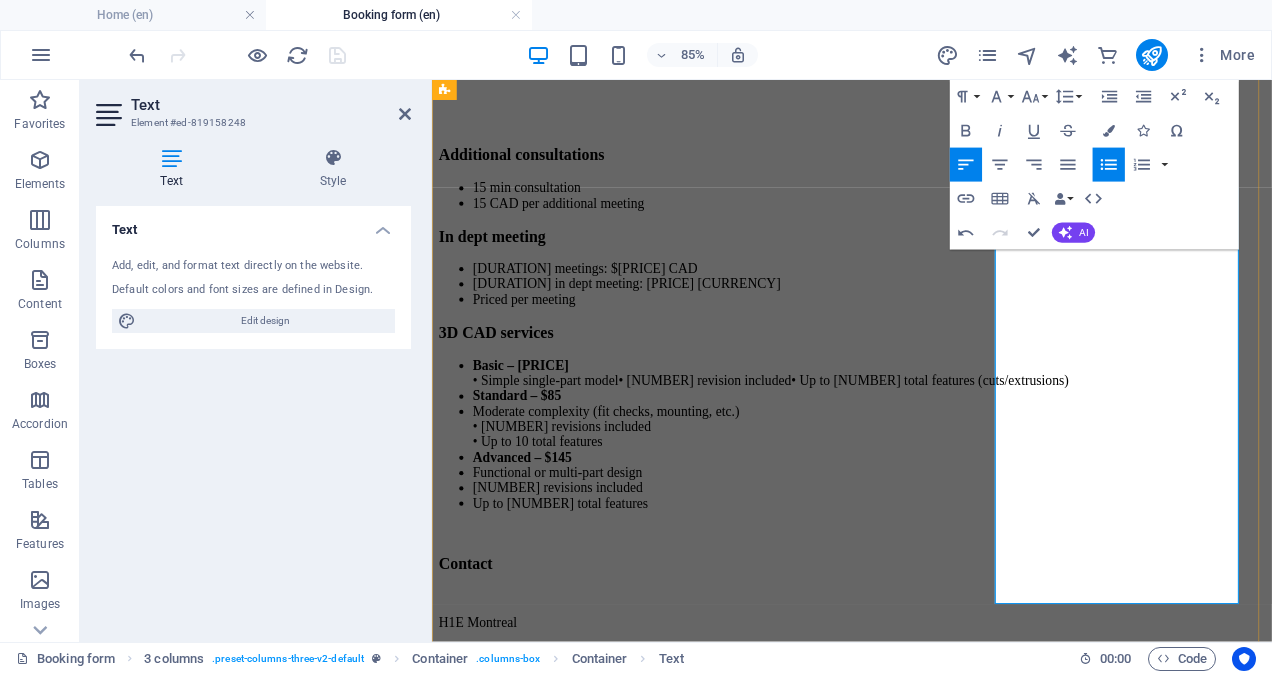 click on "Moderate complexity (fit checks, mounting, etc.) • 3 revisions included • Up to 10 total features" at bounding box center [946, 489] 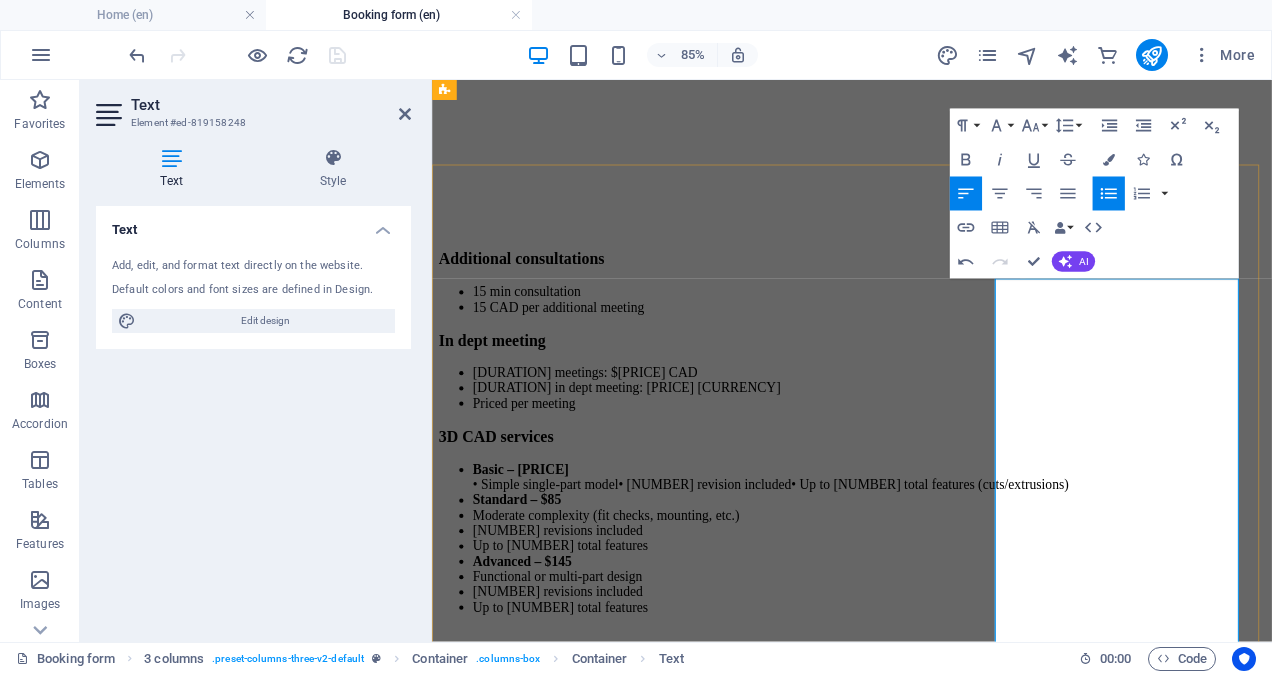 scroll, scrollTop: 855, scrollLeft: 0, axis: vertical 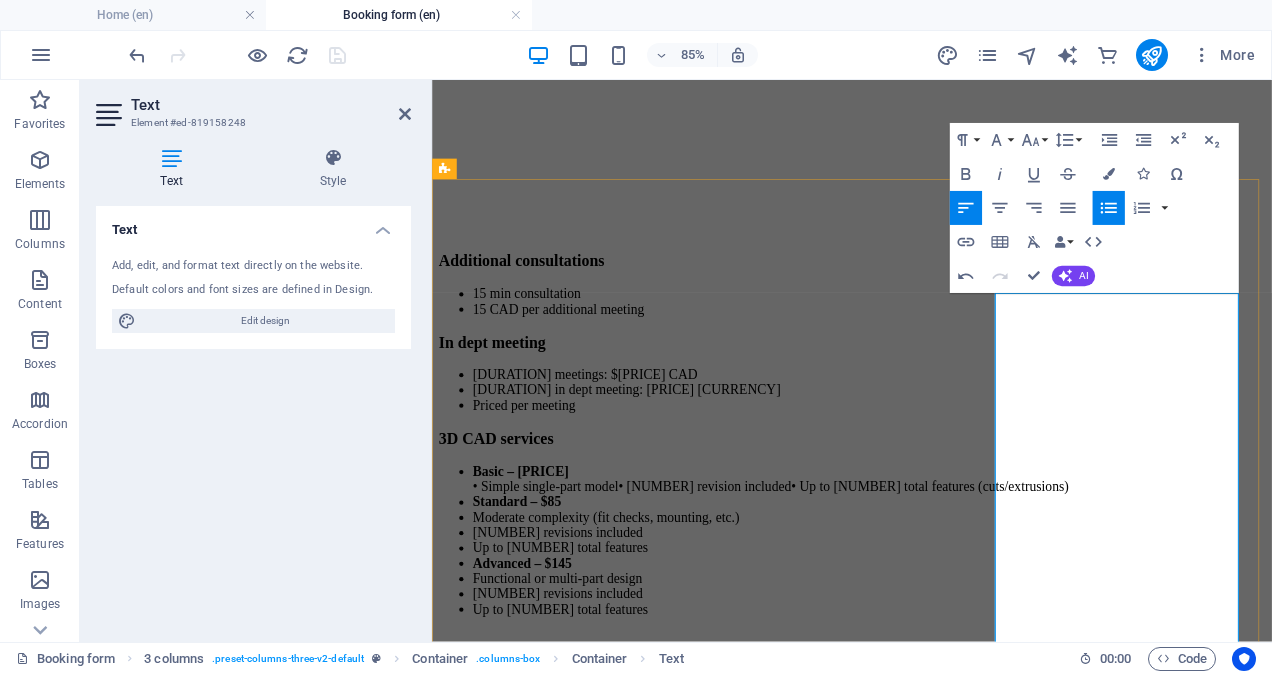 click on "Basic – $[PRICE] • Simple single-part model• [NUMBER] revision included• Up to [NUMBER] total features (cuts/extrusions) Standard – $[PRICE]   Moderate complexity (fit checks, mounting, etc.) [NUMBER] revisions included Up to [NUMBER] total features Advanced – $[PRICE] Functional or multi-part design [NUMBER] revisions included Up to [NUMBER] total features" at bounding box center [926, 622] 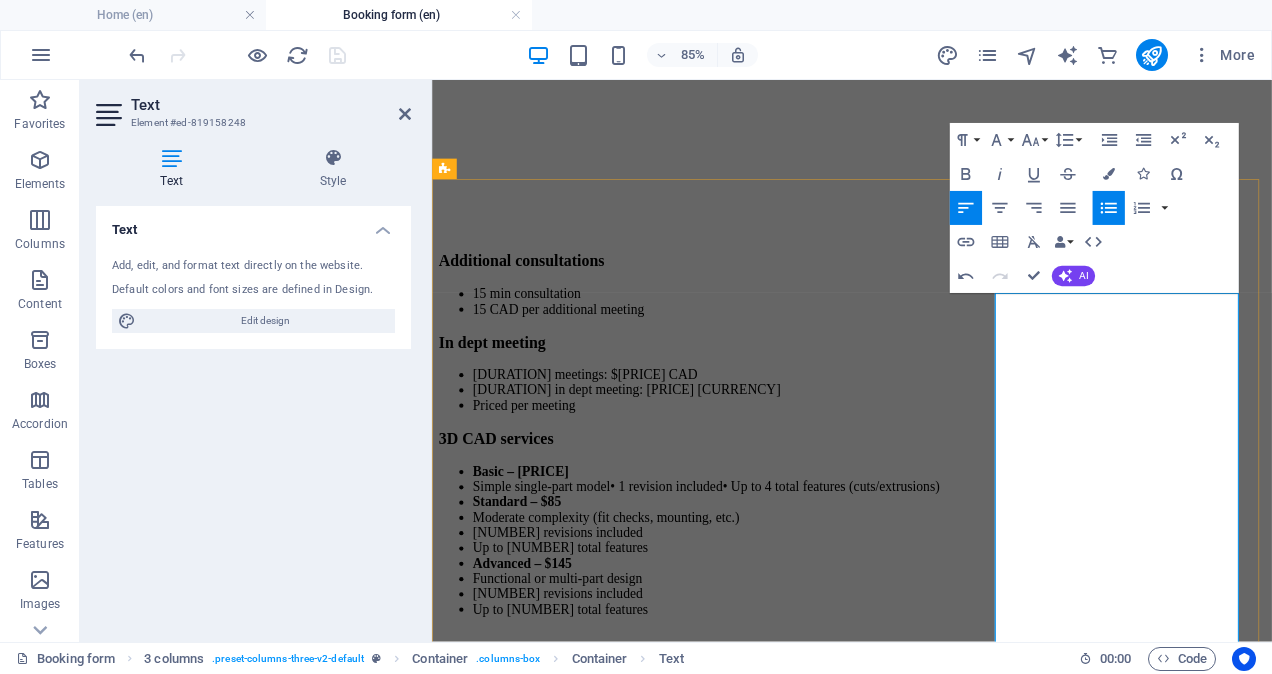 click on "Simple single-part model• 1 revision included• Up to 4 total features (cuts/extrusions)" at bounding box center (946, 559) 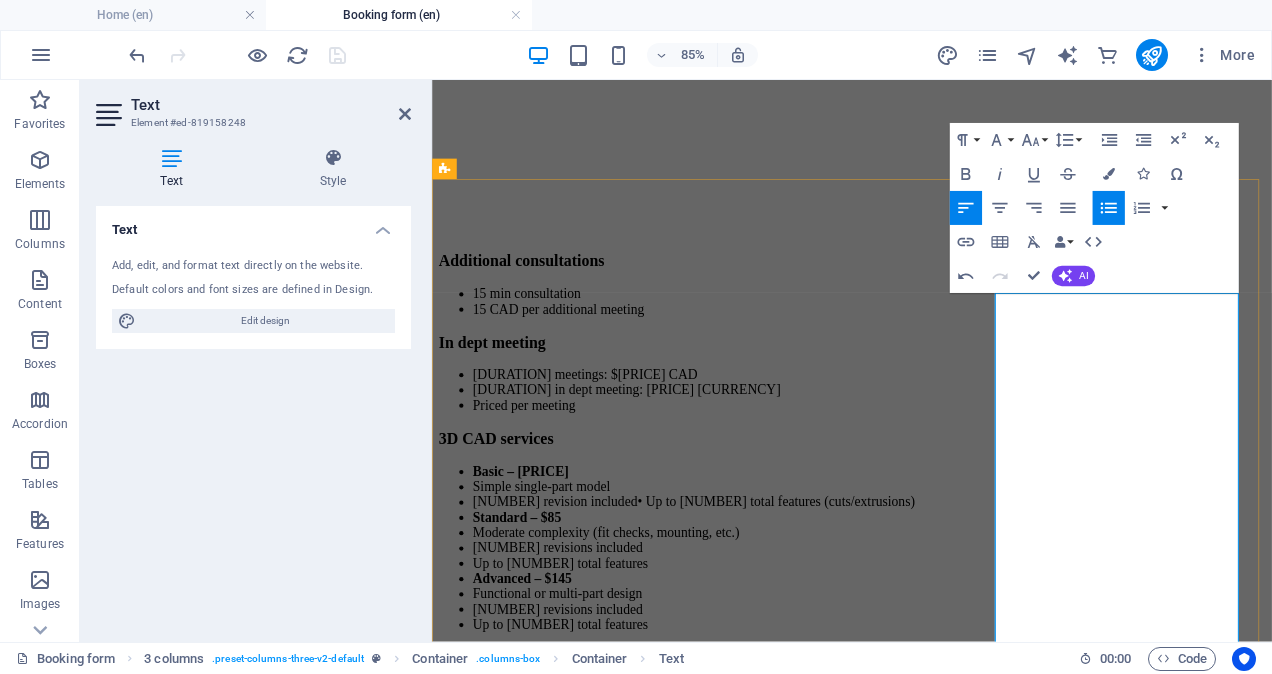 click on "[NUMBER] revision included• Up to [NUMBER] total features (cuts/extrusions)" at bounding box center [946, 577] 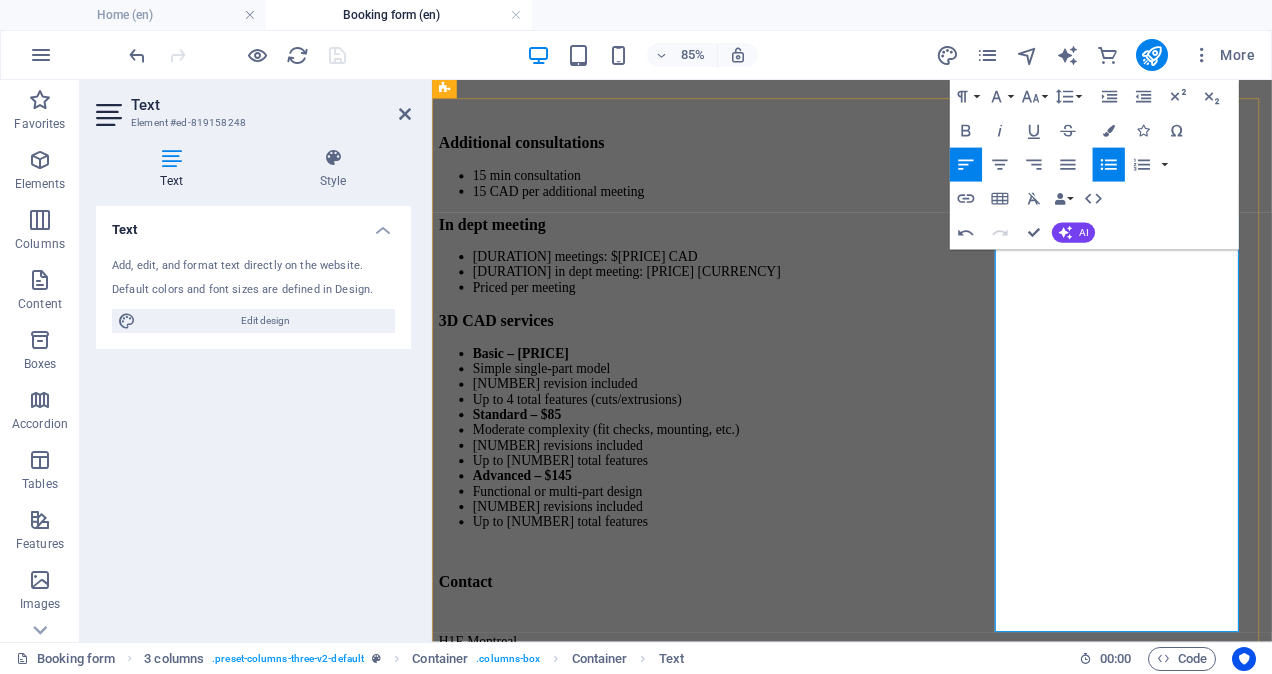 scroll, scrollTop: 996, scrollLeft: 0, axis: vertical 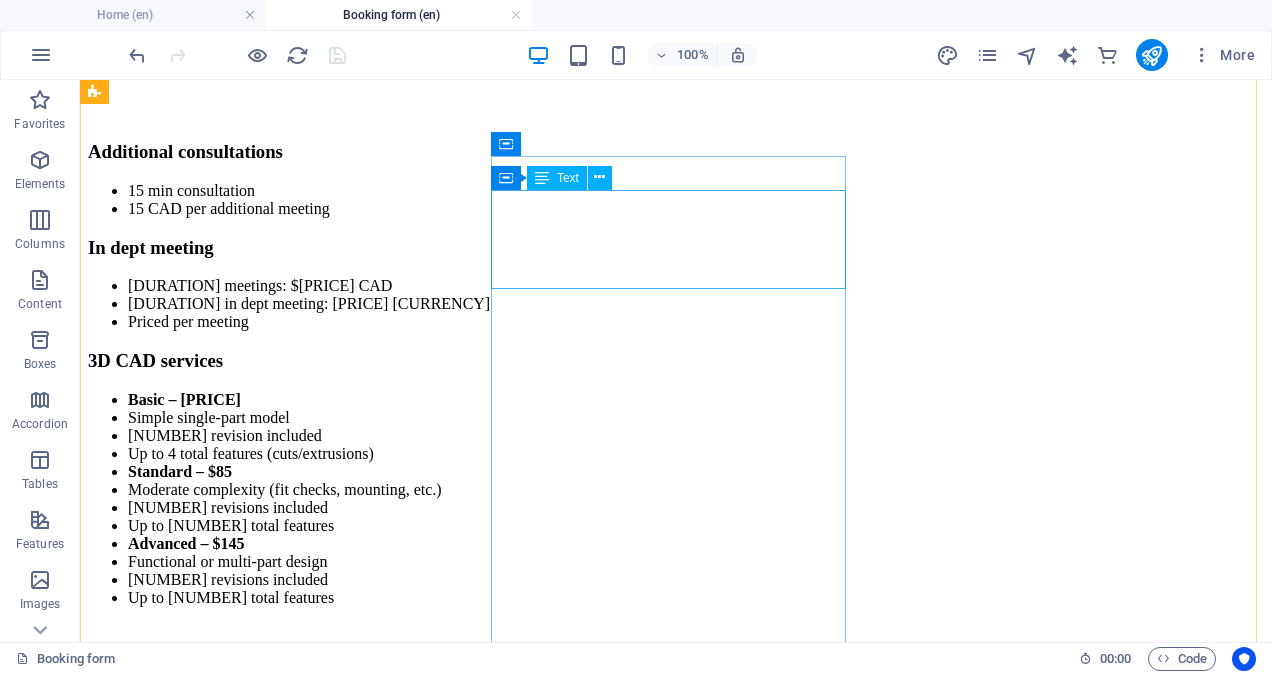 click on "[DURATION] to [DURATION] meetings: [PRICE] [CURRENCY] [DURATION] in dept meeting: [PRICE] [CURRENCY] Priced per meeting" at bounding box center [676, 304] 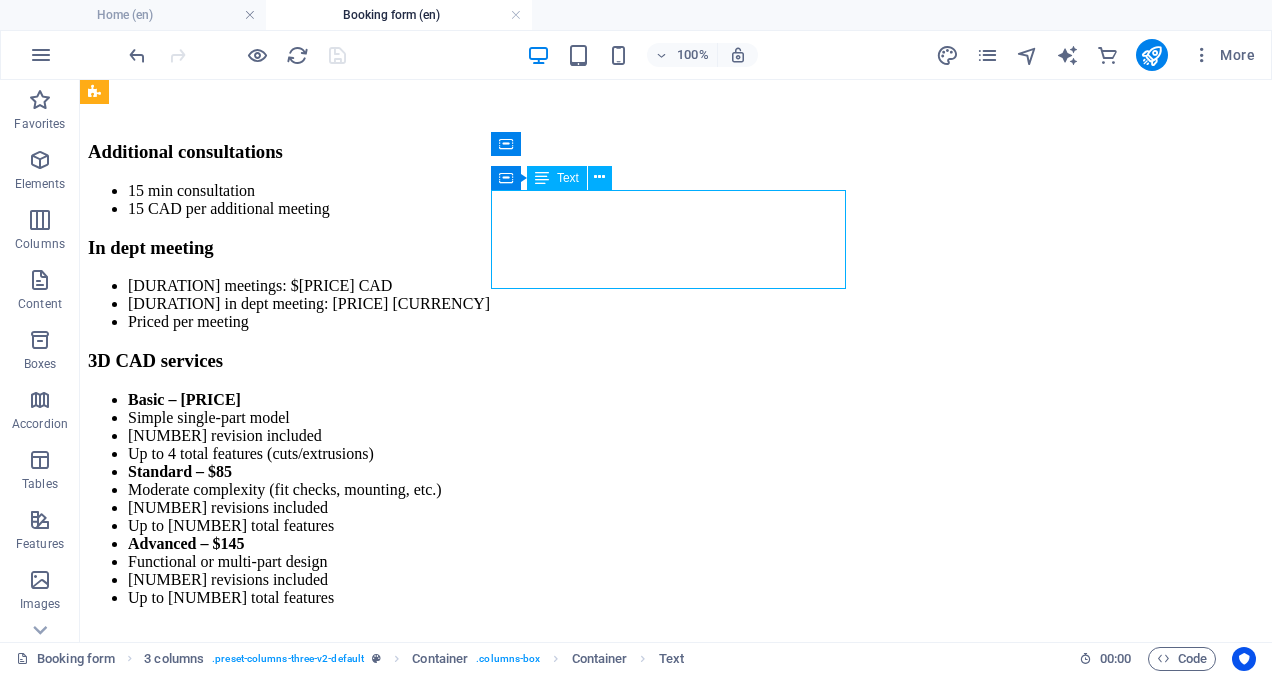 click on "[DURATION] to [DURATION] meetings: [PRICE] [CURRENCY] [DURATION] in dept meeting: [PRICE] [CURRENCY] Priced per meeting" at bounding box center [676, 304] 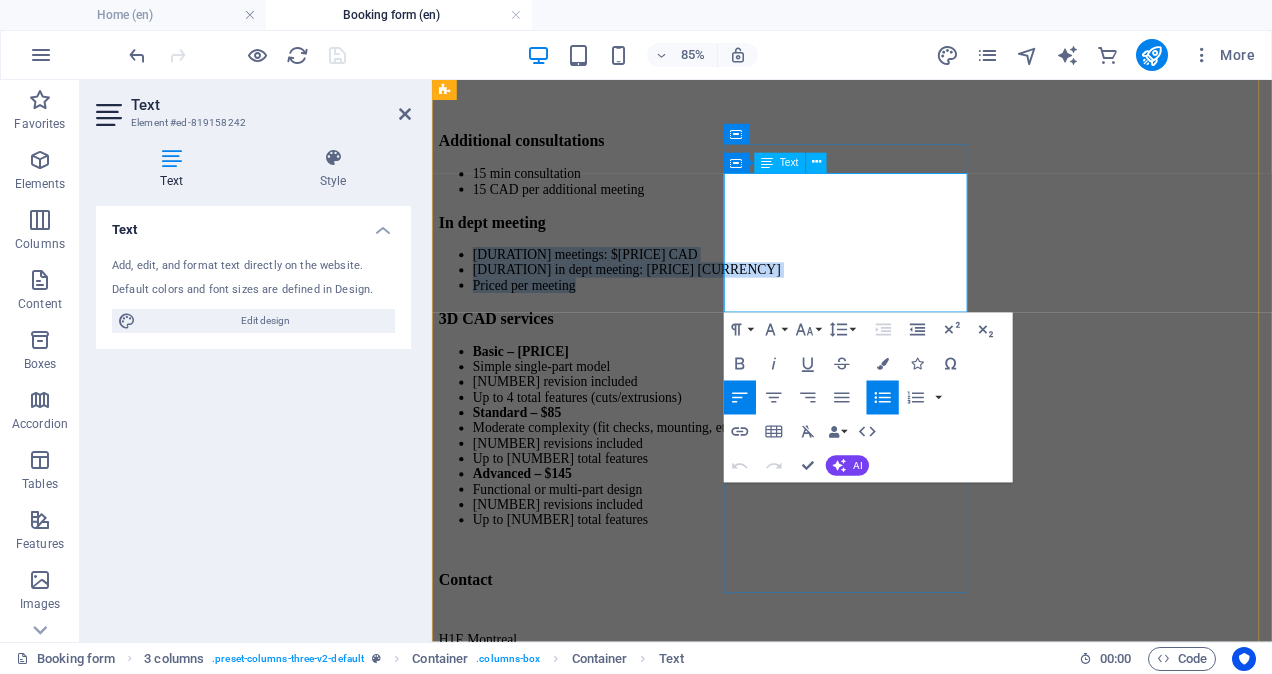 drag, startPoint x: 971, startPoint y: 338, endPoint x: 789, endPoint y: 213, distance: 220.79176 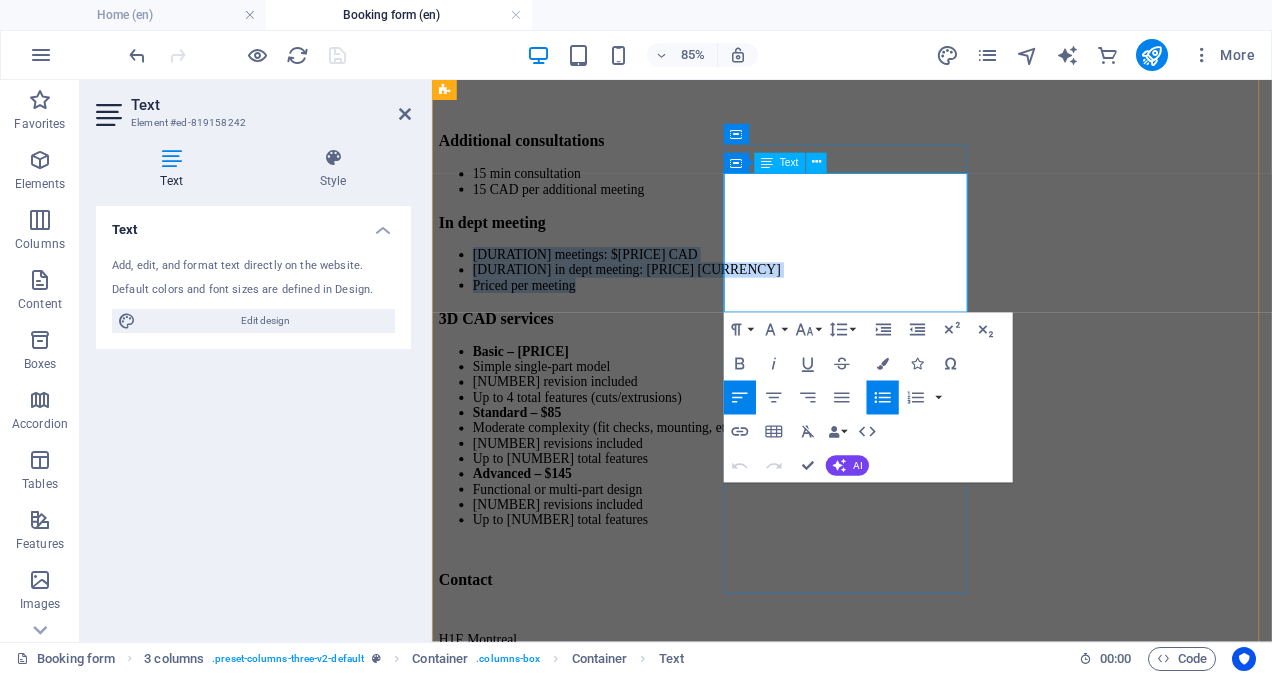 copy on "[DURATION] to [DURATION] meetings: [PRICE] [CURRENCY] [DURATION] in dept meeting: [PRICE] [CURRENCY] Priced per meeting" 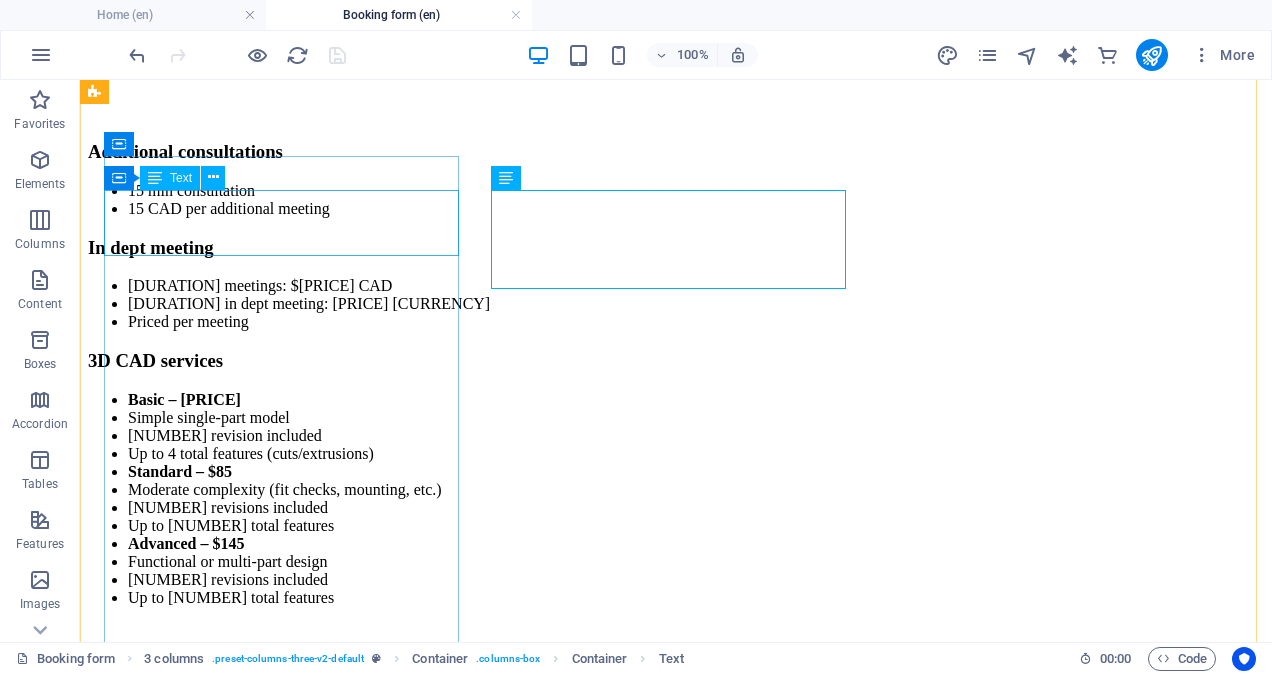 click on "[DURATION] consultation $[PRICE] per additional meeting" at bounding box center [676, 200] 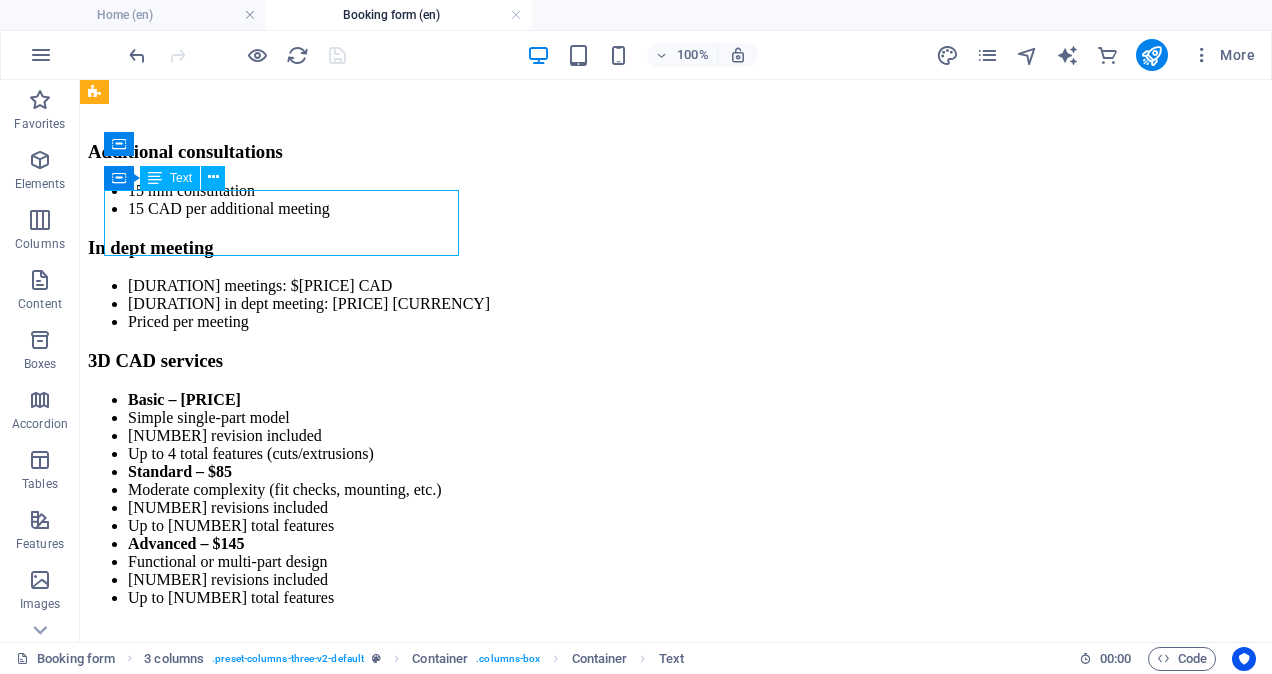 click on "[DURATION] consultation $[PRICE] per additional meeting" at bounding box center (676, 200) 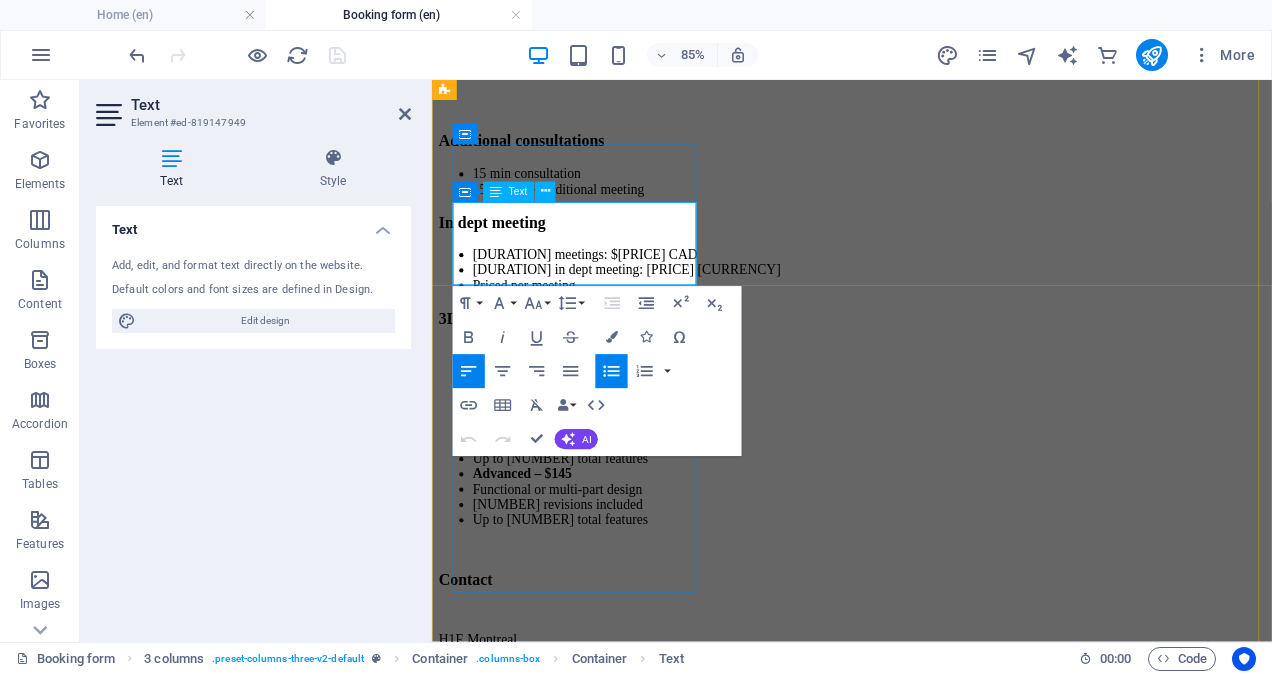 click on "15 CAD per additional meeting" at bounding box center [946, 209] 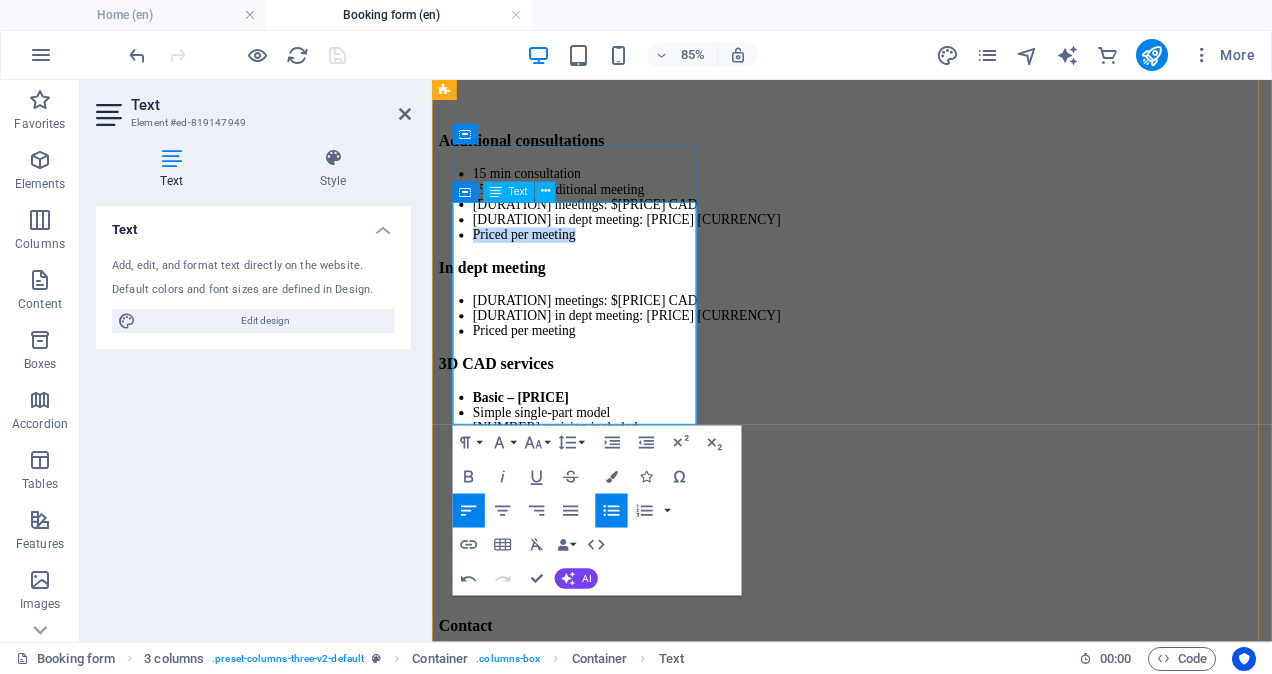 drag, startPoint x: 657, startPoint y: 461, endPoint x: 481, endPoint y: 467, distance: 176.10225 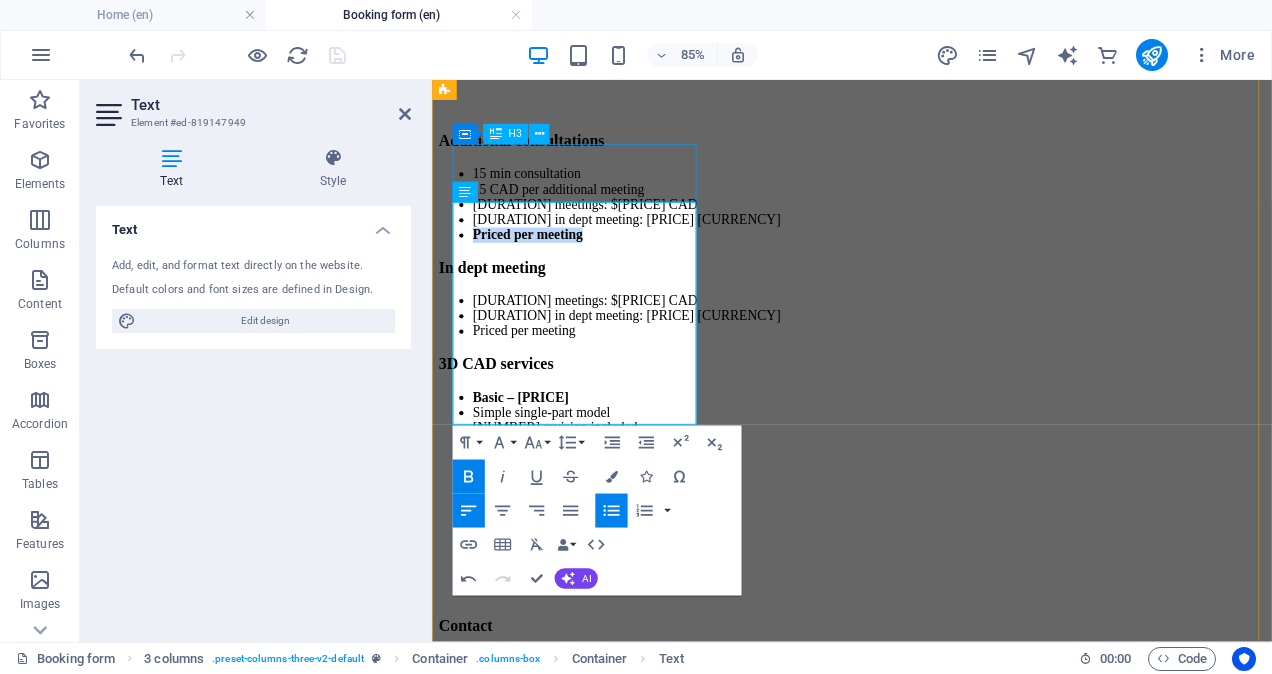 click on "Additional consultations" at bounding box center [926, 152] 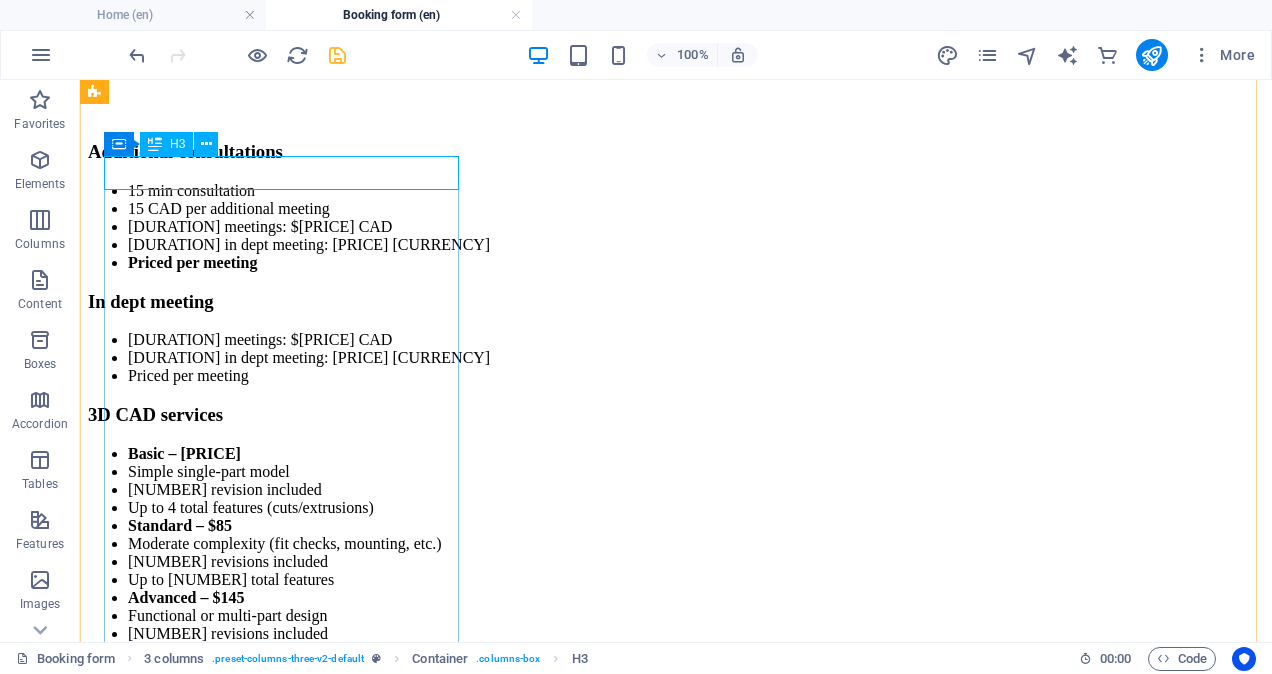 click on "Additional consultations" at bounding box center [676, 152] 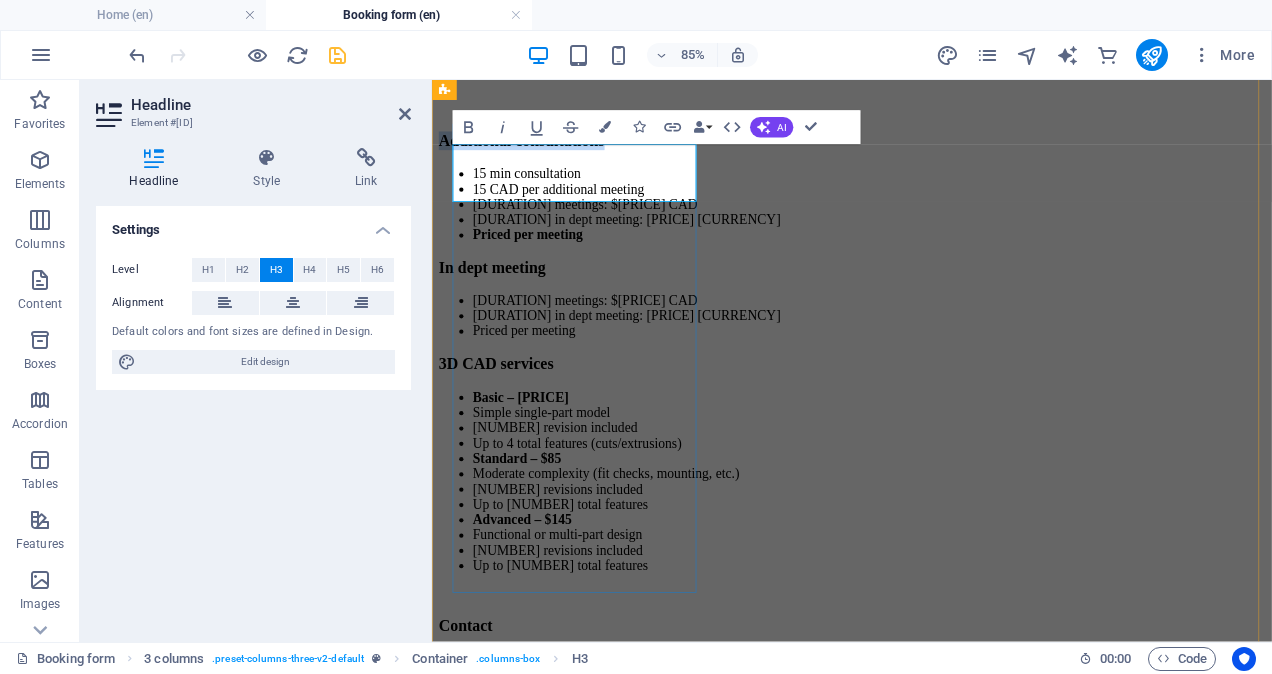type 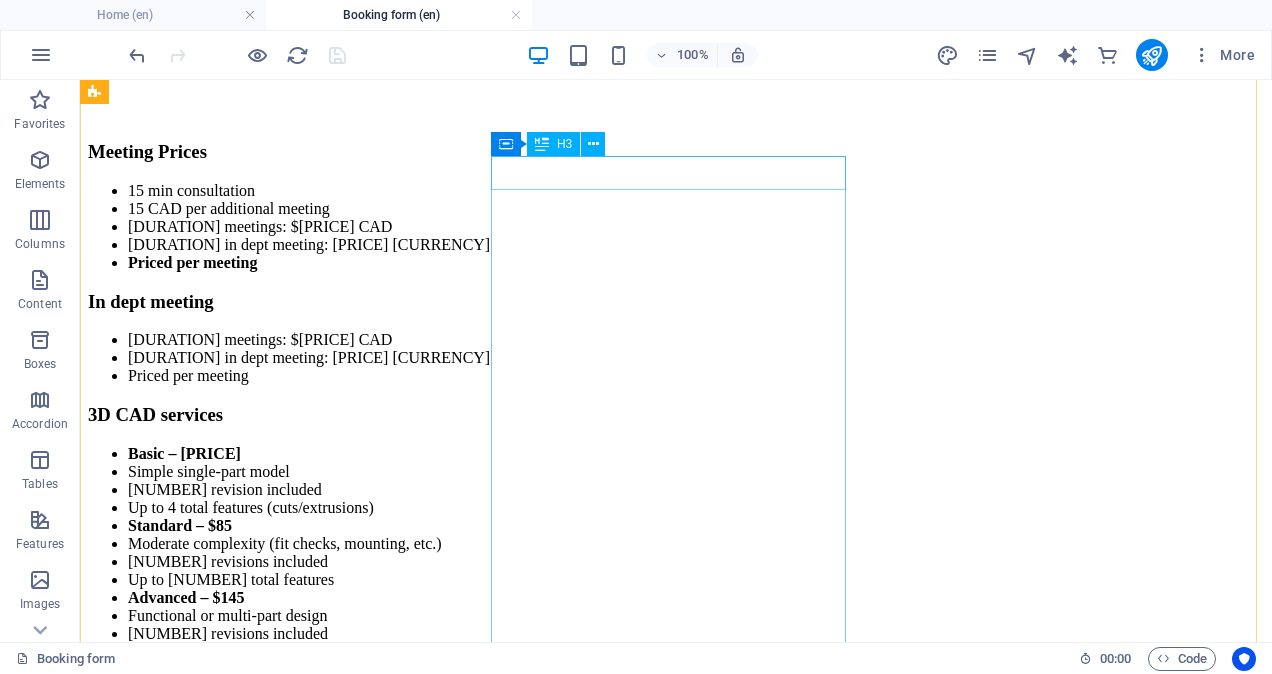click on "In dept meeting" at bounding box center [676, 302] 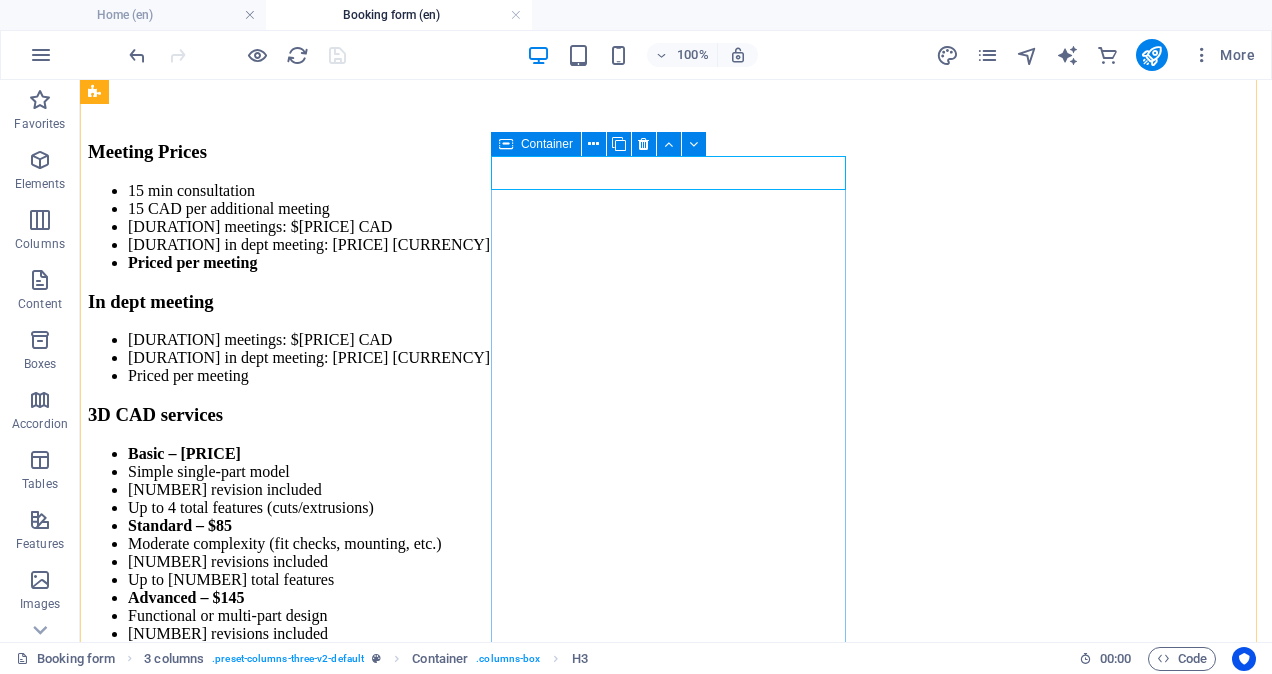 click at bounding box center (506, 144) 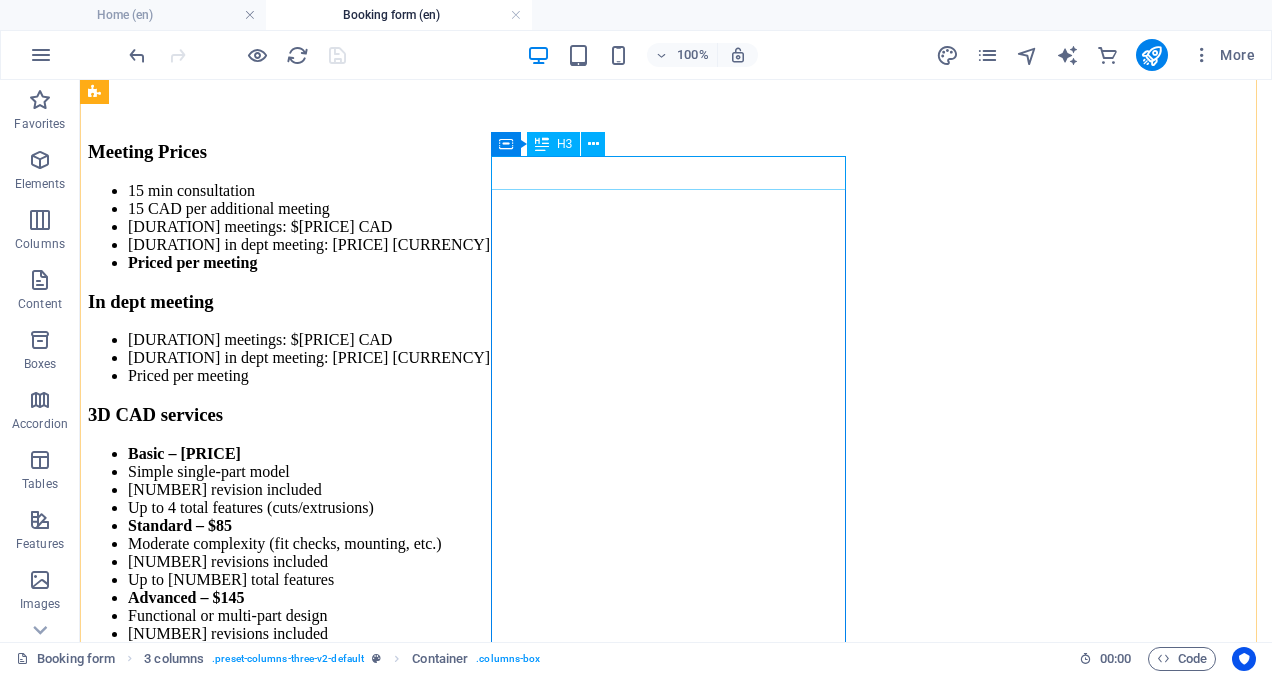 click on "In dept meeting" at bounding box center [676, 302] 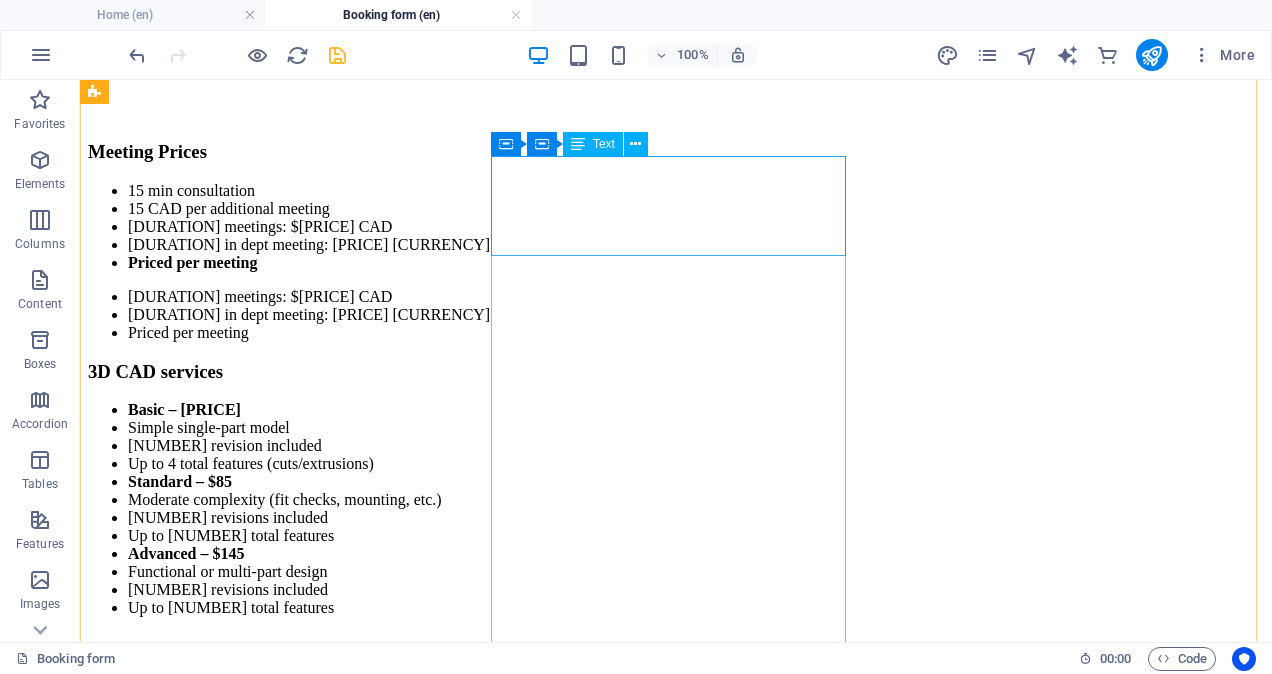 click on "[DURATION] to [DURATION] meetings: [PRICE] [CURRENCY] [DURATION] in dept meeting: [PRICE] [CURRENCY] Priced per meeting" at bounding box center [676, 315] 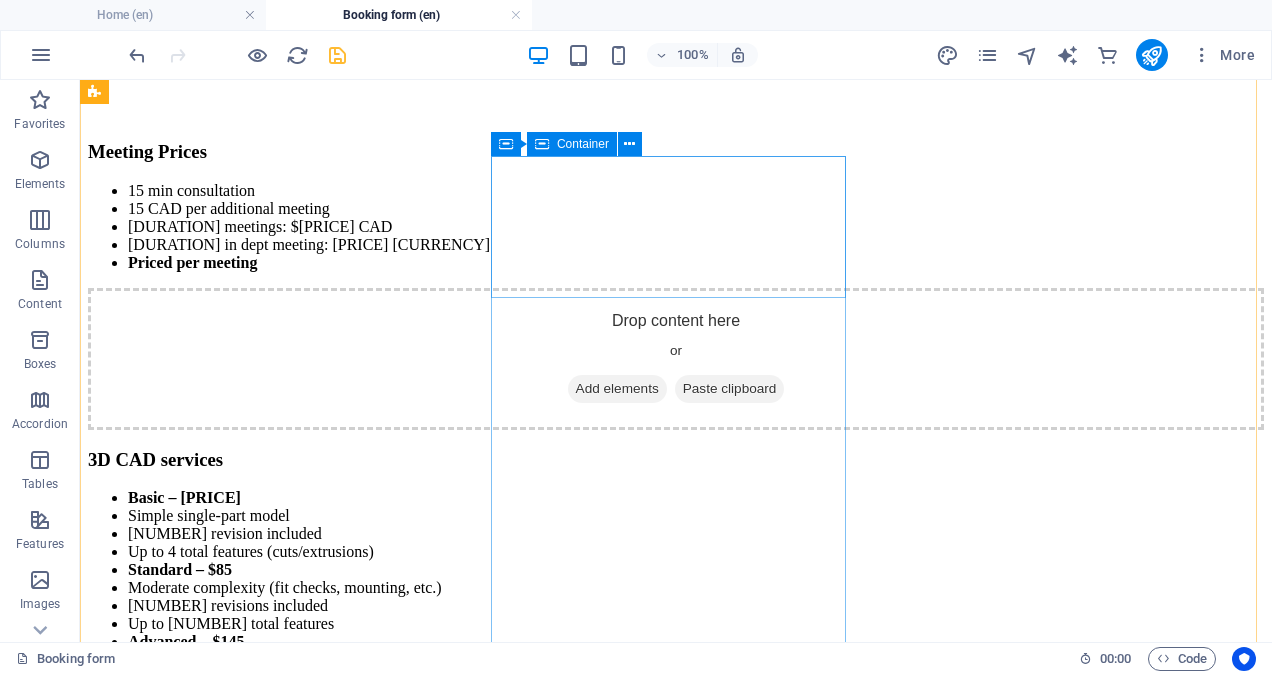 click on "Drop content here or  Add elements  Paste clipboard" at bounding box center (676, 359) 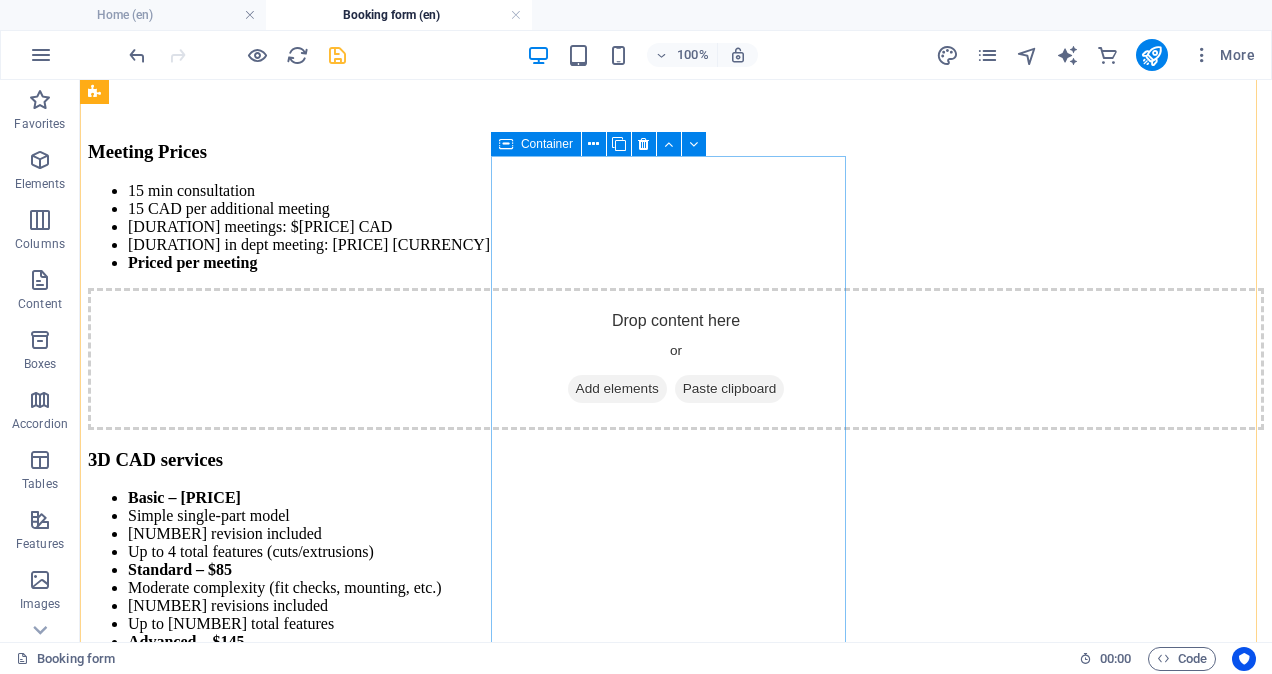 click on "Add elements" at bounding box center (617, 389) 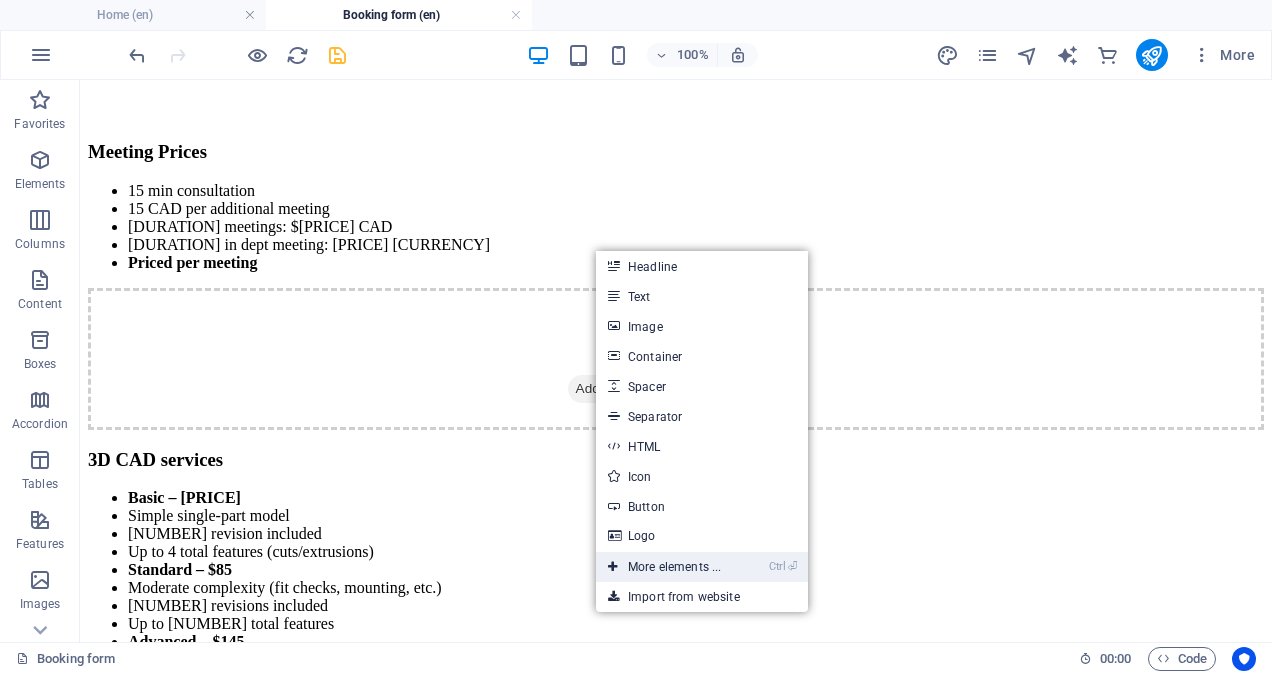 click on "Ctrl ⏎  More elements ..." at bounding box center (664, 567) 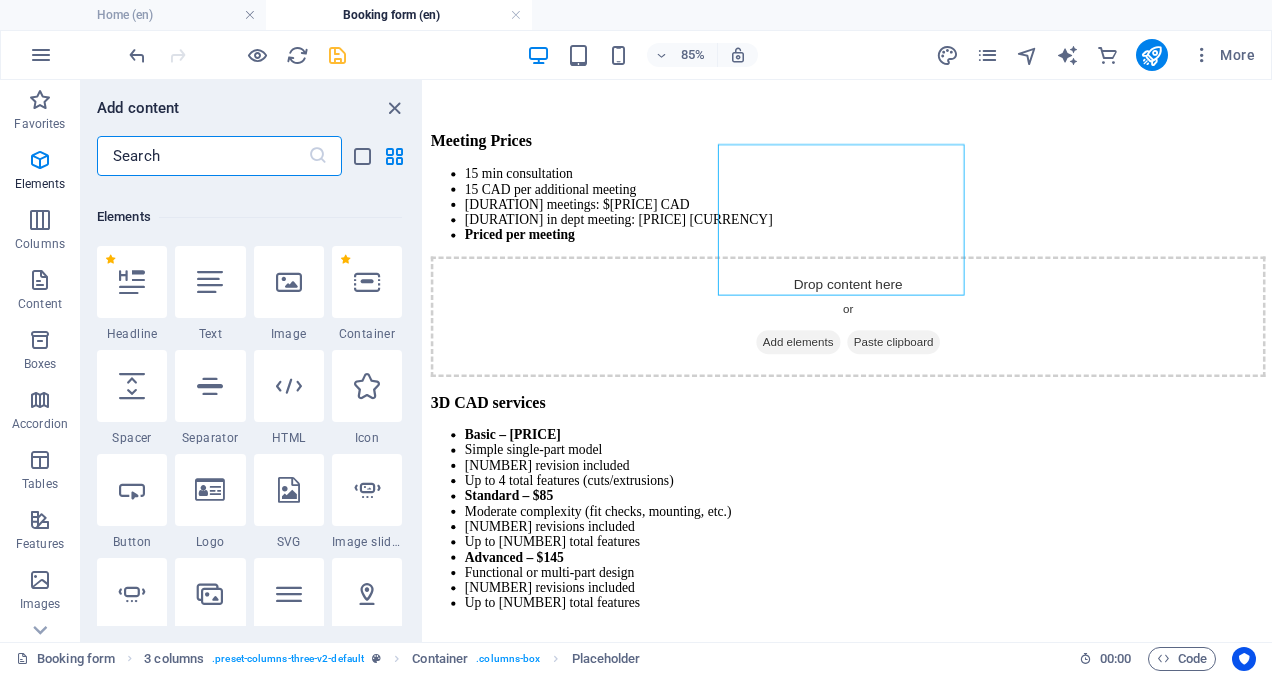 scroll, scrollTop: 213, scrollLeft: 0, axis: vertical 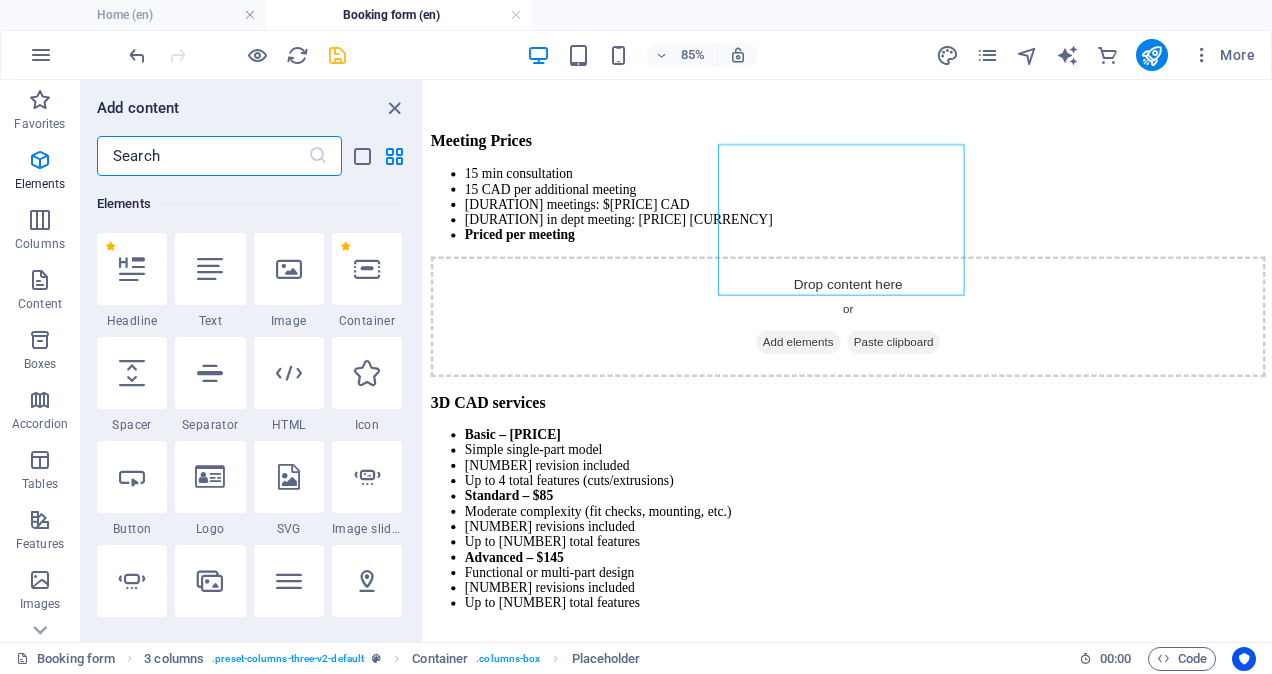click at bounding box center [202, 156] 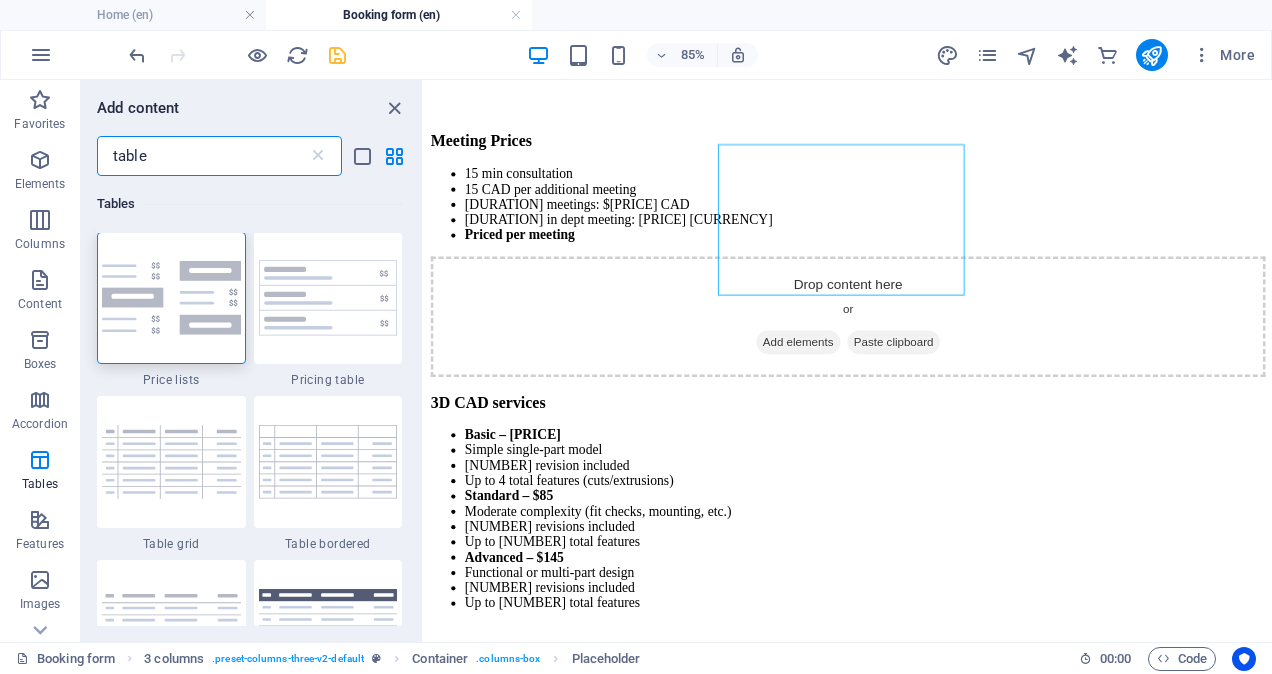 scroll, scrollTop: 0, scrollLeft: 0, axis: both 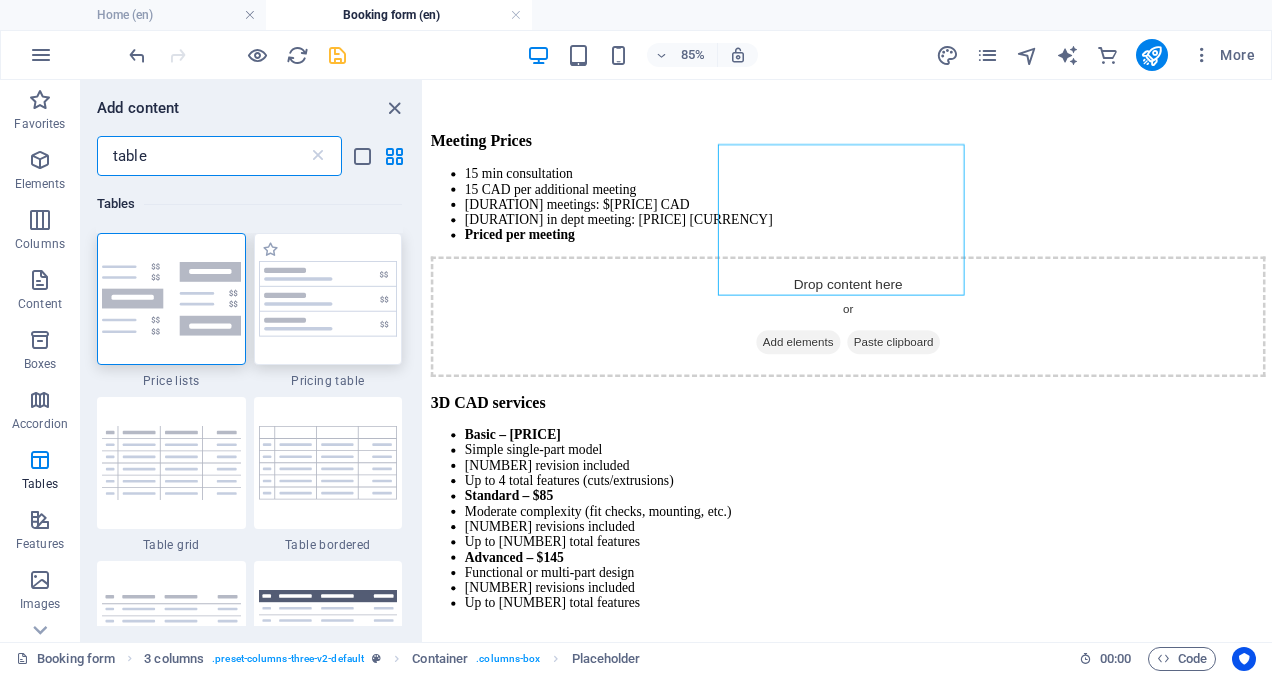 type on "table" 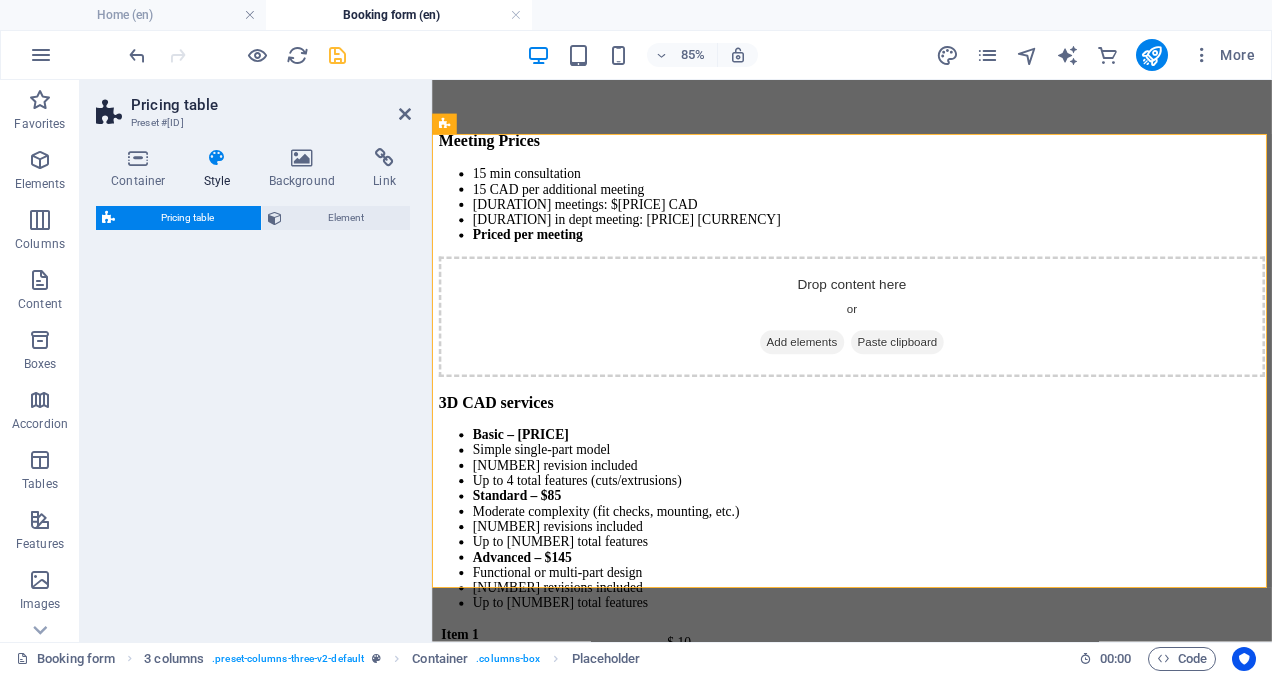 select on "rem" 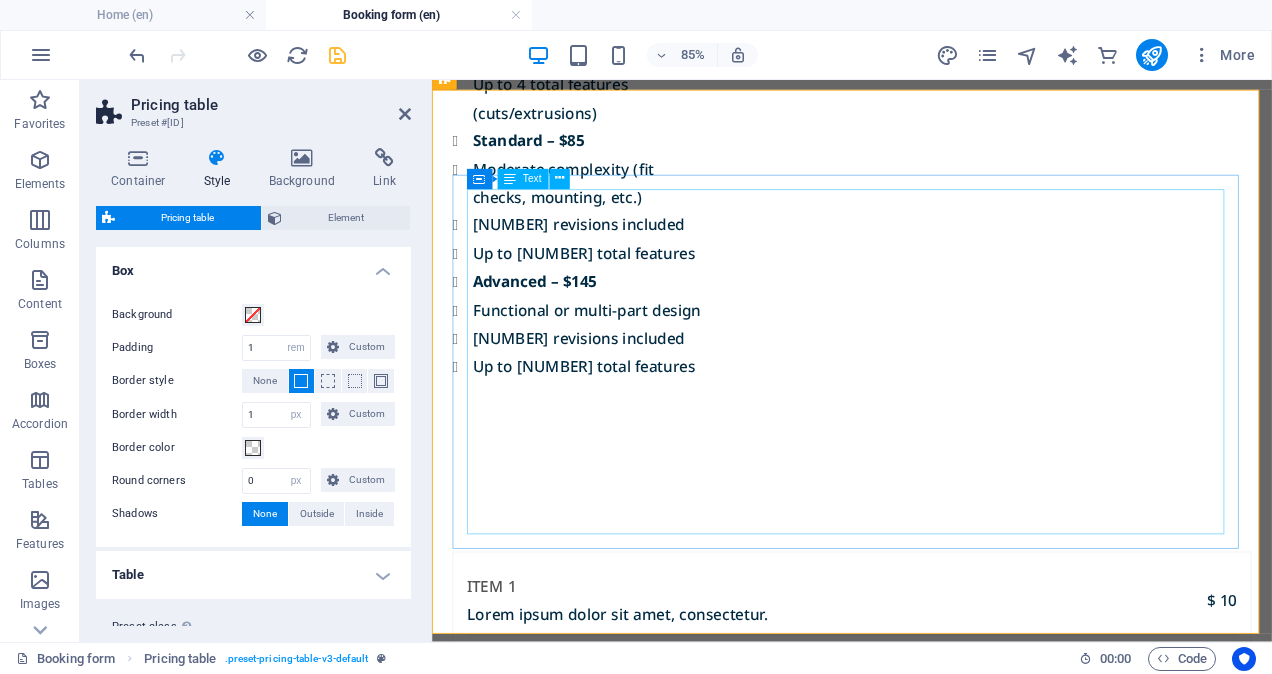 scroll, scrollTop: 1687, scrollLeft: 0, axis: vertical 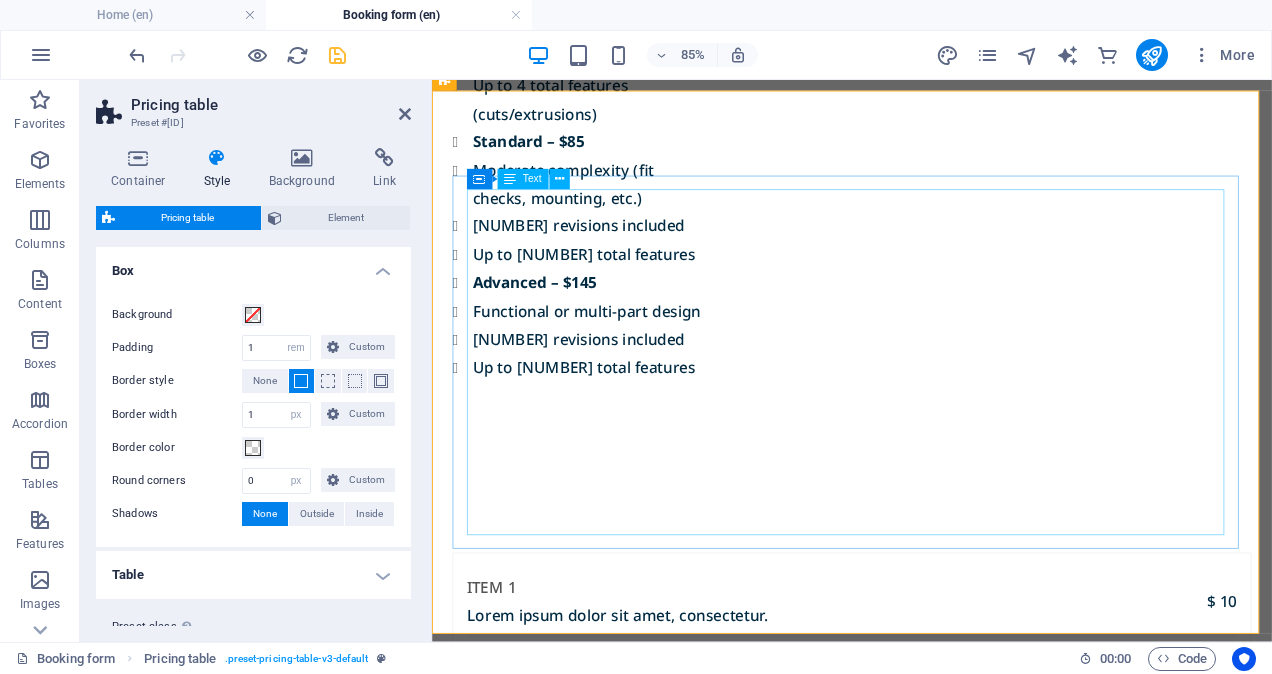 click on "Item 1 Lorem ipsum dolor sit amet, consectetur. $ 10 Item 2 Lorem ipsum dolor sit amet, consectetur. $ 10 Item 3 Lorem ipsum dolor sit amet, consectetur. $ 10 Item 4 Lorem ipsum dolor sit amet, consectetur. $ 10 Item 5 Lorem ipsum dolor sit amet, consectetur. $ 10" at bounding box center (926, 857) 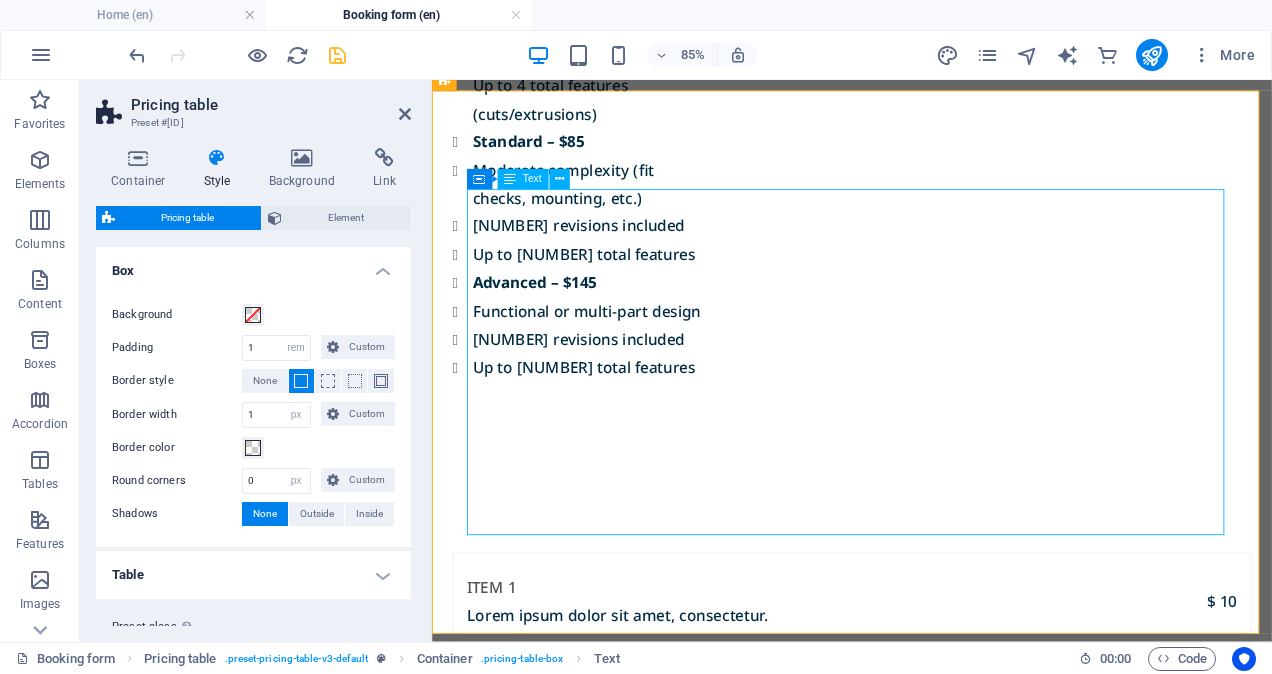 click on "Item 1 Lorem ipsum dolor sit amet, consectetur. $ 10 Item 2 Lorem ipsum dolor sit amet, consectetur. $ 10 Item 3 Lorem ipsum dolor sit amet, consectetur. $ 10 Item 4 Lorem ipsum dolor sit amet, consectetur. $ 10 Item 5 Lorem ipsum dolor sit amet, consectetur. $ 10" at bounding box center [926, 857] 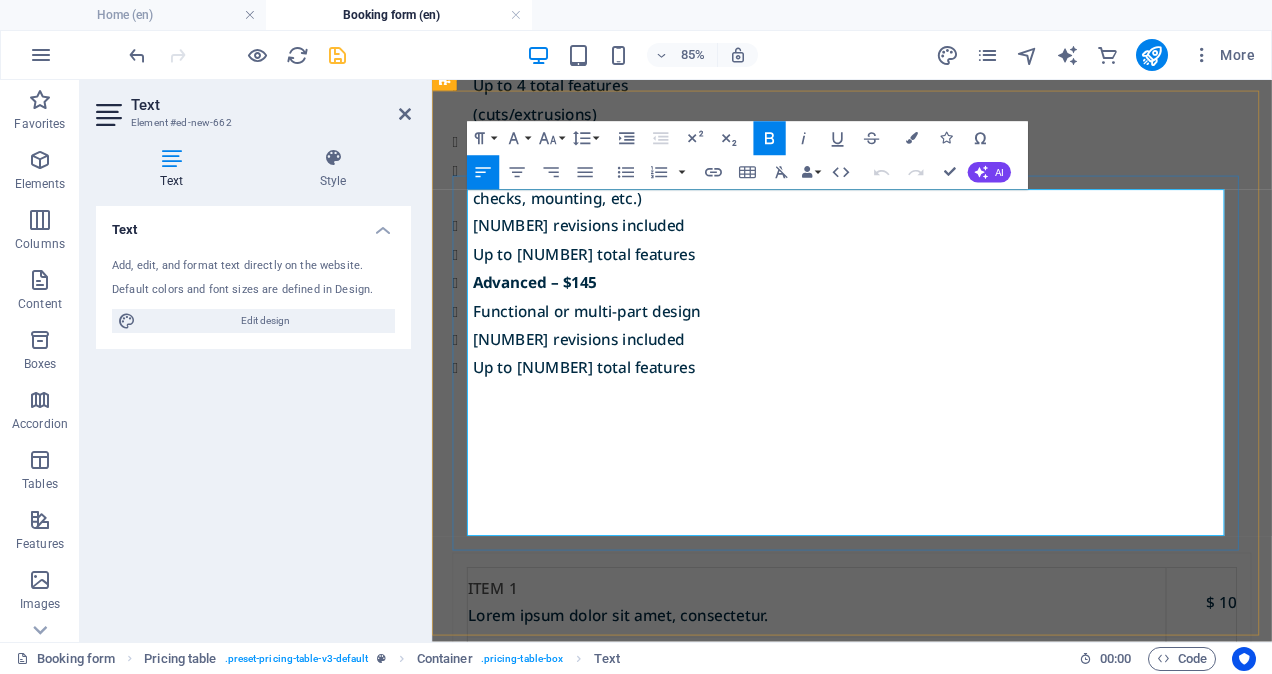 click on "Item 1" at bounding box center (503, 678) 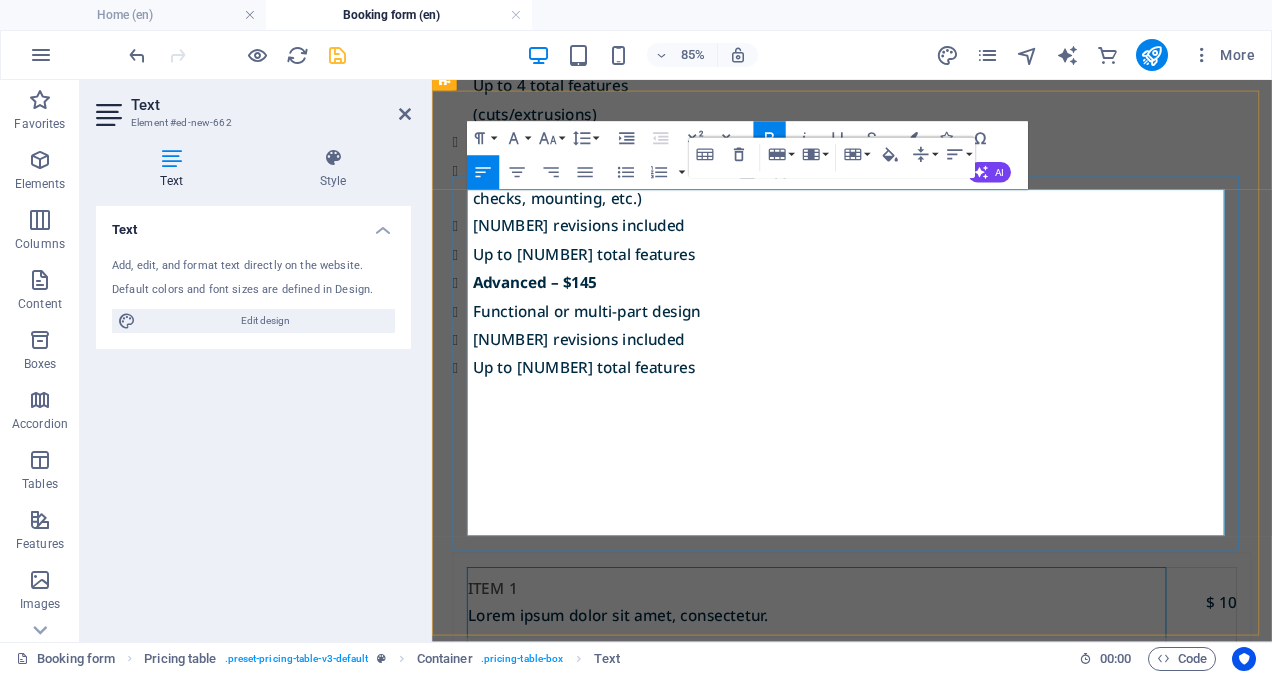 click on "Item 1" at bounding box center (503, 678) 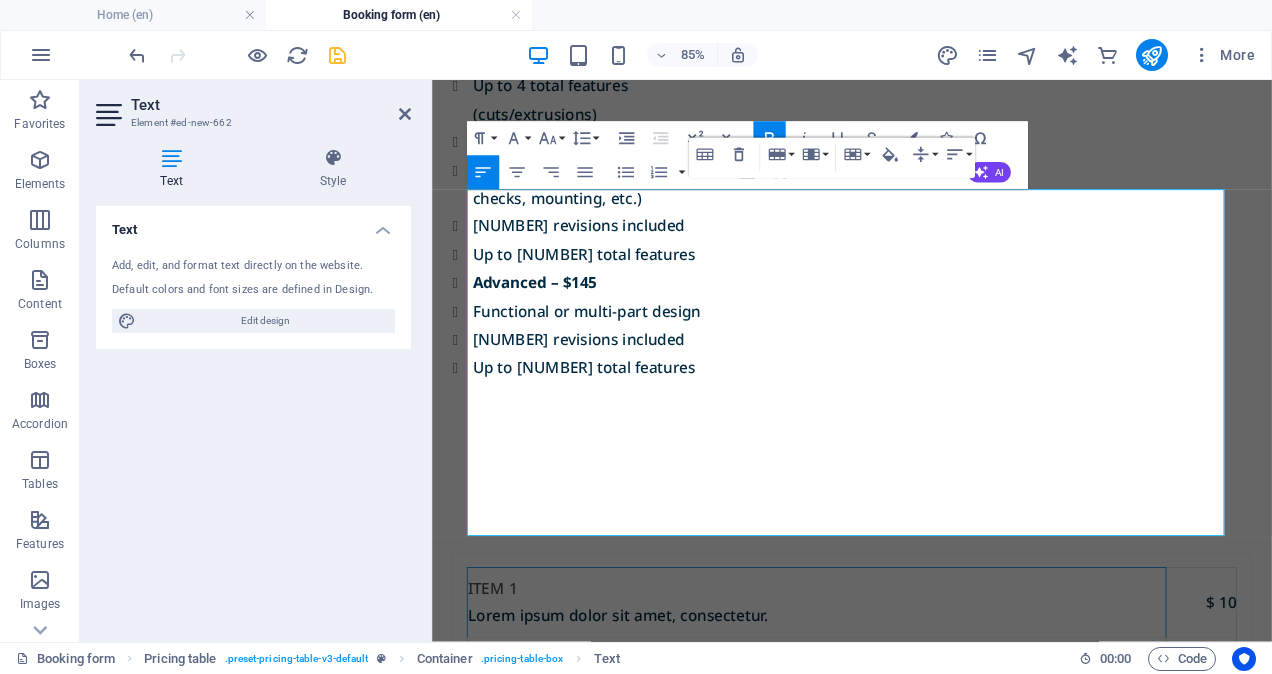 click on "Table Header Remove Table Row Insert row above Insert row below Delete row Column Insert column before Insert column after Delete column Cell Merge cells Vertical split Horizontal split Cell Background Vertical Align Top Middle Bottom Horizontal Align Align Left Align Center Align Right Align Justify" at bounding box center [831, 158] 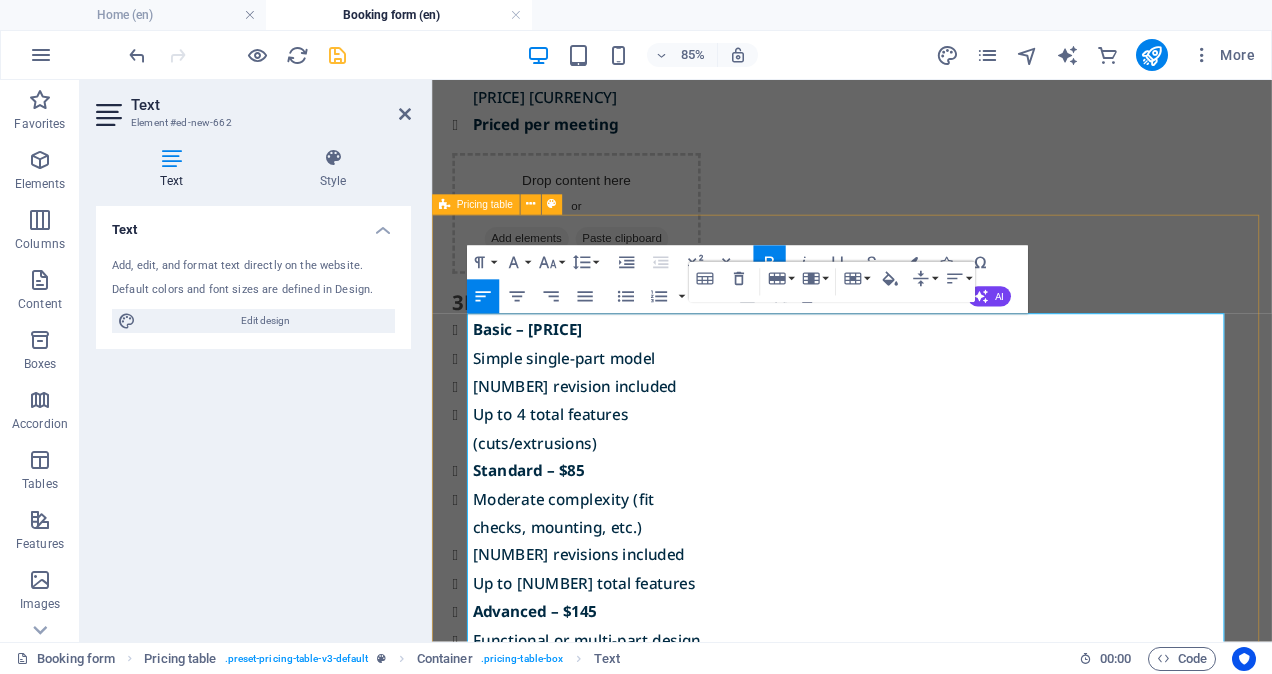 scroll, scrollTop: 1606, scrollLeft: 0, axis: vertical 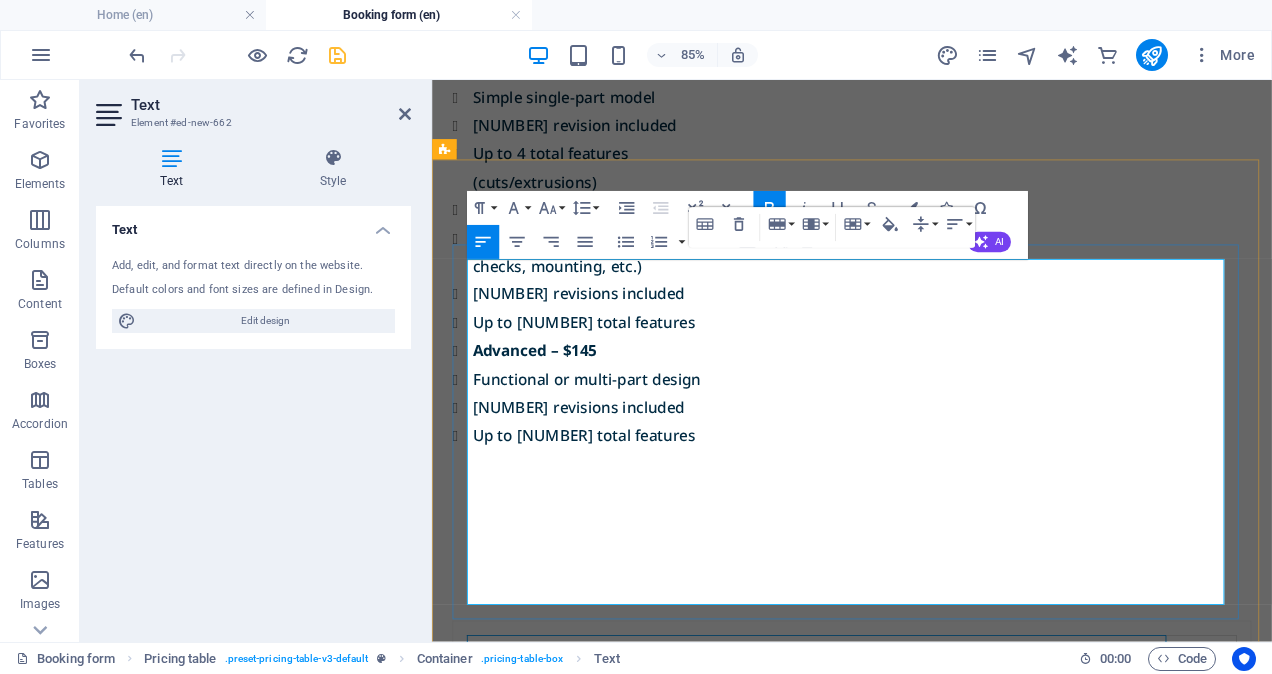 click on "Item 1 Lorem ipsum dolor sit amet, consectetur." at bounding box center [885, 775] 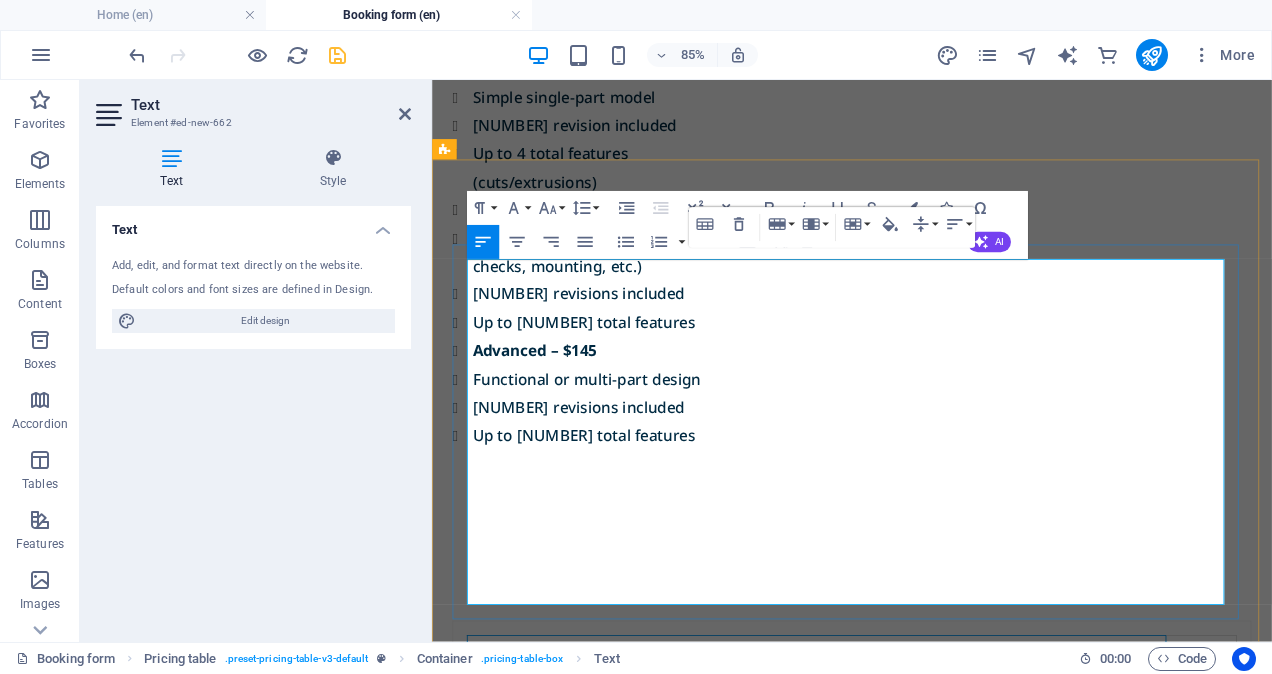 click on "Item 1" at bounding box center [503, 759] 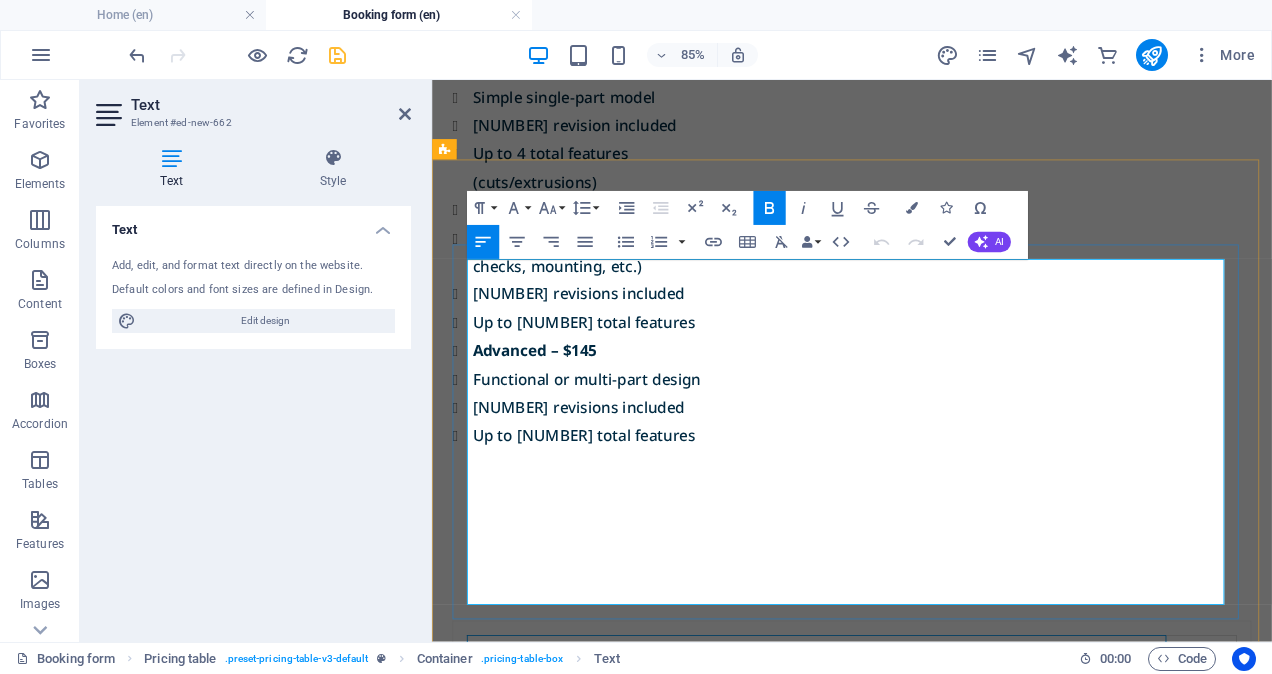 click on "Item 1" at bounding box center [503, 759] 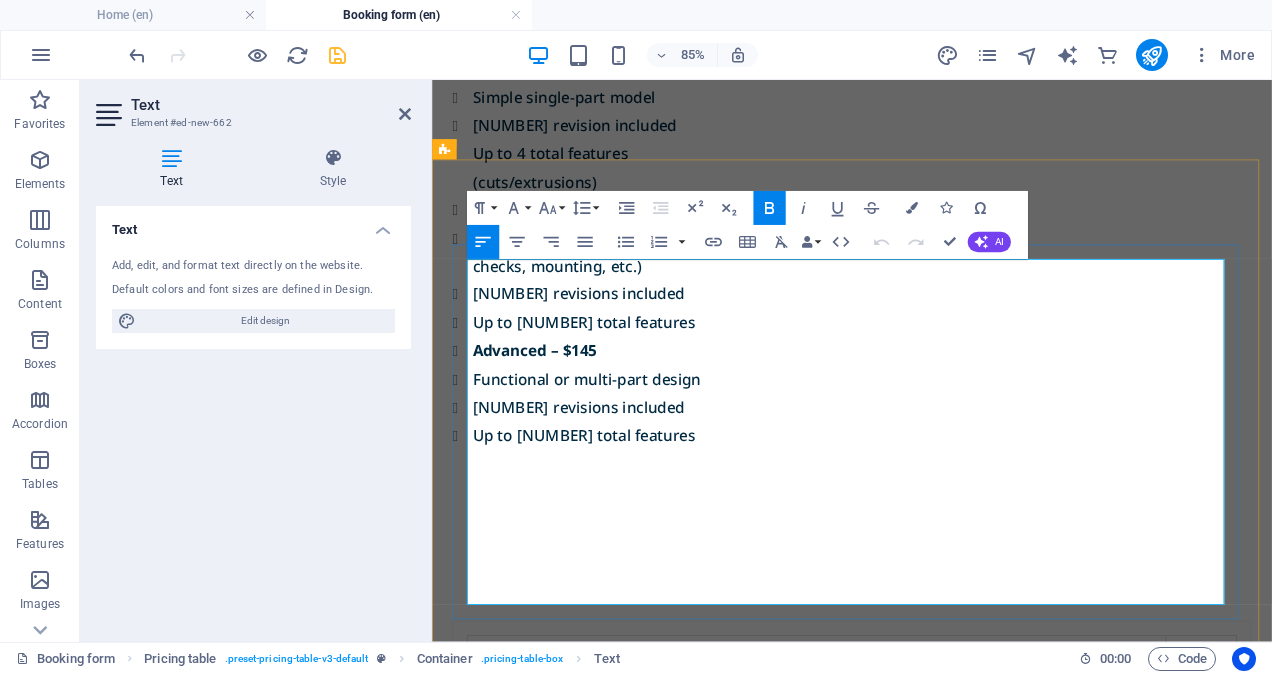 type 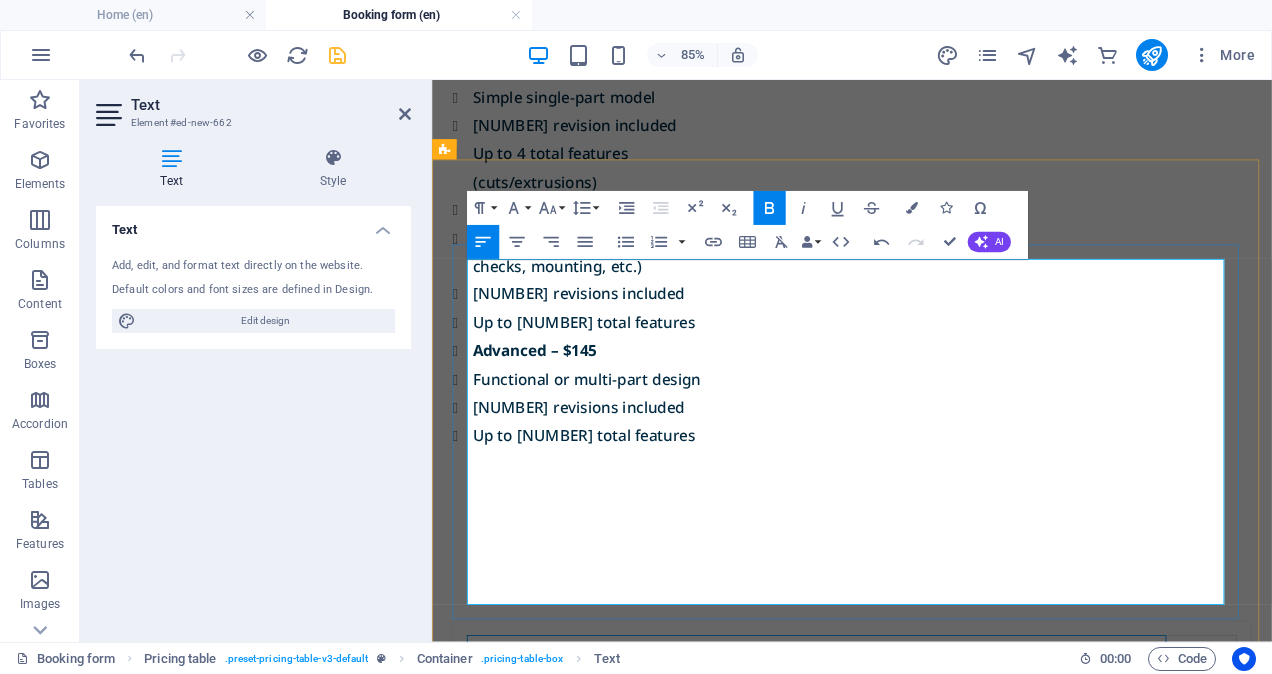 drag, startPoint x: 831, startPoint y: 347, endPoint x: 474, endPoint y: 361, distance: 357.2744 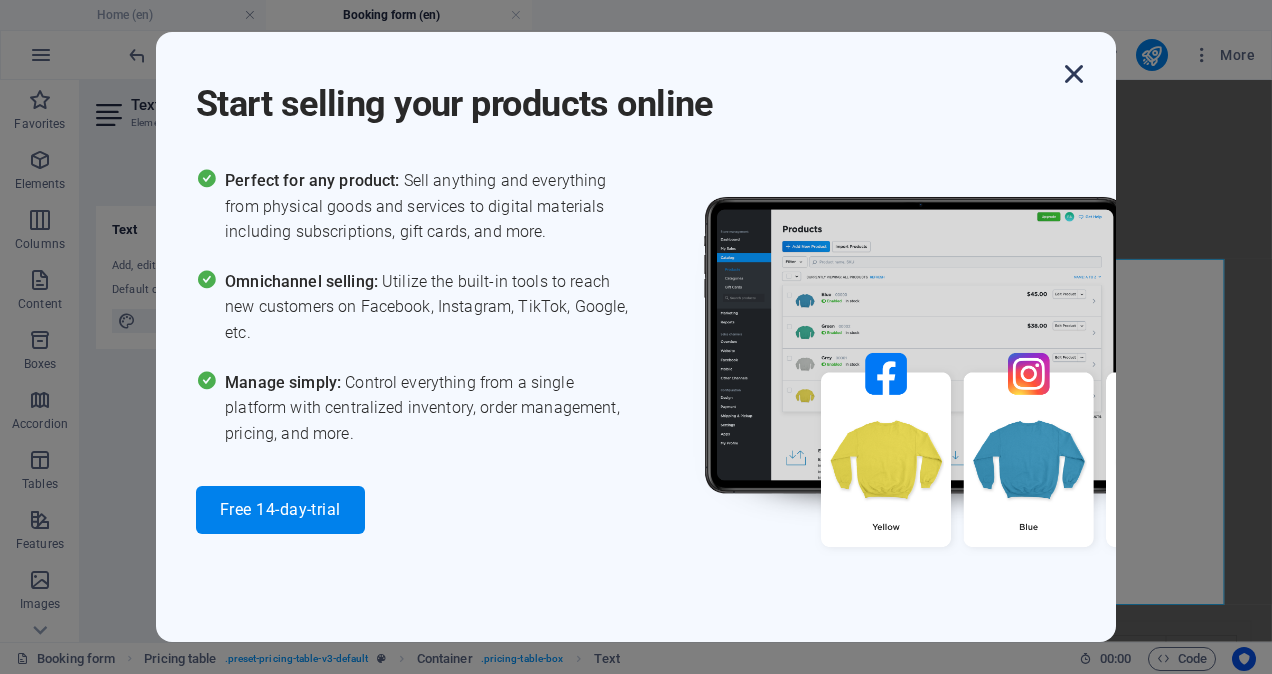 click at bounding box center [1074, 74] 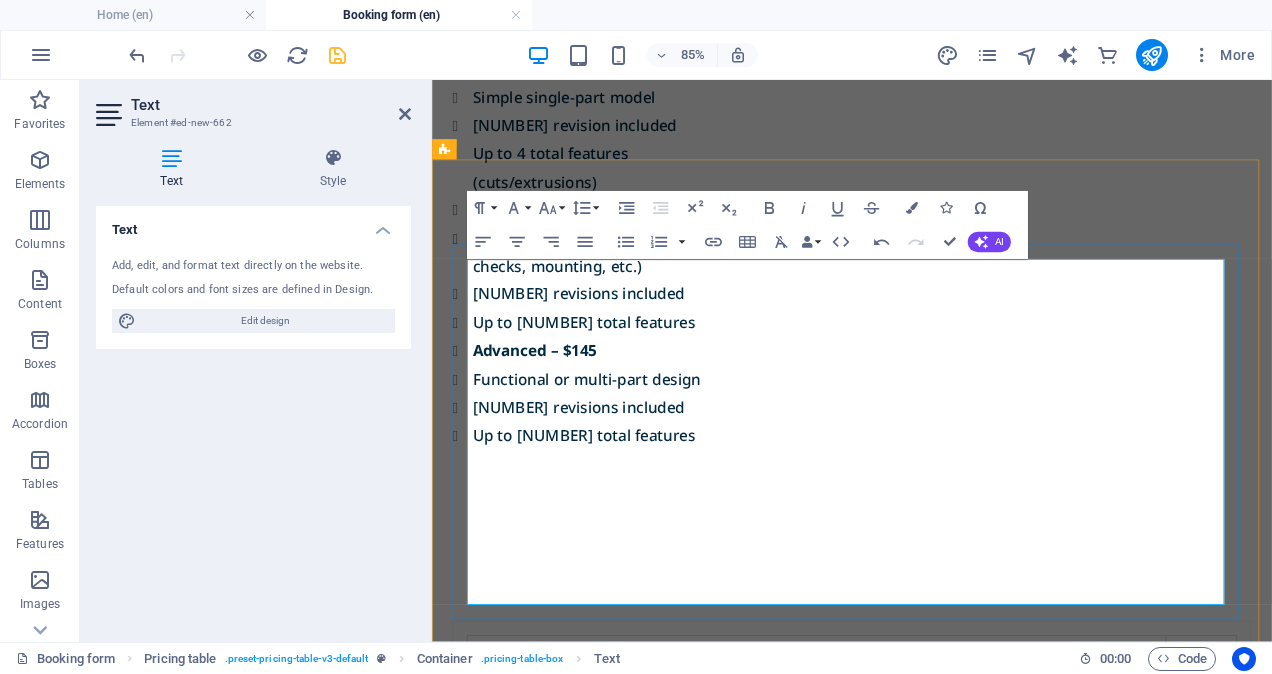 click on "Additional consultations A" at bounding box center [885, 775] 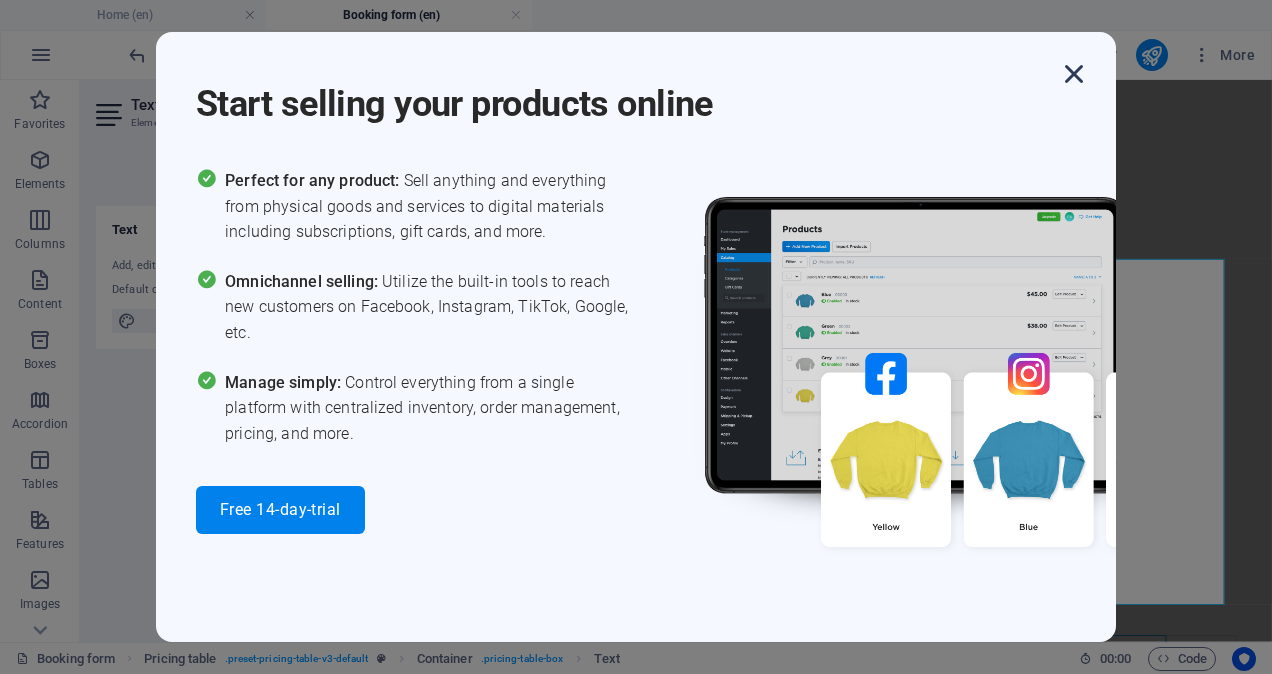 click at bounding box center [1074, 74] 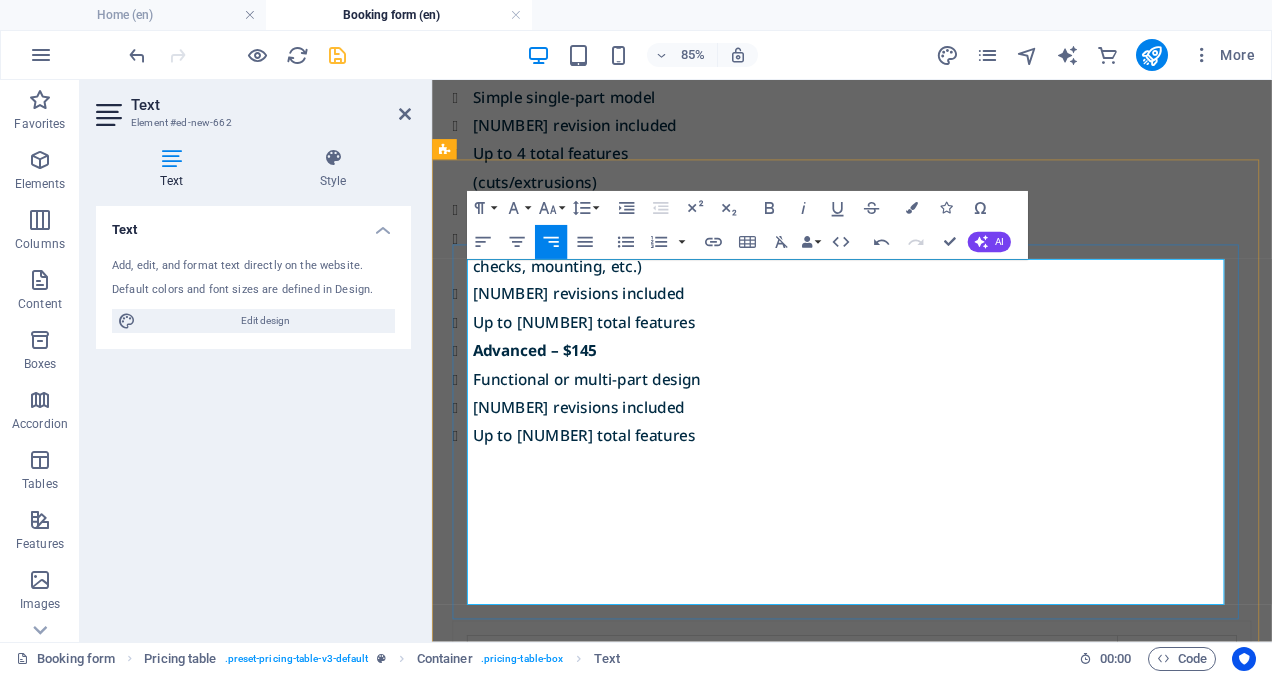 drag, startPoint x: 528, startPoint y: 398, endPoint x: 479, endPoint y: 397, distance: 49.010204 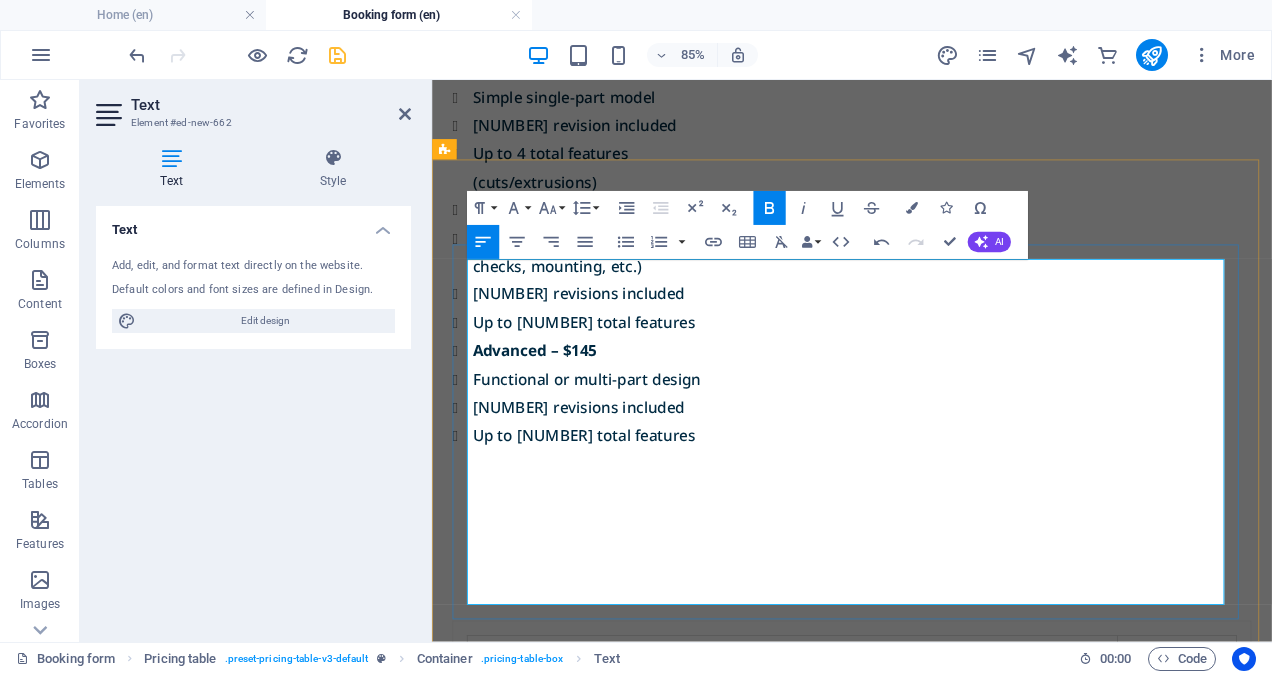 click on "In depth meeting Lorem ipsum dolor sit amet, consectetur." at bounding box center [856, 857] 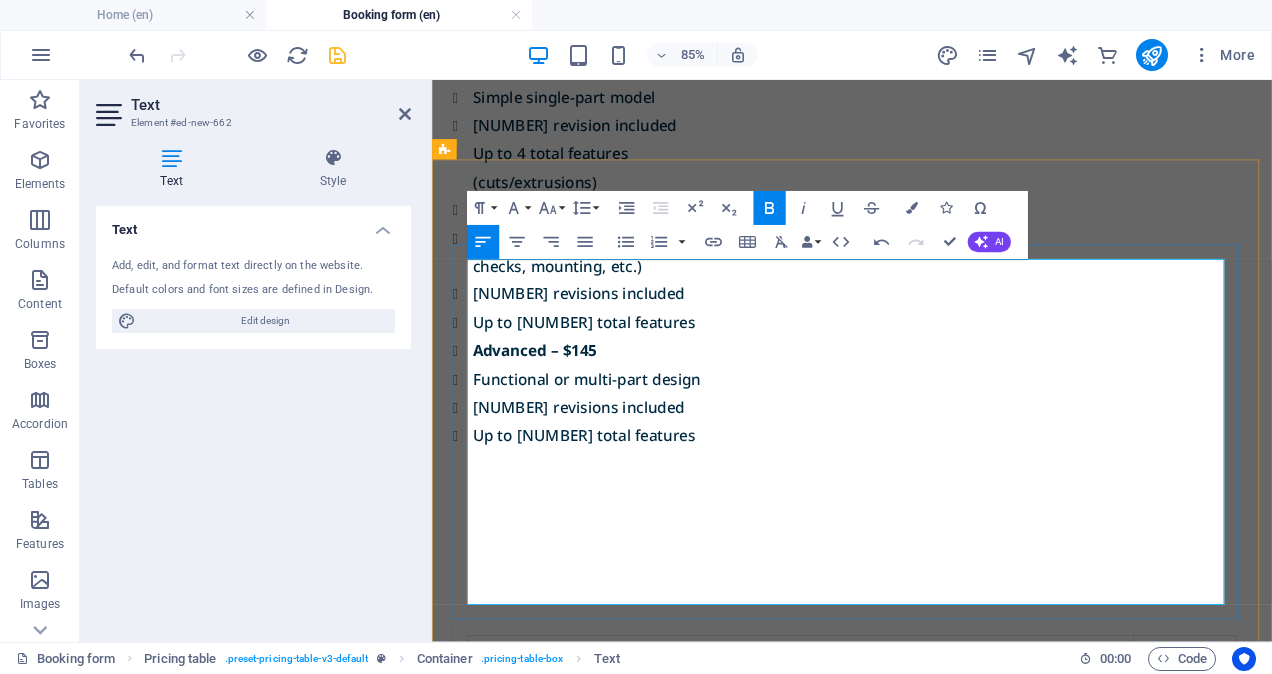 drag, startPoint x: 818, startPoint y: 512, endPoint x: 515, endPoint y: 509, distance: 303.01486 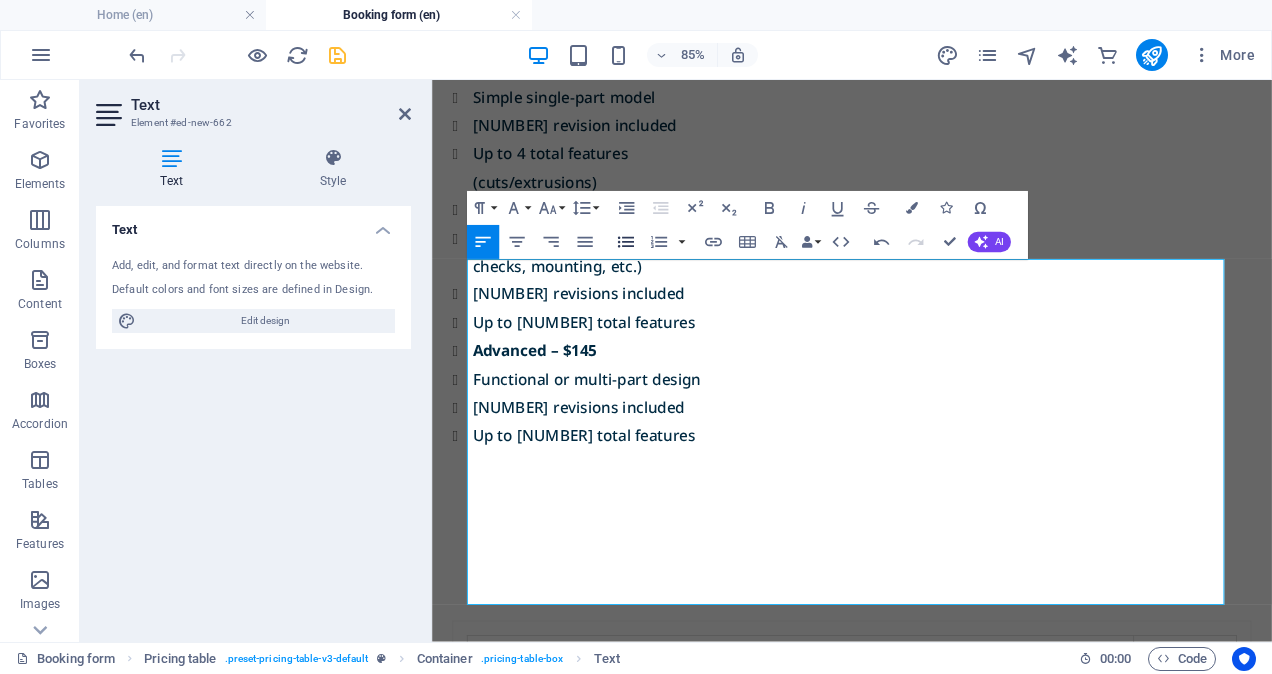 click 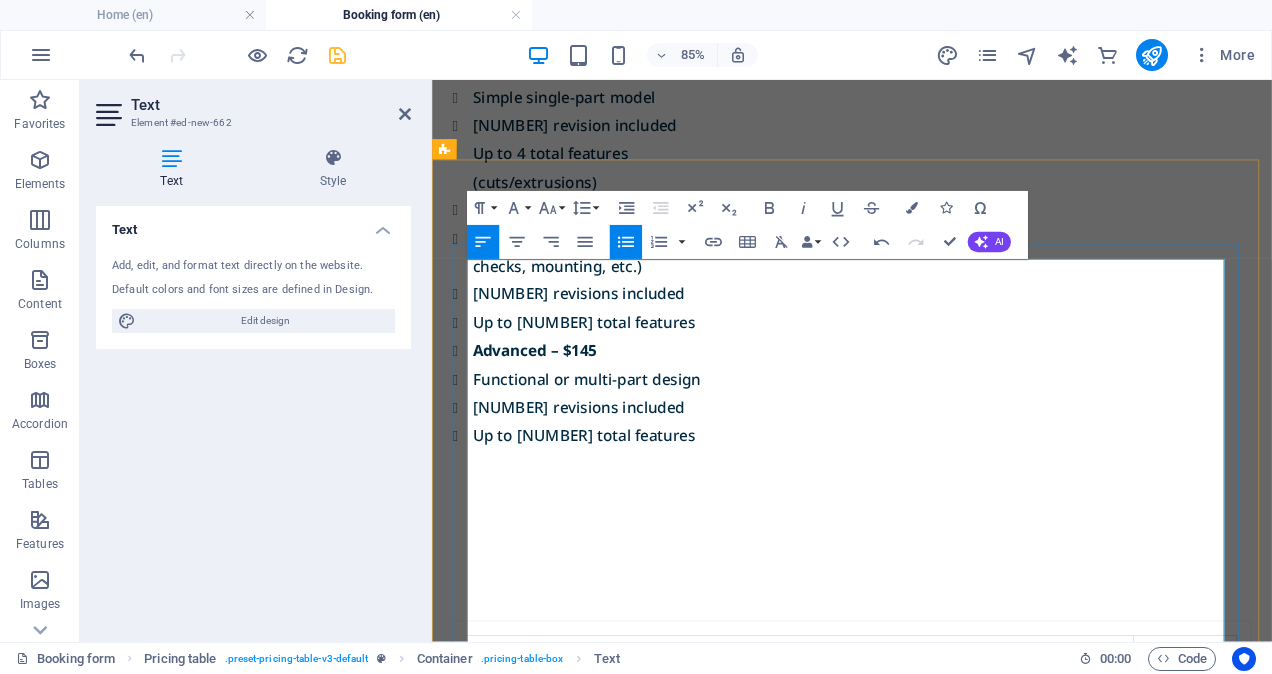 click on "Basic CAD package Includes 5 features per revision" at bounding box center [866, 973] 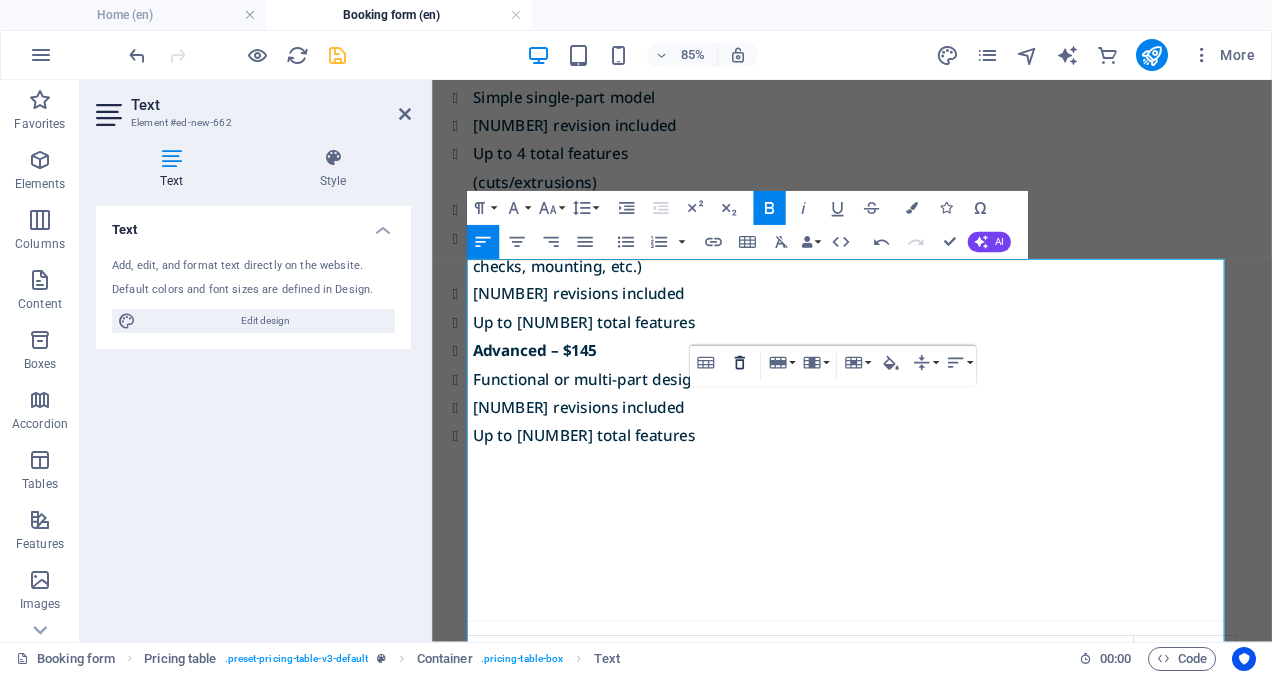 click 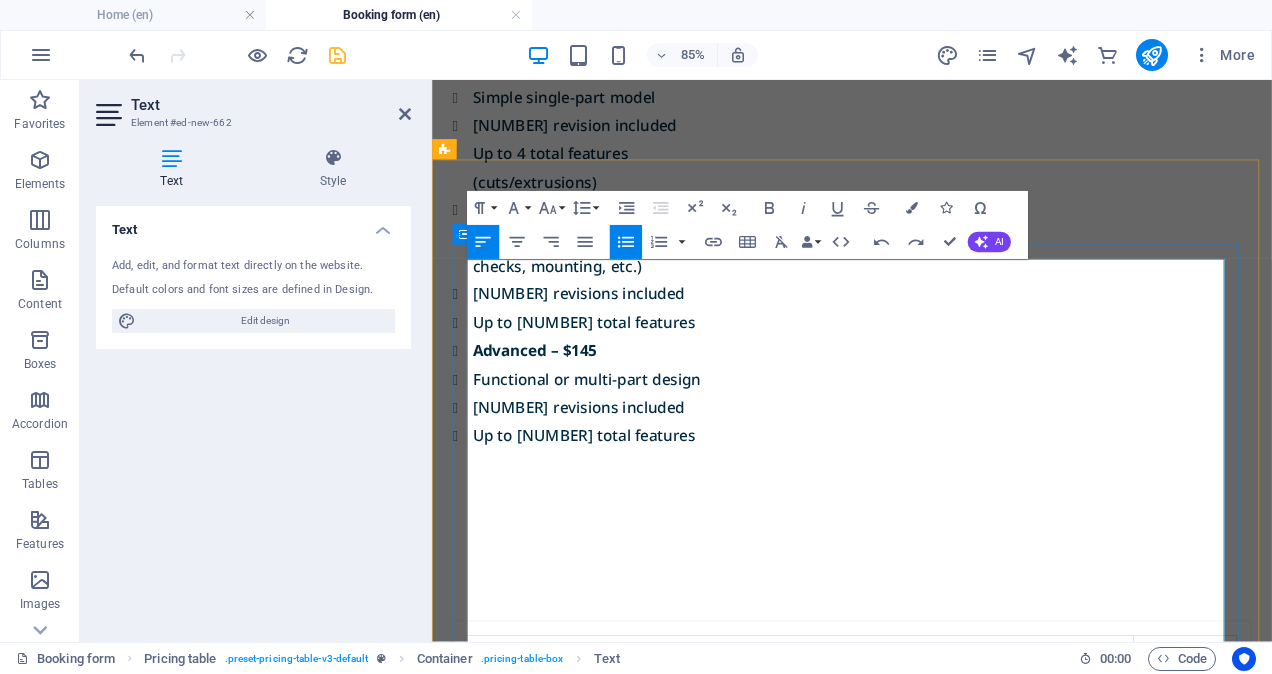 drag, startPoint x: 653, startPoint y: 589, endPoint x: 470, endPoint y: 481, distance: 212.49236 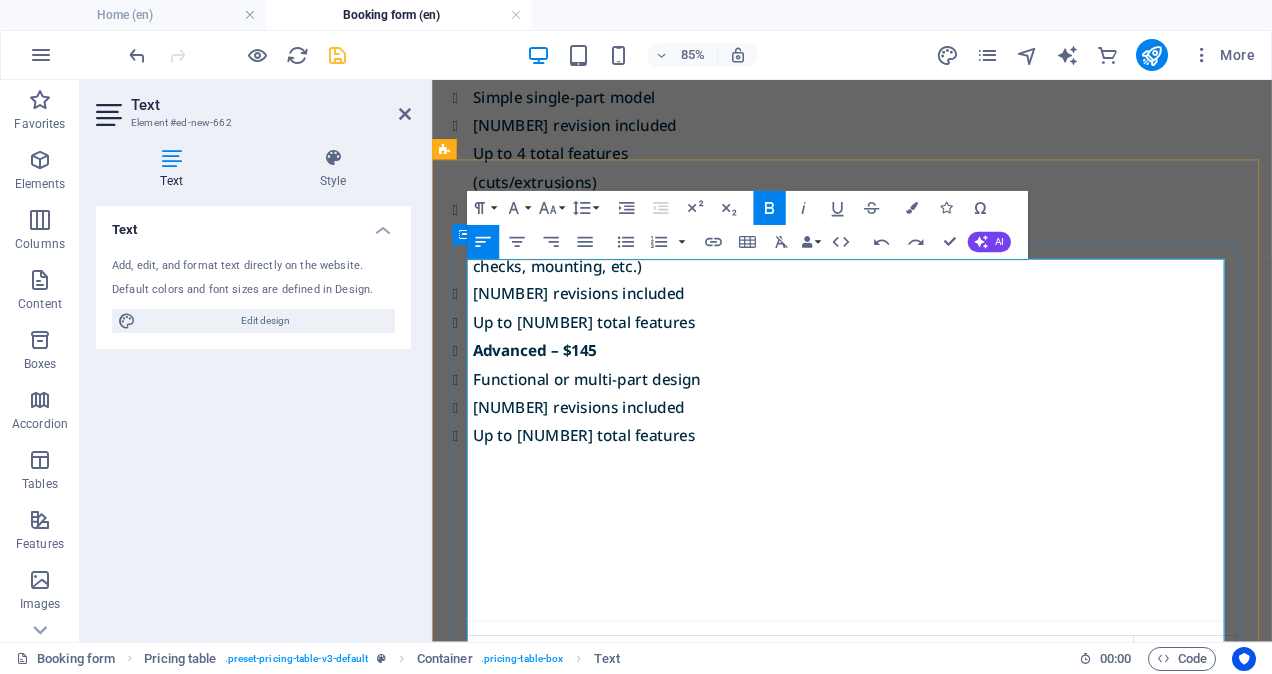 click on "Additional consultations After your first free 15min consultation. $ 15 In depth meeting An in depth analysis from 45 min to 1 hour. $ 35 Basic CAD package Includes 5 features per revision $ 45 Item 4 Lorem ipsum dolor sit amet, consectetur. $ 10 Item 5 Lorem ipsum dolor sit amet, consectetur. $ 10" at bounding box center [926, 973] 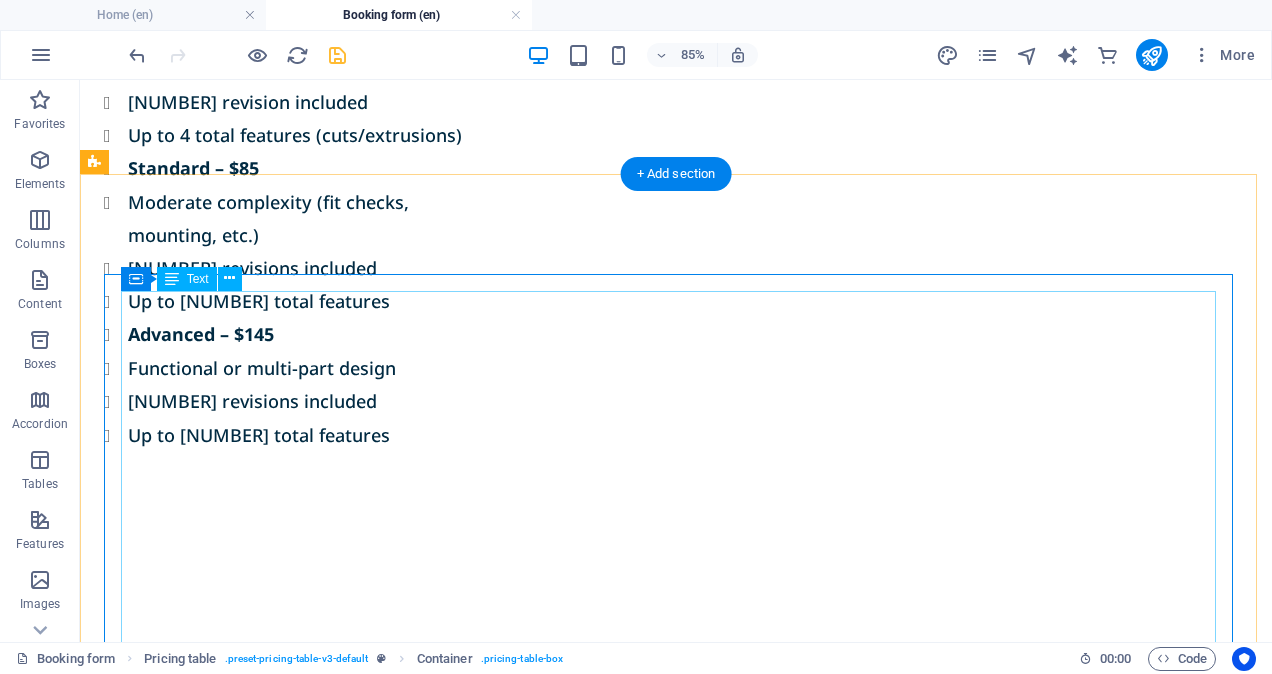 scroll, scrollTop: 1573, scrollLeft: 0, axis: vertical 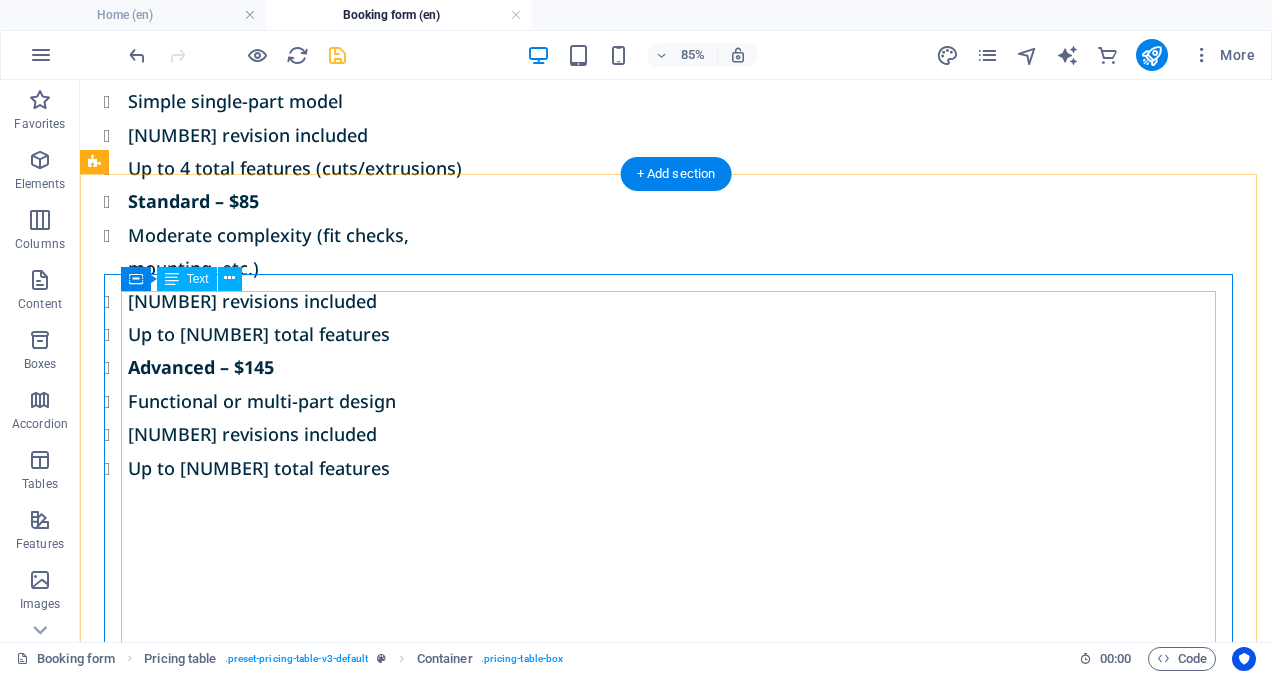 click on "Additional consultations After your first free 15min consultation. $ 15 In depth meeting An in depth analysis from 45 min to 1 hour. $ 35 Basic CAD package Includes 5 features per revision $ 45 Item 4 Lorem ipsum dolor sit amet, consectetur. $ 10 Item 5 Lorem ipsum dolor sit amet, consectetur. $ 10" at bounding box center (676, 940) 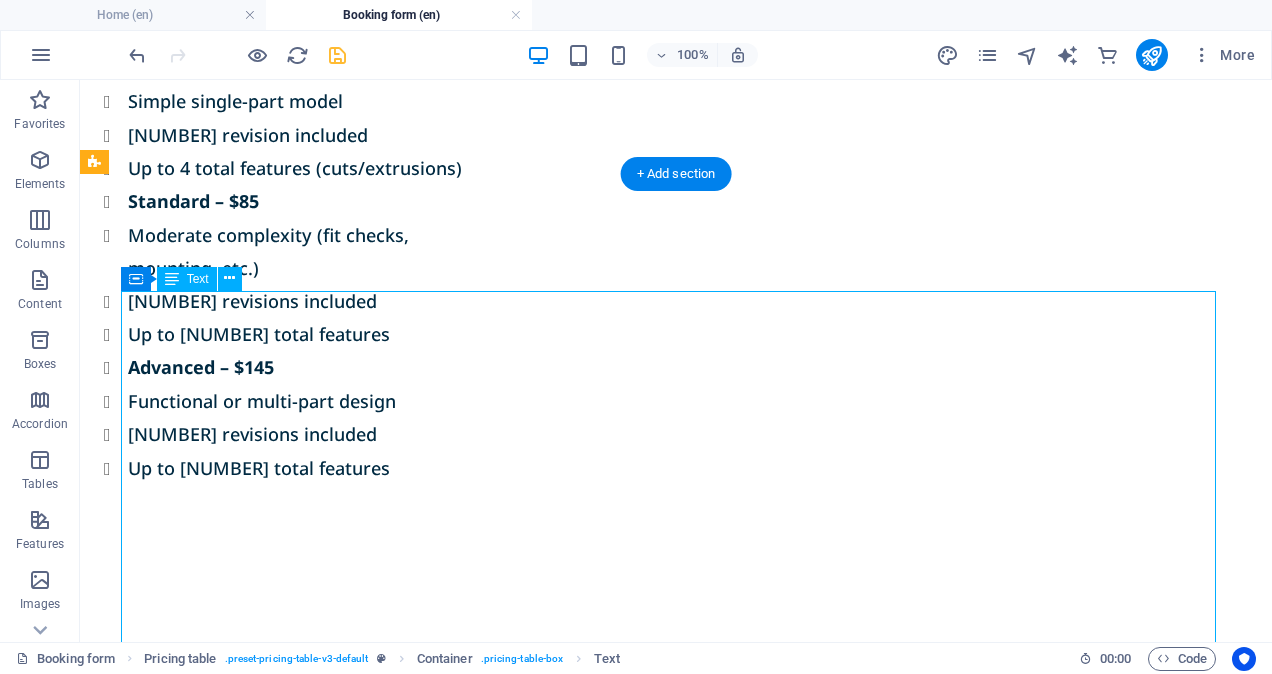 click on "Additional consultations After your first free 15min consultation. $ 15 In depth meeting An in depth analysis from 45 min to 1 hour. $ 35 Basic CAD package Includes 5 features per revision $ 45 Item 4 Lorem ipsum dolor sit amet, consectetur. $ 10 Item 5 Lorem ipsum dolor sit amet, consectetur. $ 10" at bounding box center (676, 940) 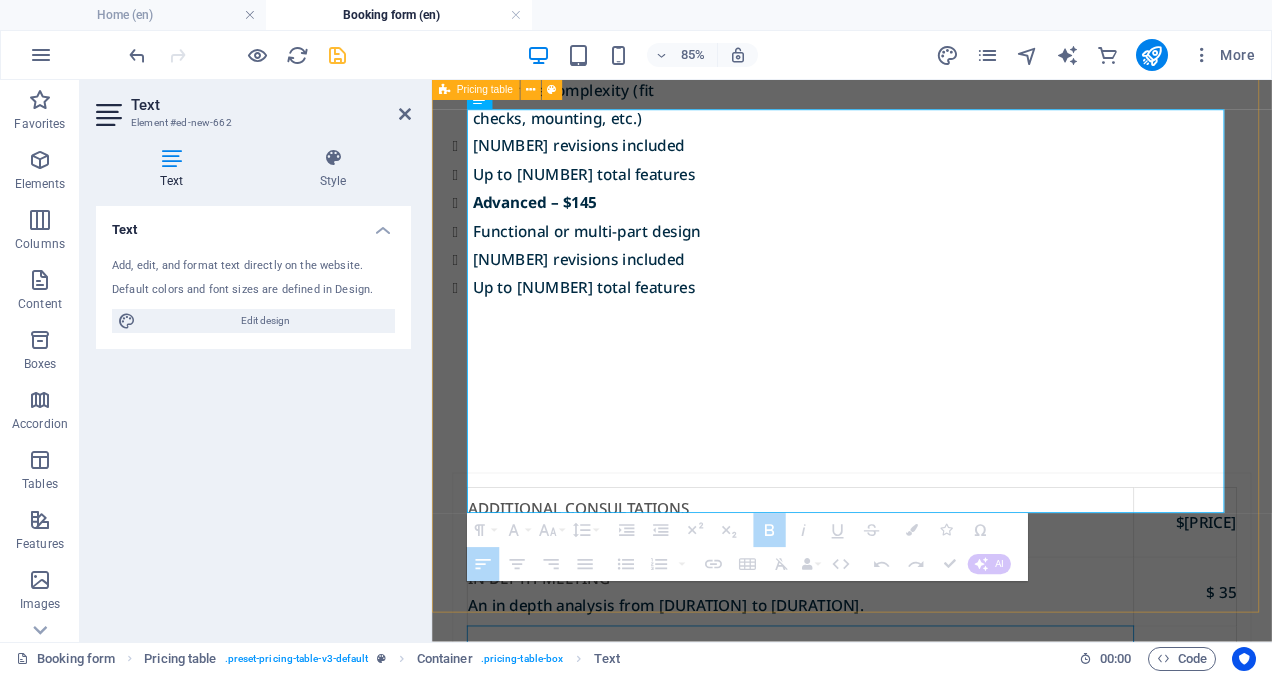 scroll, scrollTop: 1782, scrollLeft: 0, axis: vertical 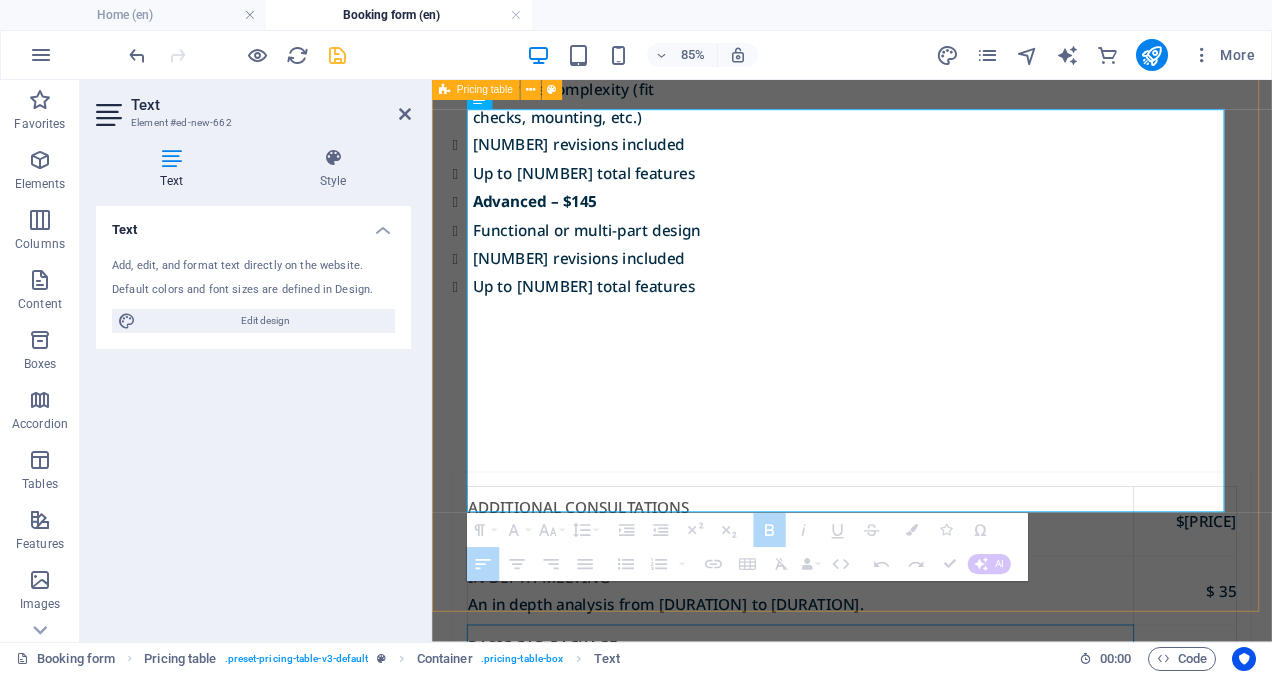 drag, startPoint x: 476, startPoint y: 450, endPoint x: 697, endPoint y: 687, distance: 324.05246 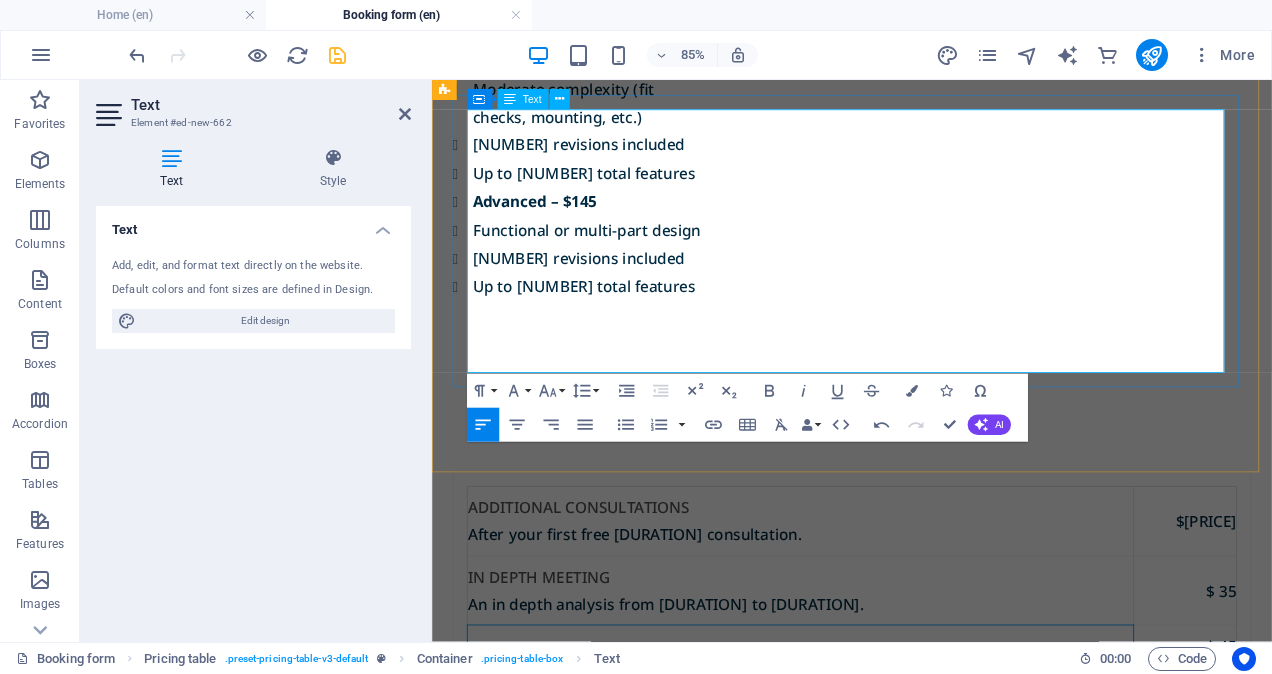 click at bounding box center (866, 845) 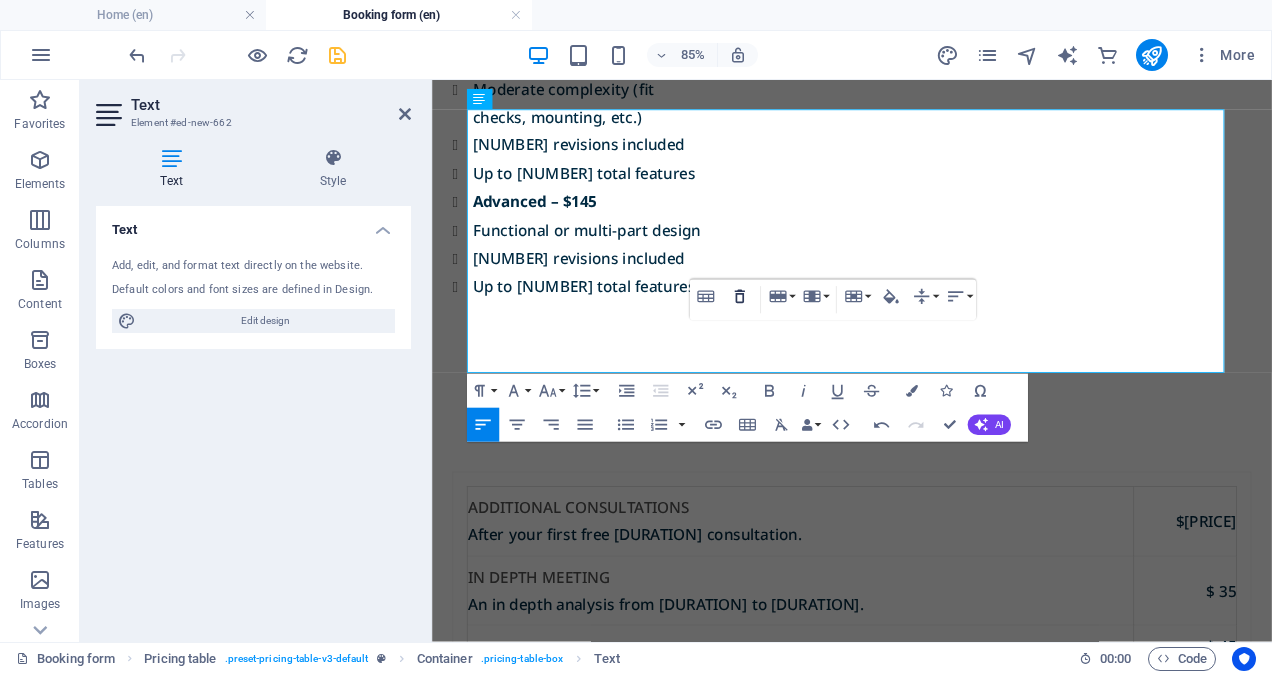 click 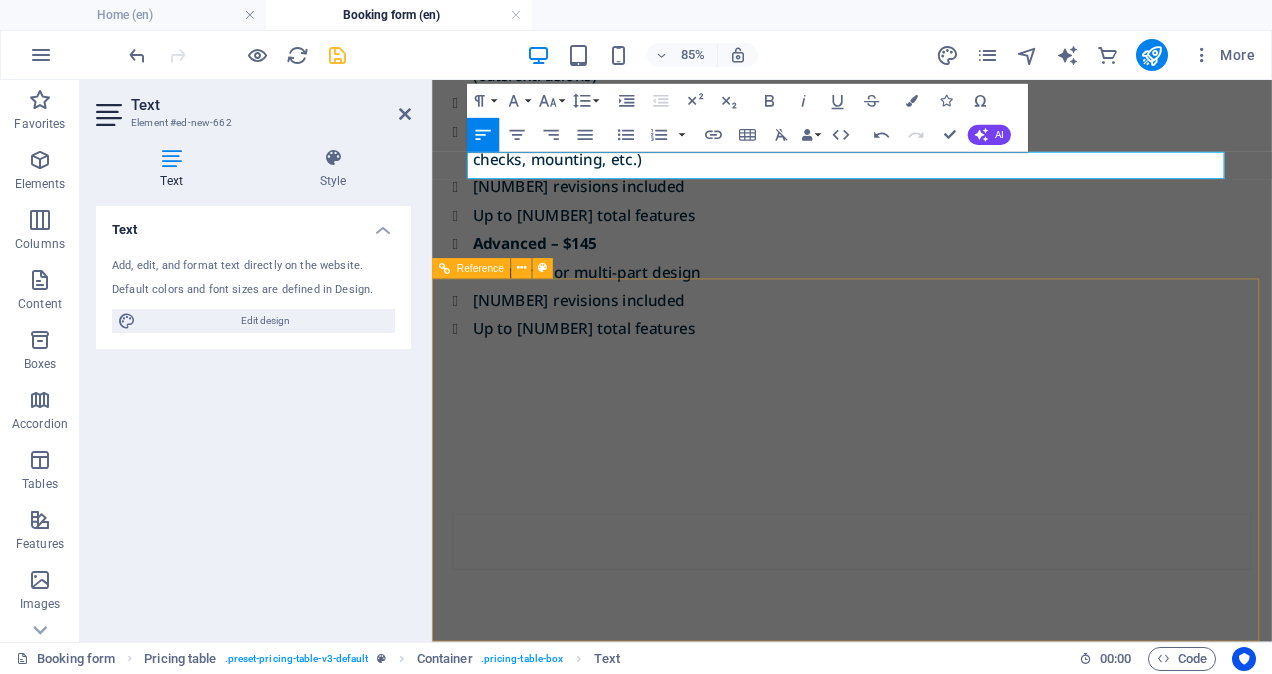 scroll, scrollTop: 1510, scrollLeft: 0, axis: vertical 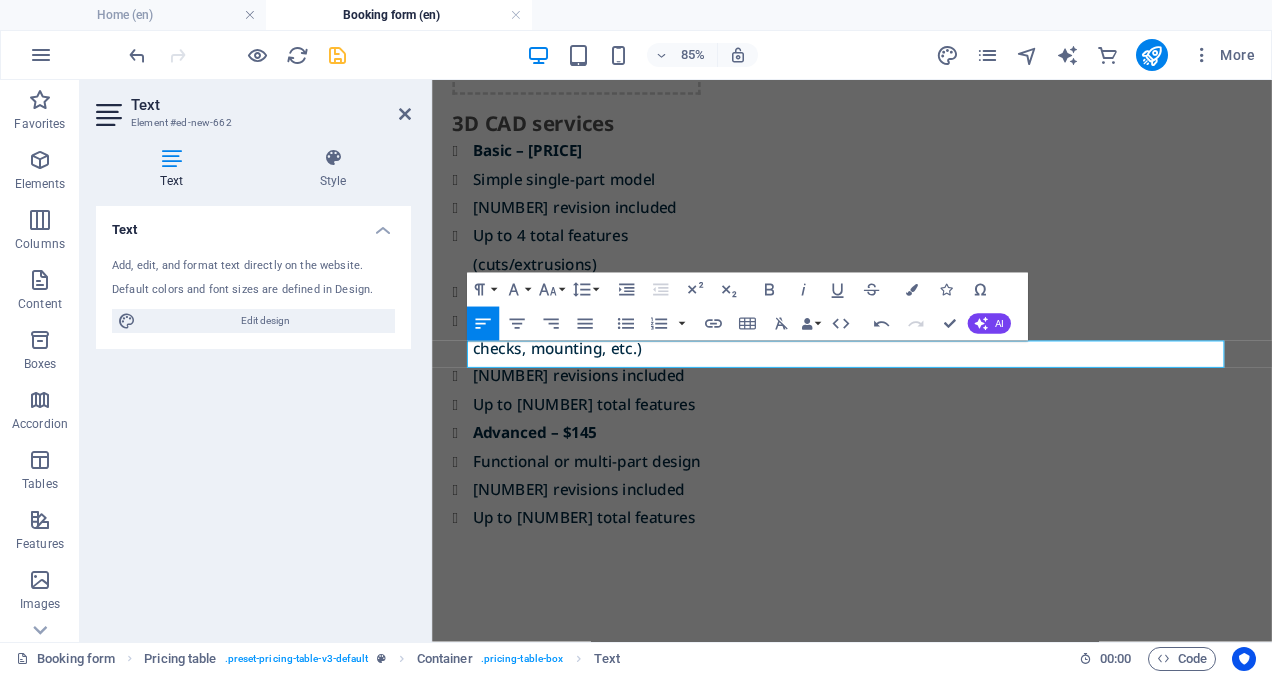 click at bounding box center (926, 846) 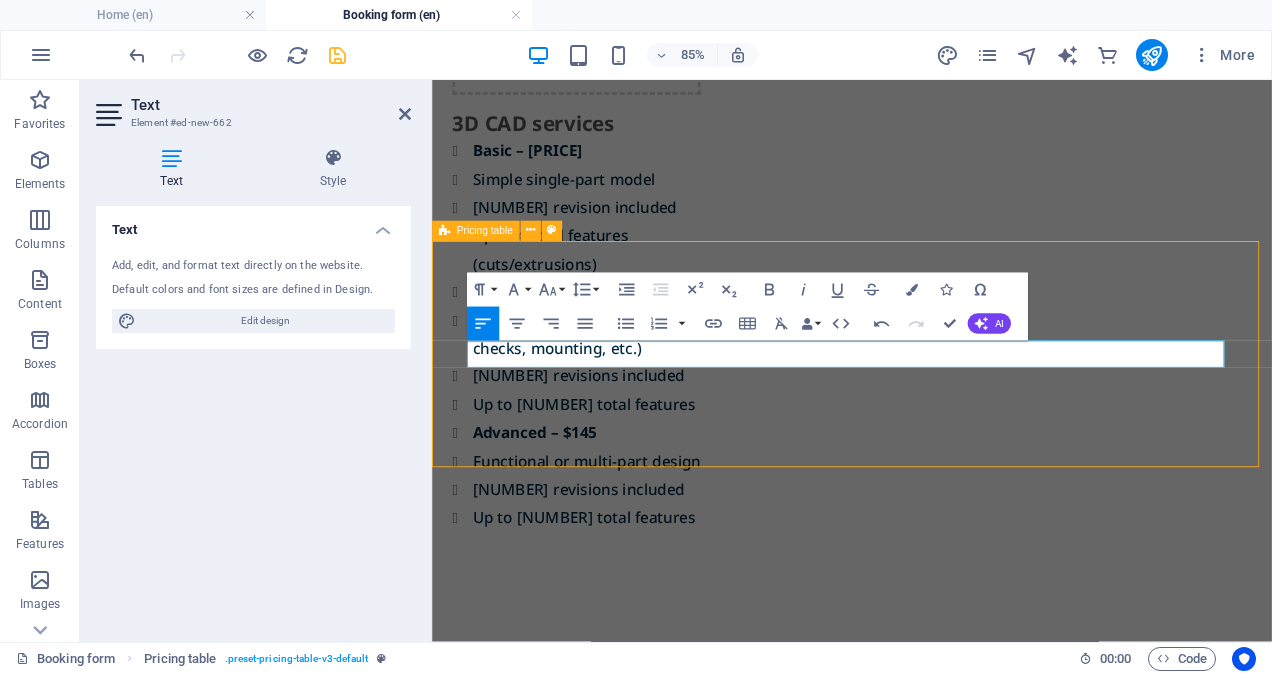 scroll, scrollTop: 1477, scrollLeft: 0, axis: vertical 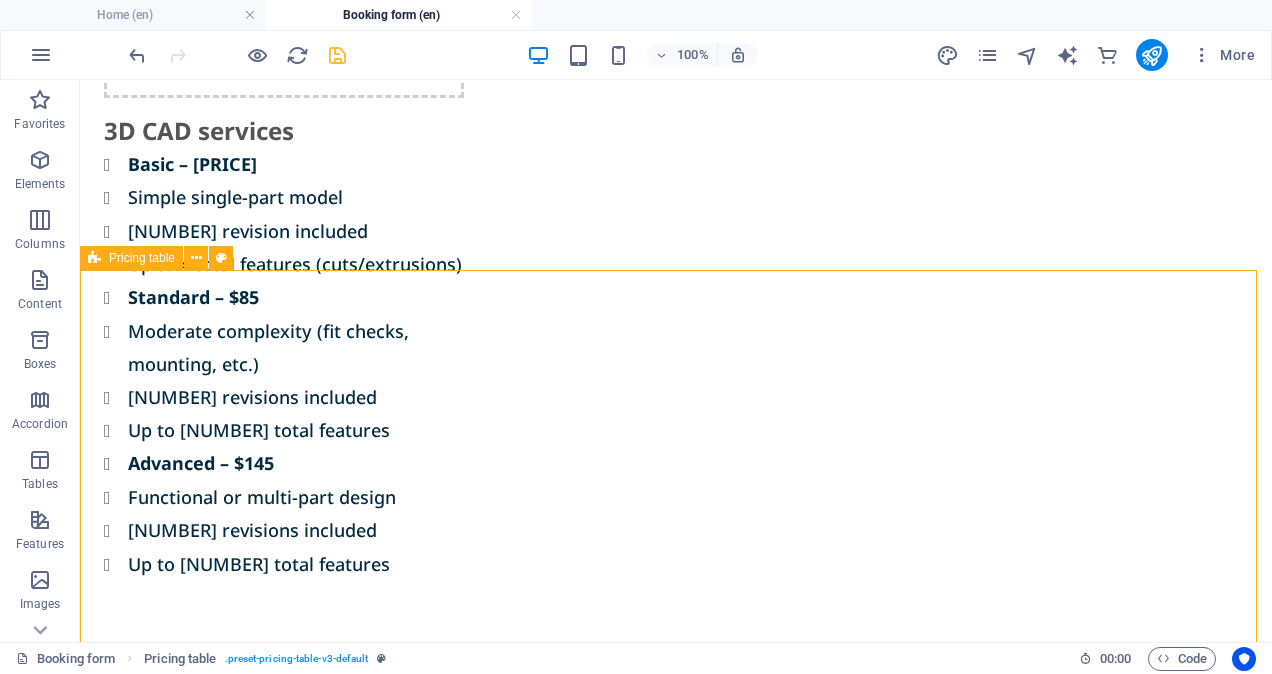 click on "Pricing table" at bounding box center (142, 258) 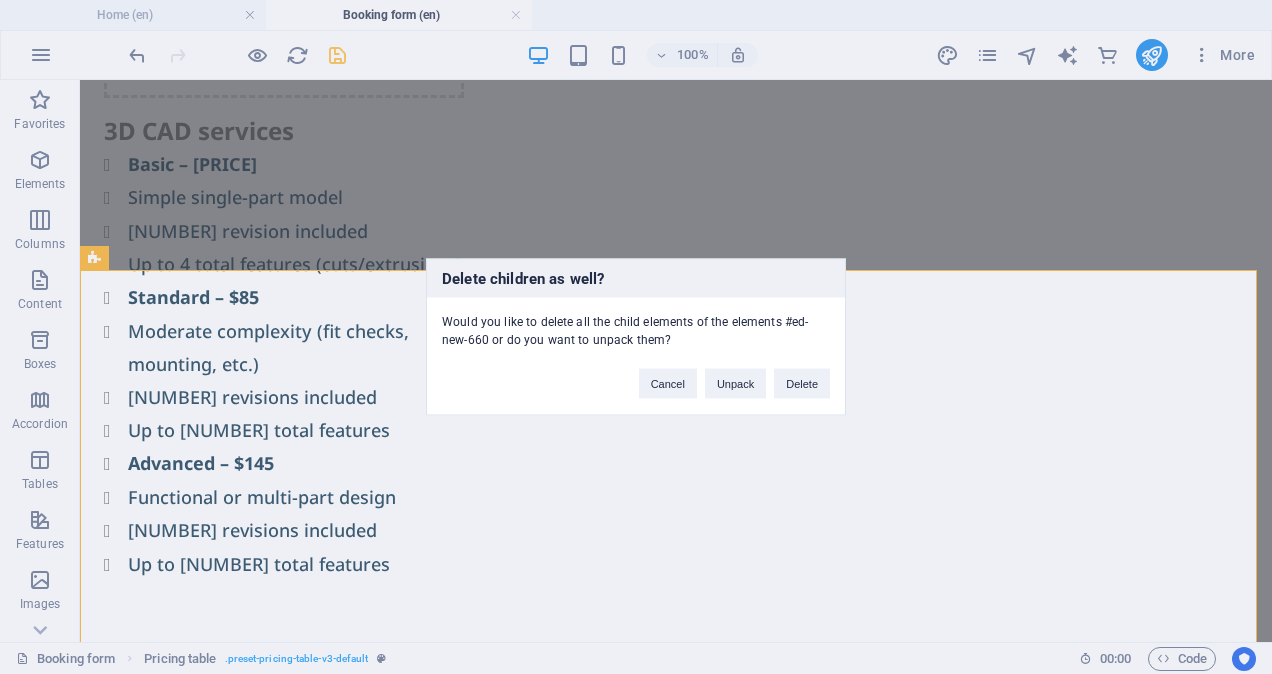type 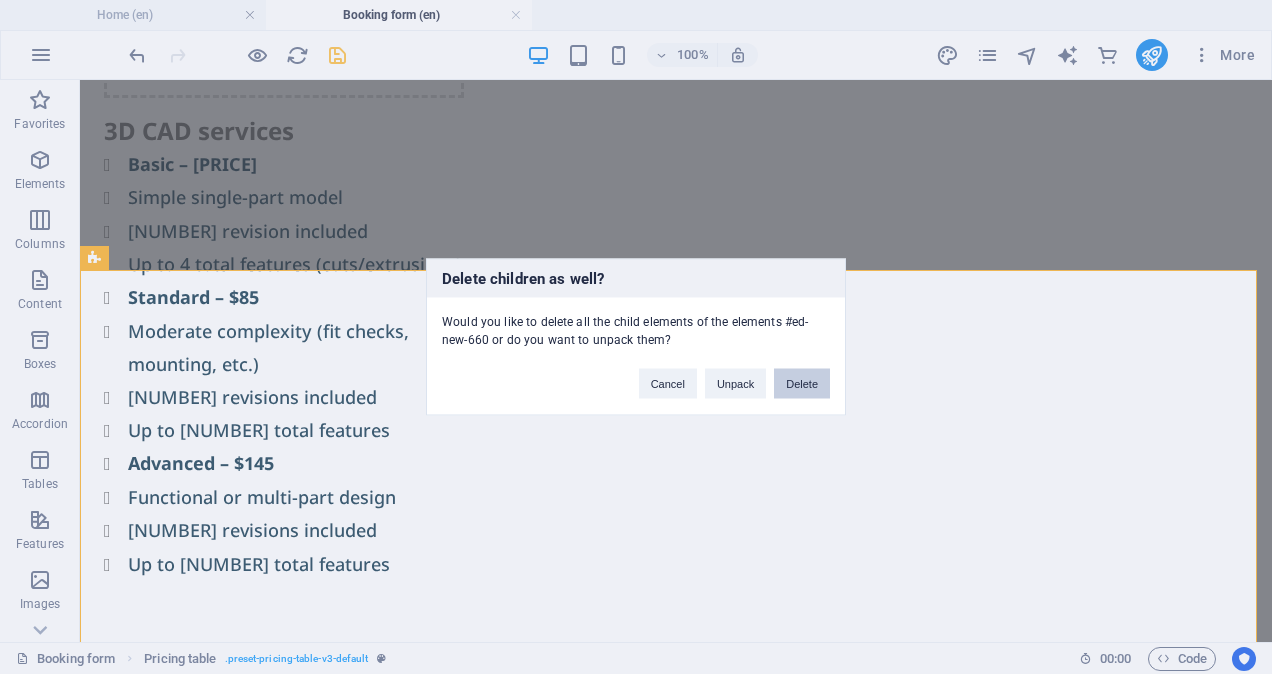 click on "Delete" at bounding box center [802, 384] 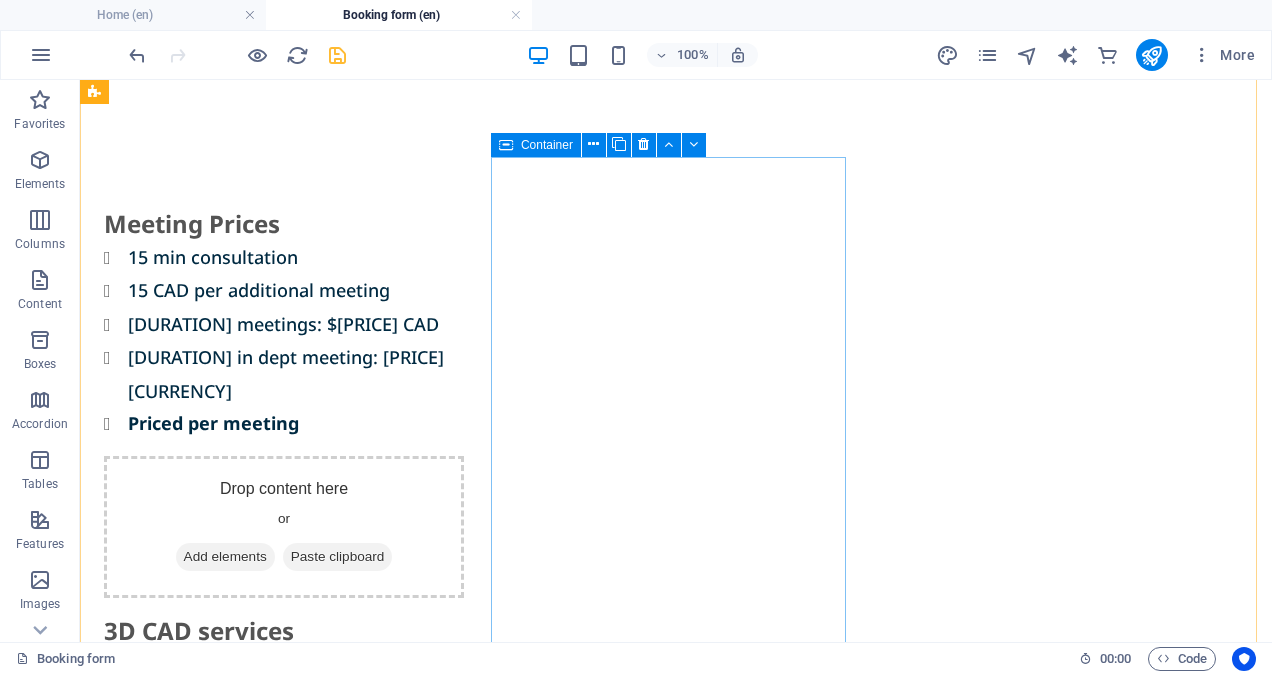 scroll, scrollTop: 976, scrollLeft: 0, axis: vertical 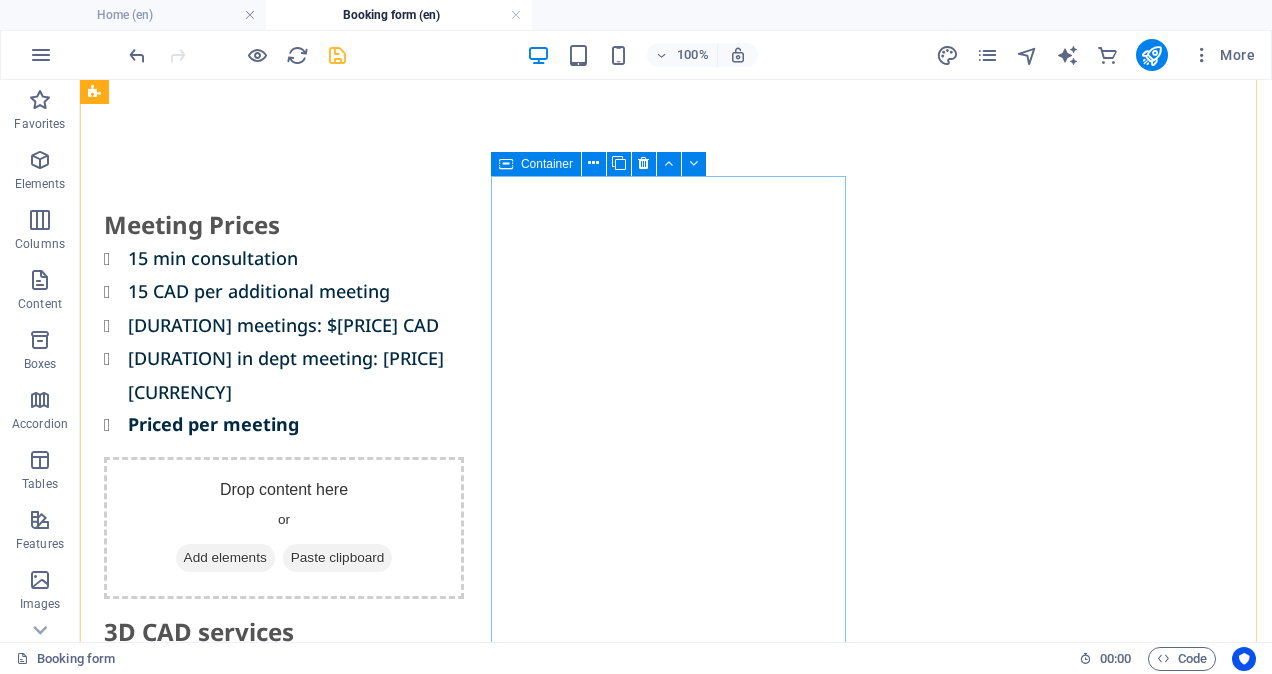 click on "Container" at bounding box center [547, 164] 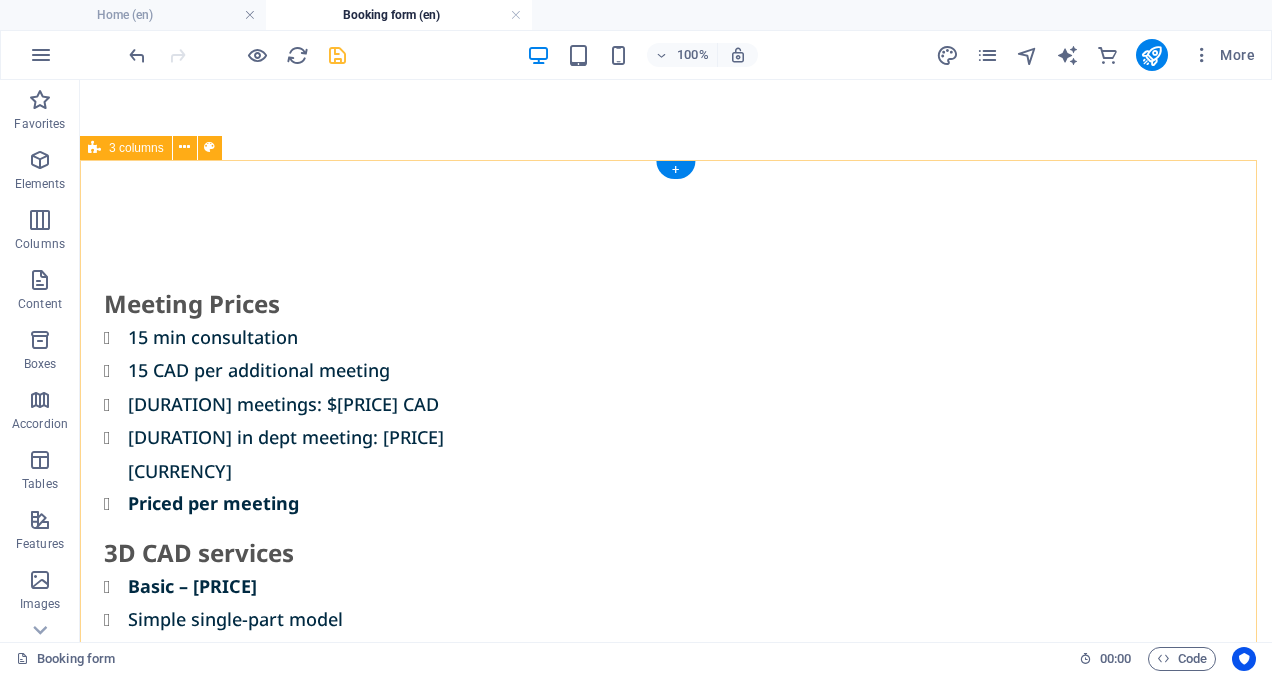 scroll, scrollTop: 878, scrollLeft: 0, axis: vertical 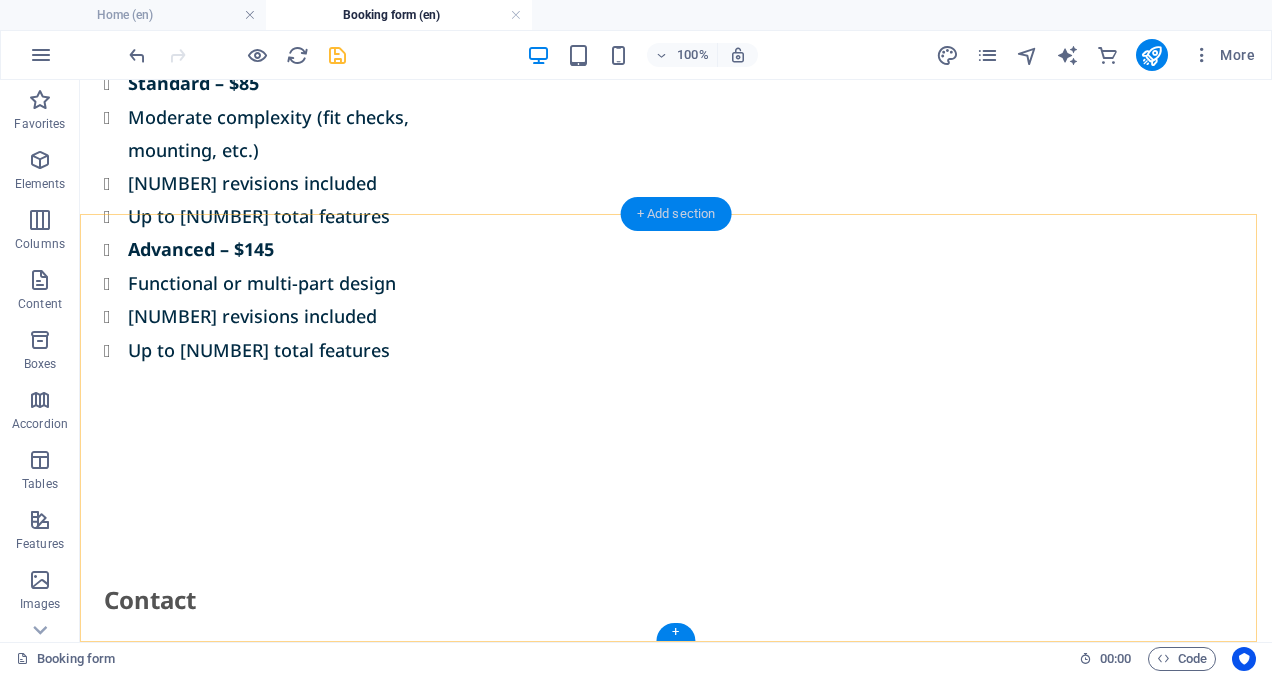 click on "+ Add section" at bounding box center [676, 214] 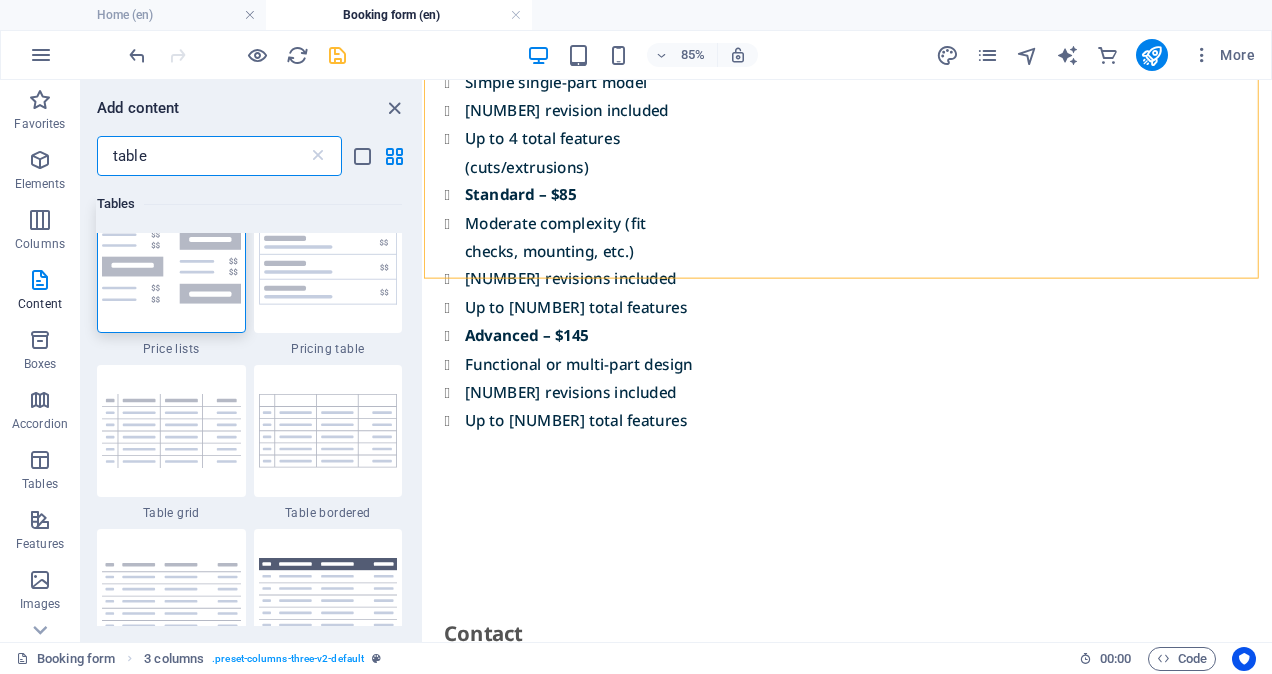 scroll, scrollTop: 0, scrollLeft: 0, axis: both 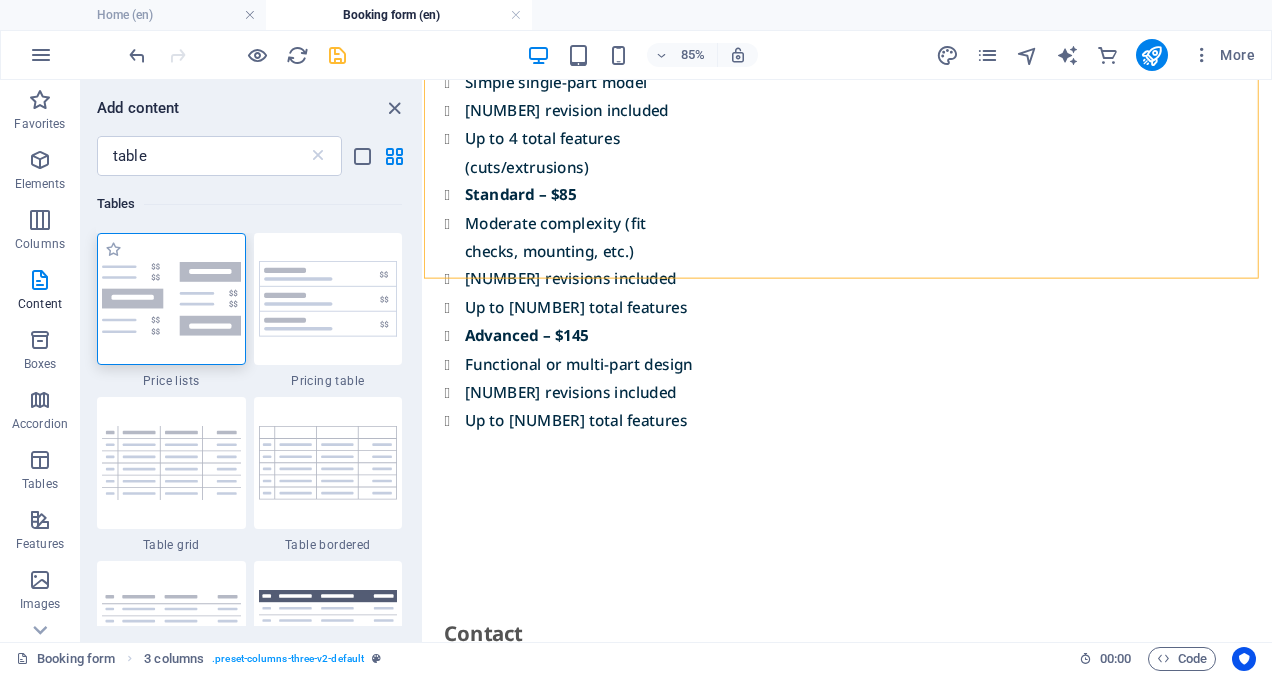 click at bounding box center [171, 299] 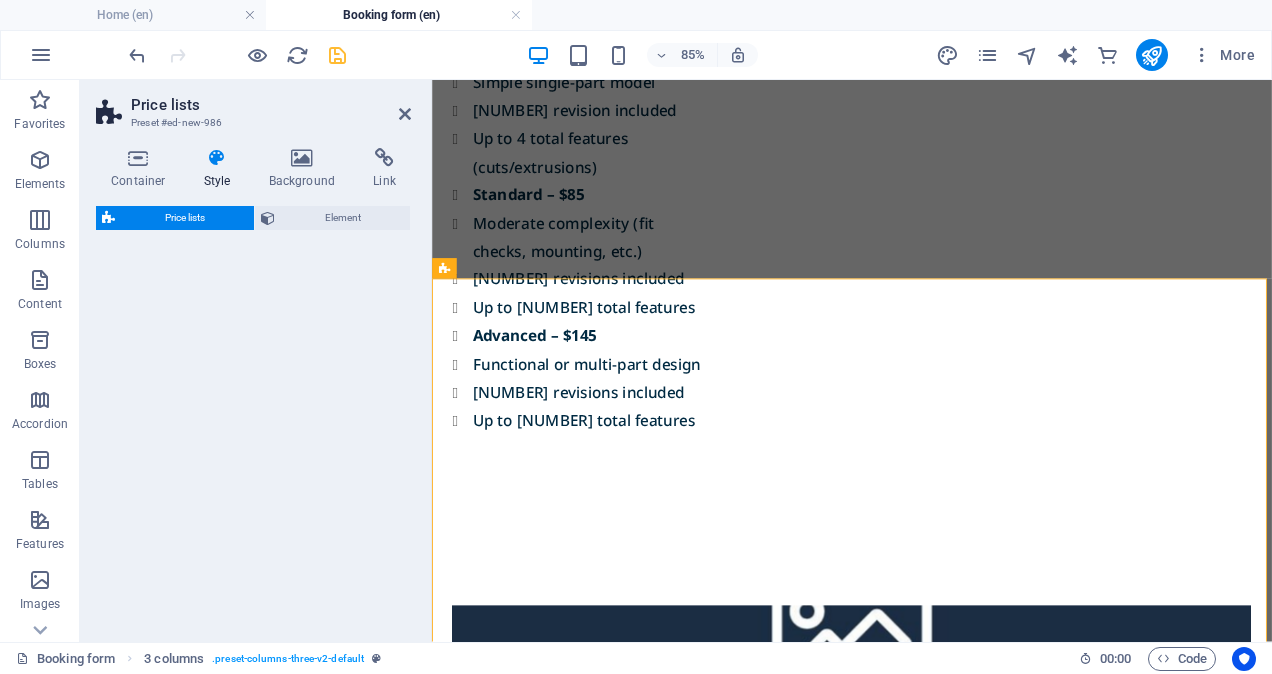 select on "rem" 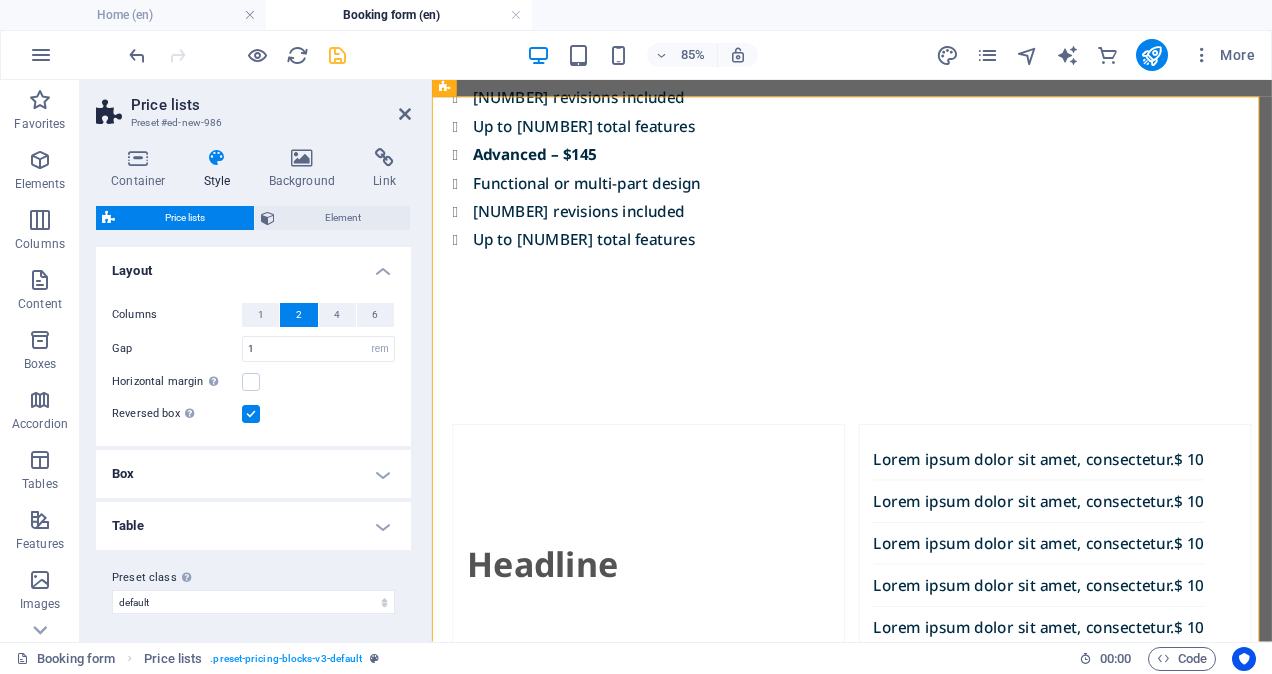 scroll, scrollTop: 1680, scrollLeft: 0, axis: vertical 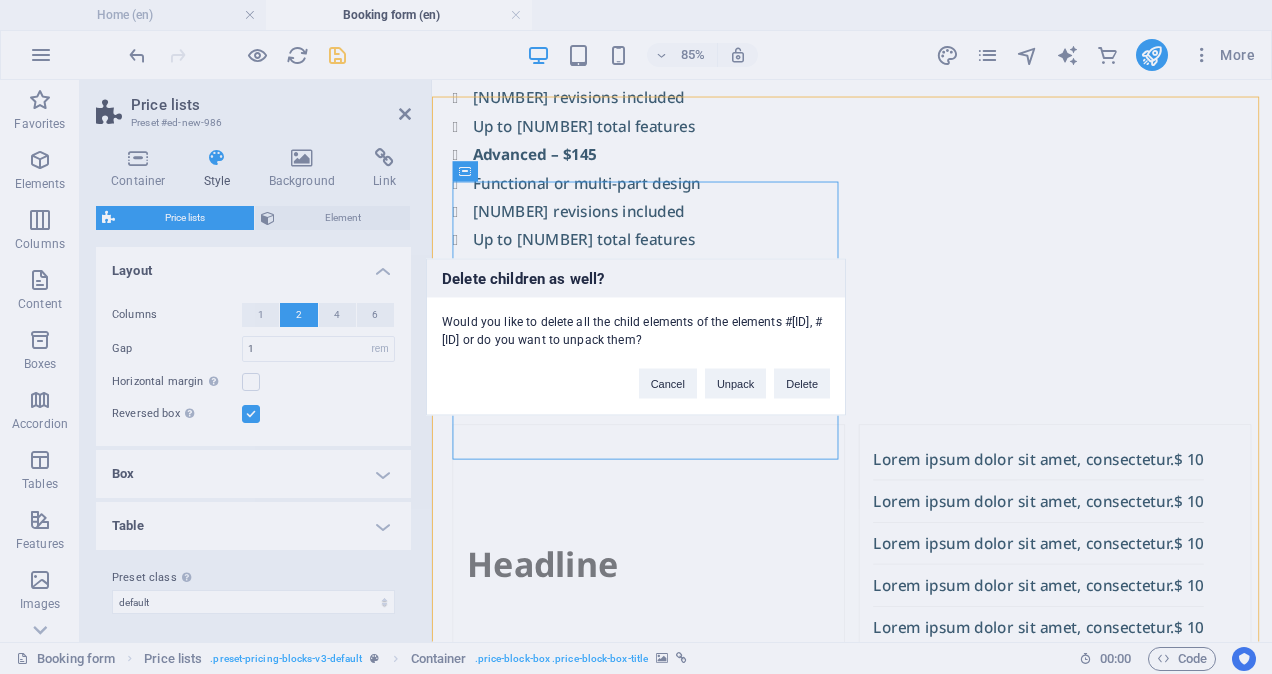 type 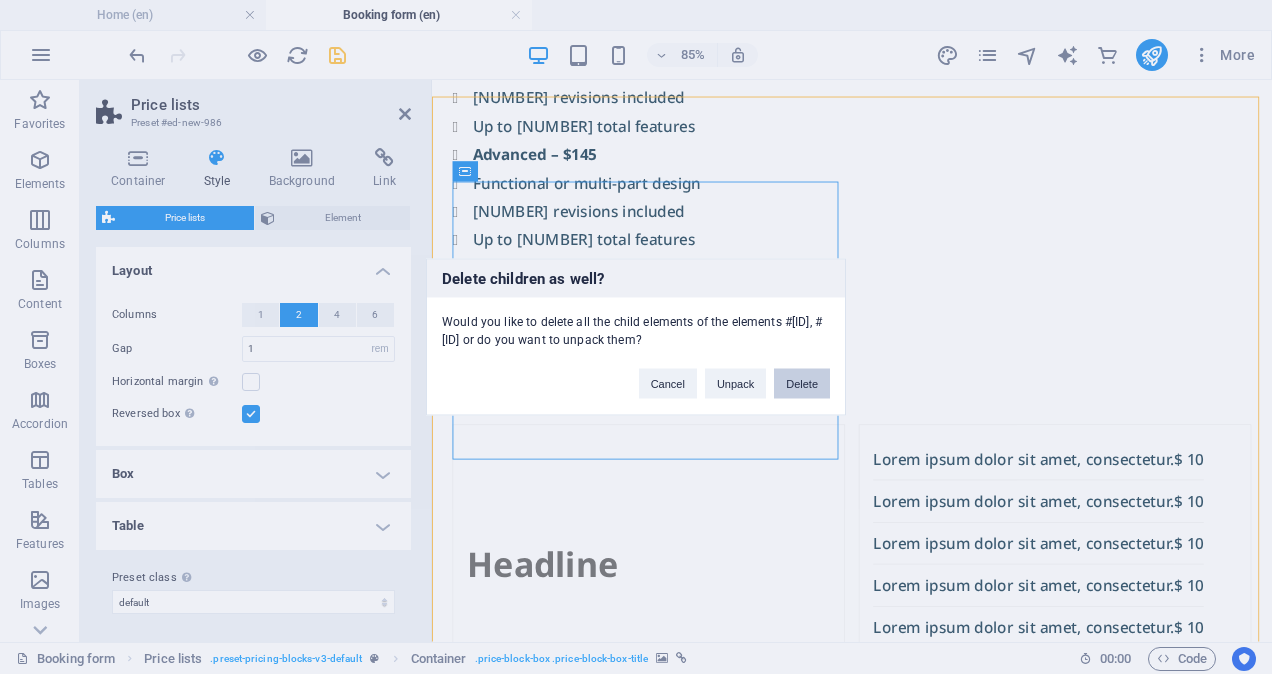 click on "Delete" at bounding box center [802, 384] 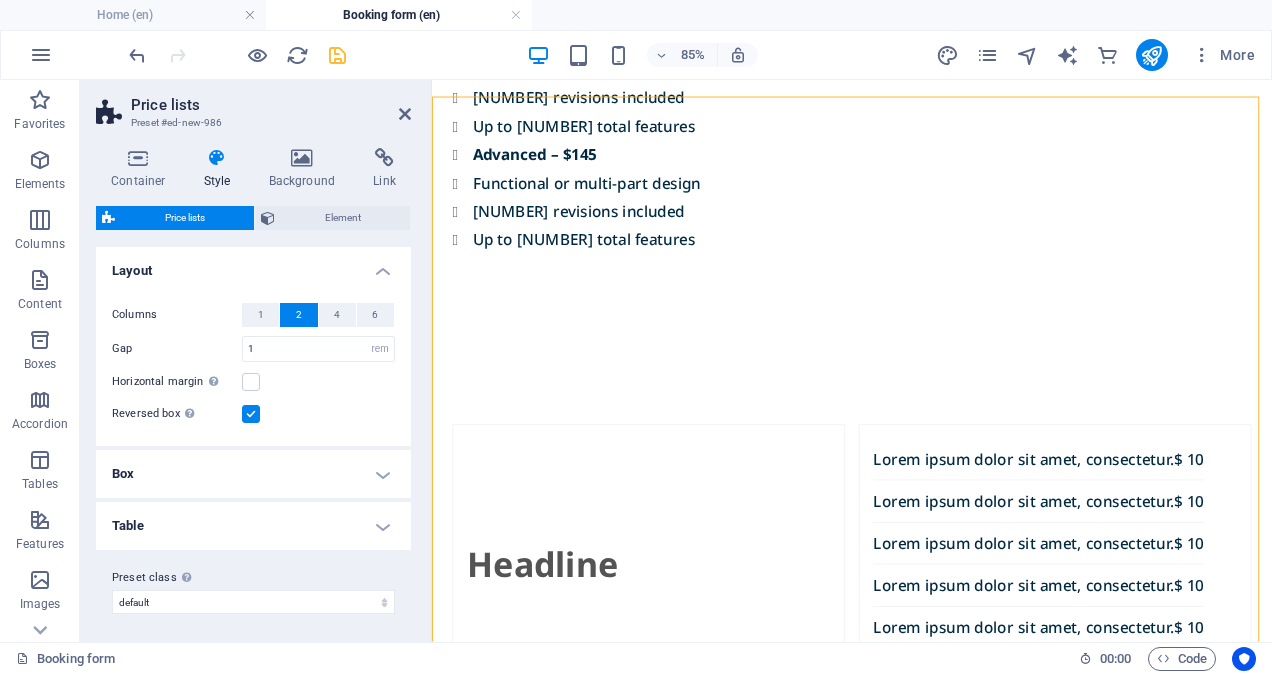 click at bounding box center (457, 650) 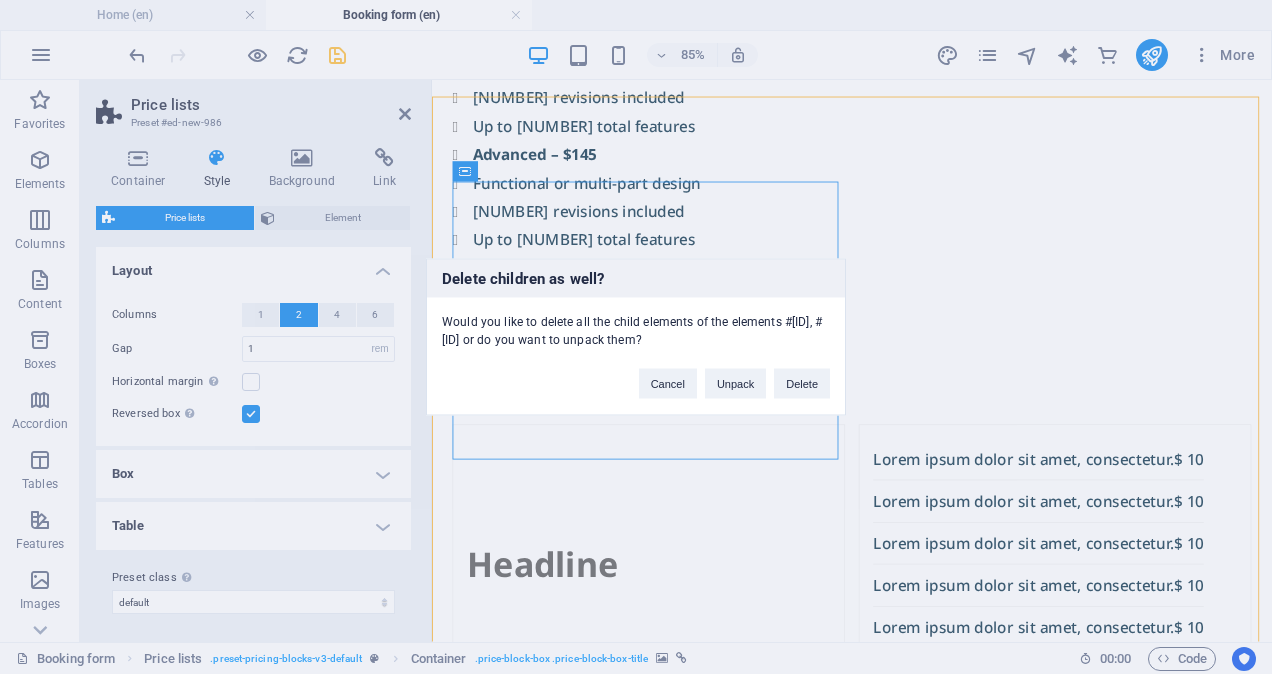 type 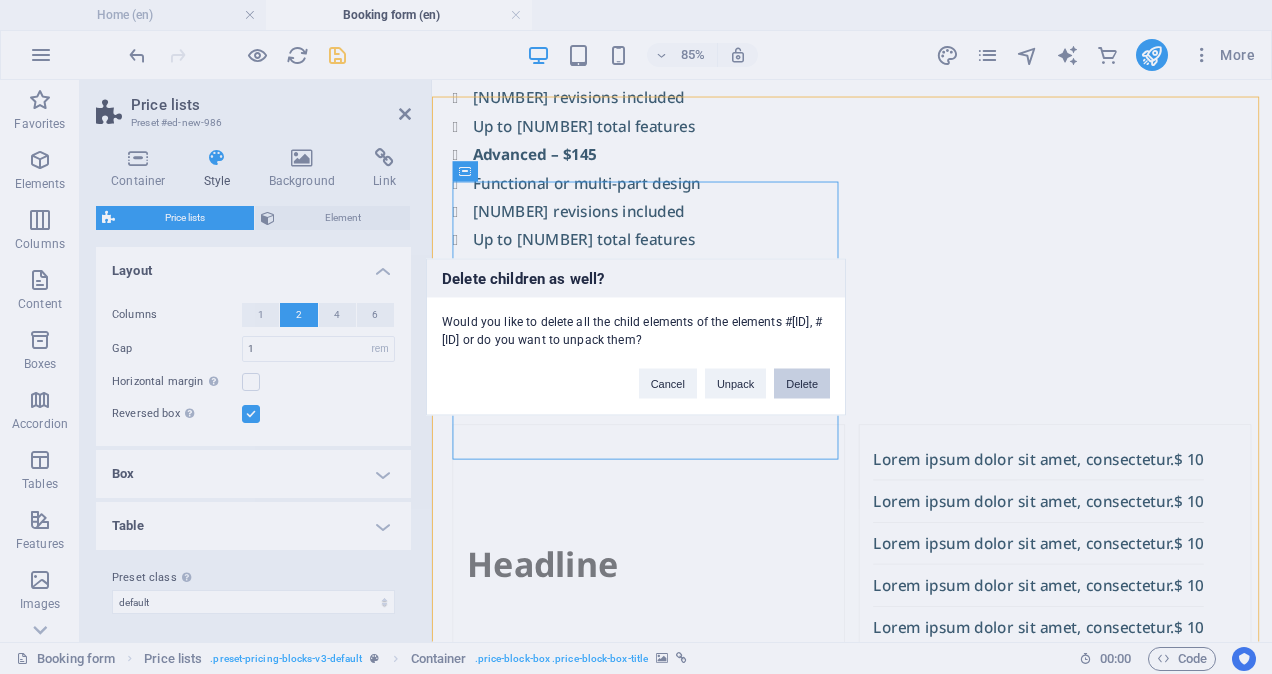 click on "Delete" at bounding box center (802, 384) 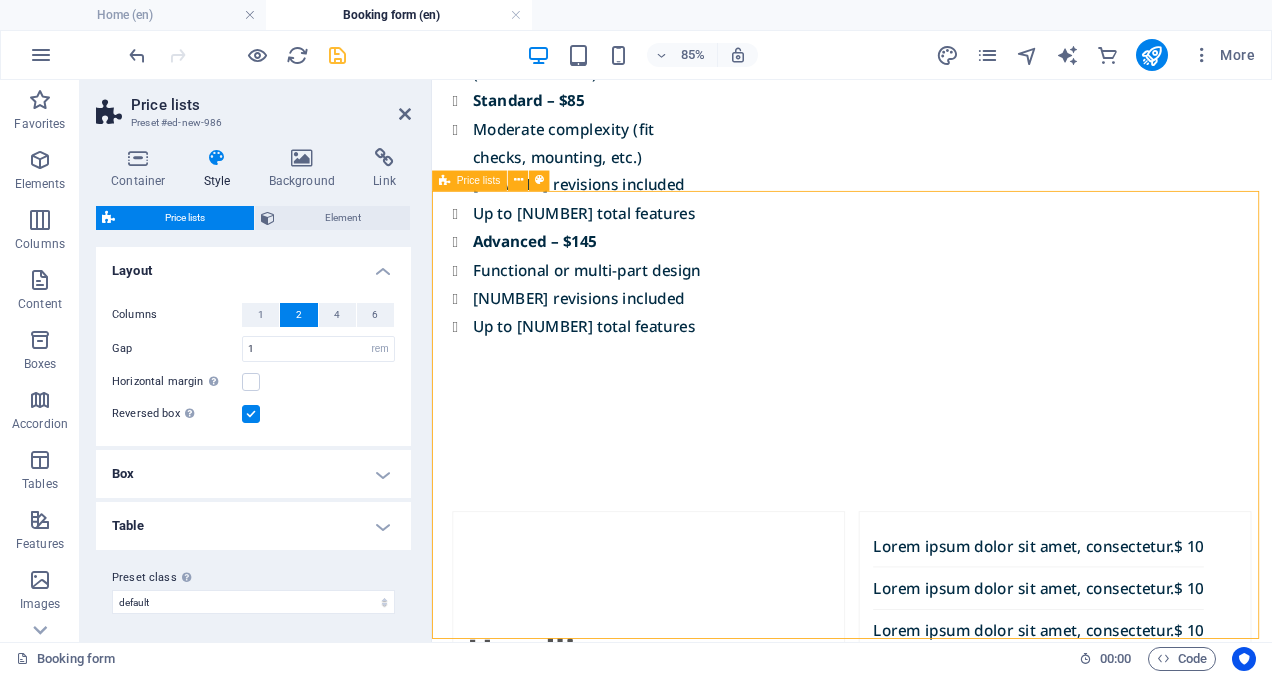 scroll, scrollTop: 1612, scrollLeft: 0, axis: vertical 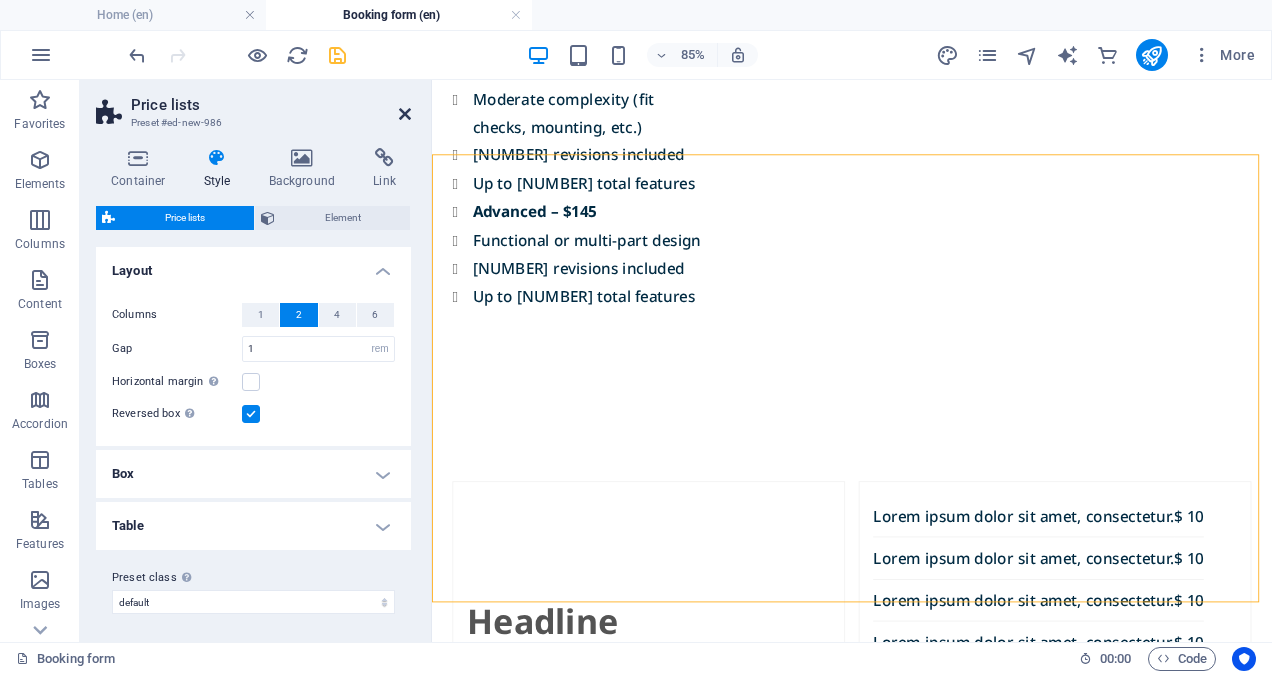 click at bounding box center [405, 114] 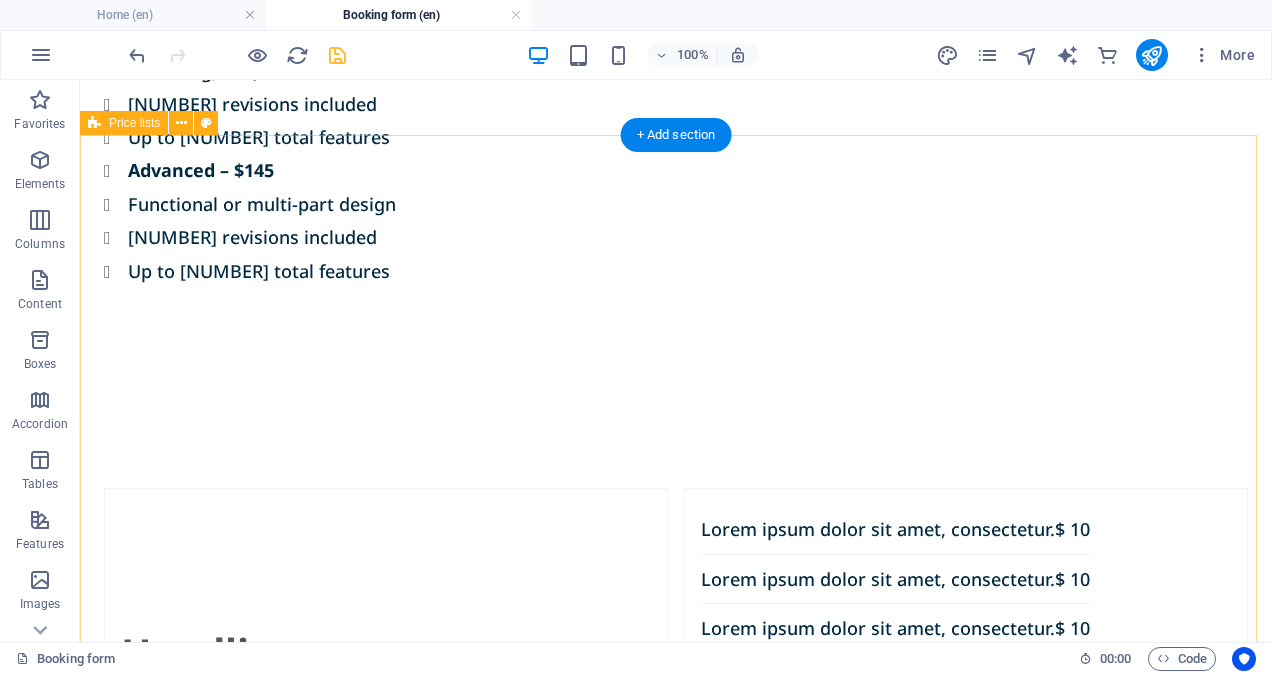 click on "Headline Lorem ipsum dolor sit amet, consectetur. $[PRICE] Lorem ipsum dolor sit amet, consectetur. $[PRICE] Lorem ipsum dolor sit amet, consectetur. $[PRICE] Lorem ipsum dolor sit amet, consectetur. $[PRICE] Lorem ipsum dolor sit amet, consectetur. $[PRICE] Lorem ipsum dolor sit amet, consectetur. $[PRICE]" at bounding box center [676, 653] 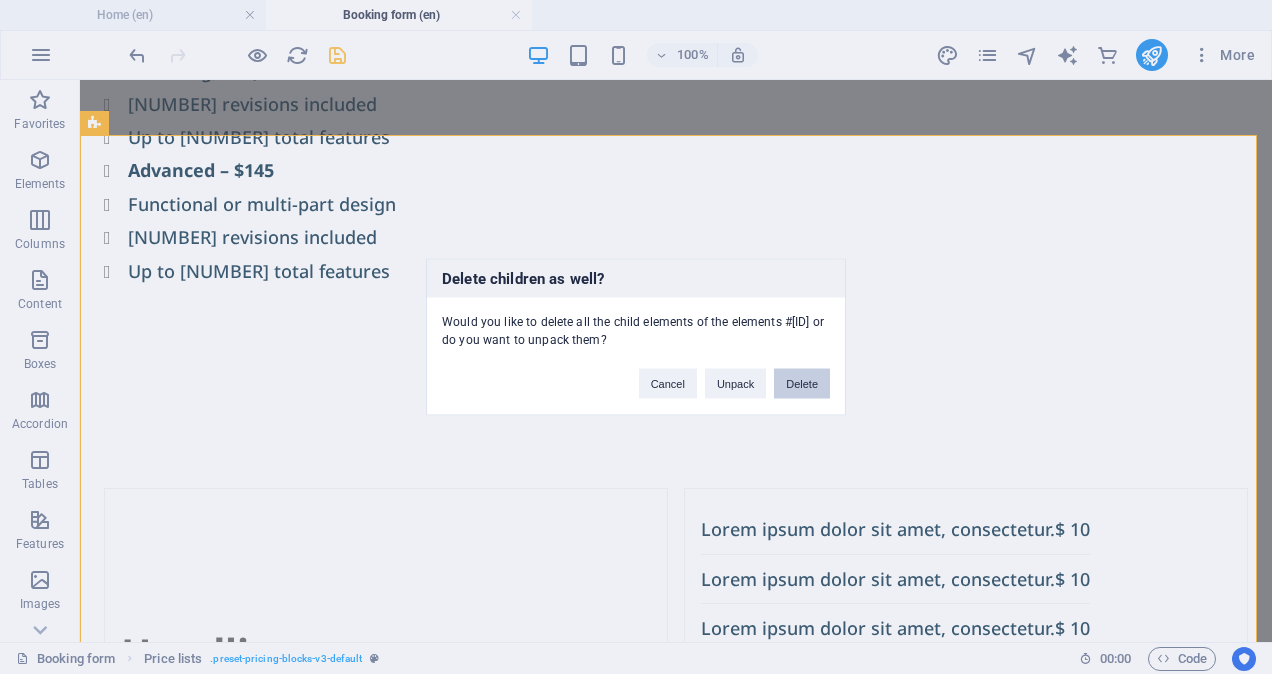 click on "Delete" at bounding box center [802, 384] 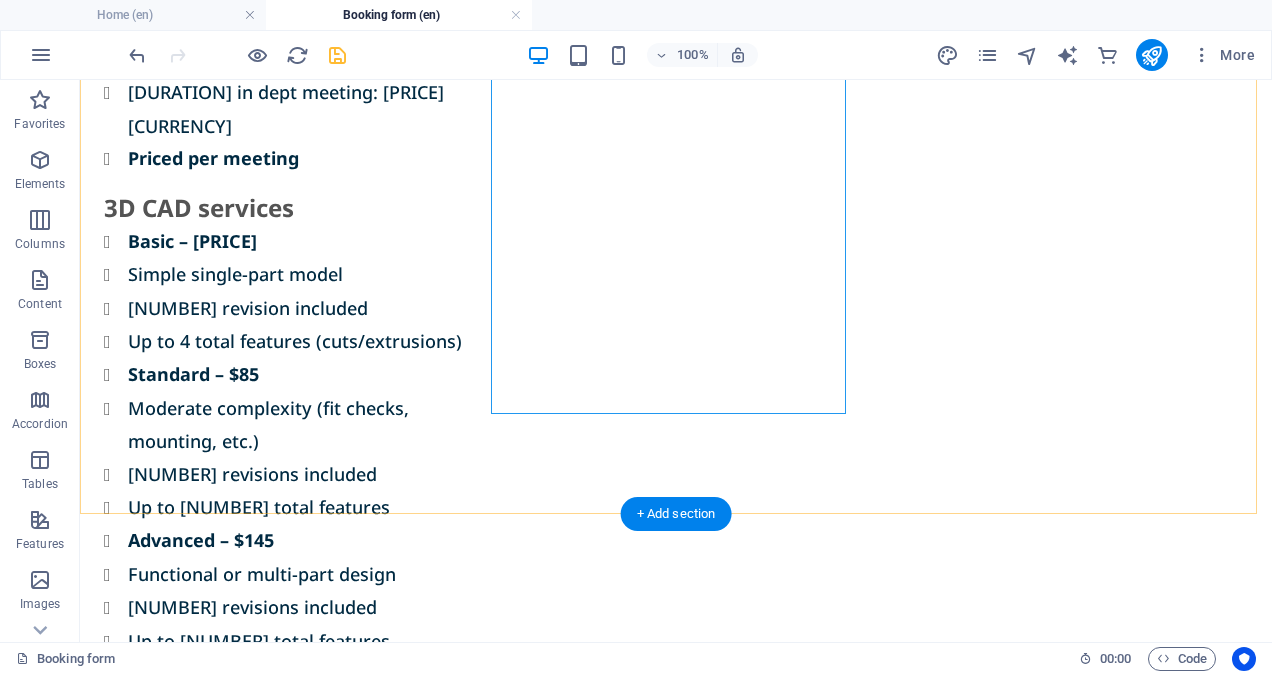 scroll, scrollTop: 1246, scrollLeft: 0, axis: vertical 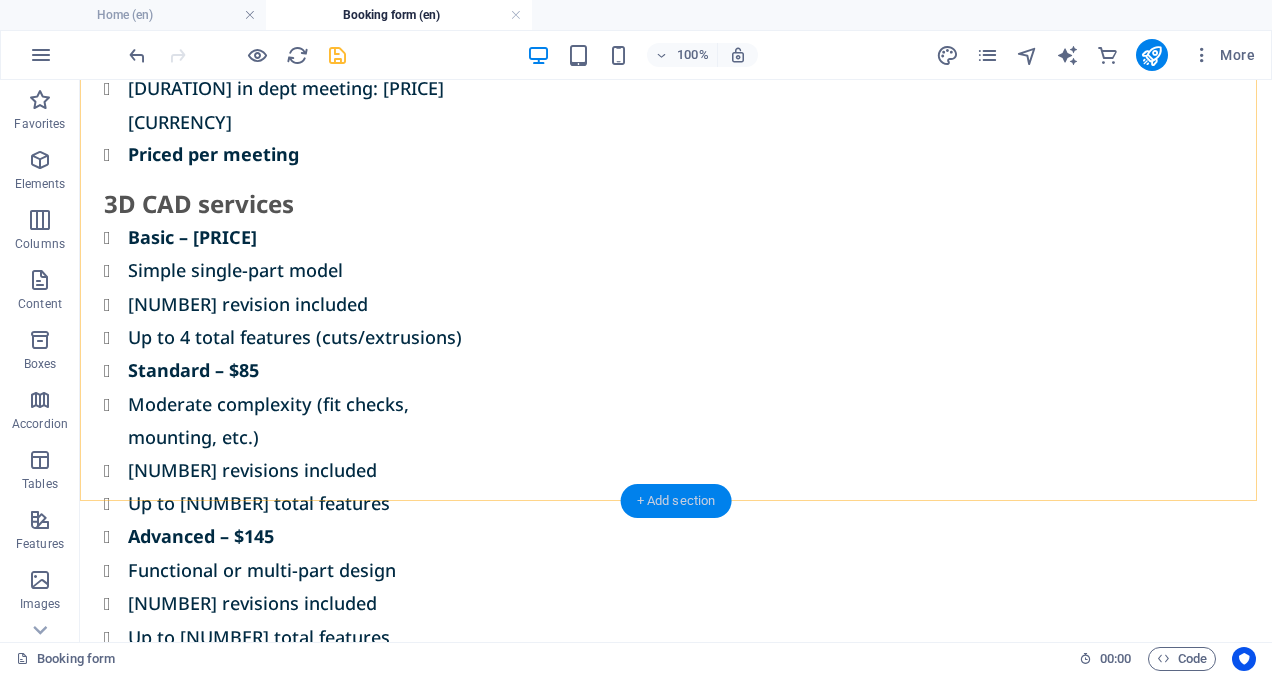 click on "+ Add section" at bounding box center [676, 501] 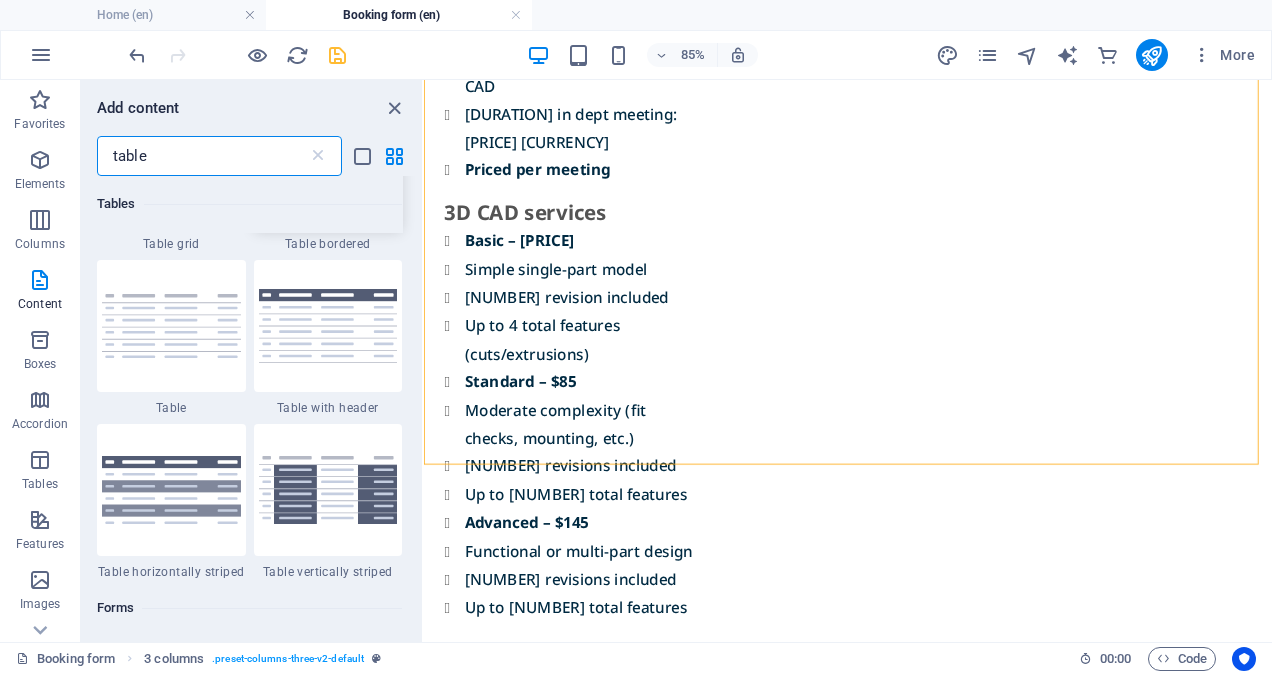 scroll, scrollTop: 300, scrollLeft: 0, axis: vertical 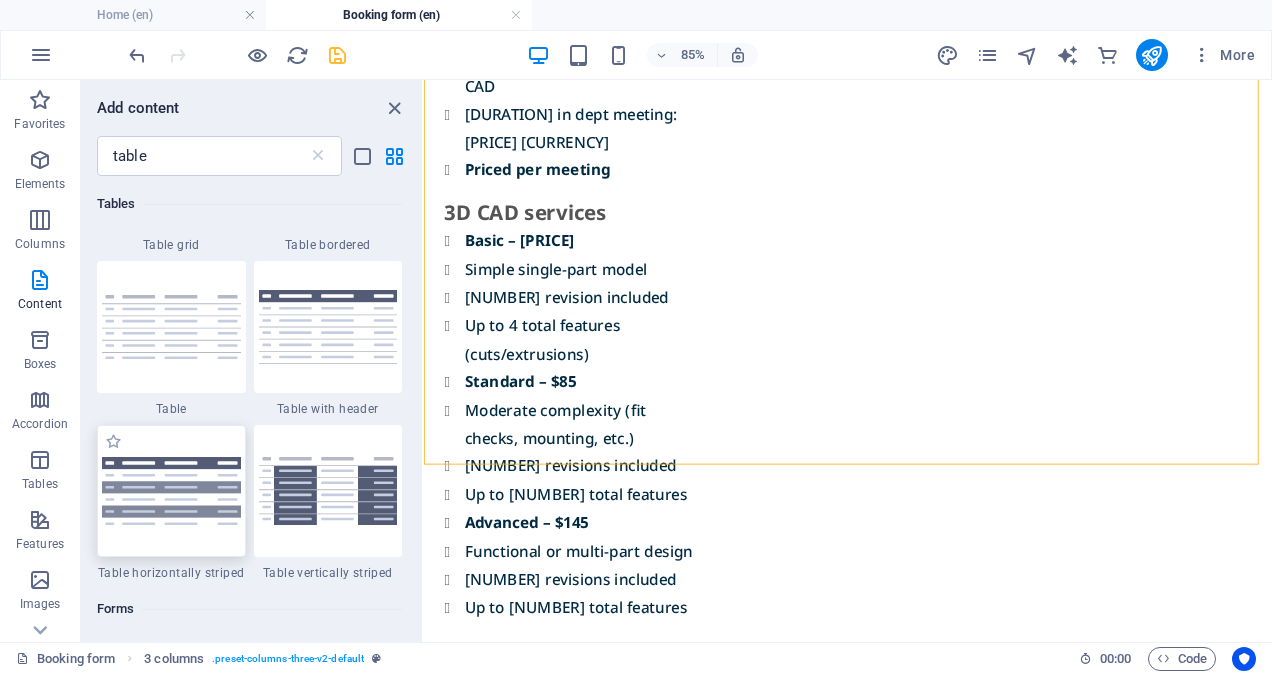 click at bounding box center (171, 491) 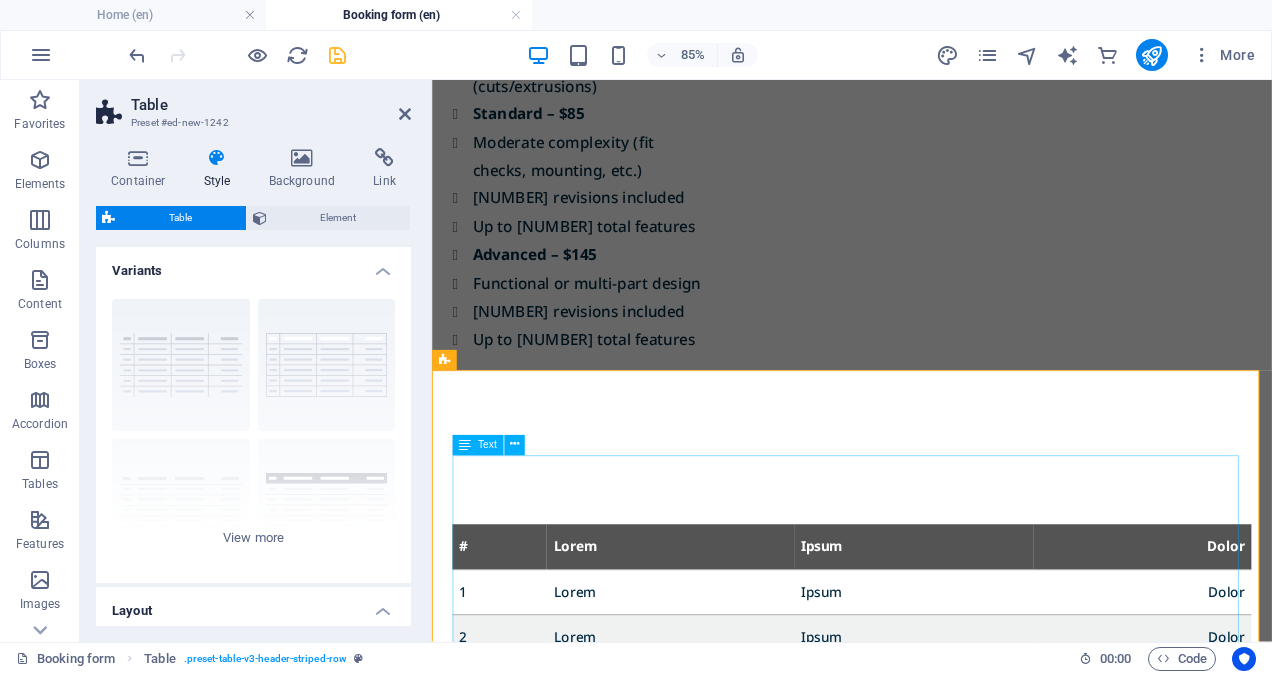 scroll, scrollTop: 1575, scrollLeft: 0, axis: vertical 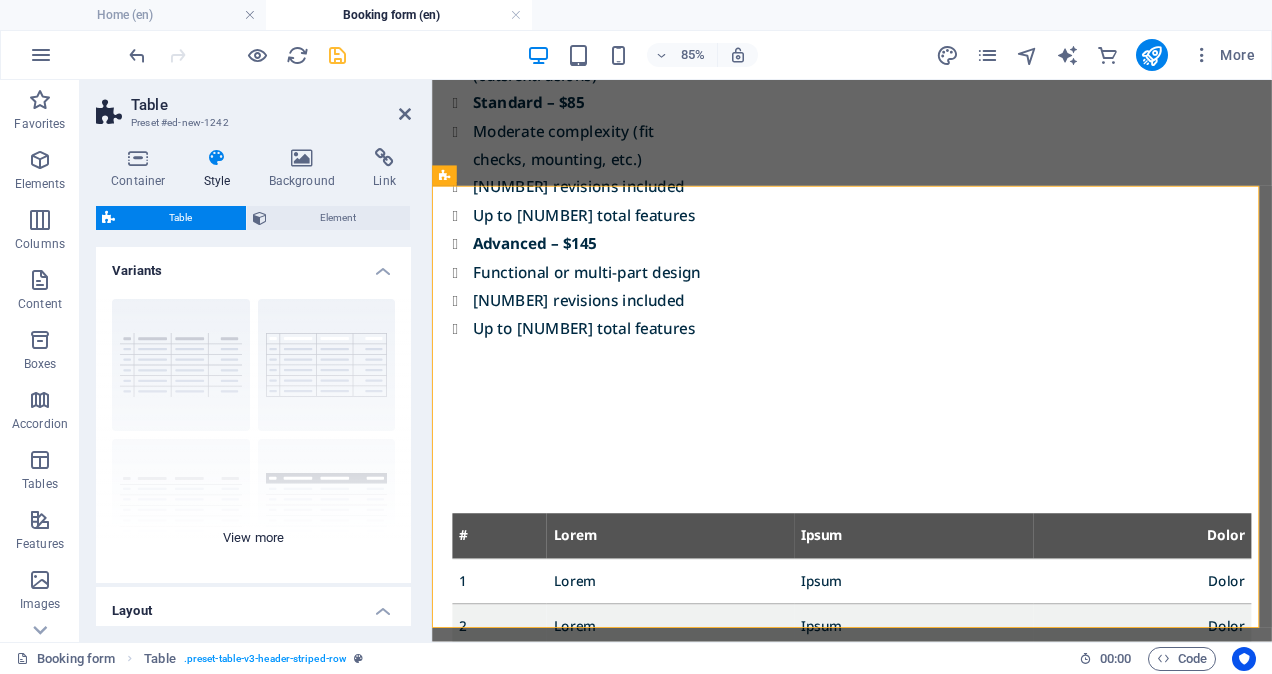 click on "grid bordered Default with header horizontally striped vertically striped" at bounding box center (253, 433) 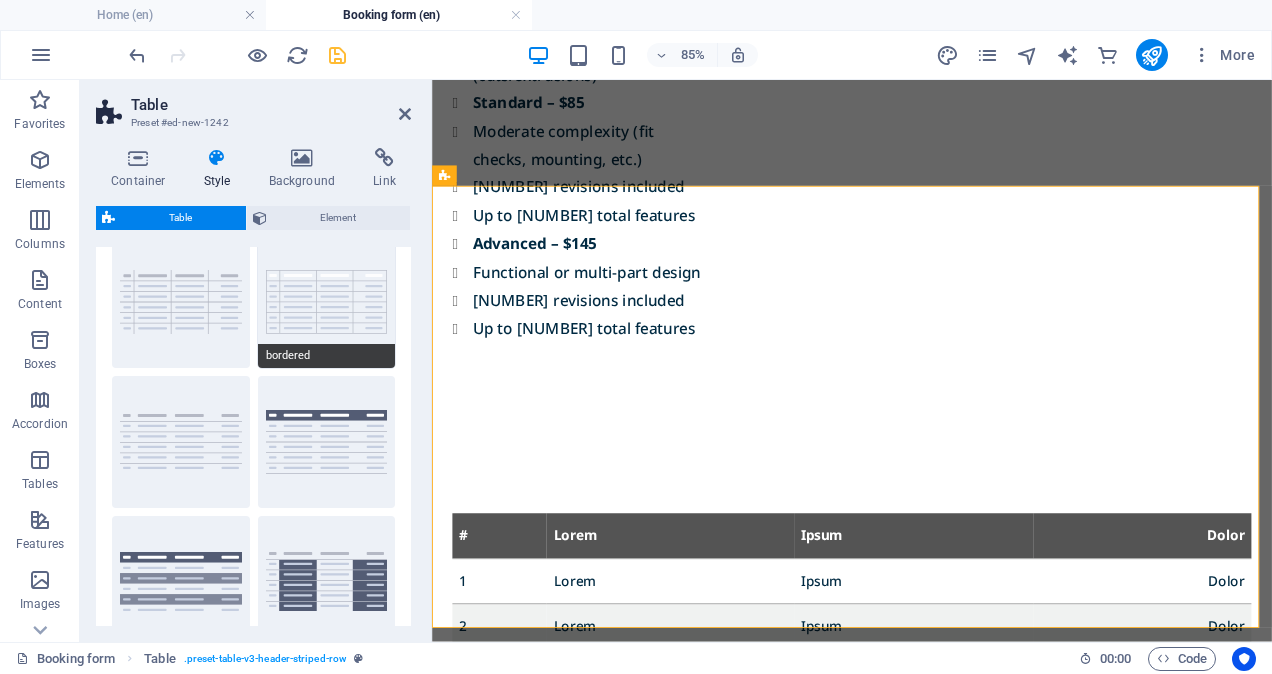 scroll, scrollTop: 244, scrollLeft: 0, axis: vertical 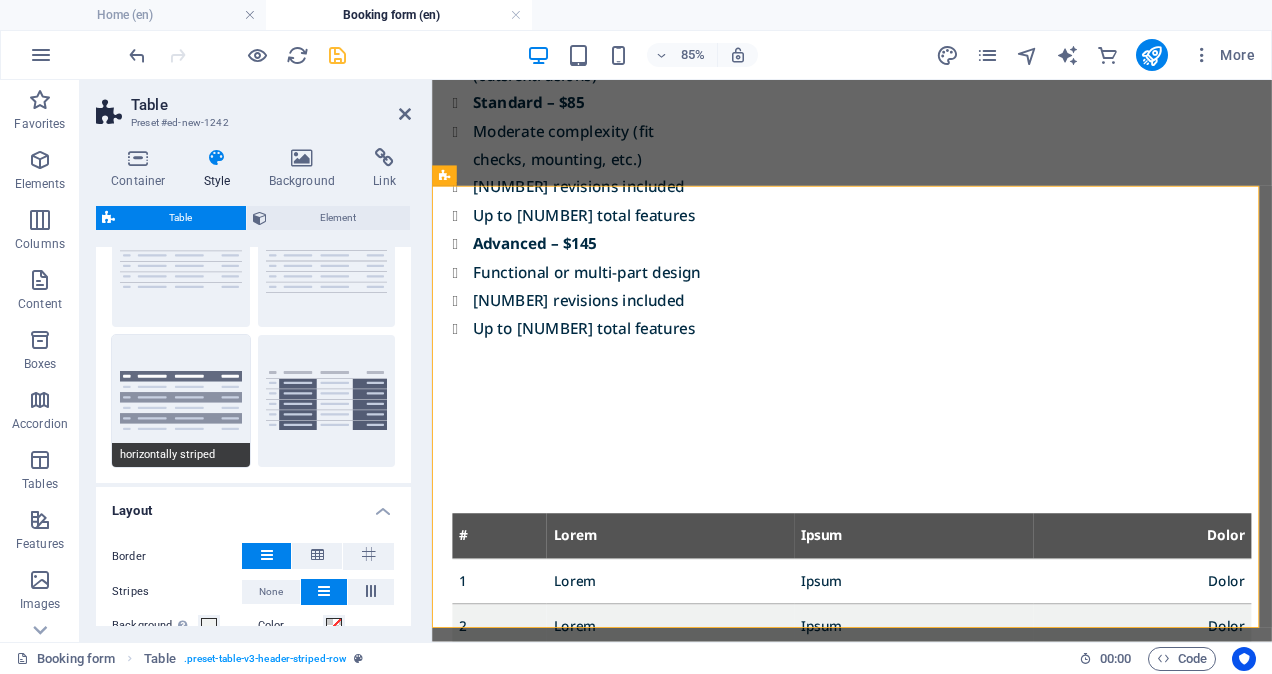click on "horizontally striped" at bounding box center (181, 401) 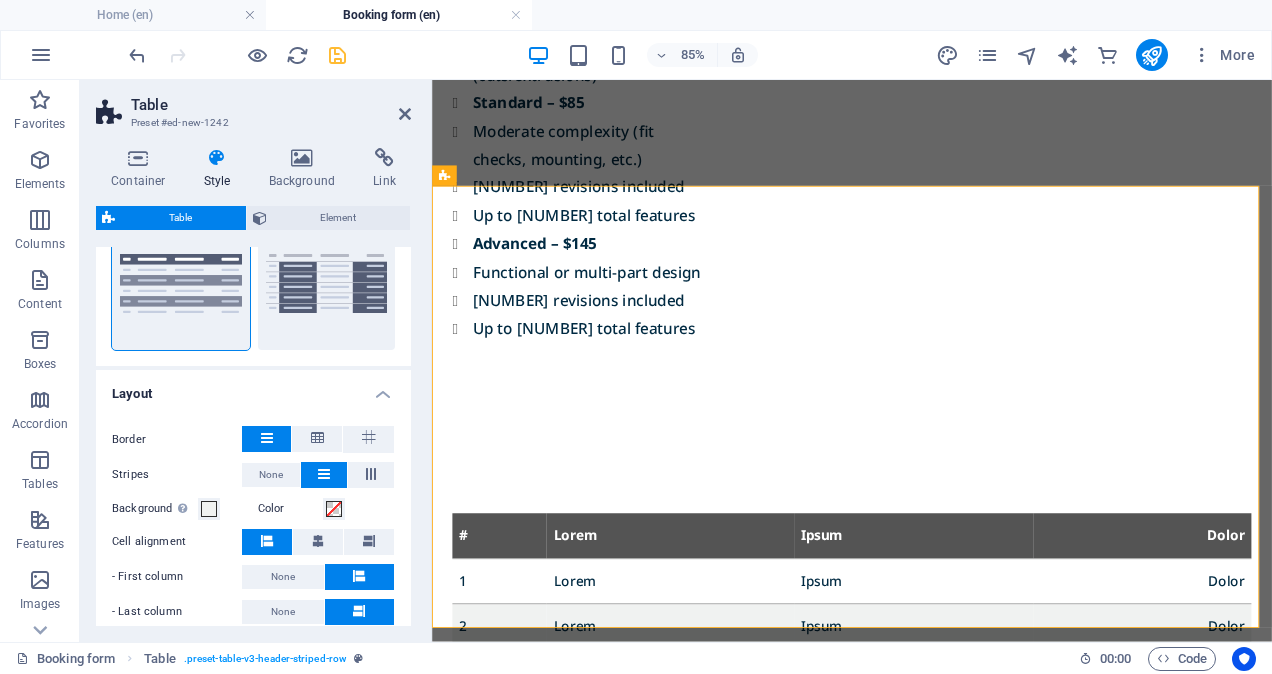 scroll, scrollTop: 362, scrollLeft: 0, axis: vertical 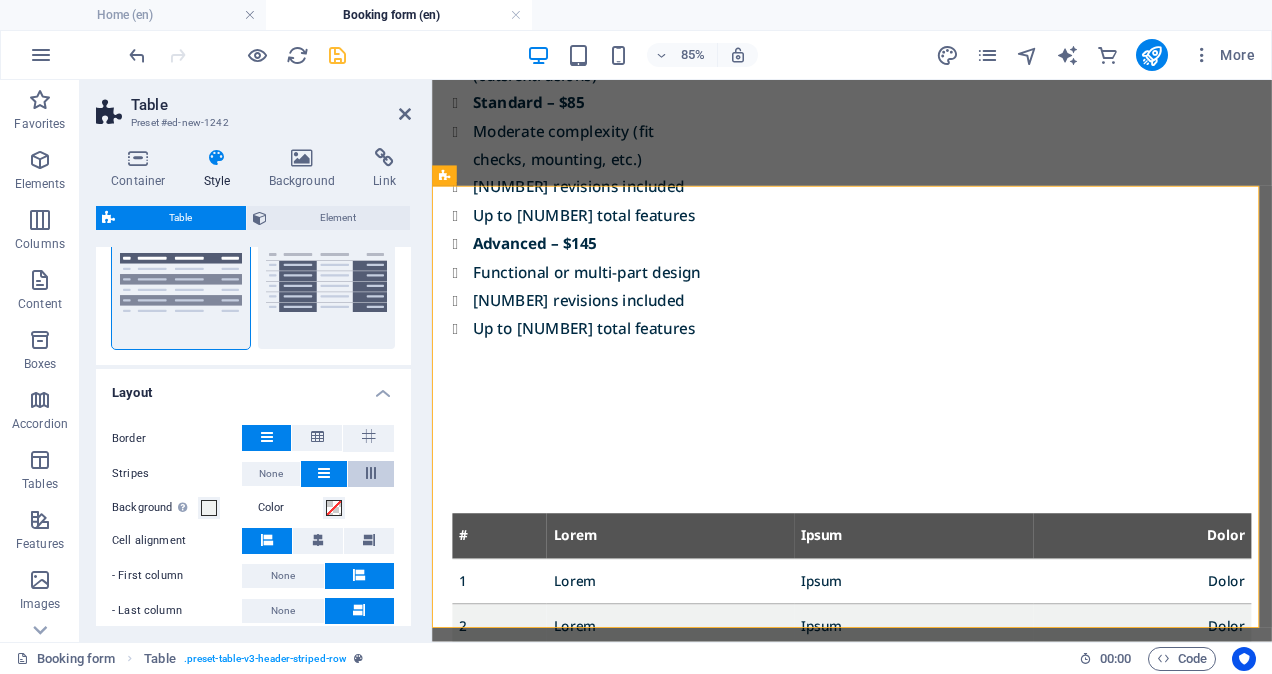 click at bounding box center (371, 474) 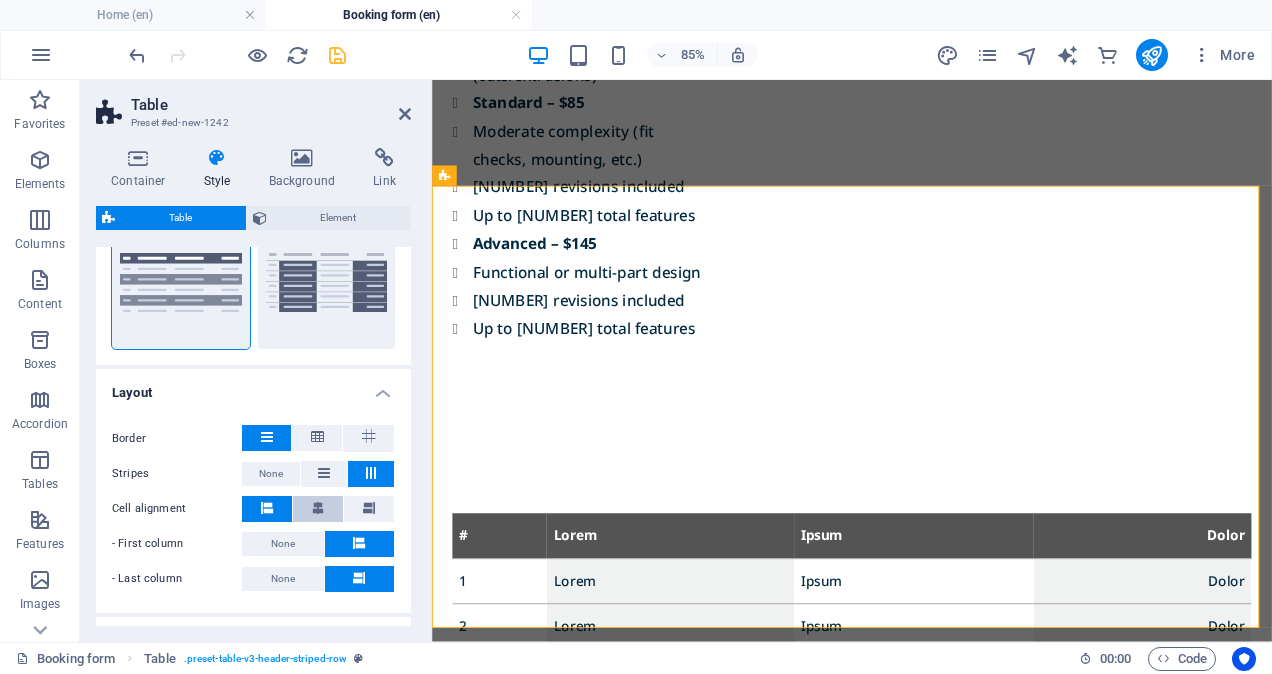click at bounding box center (318, 508) 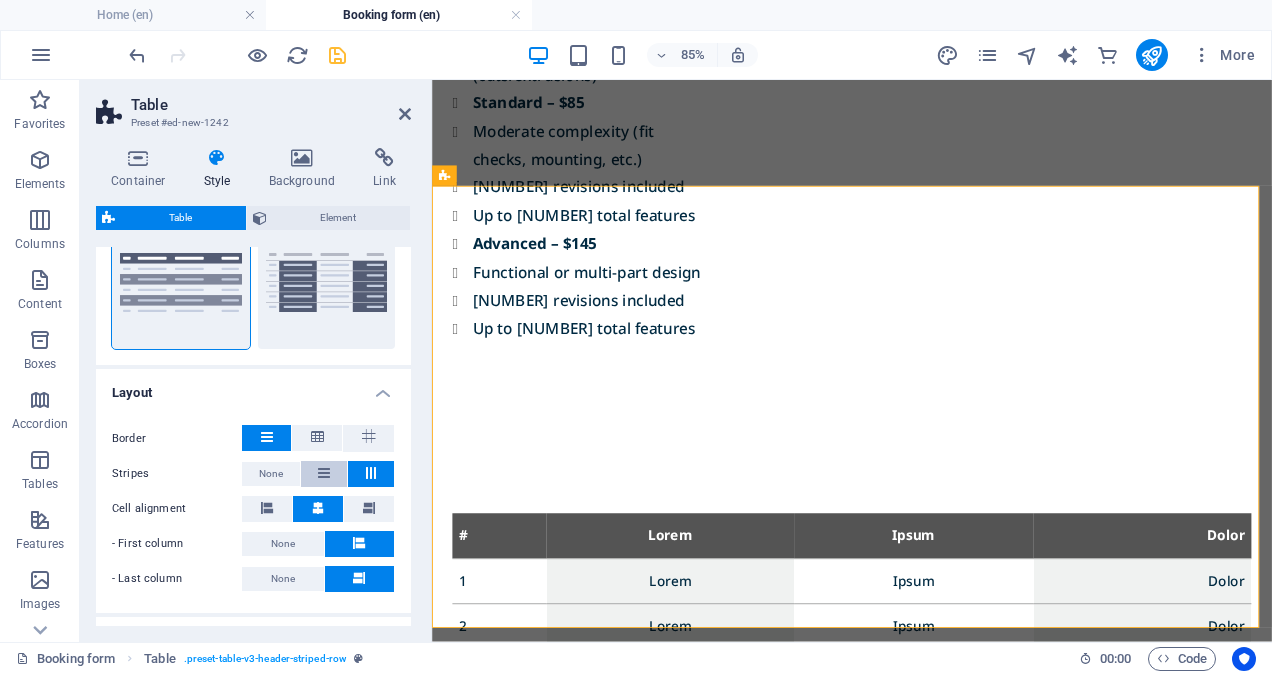 click at bounding box center [324, 473] 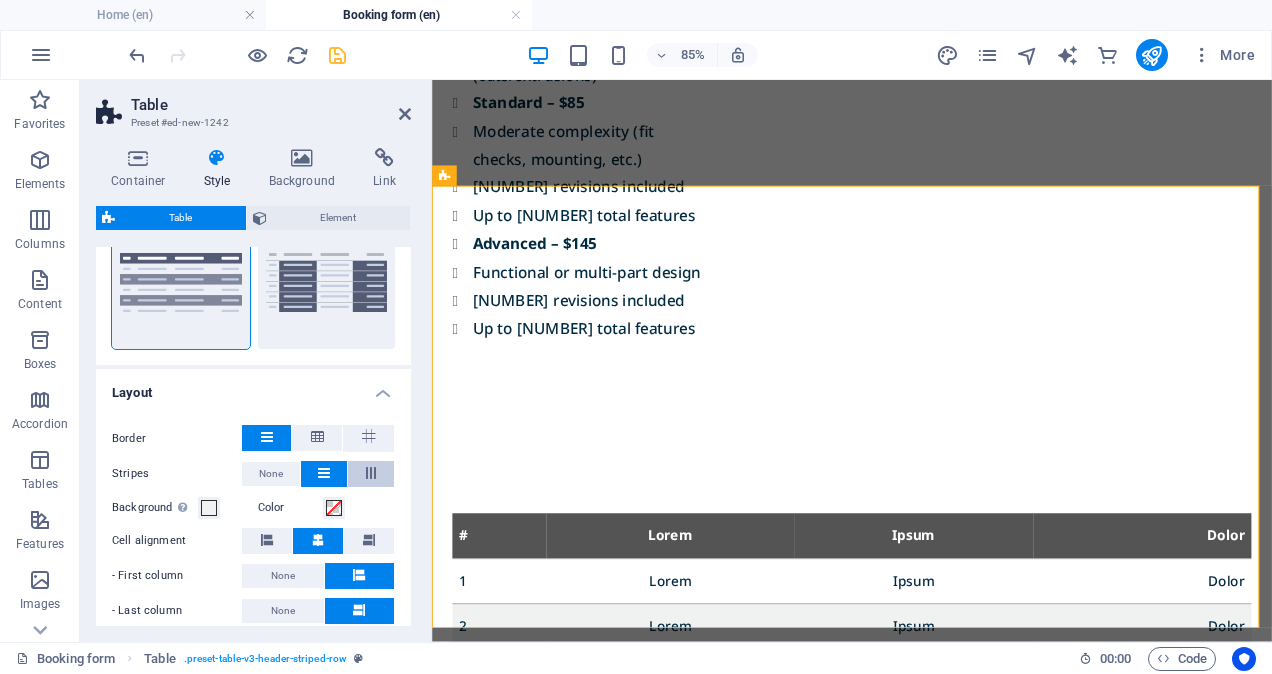 click at bounding box center (371, 473) 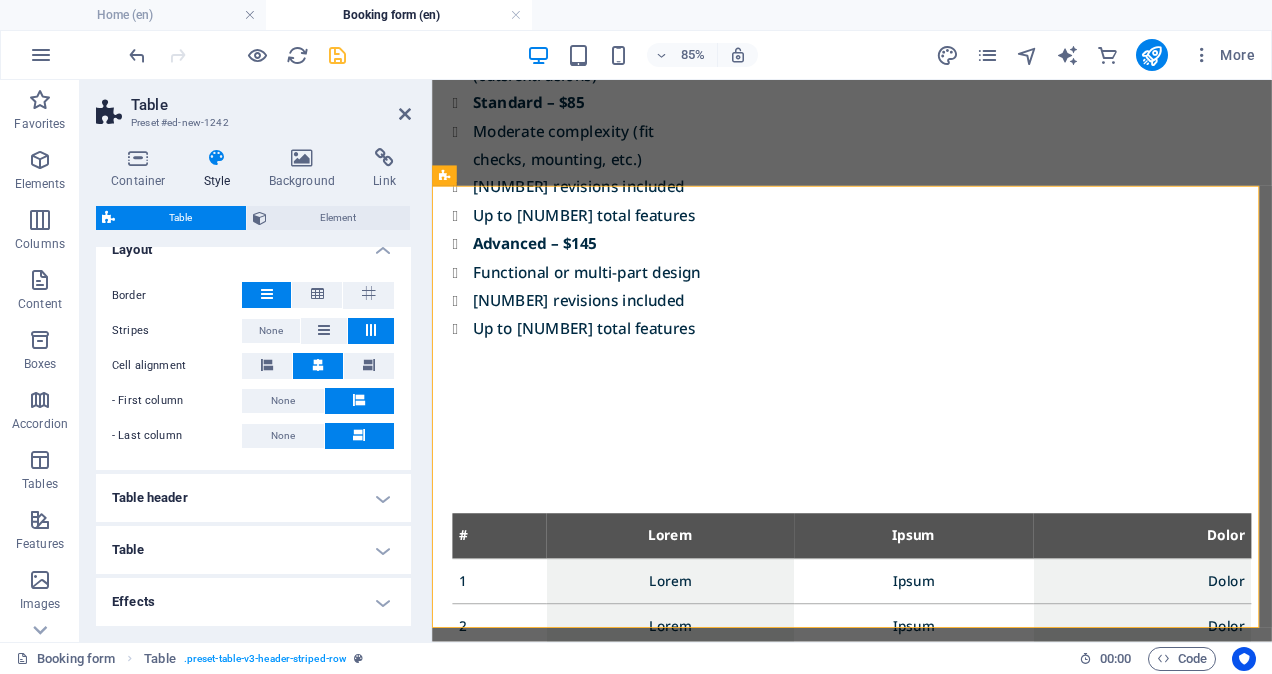 scroll, scrollTop: 506, scrollLeft: 0, axis: vertical 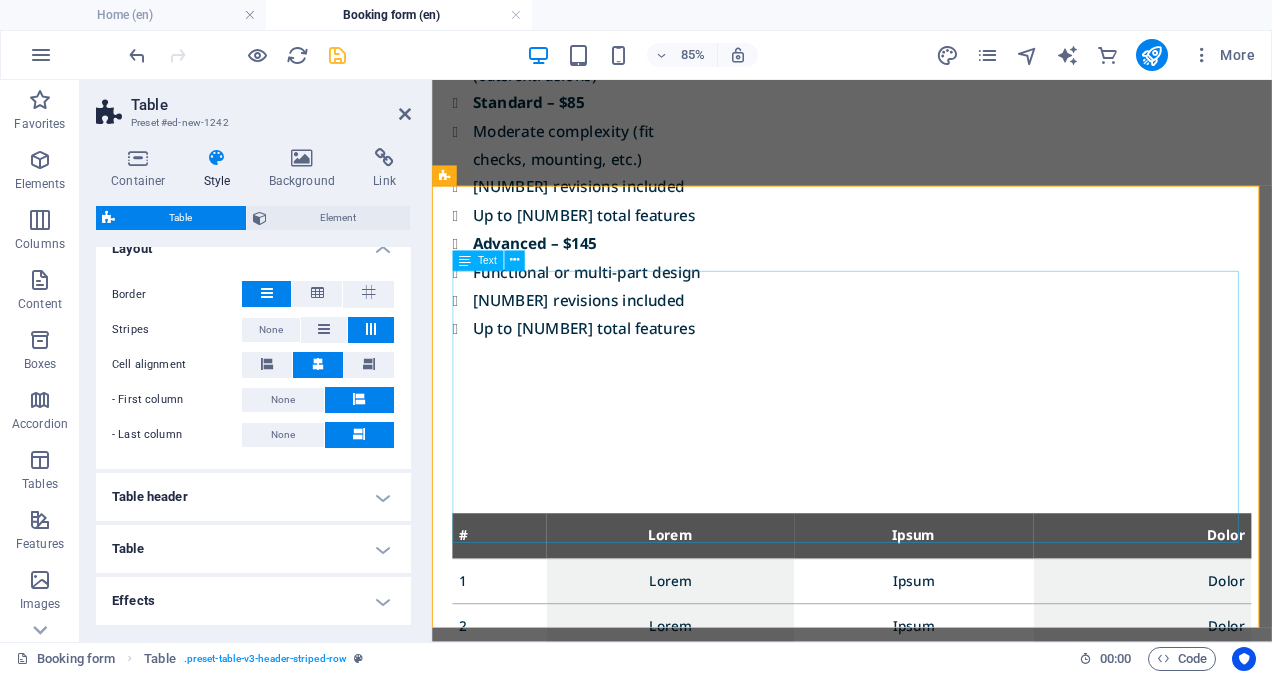 click on "# Lorem Ipsum Dolor 1 Lorem  Ipsum Dolor 2 Lorem Ipsum Dolor 3 Lorem Ipsum Dolor 4 Lorem Ipsum Dolor 5 Lorem Ipsum Dolor" at bounding box center [926, 751] 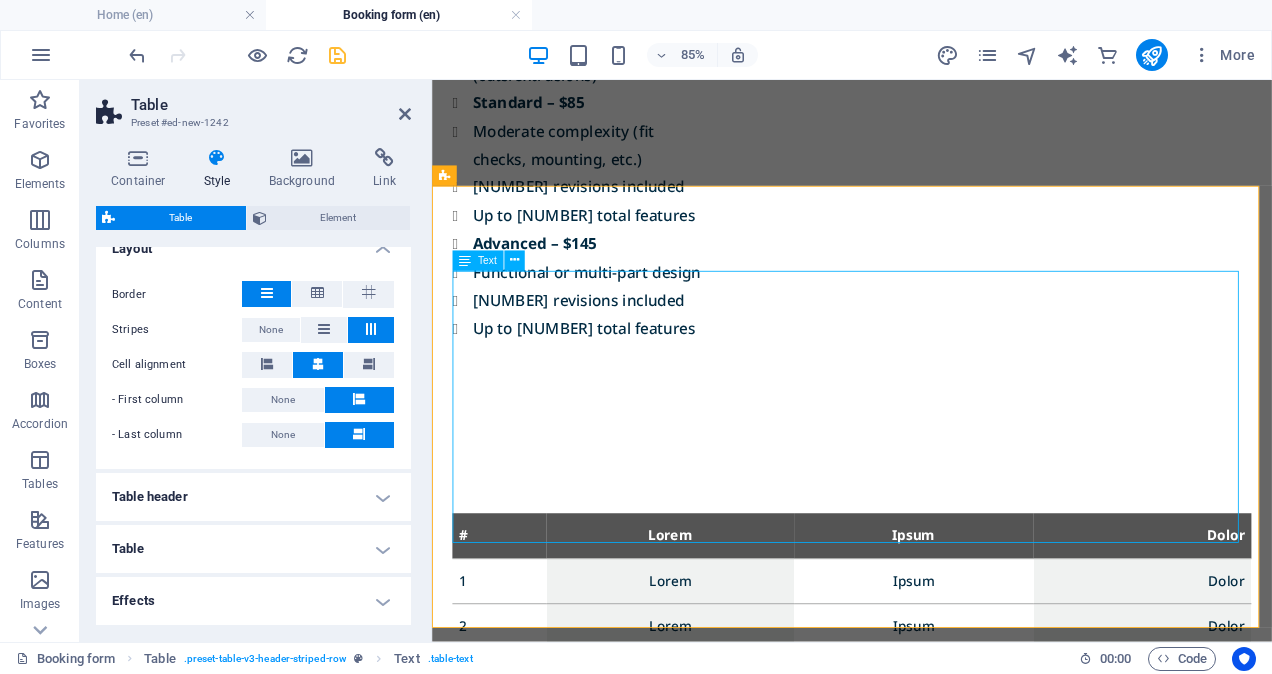 click on "# Lorem Ipsum Dolor 1 Lorem  Ipsum Dolor 2 Lorem Ipsum Dolor 3 Lorem Ipsum Dolor 4 Lorem Ipsum Dolor 5 Lorem Ipsum Dolor" at bounding box center [926, 751] 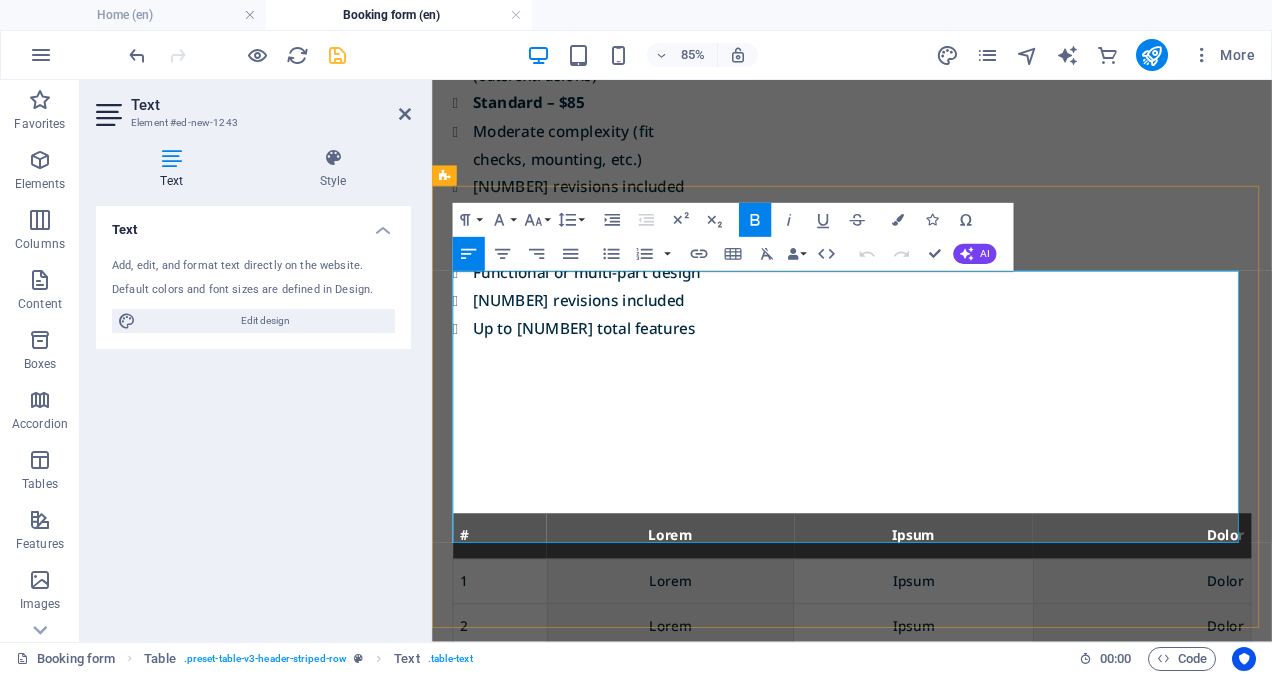 click on "#" at bounding box center [512, 616] 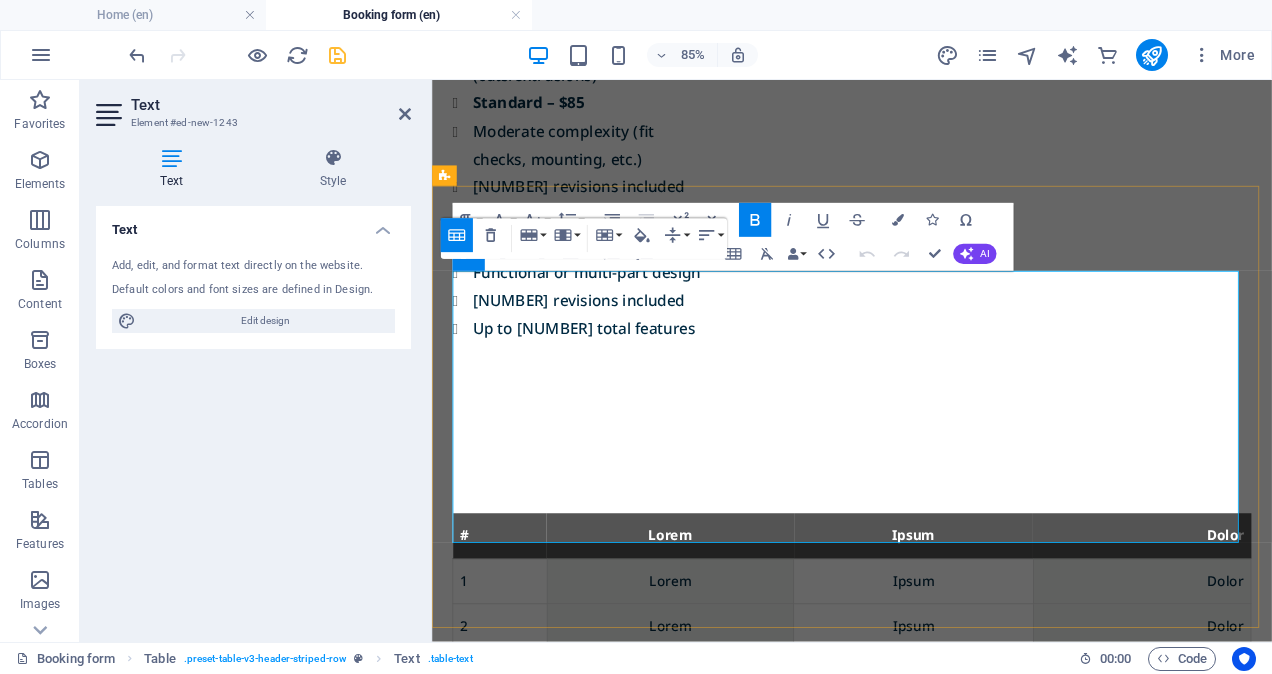 click on "#" at bounding box center [512, 616] 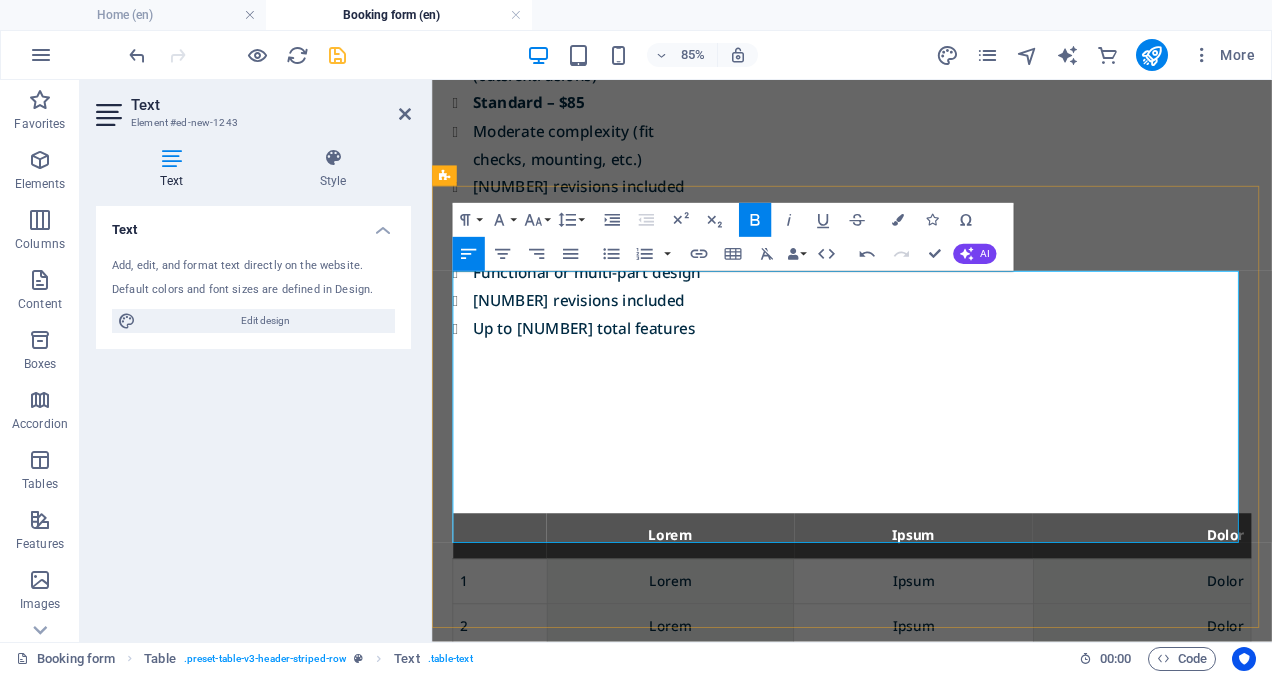 type 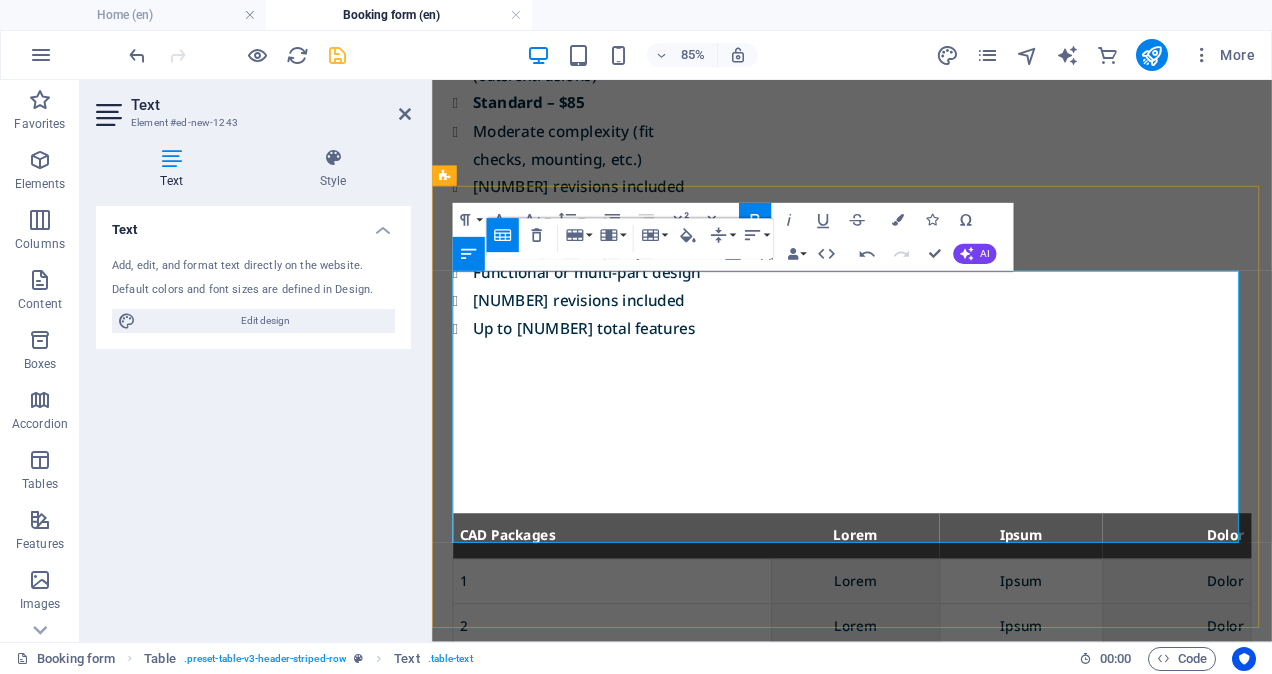click on "CAD Packages" at bounding box center (644, 616) 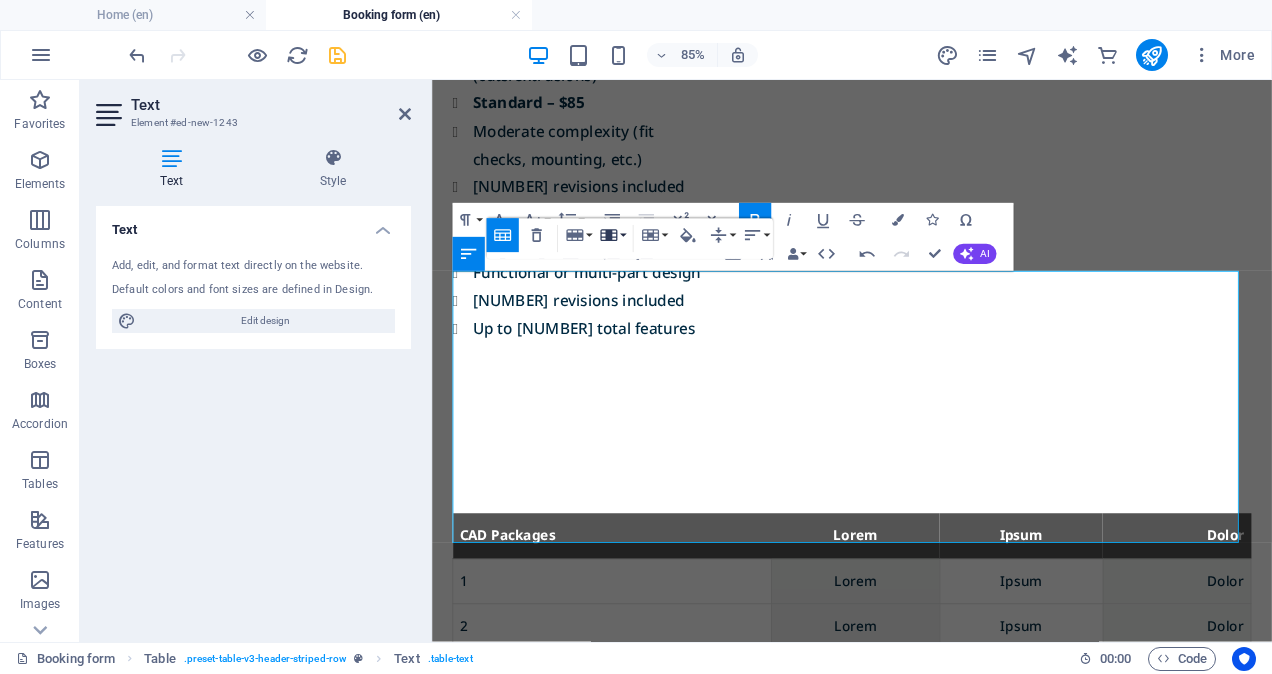 click on "Column" at bounding box center (612, 236) 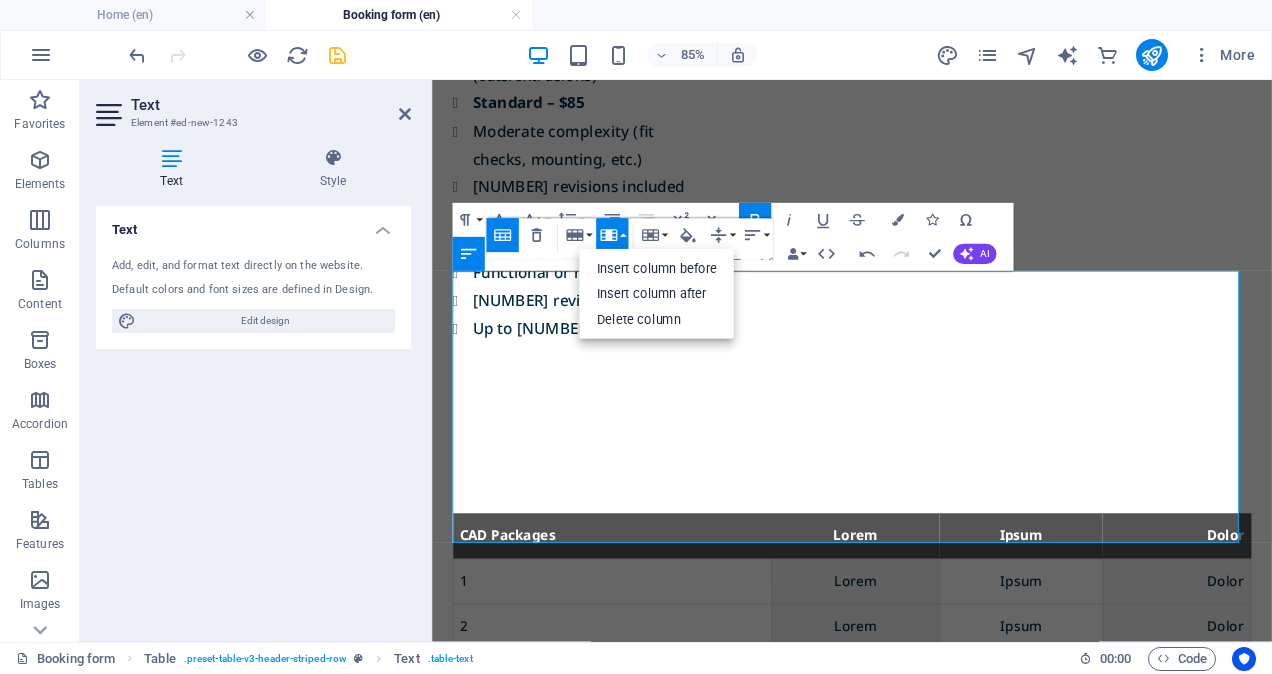 click on "Column" at bounding box center (612, 236) 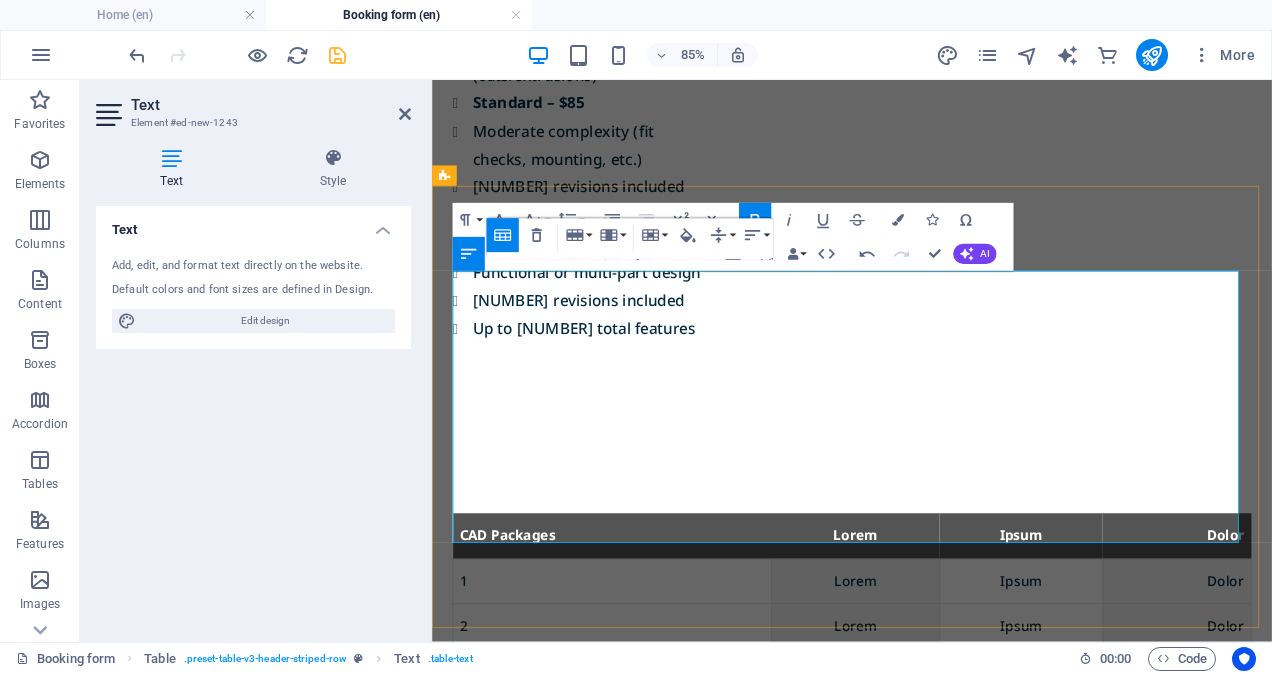 click on "CAD Packages" at bounding box center (644, 616) 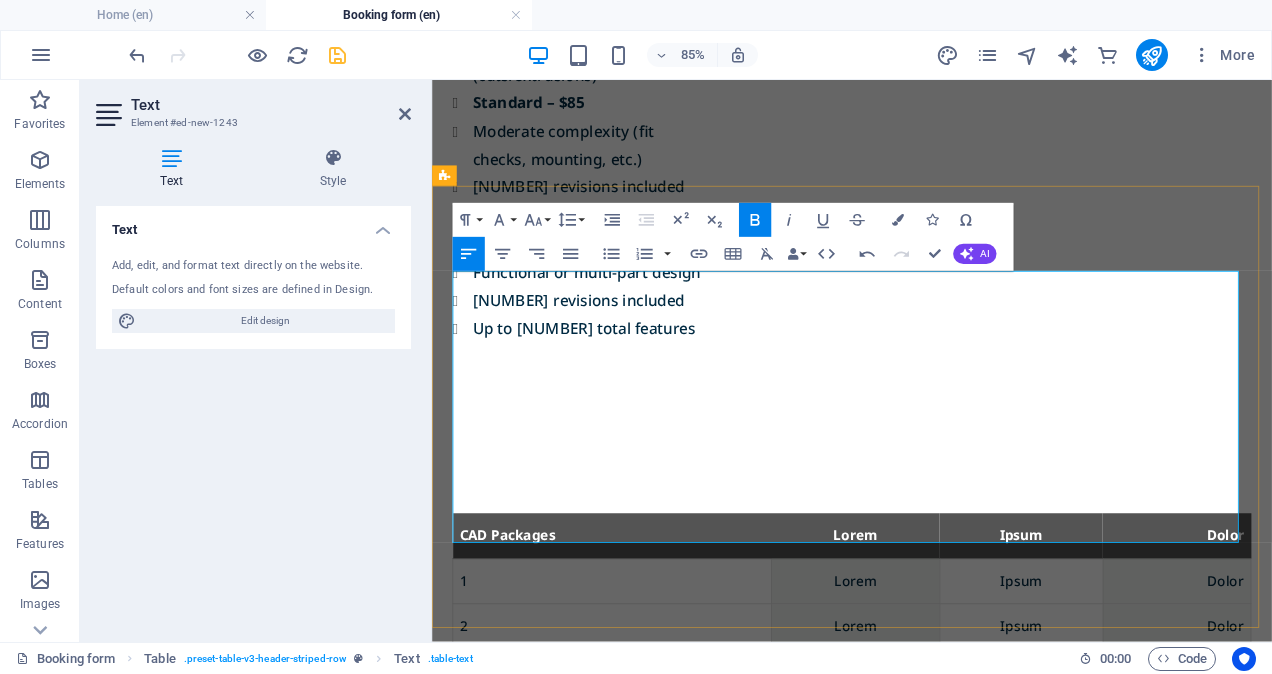 drag, startPoint x: 820, startPoint y: 317, endPoint x: 781, endPoint y: 323, distance: 39.45884 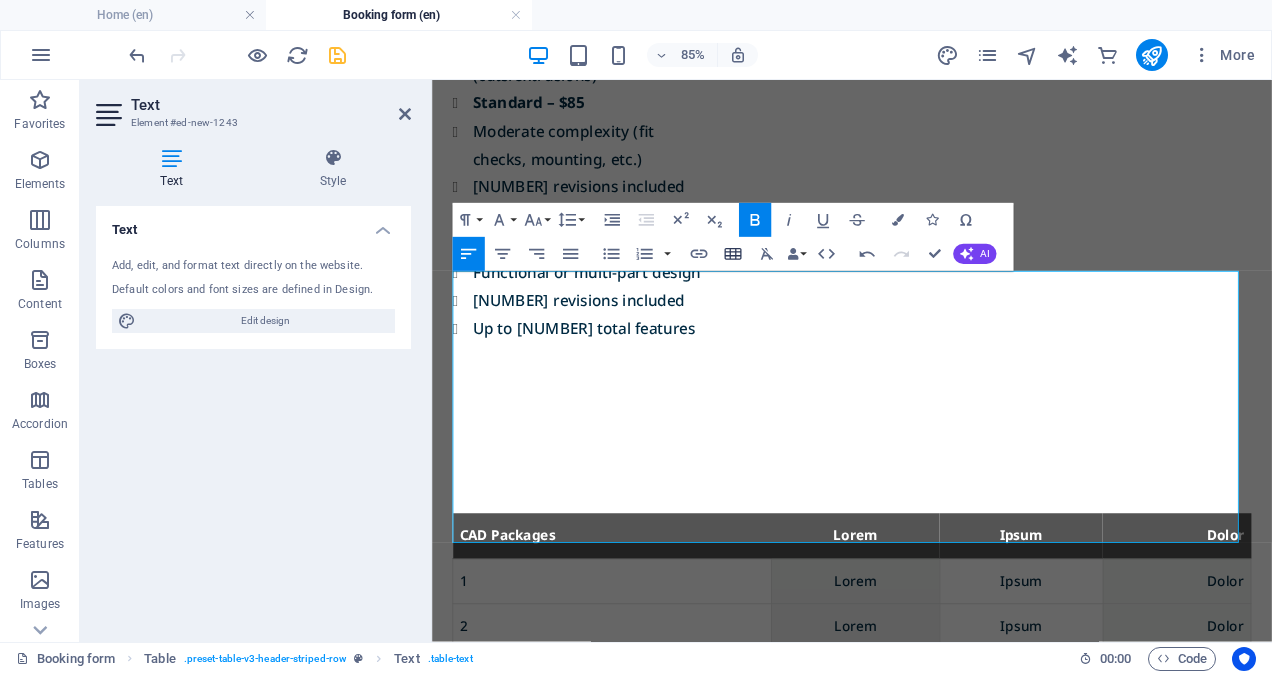 click 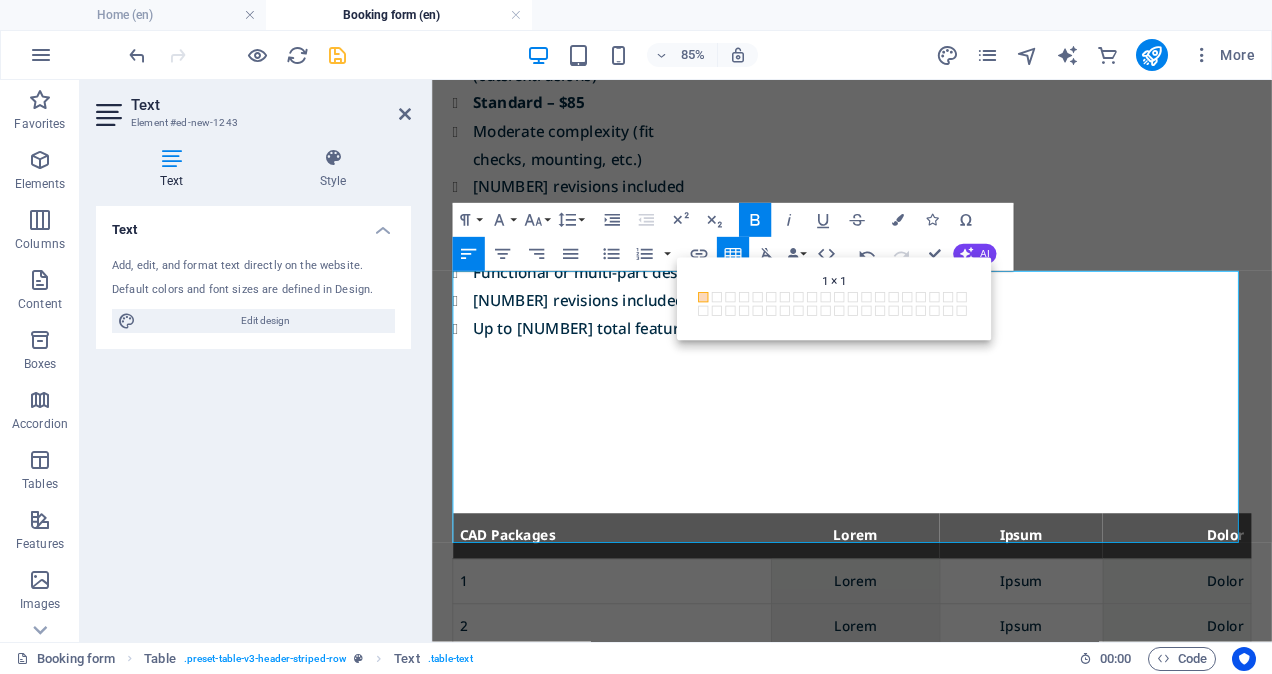 click on "Back 1 × 1 1 × 1    1 × 2    1 × 3    1 × 4    1 × 5    1 × 6    1 × 7    1 × 8    1 × 9    1 × 10    1 × 11    1 × 12    1 × 13    1 × 14    1 × 15    1 × 16    1 × 17    1 × 18    1 × 19    1 × 20    2 × 1    2 × 2    2 × 3    2 × 4    2 × 5    2 × 6    2 × 7    2 × 8    2 × 9    2 × 10    2 × 11    2 × 12    2 × 13    2 × 14    2 × 15    2 × 16    2 × 17    2 × 18    2 × 19    2 × 20    3 × 1    3 × 2    3 × 3    3 × 4    3 × 5    3 × 6    3 × 7    3 × 8    3 × 9    3 × 10    3 × 11    3 × 12    3 × 13    3 × 14    3 × 15    3 × 16    3 × 17    3 × 18    3 × 19    3 × 20    4 × 1    4 × 2    4 × 3    4 × 4    4 × 5    4 × 6    4 × 7    4 × 8    4 × 9    4 × 10    4 × 11    4 × 12    4 × 13    4 × 14    5 × 1" at bounding box center [834, 299] 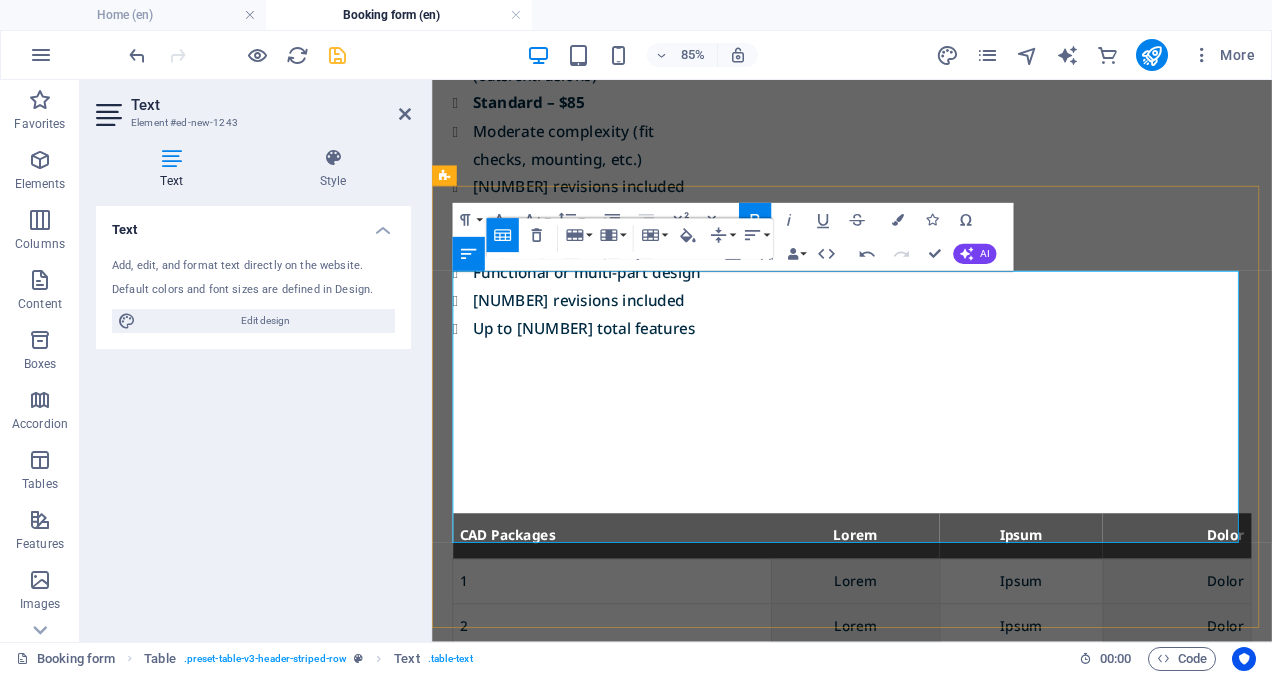 click on "CAD Packages" at bounding box center [644, 616] 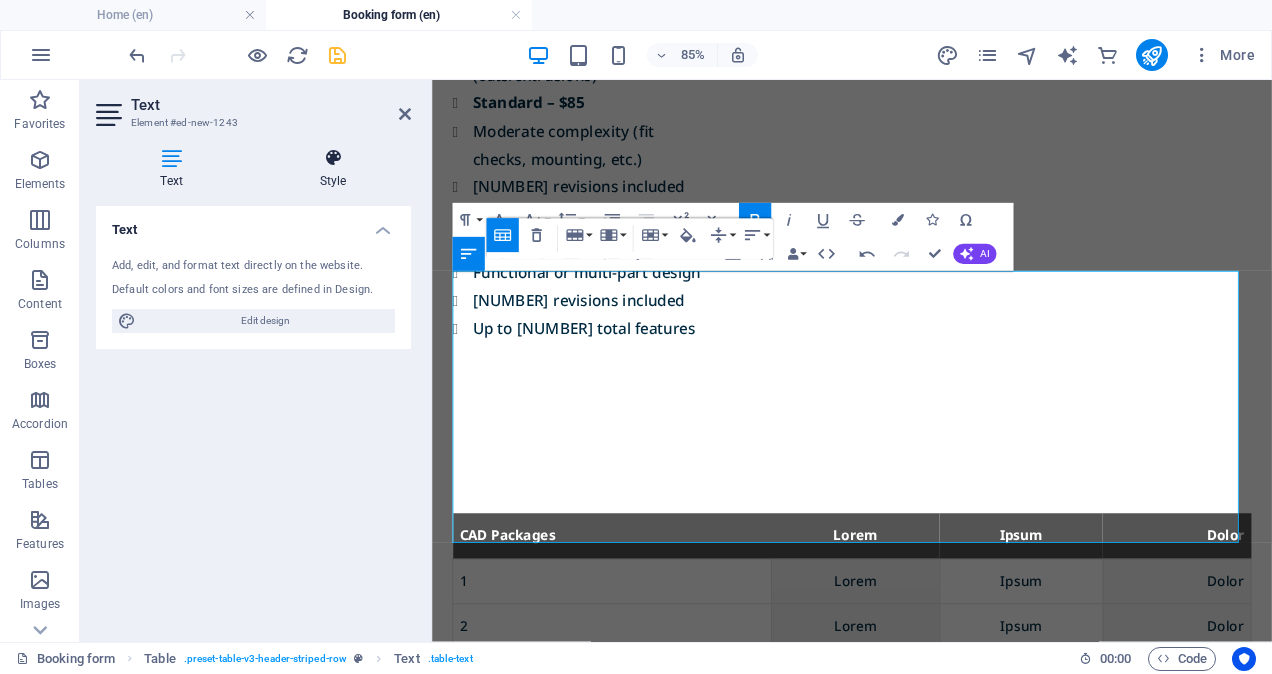 click on "Style" at bounding box center [333, 169] 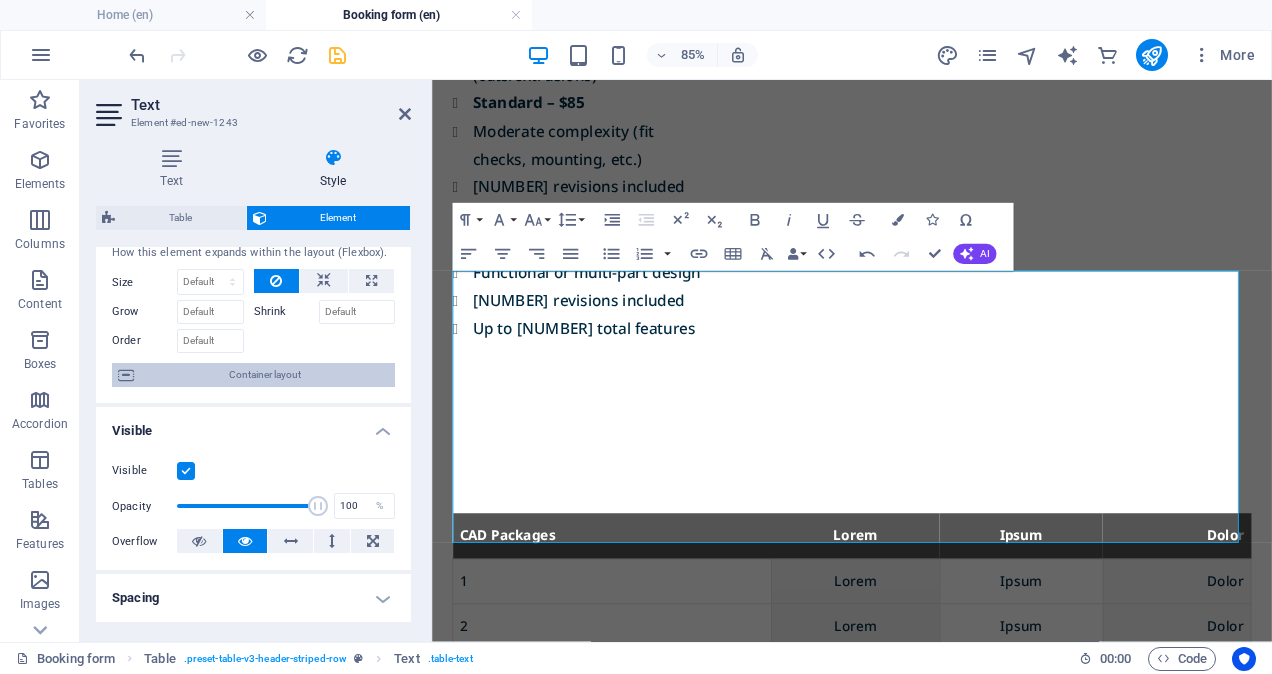 scroll, scrollTop: 0, scrollLeft: 0, axis: both 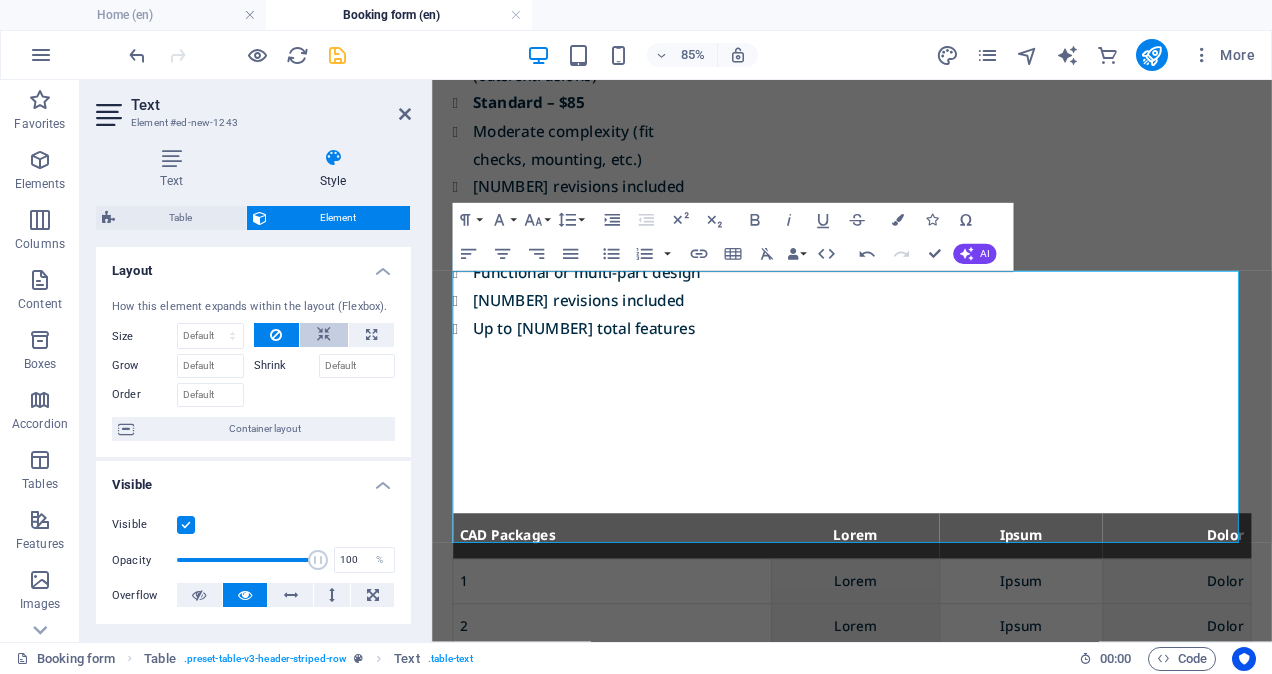 click at bounding box center [324, 335] 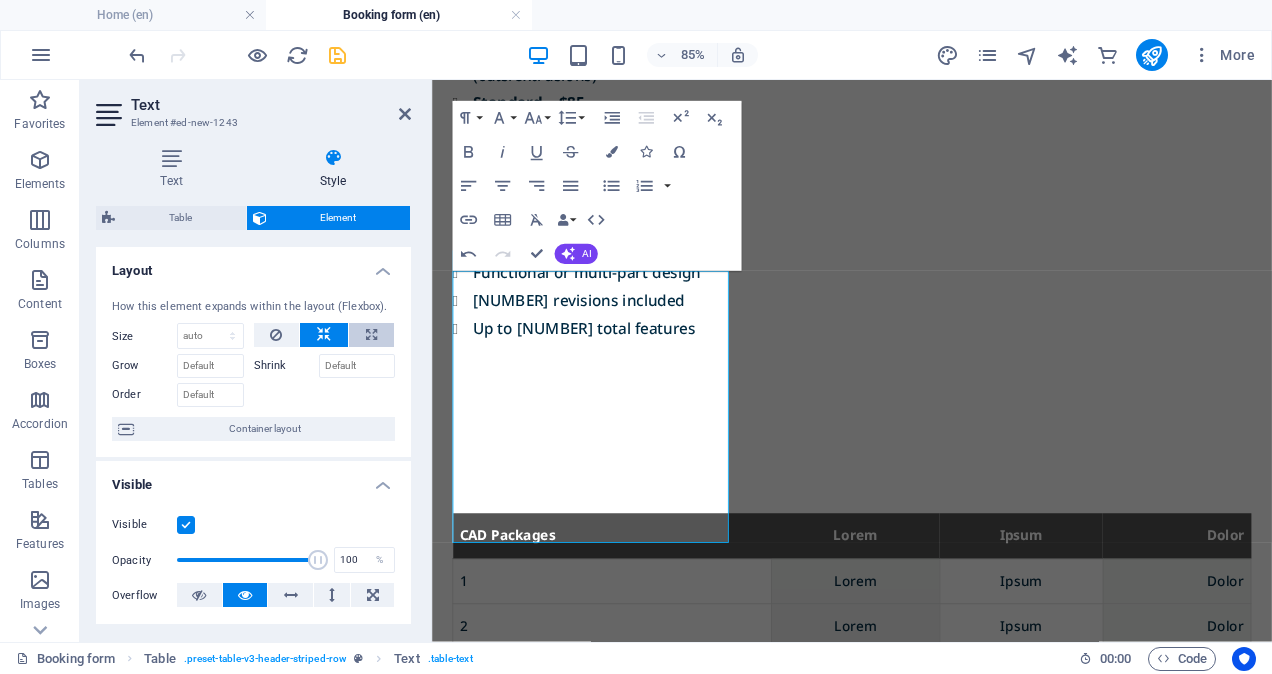 click at bounding box center (371, 335) 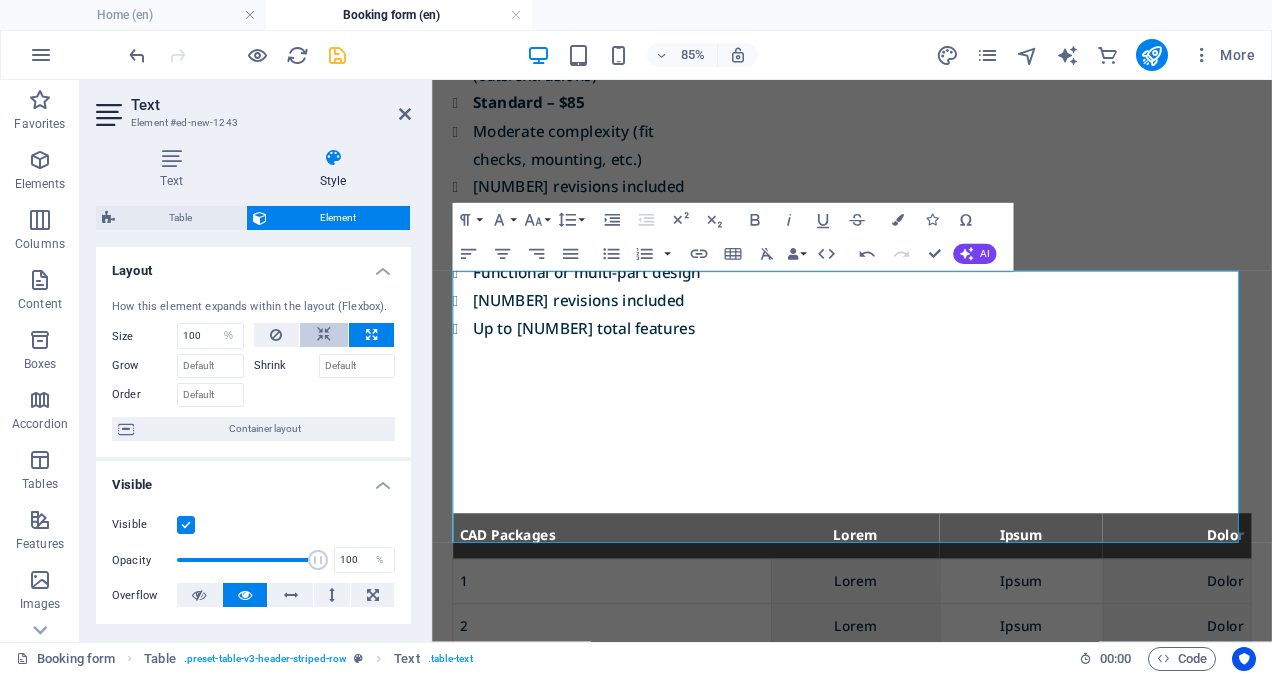 click at bounding box center [324, 335] 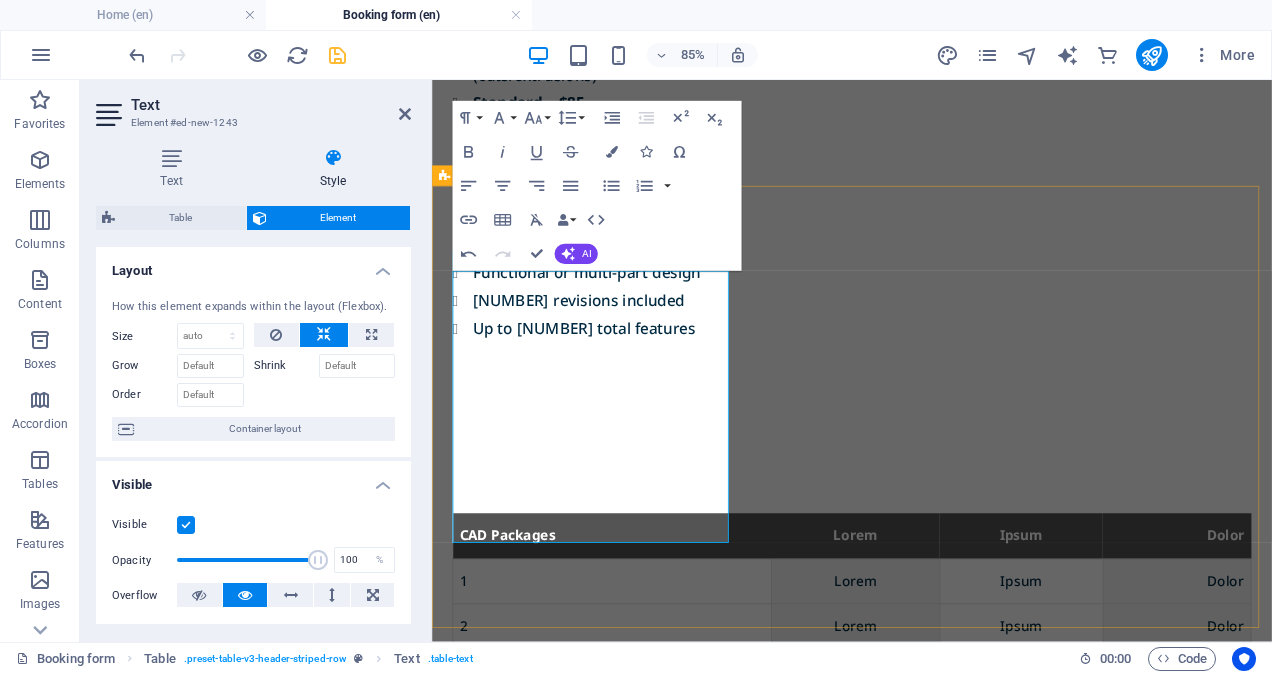click on "CAD Packages" at bounding box center (644, 616) 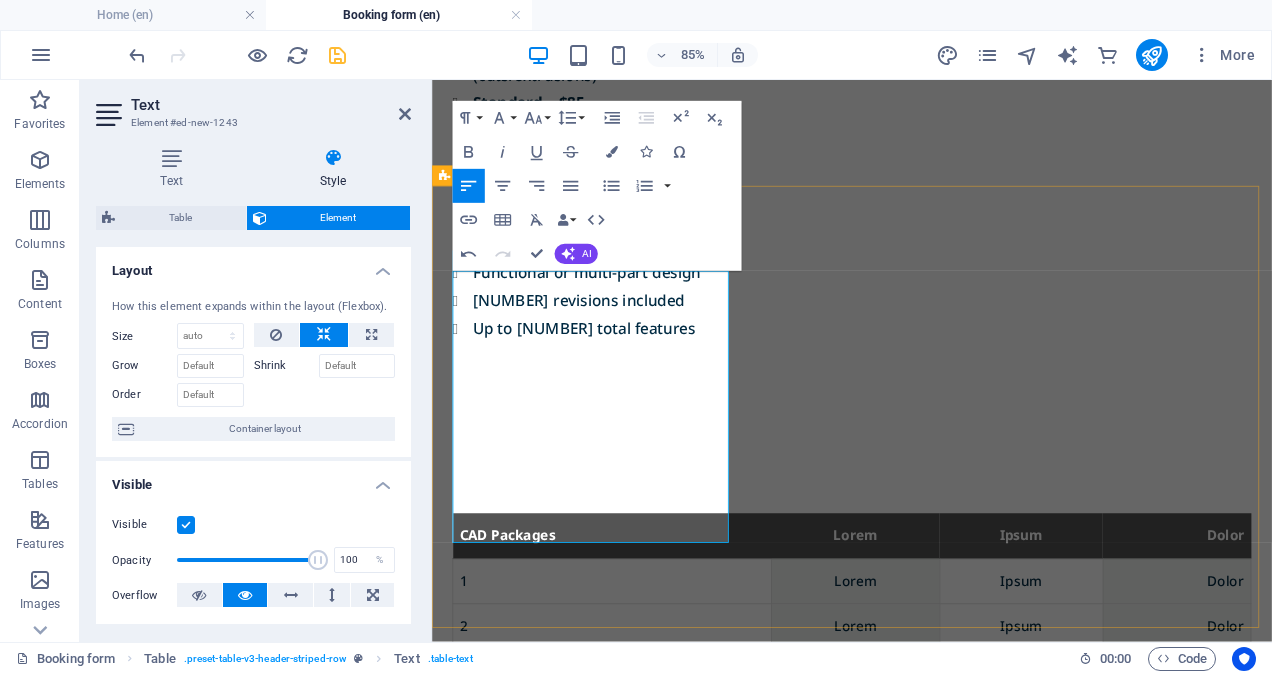 click on "1" at bounding box center (644, 670) 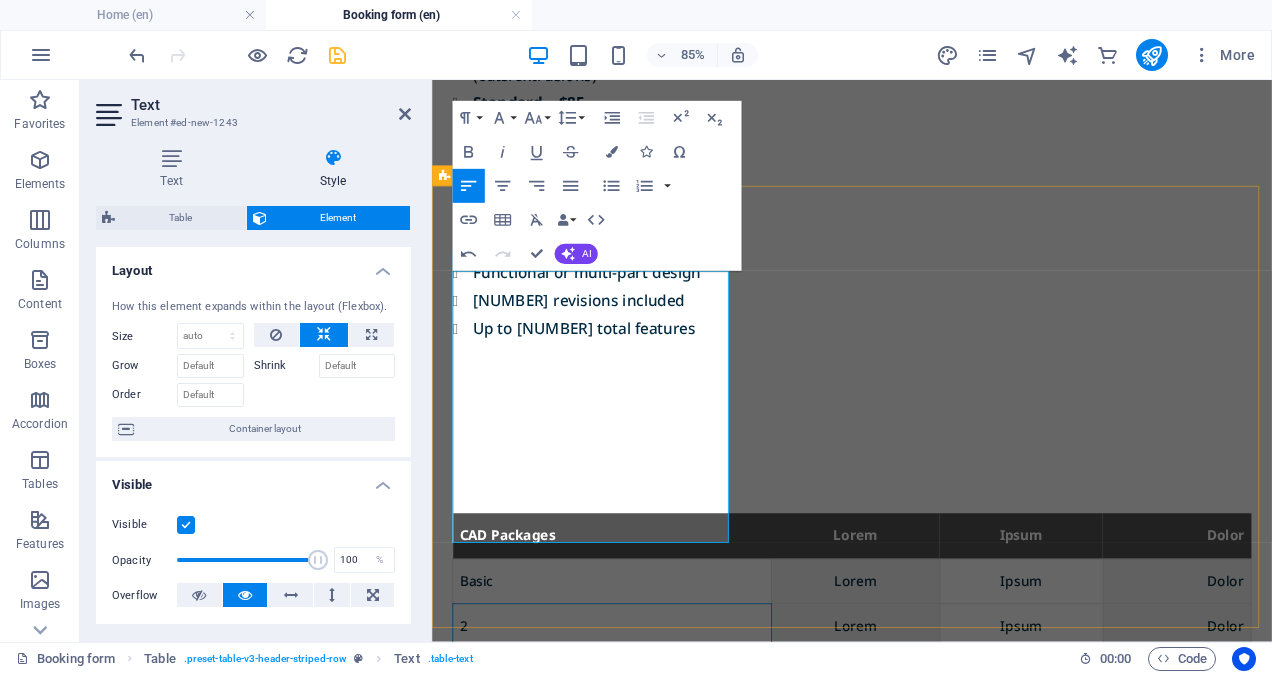 click on "2" at bounding box center (644, 724) 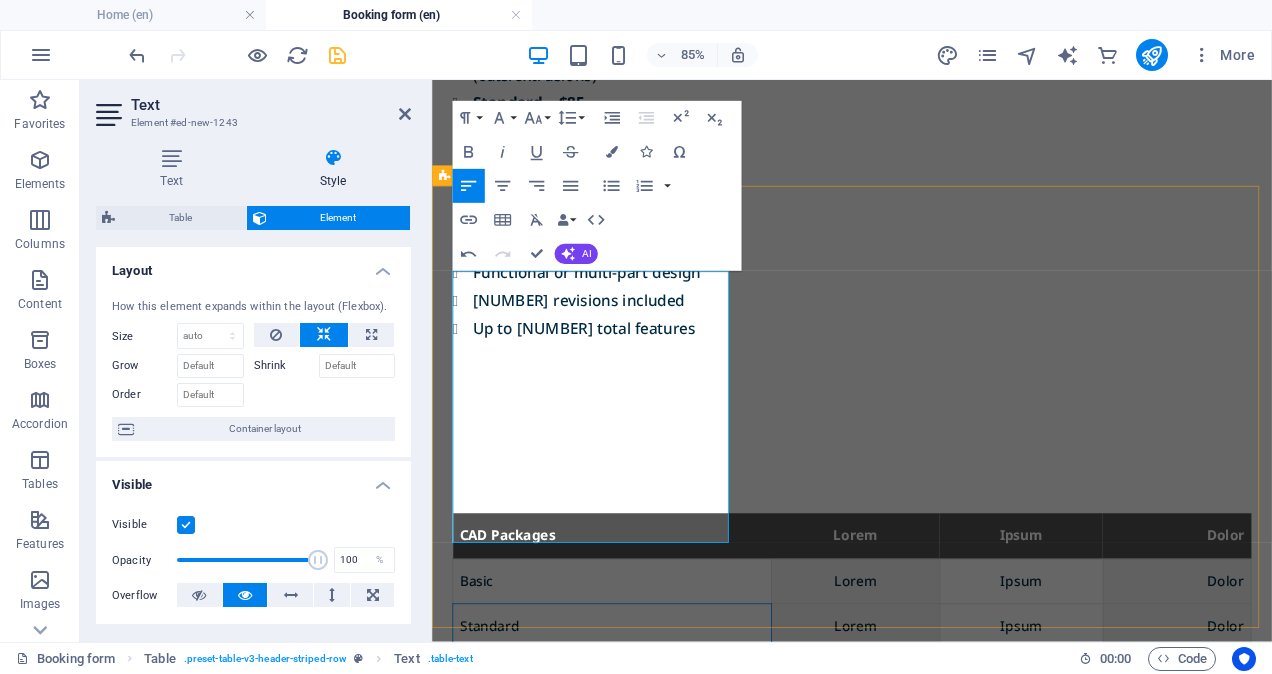 click on "3" at bounding box center [644, 778] 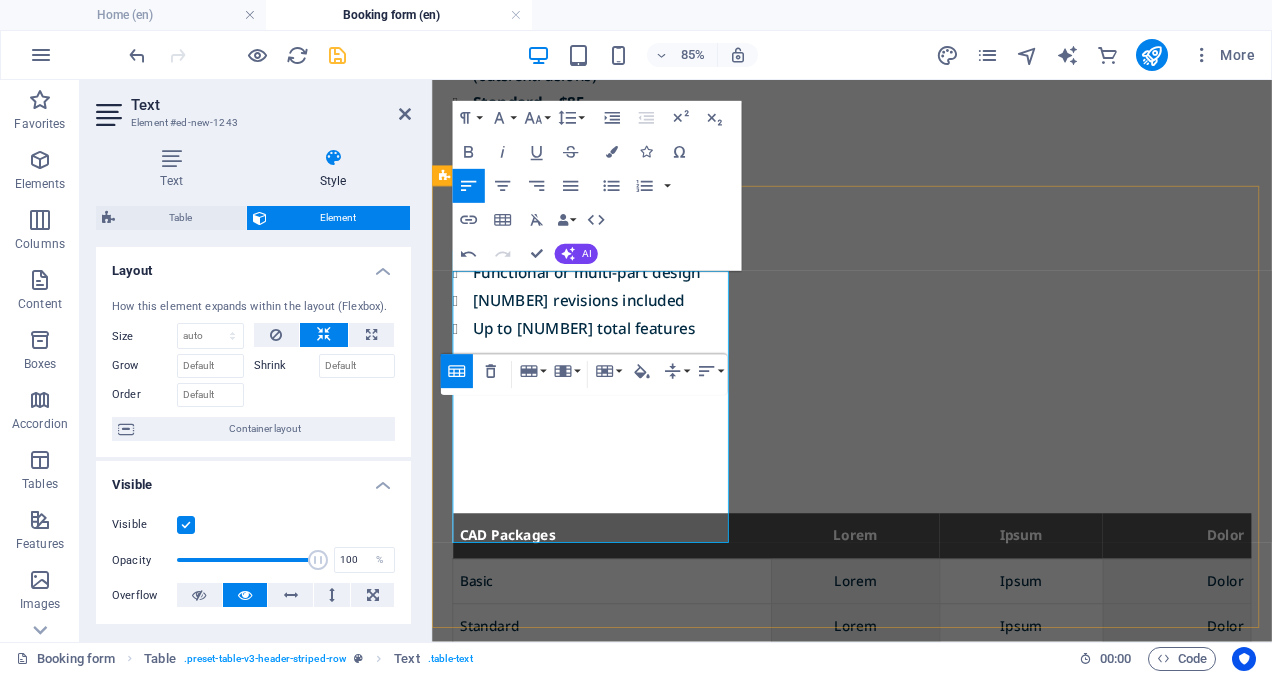 click on "4" at bounding box center [644, 831] 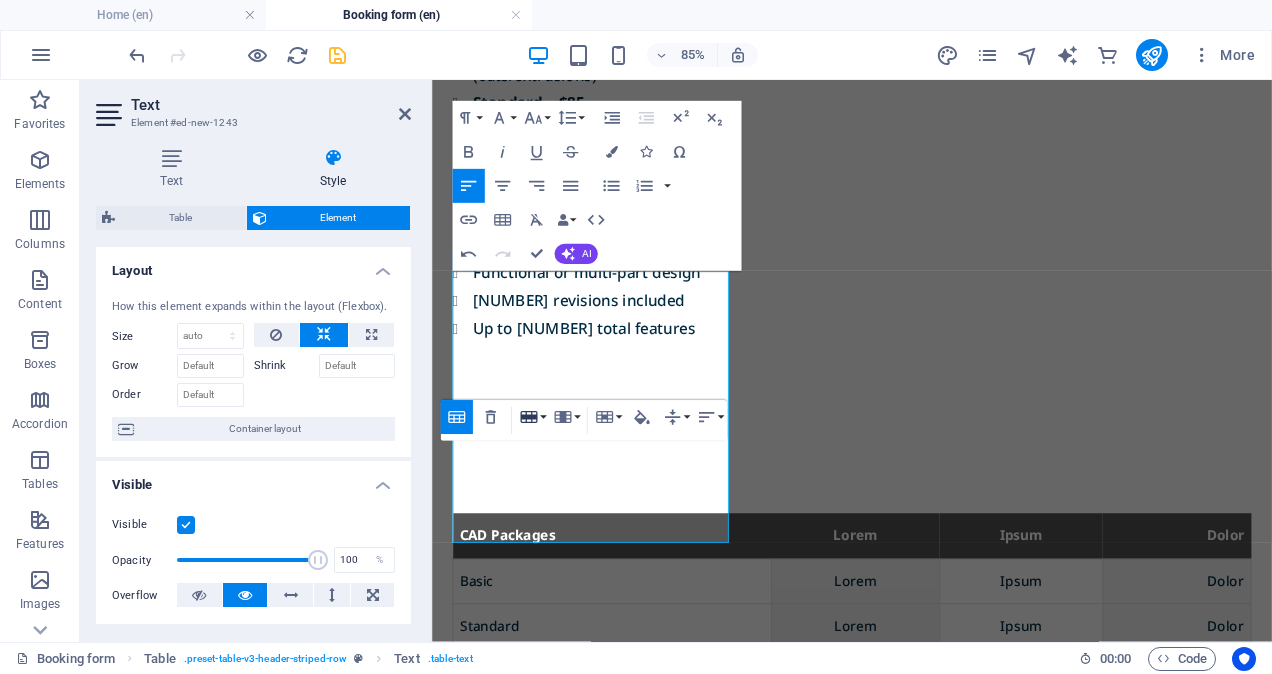 click 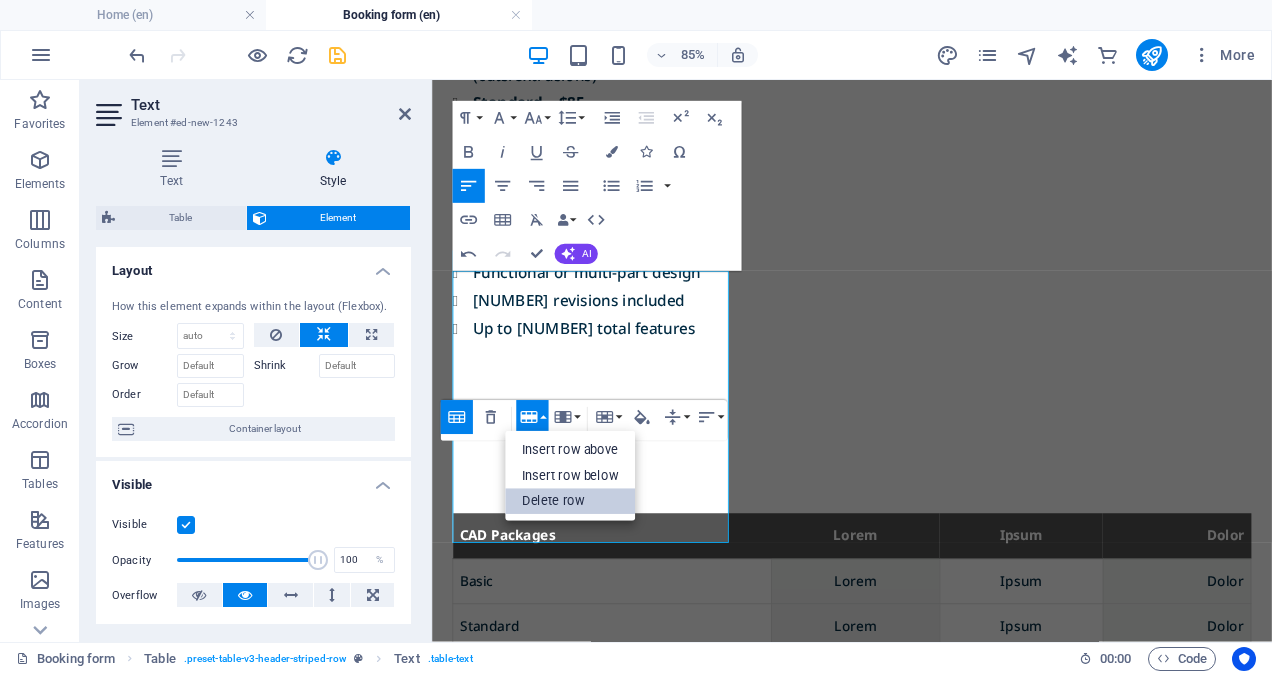 click on "Delete row" at bounding box center (570, 502) 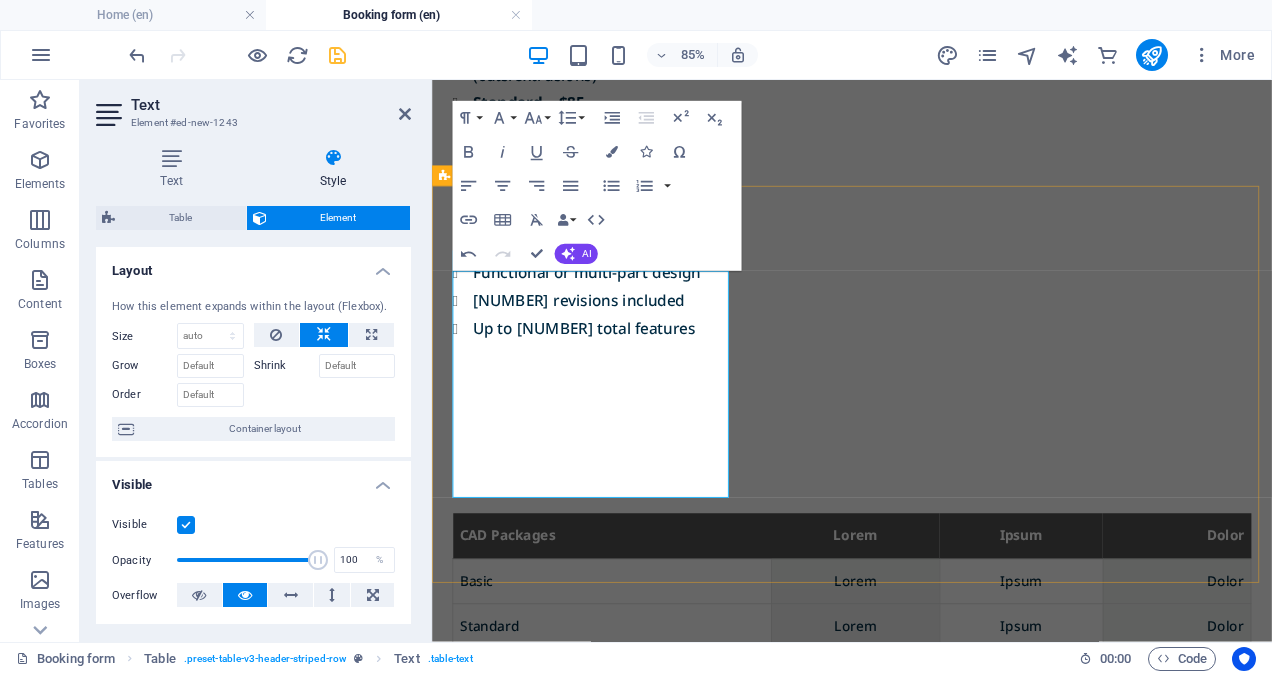 click on "5" at bounding box center [644, 831] 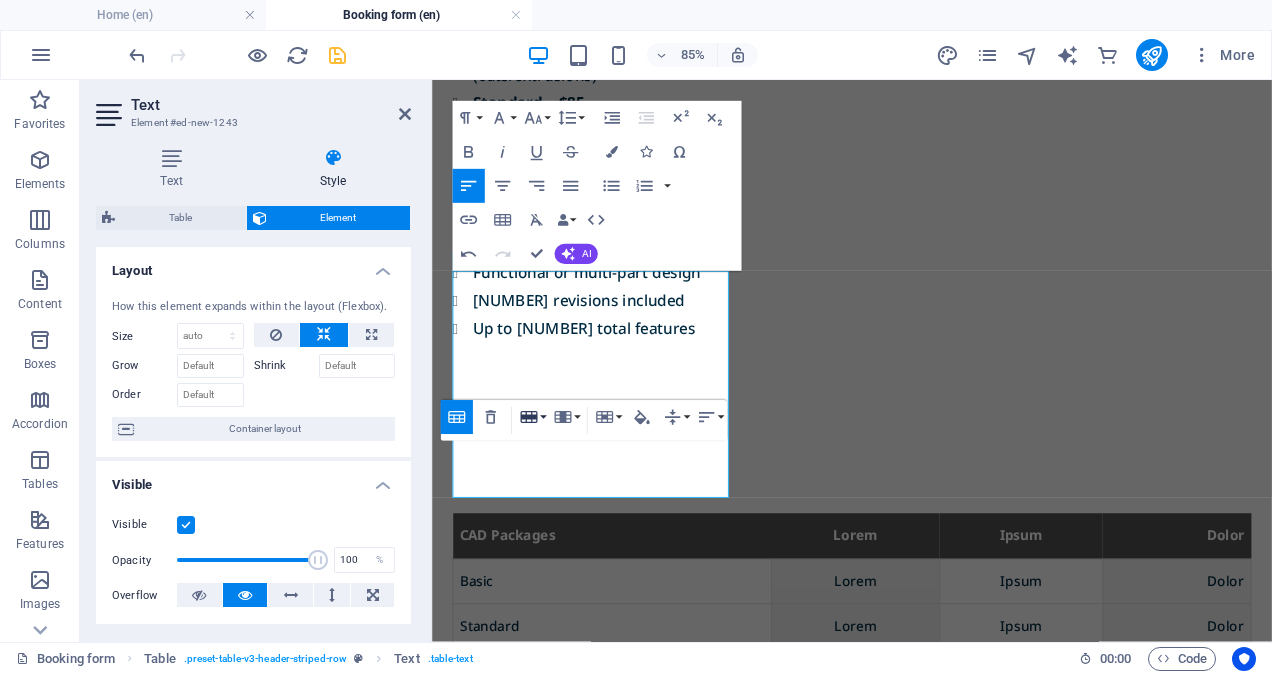 click 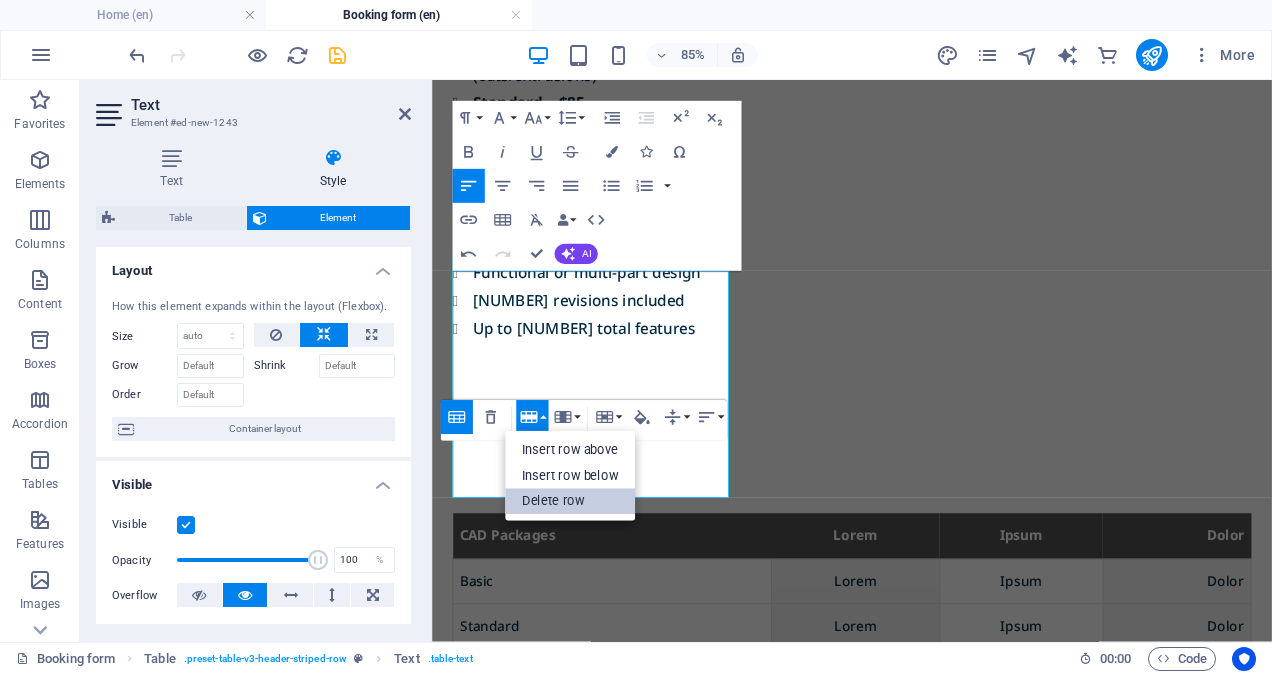 click on "Delete row" at bounding box center (570, 502) 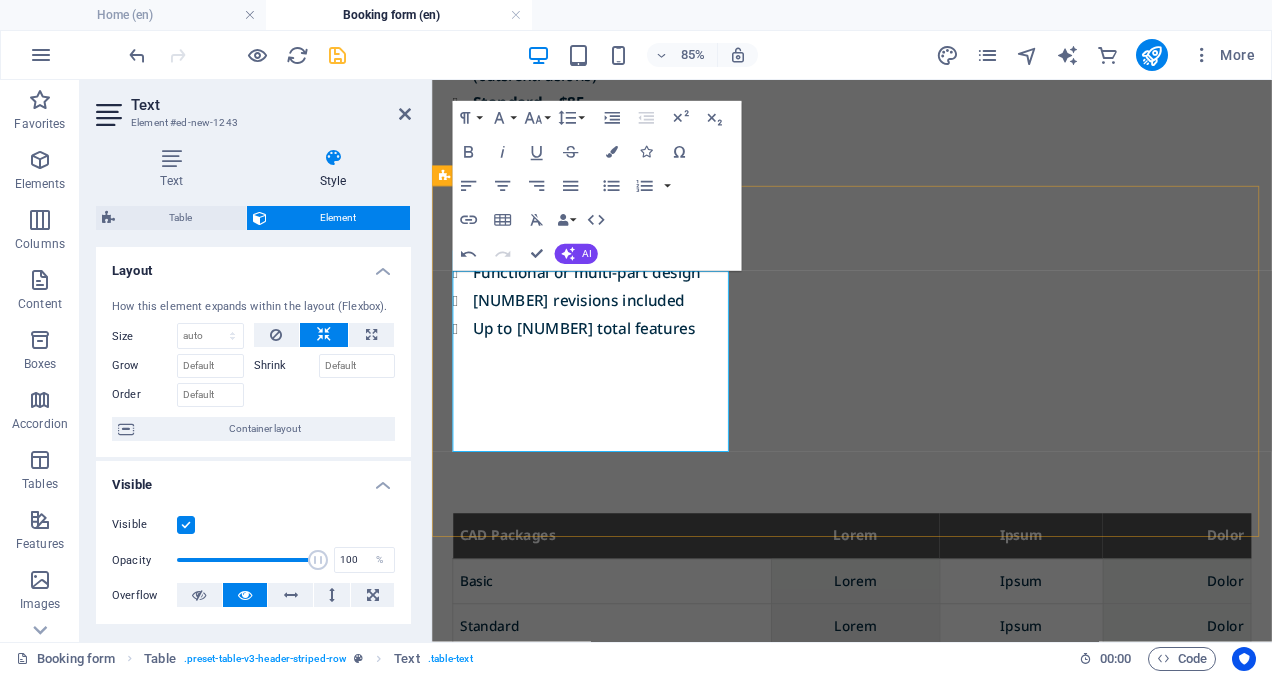 click on "Lorem" at bounding box center (930, 616) 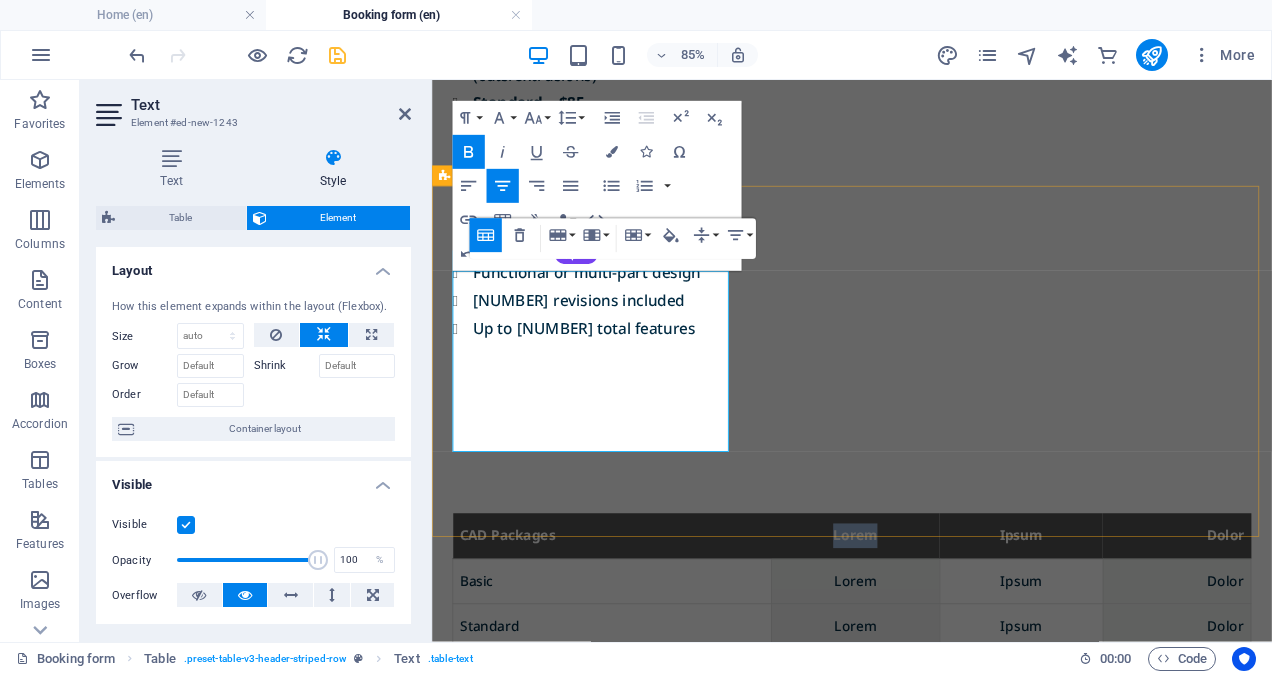 click on "Lorem" at bounding box center [930, 616] 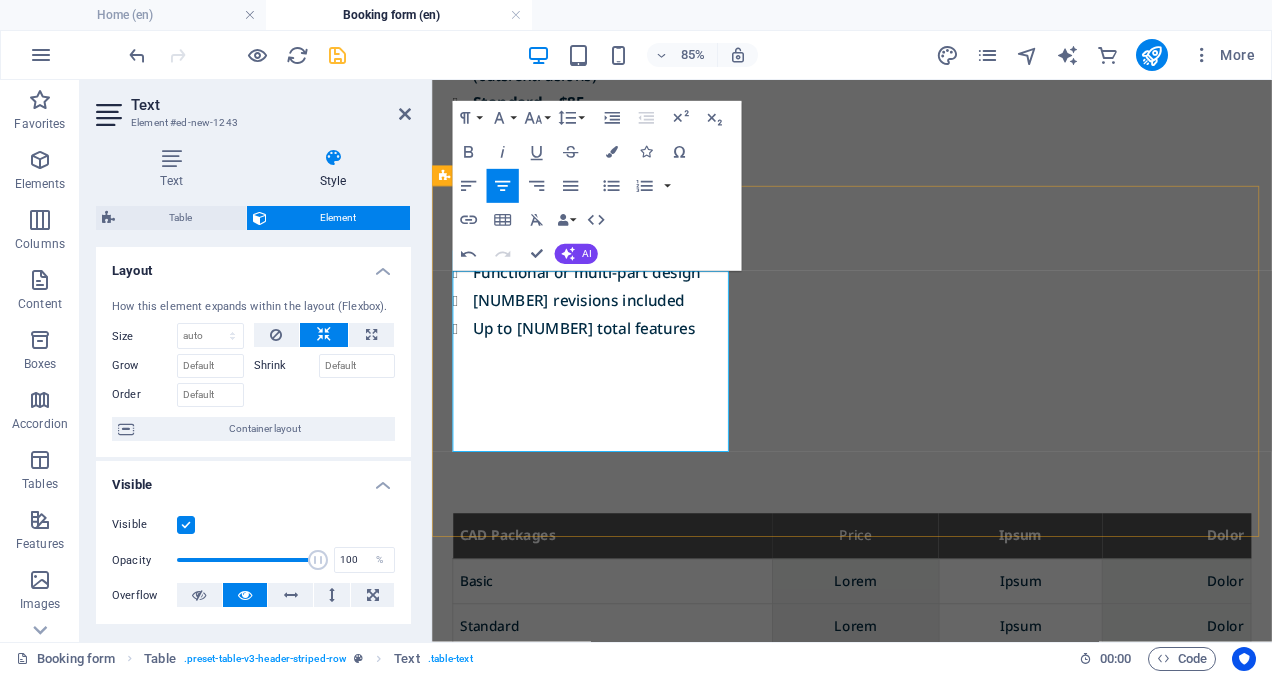 click on "Dolor" at bounding box center [1366, 616] 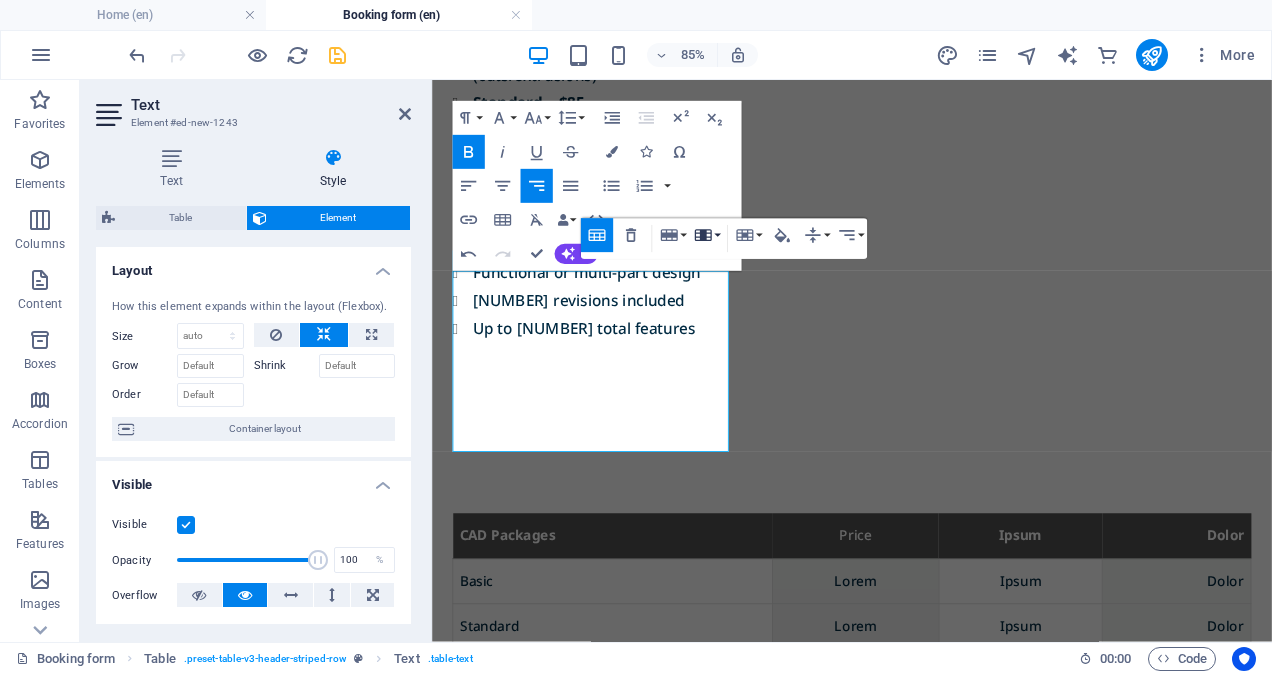 click on "Column" at bounding box center (707, 236) 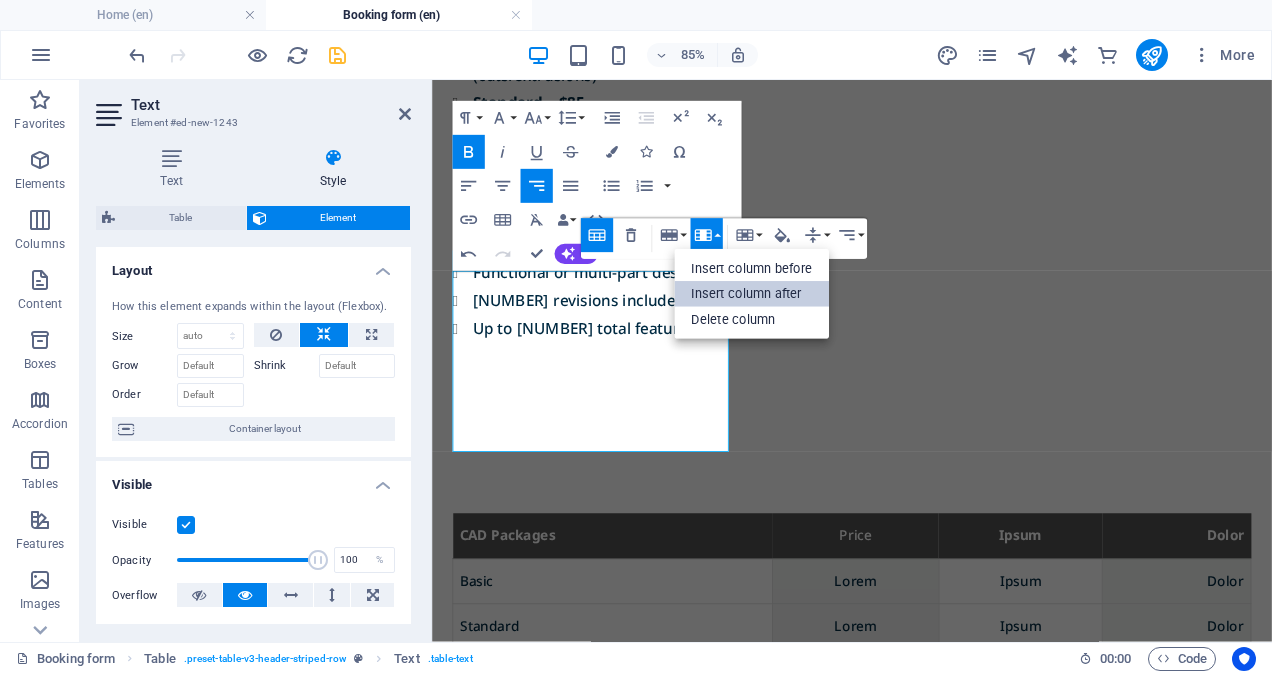 click on "Insert column after" at bounding box center [751, 295] 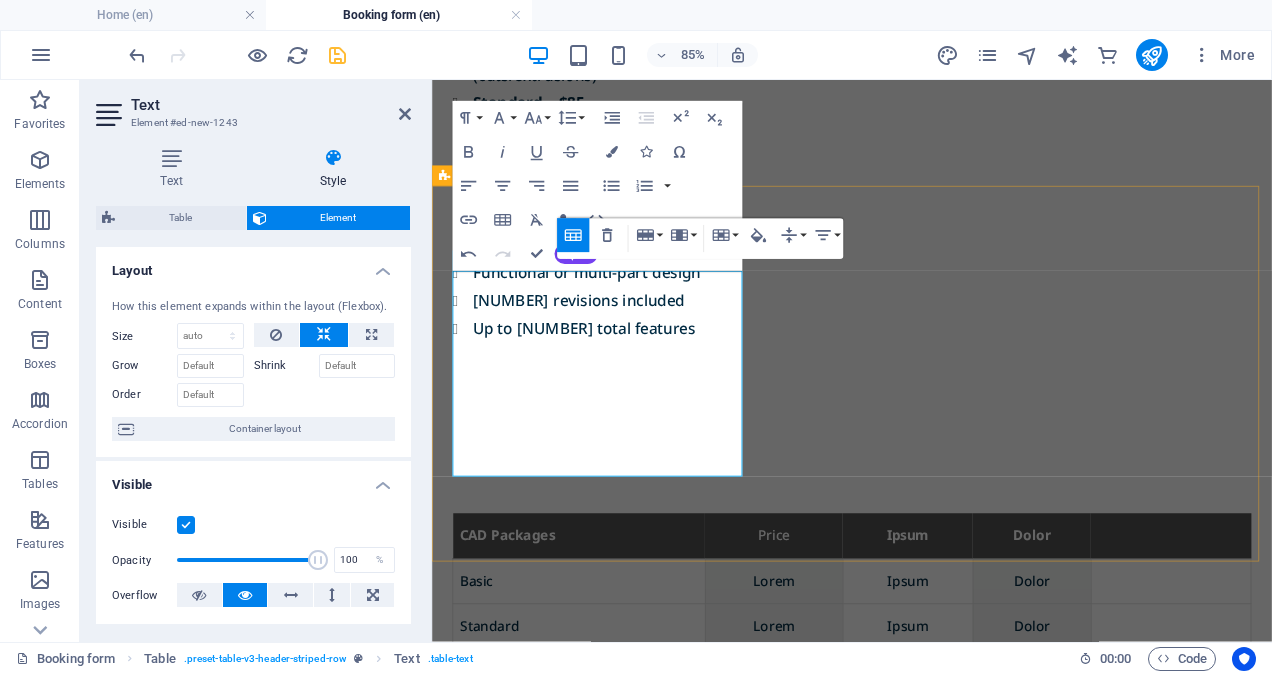 click on "Ipsum" at bounding box center (992, 616) 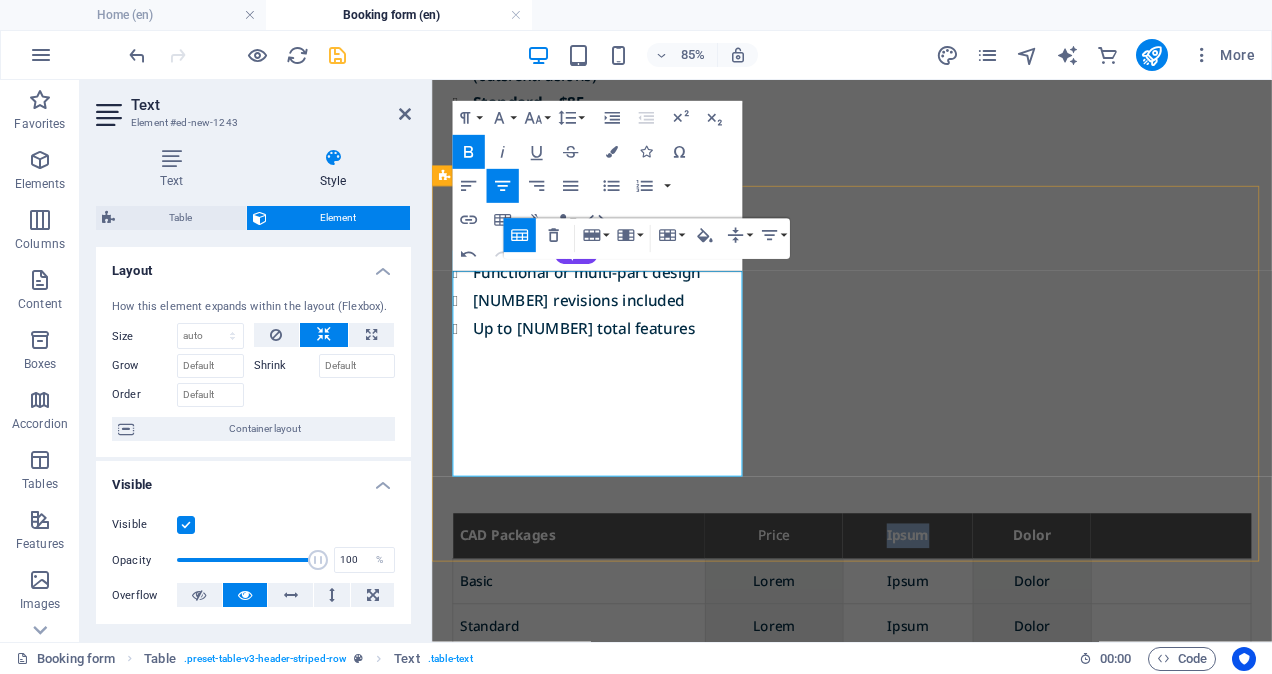 click on "Ipsum" at bounding box center (992, 616) 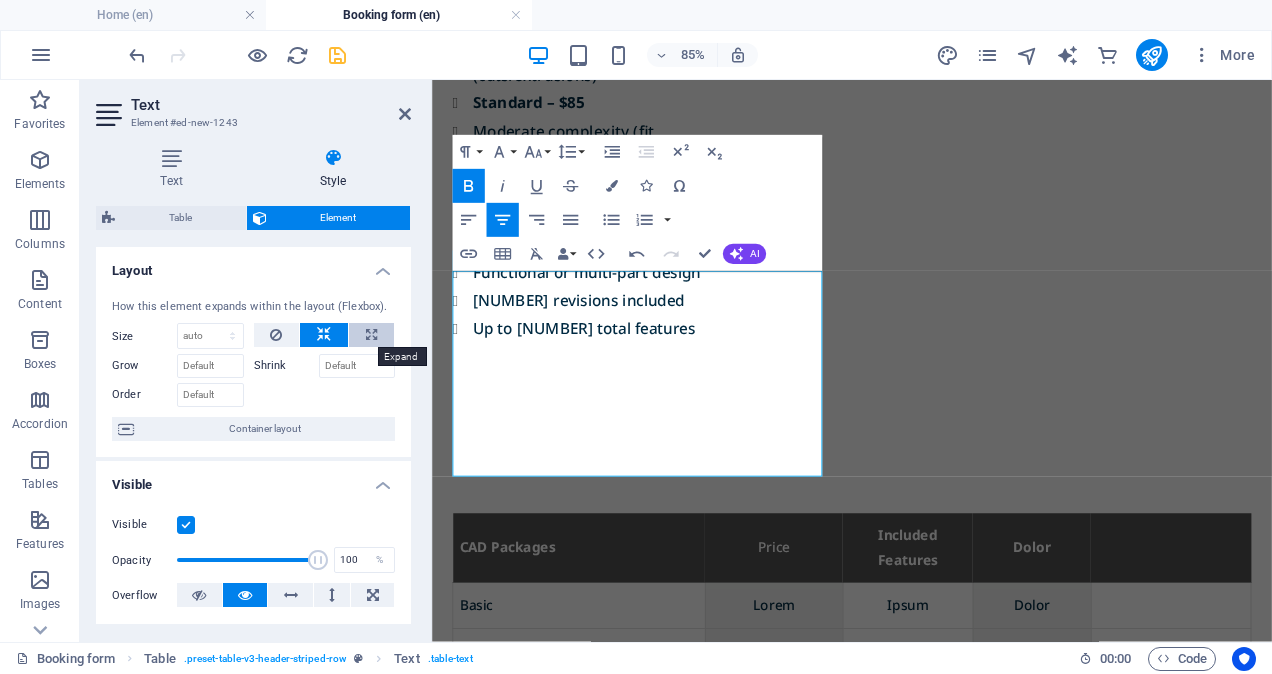 click at bounding box center [371, 335] 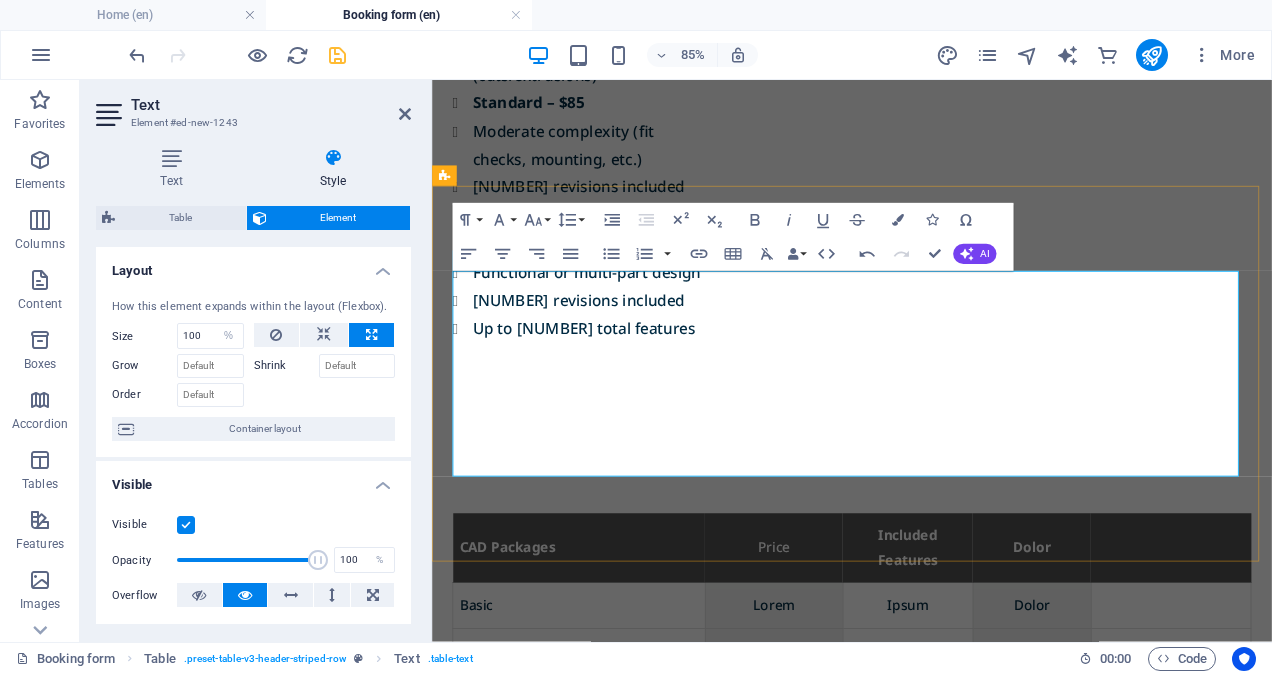 click on "Included Features" at bounding box center [991, 630] 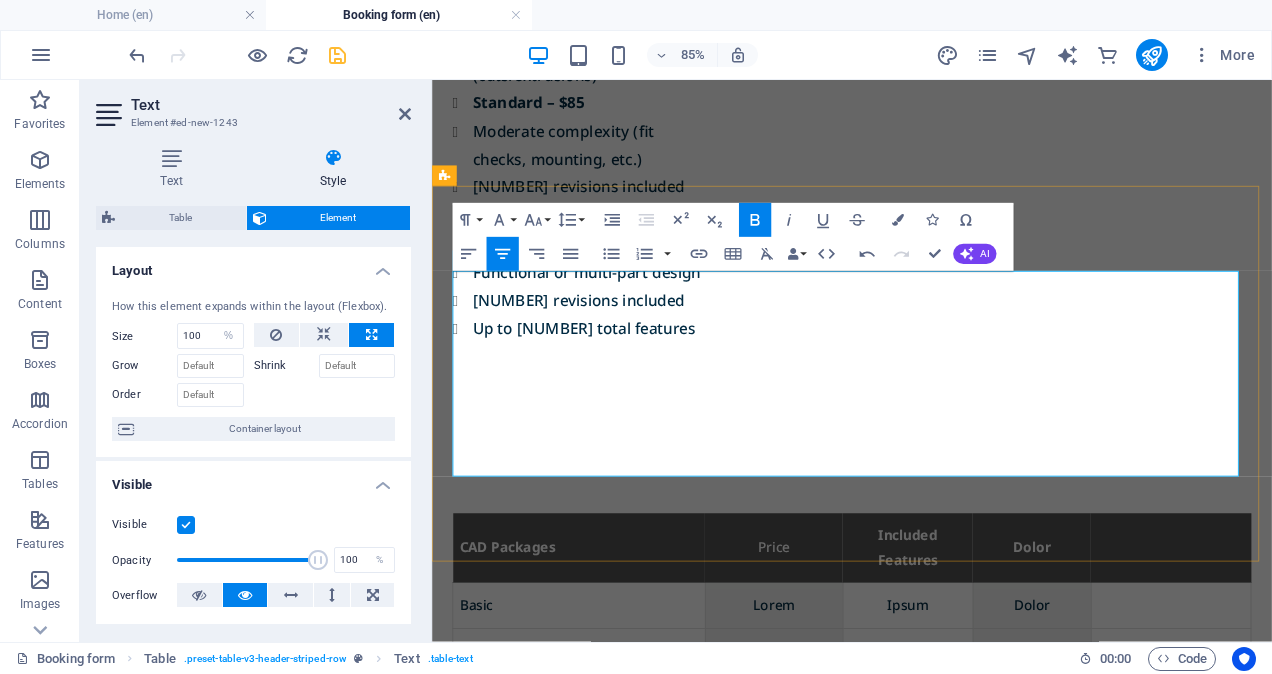 click on "Dolor" at bounding box center [1138, 630] 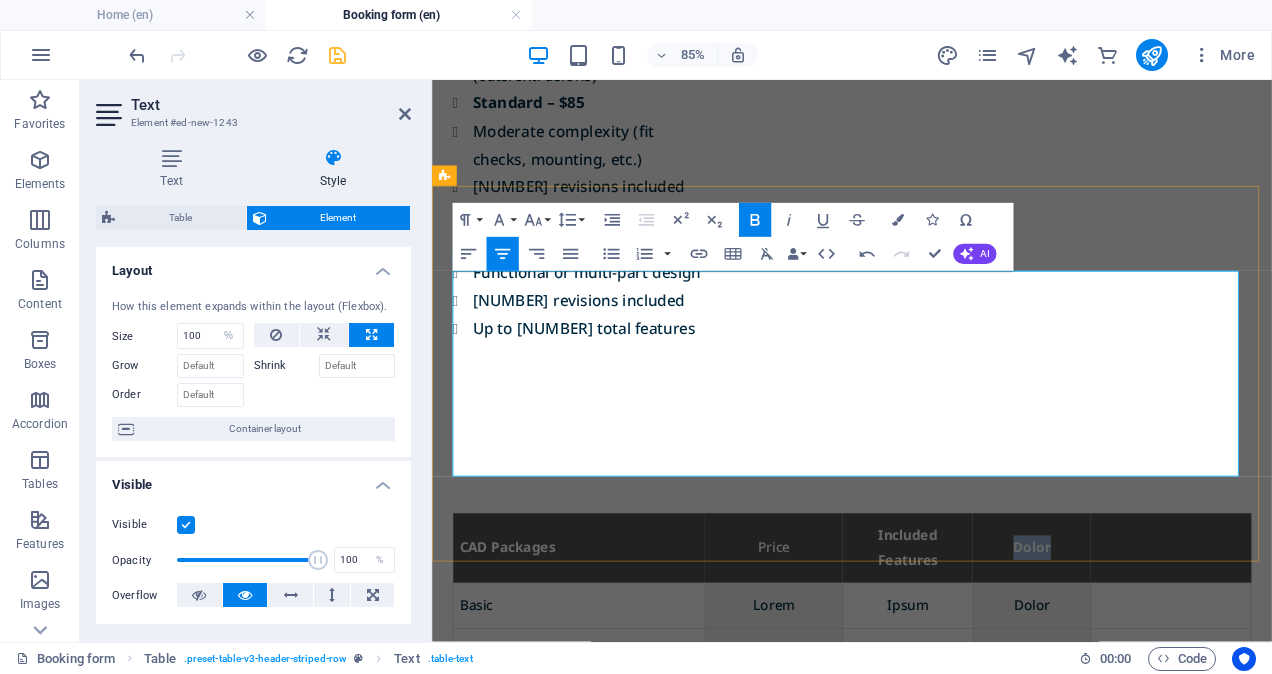 click on "Dolor" at bounding box center (1138, 630) 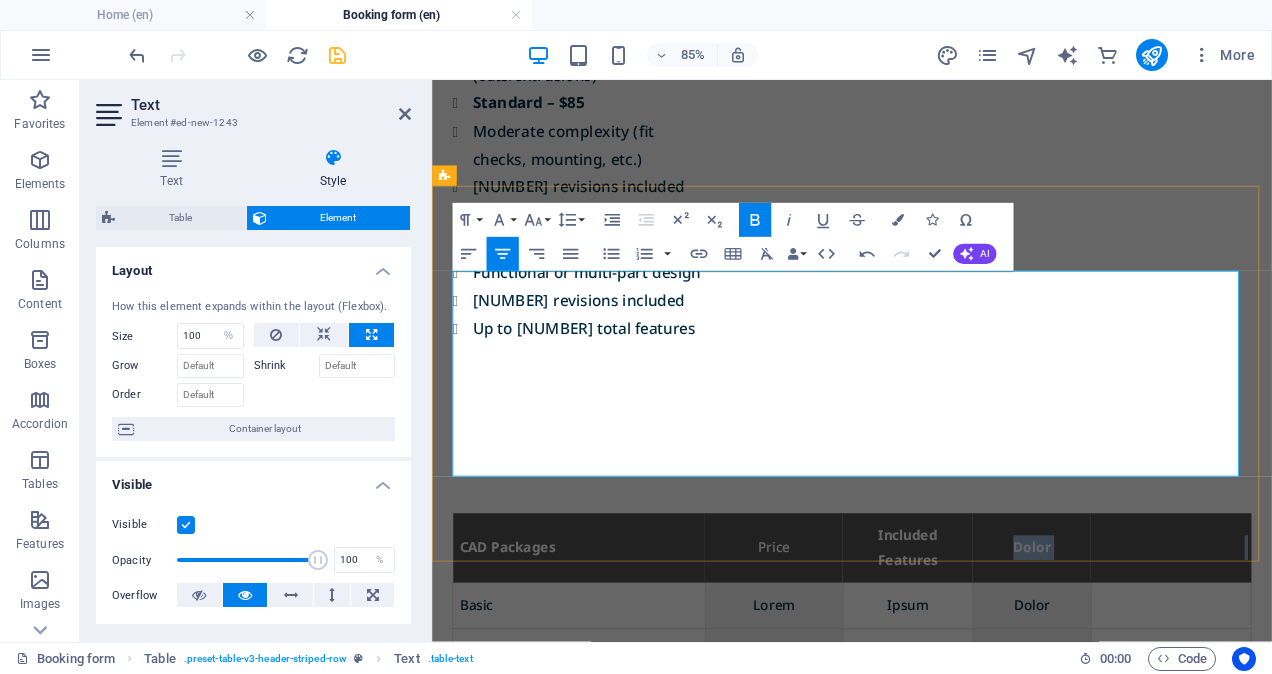 click on "Dolor" at bounding box center (1138, 630) 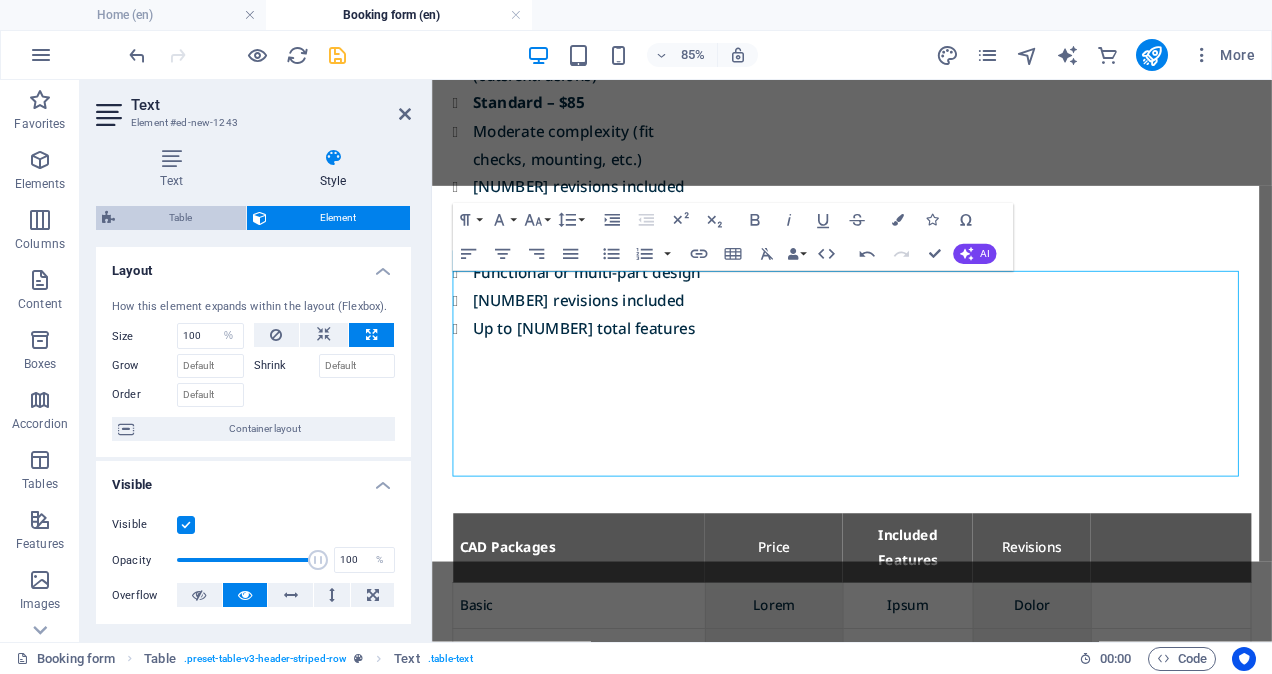 click on "Table" at bounding box center (180, 218) 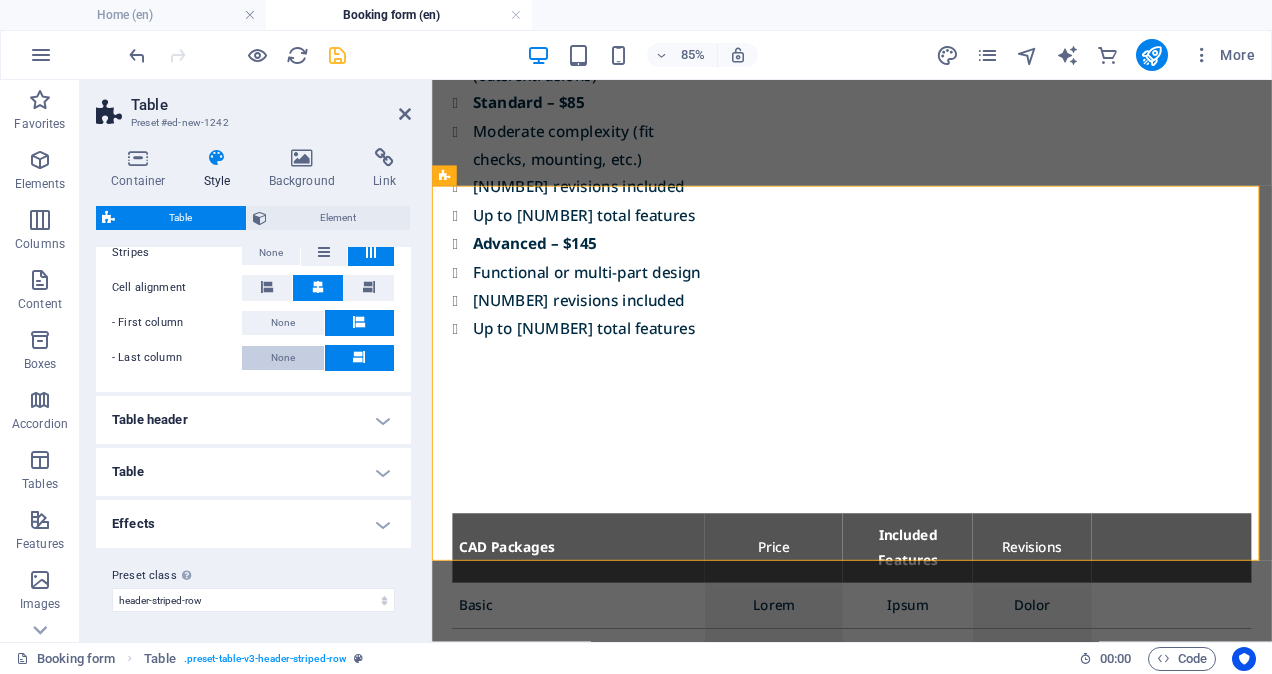 scroll, scrollTop: 485, scrollLeft: 0, axis: vertical 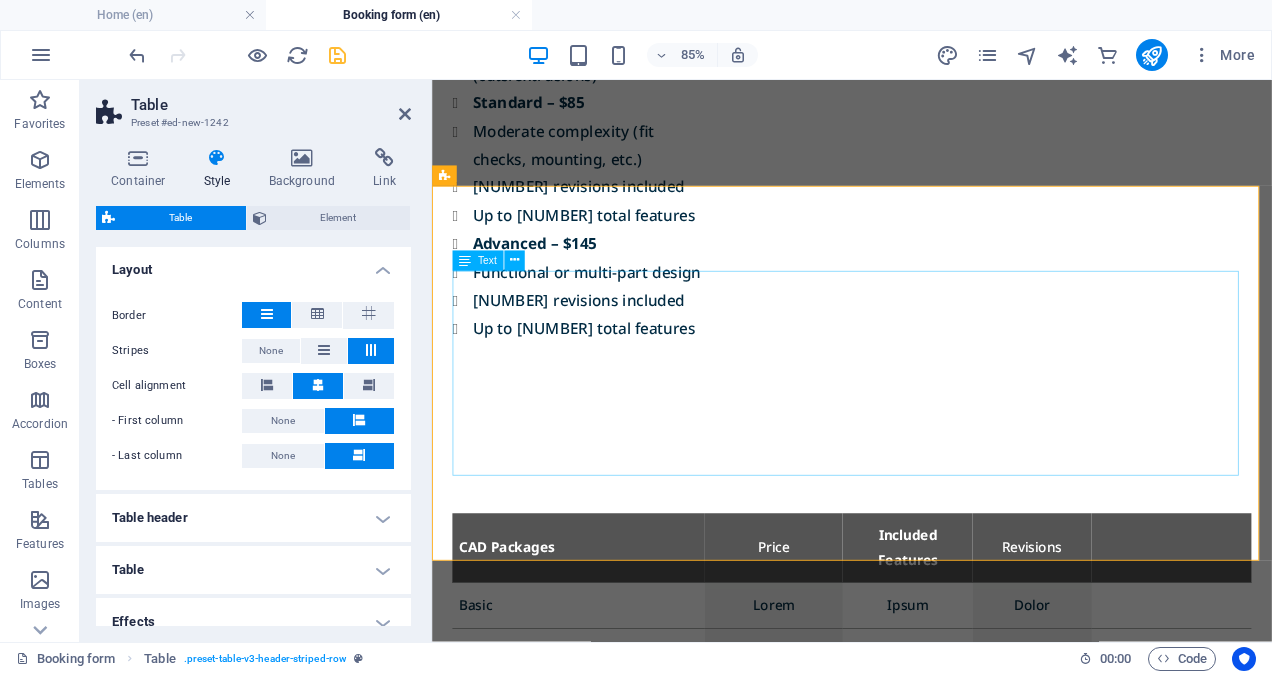 click on "CAD Packages Price Included Features Revisions Basic Lorem  Ipsum Dolor Standard Lorem Ipsum Dolor Advanced Lorem Ipsum Dolor" at bounding box center [926, 711] 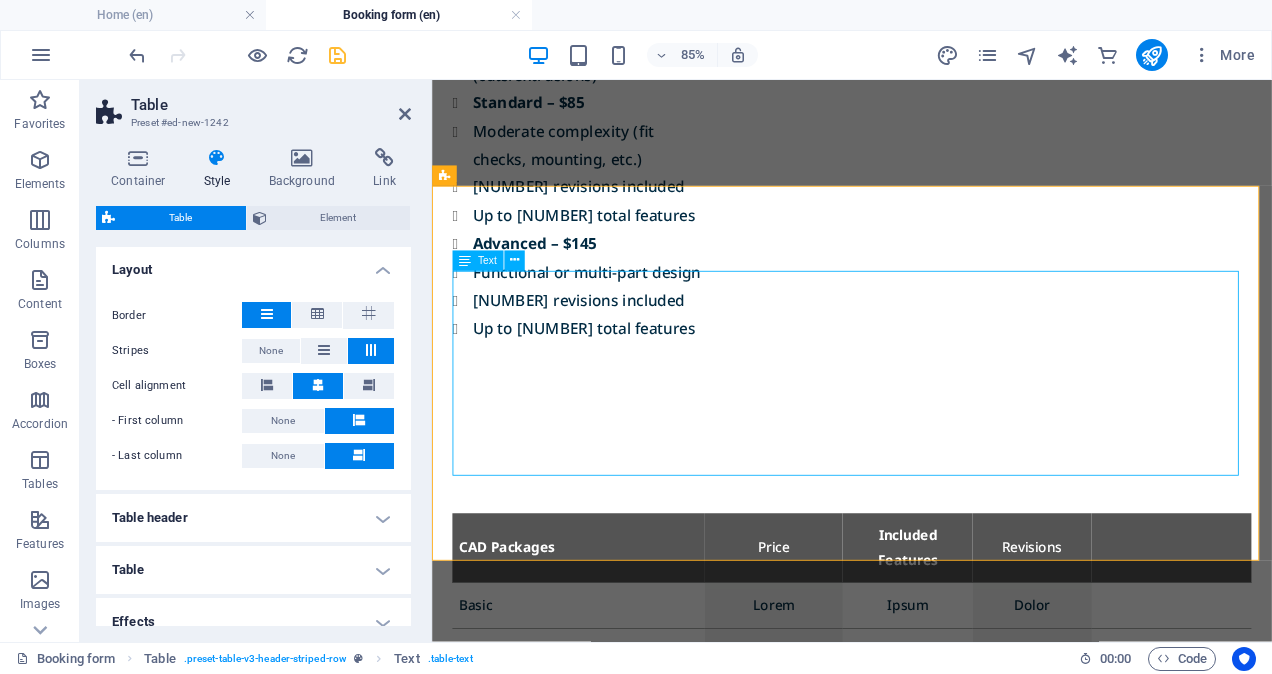 click on "CAD Packages Price Included Features Revisions Basic Lorem  Ipsum Dolor Standard Lorem Ipsum Dolor Advanced Lorem Ipsum Dolor" at bounding box center (926, 711) 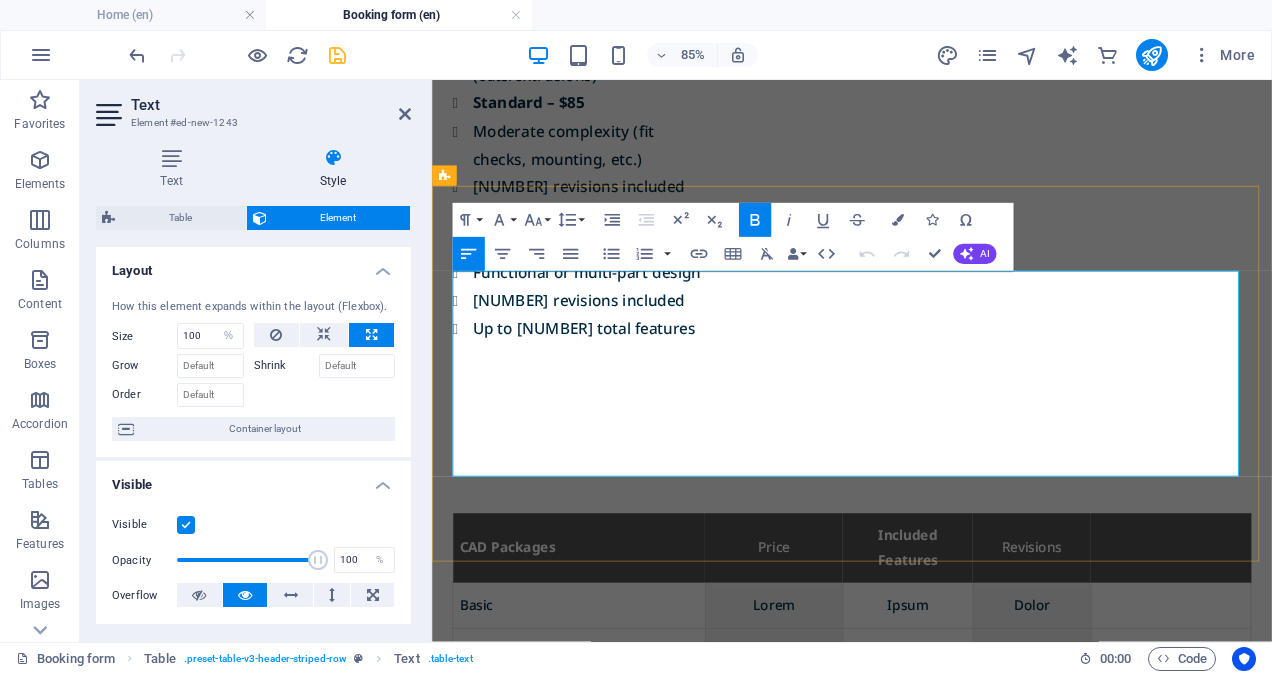 click at bounding box center (1301, 631) 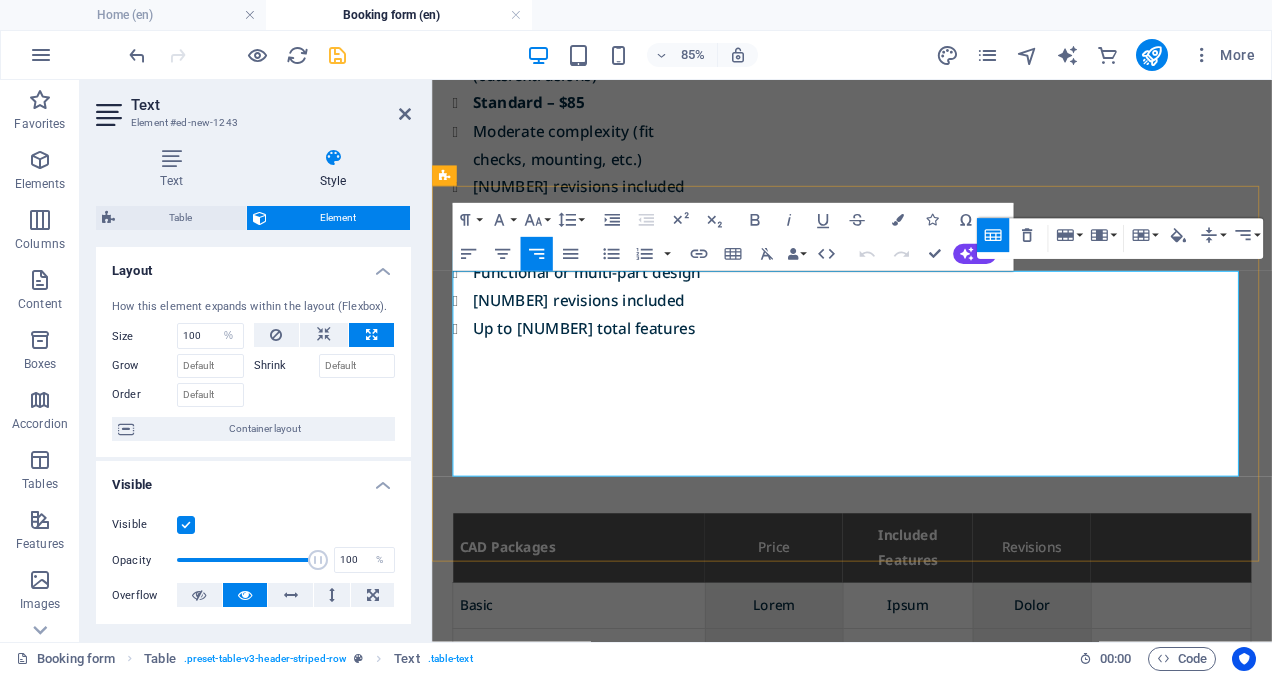 click at bounding box center (1301, 631) 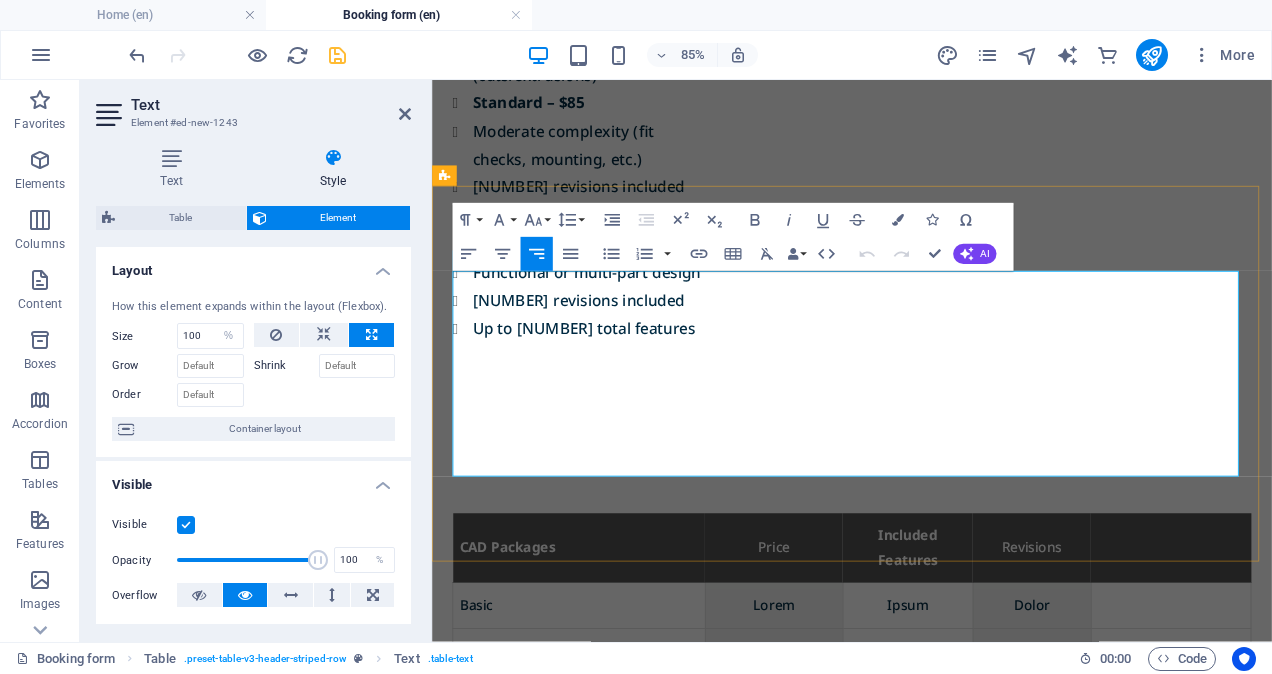 click at bounding box center (1301, 631) 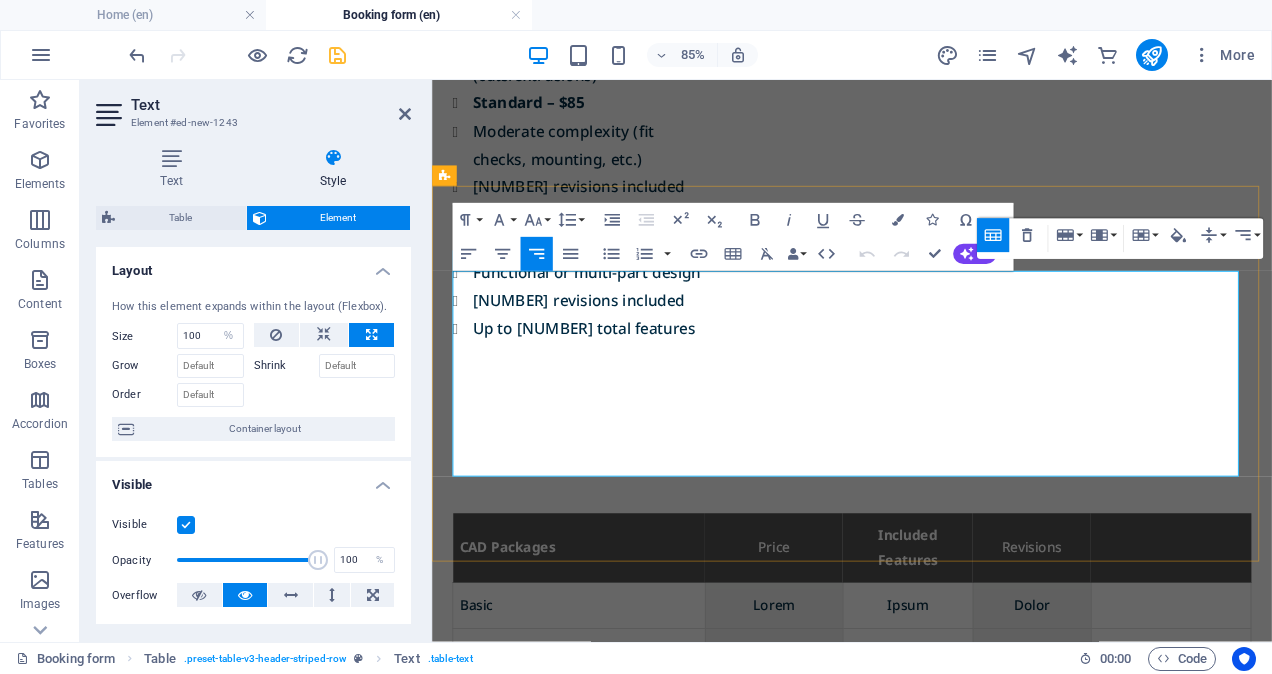 click on "Price" at bounding box center [834, 631] 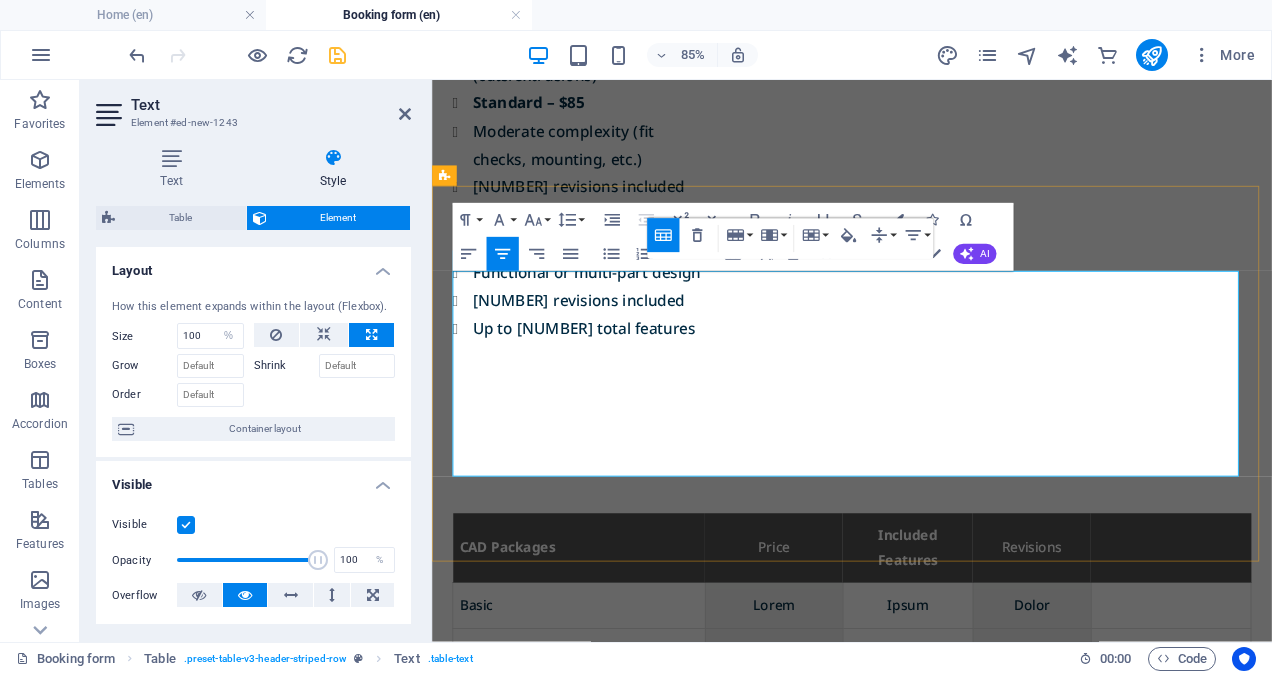click on "Price" at bounding box center (834, 631) 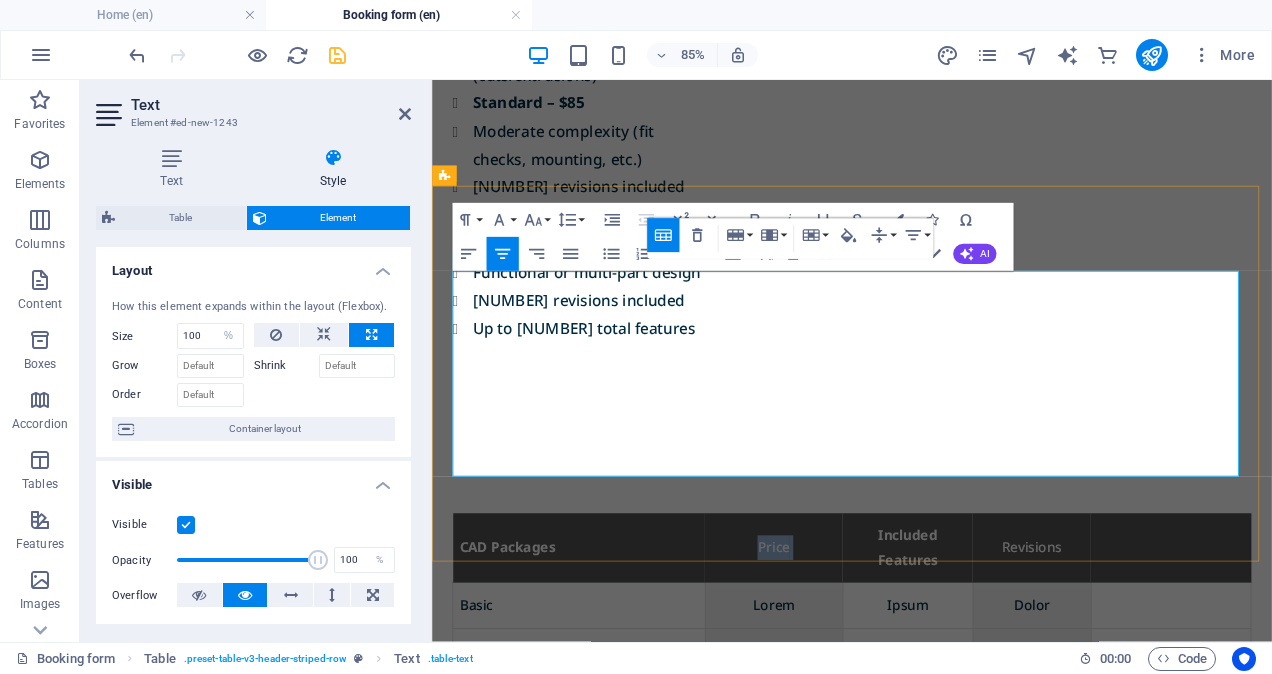 click on "Price" at bounding box center [834, 631] 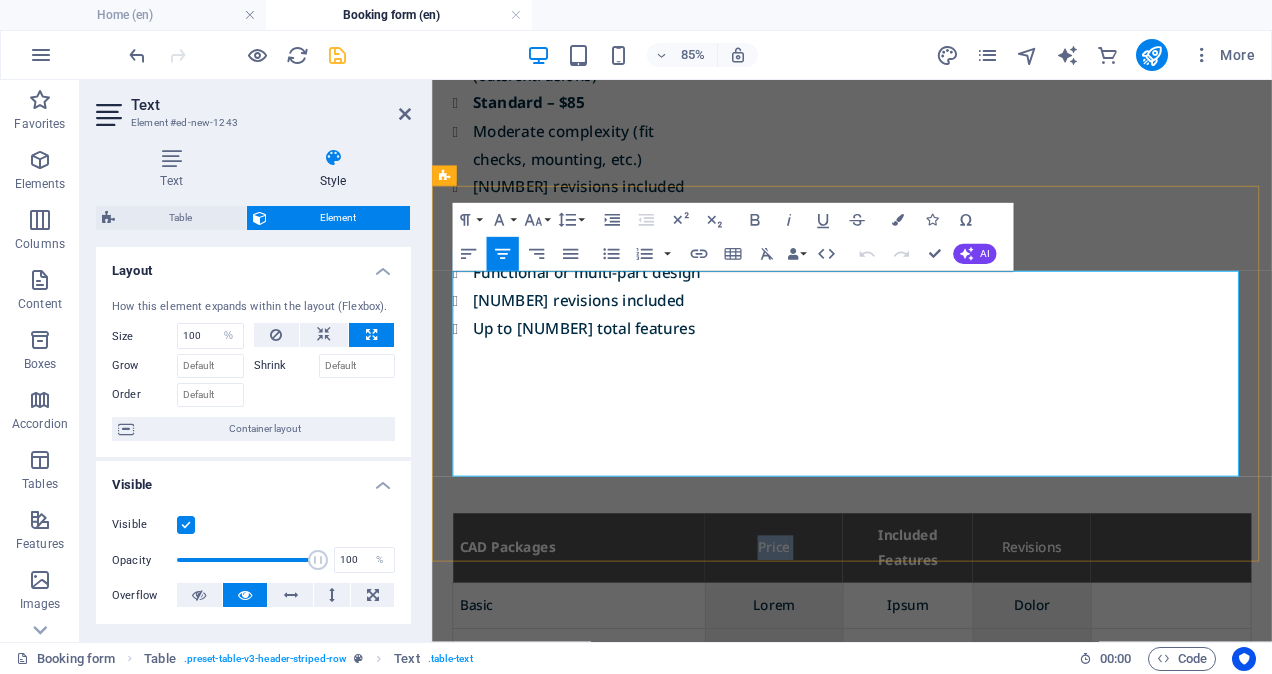 click on "Price" at bounding box center (834, 631) 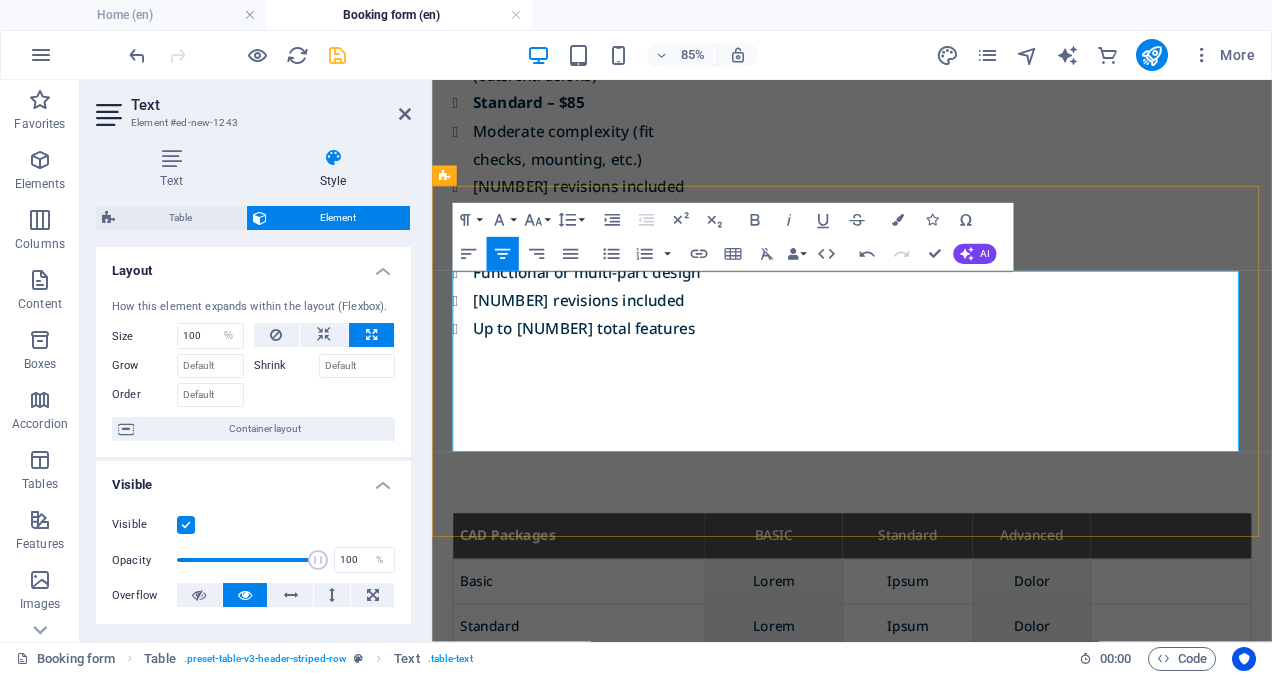 click at bounding box center [1301, 616] 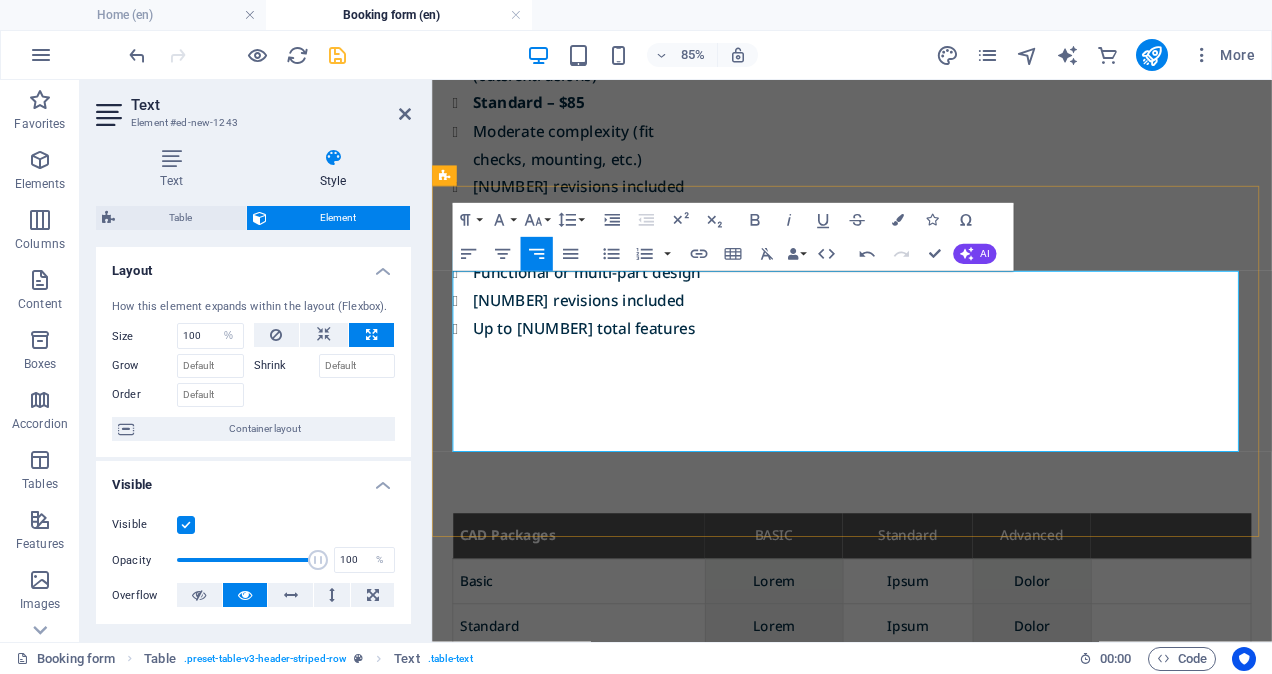 drag, startPoint x: 1281, startPoint y: 337, endPoint x: 1299, endPoint y: 339, distance: 18.110771 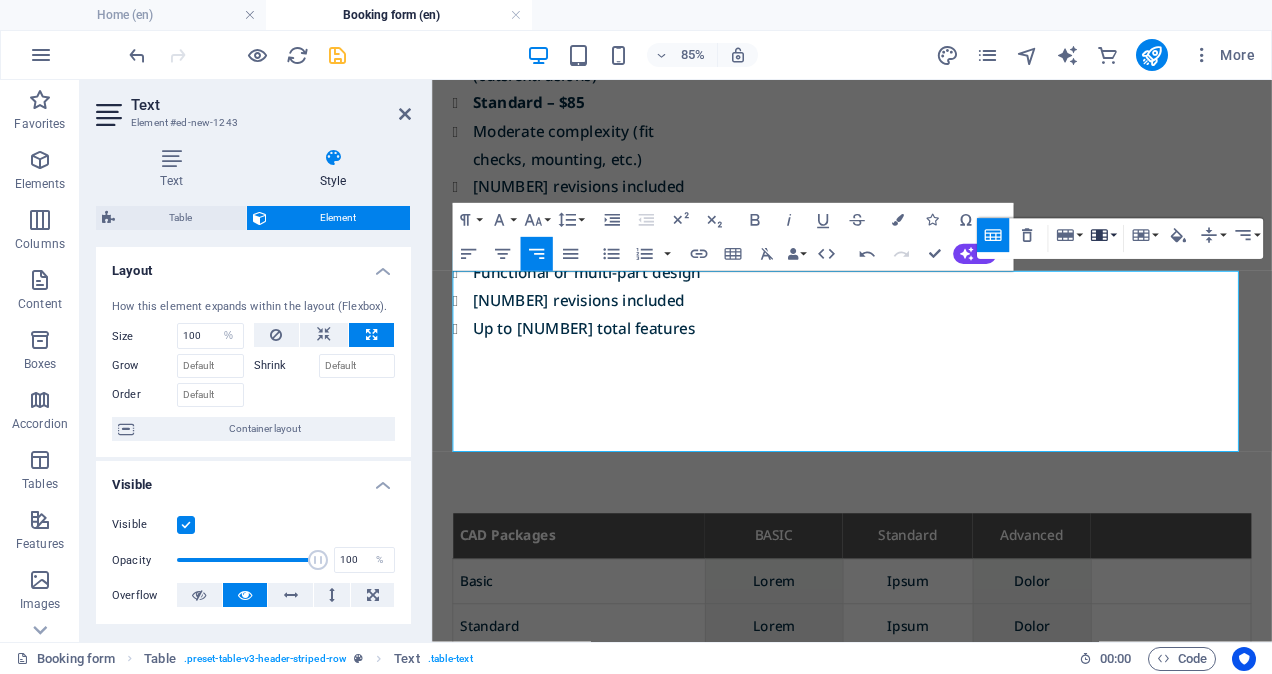 click on "Column" at bounding box center [1103, 236] 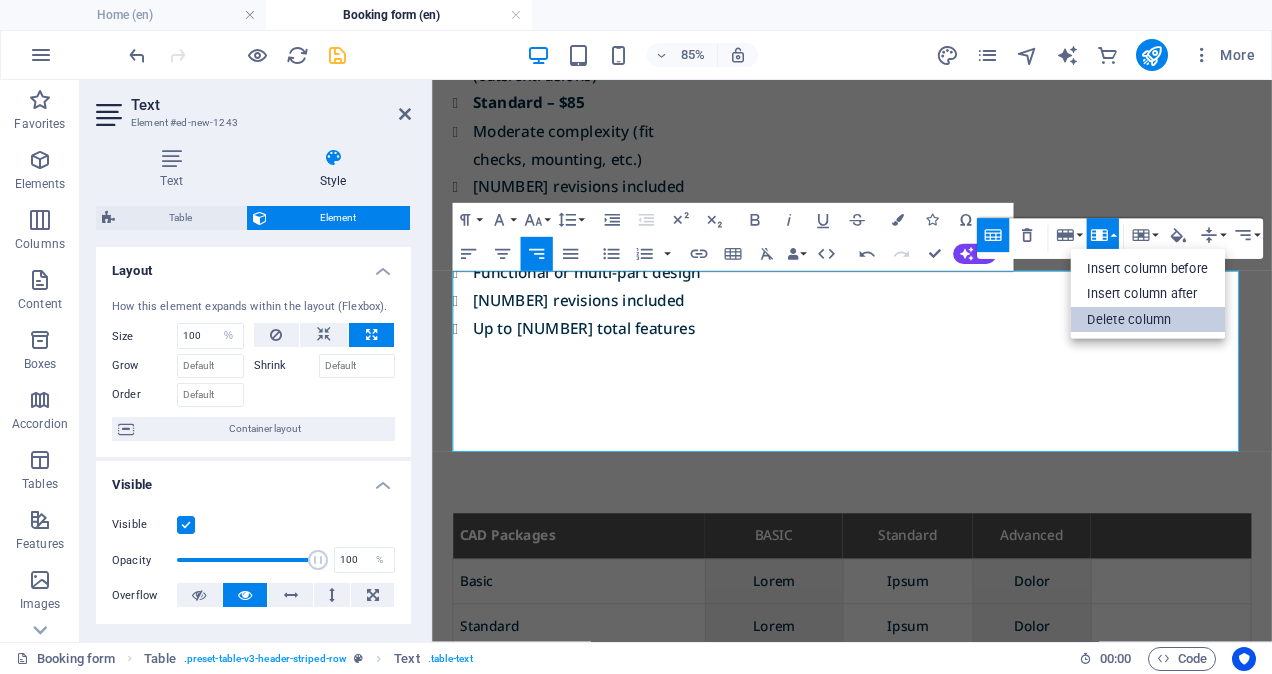 click on "Delete column" at bounding box center (1147, 320) 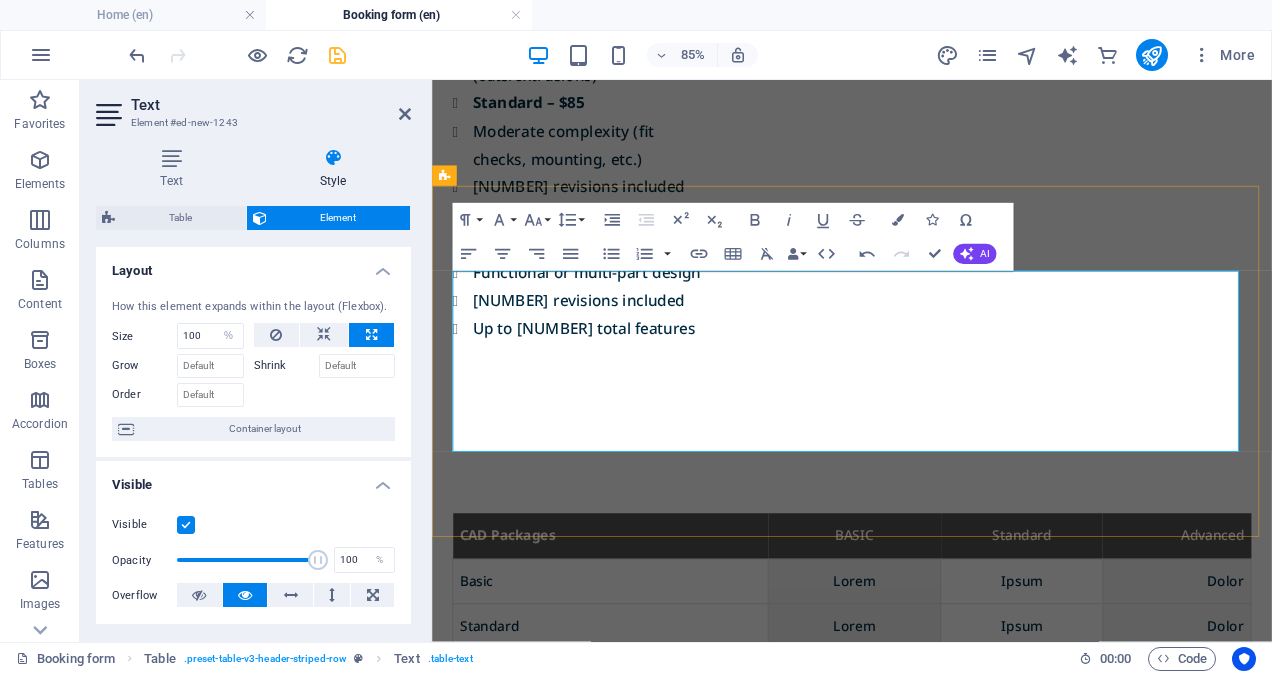 click on "Advanced" at bounding box center (1308, 616) 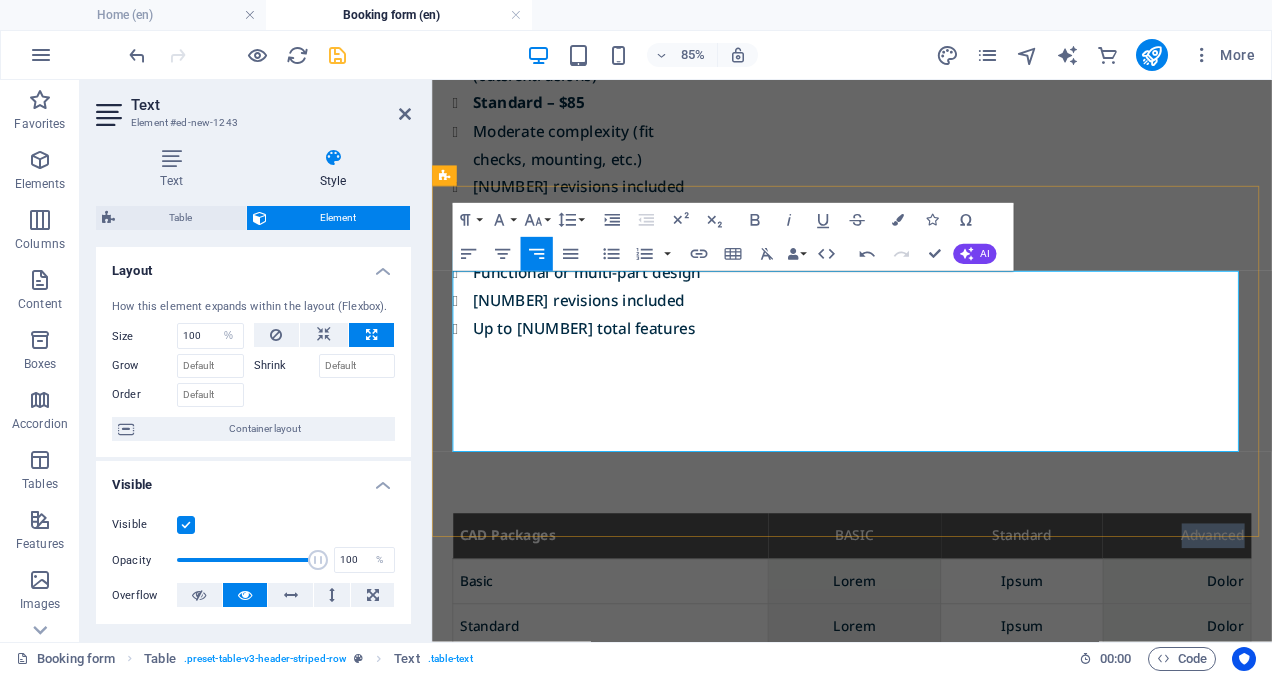 click on "Advanced" at bounding box center (1308, 616) 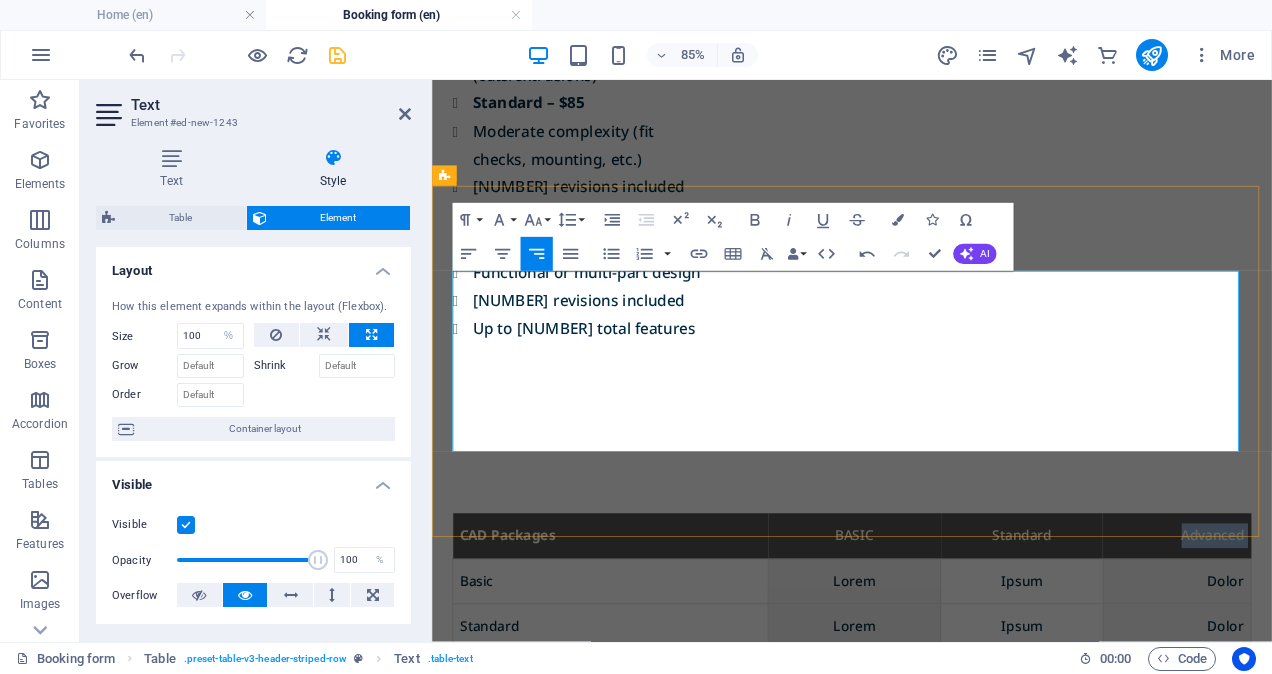 click on "Advanced" at bounding box center (1308, 616) 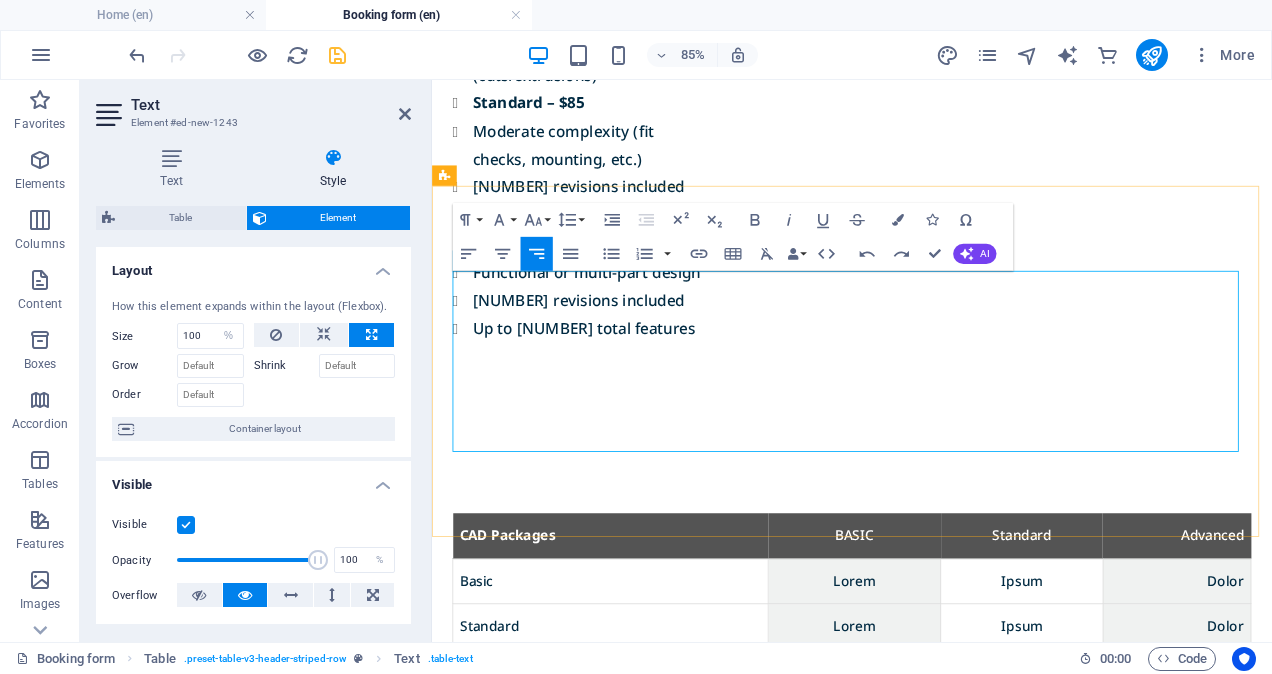 click on "Advanced" at bounding box center (1308, 616) 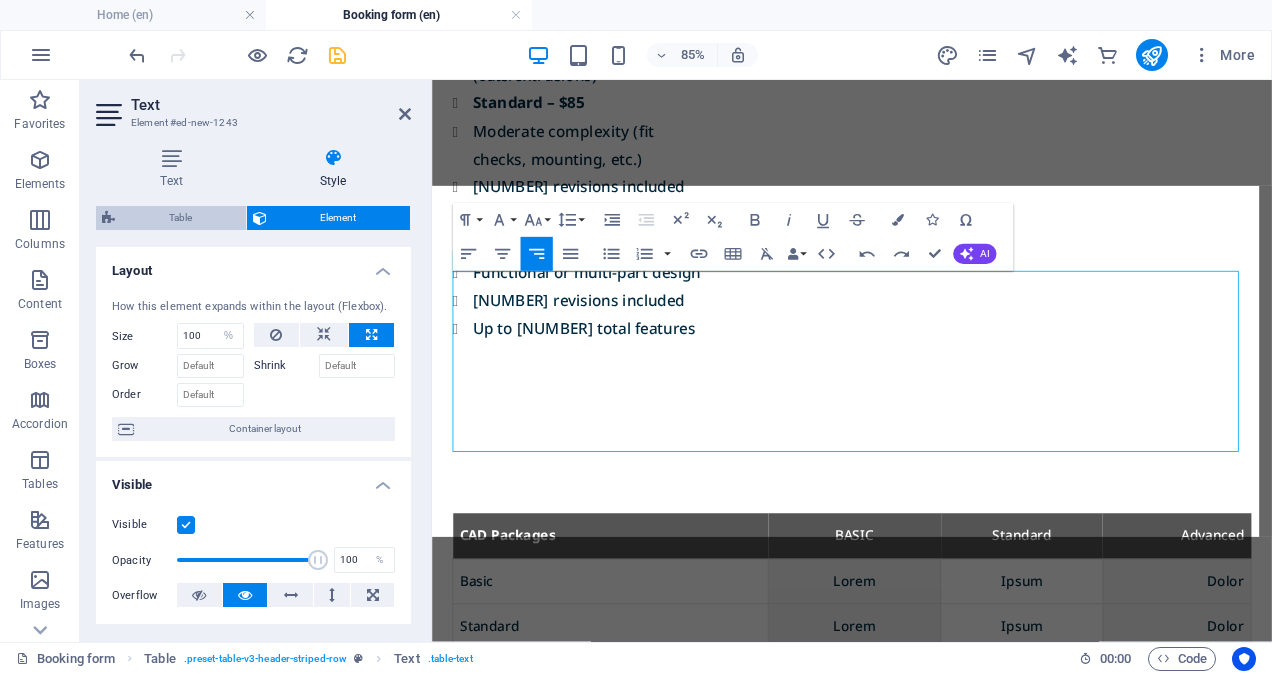 click on "Table" at bounding box center [180, 218] 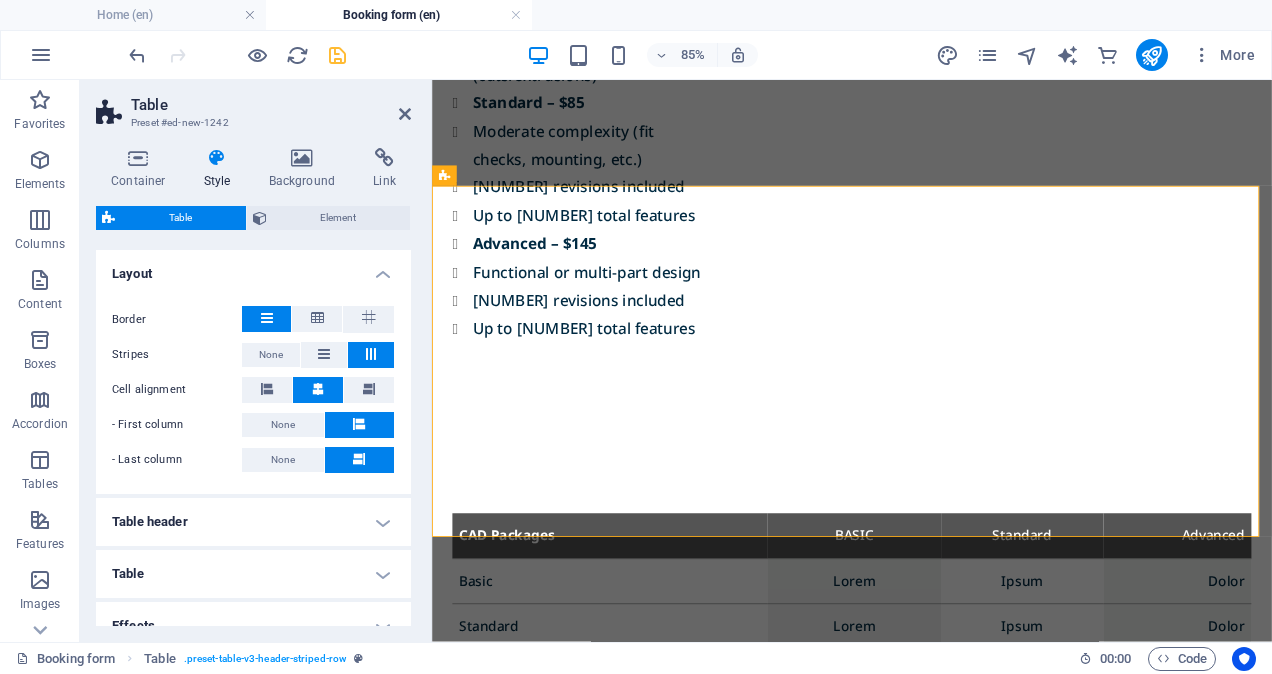 scroll, scrollTop: 502, scrollLeft: 0, axis: vertical 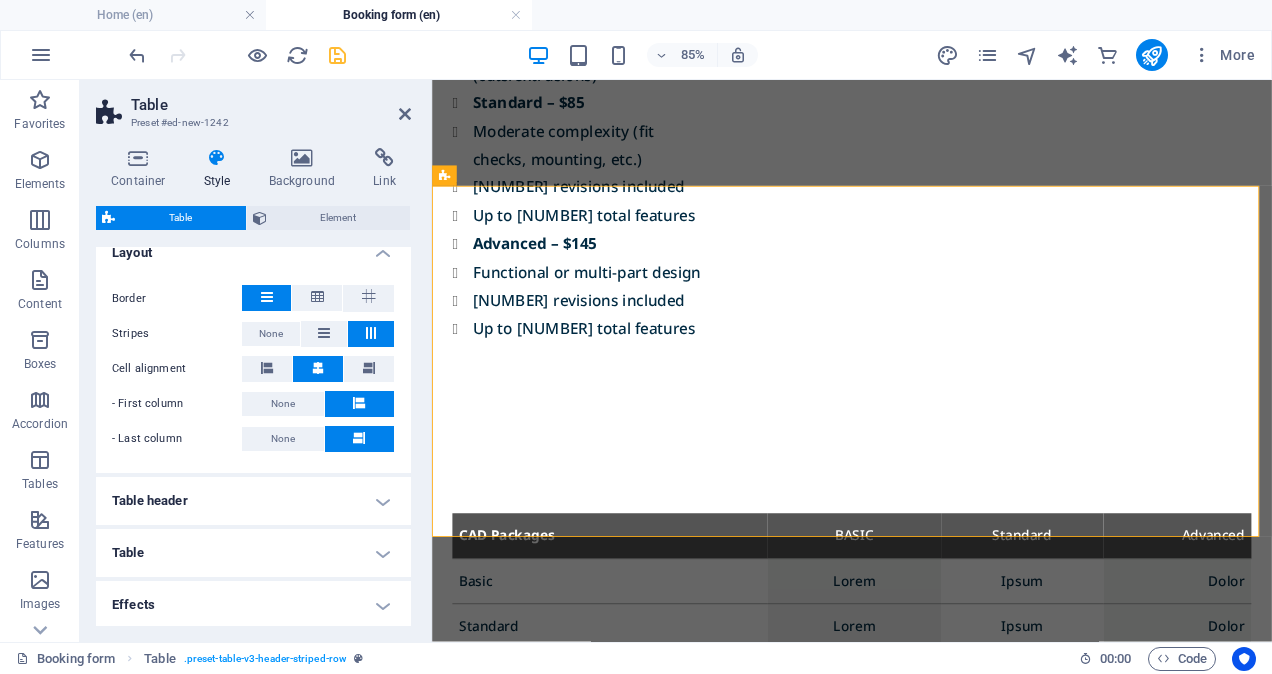 click at bounding box center [318, 369] 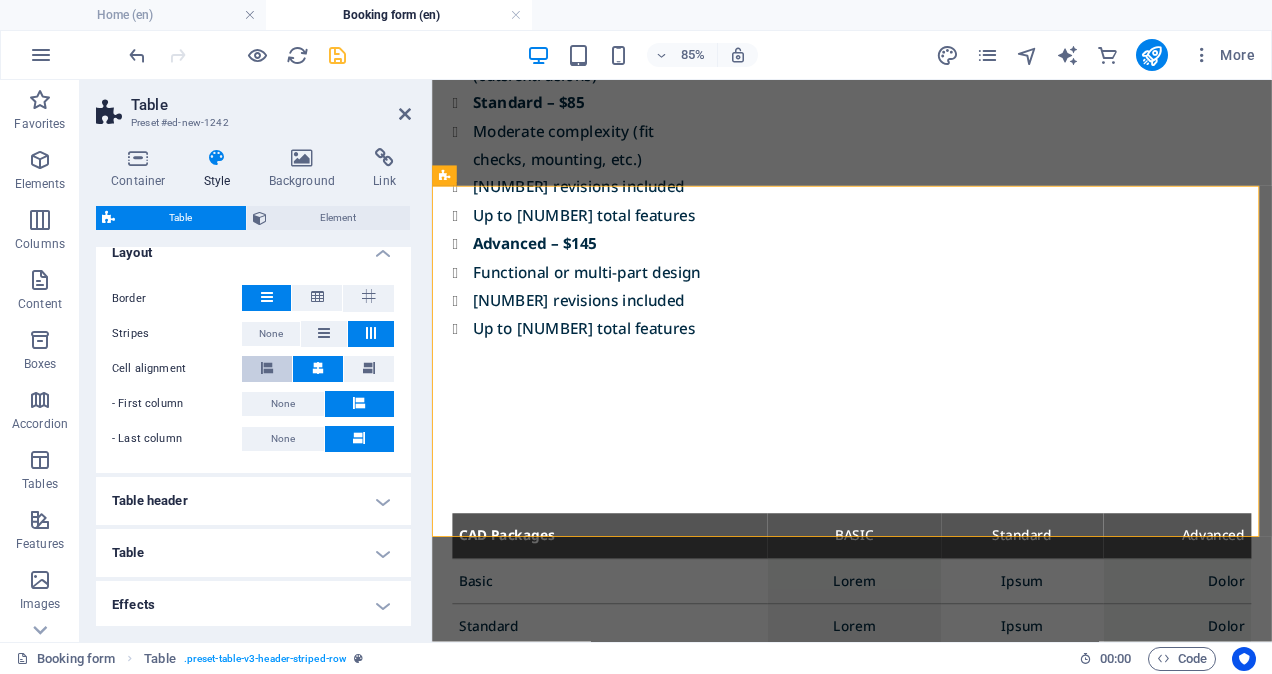 click at bounding box center [267, 368] 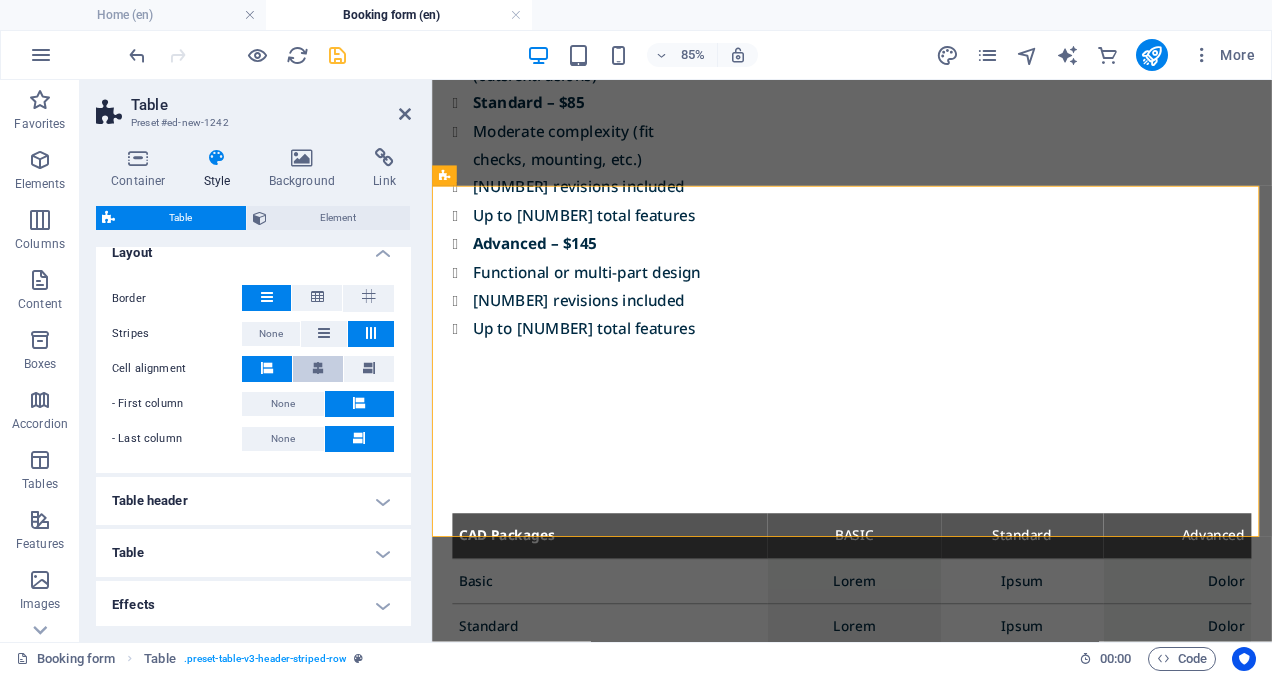 click at bounding box center (318, 369) 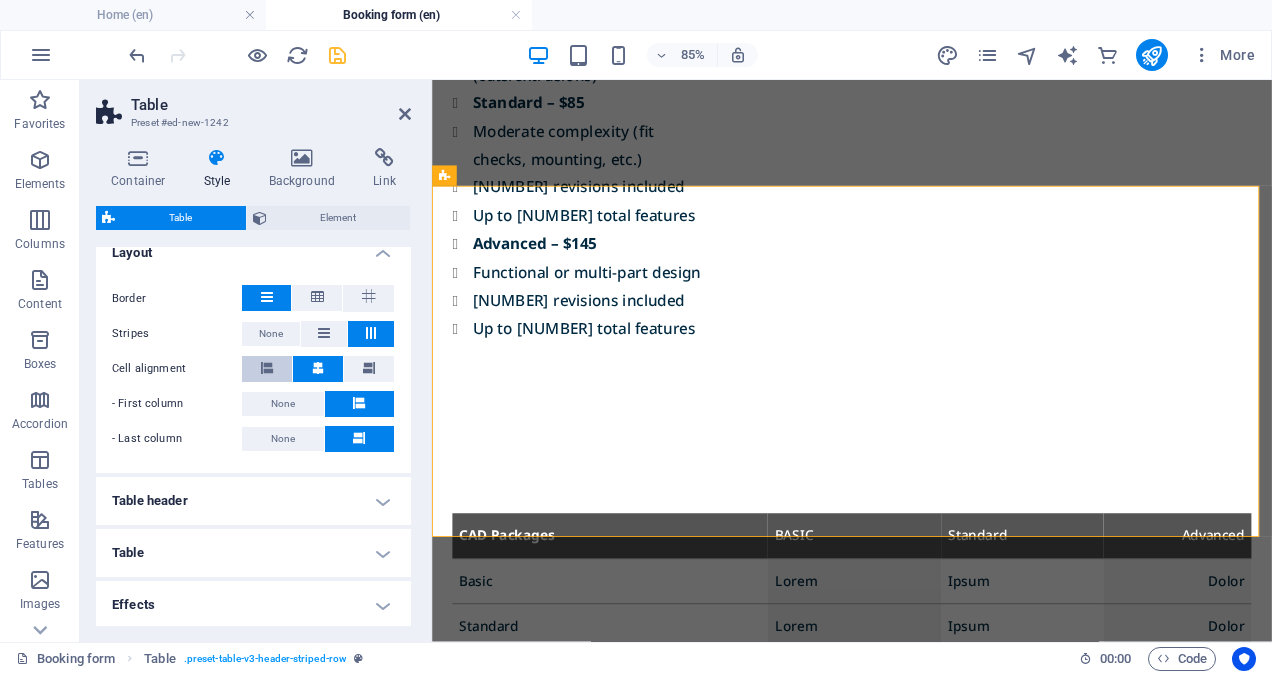 click at bounding box center [267, 369] 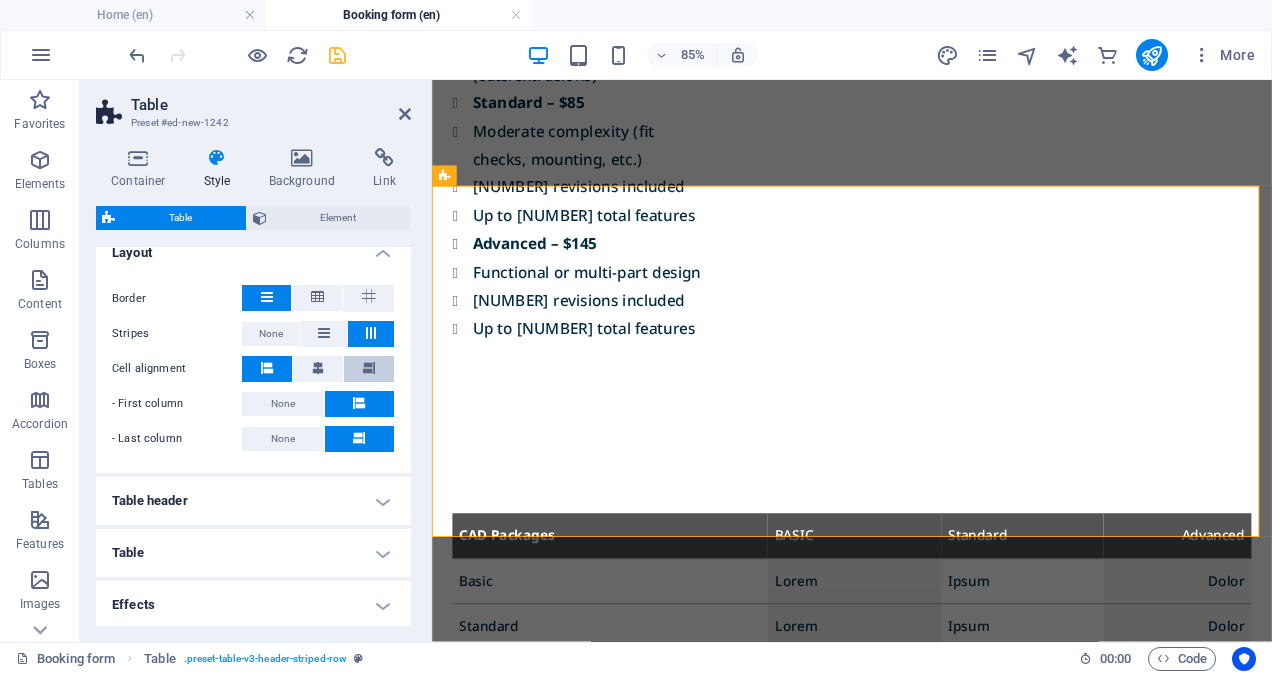 click at bounding box center [369, 369] 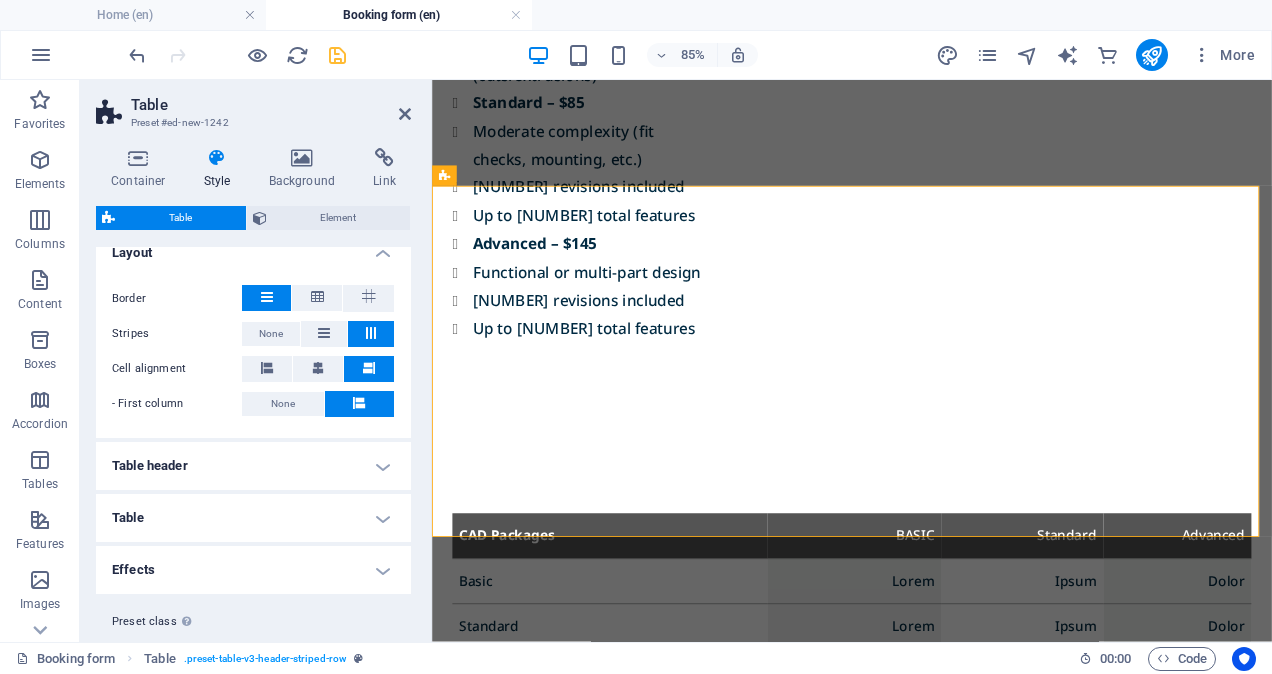 click on "Table header" at bounding box center [253, 466] 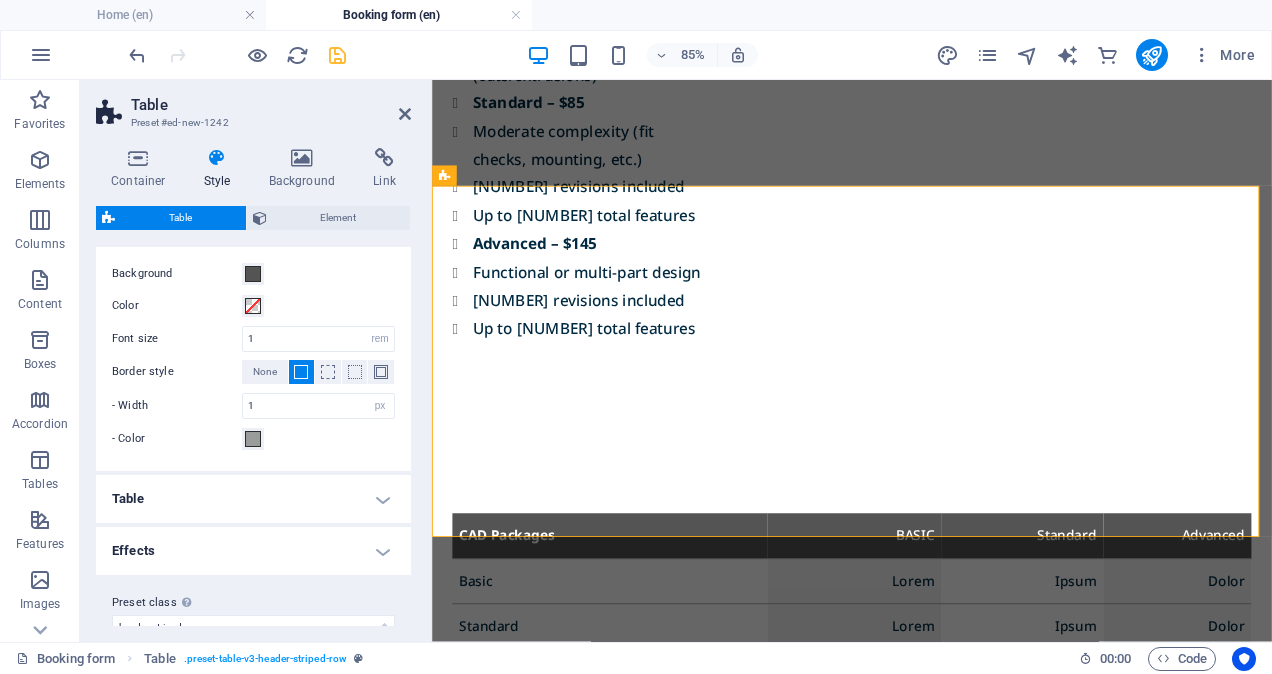 scroll, scrollTop: 764, scrollLeft: 0, axis: vertical 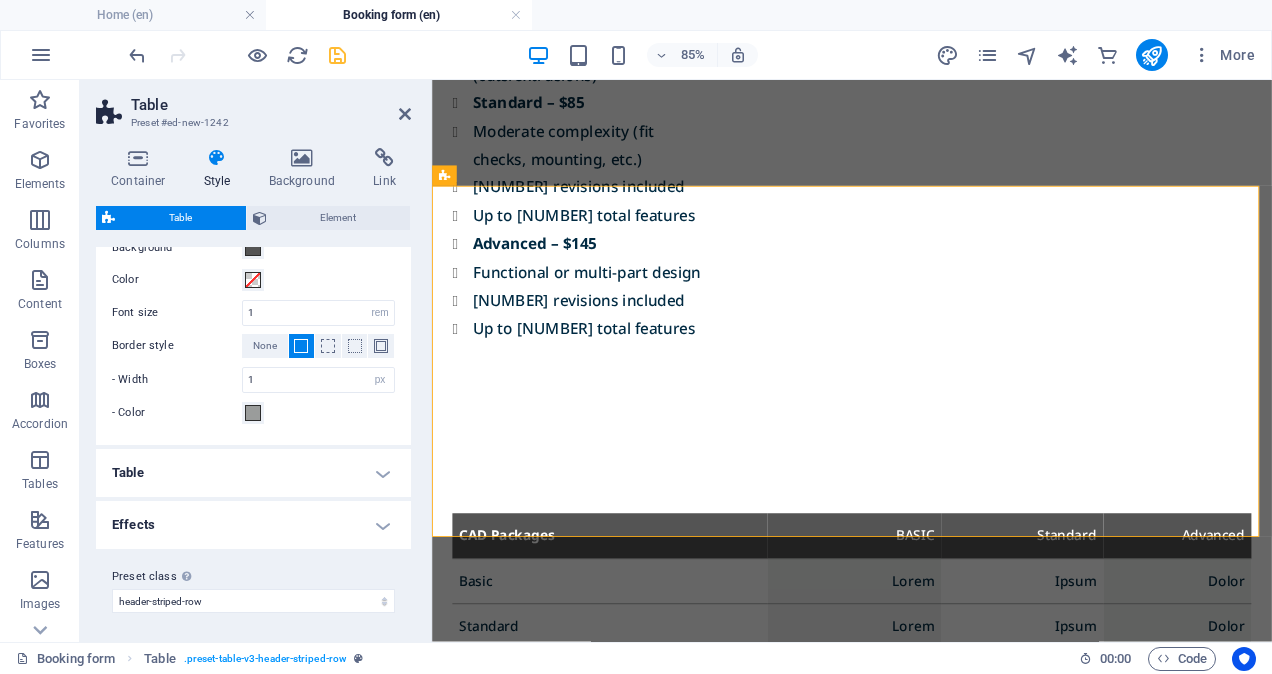 click on "Table" at bounding box center (253, 473) 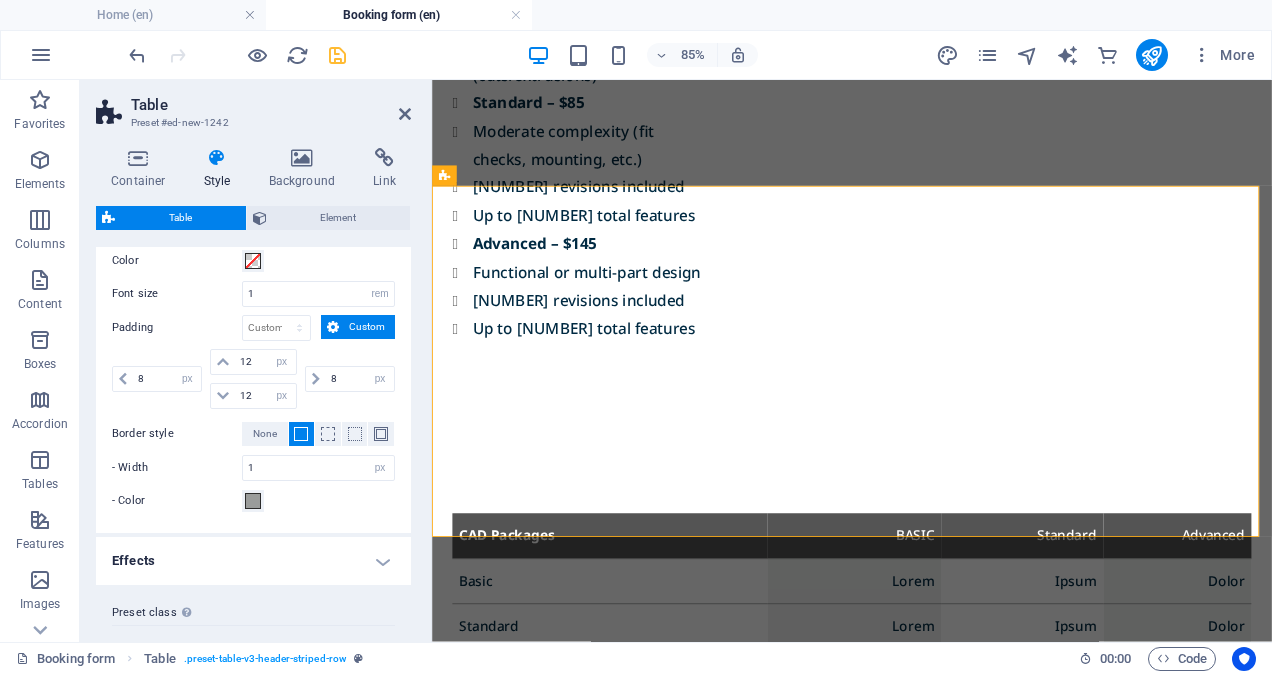 scroll, scrollTop: 1084, scrollLeft: 0, axis: vertical 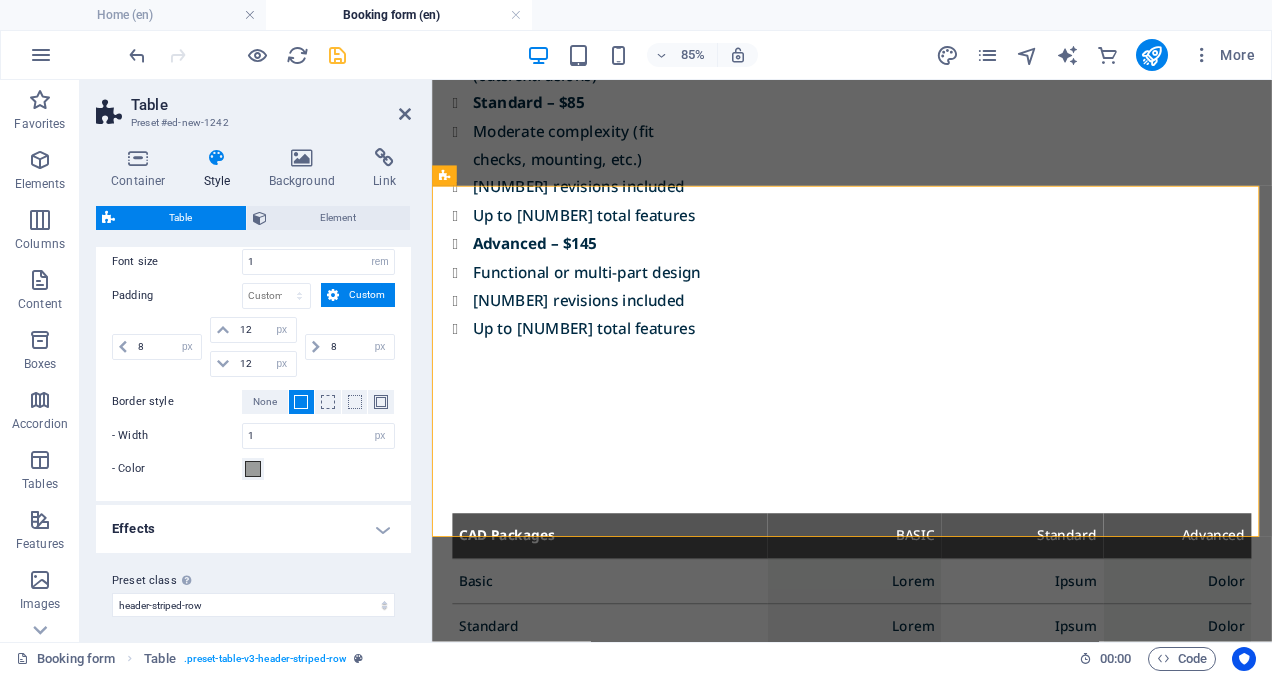 click on "Effects" at bounding box center (253, 529) 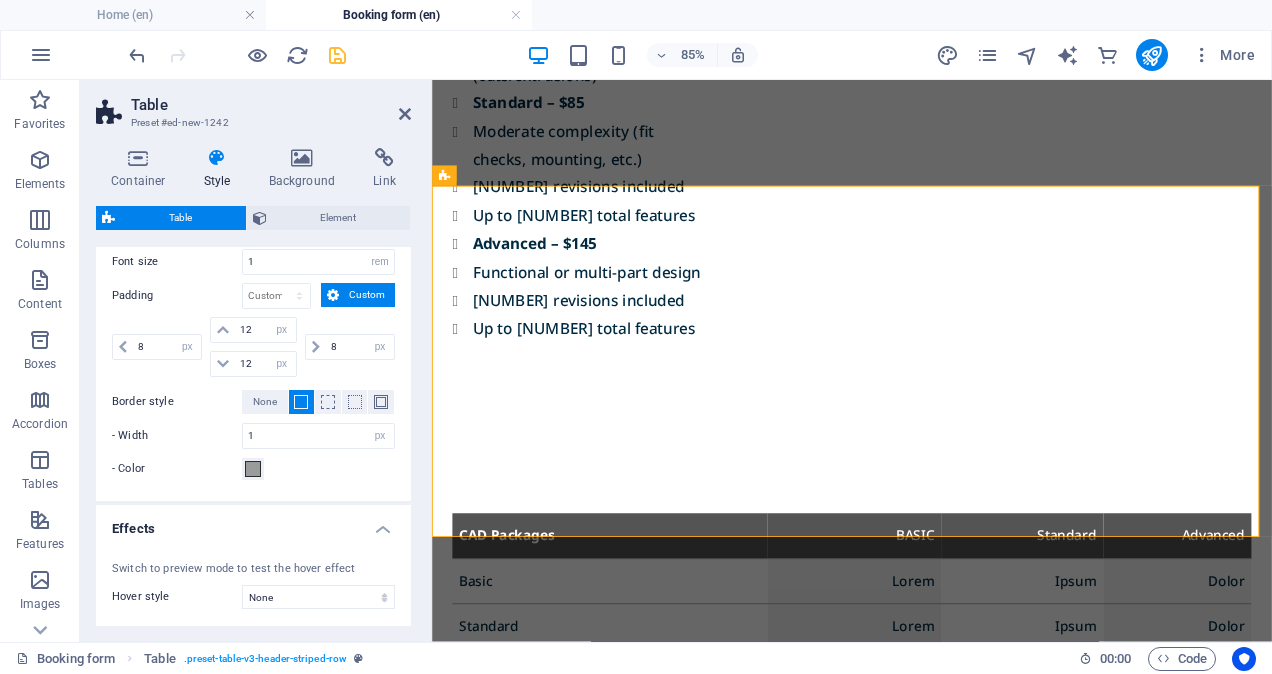 scroll, scrollTop: 1161, scrollLeft: 0, axis: vertical 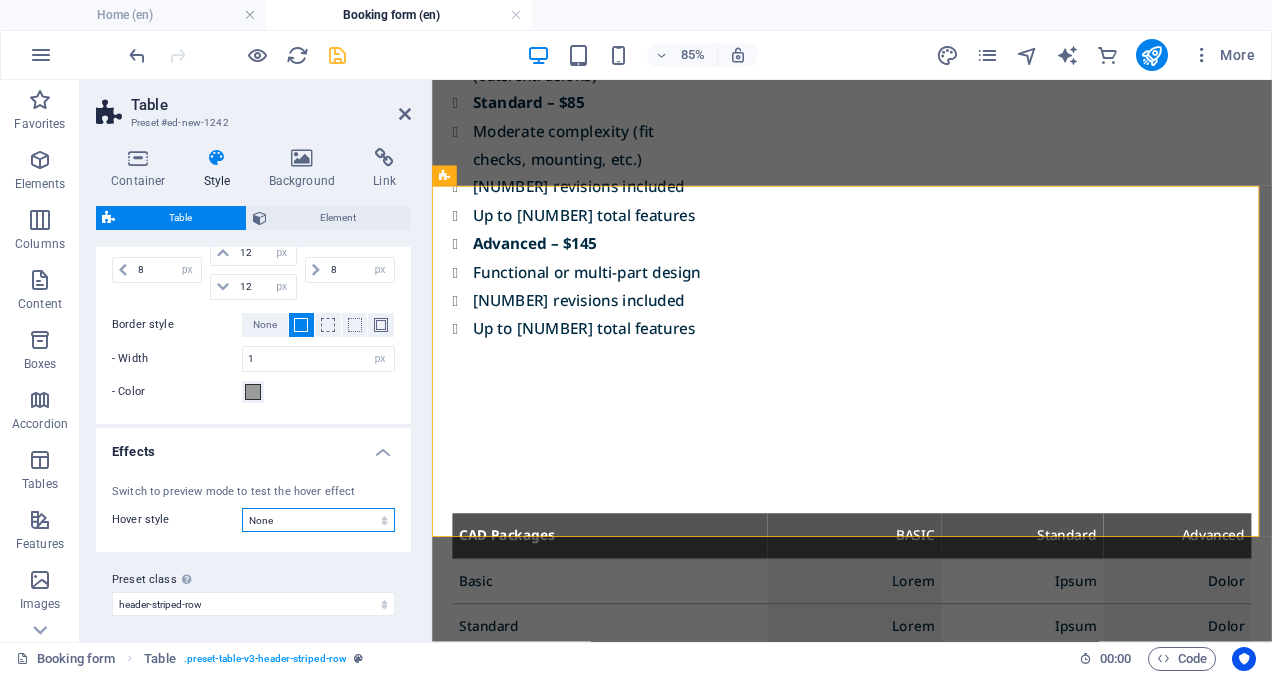 click on "None Row Cell Row zoom Cell zoom" at bounding box center (318, 520) 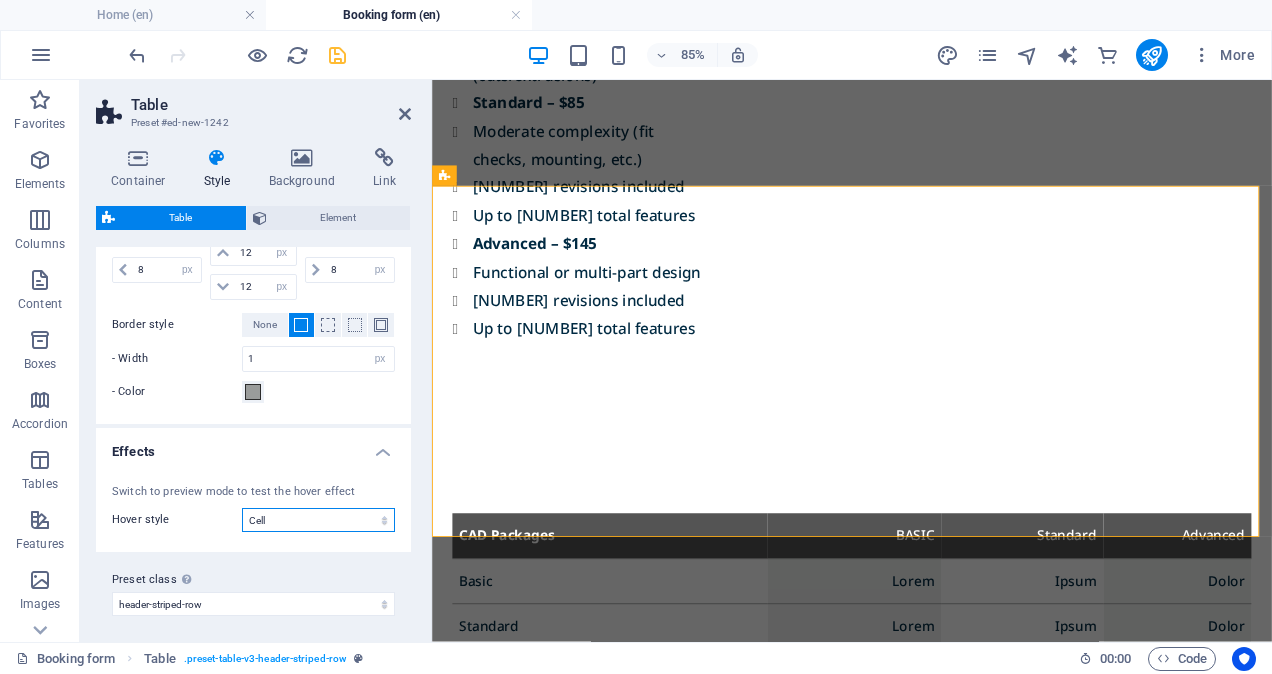 click on "None Row Cell Row zoom Cell zoom" at bounding box center (318, 520) 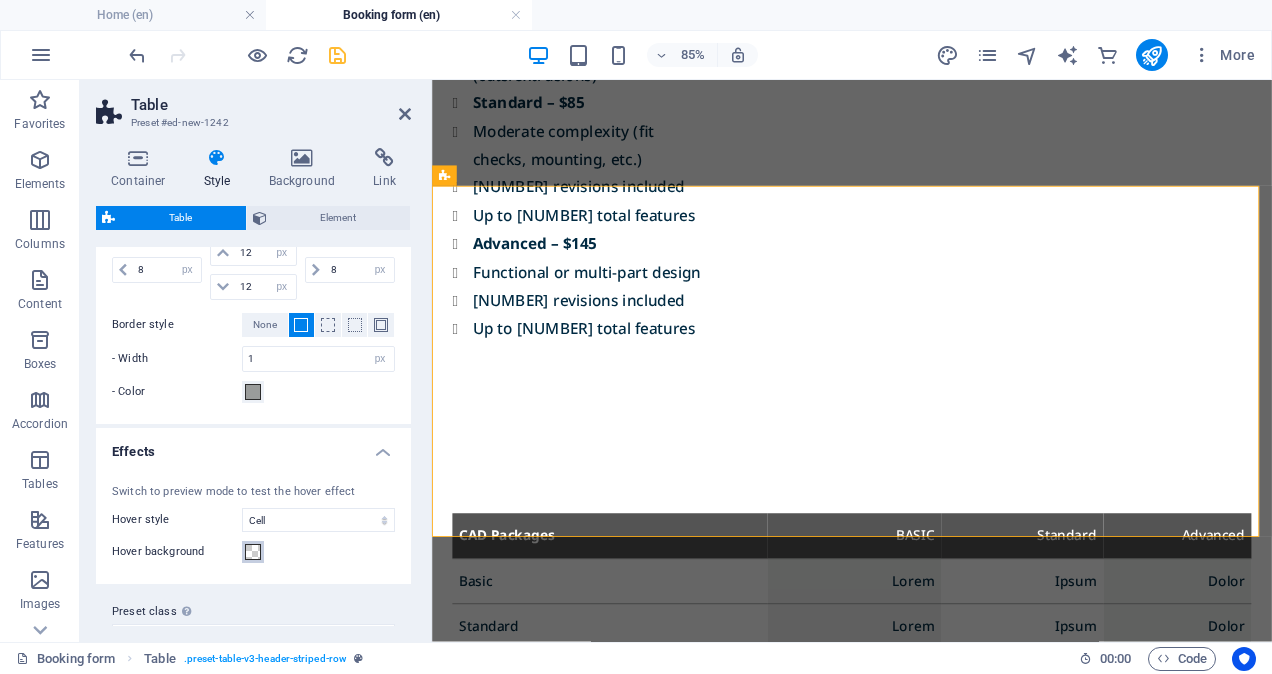 click at bounding box center (253, 552) 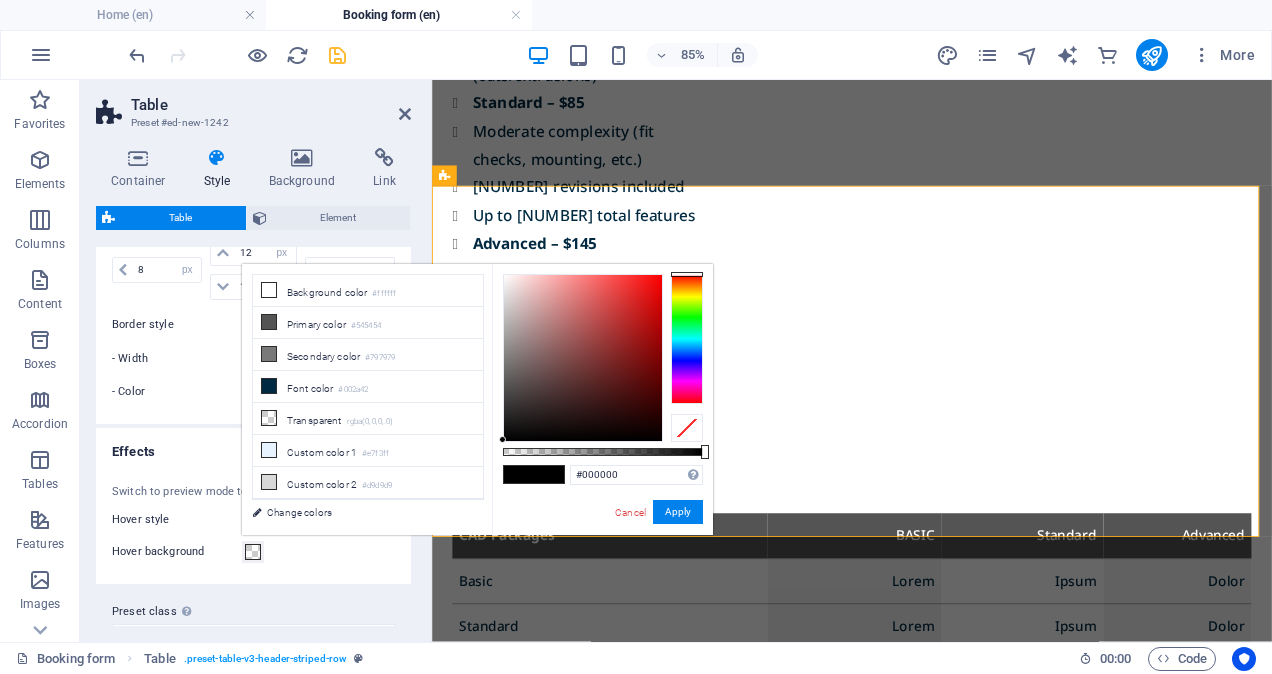 click at bounding box center (253, 552) 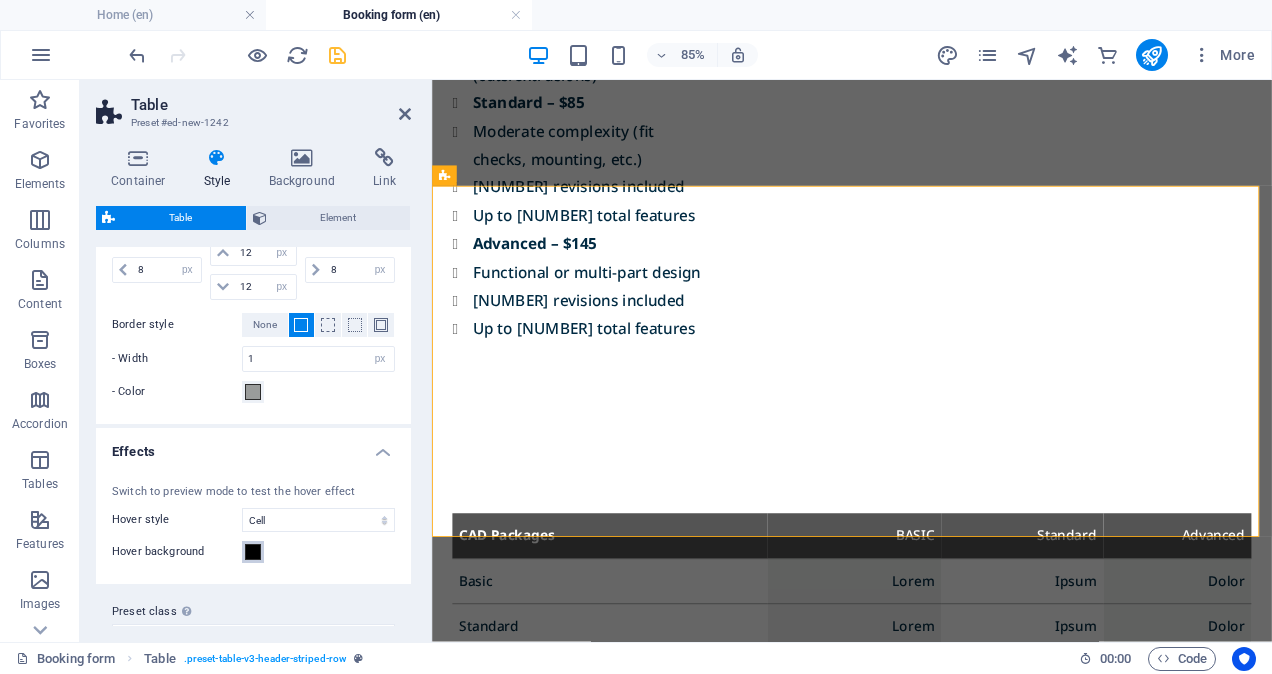click at bounding box center (253, 552) 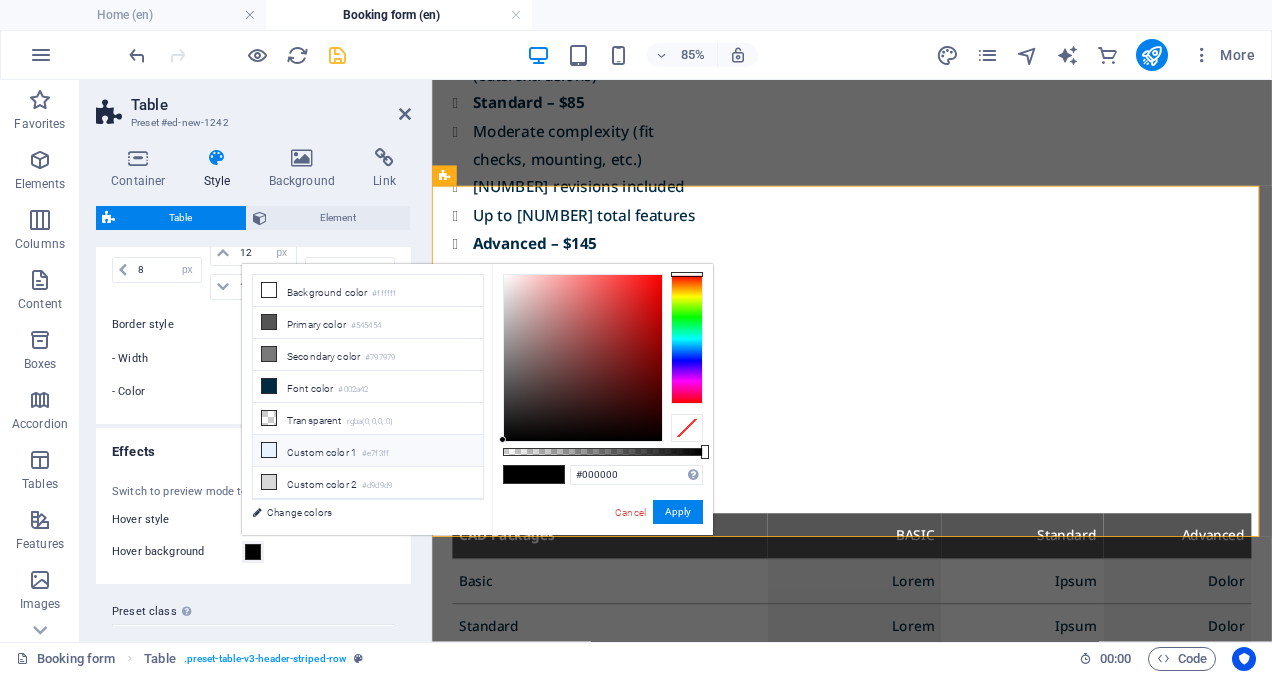 click on "Custom color 1
#e7f3ff" at bounding box center (368, 451) 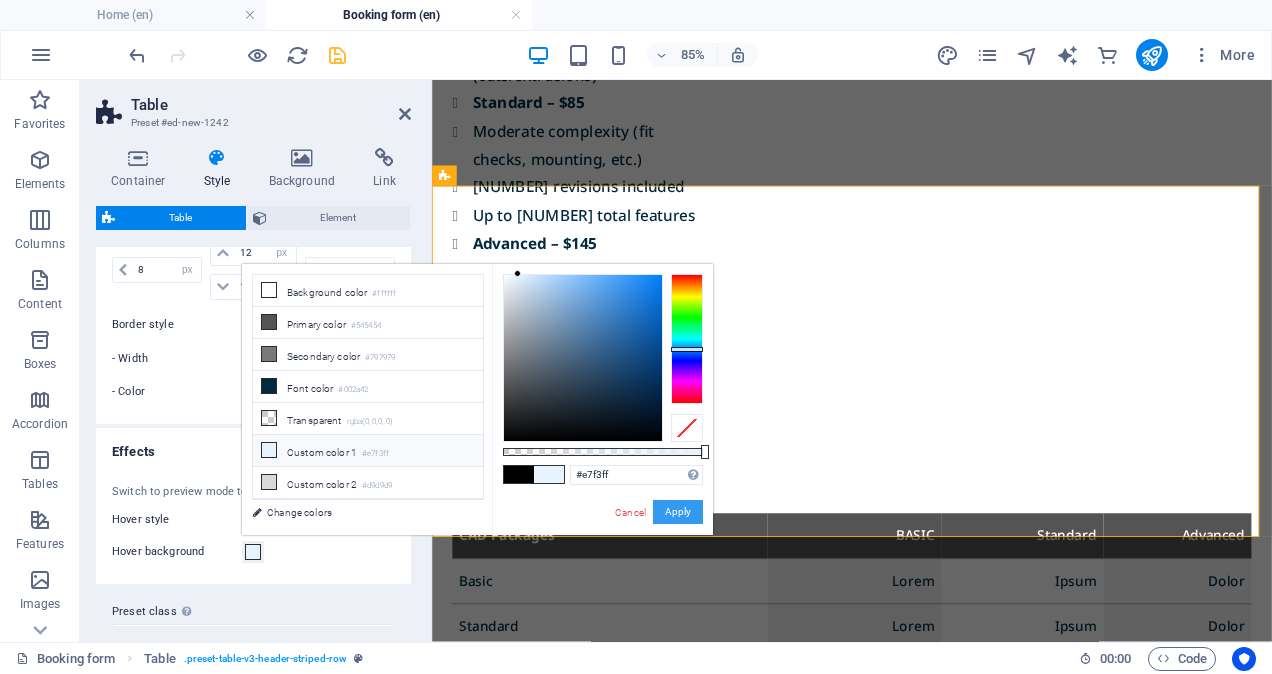 click on "Apply" at bounding box center [678, 512] 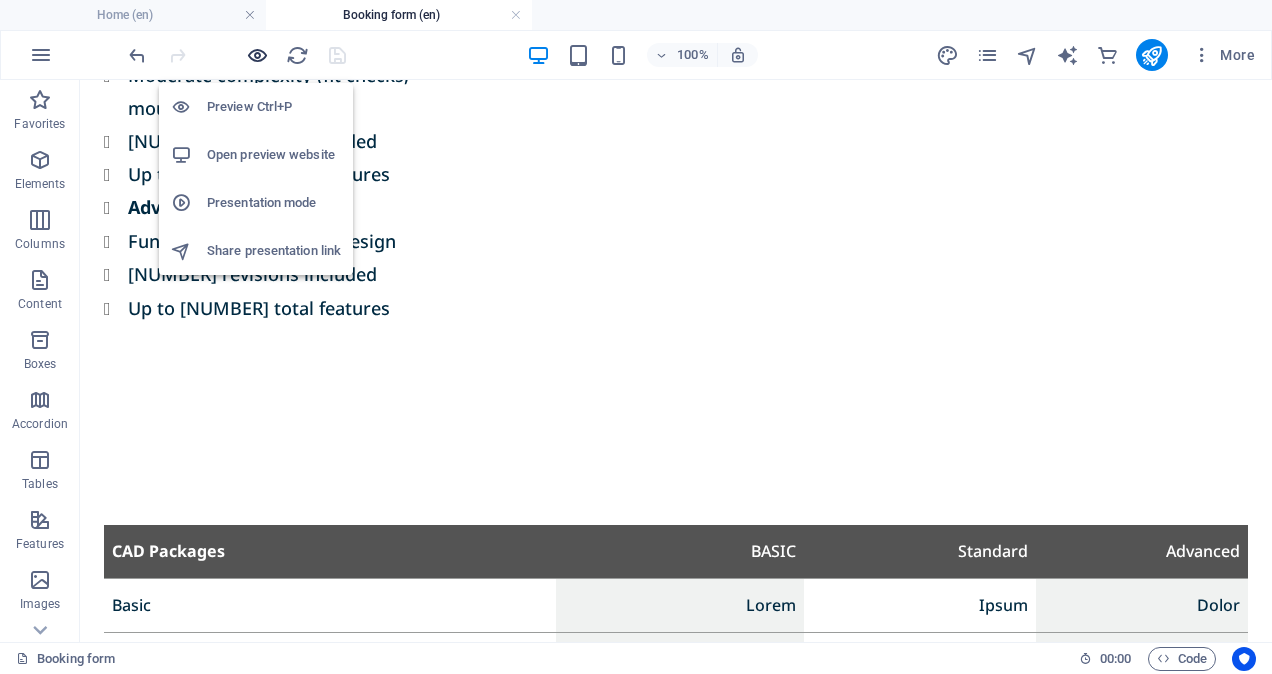 click at bounding box center (257, 55) 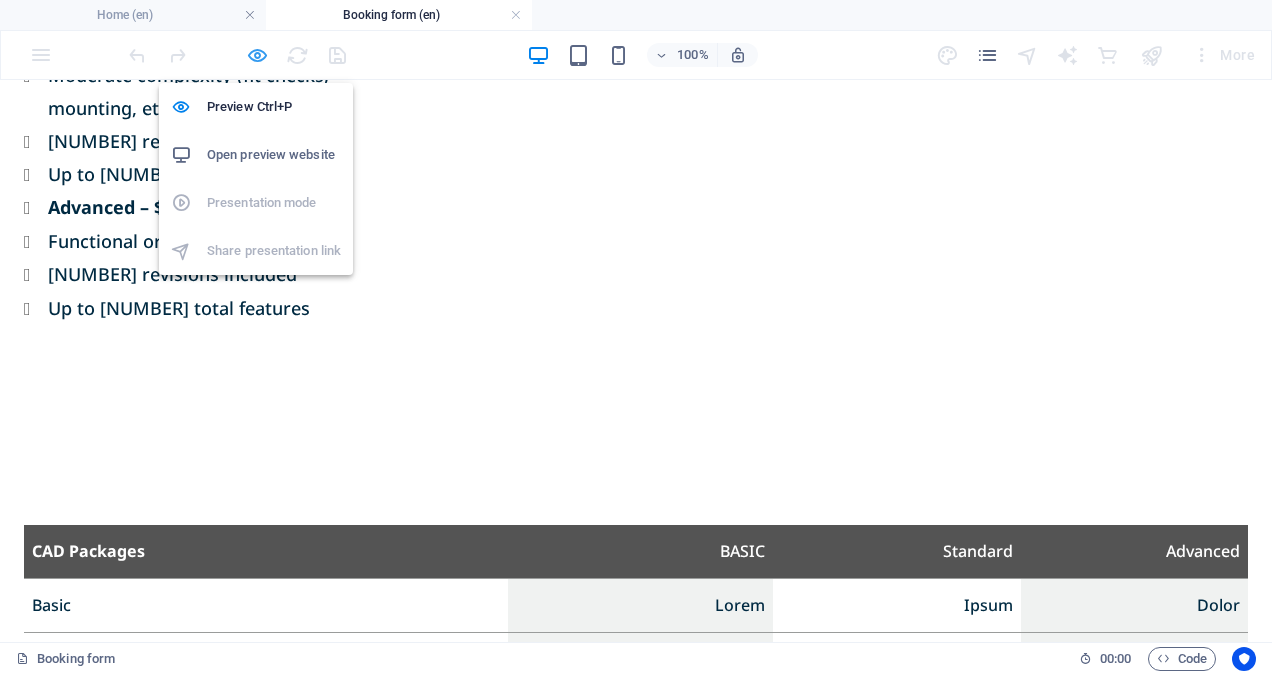 click at bounding box center [257, 55] 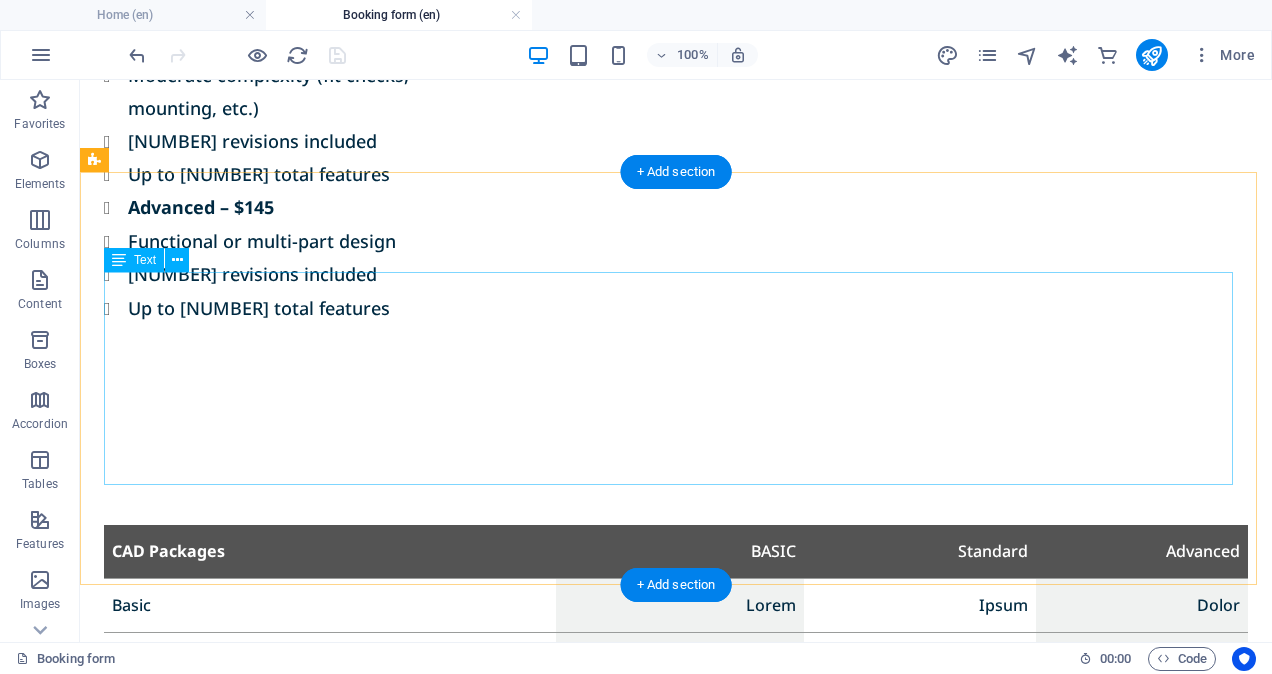 click on "CAD Packages BASIC Standard Advanced Basic Lorem  Ipsum Dolor Standard Lorem Ipsum Dolor Advanced Lorem Ipsum Dolor" at bounding box center [676, 632] 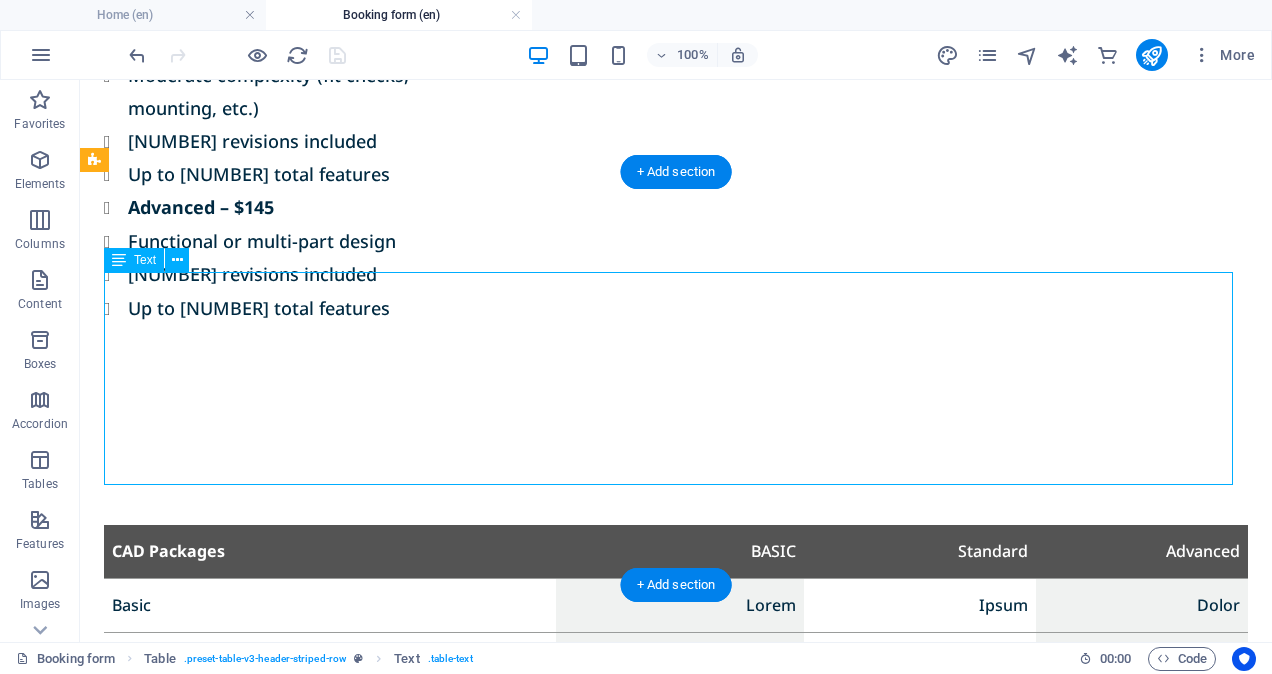 click on "CAD Packages BASIC Standard Advanced Basic Lorem  Ipsum Dolor Standard Lorem Ipsum Dolor Advanced Lorem Ipsum Dolor" at bounding box center (676, 632) 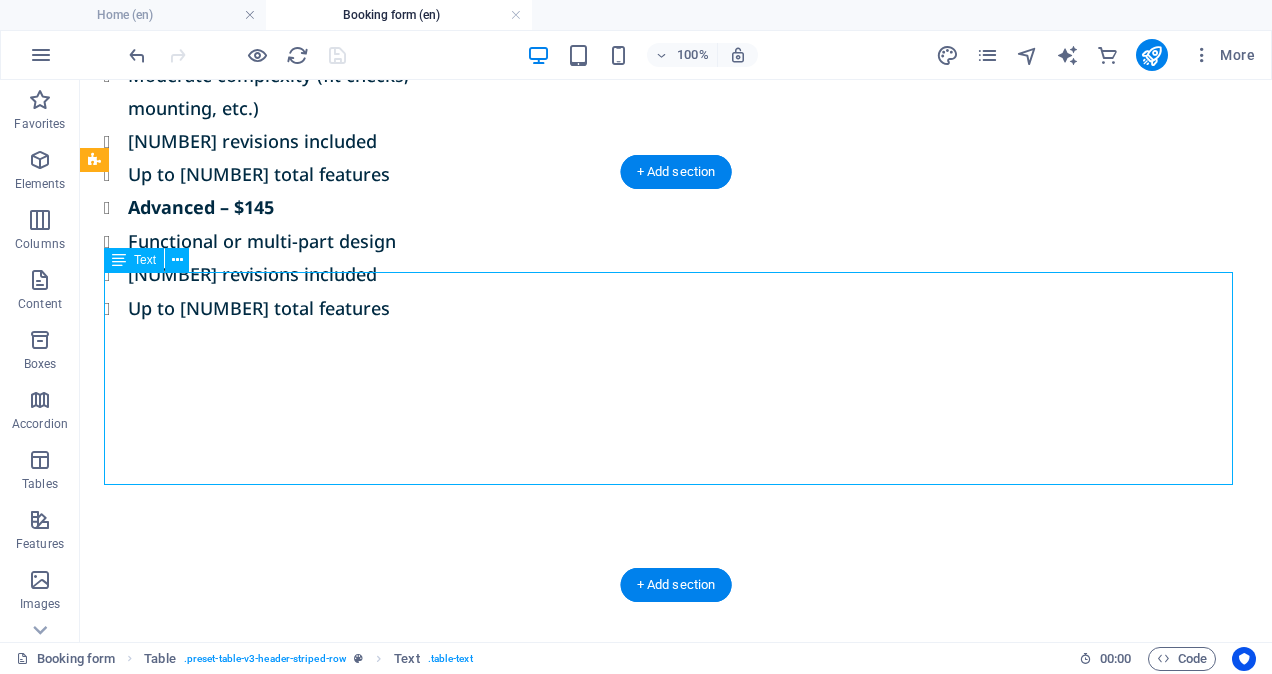 select on "%" 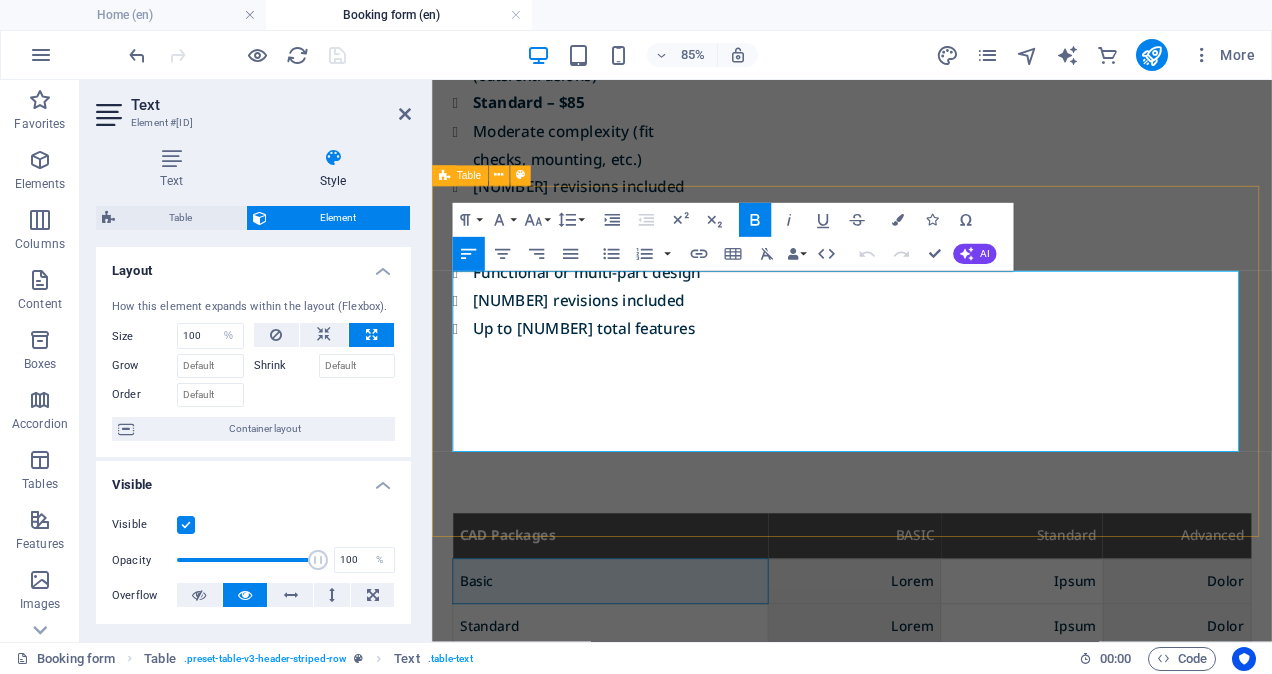 click on "Basic" at bounding box center (642, 670) 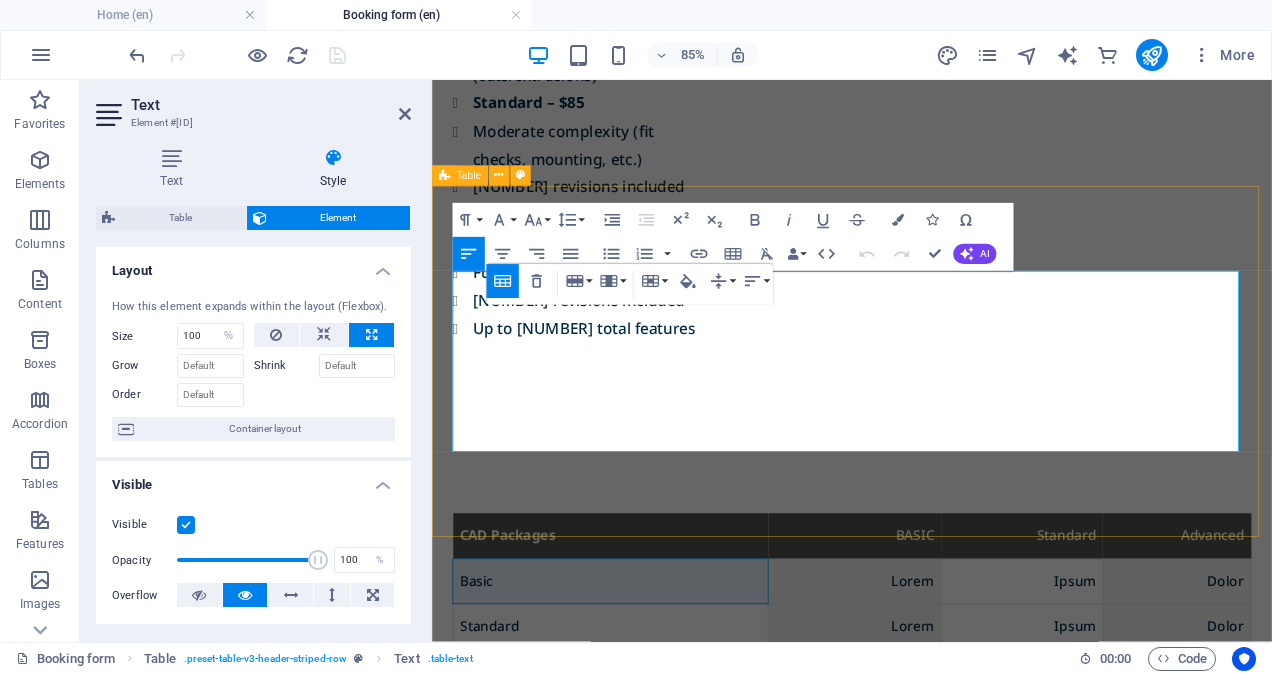 click on "Basic" at bounding box center [642, 670] 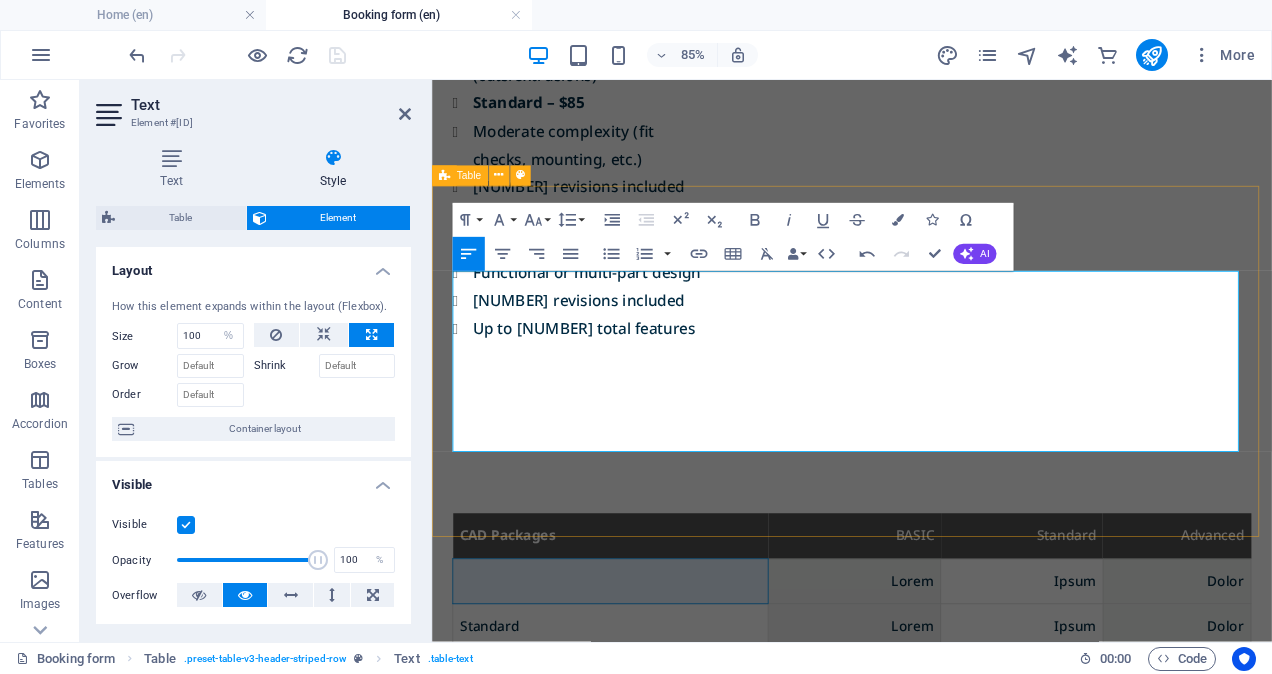 type 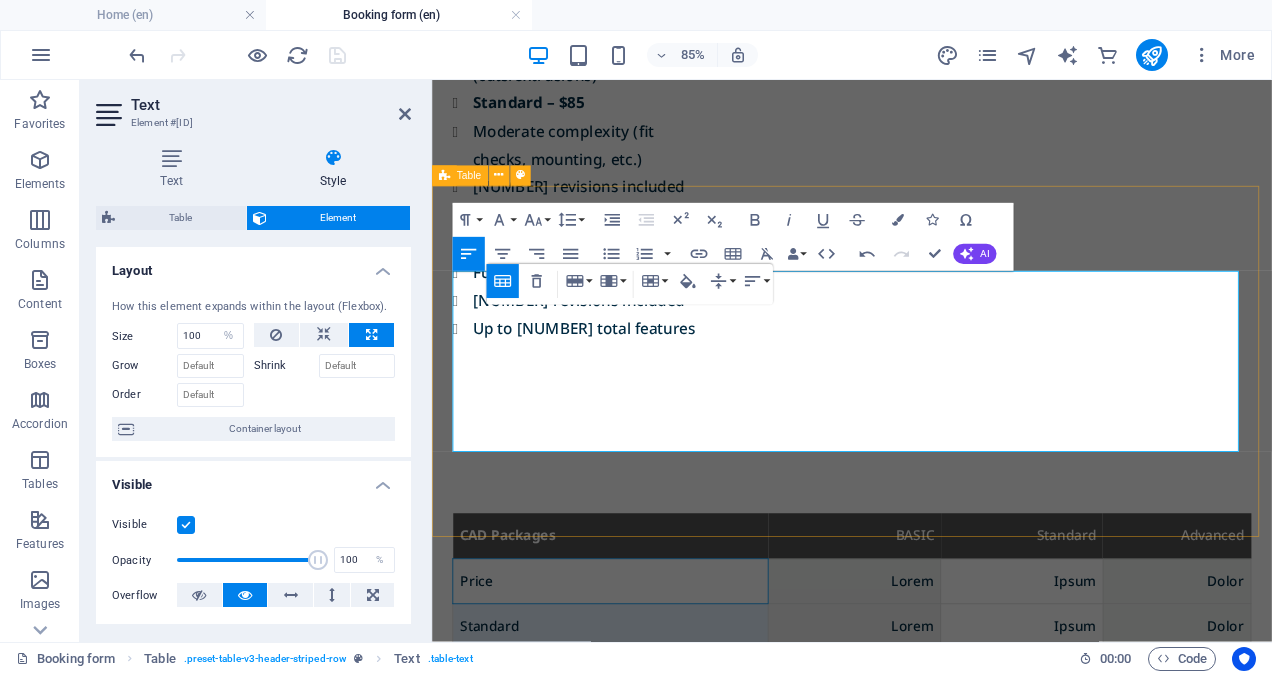 click on "Standard" at bounding box center [642, 724] 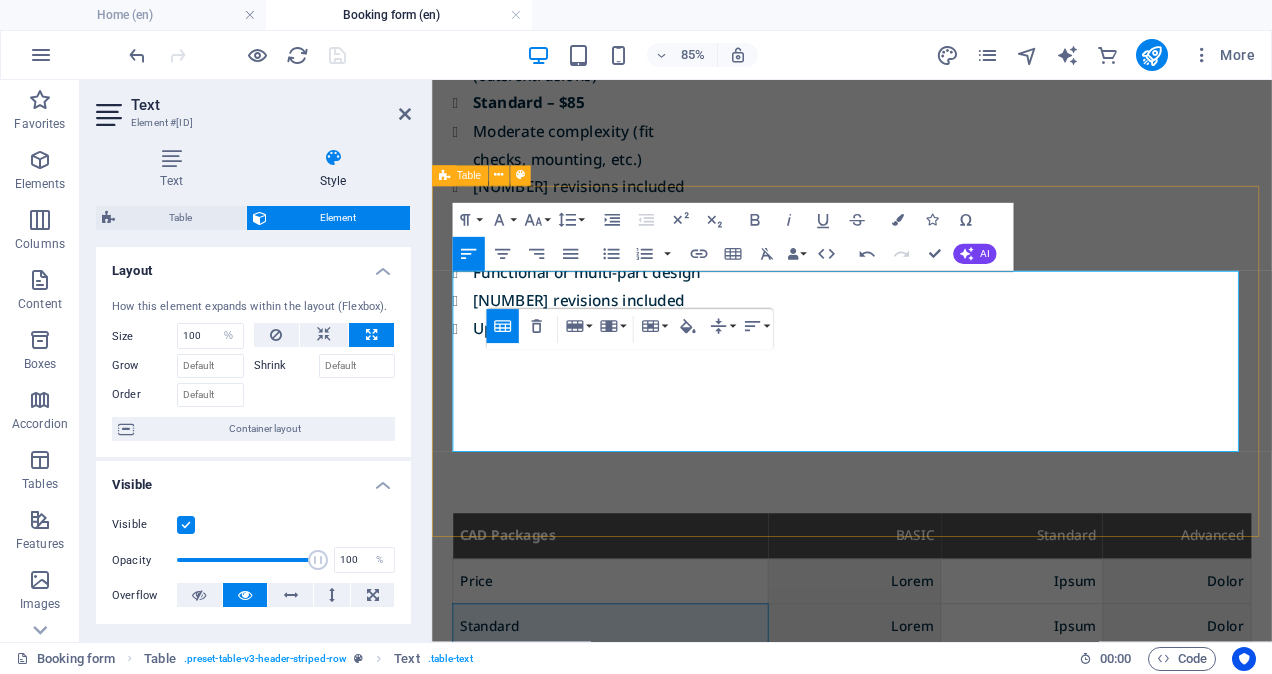 click on "Standard" at bounding box center (642, 724) 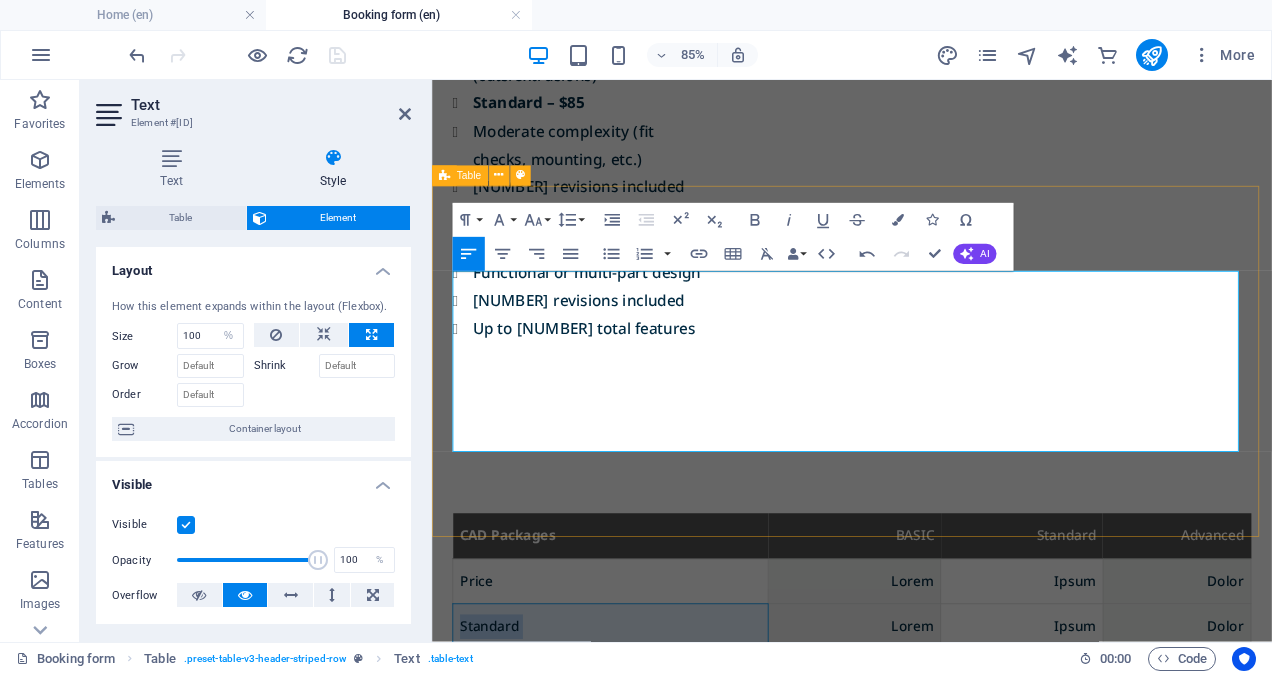 click on "Standard" at bounding box center [642, 724] 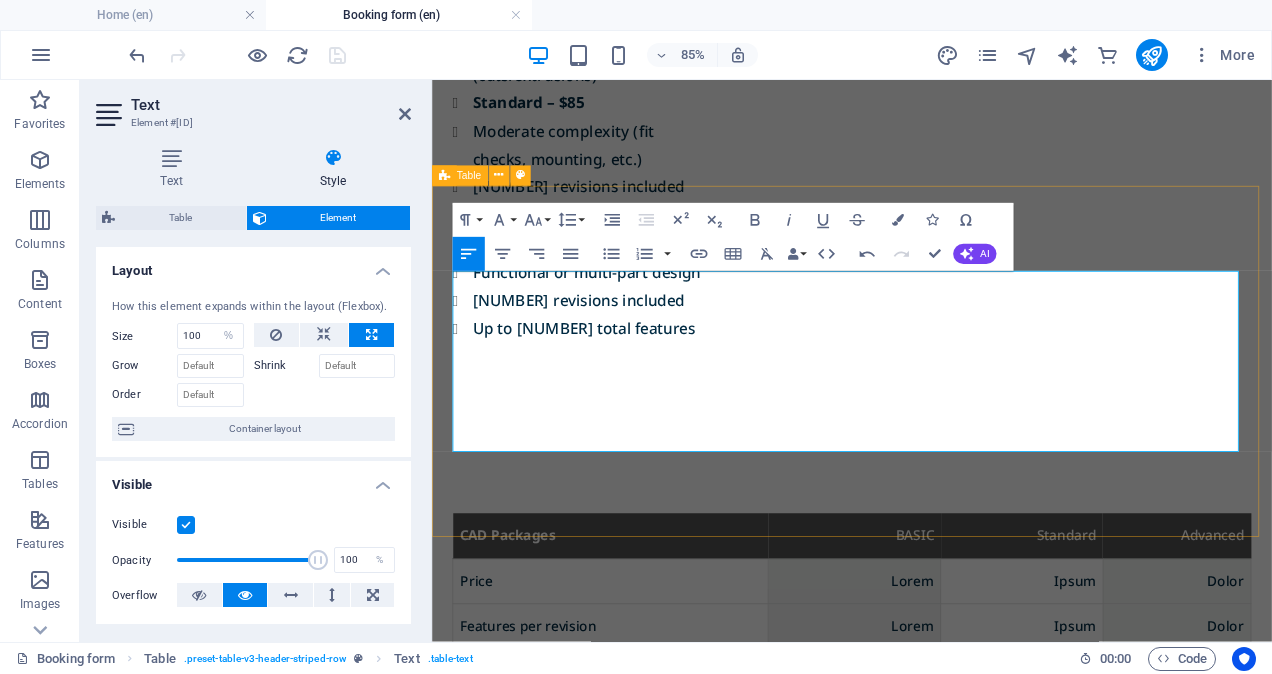 click on "Revisions" at bounding box center (642, 778) 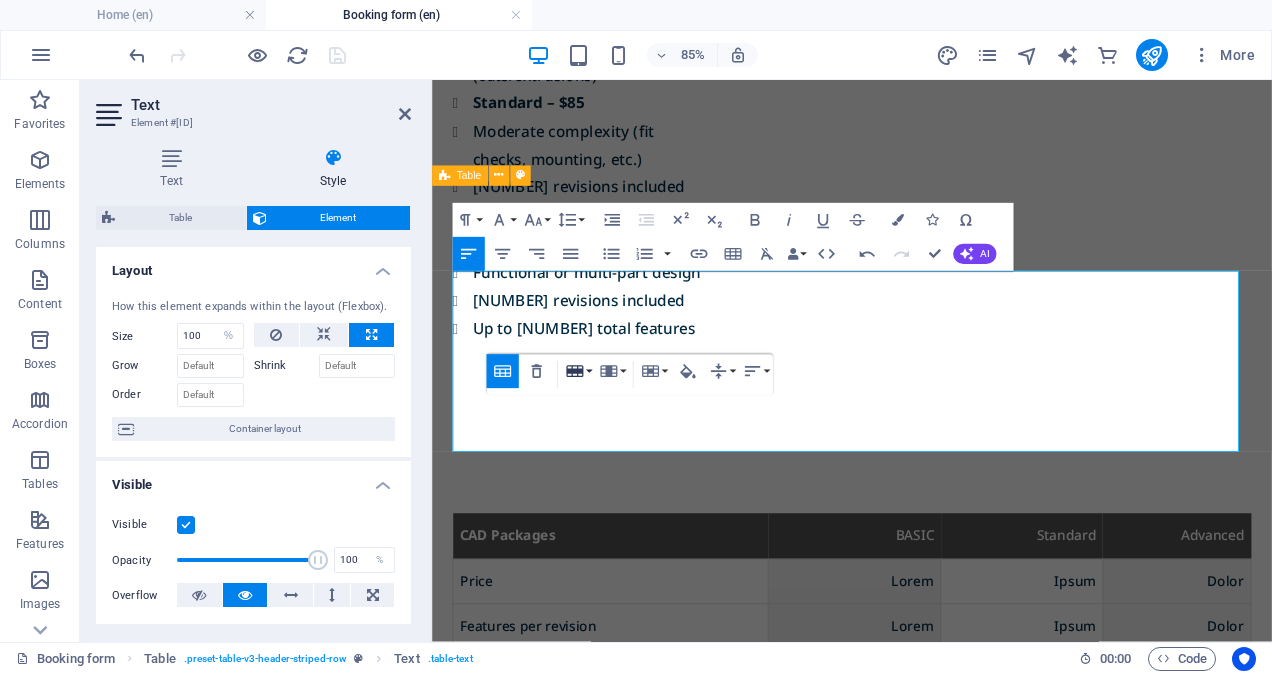 click on "Row" at bounding box center [578, 372] 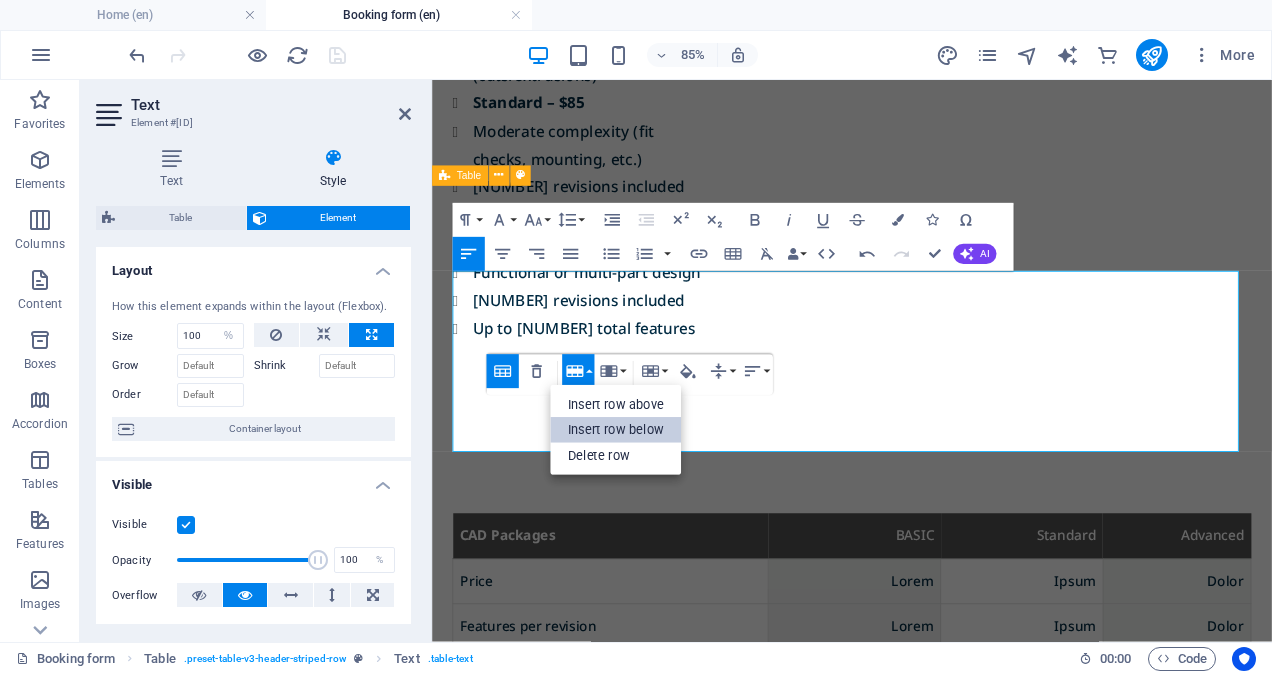 click on "Insert row below" at bounding box center (615, 431) 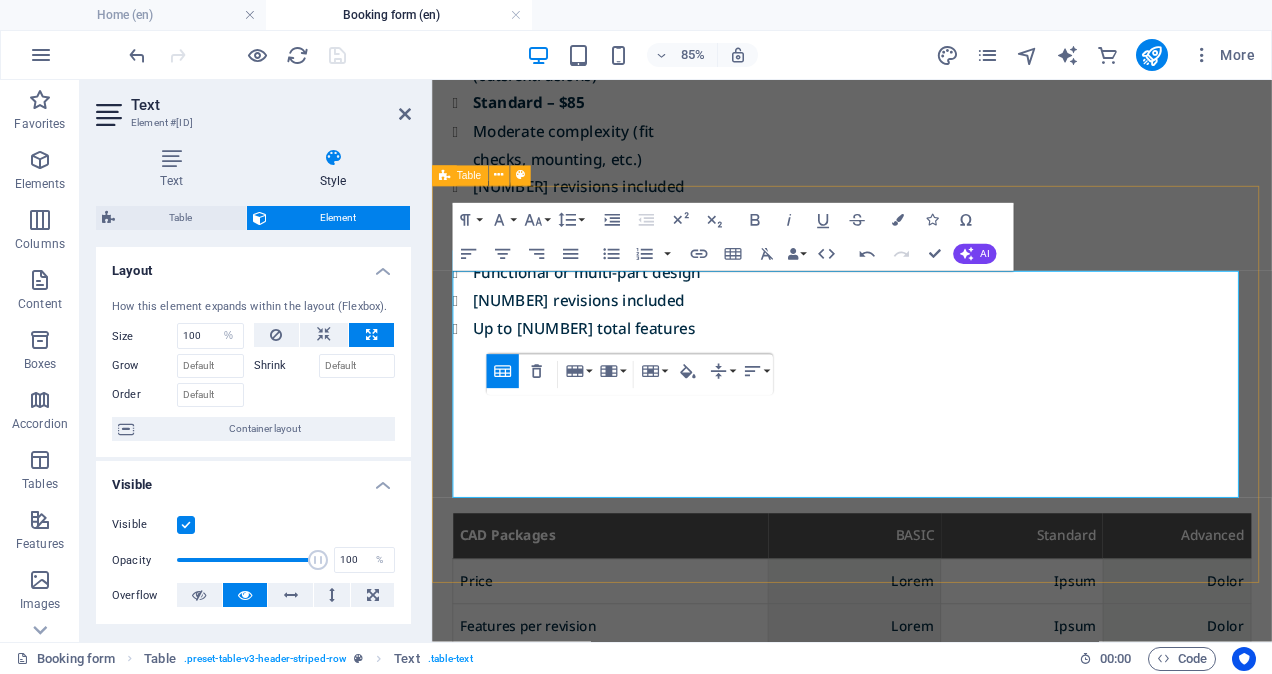 click at bounding box center [642, 831] 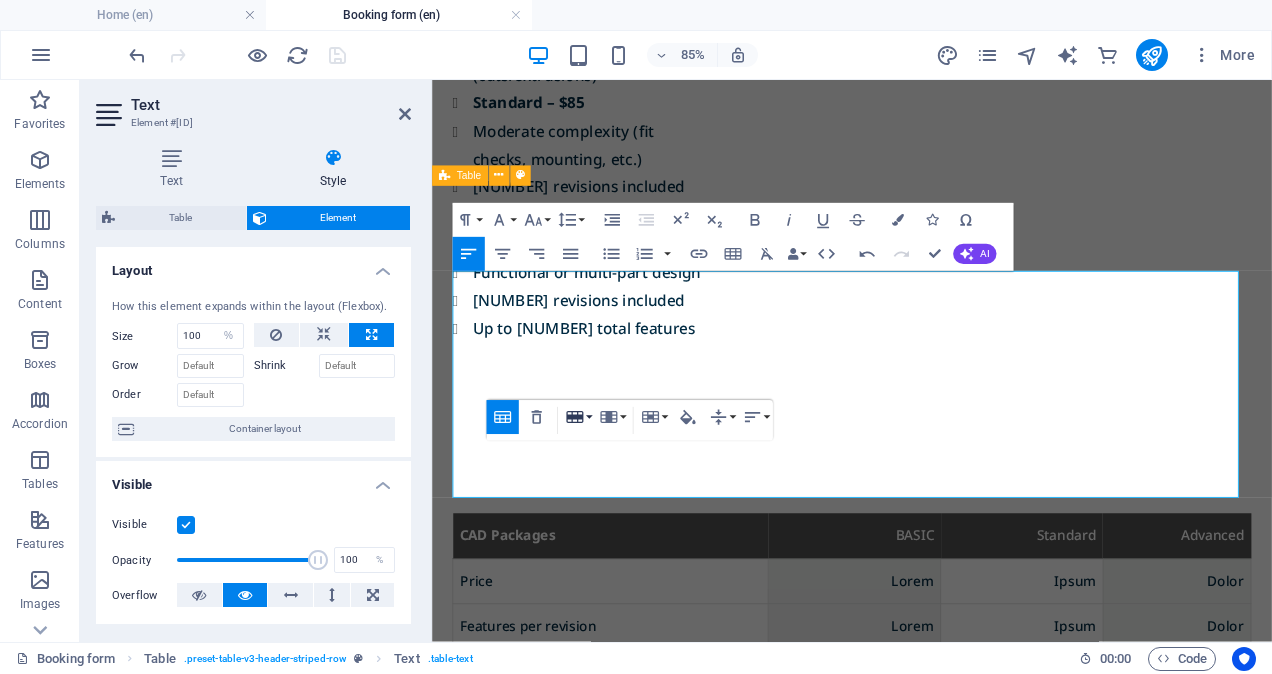 click on "Row" at bounding box center [578, 417] 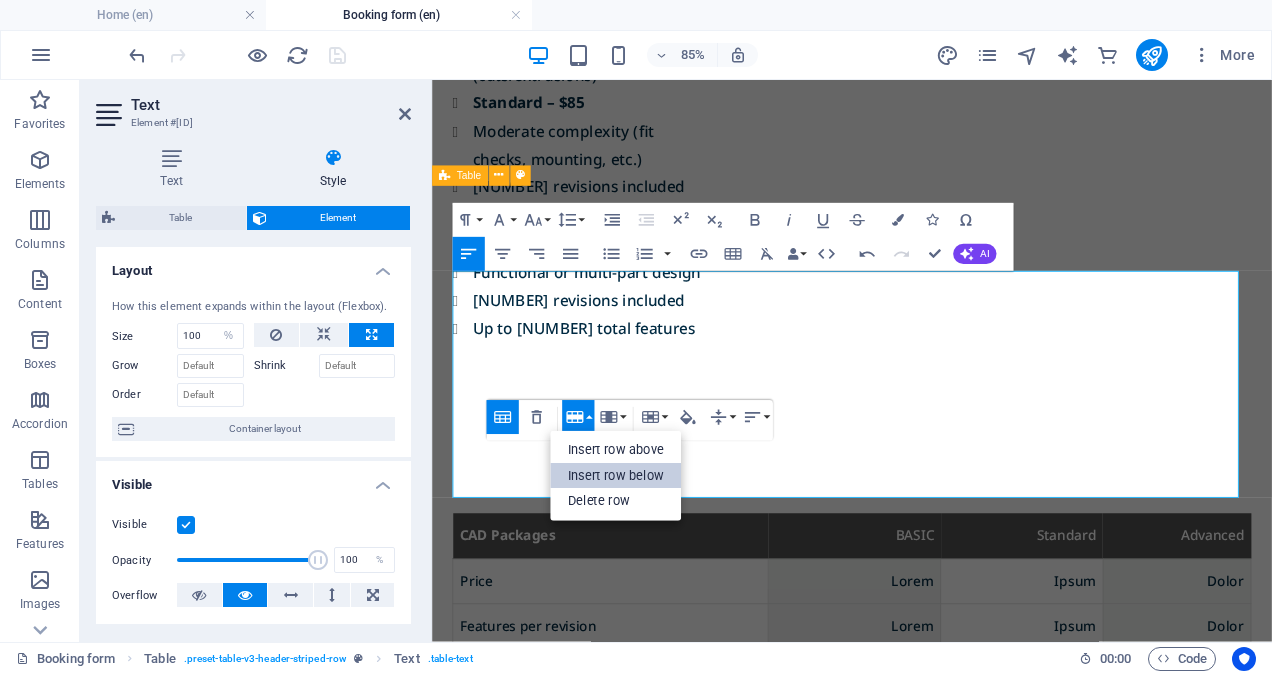 click on "Insert row below" at bounding box center (615, 476) 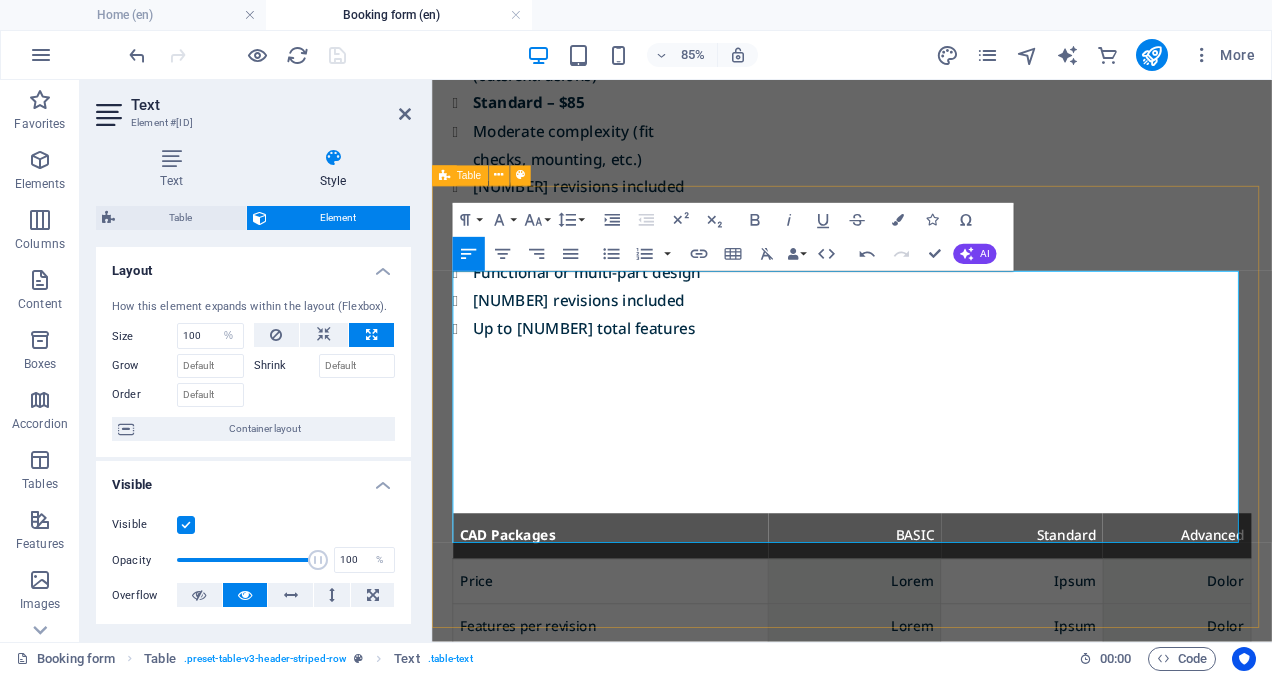 click at bounding box center [642, 885] 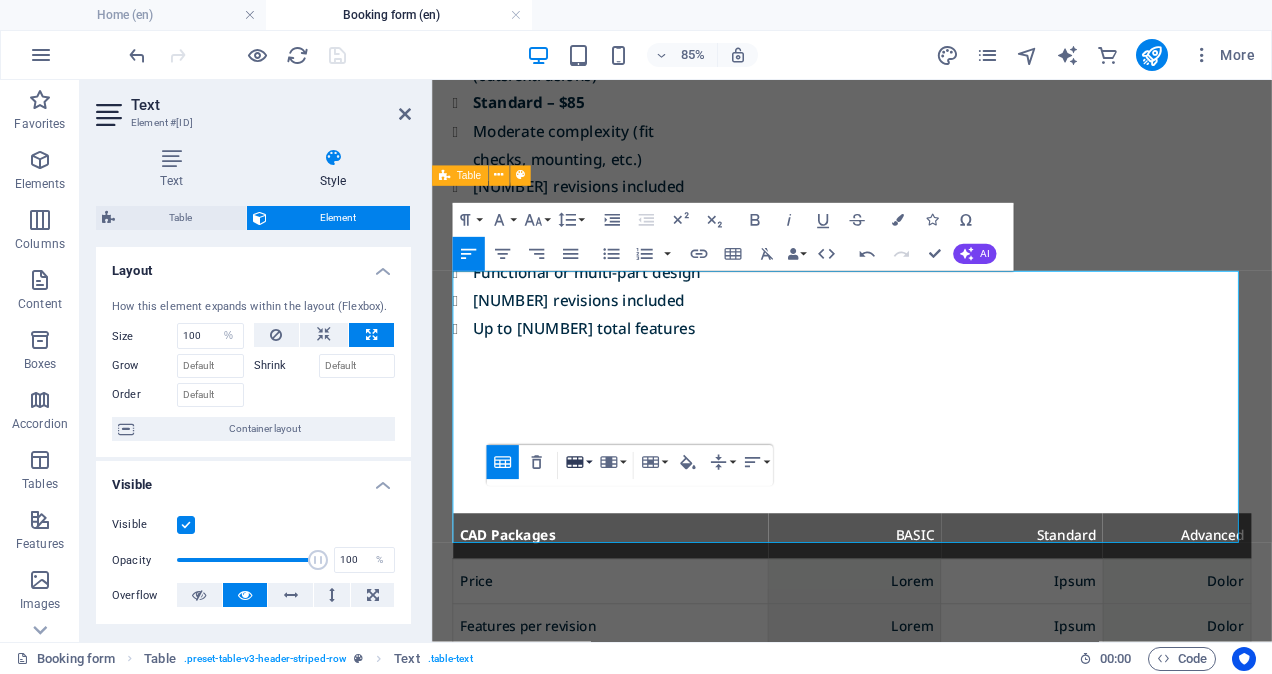click on "Row" at bounding box center [578, 463] 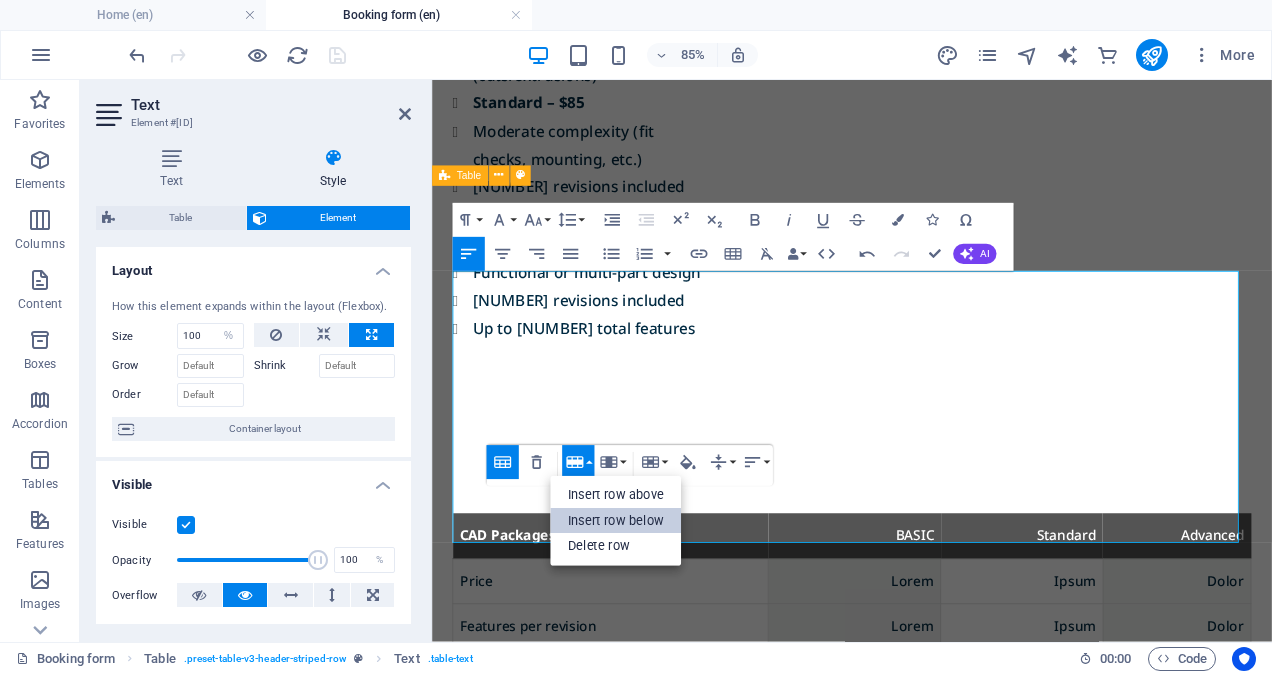 click on "Insert row below" at bounding box center [615, 522] 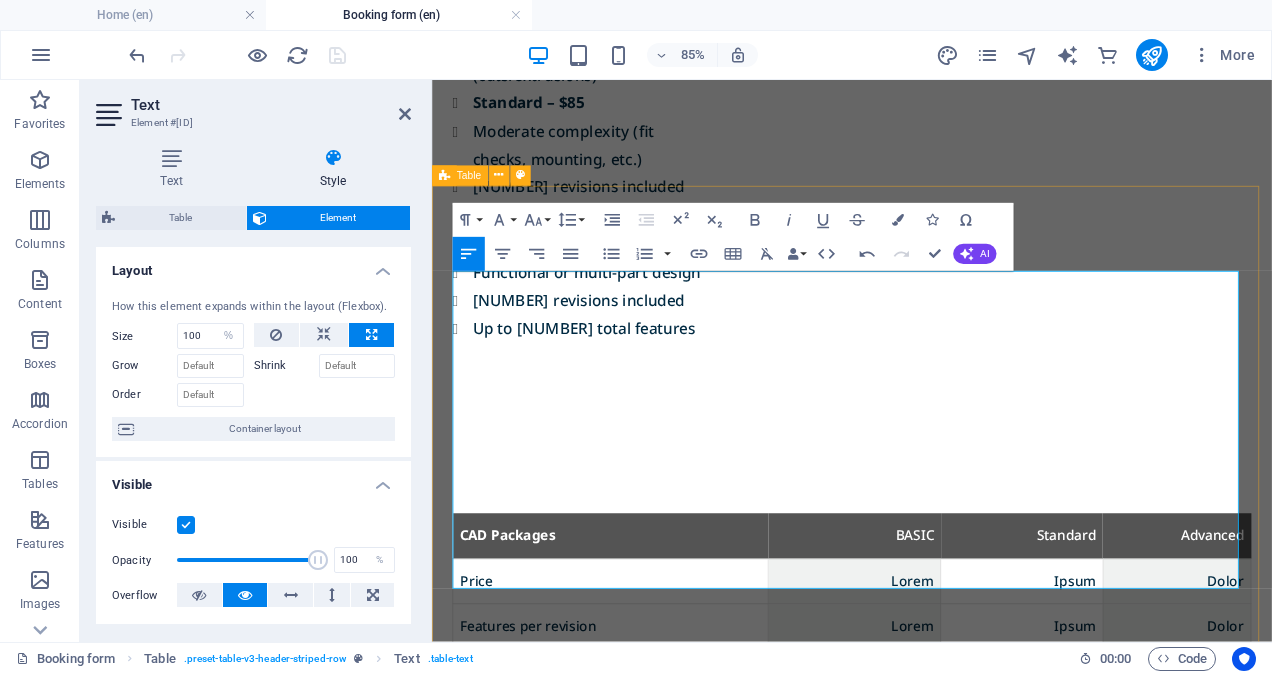 click at bounding box center [642, 939] 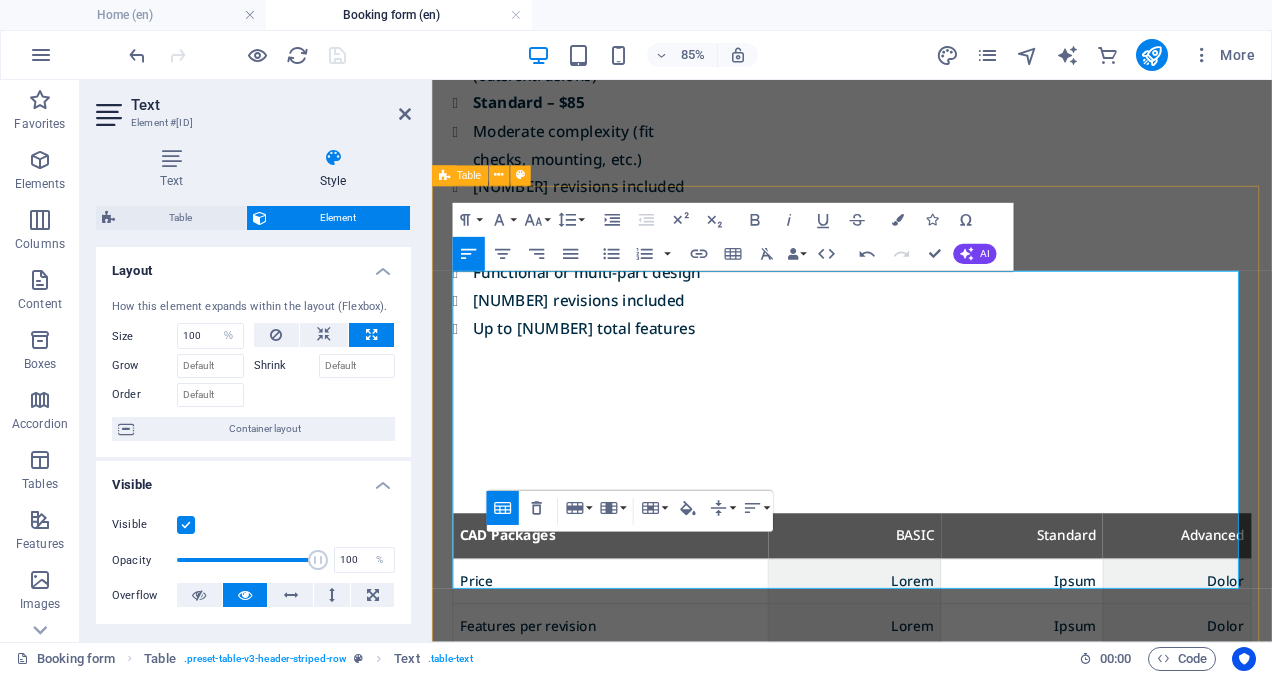 click at bounding box center [929, 831] 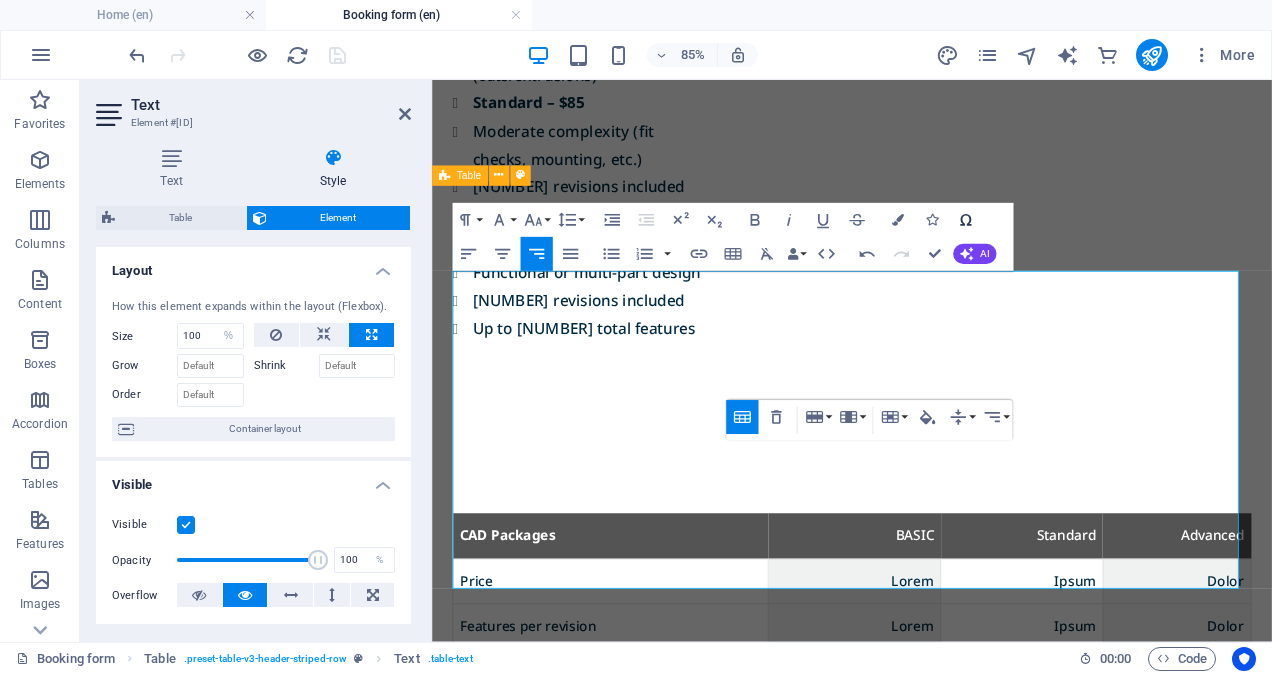click 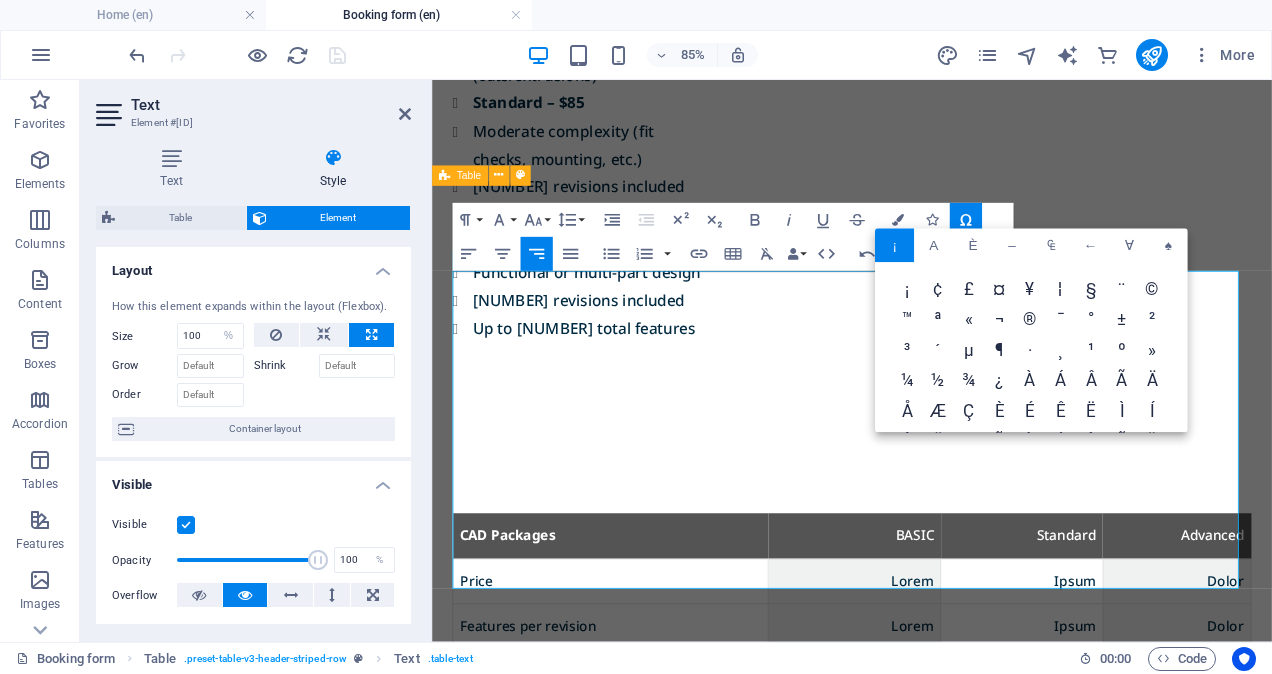 scroll, scrollTop: 0, scrollLeft: 0, axis: both 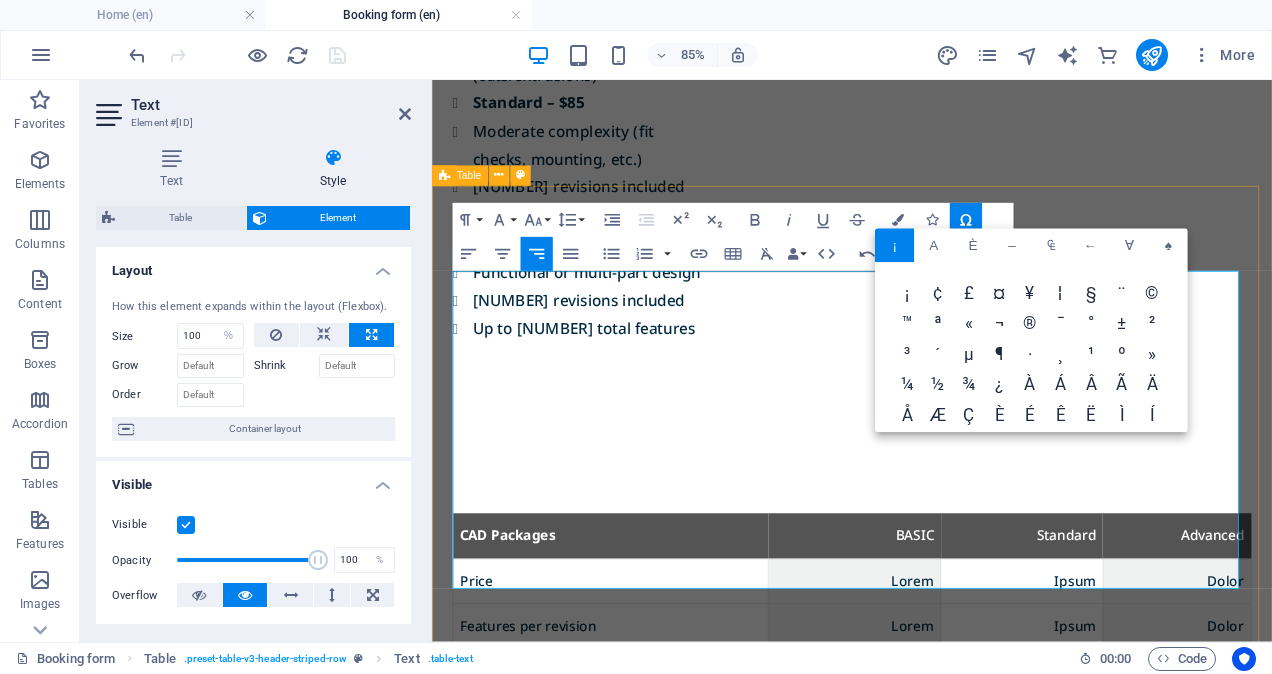 click at bounding box center [929, 831] 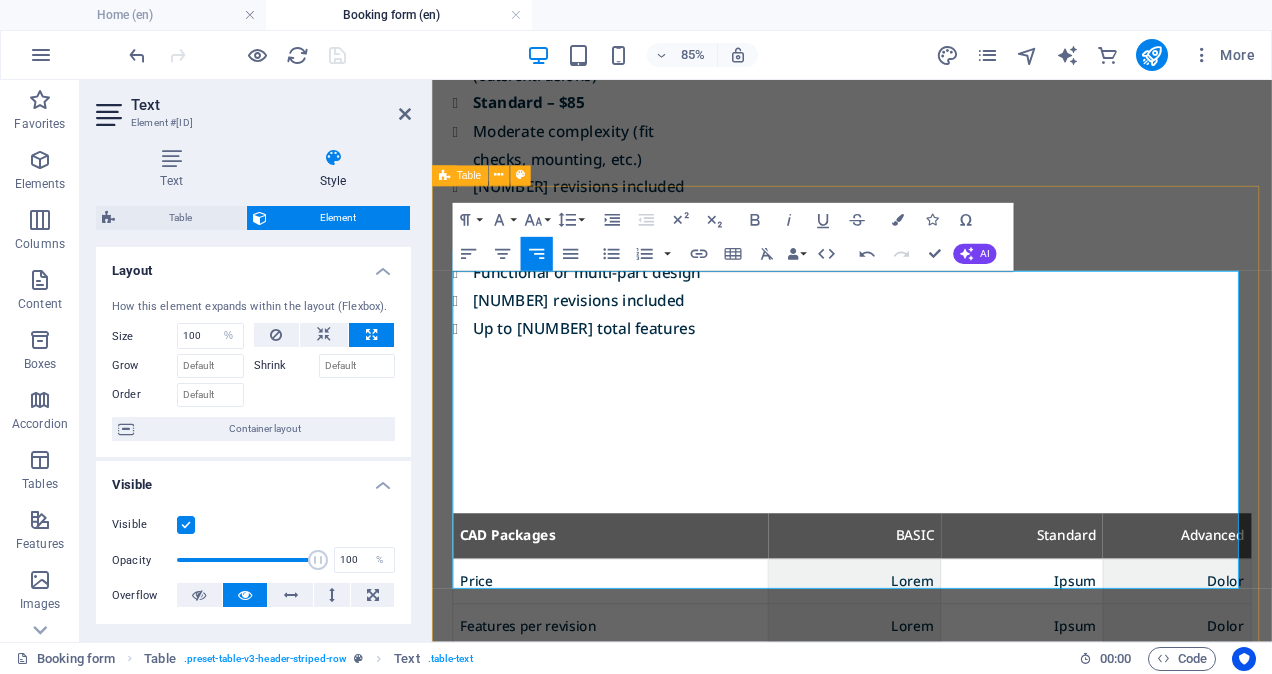 click at bounding box center (929, 885) 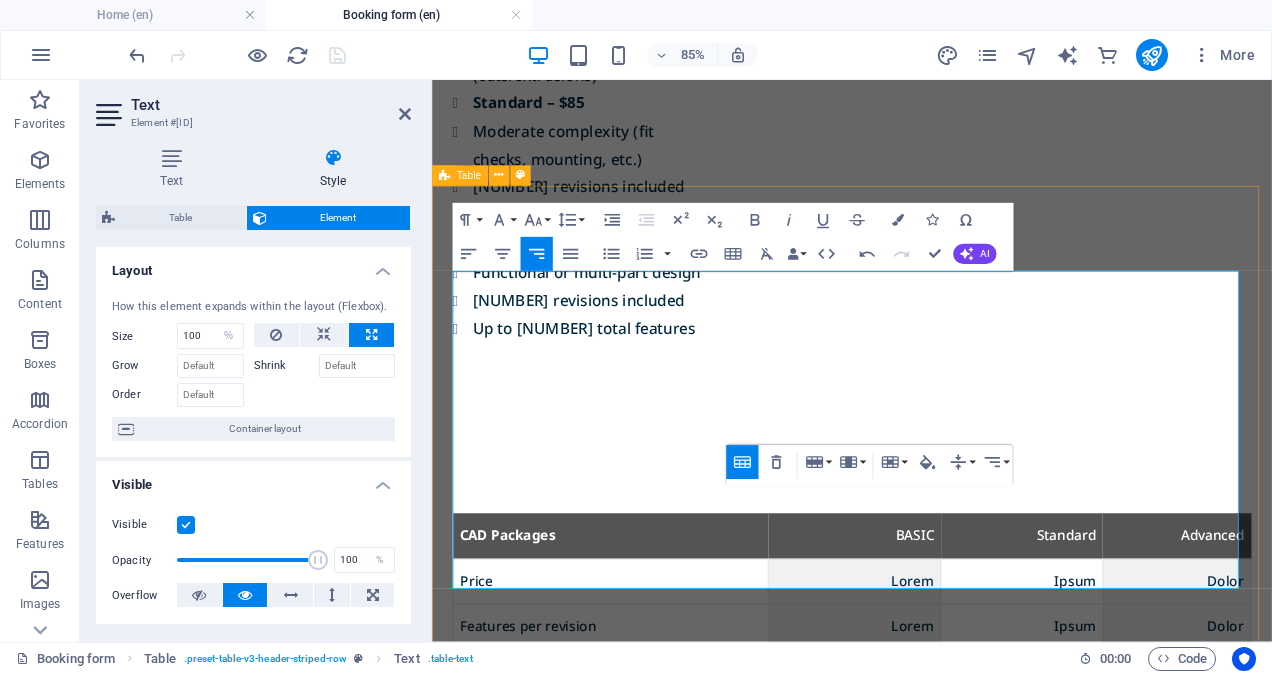 click on "+ $1 / features" at bounding box center (929, 885) 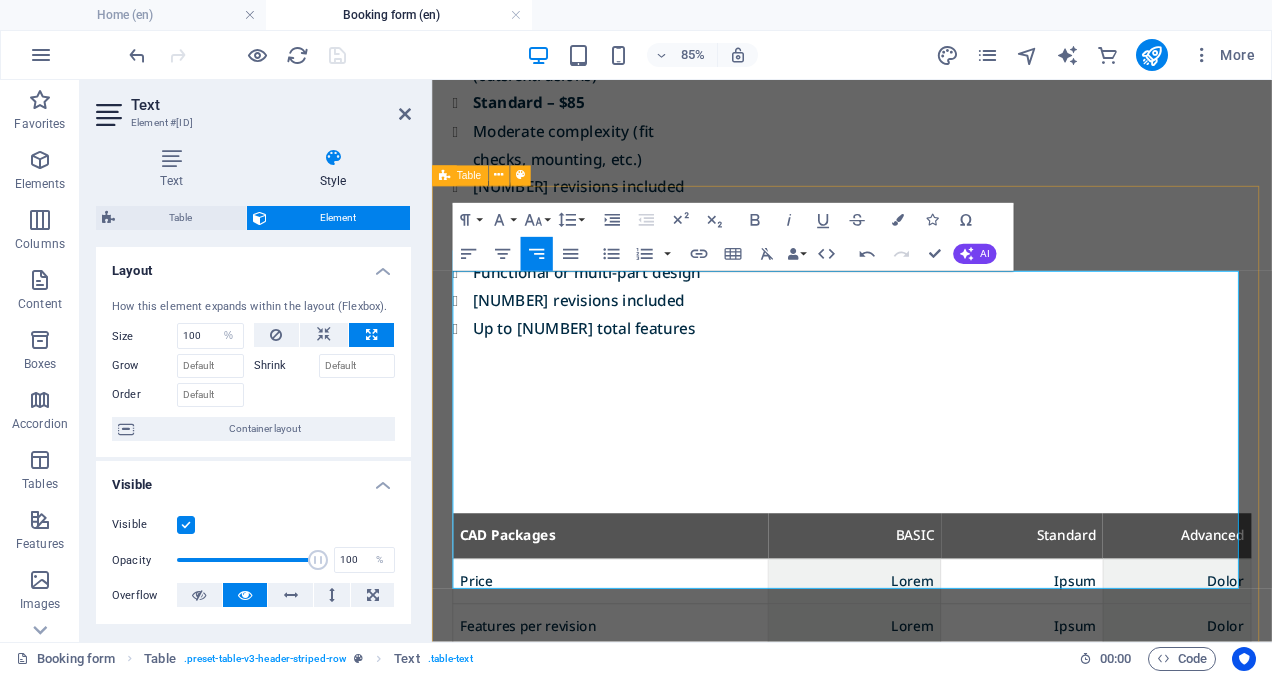 click at bounding box center [929, 939] 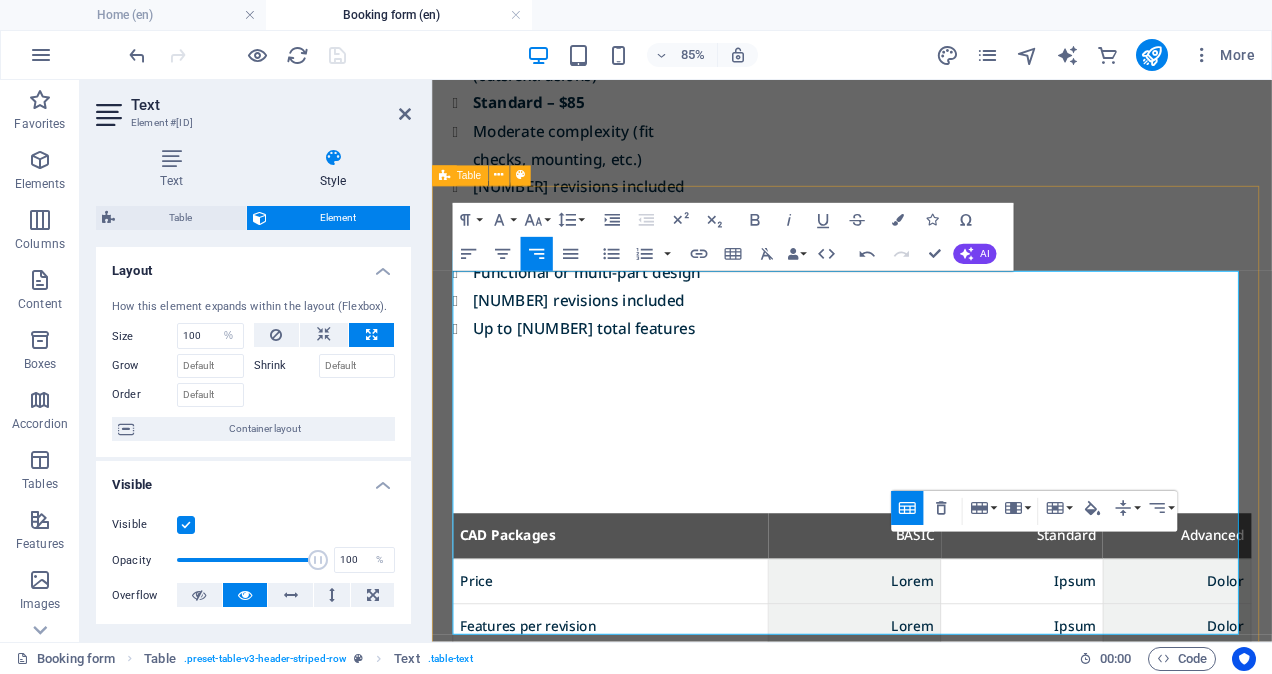 click at bounding box center (1308, 980) 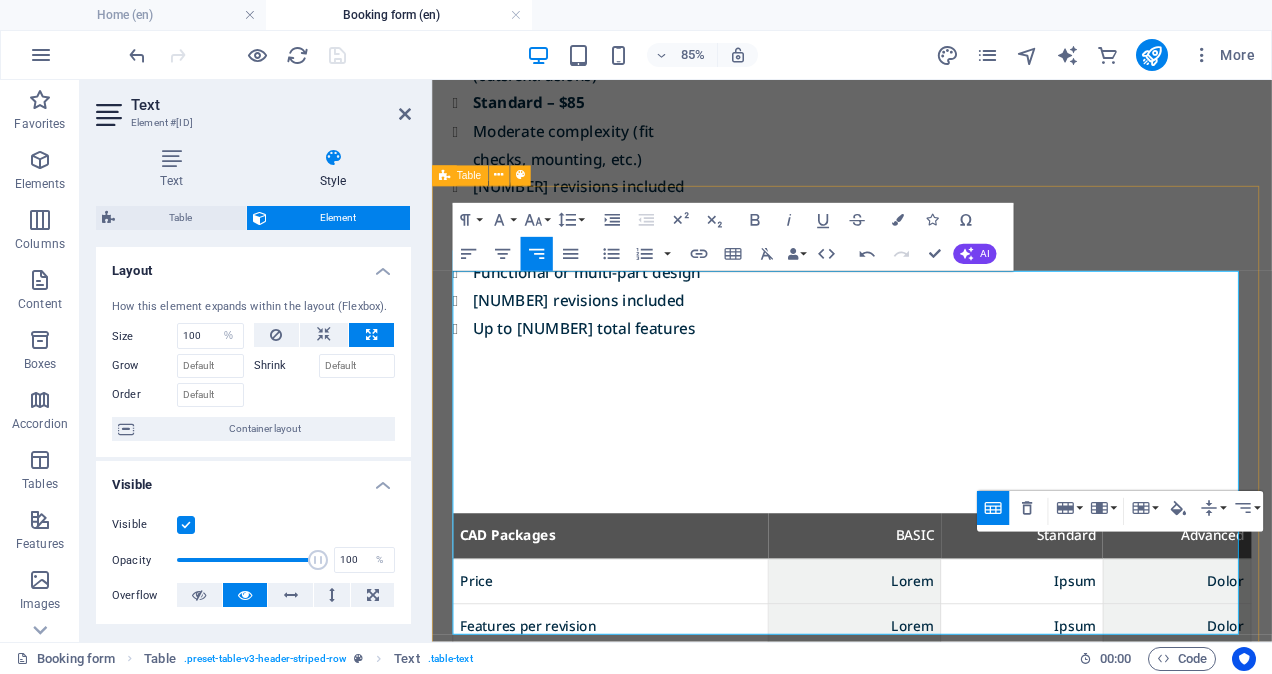 scroll, scrollTop: 1656, scrollLeft: 0, axis: vertical 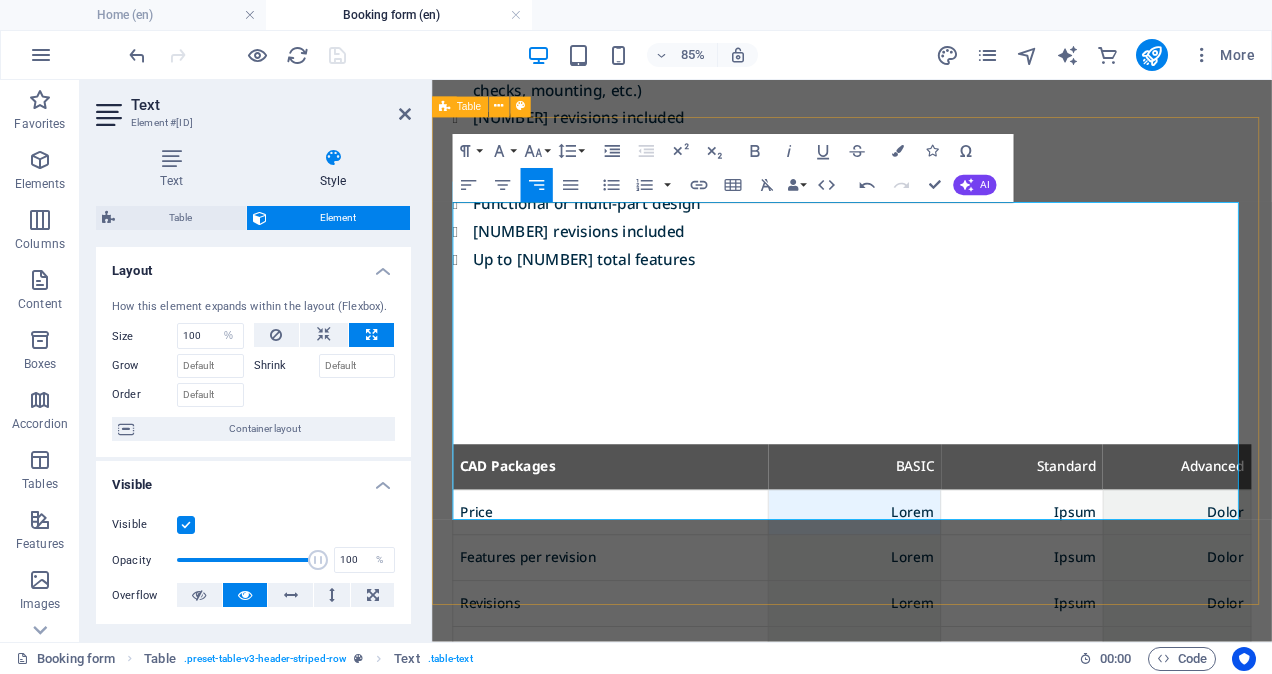 click on "Lorem" at bounding box center (929, 589) 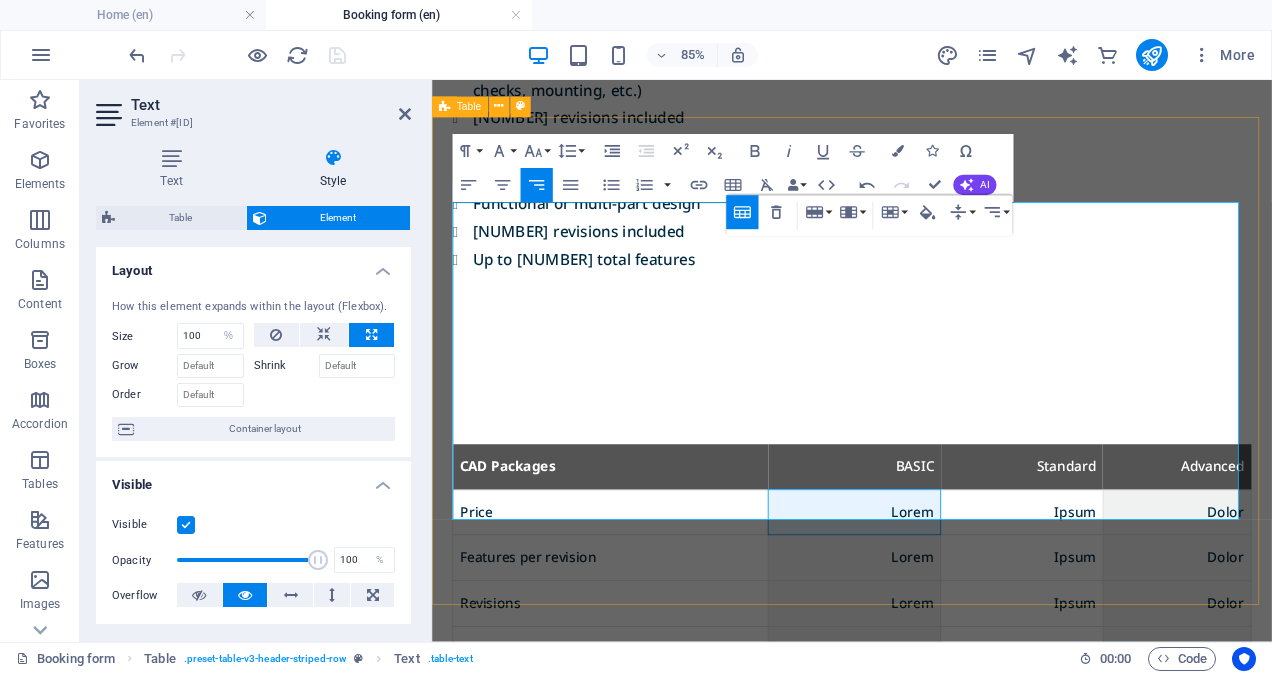 click on "Lorem" at bounding box center (929, 589) 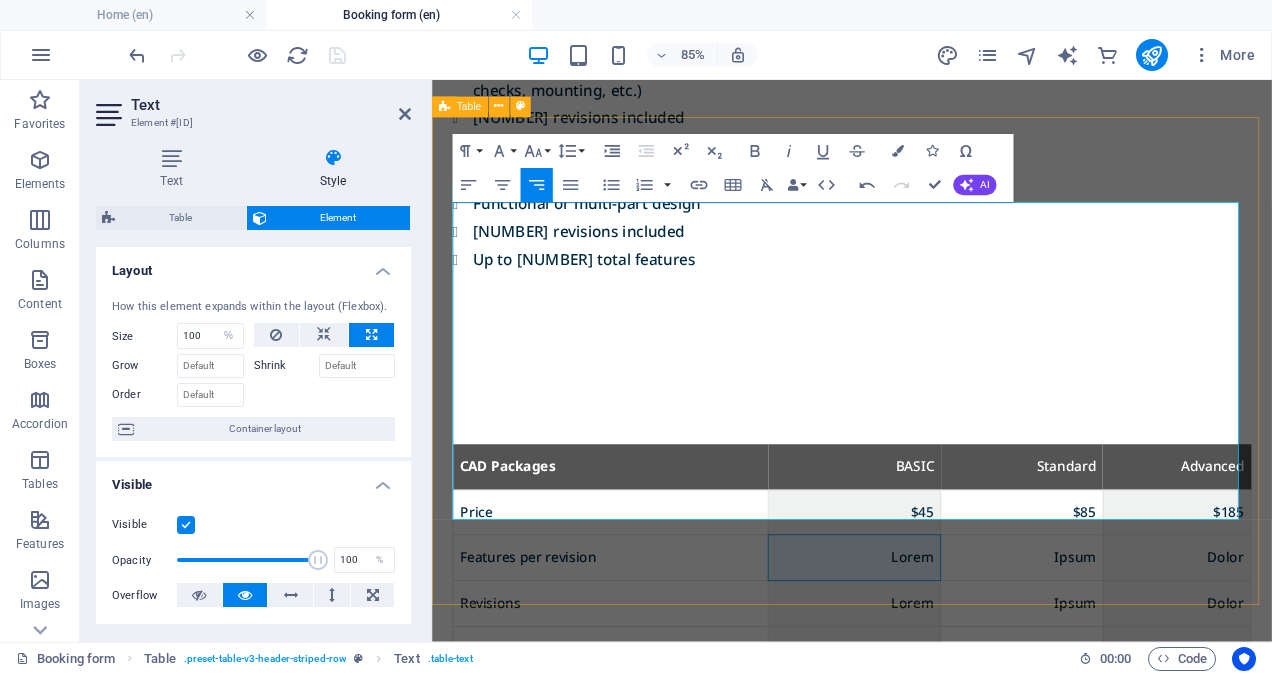 click on "Lorem" at bounding box center (929, 643) 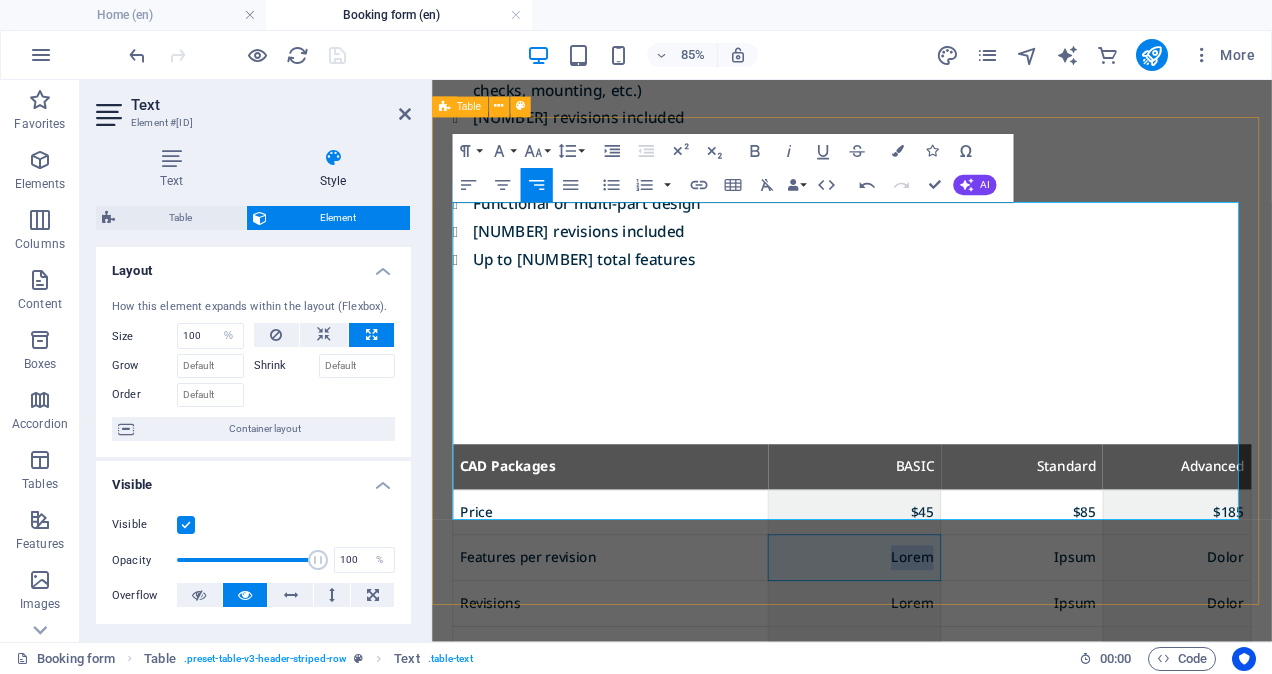 click on "Lorem" at bounding box center [929, 643] 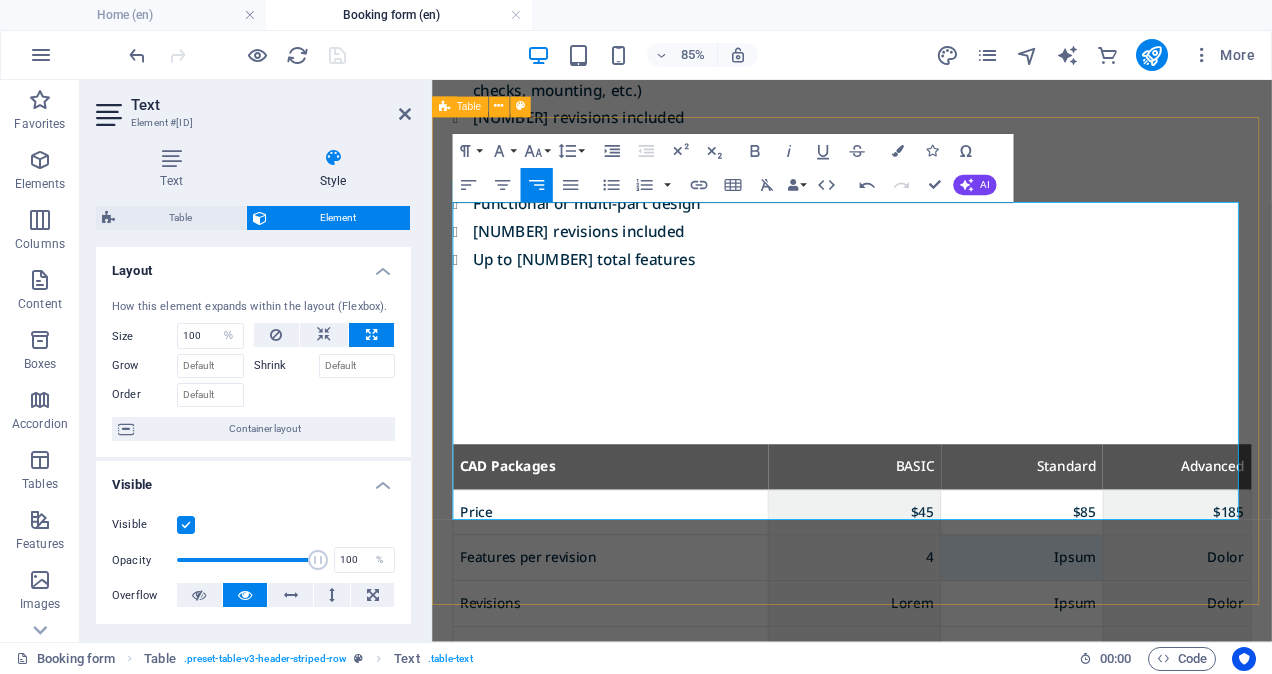 click on "Ipsum" at bounding box center [1126, 643] 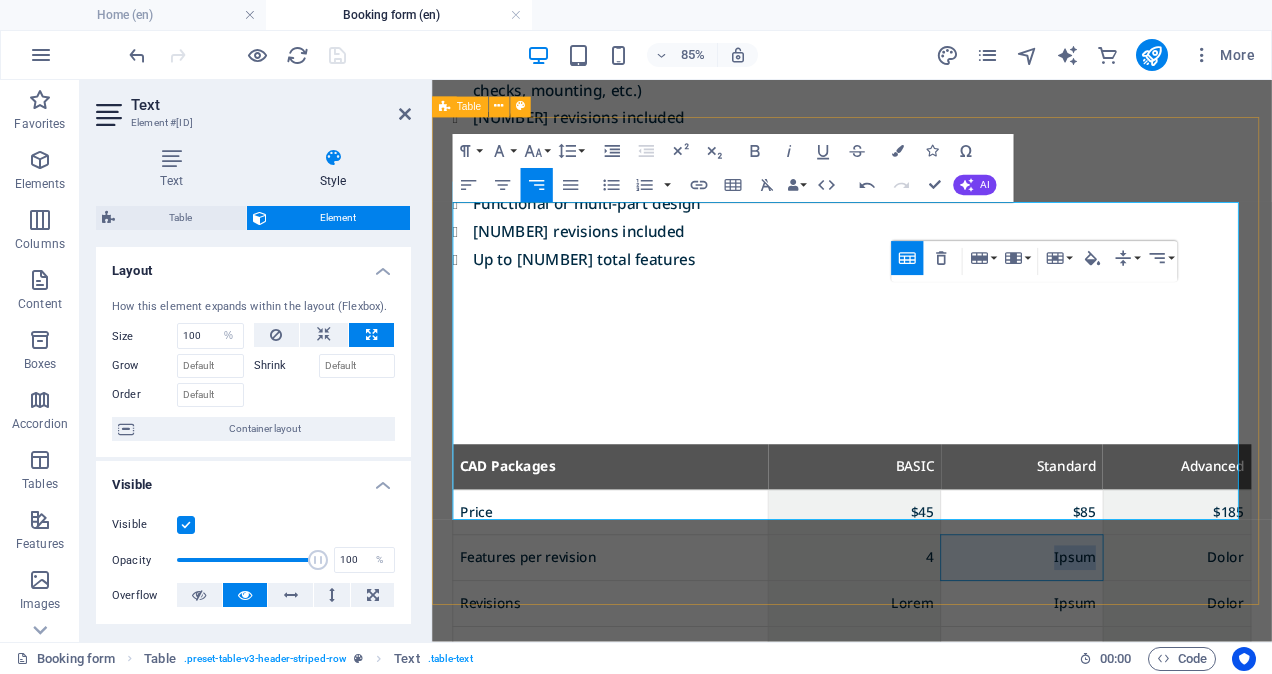 click on "Ipsum" at bounding box center (1126, 643) 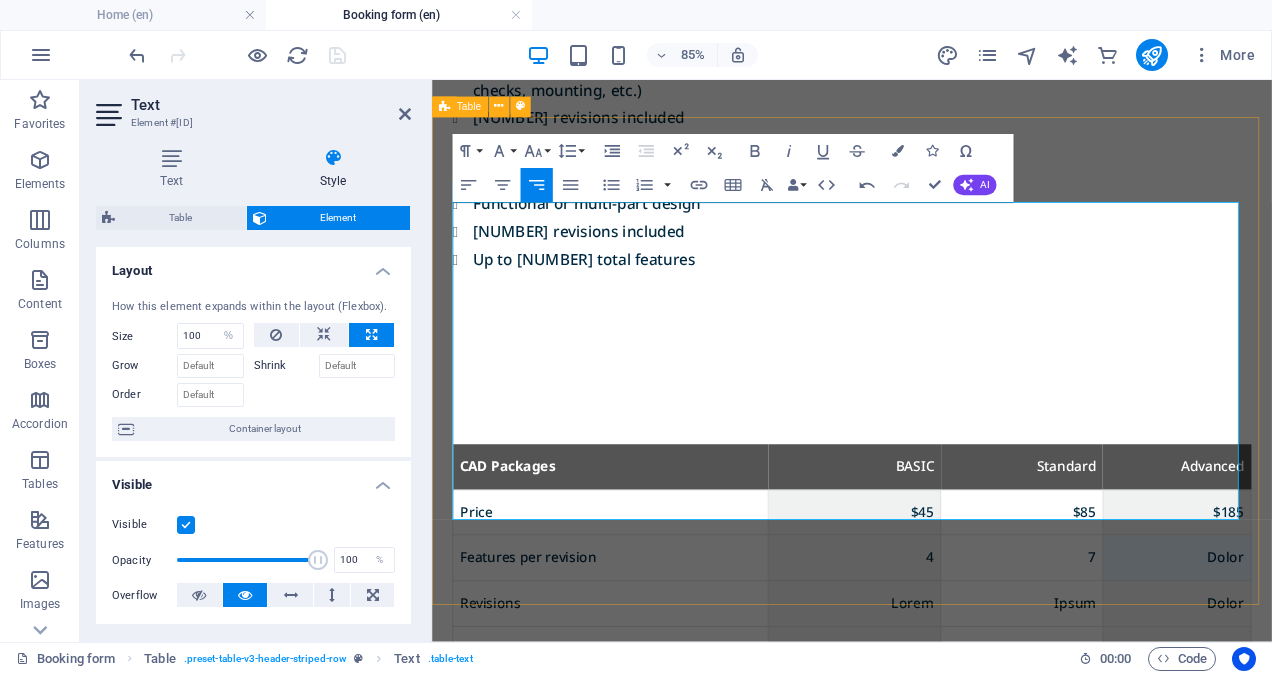 click on "Dolor" at bounding box center [1308, 643] 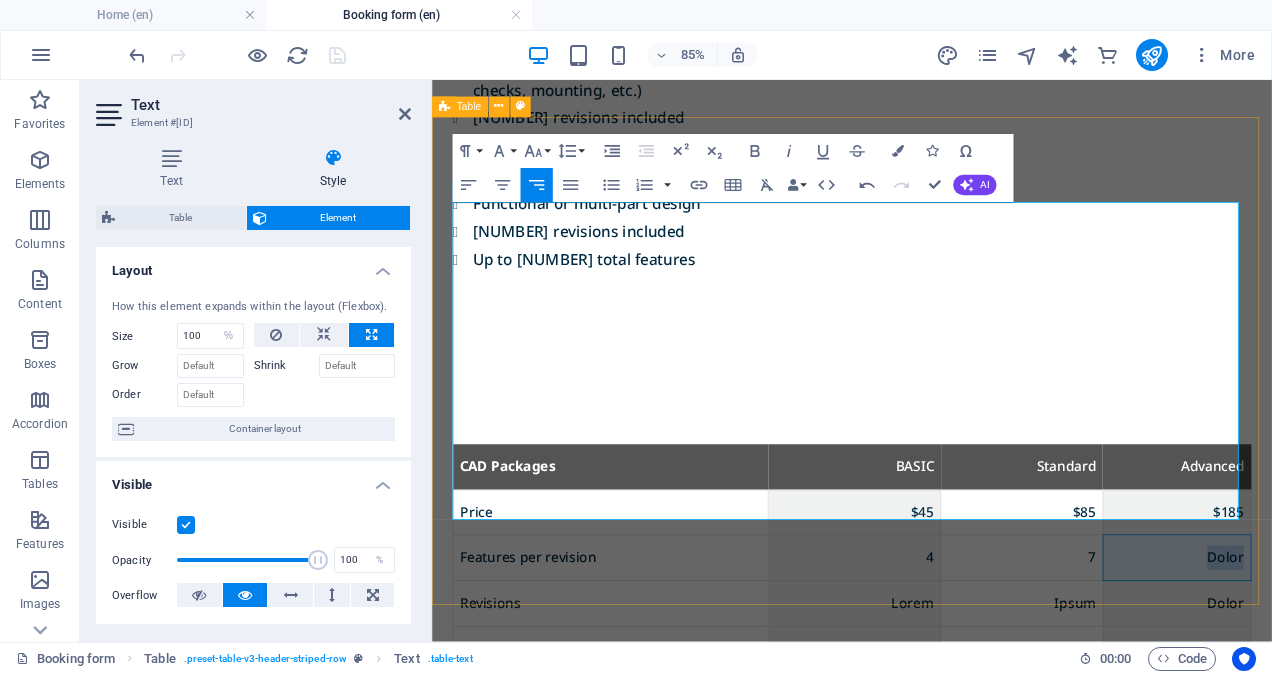 click on "Dolor" at bounding box center [1308, 643] 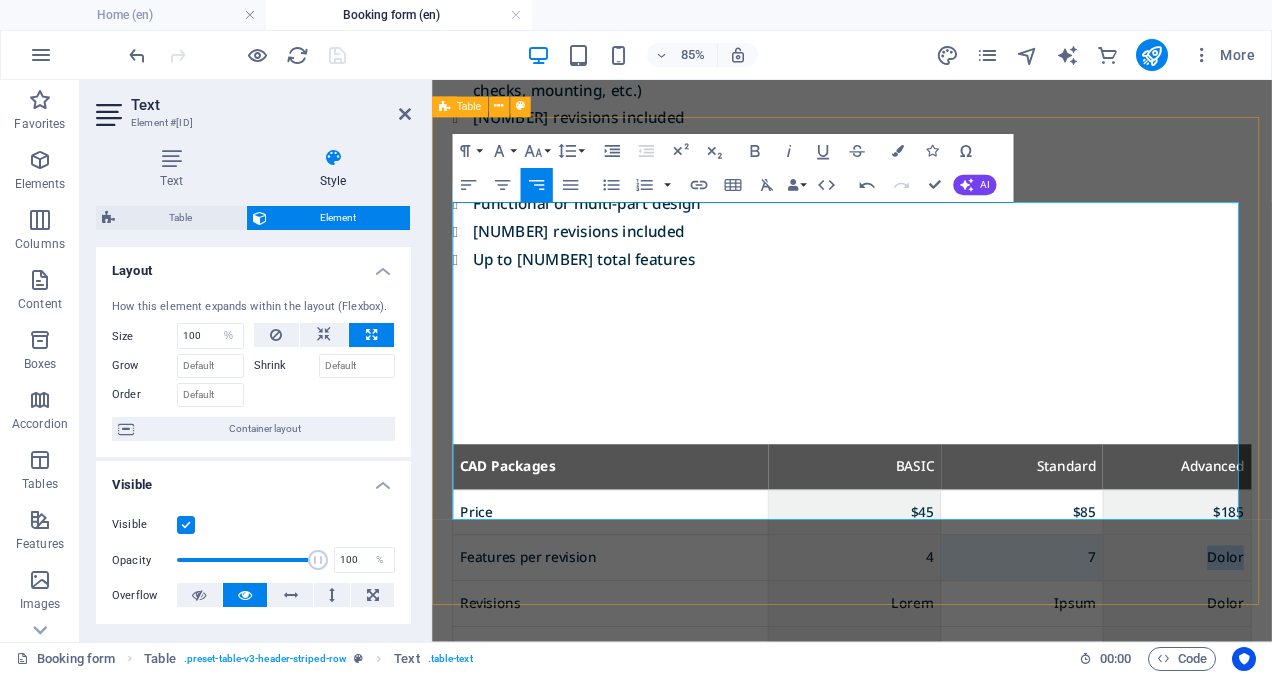 click on "7" at bounding box center (1126, 643) 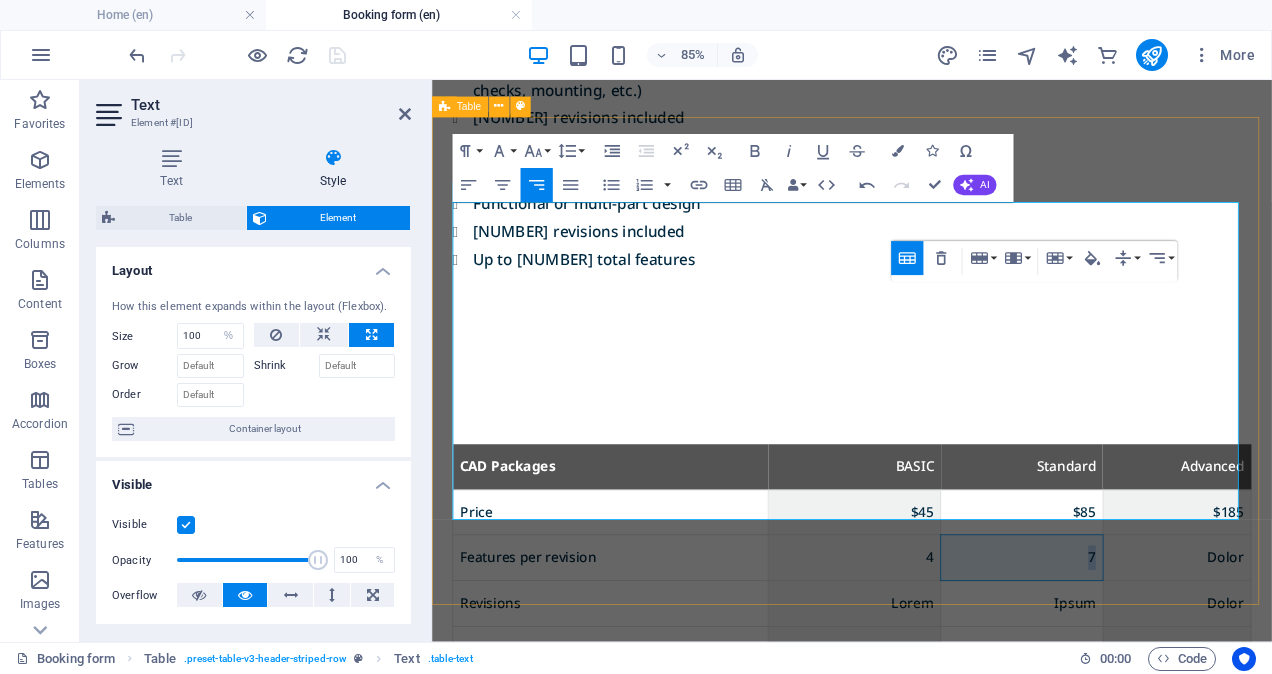 click on "7" at bounding box center (1126, 643) 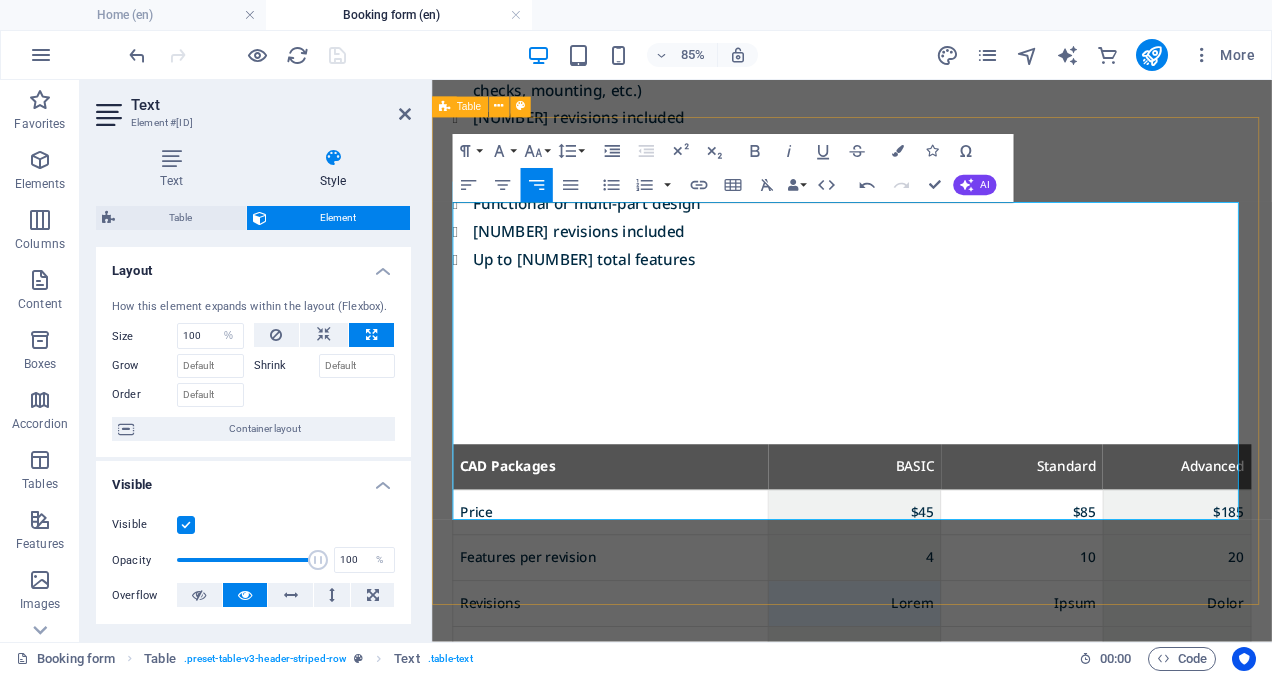 click on "Lorem" at bounding box center [929, 697] 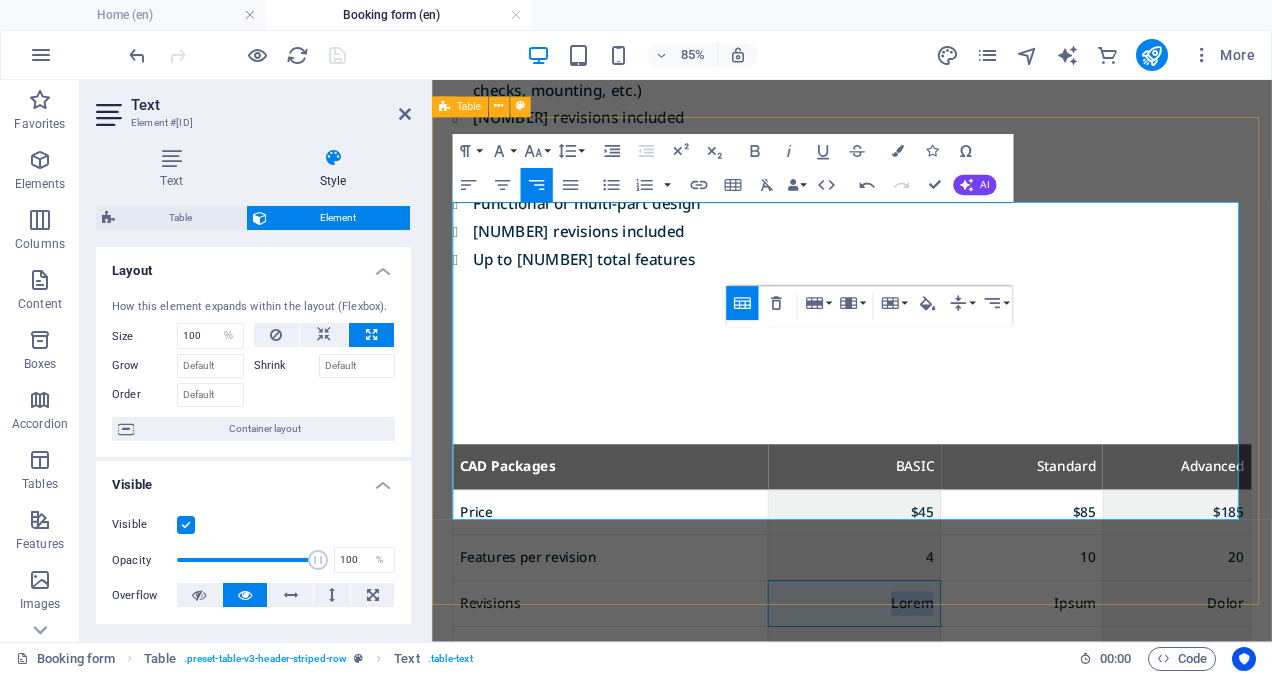 click on "Lorem" at bounding box center (929, 697) 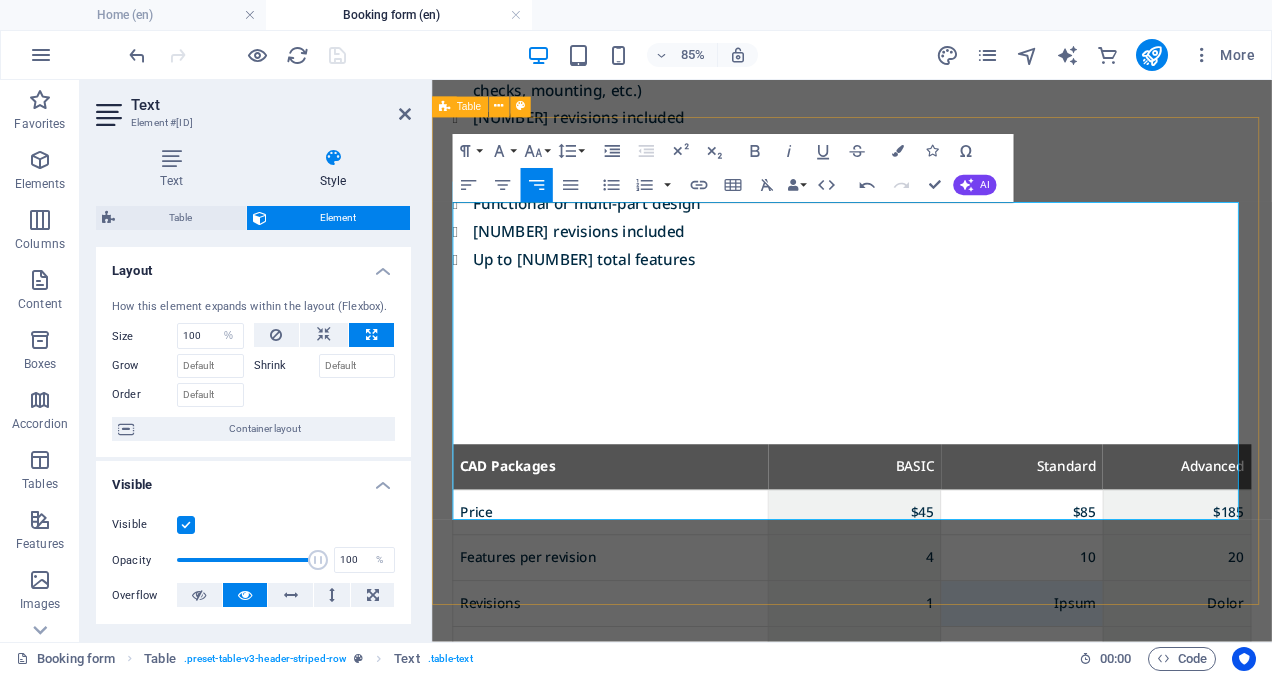 click on "Ipsum" at bounding box center [1126, 697] 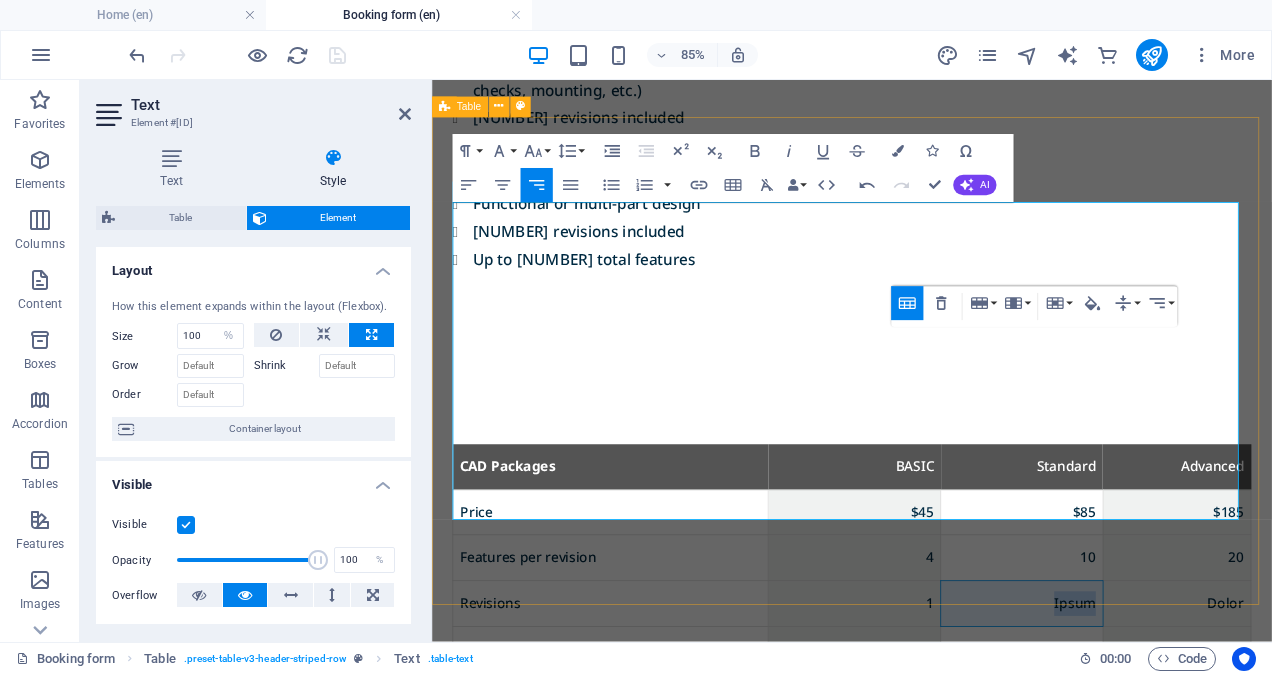 click on "Ipsum" at bounding box center [1126, 697] 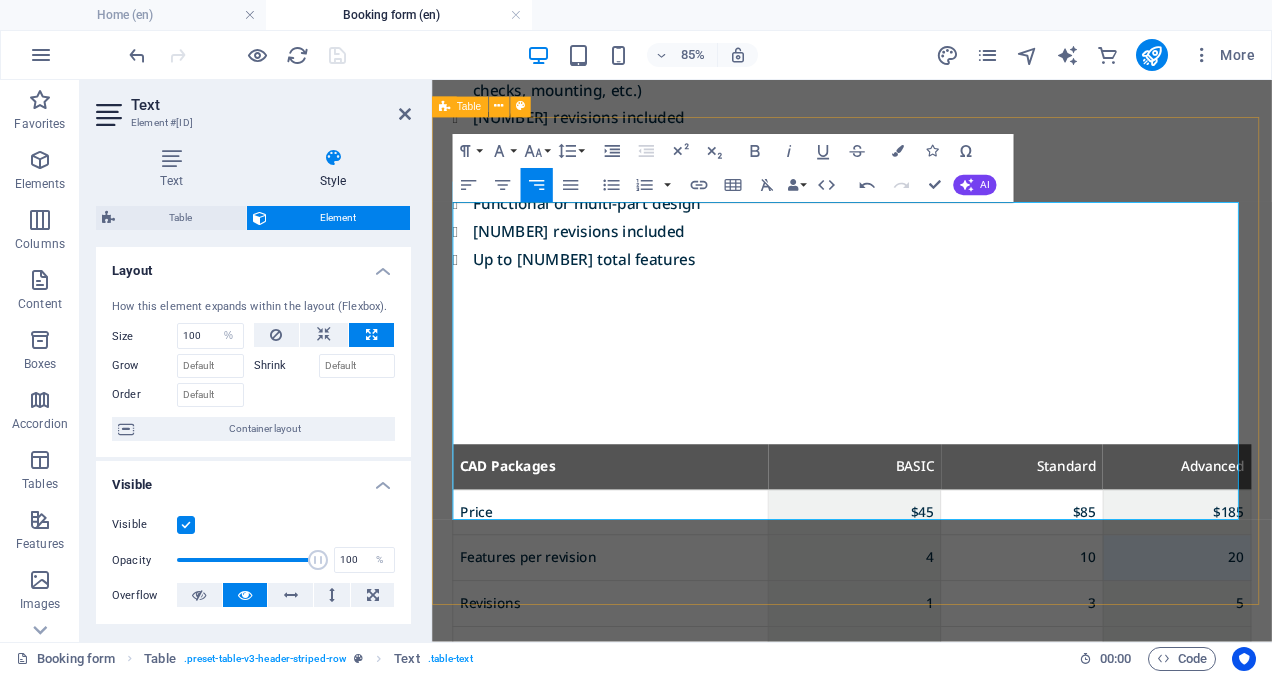 click on "20" at bounding box center [1308, 643] 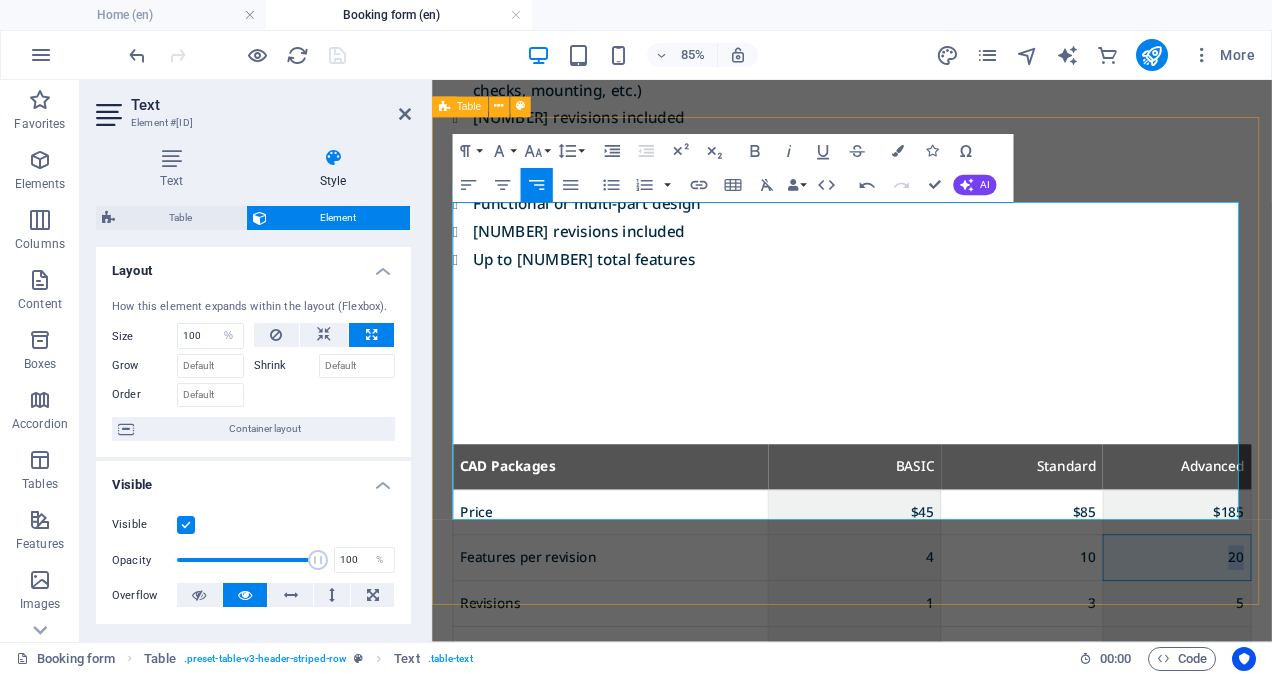 click on "20" at bounding box center (1308, 643) 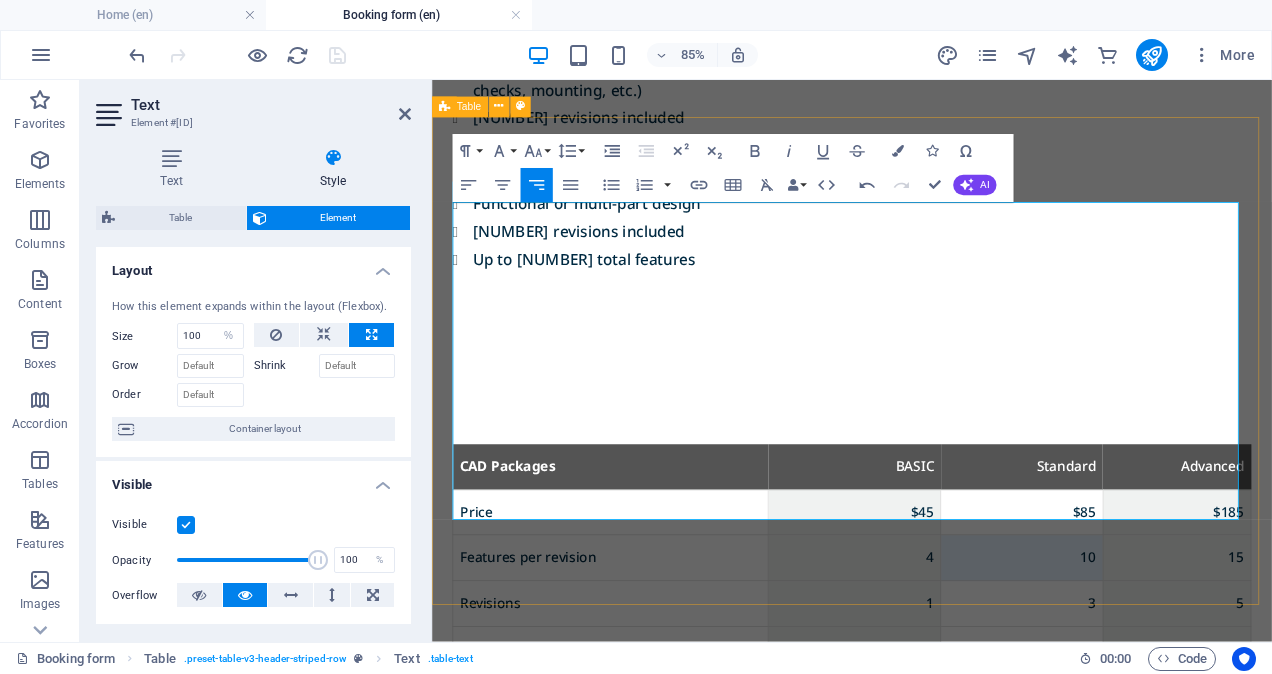 click on "10" at bounding box center (1126, 643) 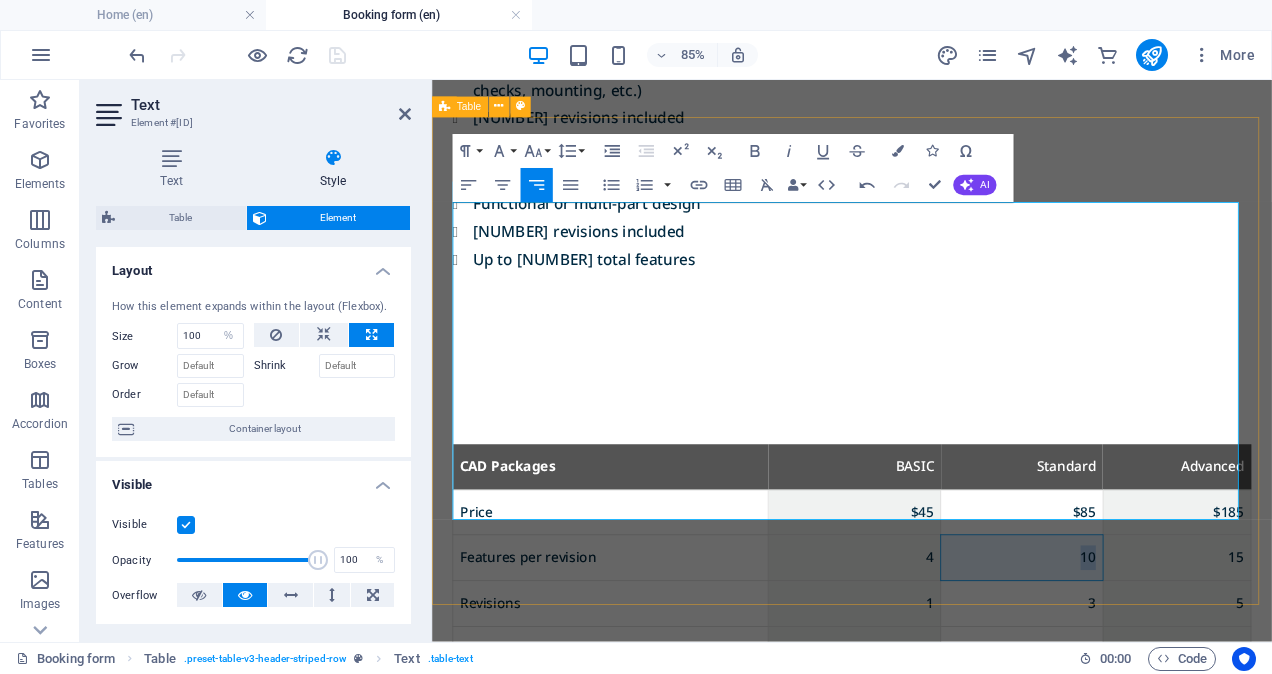 click on "10" at bounding box center [1126, 643] 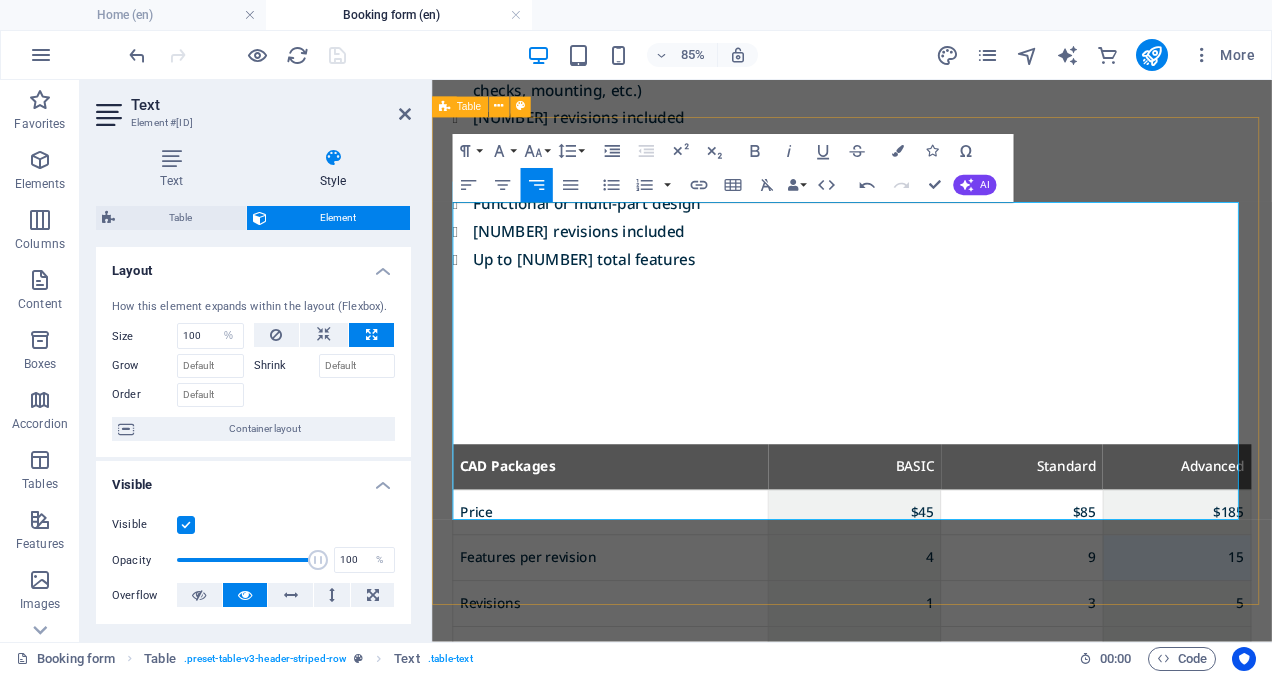 click on "15" at bounding box center (1308, 643) 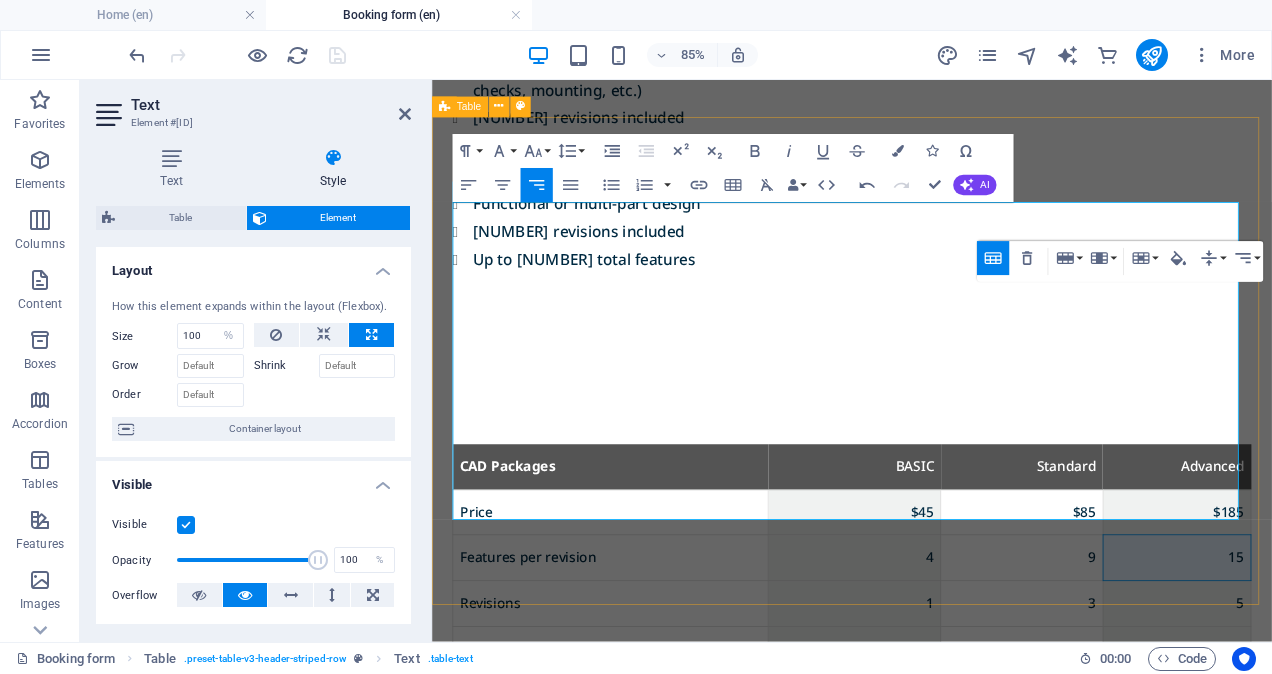 click on "15" at bounding box center [1308, 643] 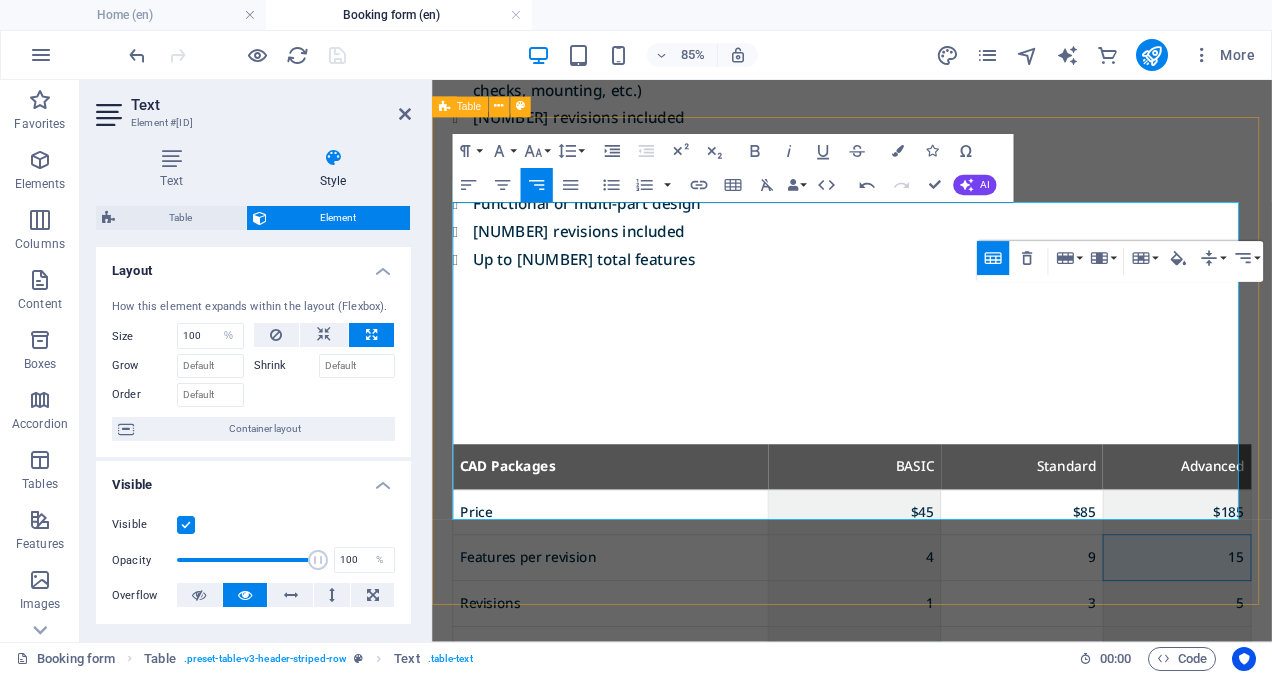 click on "15" at bounding box center (1308, 643) 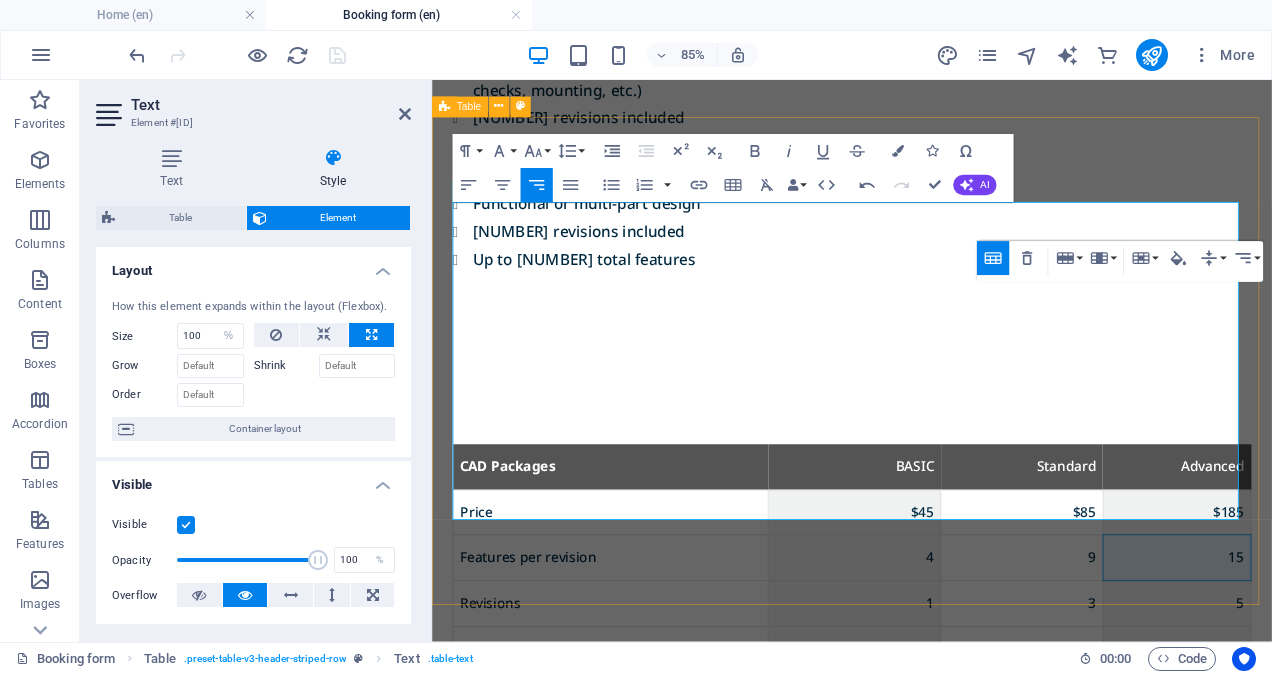 click on "15" at bounding box center [1308, 643] 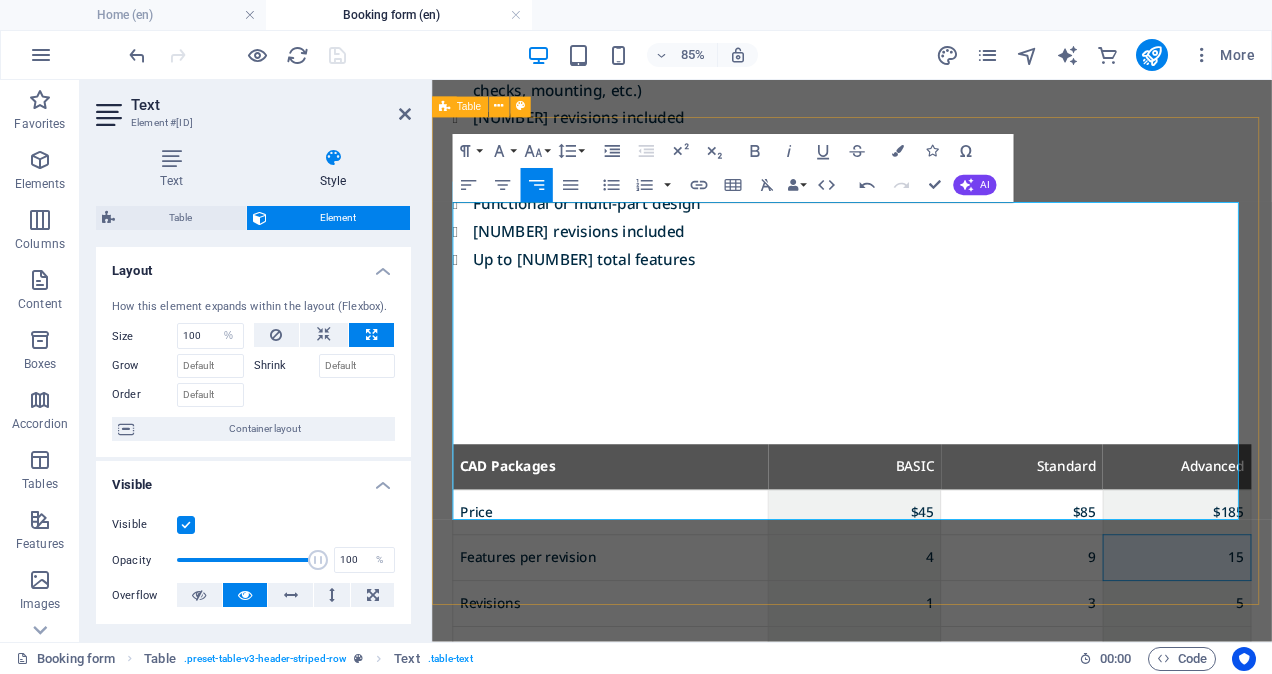 click on "15" at bounding box center (1308, 643) 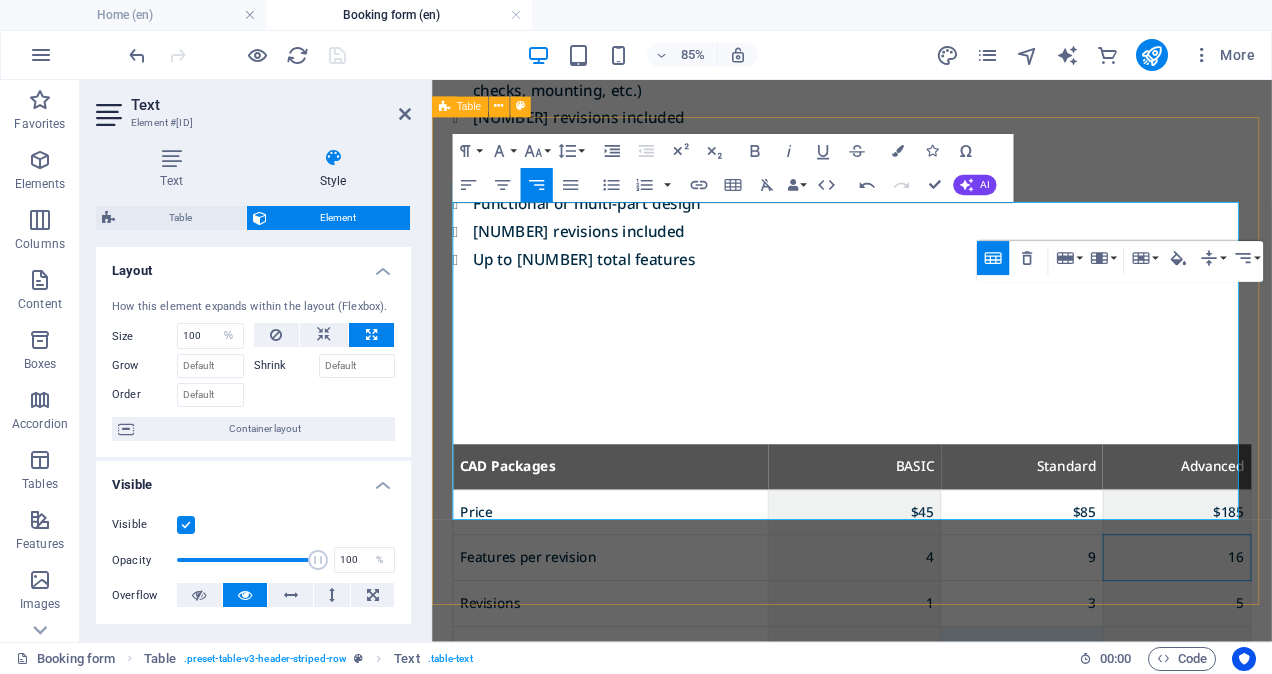 click on "YES" at bounding box center (1126, 750) 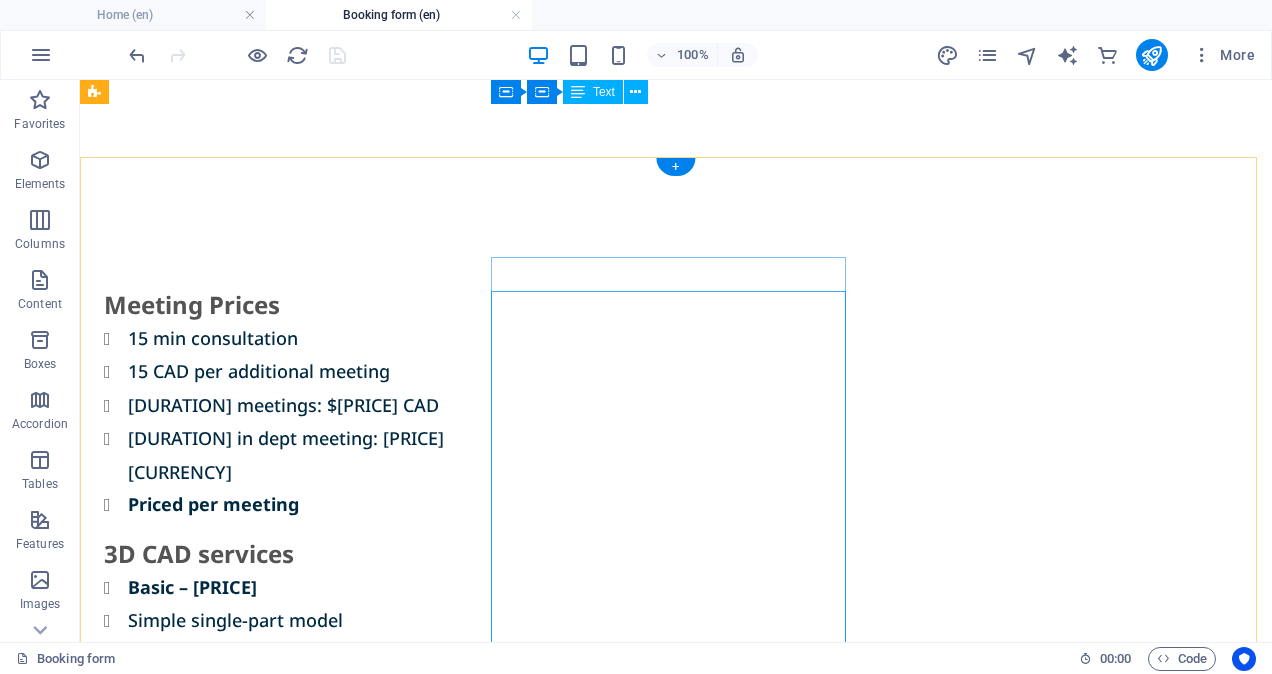 scroll, scrollTop: 895, scrollLeft: 0, axis: vertical 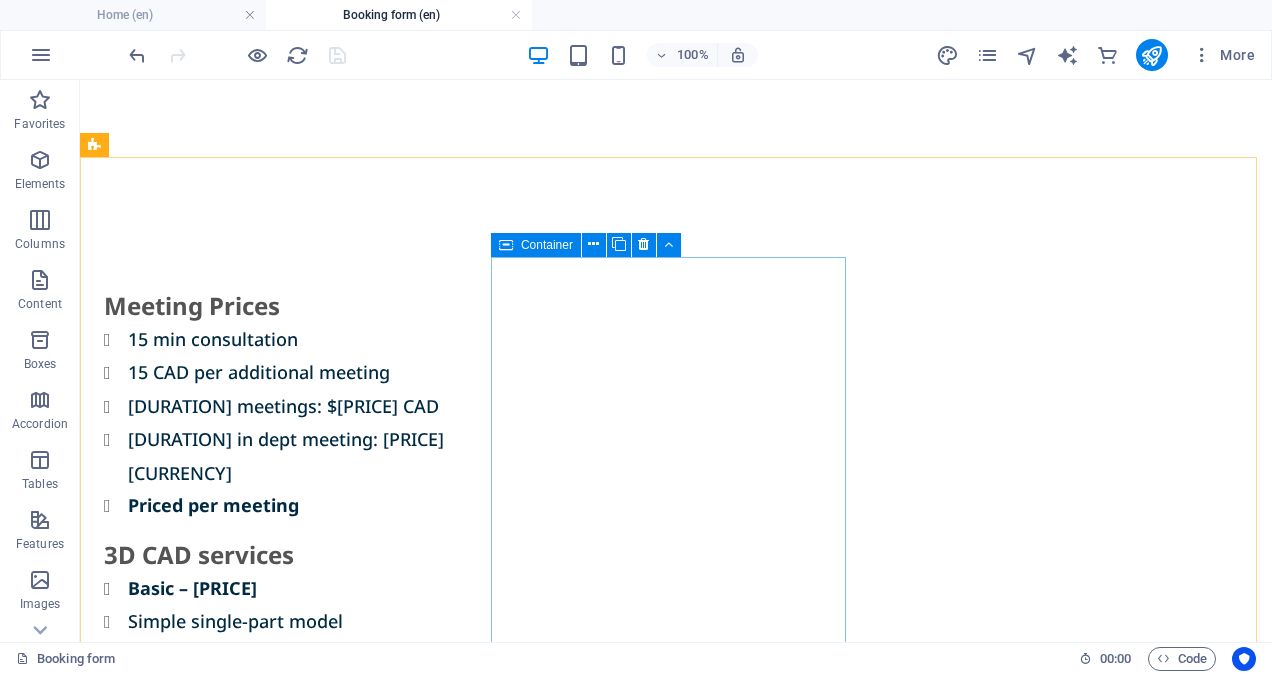 click at bounding box center [506, 245] 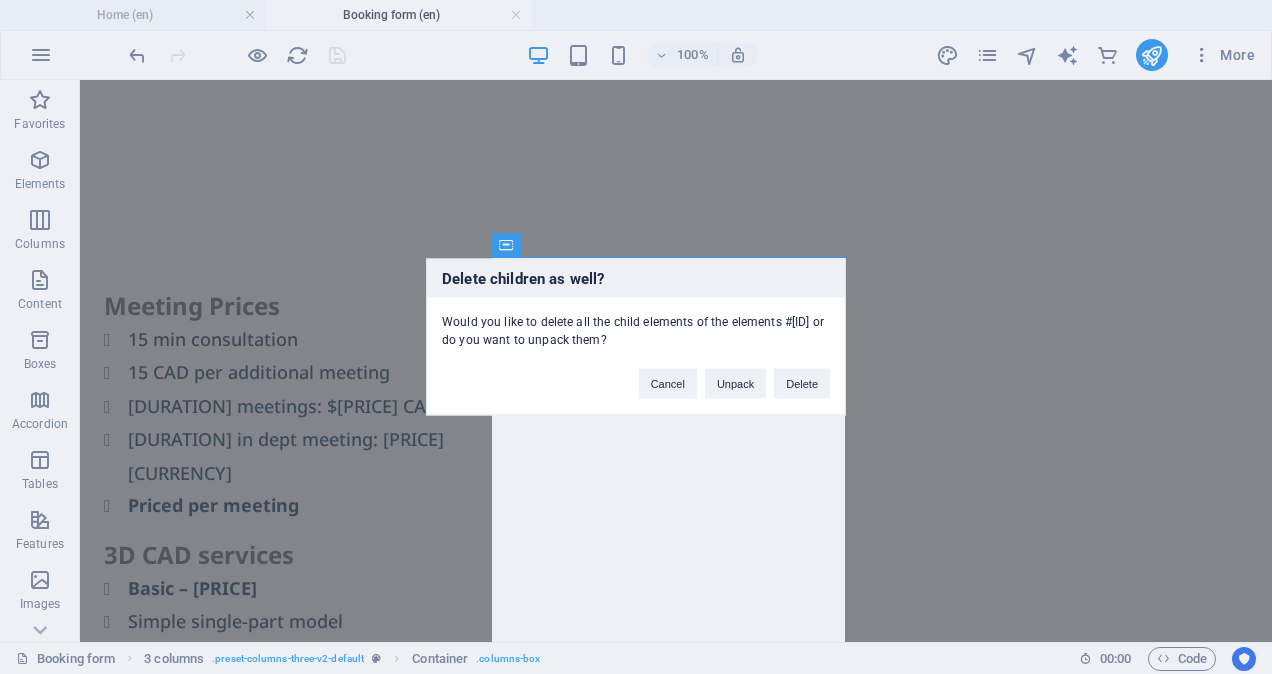 click on "Delete" at bounding box center (802, 384) 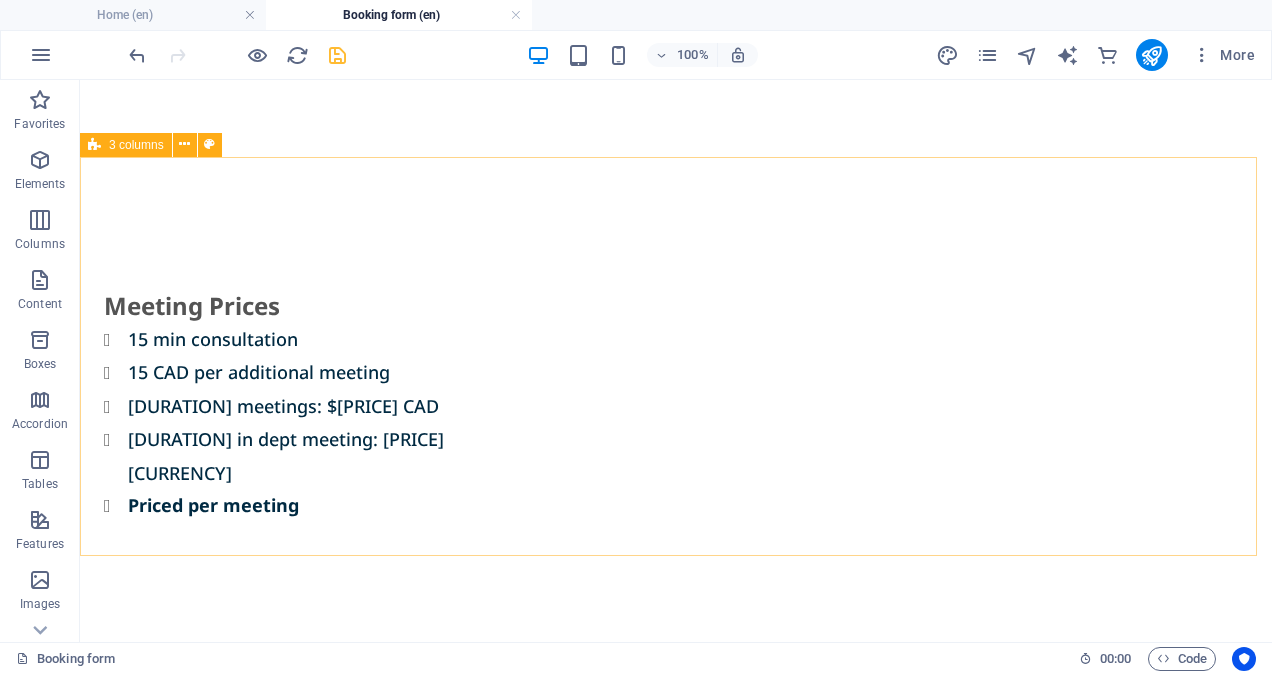 click on "3 columns" at bounding box center (126, 145) 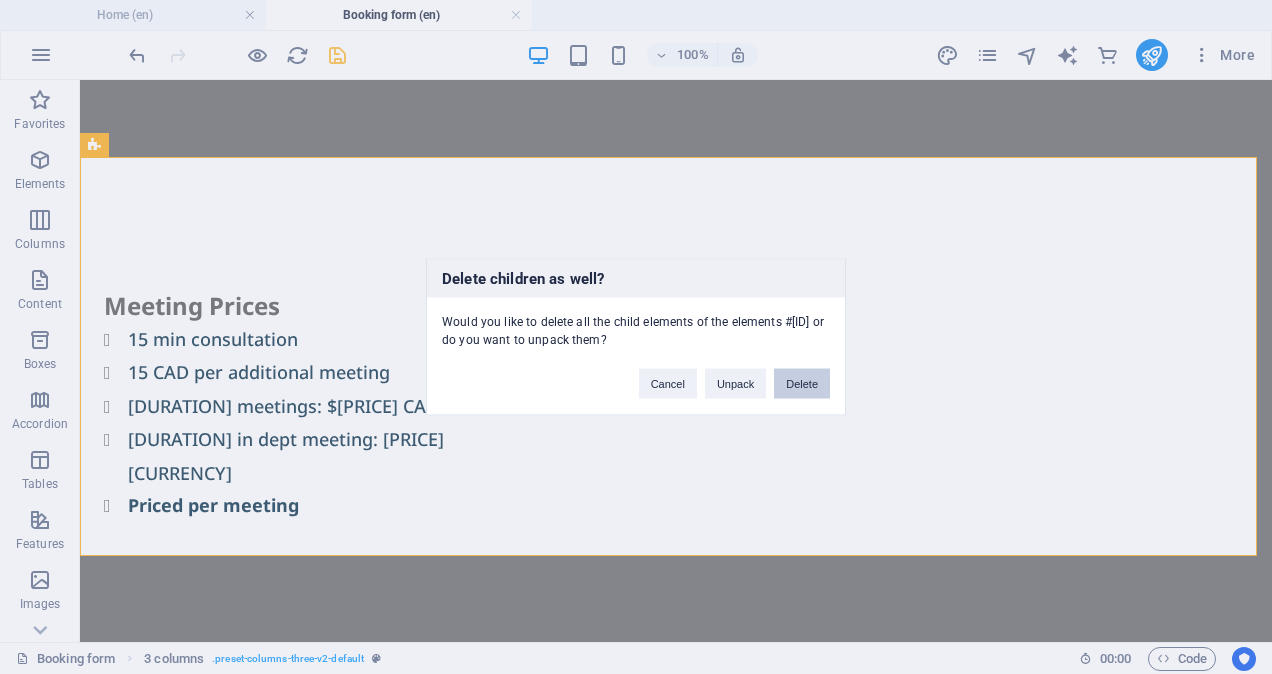 click on "Delete" at bounding box center (802, 384) 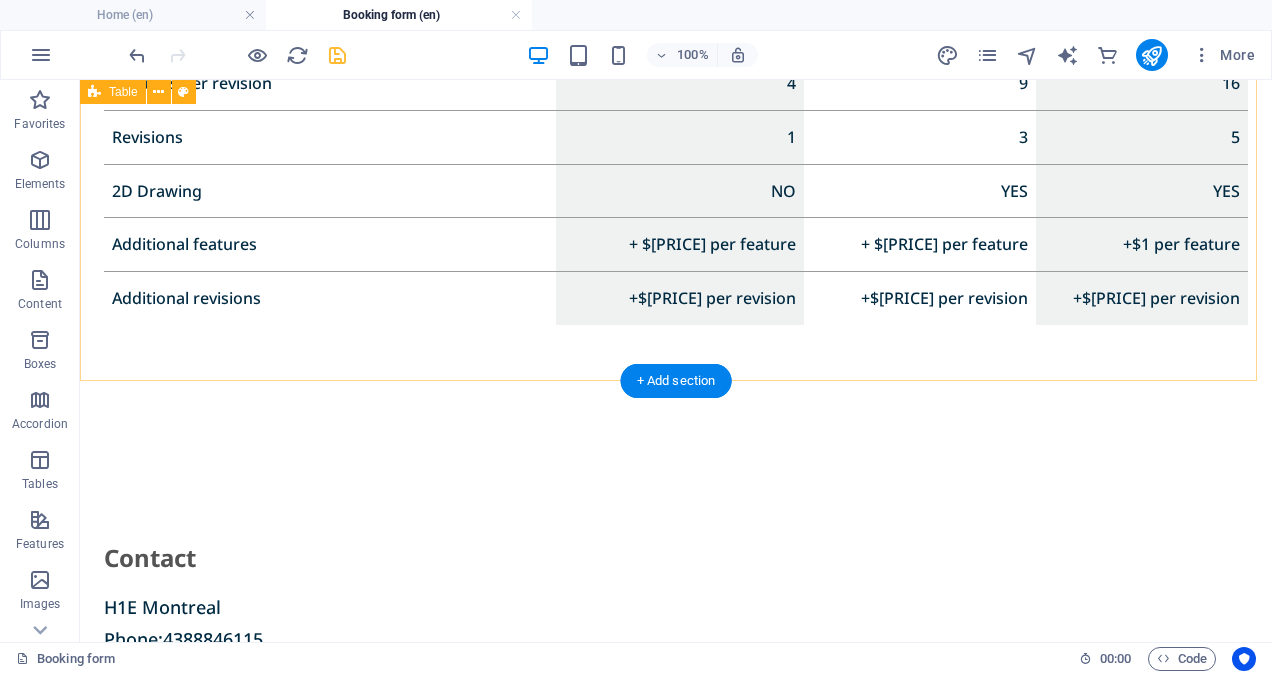 scroll, scrollTop: 1248, scrollLeft: 0, axis: vertical 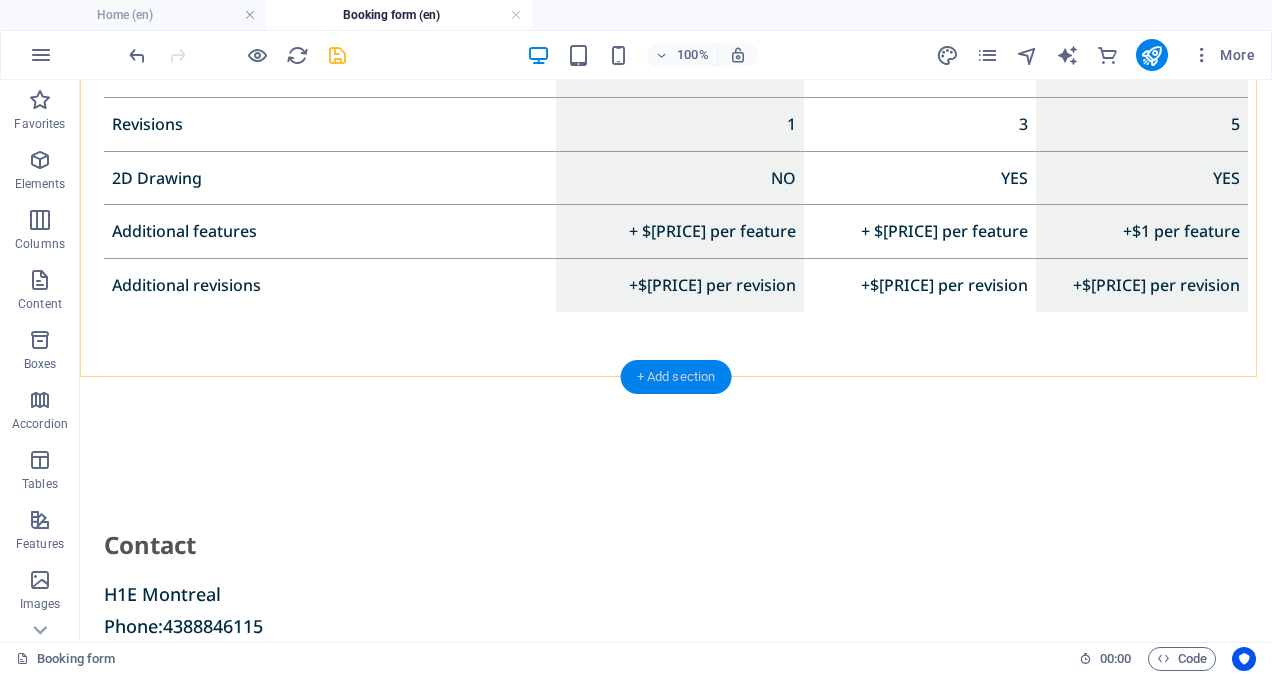 click on "+ Add section" at bounding box center (676, 377) 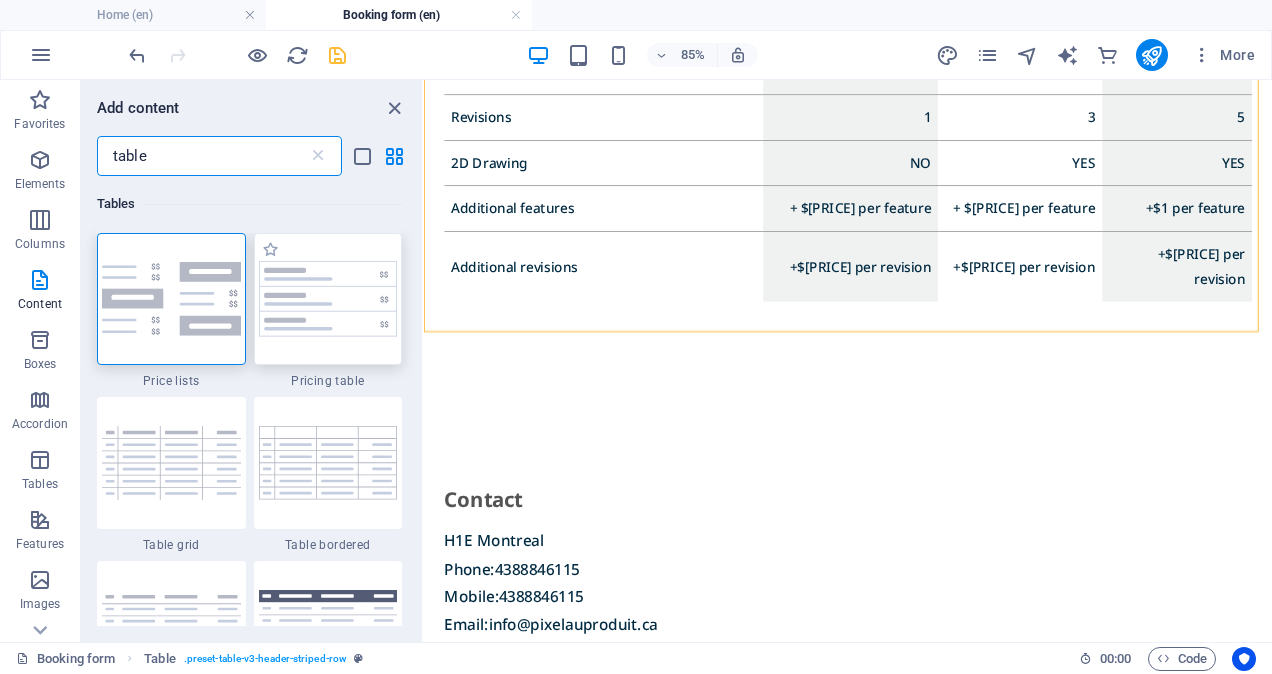 click at bounding box center [328, 299] 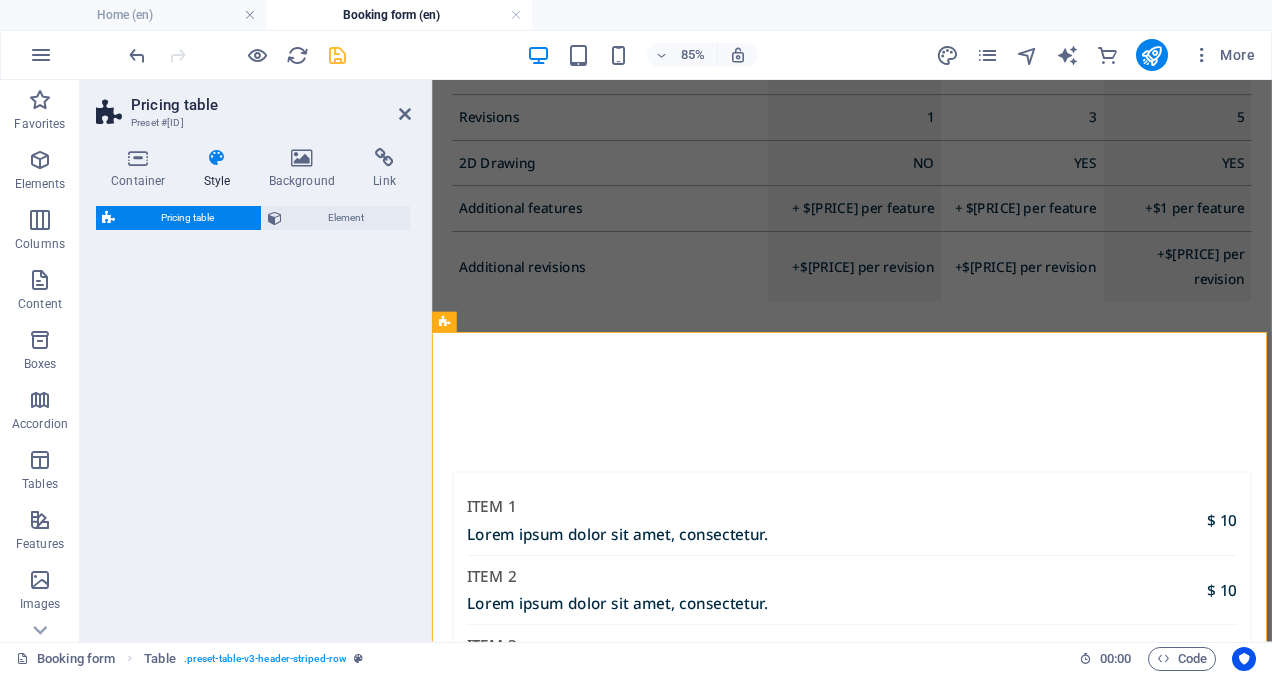 select on "rem" 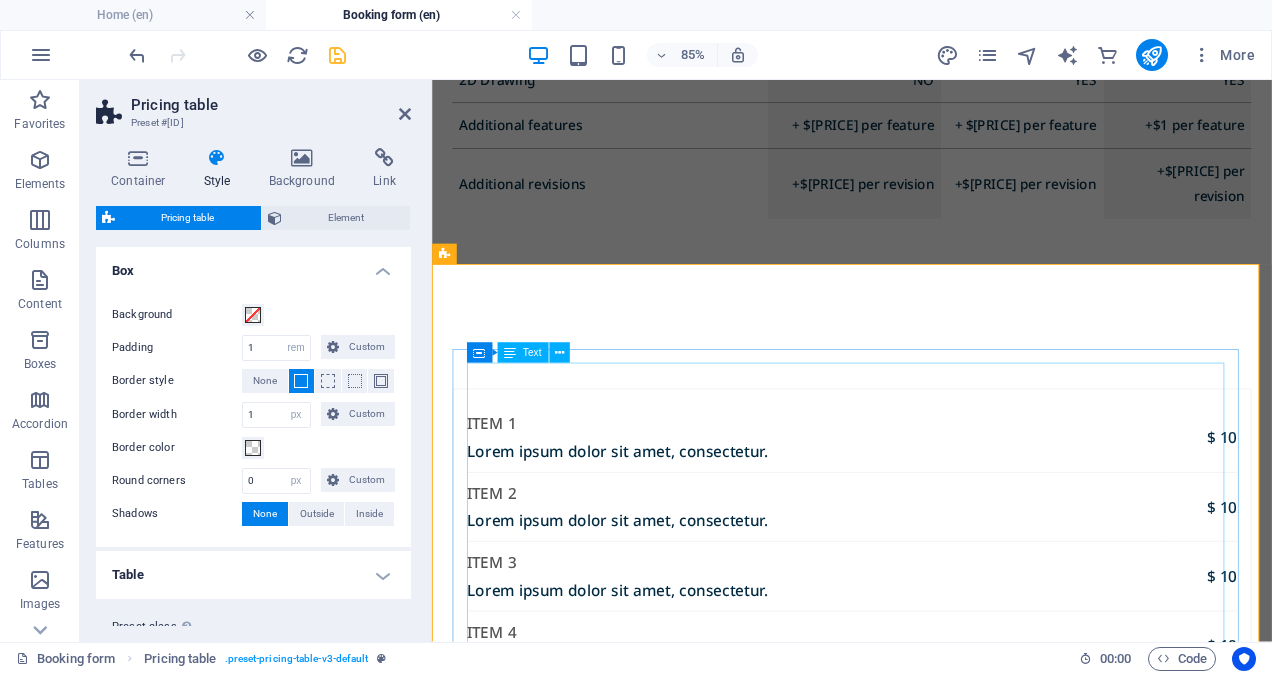 scroll, scrollTop: 1346, scrollLeft: 0, axis: vertical 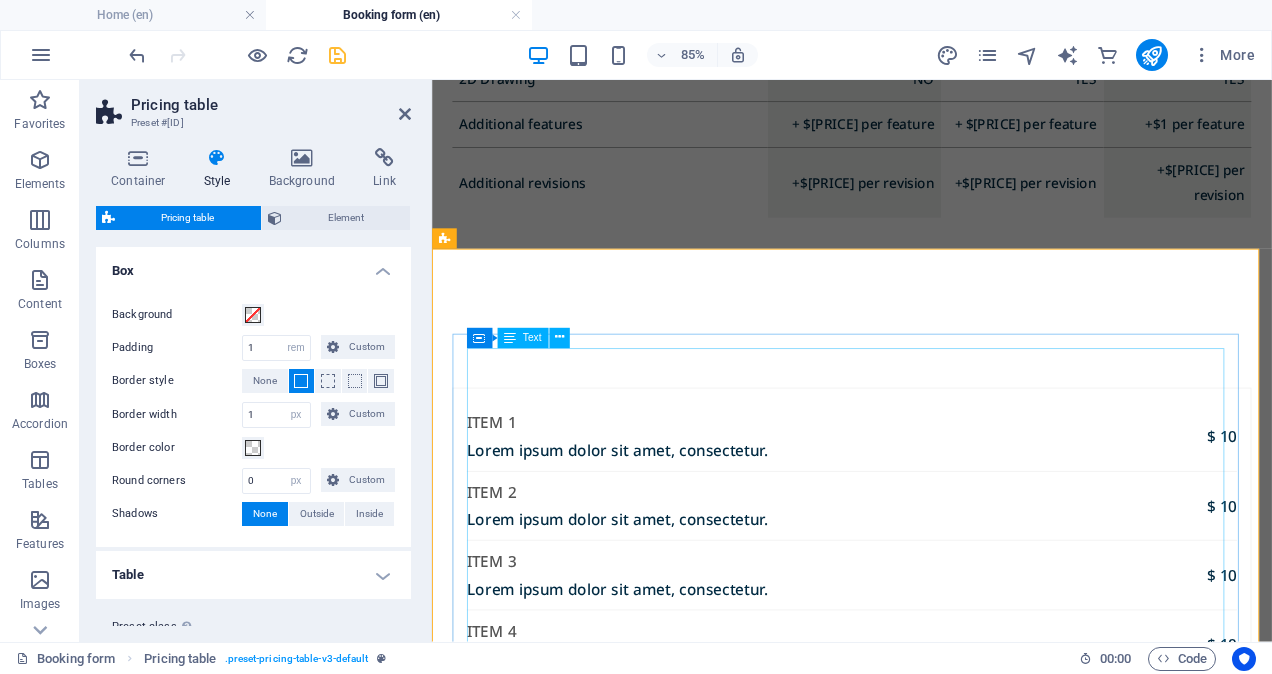 click on "Item 1 Lorem ipsum dolor sit amet, consectetur. $ 10 Item 2 Lorem ipsum dolor sit amet, consectetur. $ 10 Item 3 Lorem ipsum dolor sit amet, consectetur. $ 10 Item 4 Lorem ipsum dolor sit amet, consectetur. $ 10 Item 5 Lorem ipsum dolor sit amet, consectetur. $ 10" at bounding box center (926, 664) 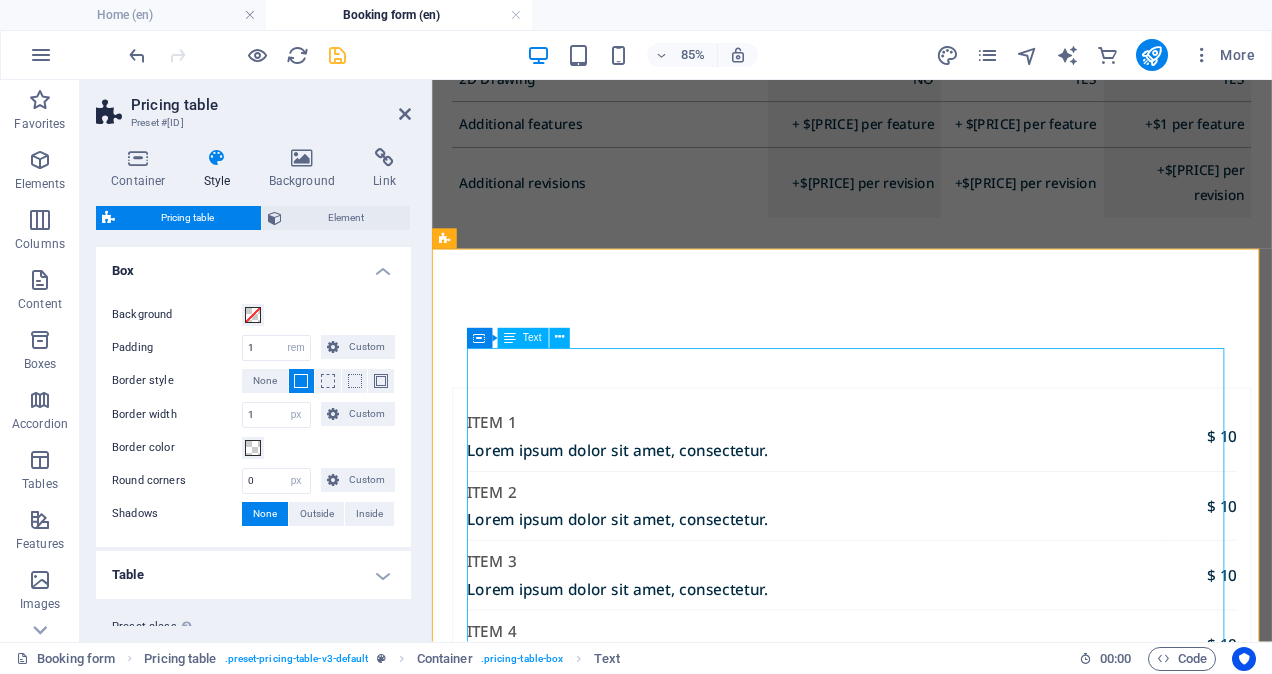 click on "Item 1 Lorem ipsum dolor sit amet, consectetur. $ 10 Item 2 Lorem ipsum dolor sit amet, consectetur. $ 10 Item 3 Lorem ipsum dolor sit amet, consectetur. $ 10 Item 4 Lorem ipsum dolor sit amet, consectetur. $ 10 Item 5 Lorem ipsum dolor sit amet, consectetur. $ 10" at bounding box center [926, 664] 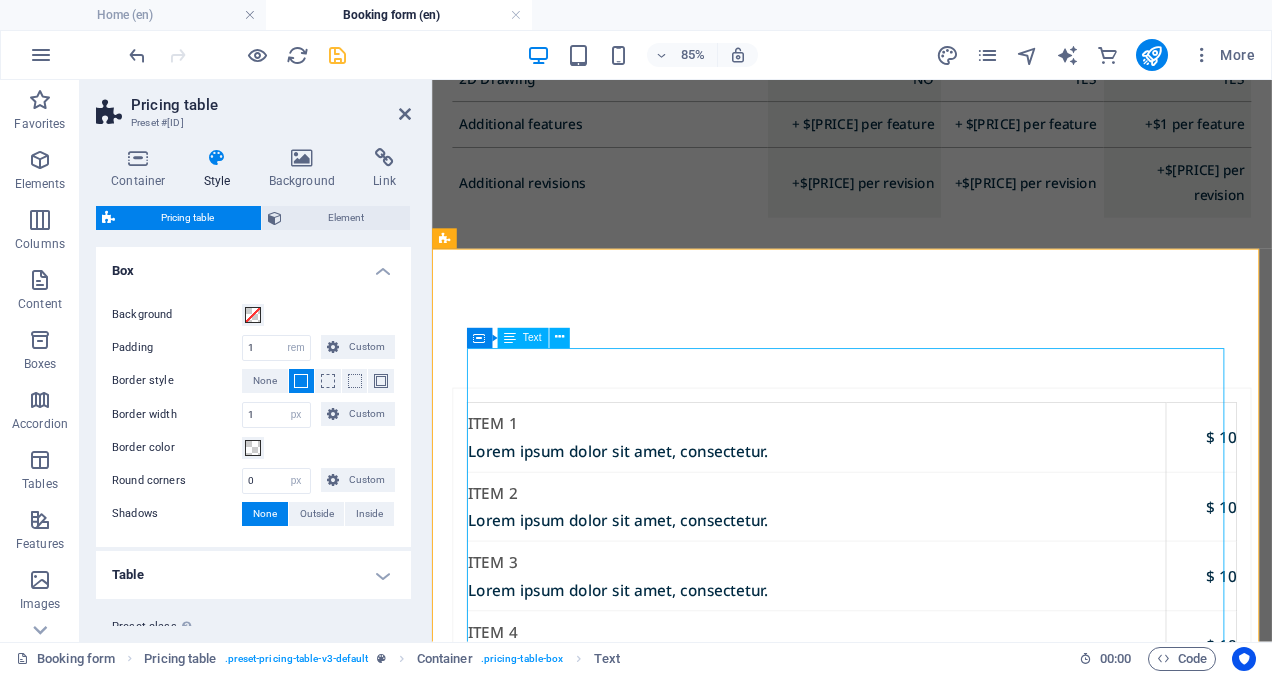 scroll, scrollTop: 1409, scrollLeft: 0, axis: vertical 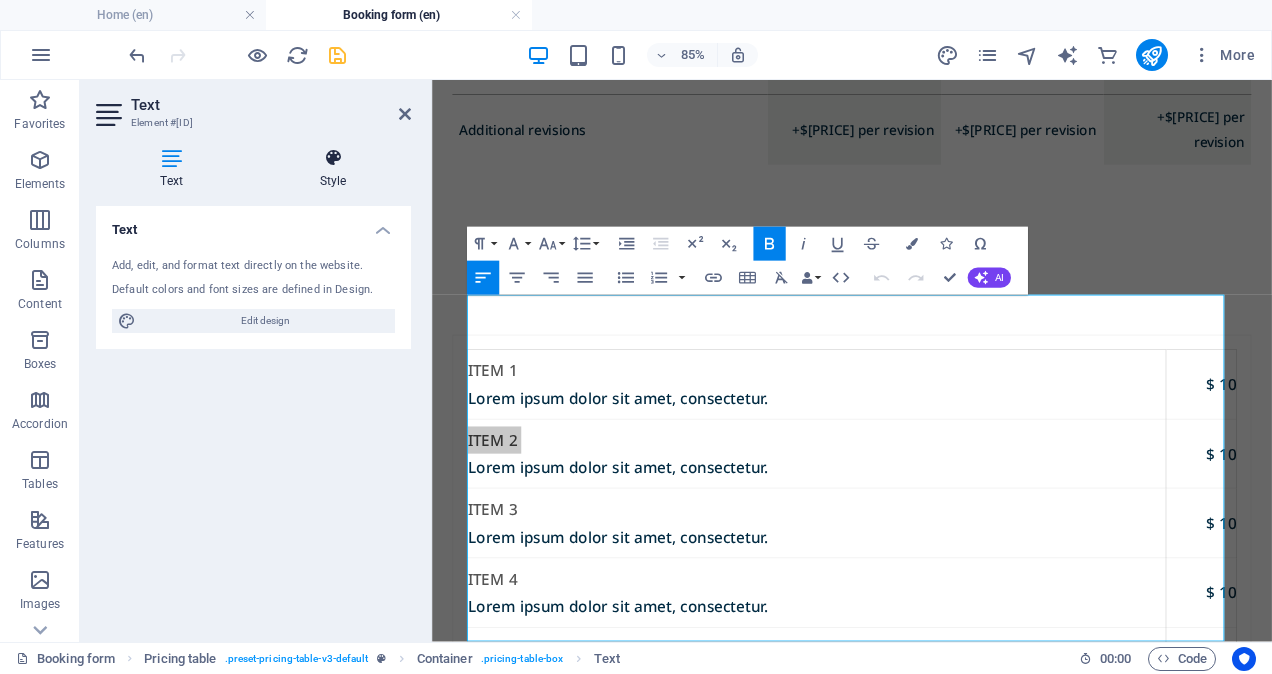 click on "Style" at bounding box center [333, 169] 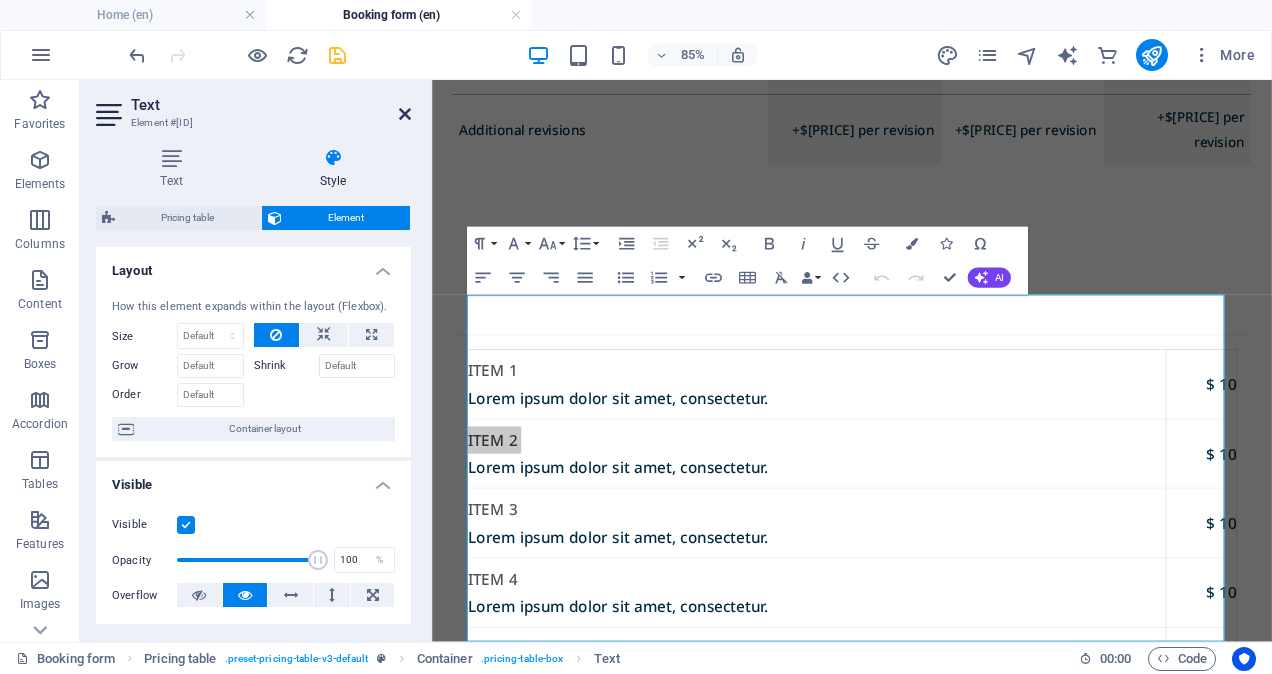 click at bounding box center [405, 114] 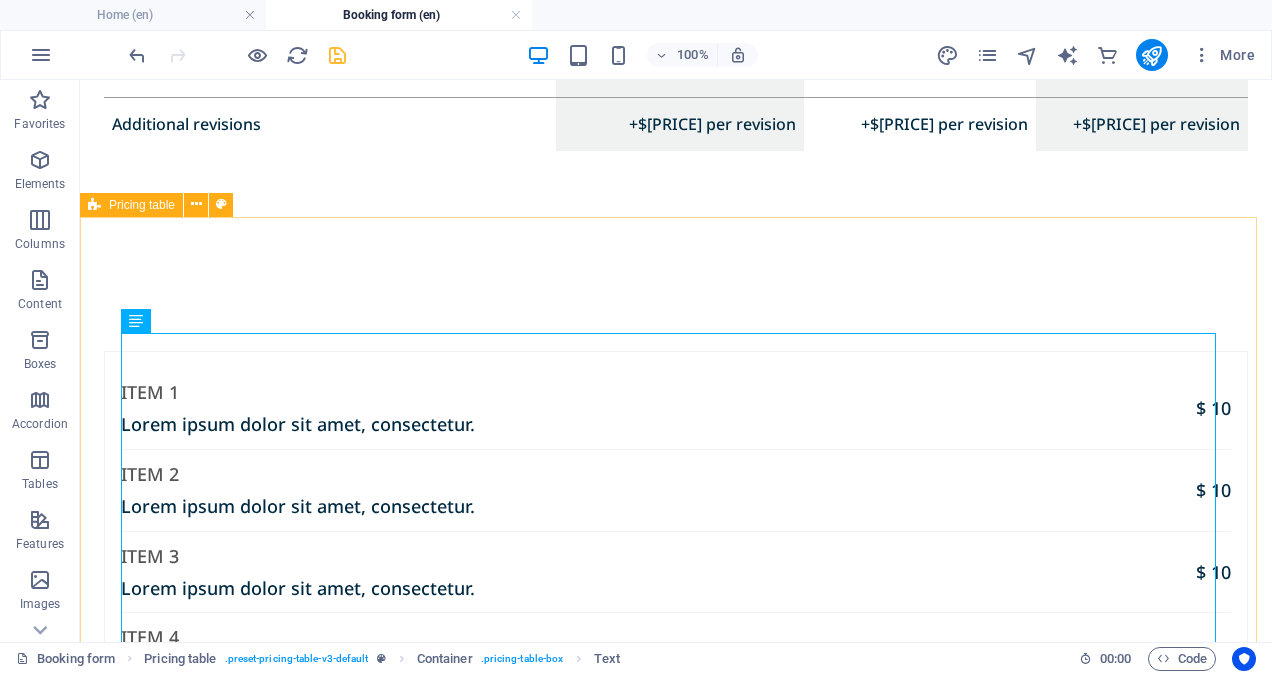 click on "Pricing table" at bounding box center (142, 205) 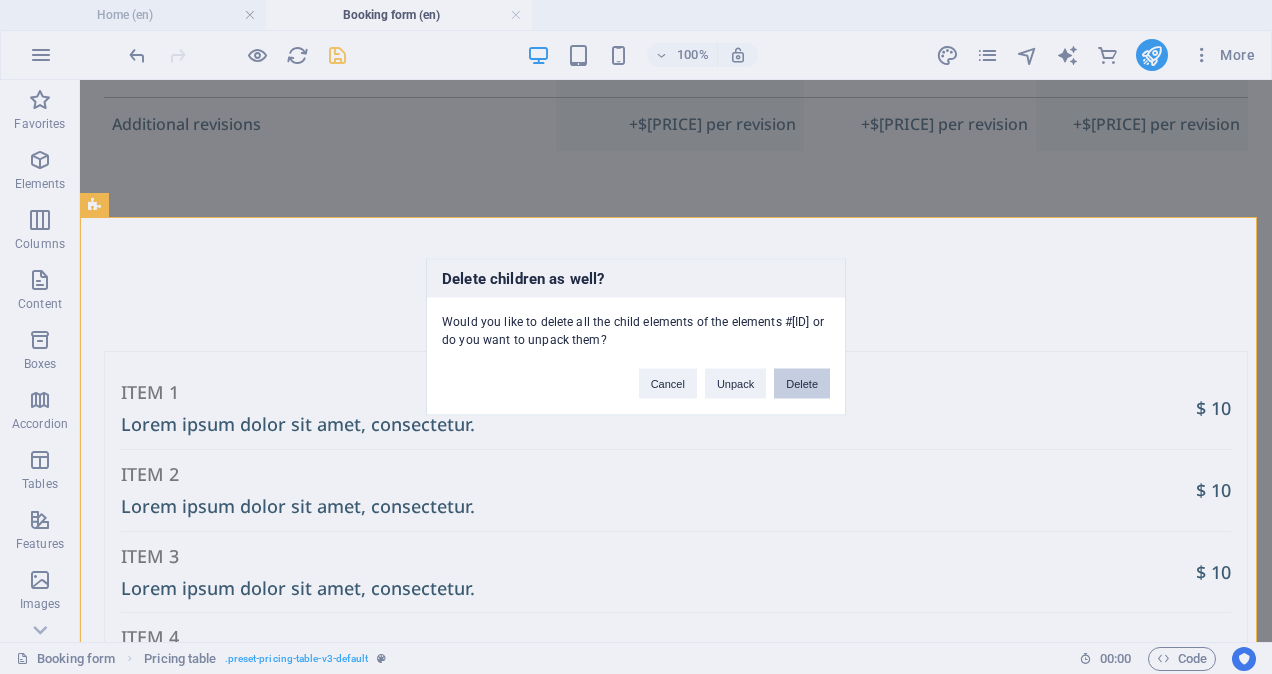 click on "Delete" at bounding box center [802, 384] 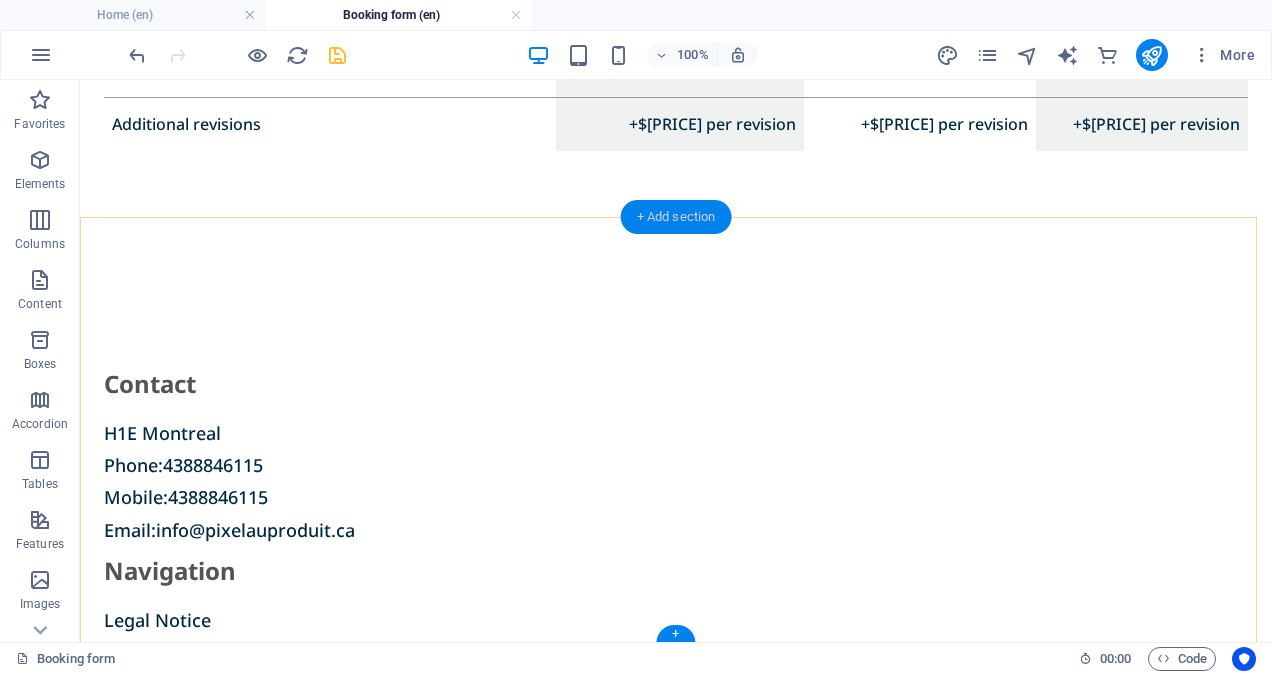 click on "+ Add section" at bounding box center [676, 217] 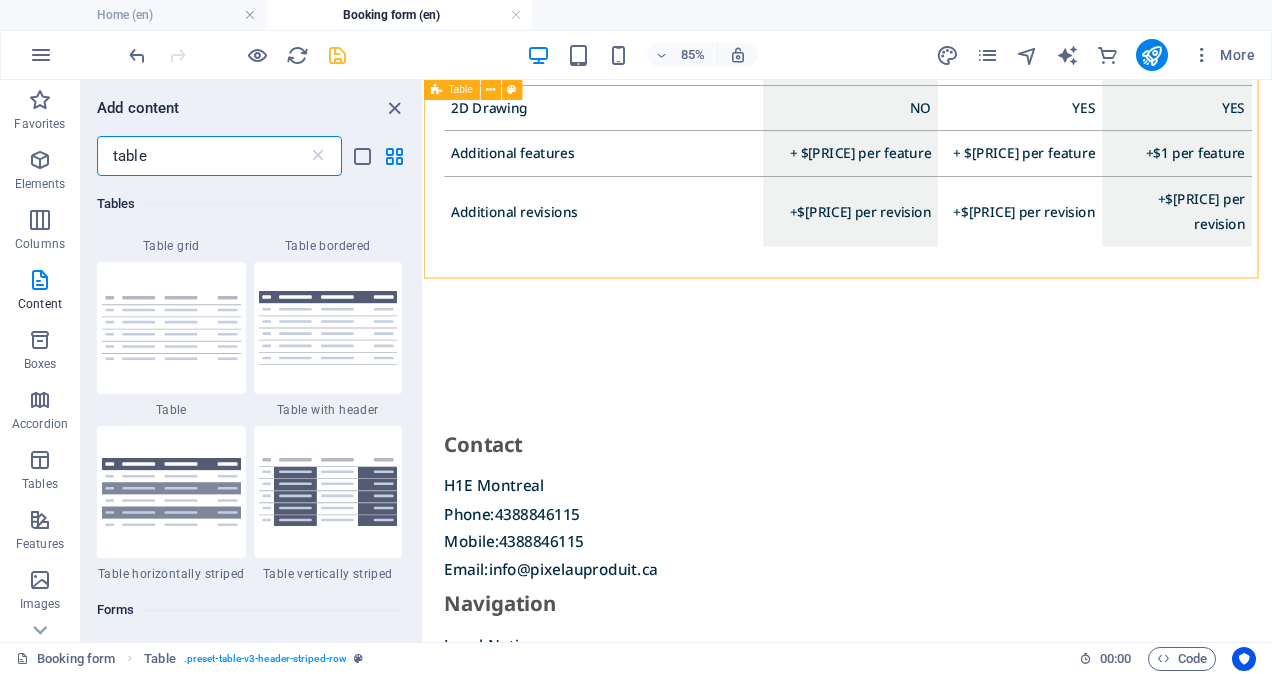 scroll, scrollTop: 300, scrollLeft: 0, axis: vertical 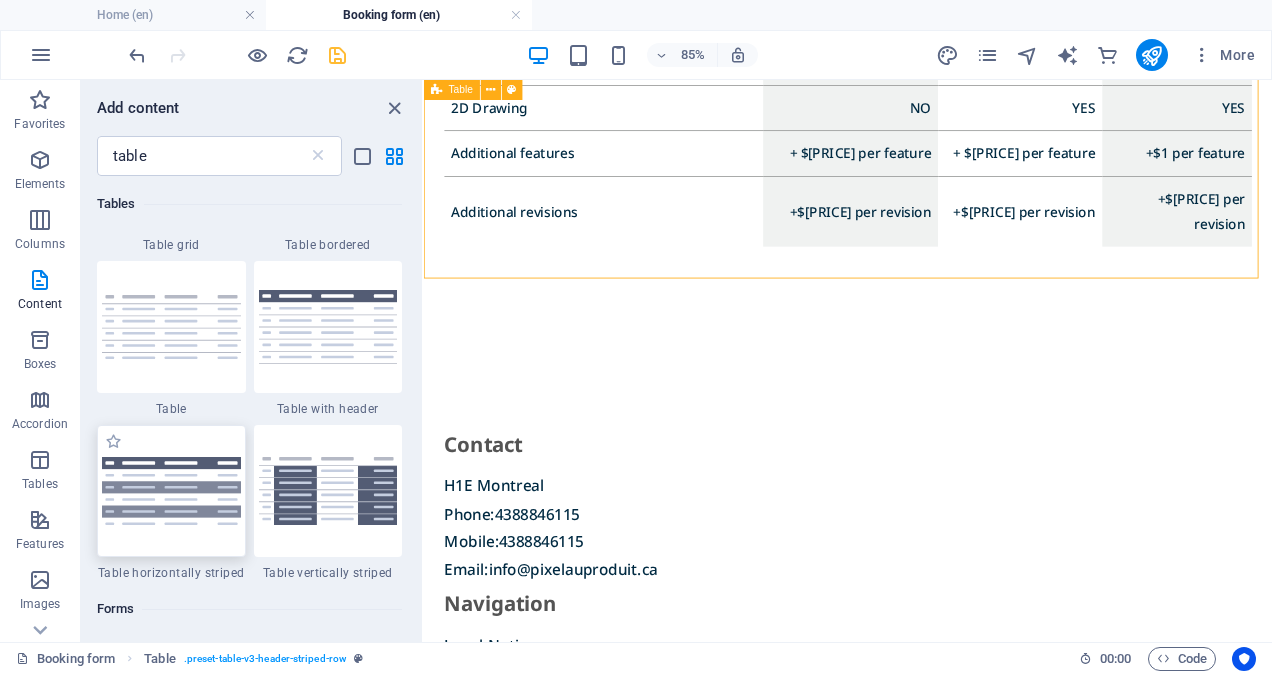 click at bounding box center [171, 491] 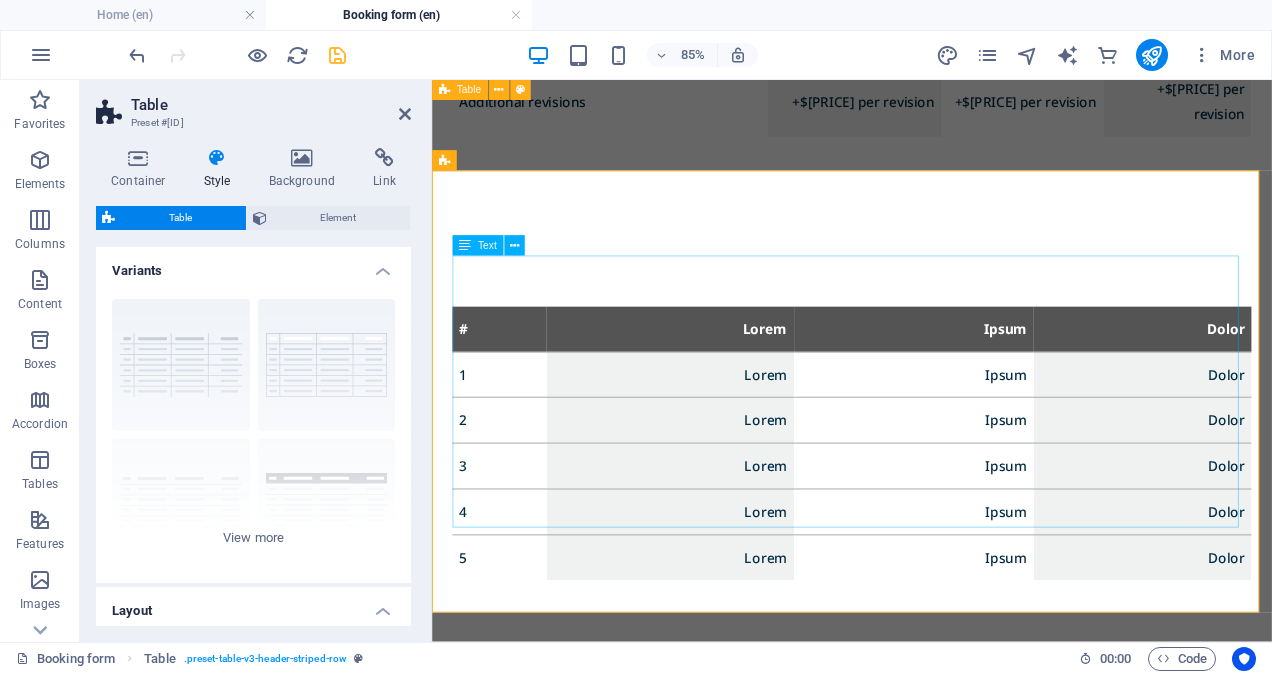 scroll, scrollTop: 1450, scrollLeft: 0, axis: vertical 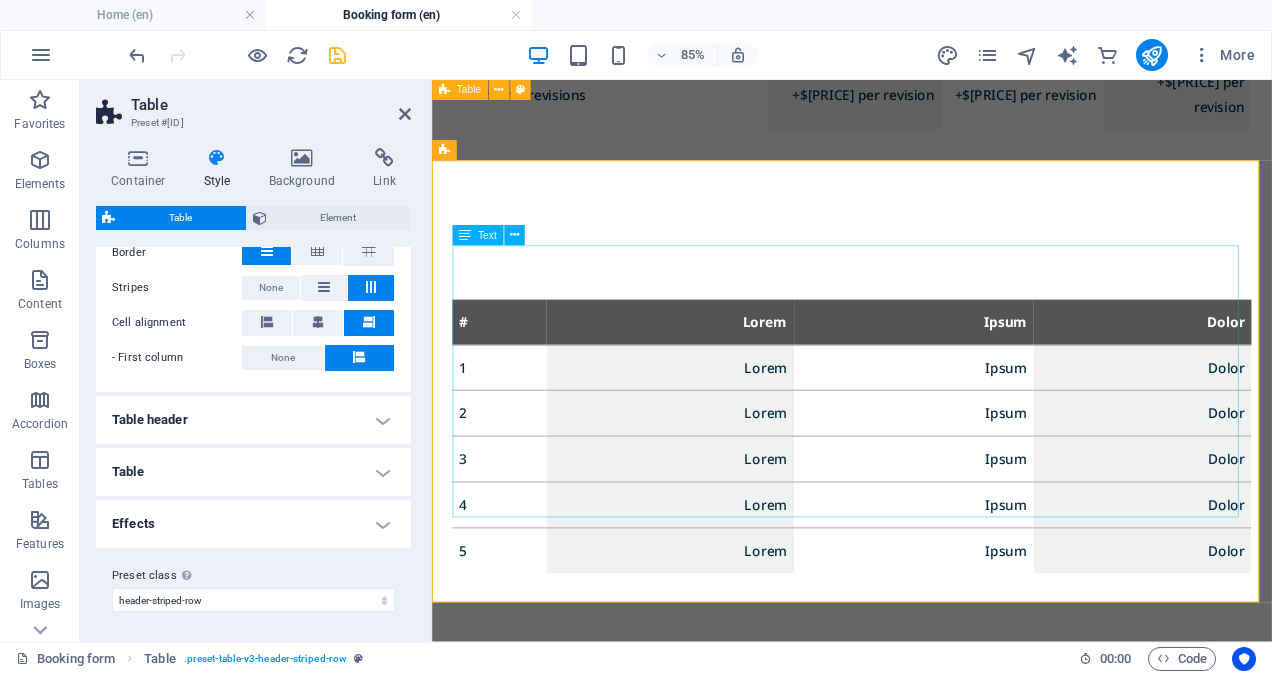 click on "# Lorem Ipsum Dolor 1 Lorem  Ipsum Dolor 2 Lorem Ipsum Dolor 3 Lorem Ipsum Dolor 4 Lorem Ipsum Dolor 5 Lorem Ipsum Dolor" at bounding box center [926, 500] 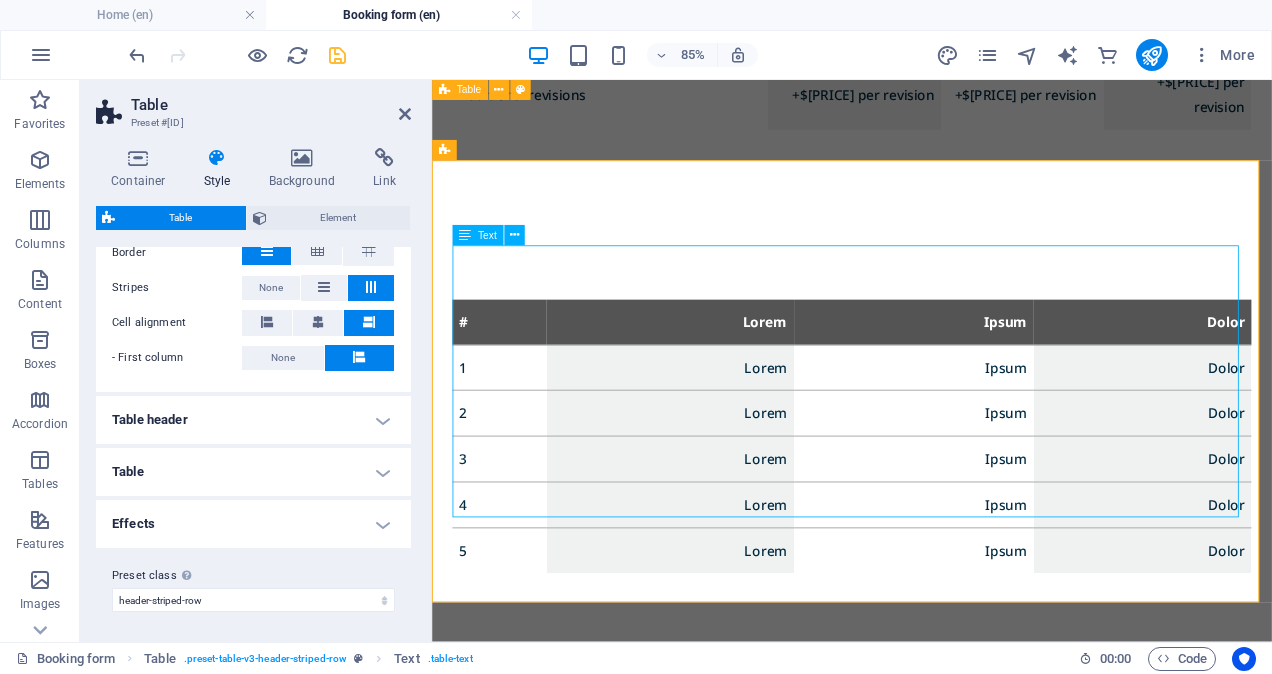 click on "# Lorem Ipsum Dolor 1 Lorem  Ipsum Dolor 2 Lorem Ipsum Dolor 3 Lorem Ipsum Dolor 4 Lorem Ipsum Dolor 5 Lorem Ipsum Dolor" at bounding box center (926, 500) 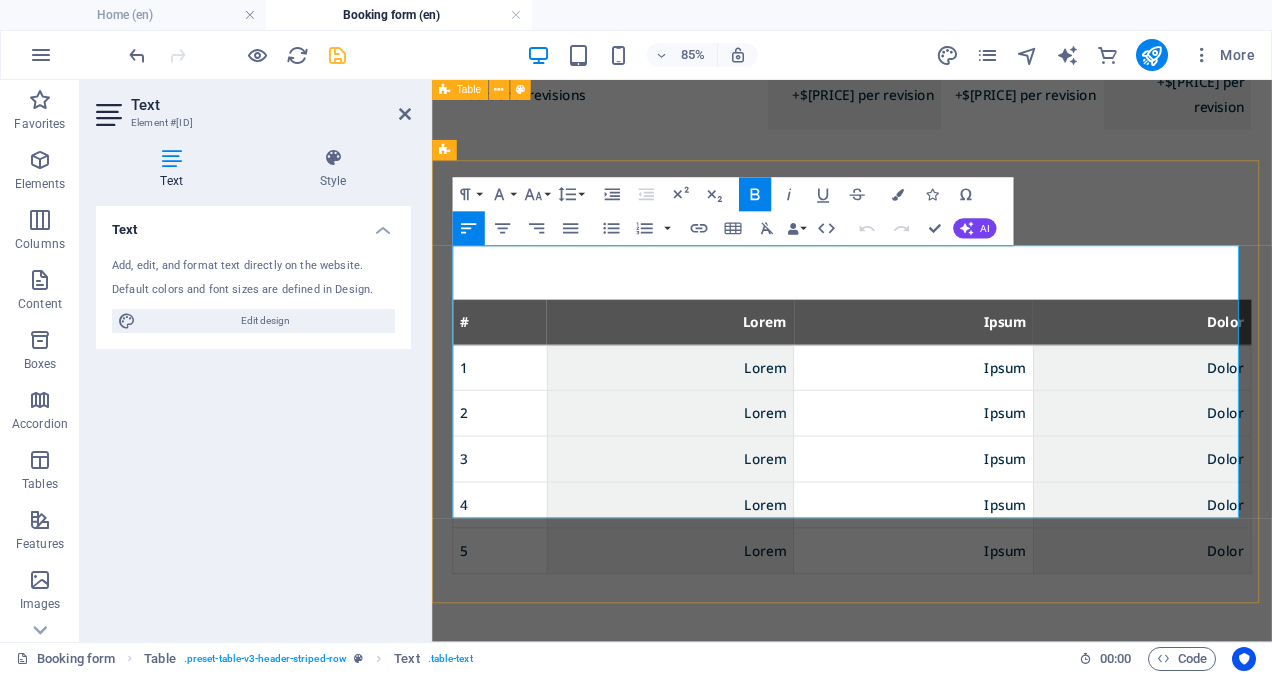 click on "Lorem" at bounding box center [824, 365] 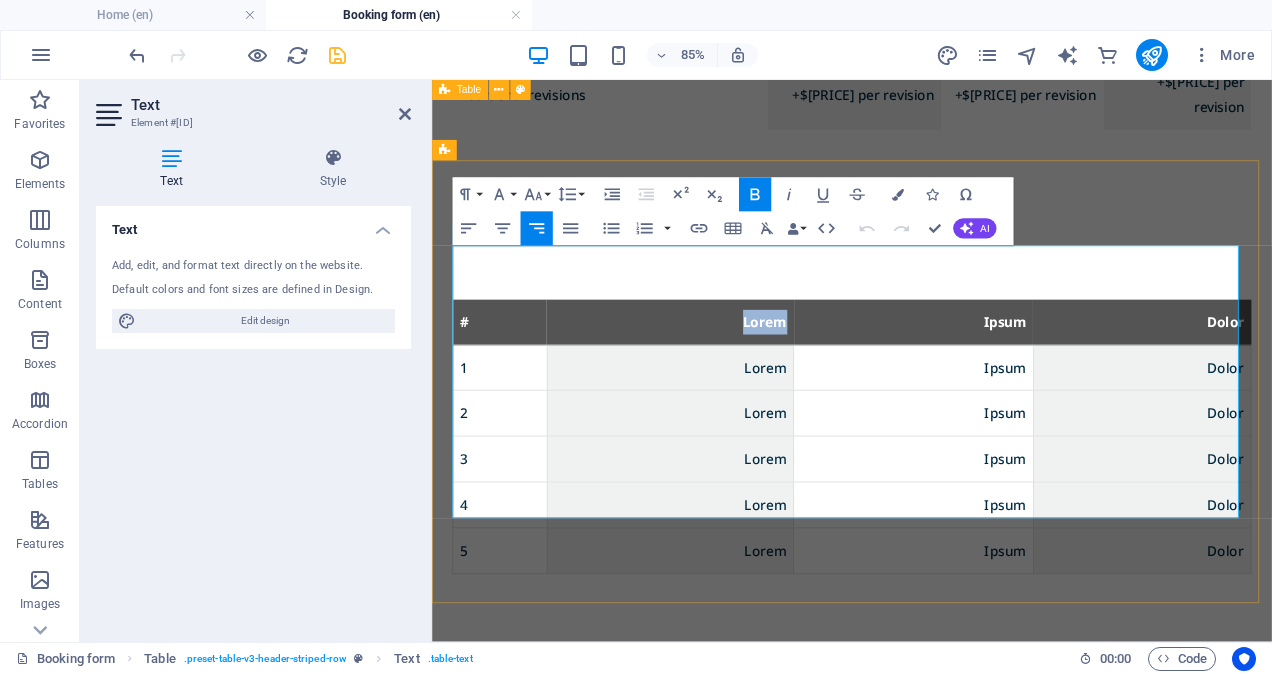click on "Lorem" at bounding box center (824, 365) 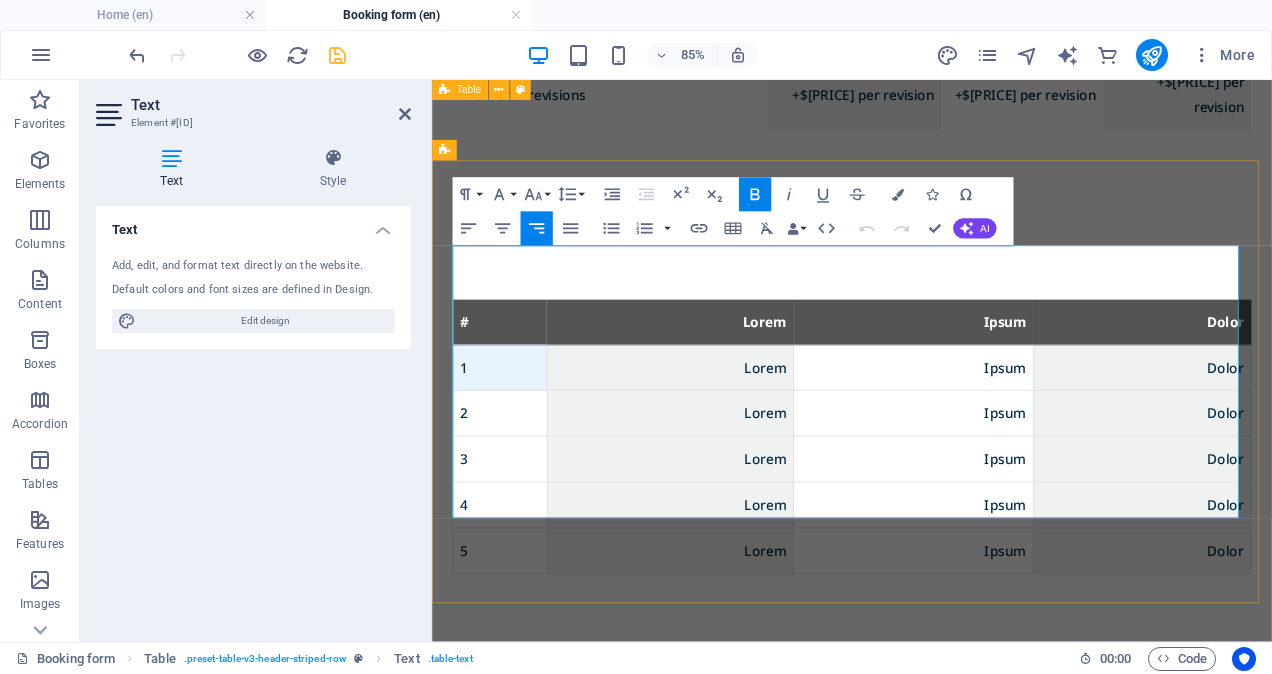 click on "1" at bounding box center (512, 419) 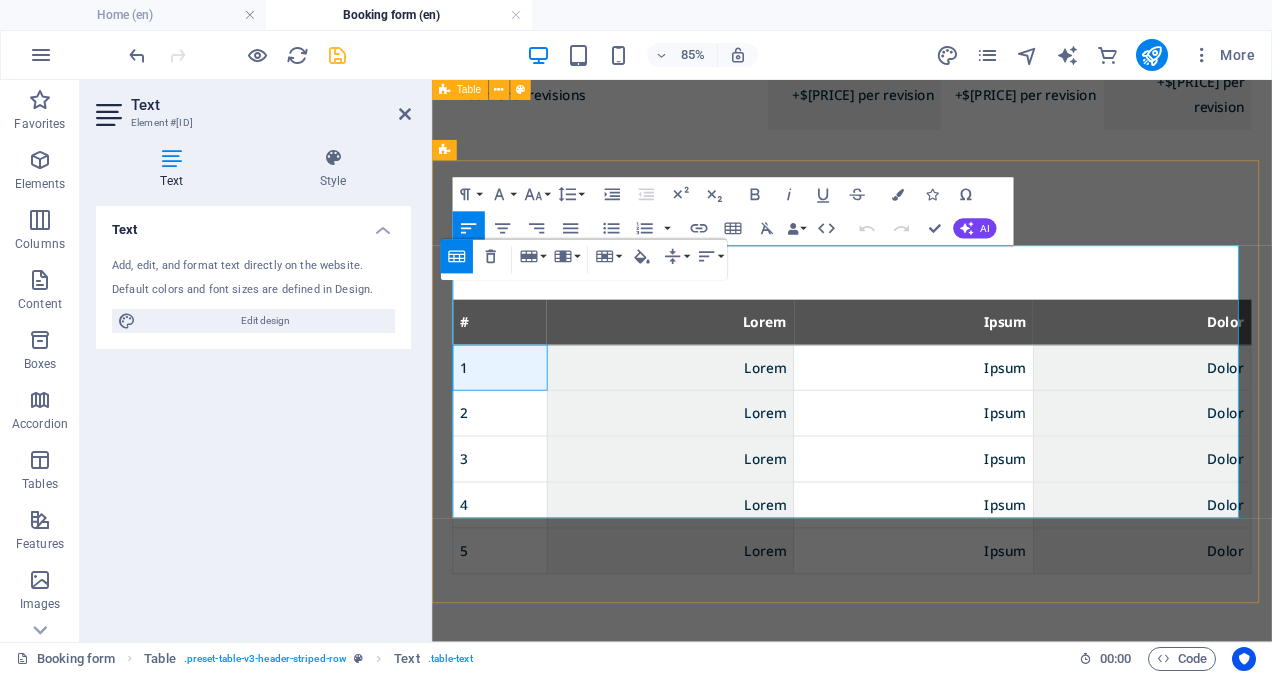 click on "1" at bounding box center (512, 419) 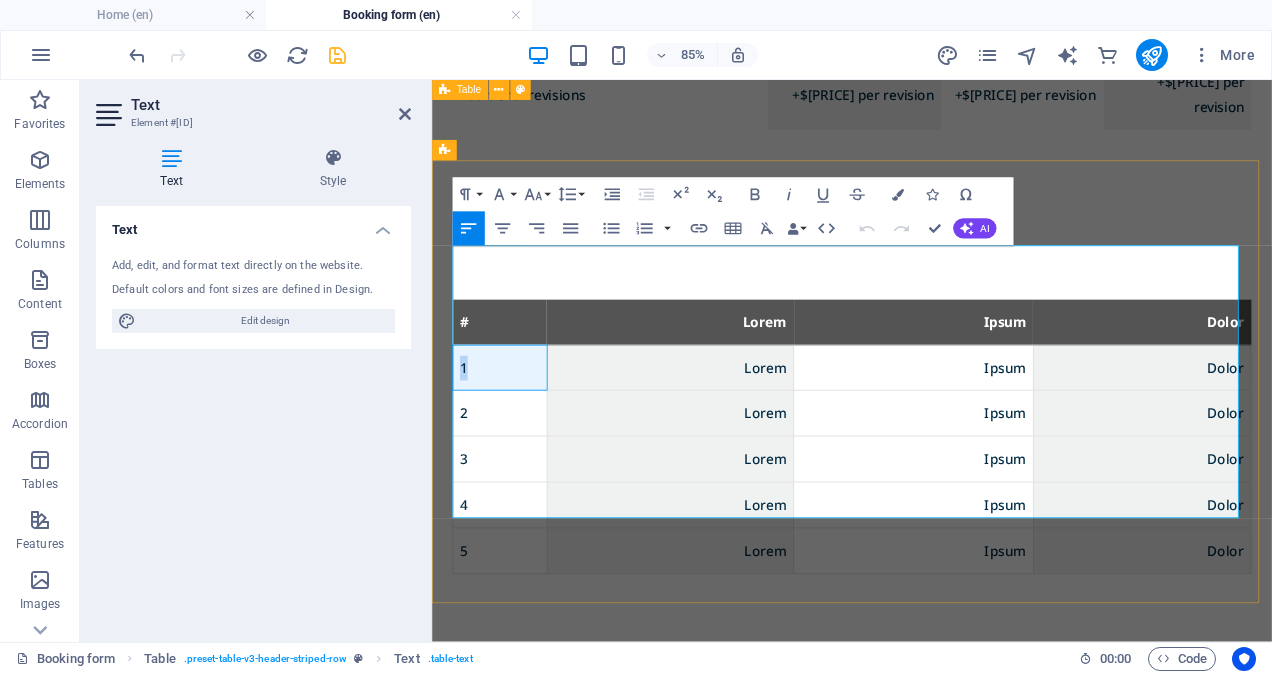 drag, startPoint x: 481, startPoint y: 364, endPoint x: 464, endPoint y: 359, distance: 17.720045 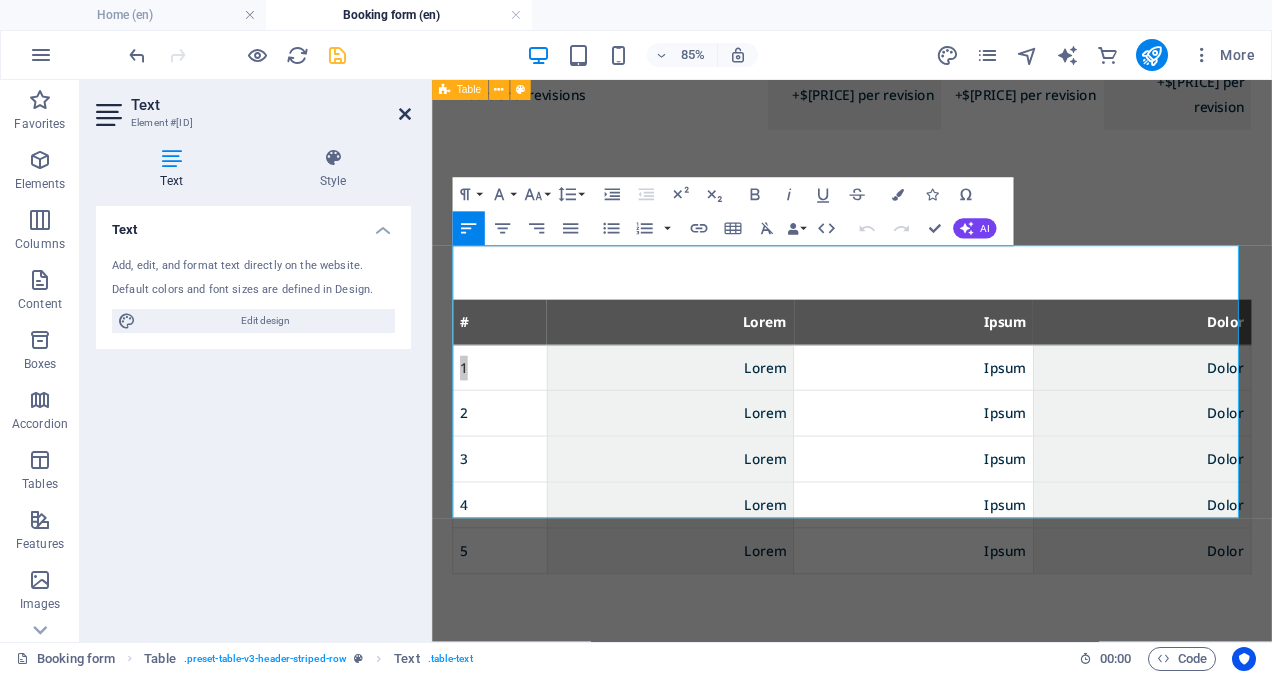 click at bounding box center (405, 114) 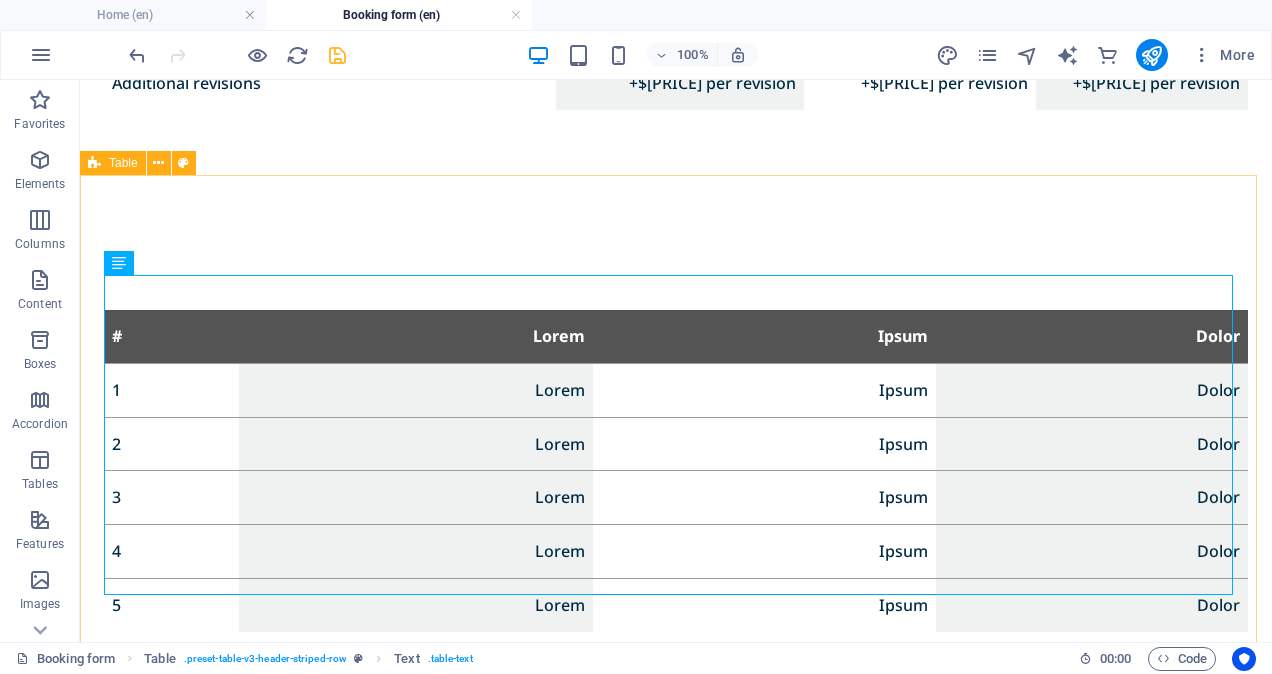 click on "Table" at bounding box center [123, 163] 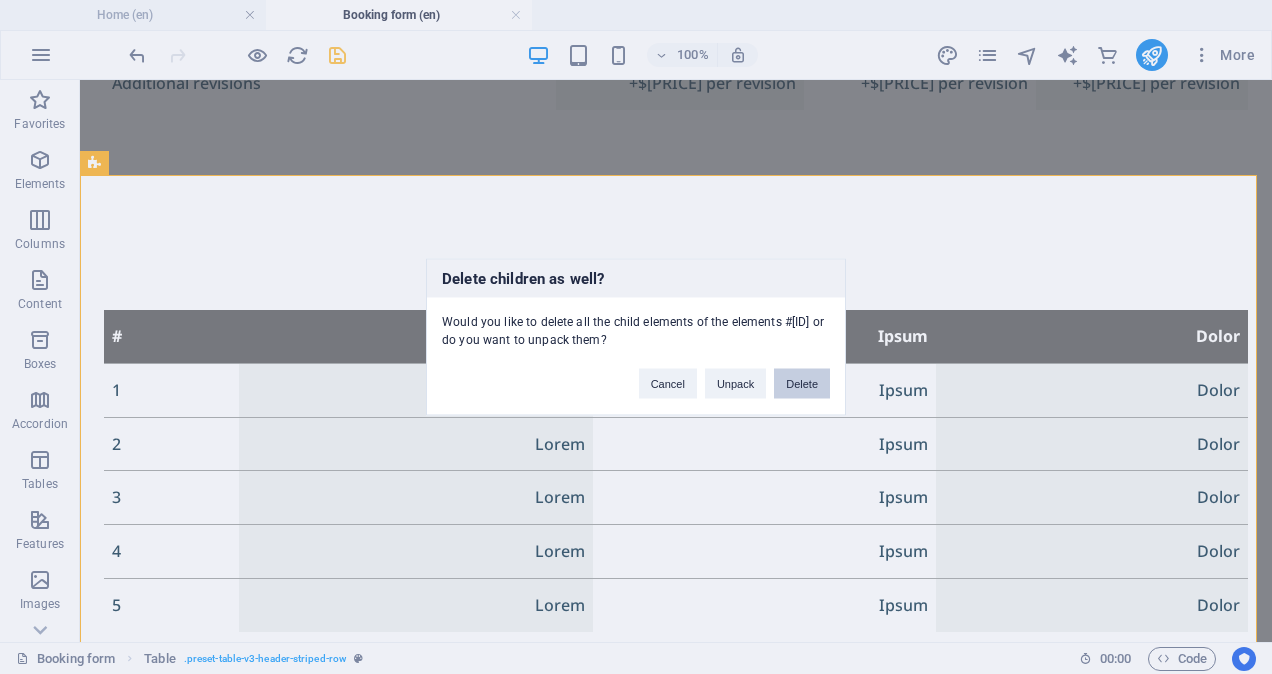 click on "Delete" at bounding box center [802, 384] 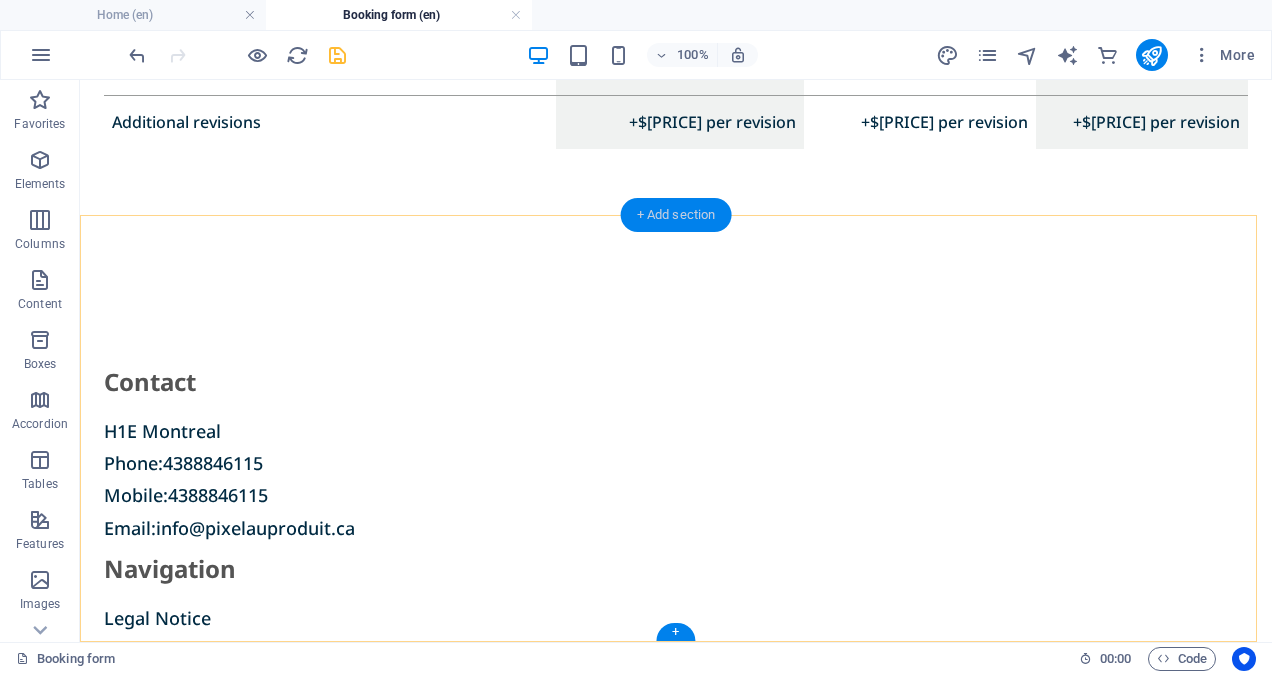 click on "+ Add section" at bounding box center [676, 215] 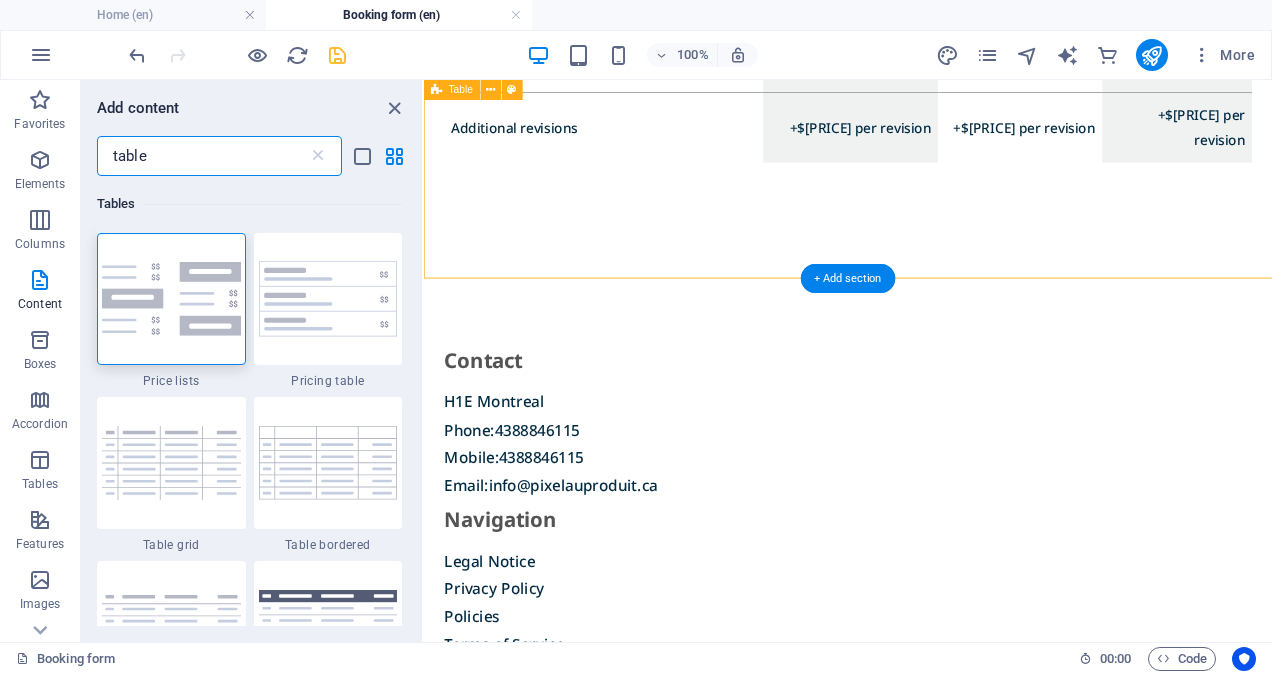 scroll, scrollTop: 1312, scrollLeft: 0, axis: vertical 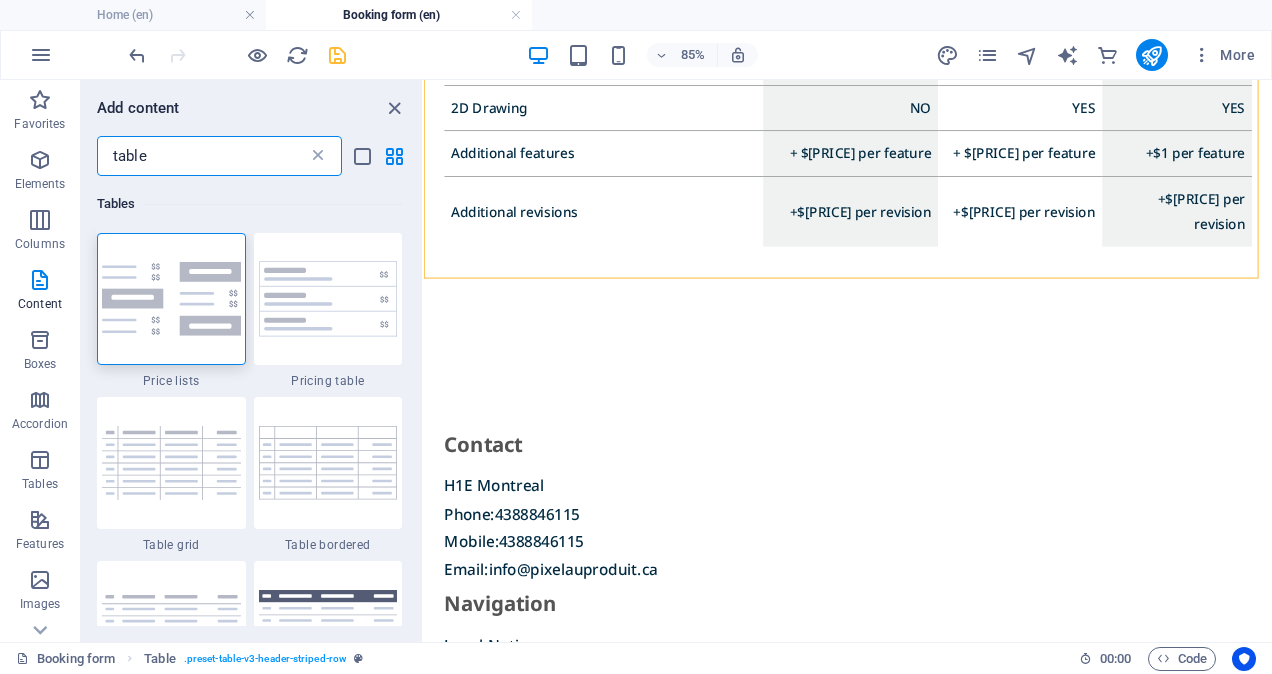 click at bounding box center (318, 156) 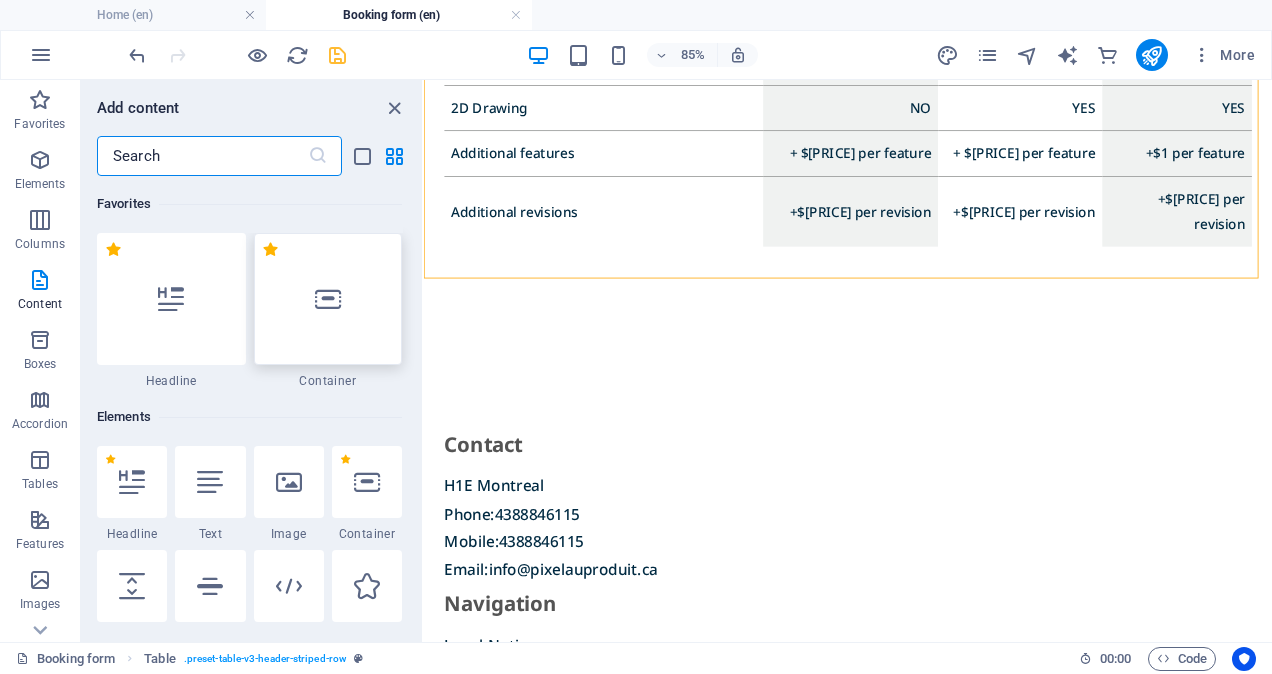 click at bounding box center (328, 299) 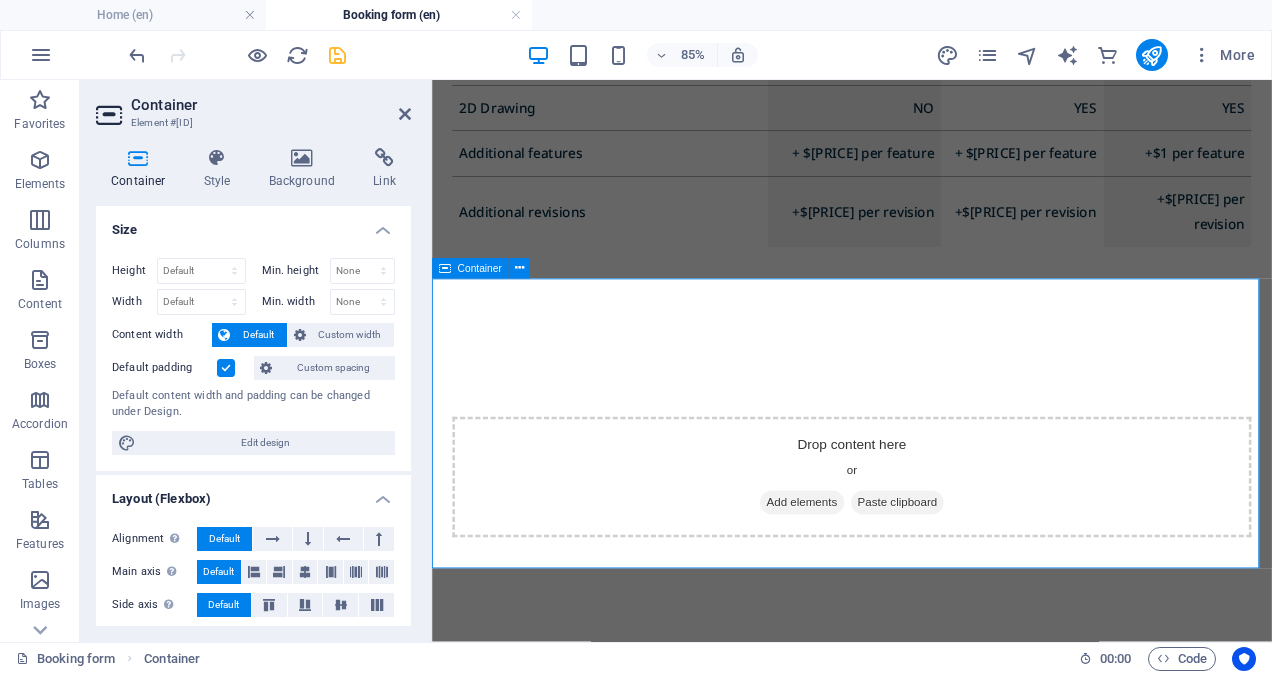 click on "Add elements" at bounding box center (867, 578) 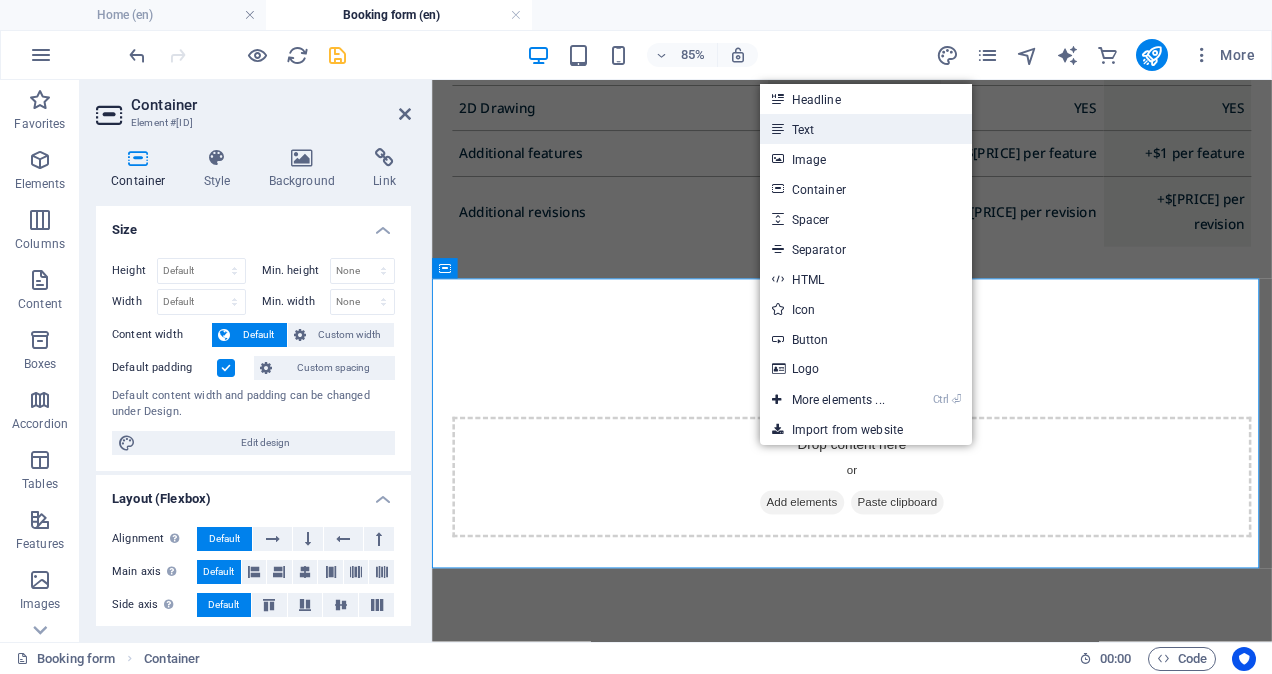 click on "Text" at bounding box center [866, 129] 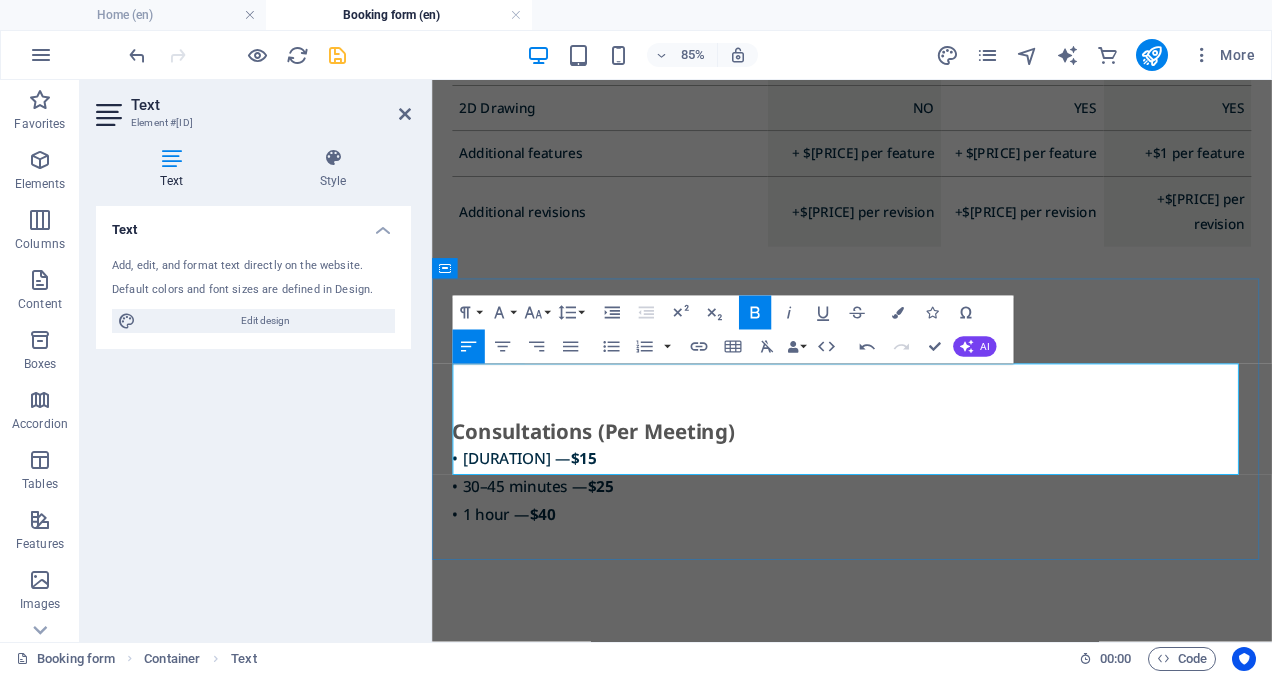 click on "Consultations (Per Meeting)" at bounding box center (926, 494) 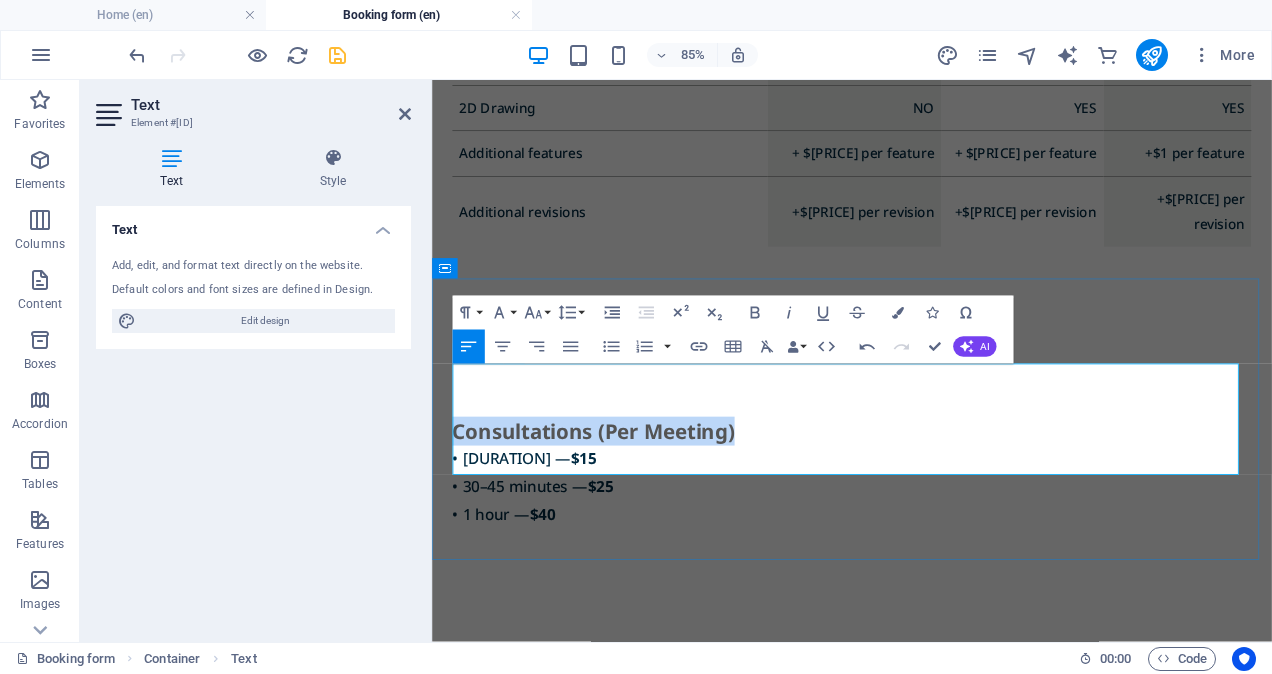drag, startPoint x: 799, startPoint y: 432, endPoint x: 459, endPoint y: 427, distance: 340.03677 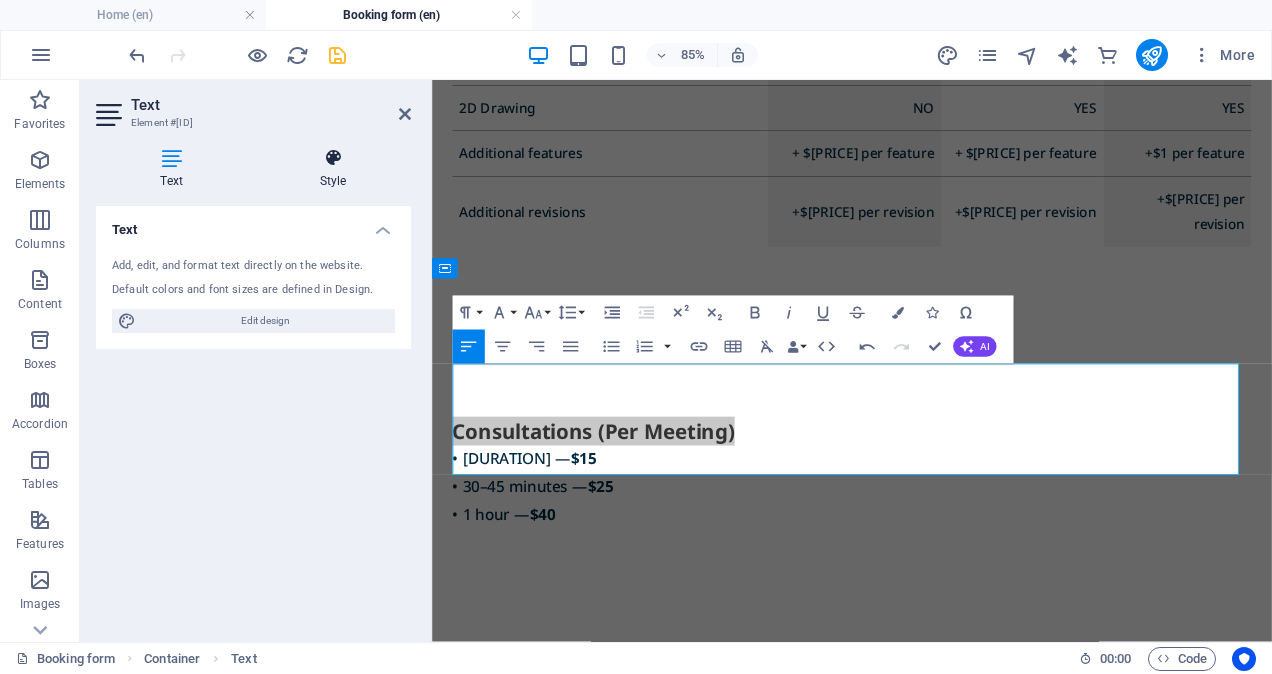 click on "Style" at bounding box center [333, 169] 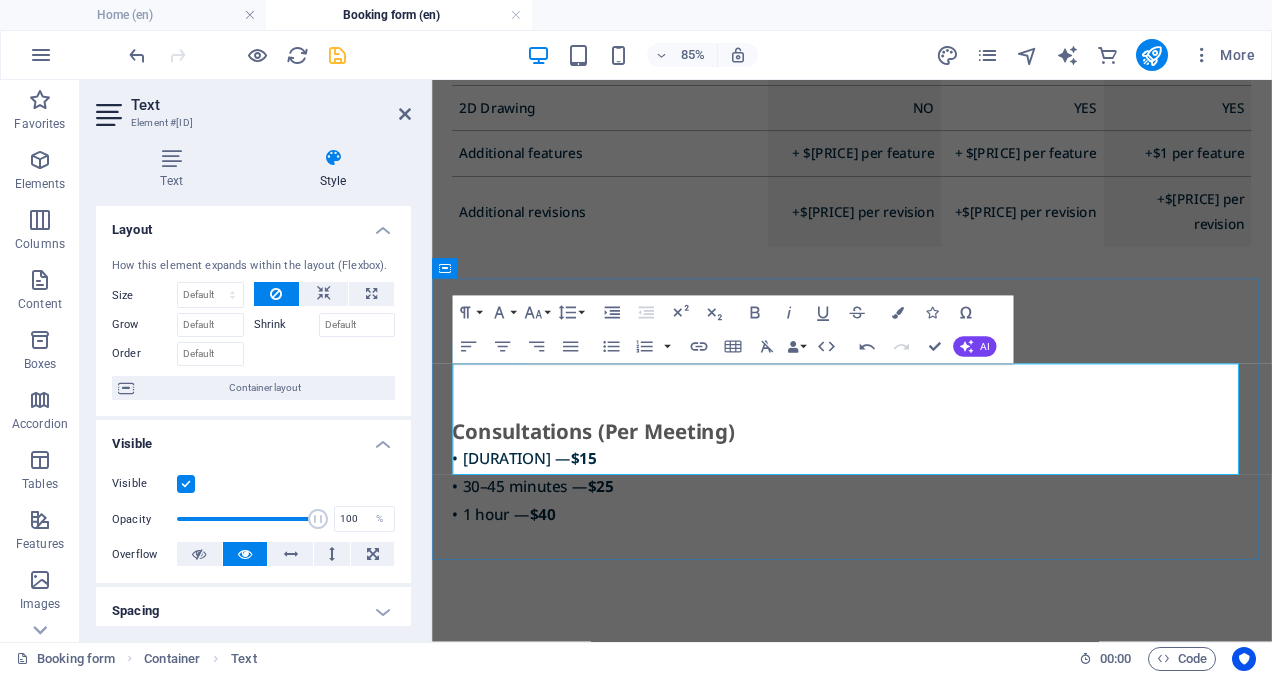 click on "• [DURATION] —  [PRICE] • [DURATION] —  [PRICE] • [DURATION] —  [PRICE]" at bounding box center (926, 558) 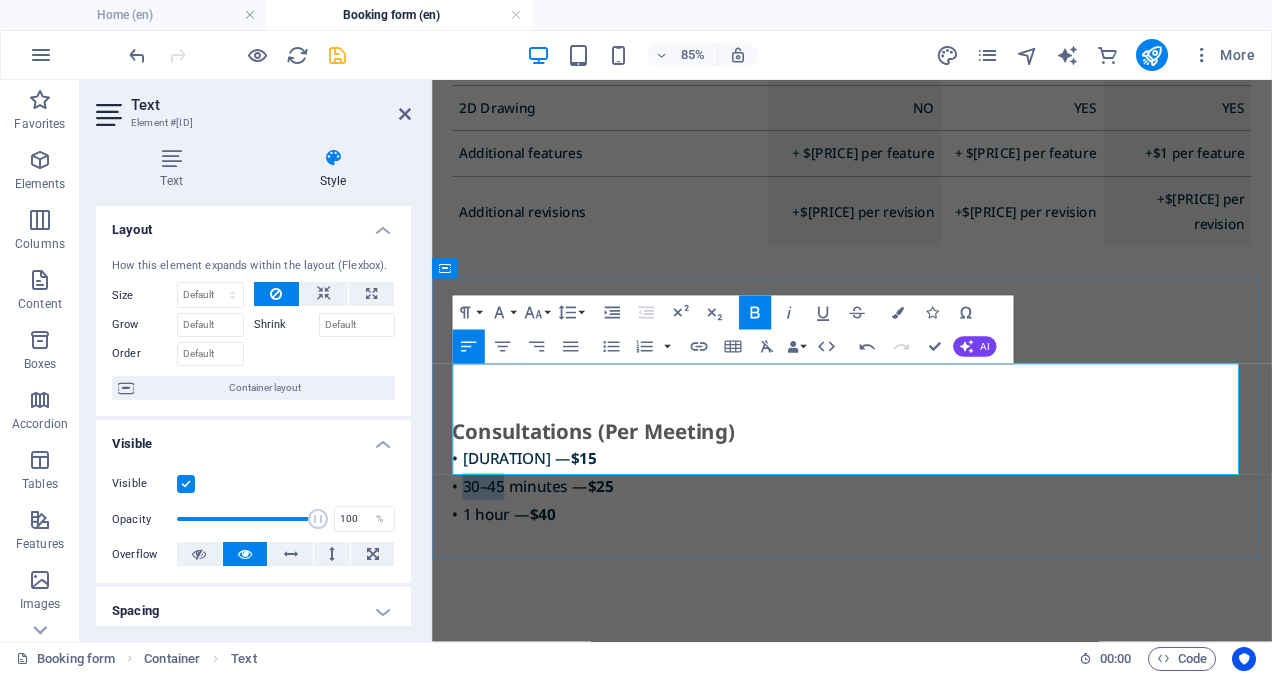 drag, startPoint x: 513, startPoint y: 497, endPoint x: 471, endPoint y: 499, distance: 42.047592 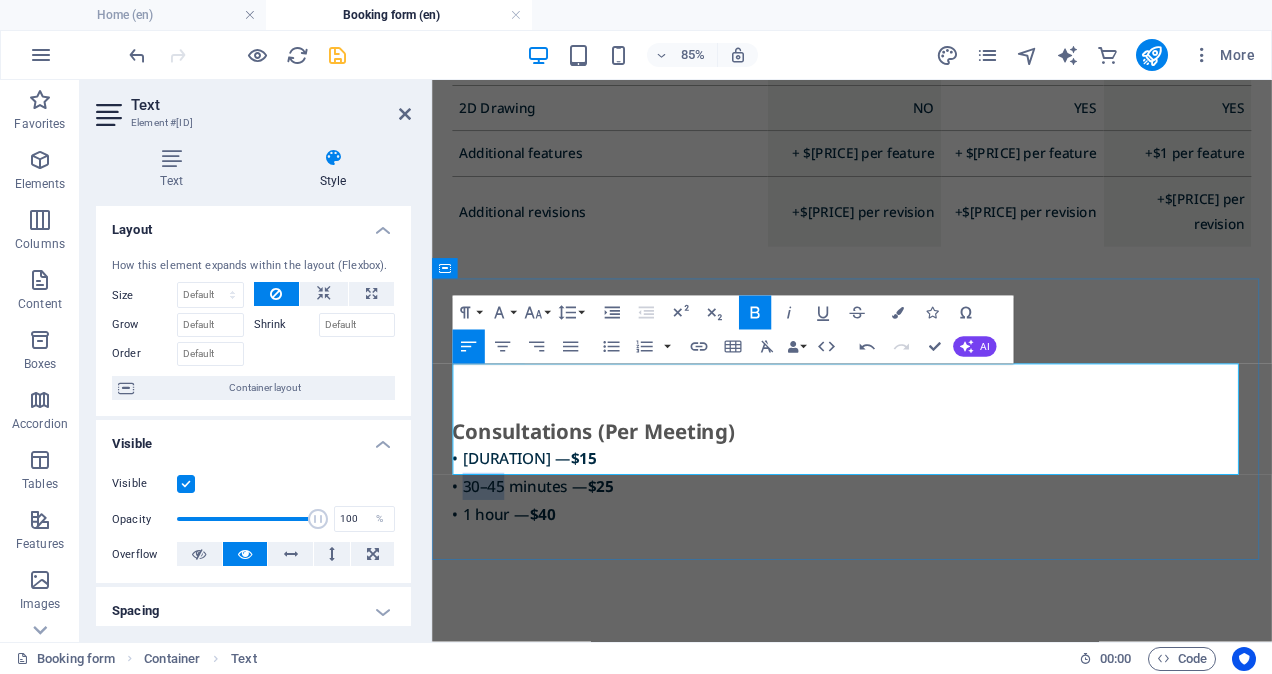 click on "• [DURATION] —  [PRICE] • [DURATION] —  [PRICE] • [DURATION] —  [PRICE]" at bounding box center (926, 558) 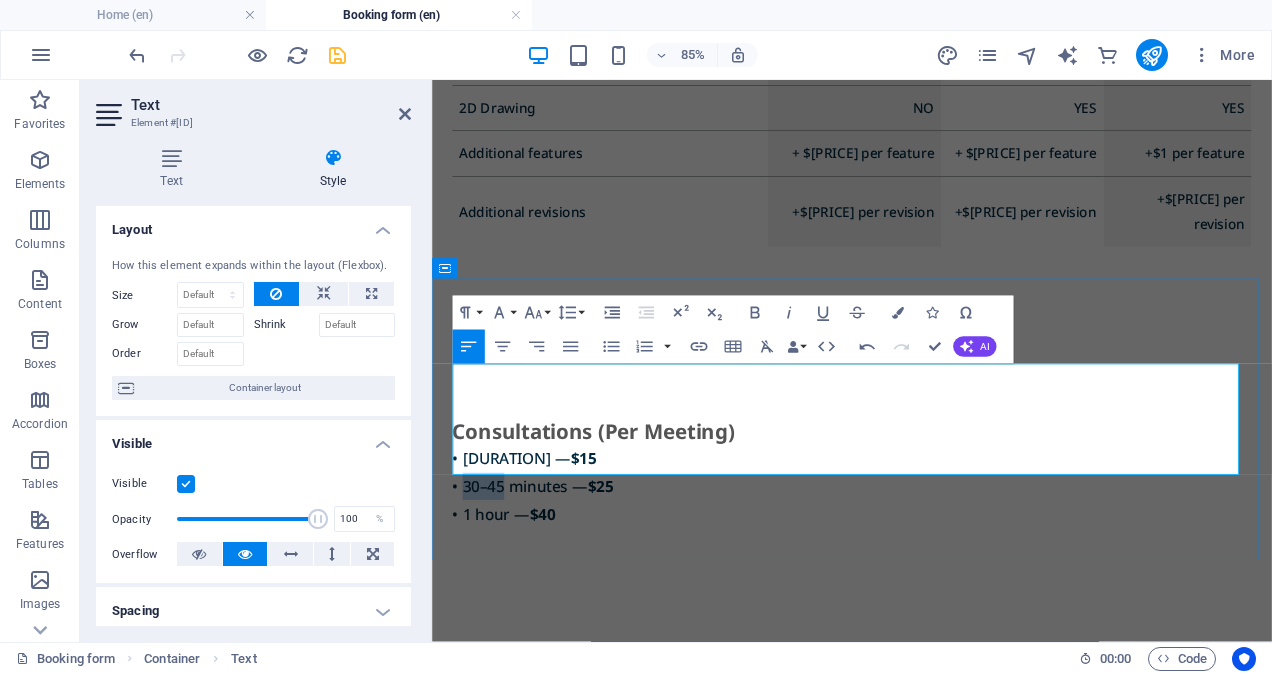 type 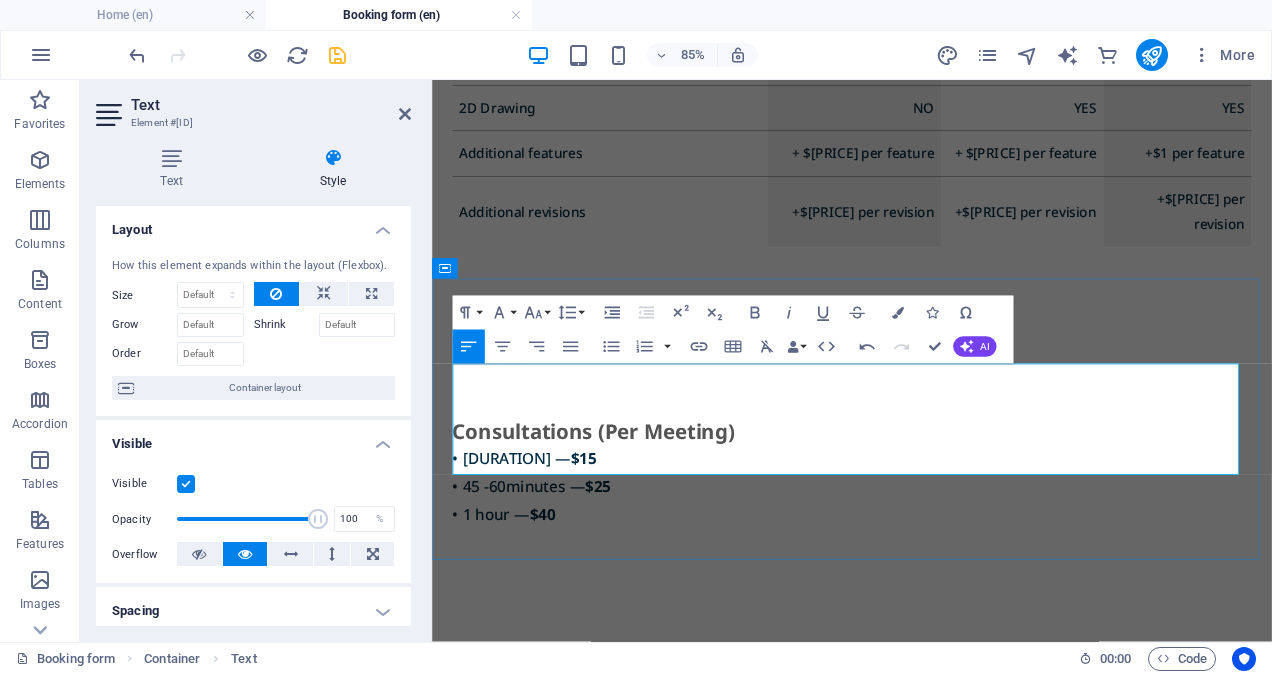 click on "$25" at bounding box center [627, 559] 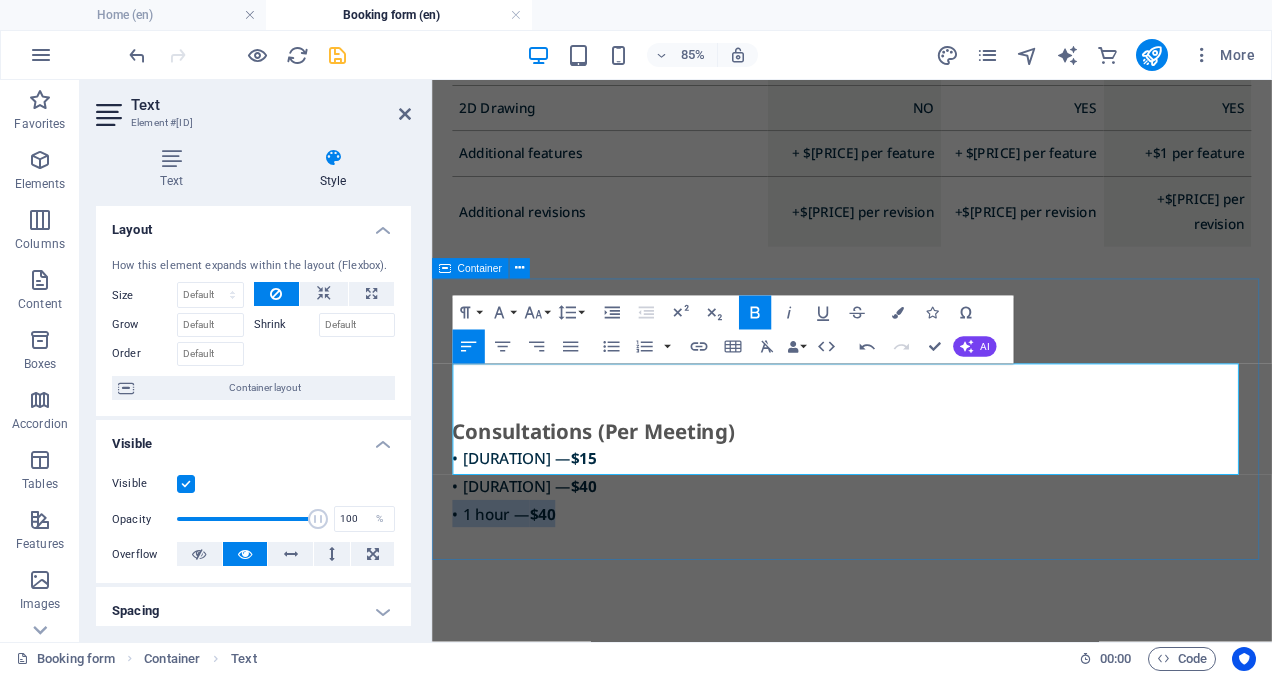 drag, startPoint x: 604, startPoint y: 524, endPoint x: 438, endPoint y: 527, distance: 166.0271 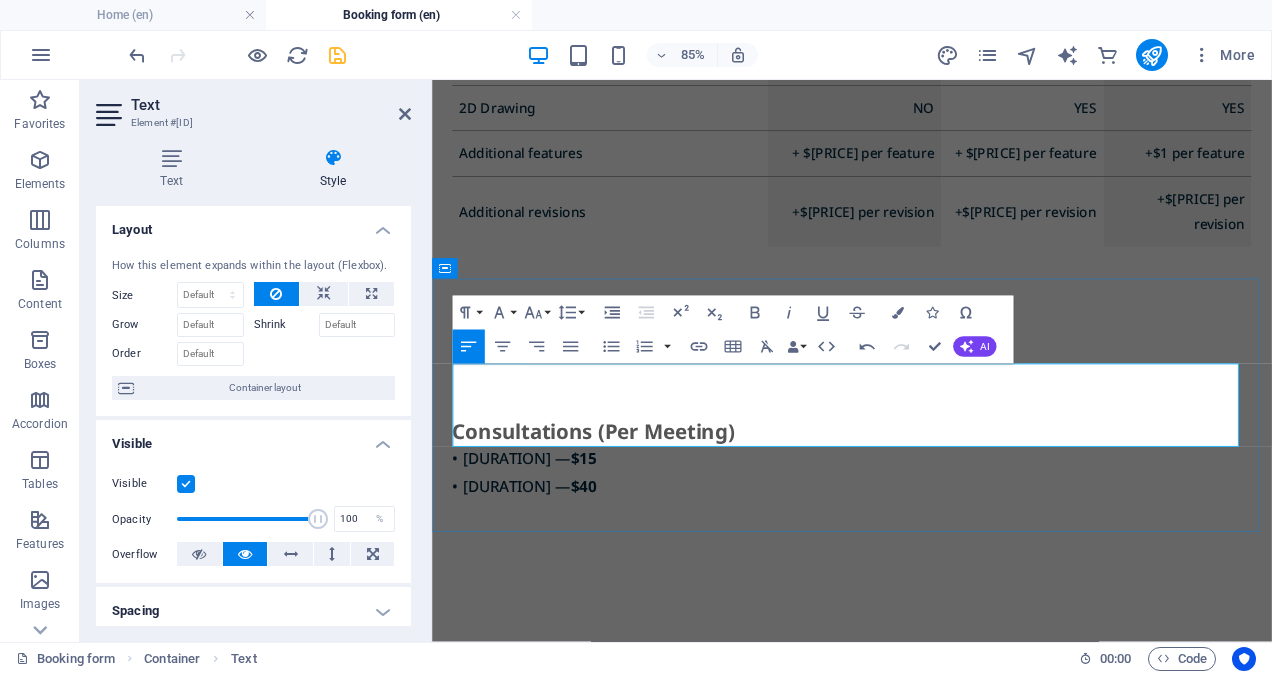 click on "• 15 minutes —  $15 • 45 - 60minutes —  $40" at bounding box center [926, 542] 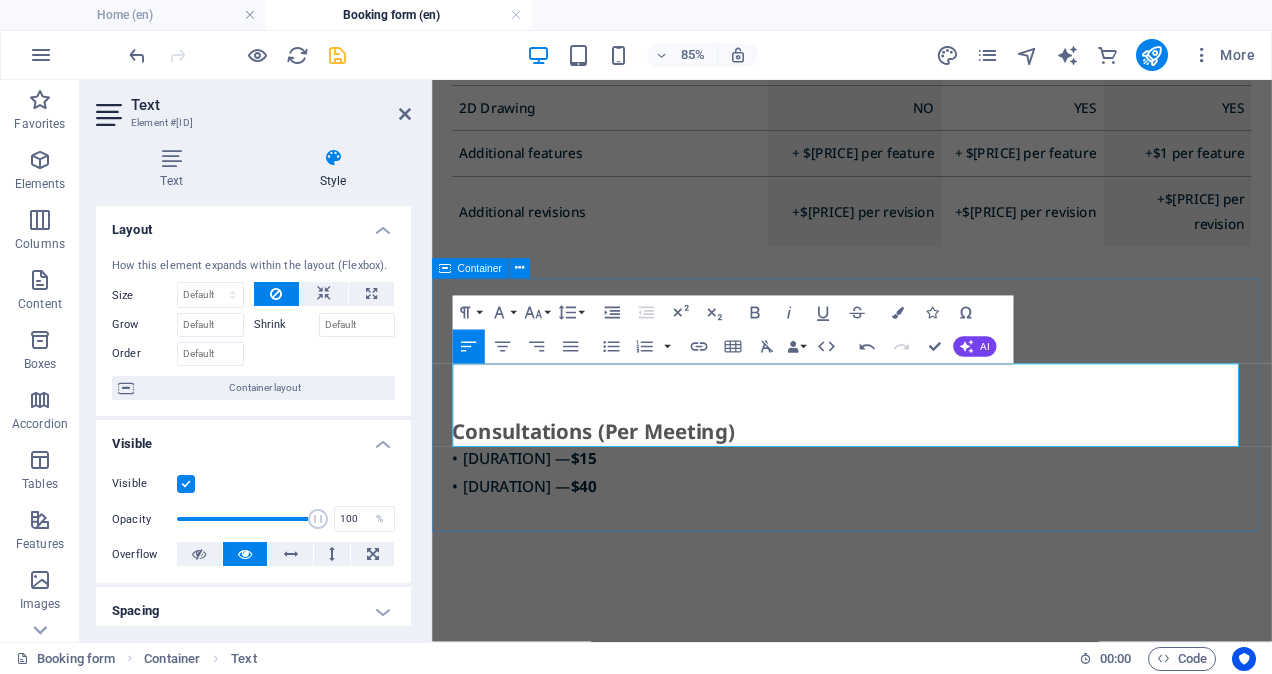 click on "Consultations (Per Meeting) • [DURATION] —  [PRICE] • [DURATION] —  [PRICE]" at bounding box center [926, 526] 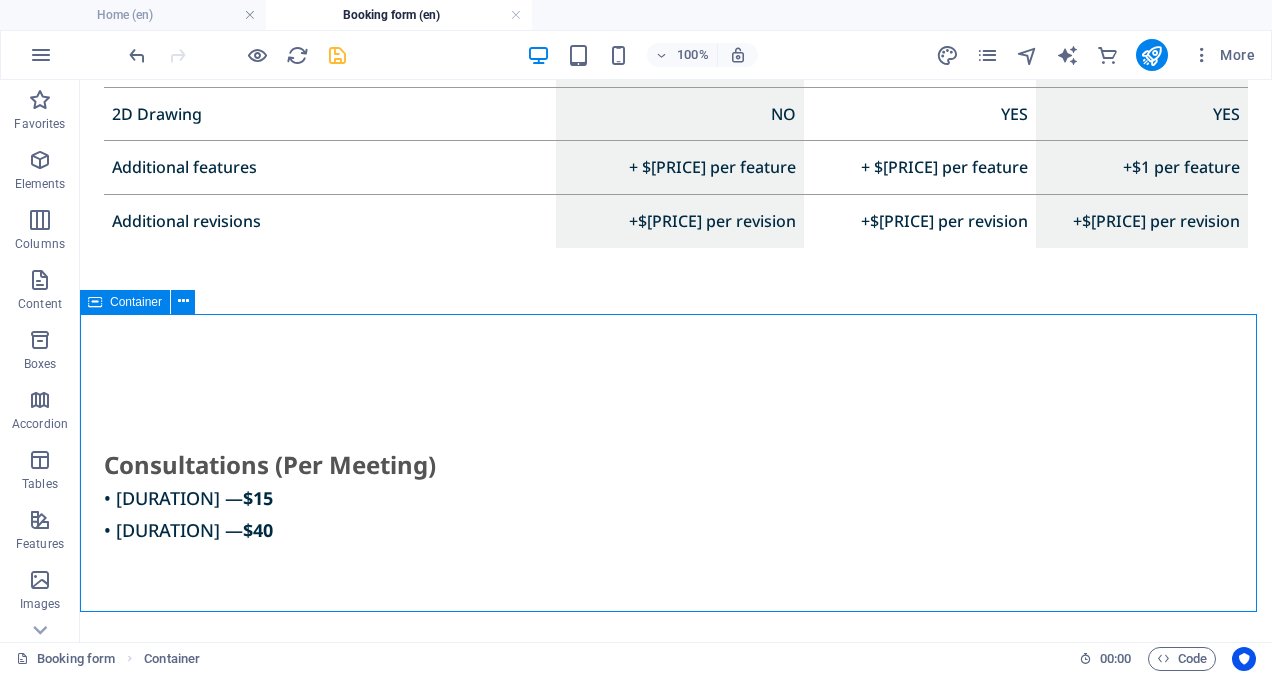 click on "Container" at bounding box center (125, 302) 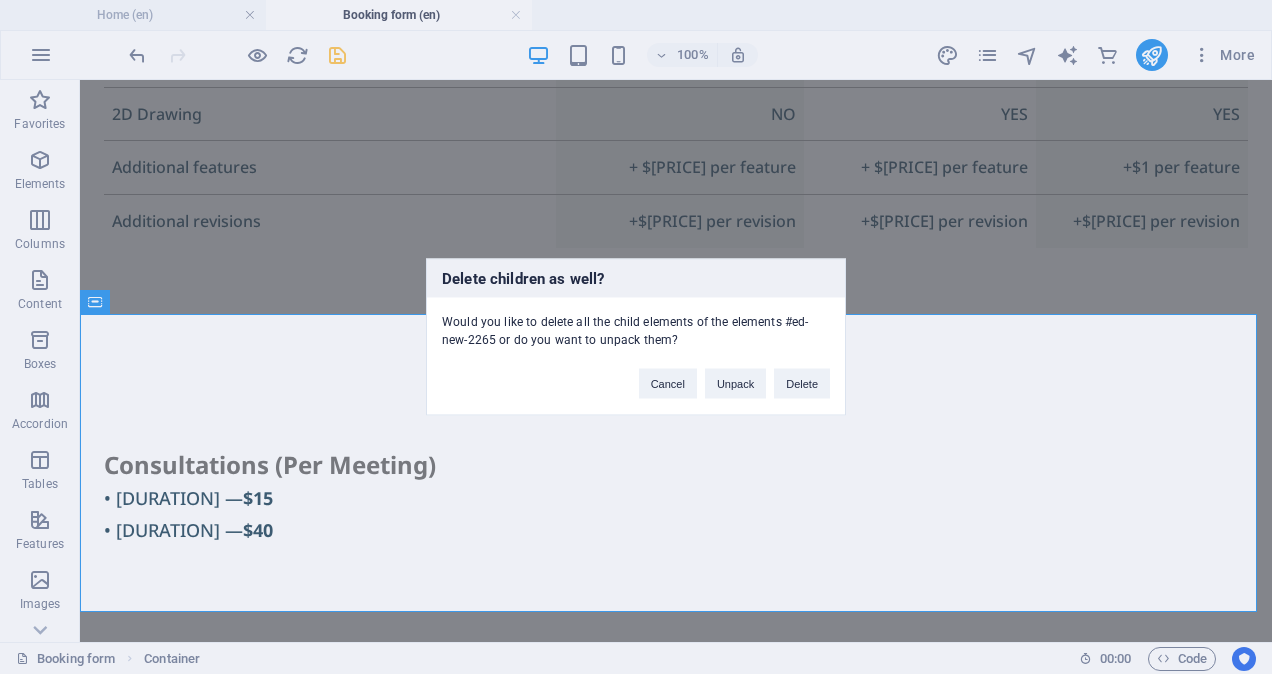click on "Cancel Unpack Delete" at bounding box center [734, 374] 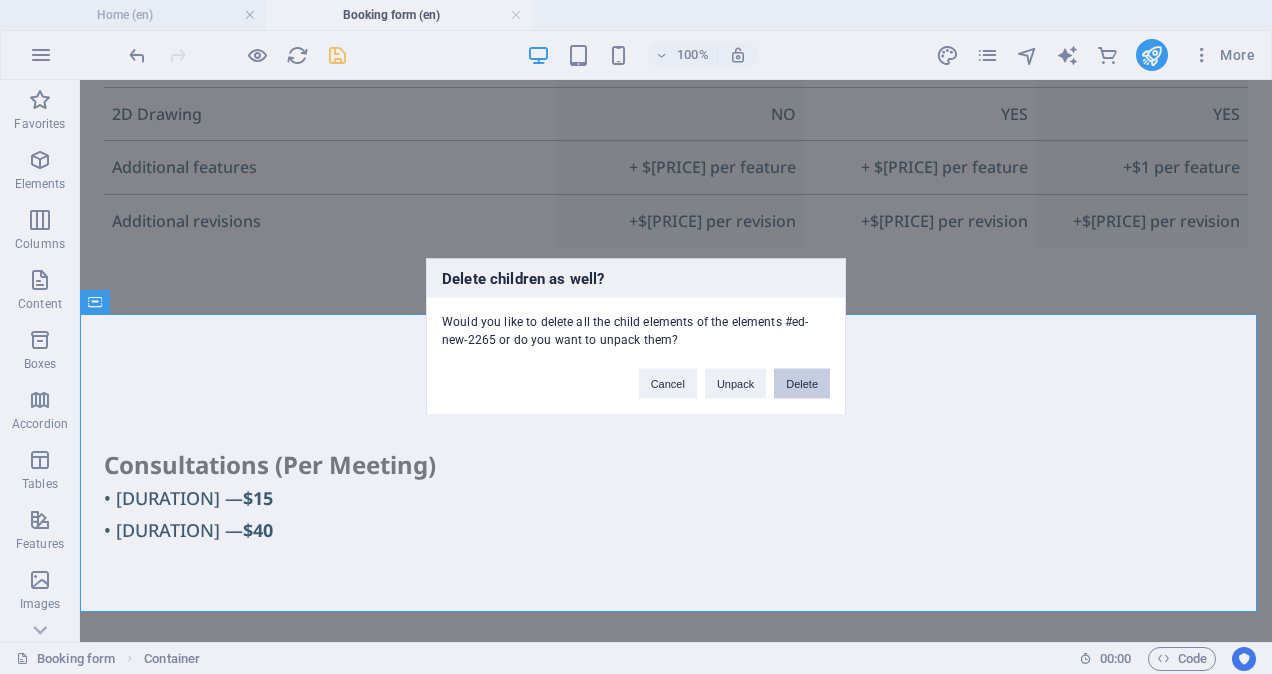 click on "Delete" at bounding box center (802, 384) 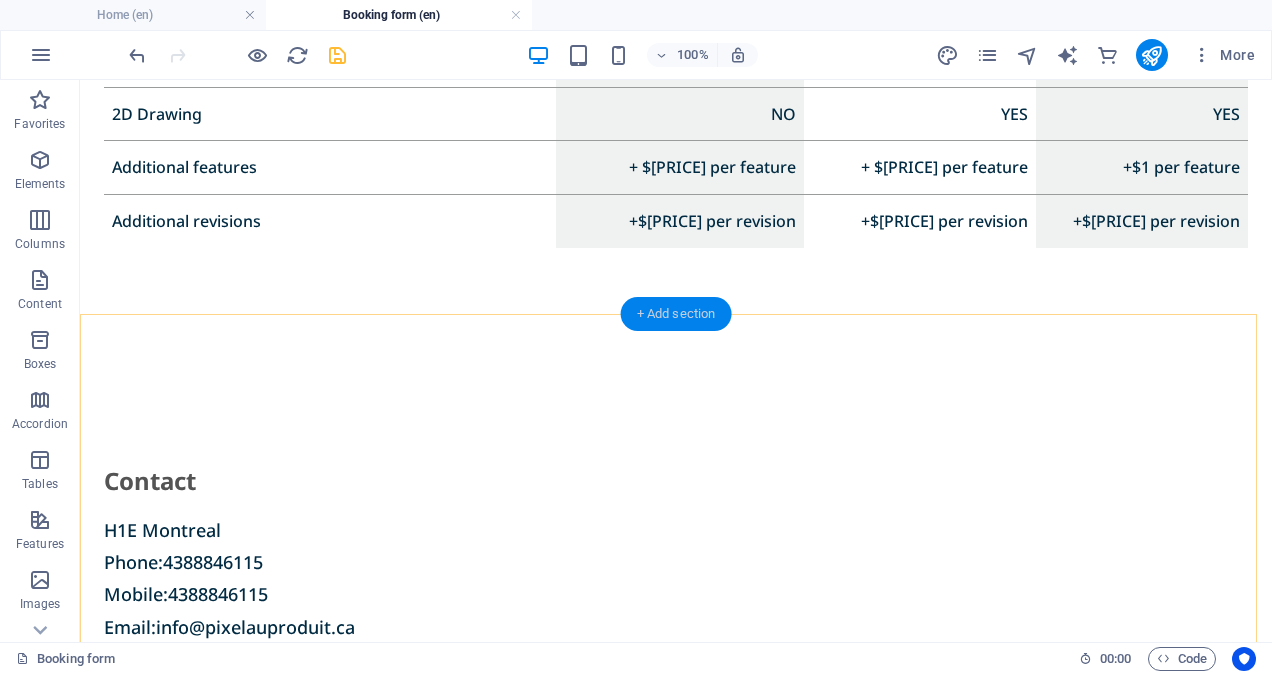 click on "+ Add section" at bounding box center [676, 314] 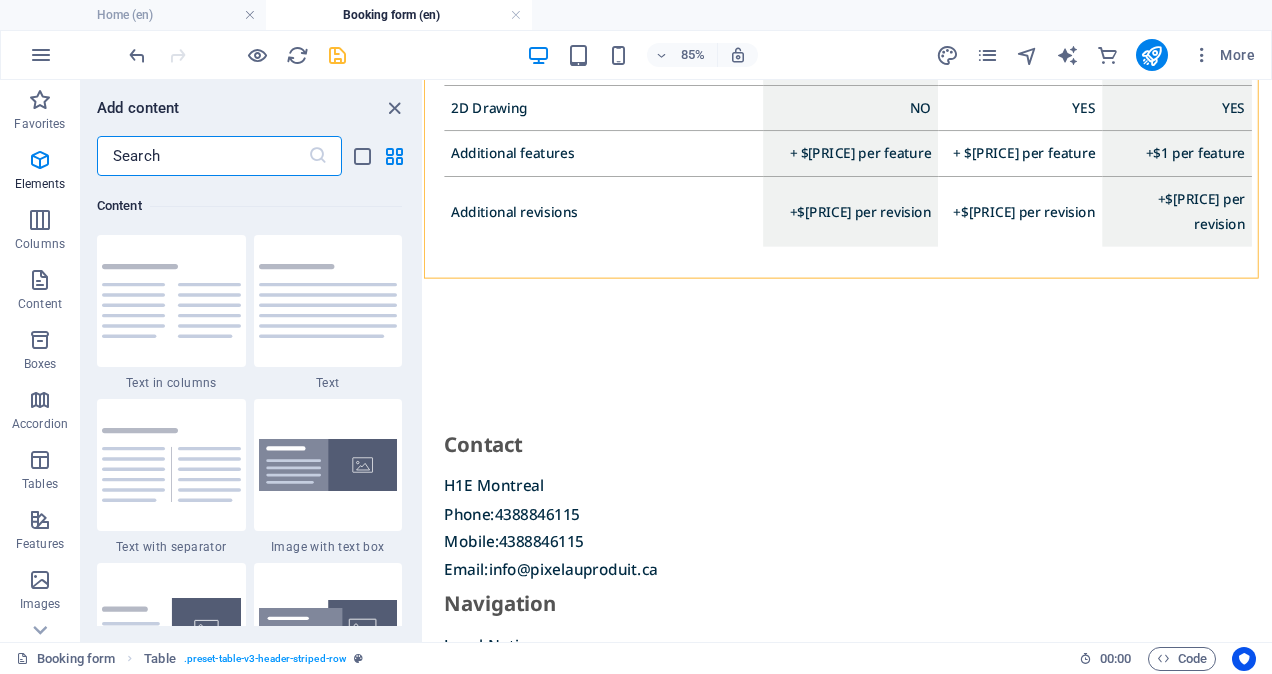 scroll, scrollTop: 3499, scrollLeft: 0, axis: vertical 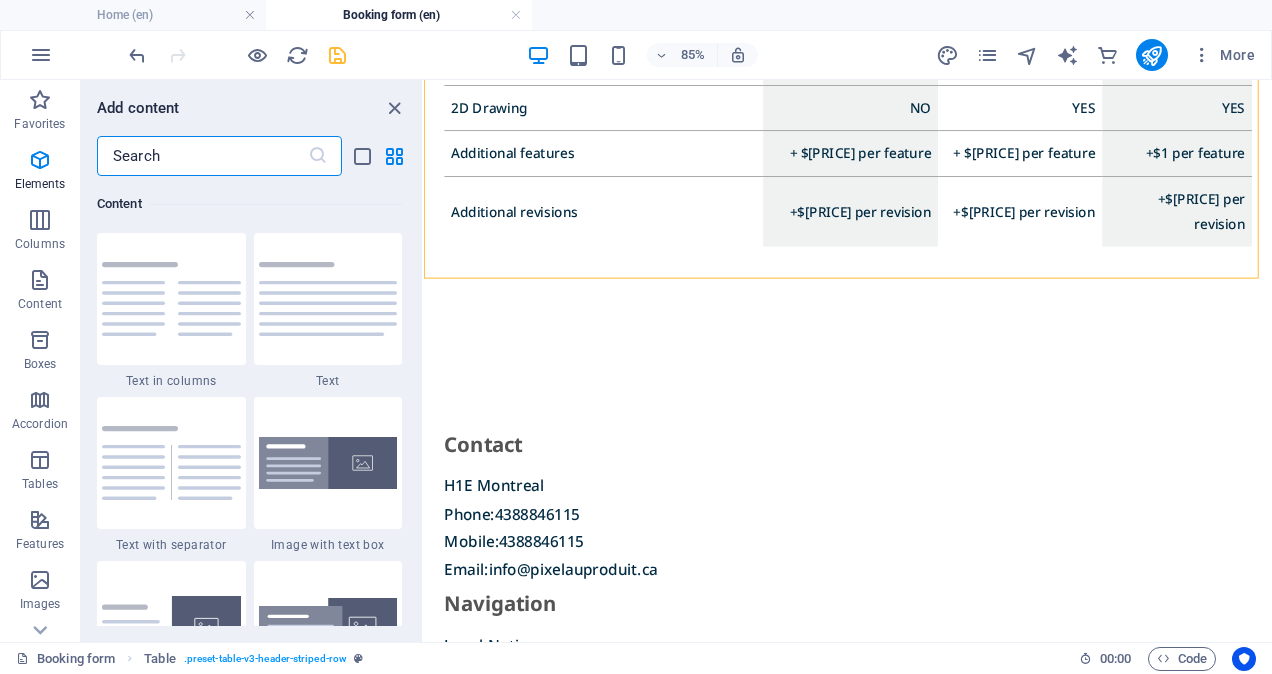 click at bounding box center (202, 156) 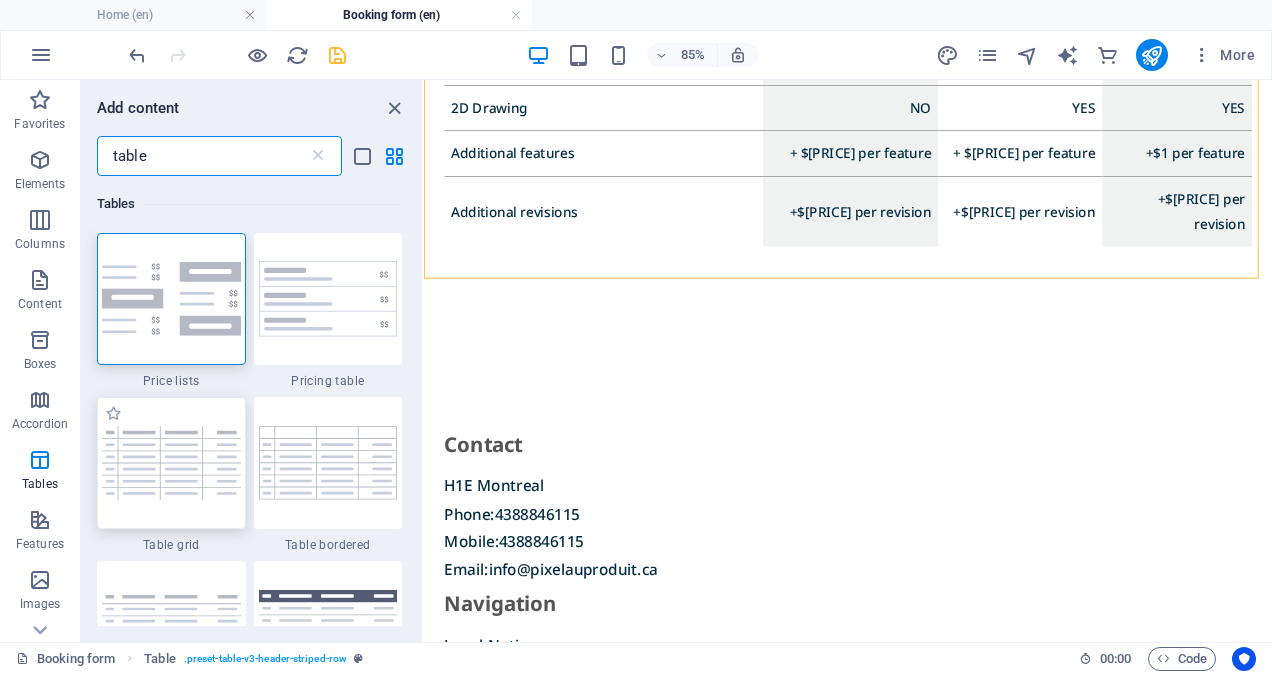 scroll, scrollTop: 317, scrollLeft: 0, axis: vertical 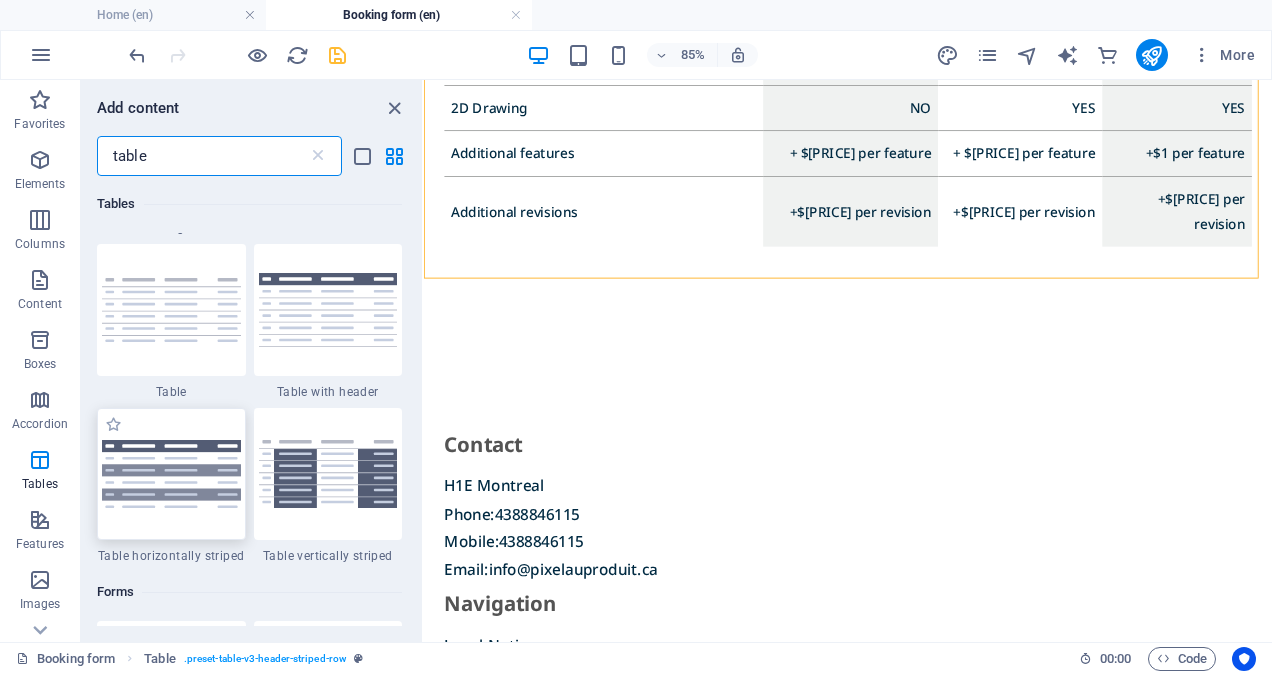 type on "table" 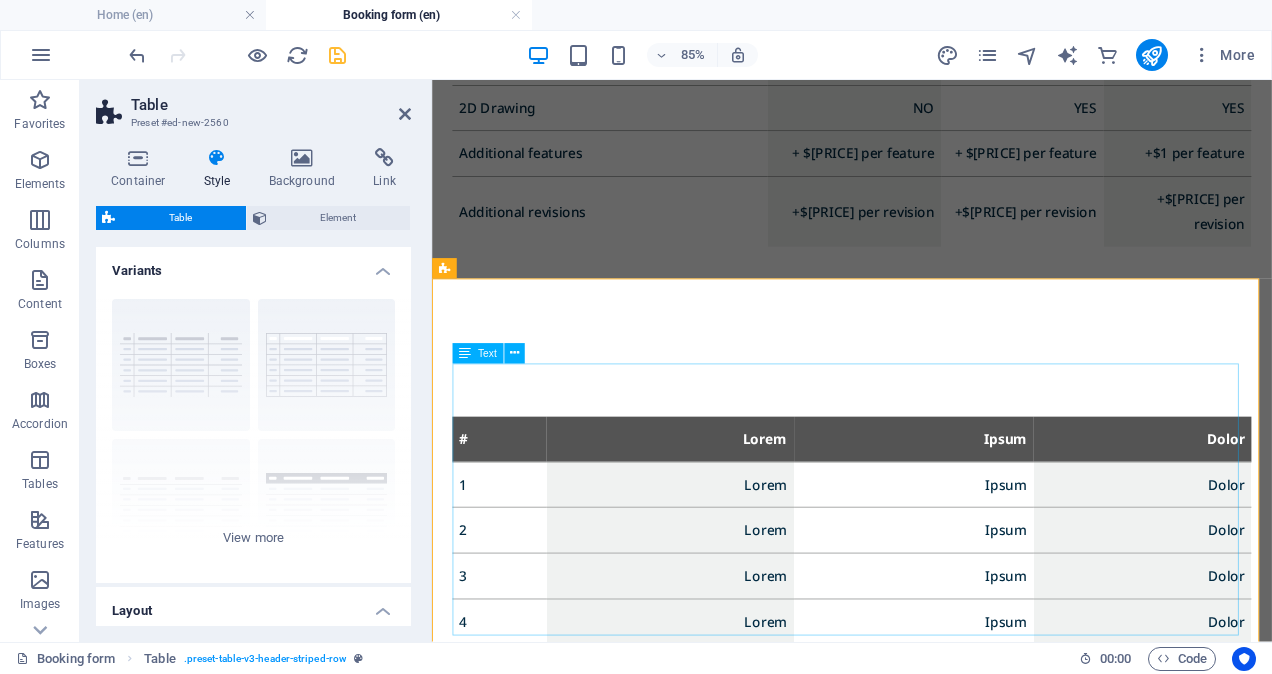 click on "# Lorem Ipsum Dolor 1 Lorem  Ipsum Dolor 2 Lorem Ipsum Dolor 3 Lorem Ipsum Dolor 4 Lorem Ipsum Dolor 5 Lorem Ipsum Dolor" at bounding box center (926, 638) 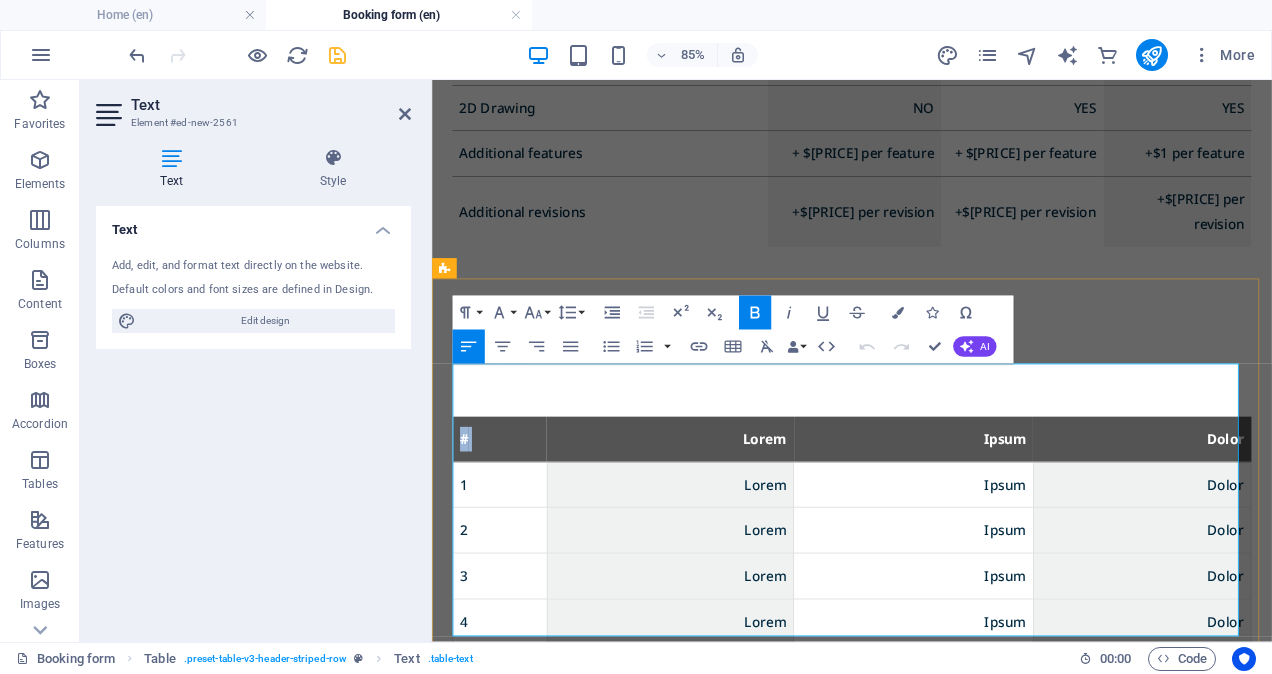 type 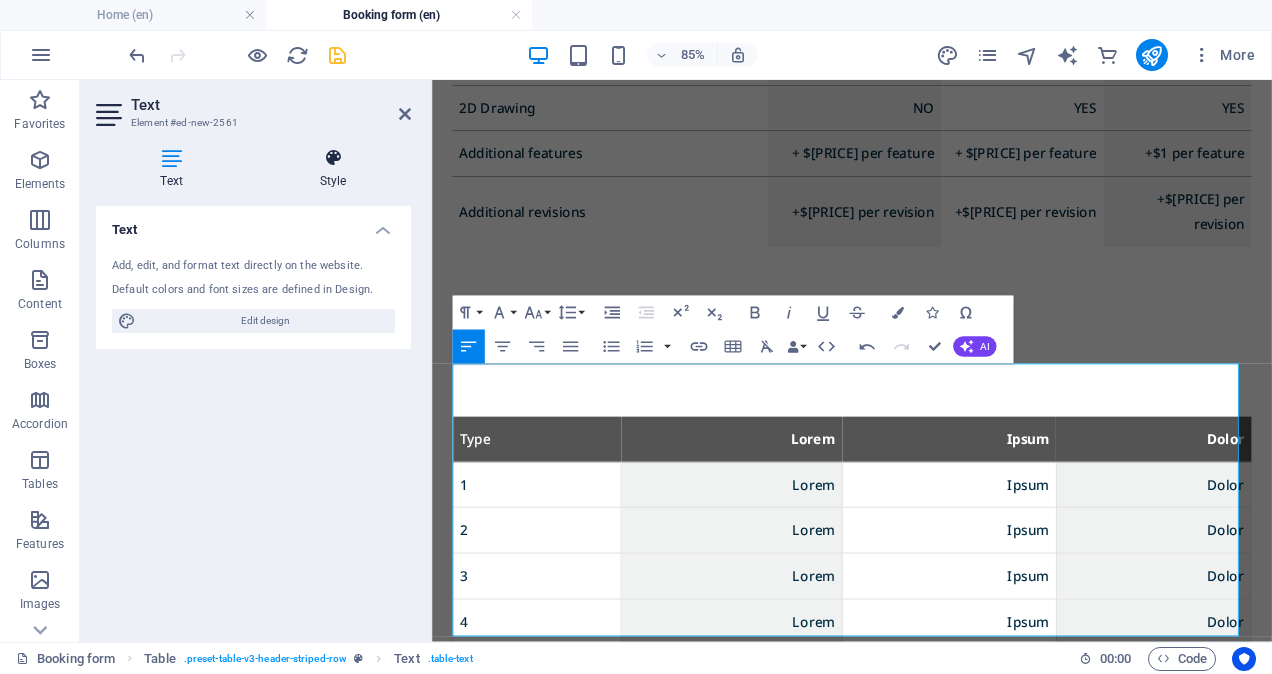click on "Style" at bounding box center (333, 169) 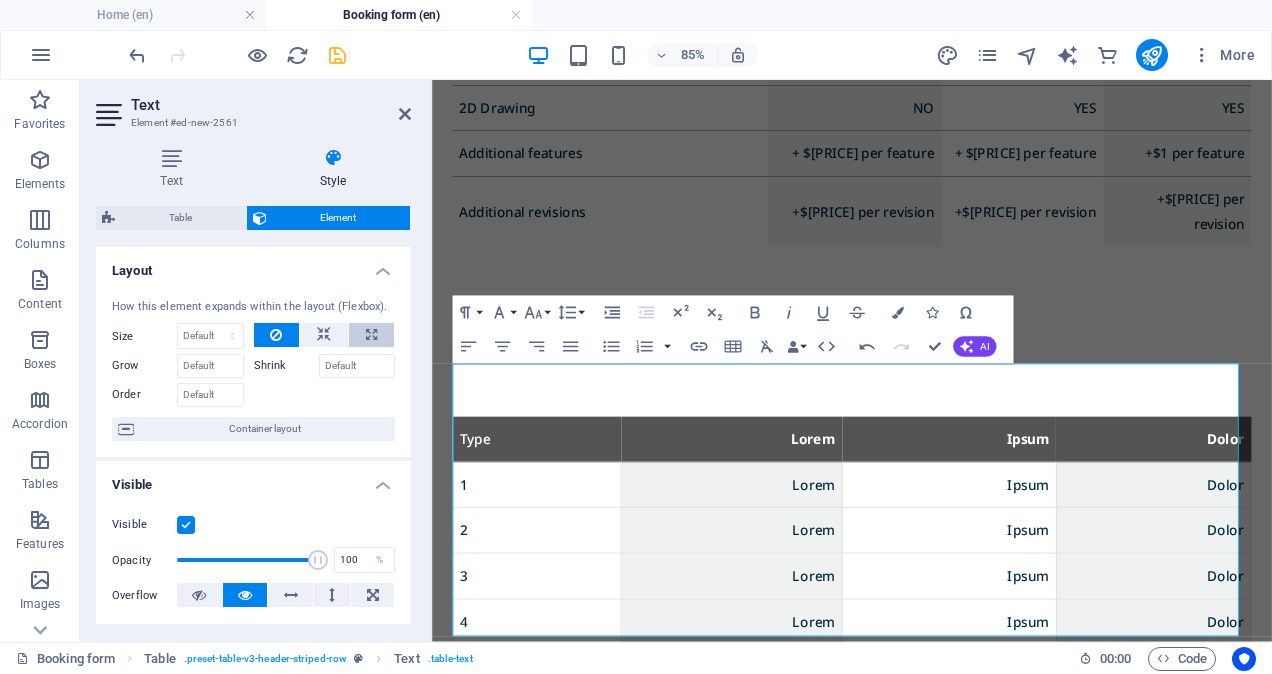 click at bounding box center [371, 335] 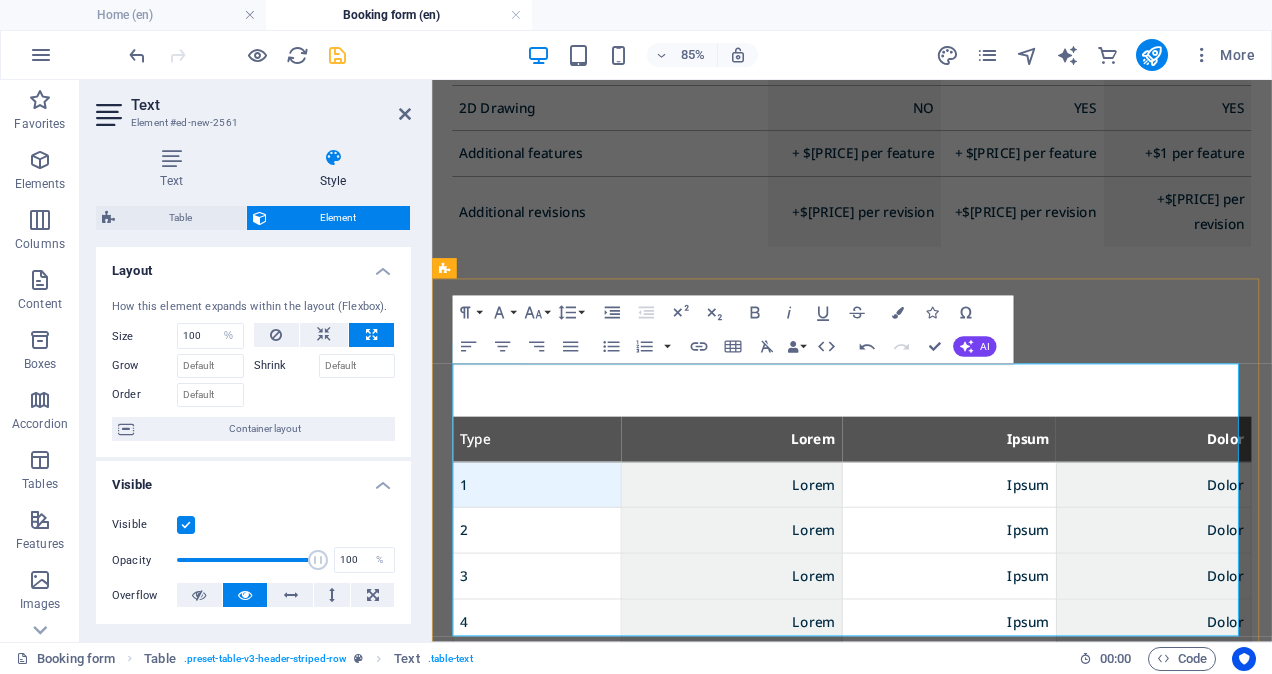 click on "1" at bounding box center (556, 557) 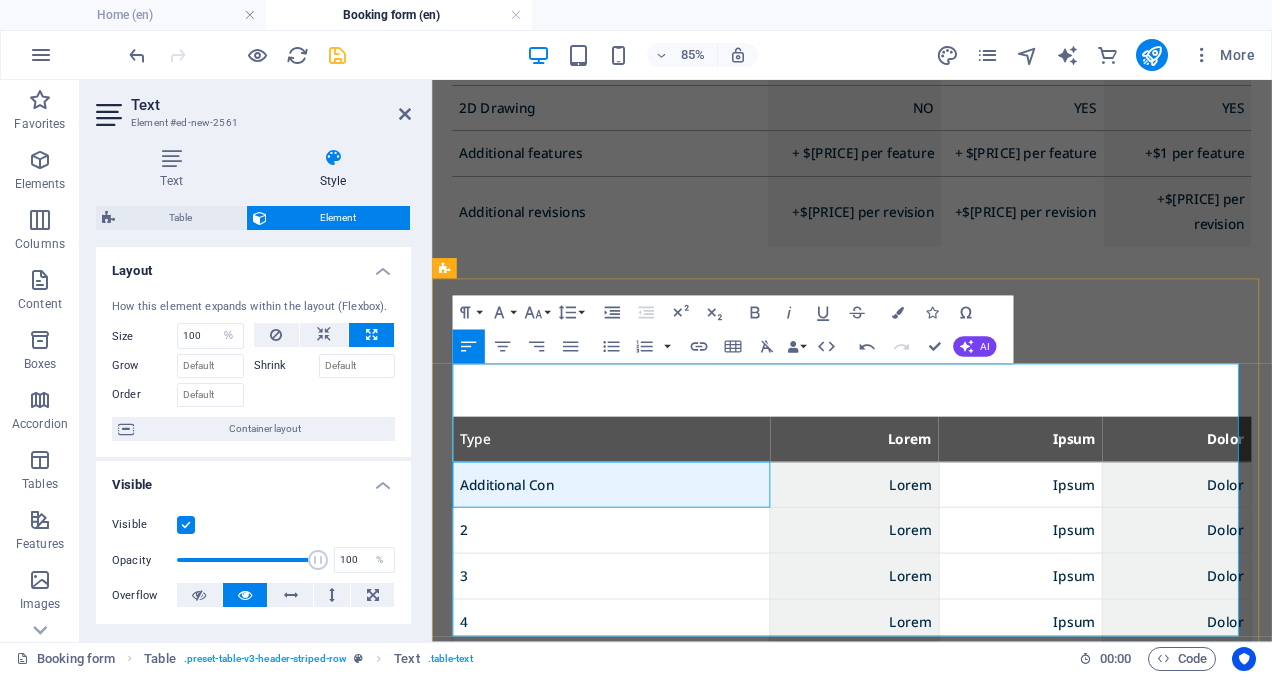 click on "Additional Con" at bounding box center (643, 557) 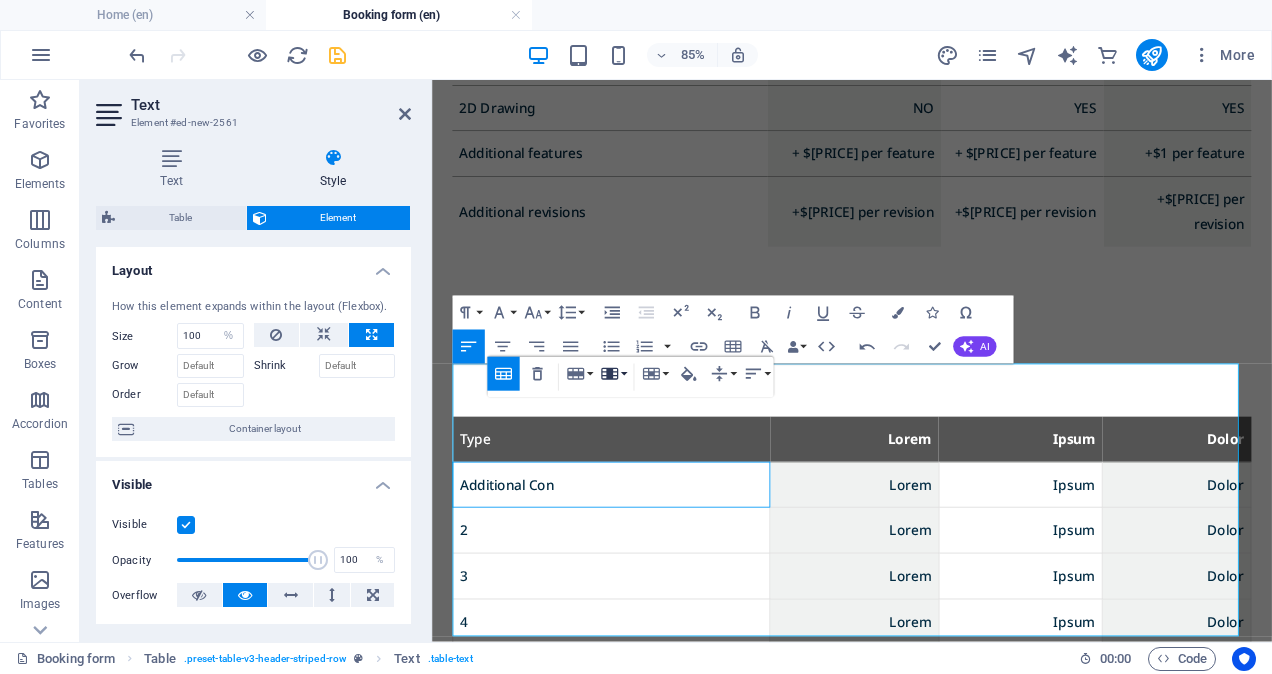 click 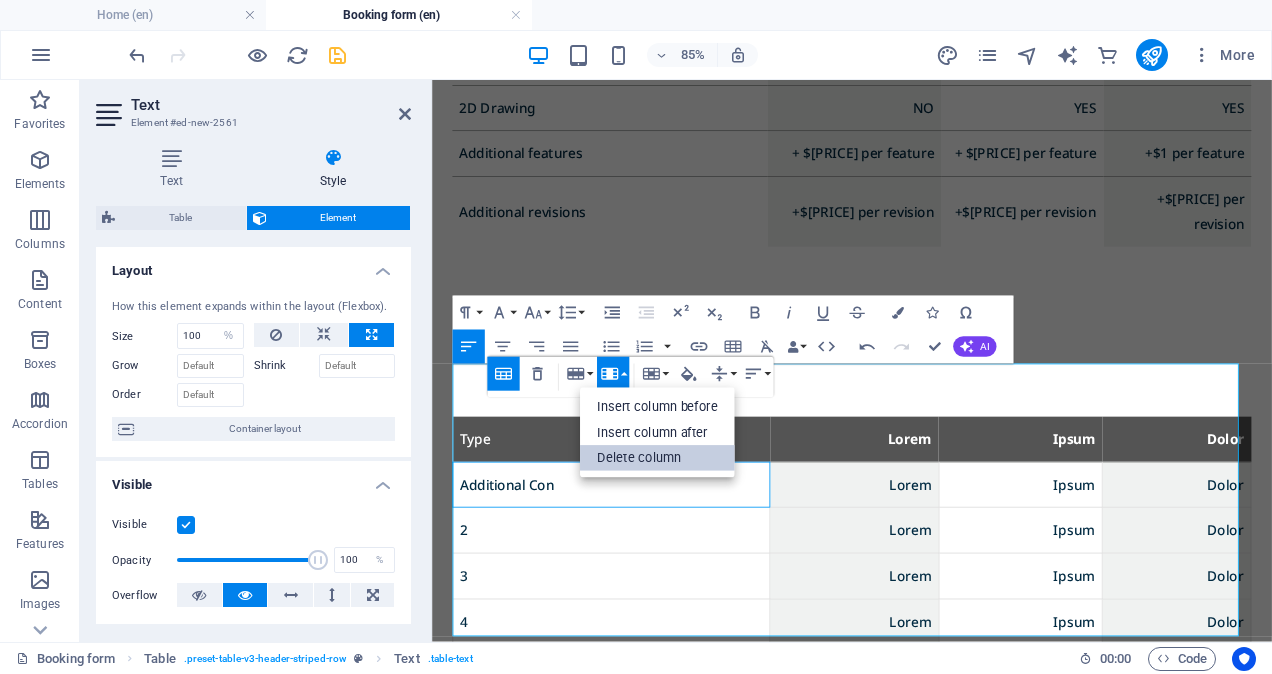 click on "Delete column" at bounding box center [657, 459] 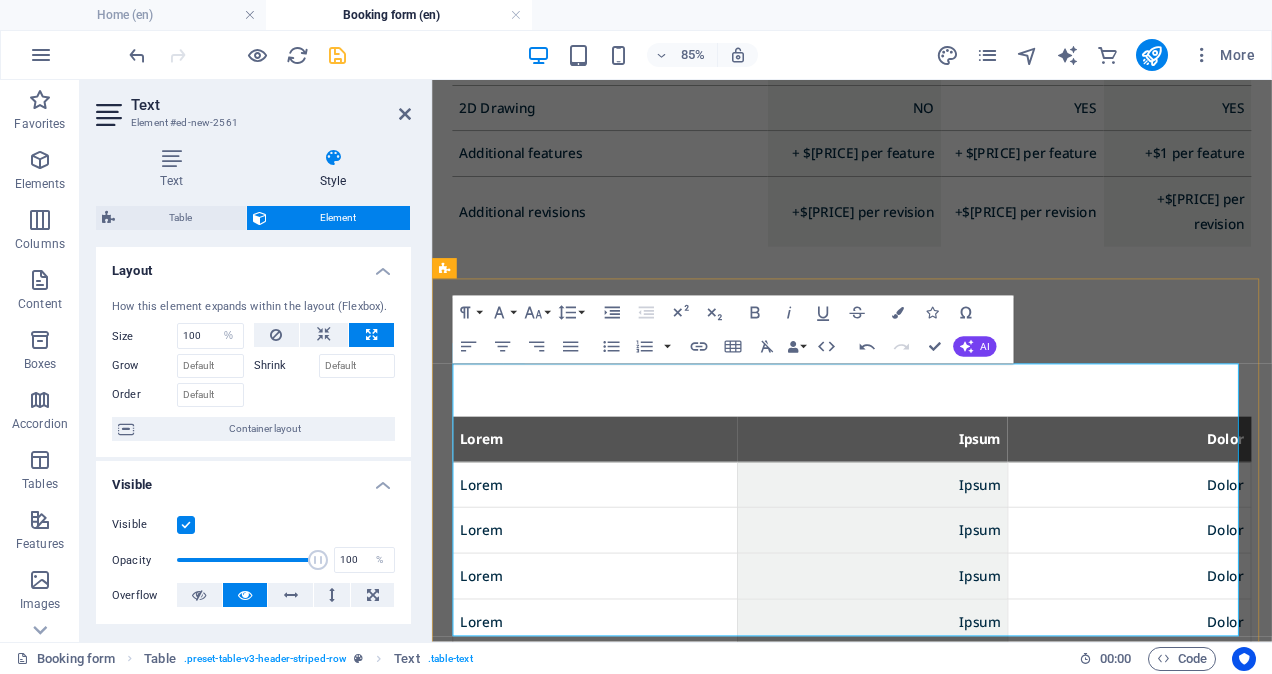 click on "Lorem" at bounding box center [624, 503] 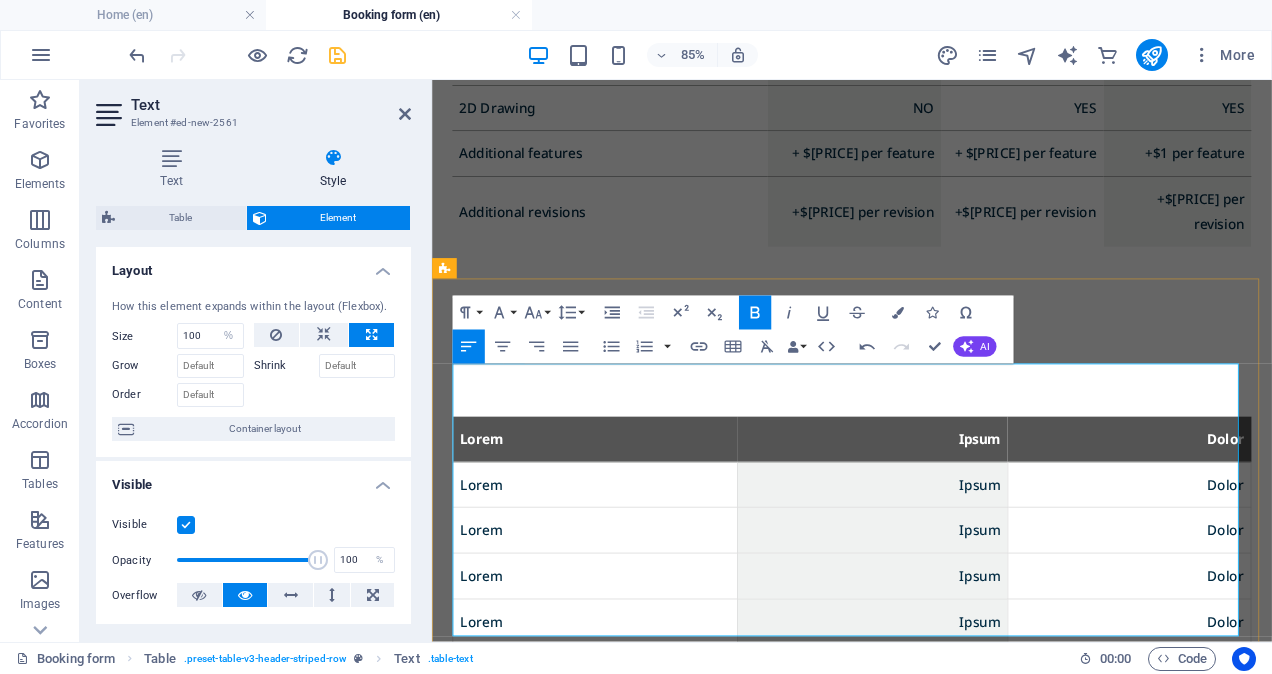 click on "Lorem" at bounding box center (624, 503) 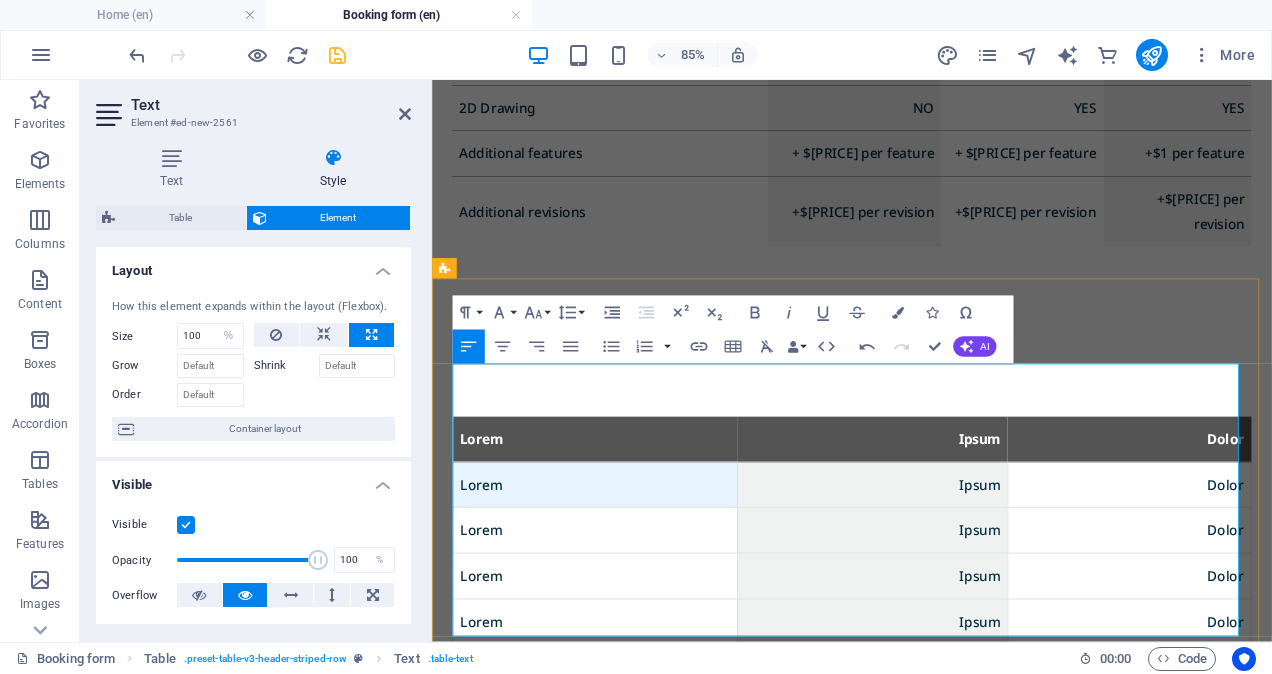 click on "Lorem" at bounding box center (624, 557) 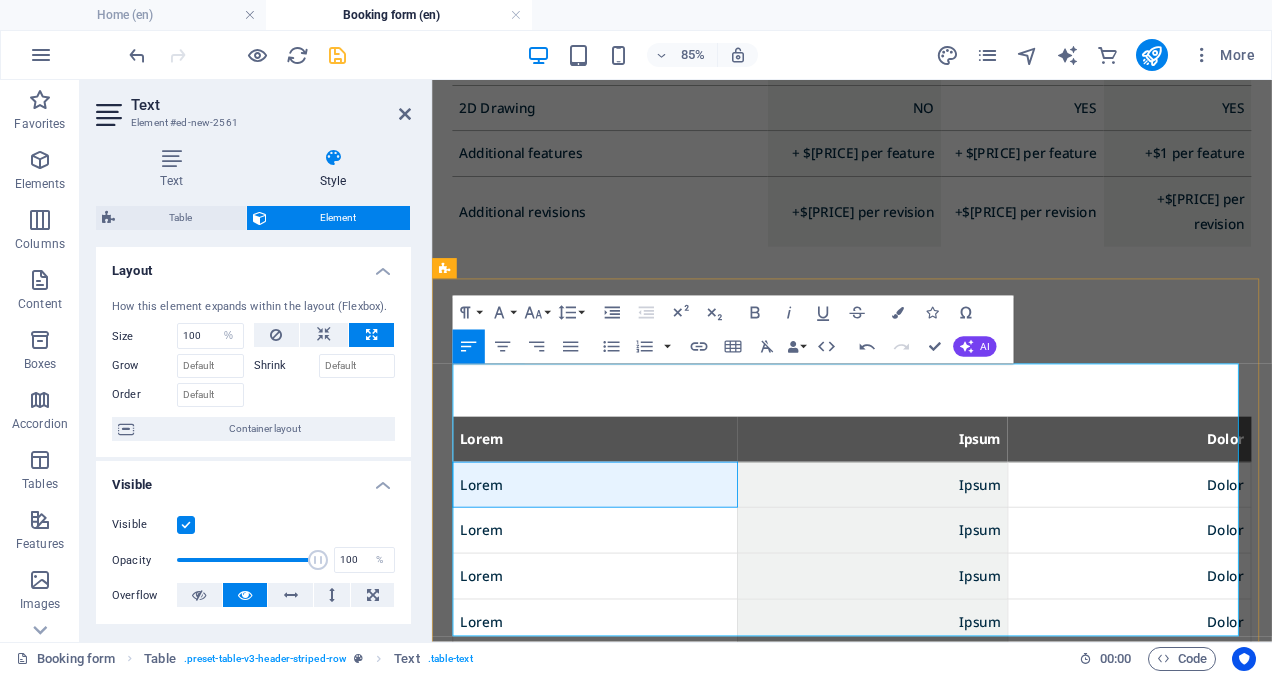 click on "Lorem" at bounding box center [624, 557] 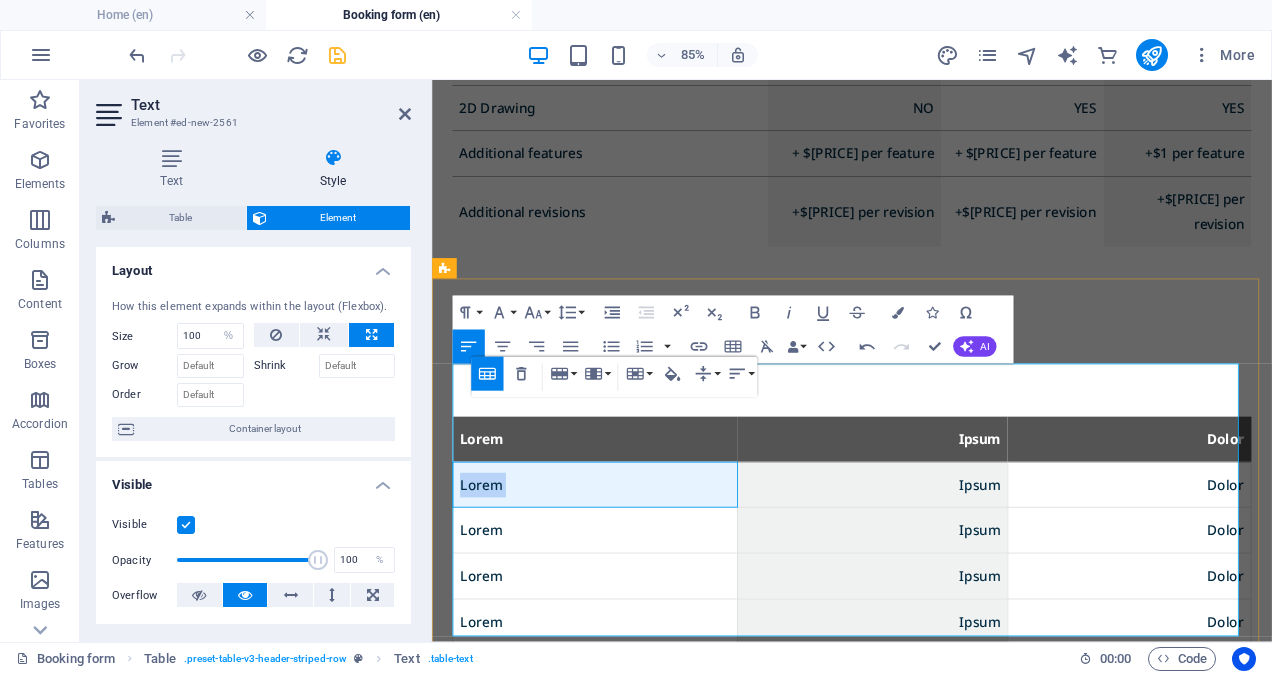 click on "Lorem" at bounding box center (624, 557) 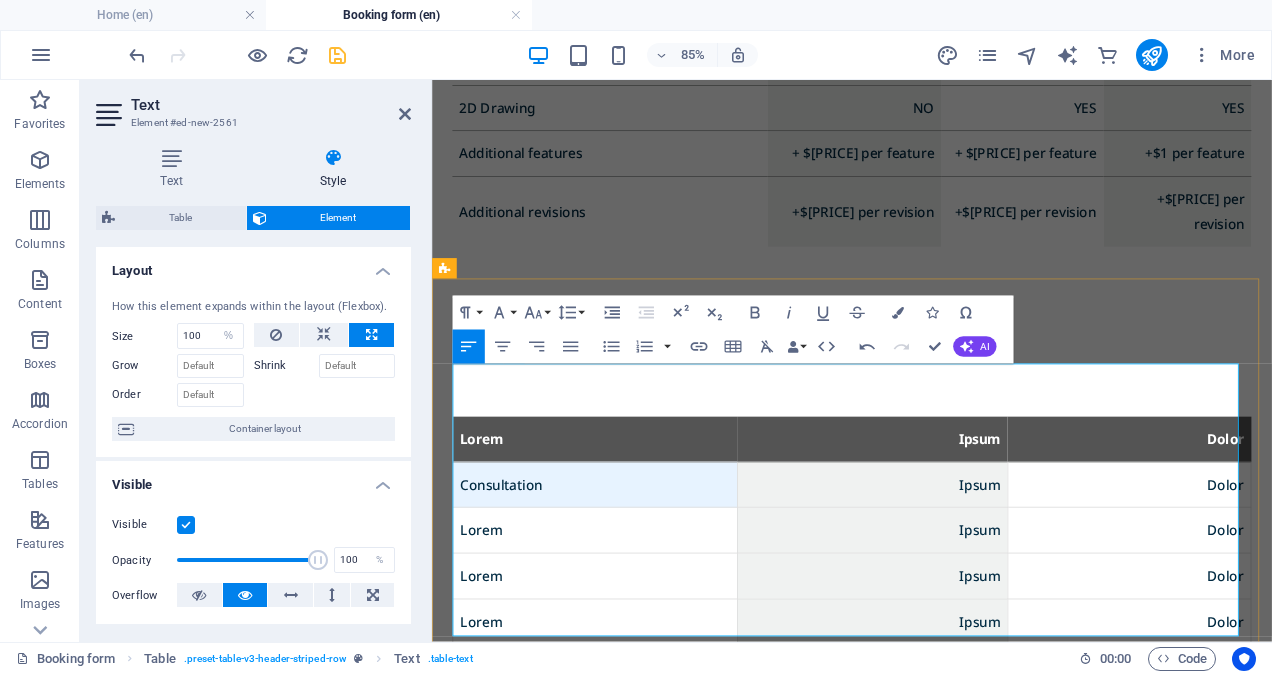 click on "Consultation" at bounding box center [624, 557] 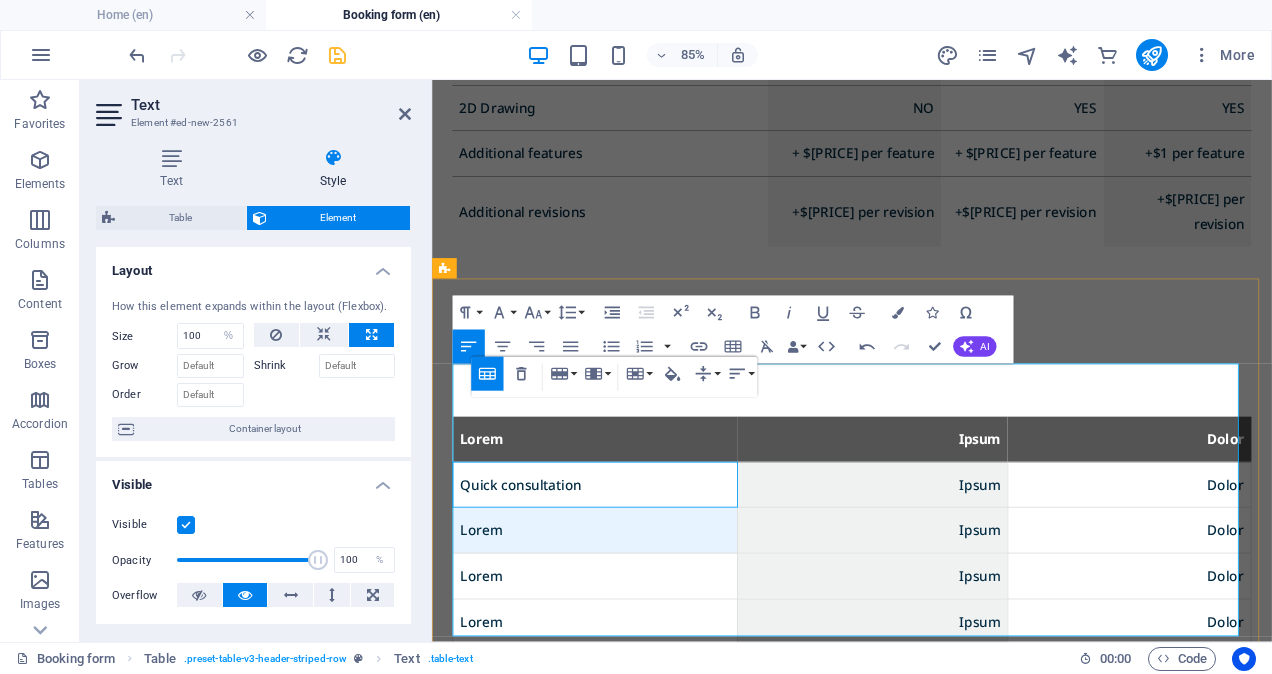 click on "Lorem" at bounding box center (624, 611) 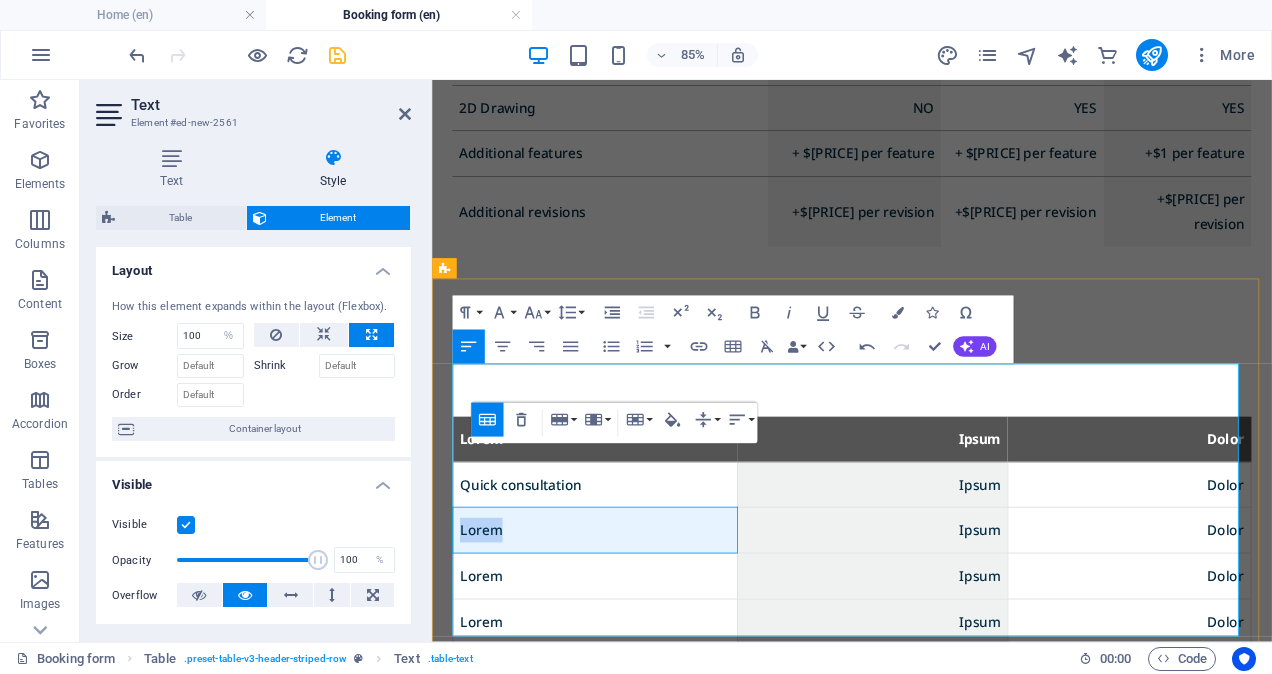 click on "Lorem" at bounding box center (624, 611) 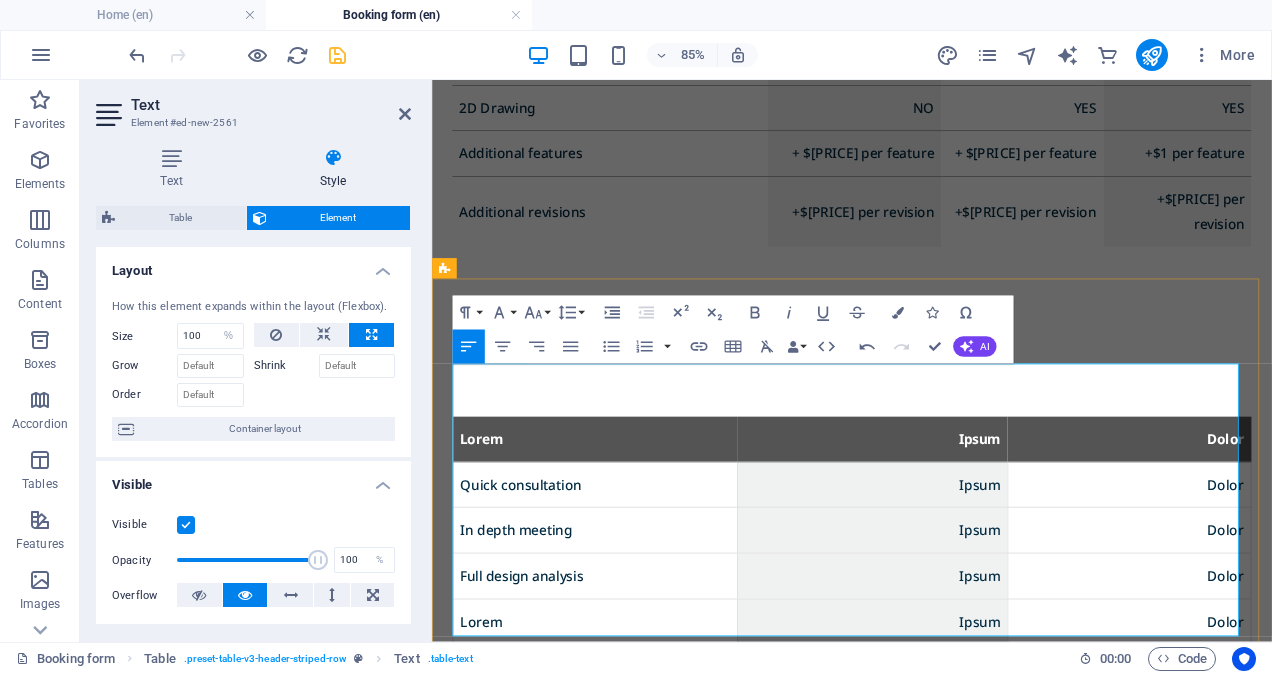 click on "Lorem" at bounding box center (624, 503) 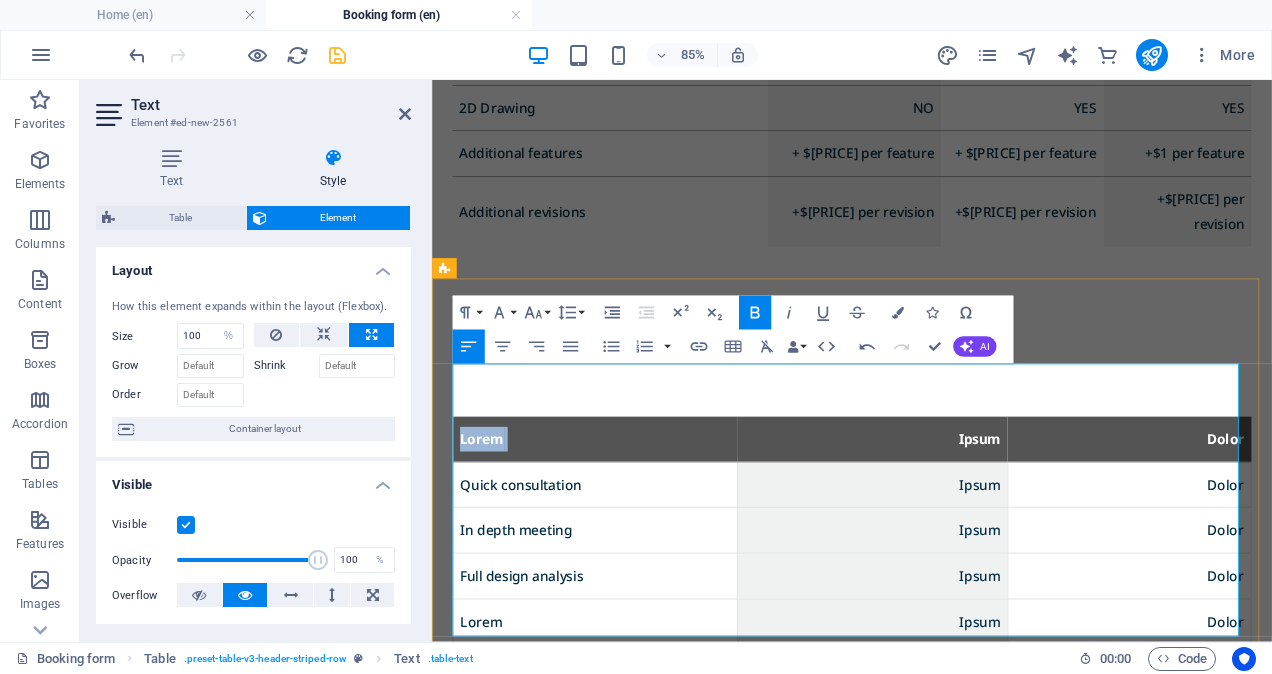 click on "Lorem" at bounding box center [624, 503] 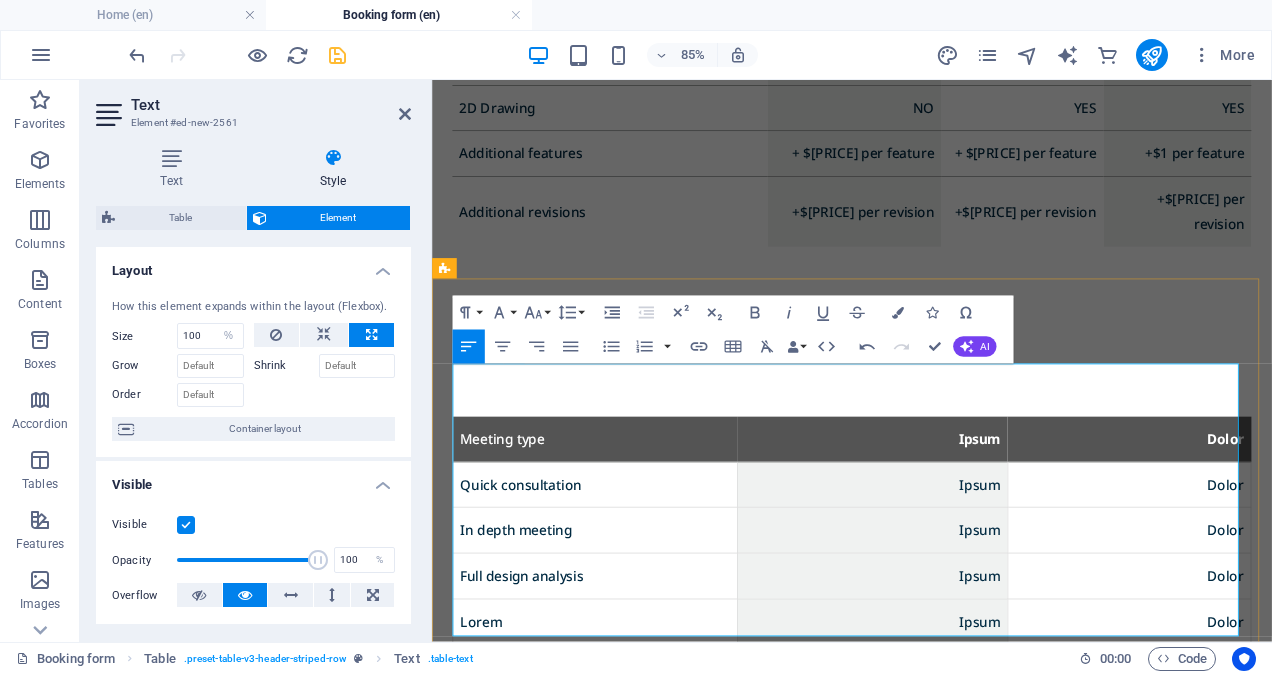 click on "Ipsum" at bounding box center (1076, 503) 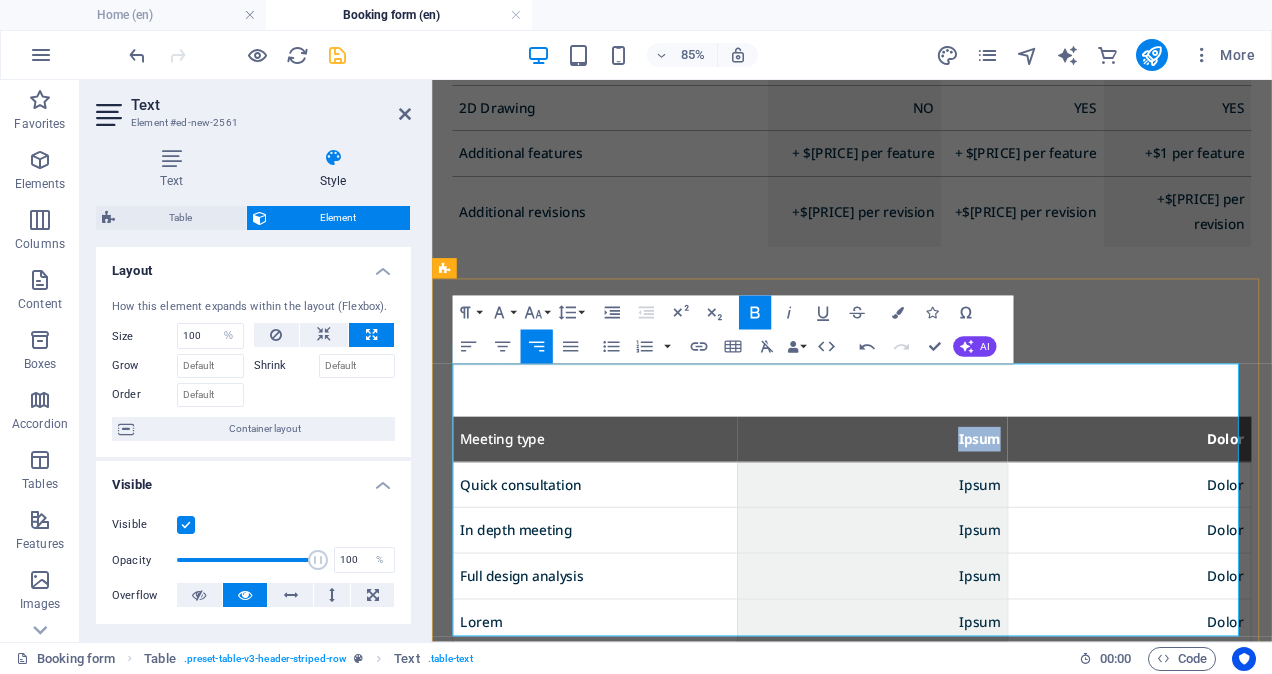 click on "Ipsum" at bounding box center (1076, 503) 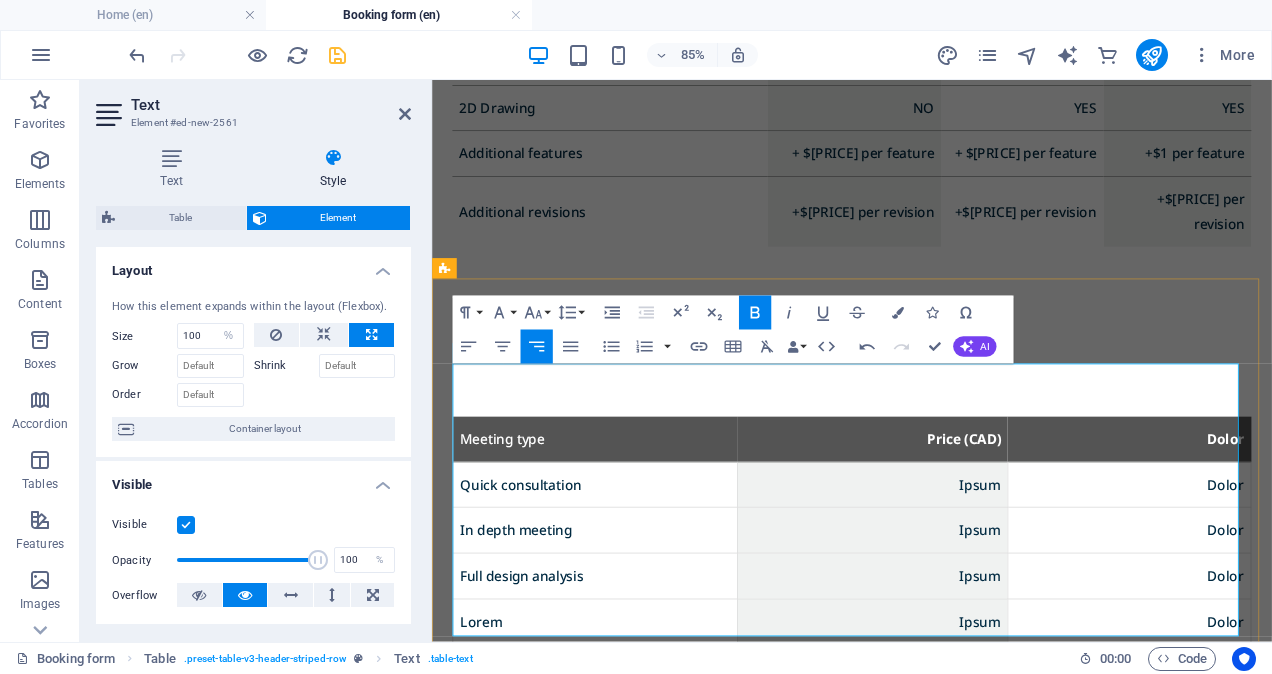 click on "Dolor" at bounding box center (1252, 503) 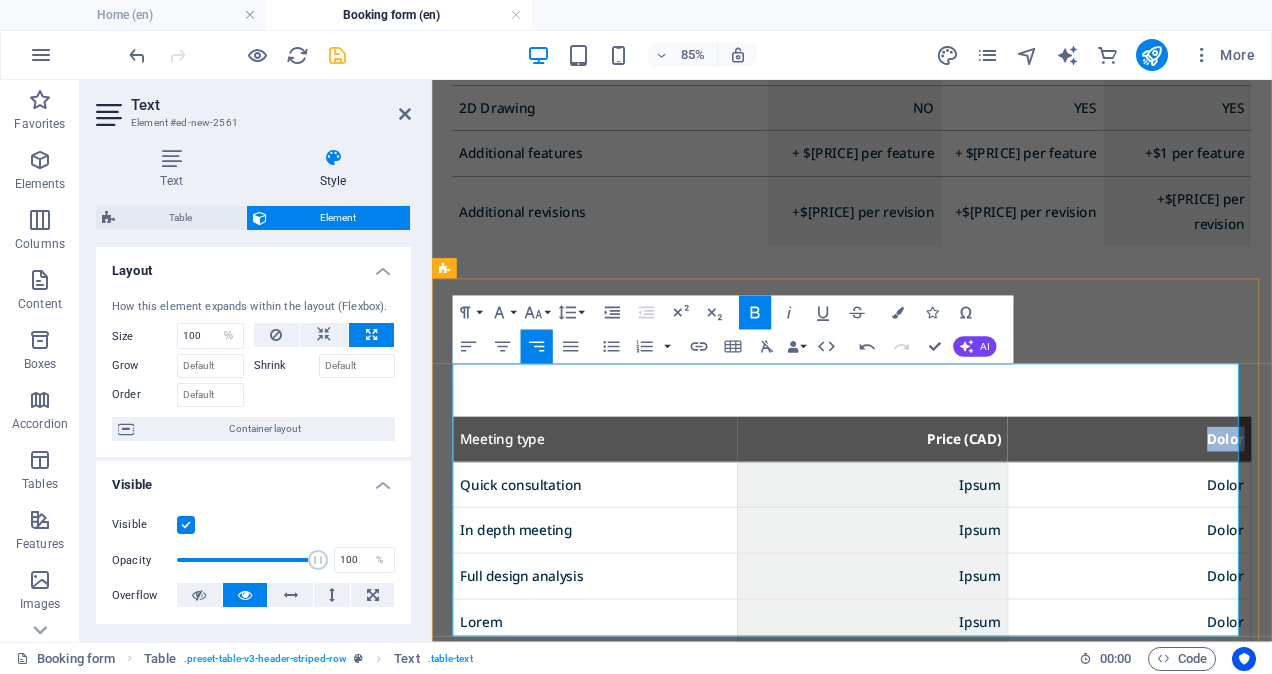 click on "Dolor" at bounding box center [1252, 503] 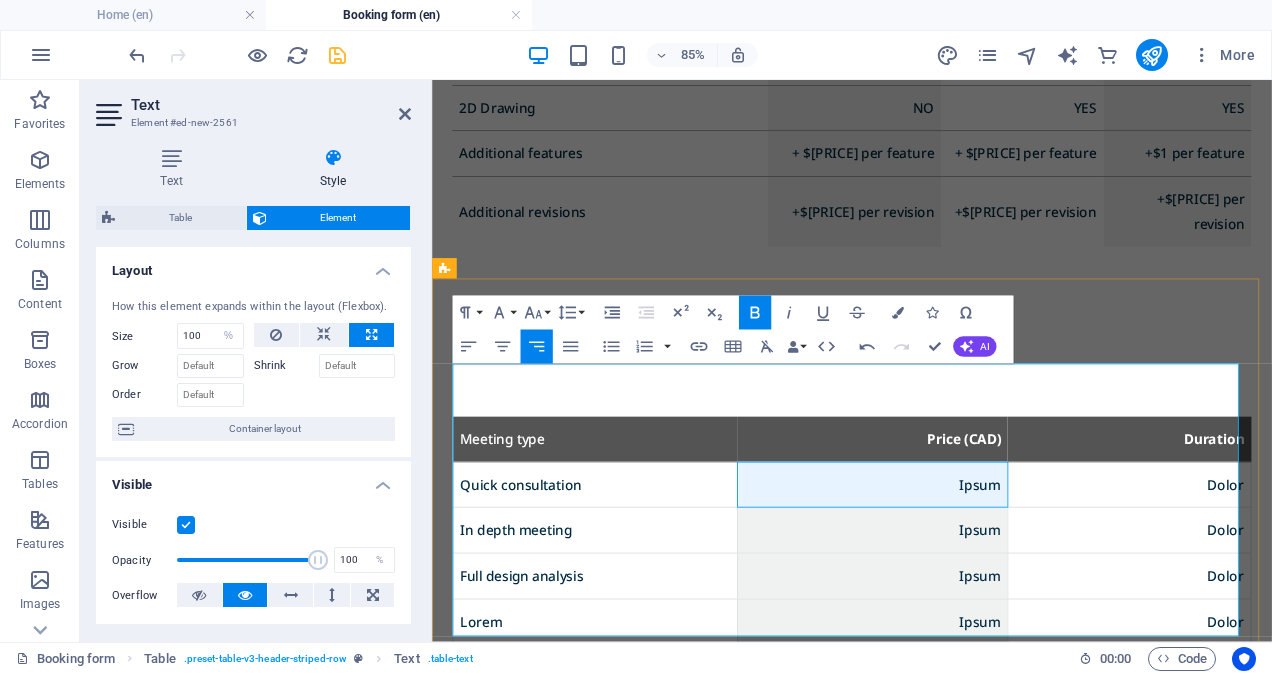 click on "Ipsum" at bounding box center [950, 557] 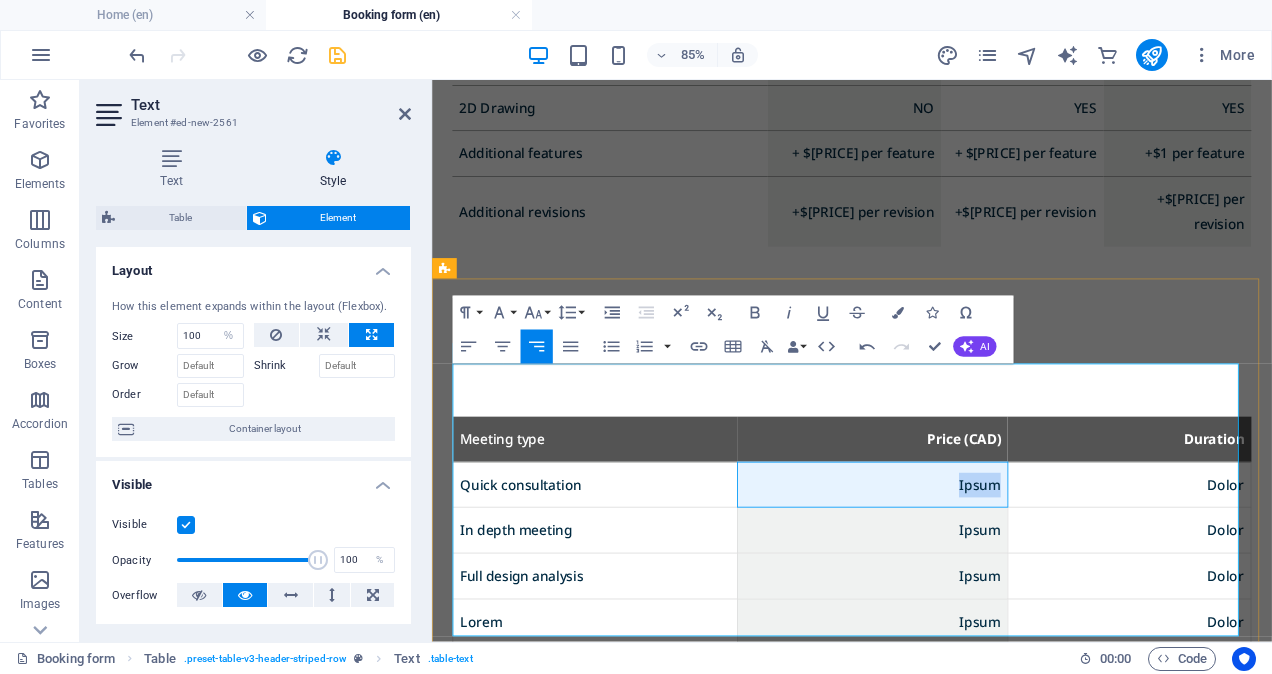 click on "Ipsum" at bounding box center (950, 557) 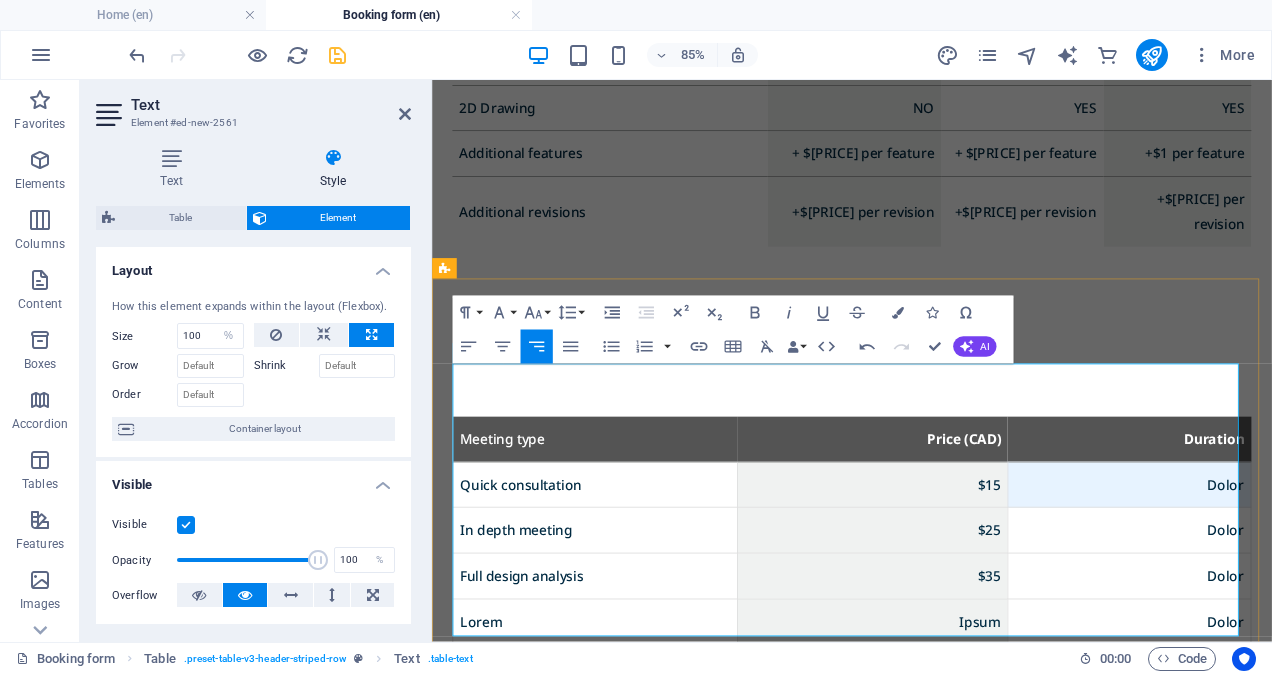 click on "Dolor" at bounding box center [1252, 557] 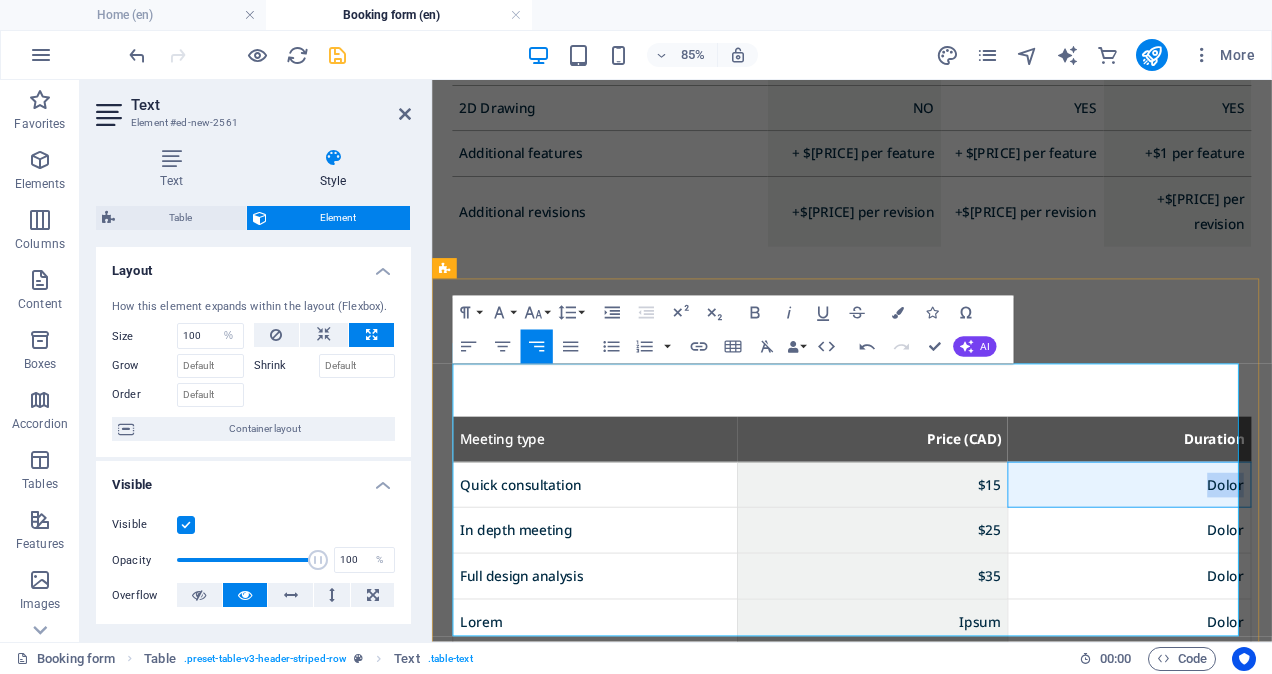 click on "Dolor" at bounding box center (1252, 557) 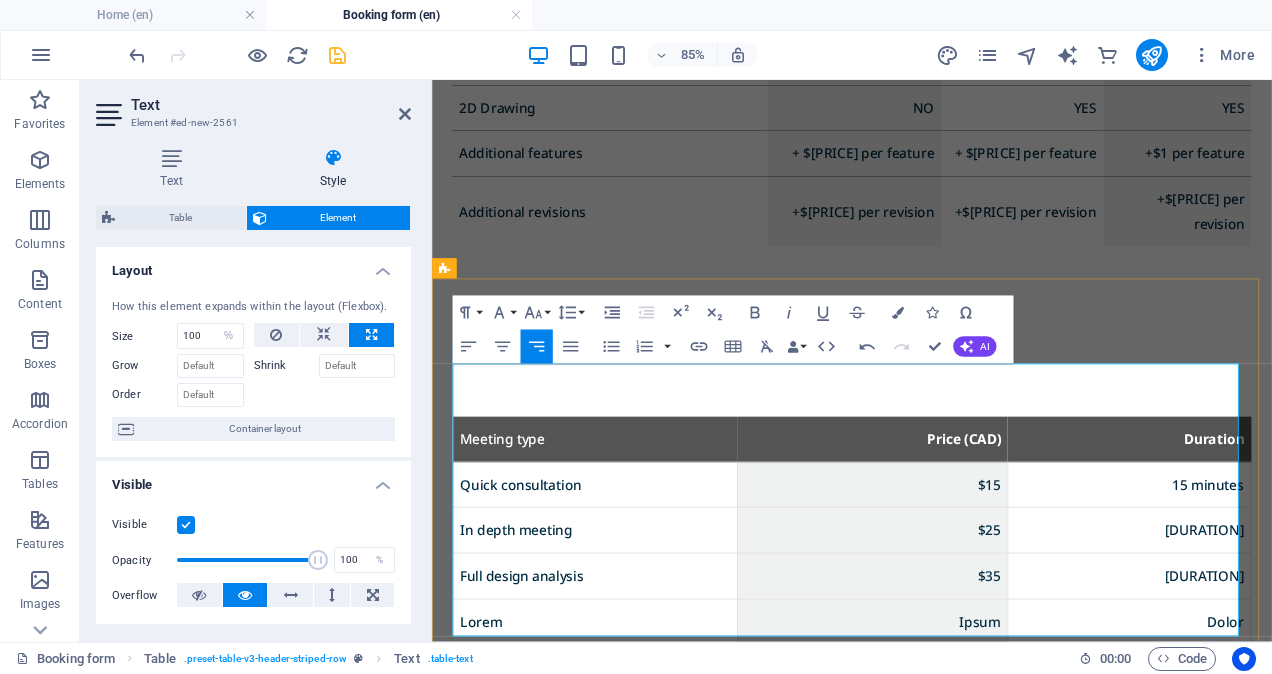 click on "Duration" at bounding box center (1252, 503) 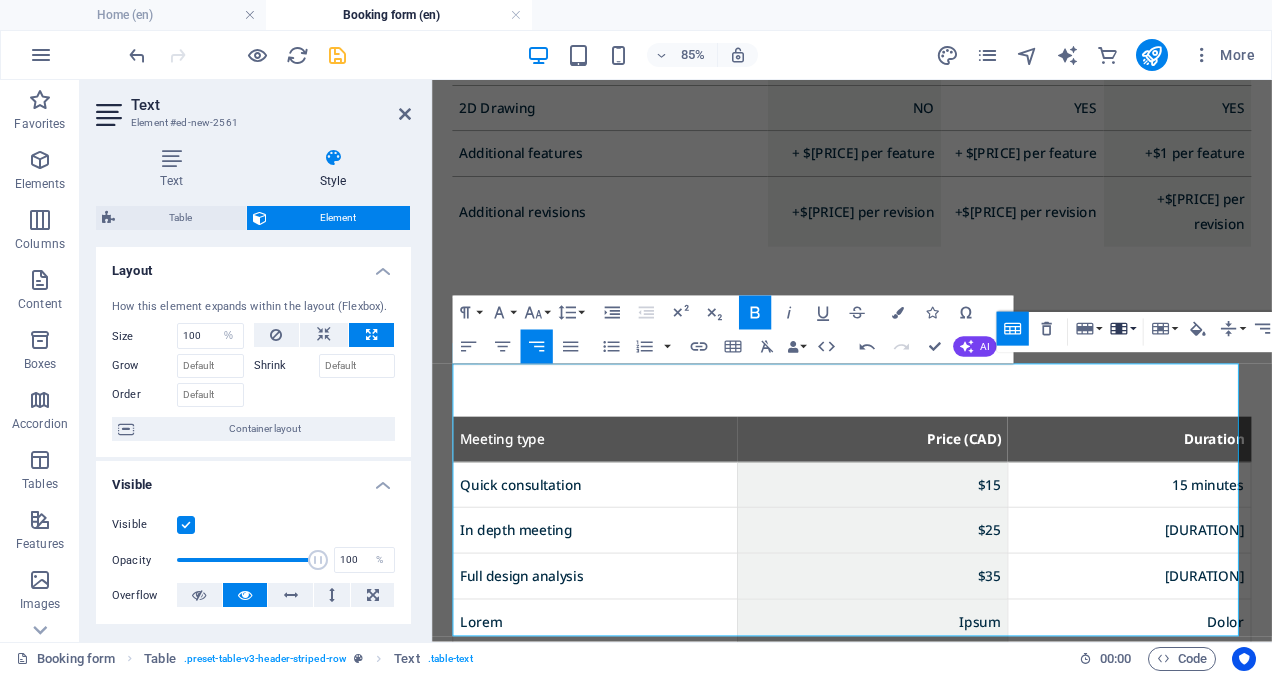 click 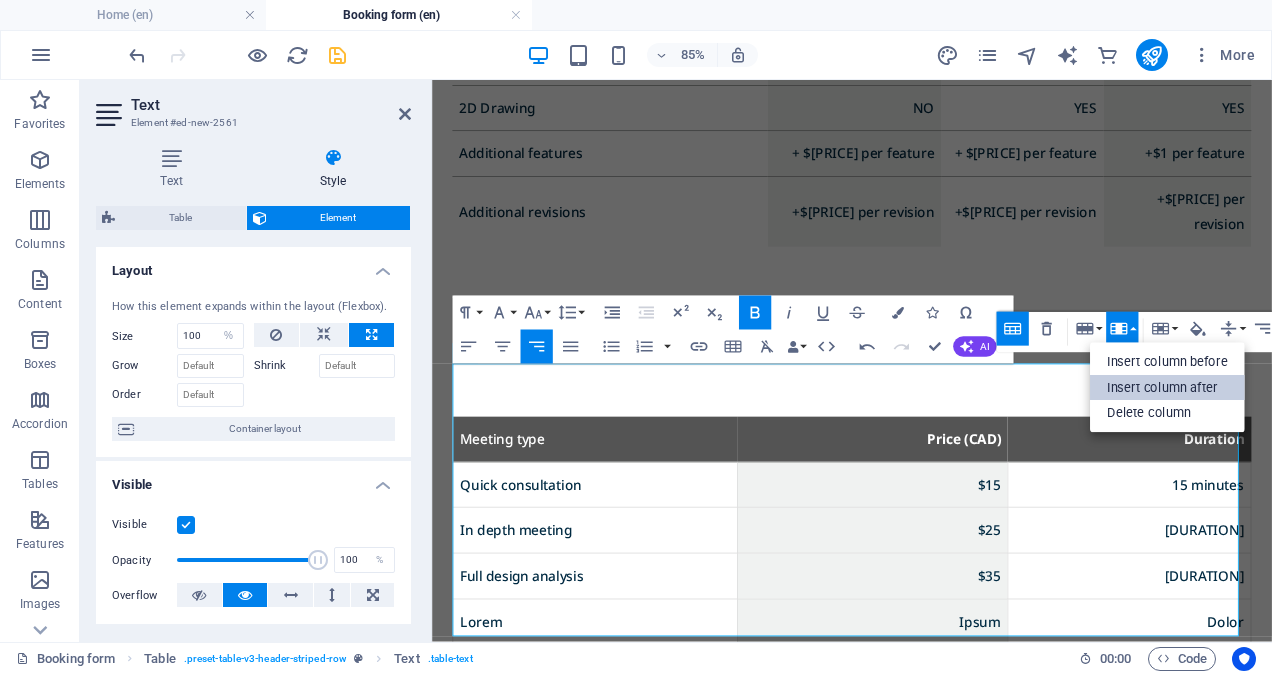 click on "Insert column after" at bounding box center (1167, 388) 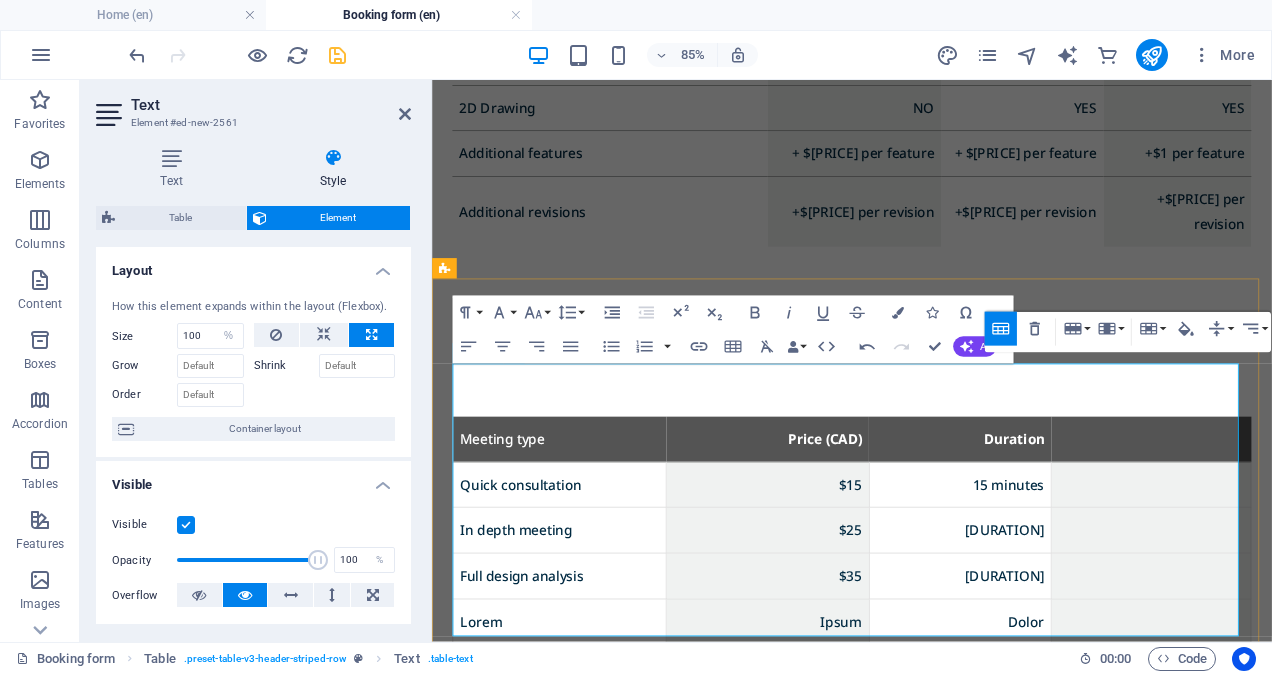 click at bounding box center [1278, 503] 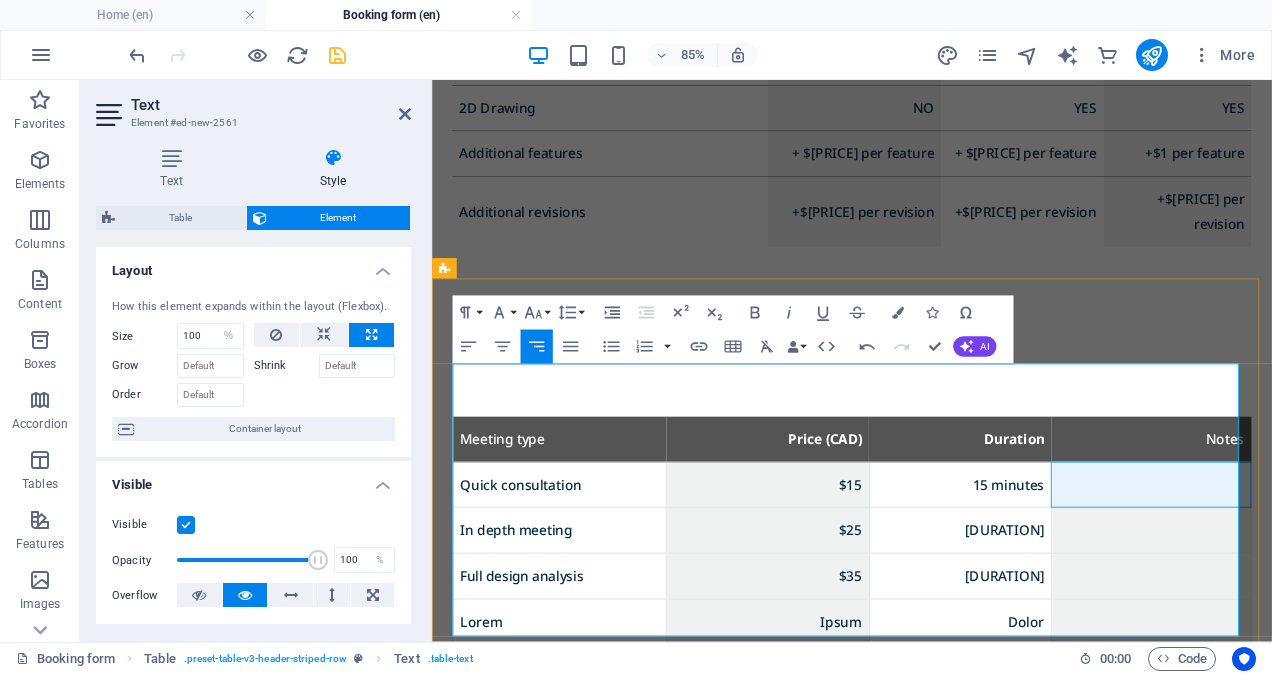 click at bounding box center [1278, 557] 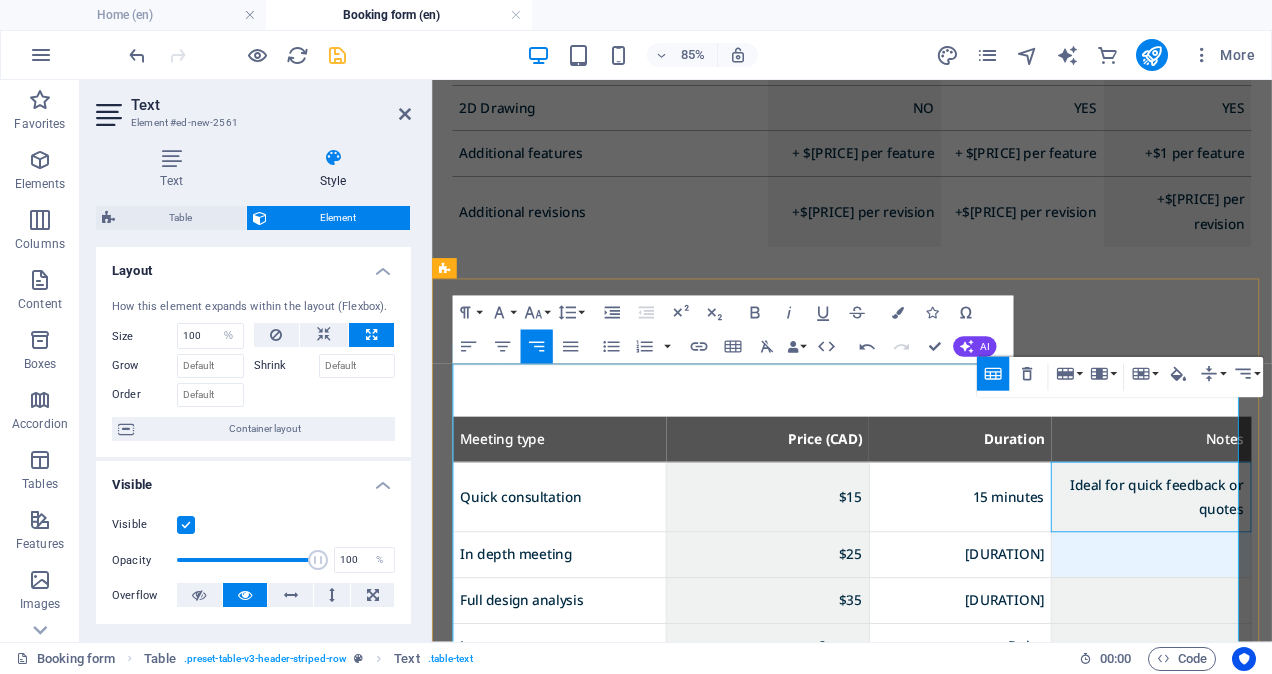 click at bounding box center (1278, 640) 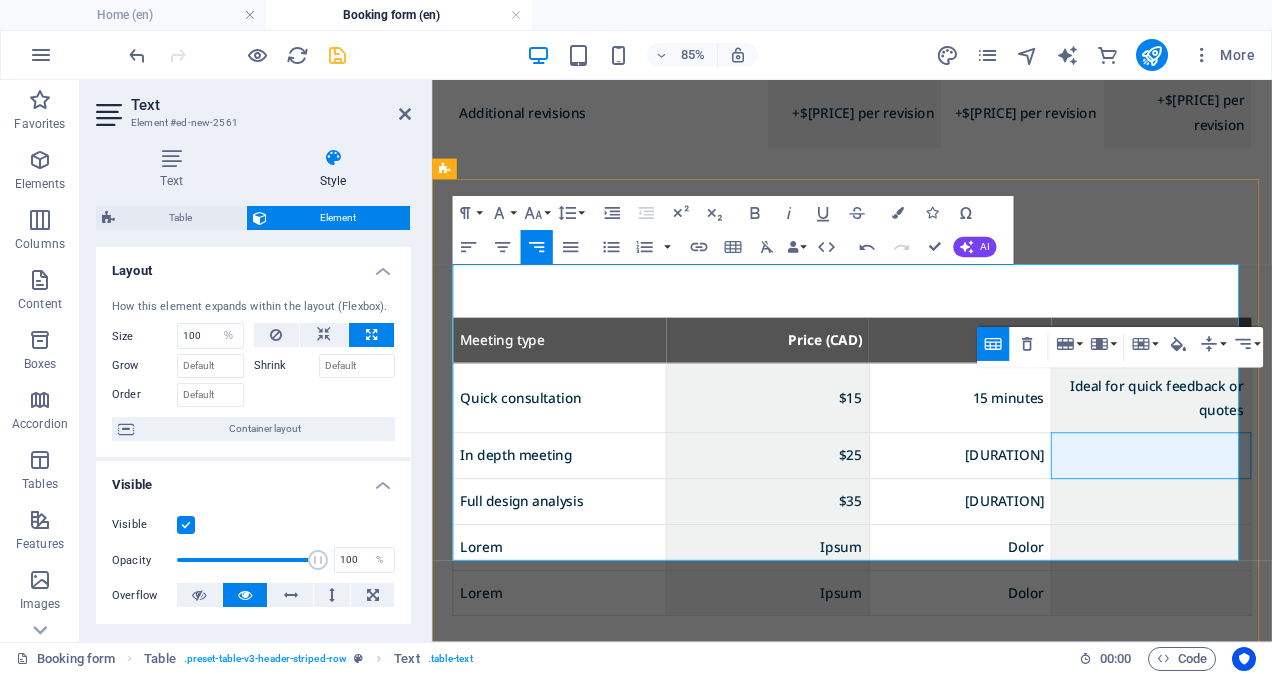 scroll, scrollTop: 1430, scrollLeft: 0, axis: vertical 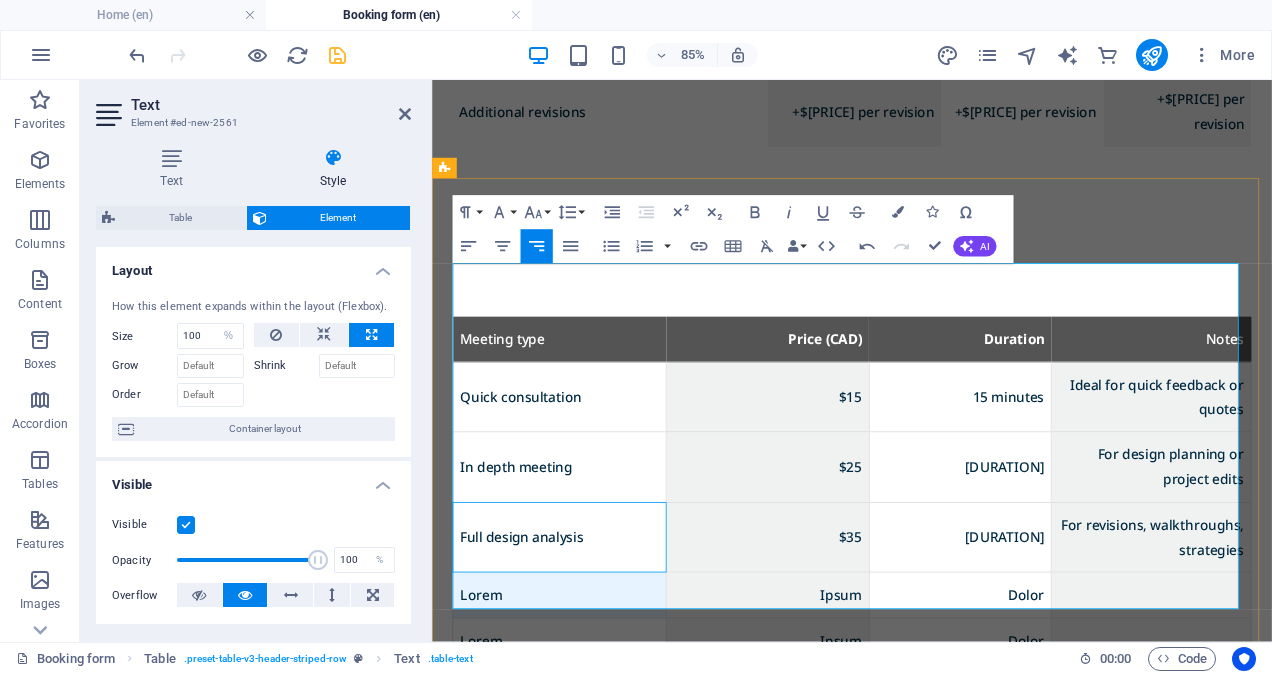 click on "Quick consultation $[PRICE] [DURATION] Ideal for quick feedback or quotes In depth meeting $[PRICE] [DURATION] For design planning or project edits Full design analysis $[PRICE] [DURATION] For revisions, walkthroughs, strategies Lorem Ipsum Dolor Lorem Ipsum Dolor" at bounding box center (926, 589) 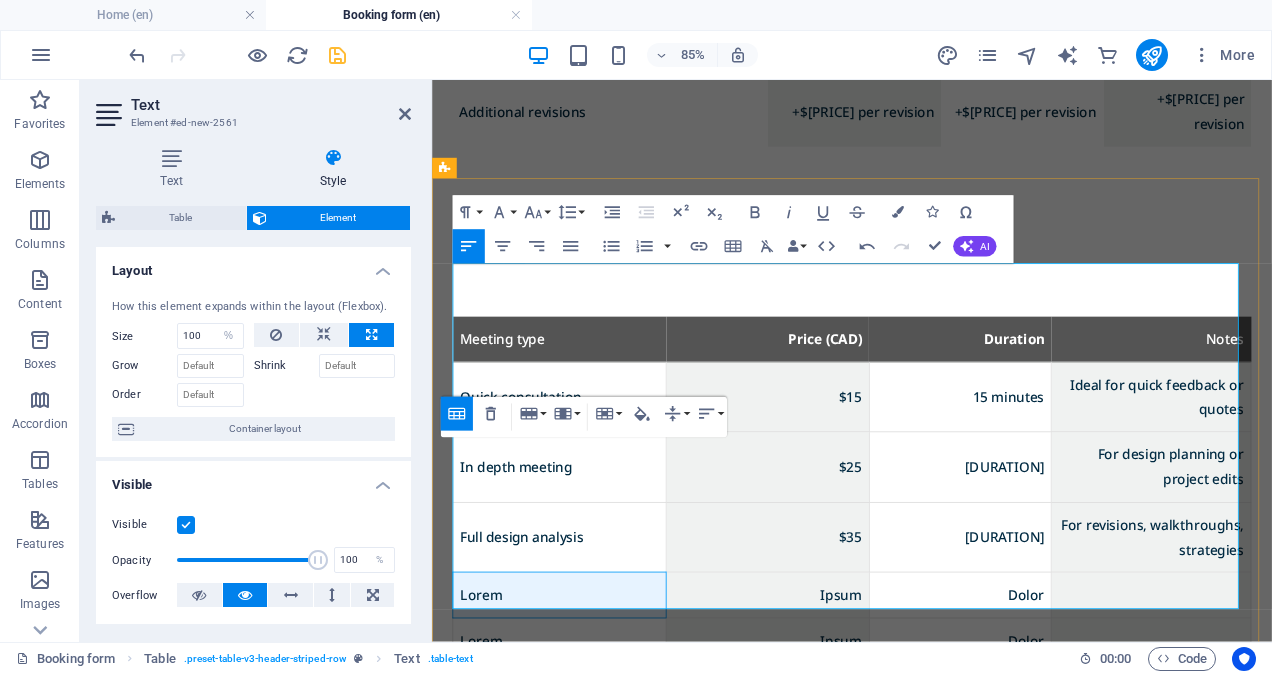 click on "Lorem" at bounding box center [582, 687] 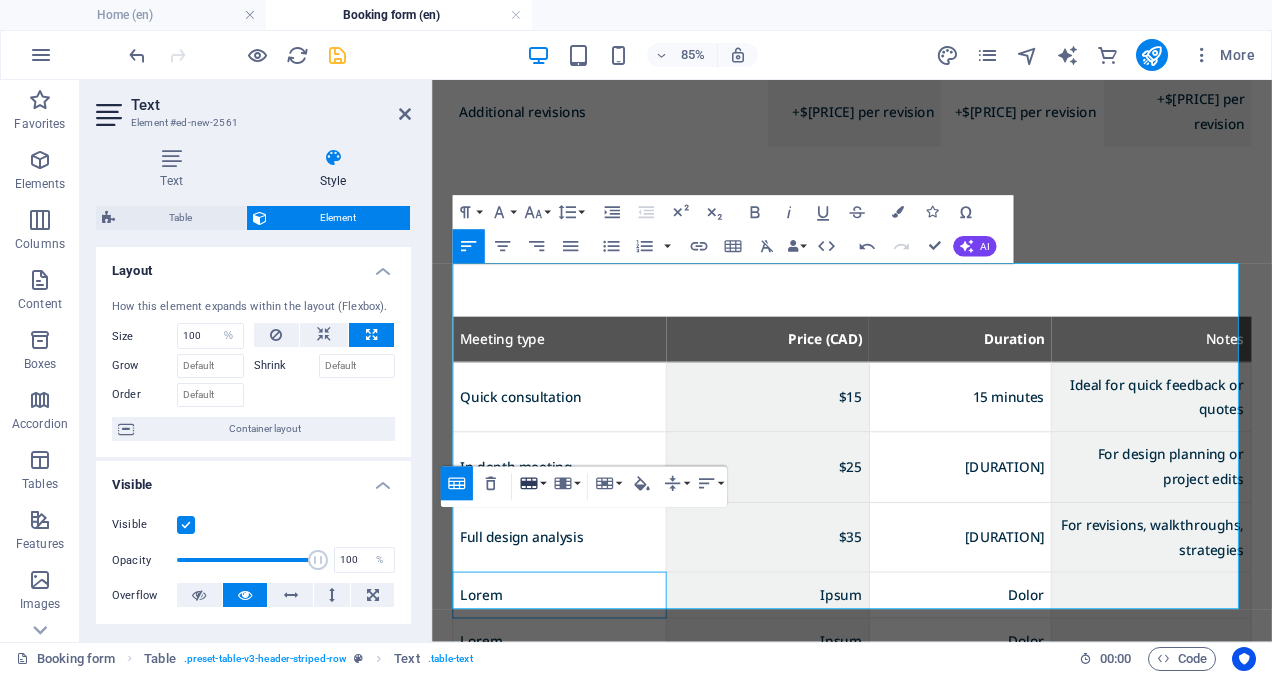 click 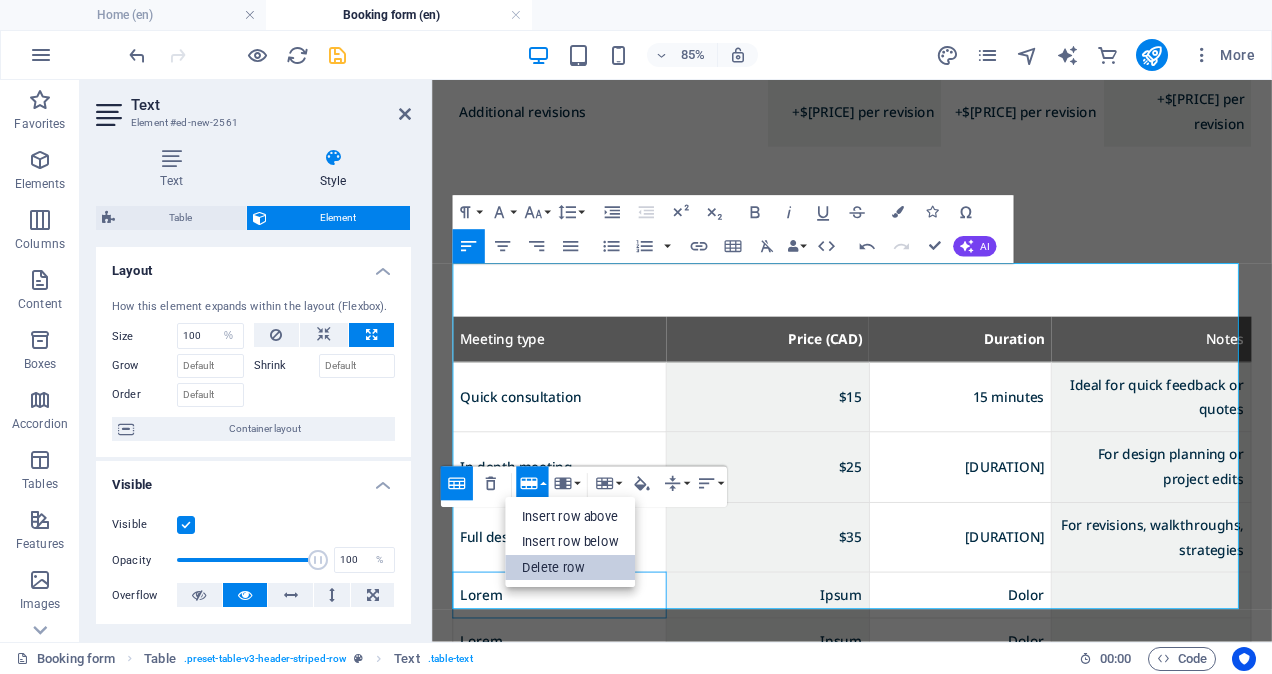 click on "Delete row" at bounding box center (570, 568) 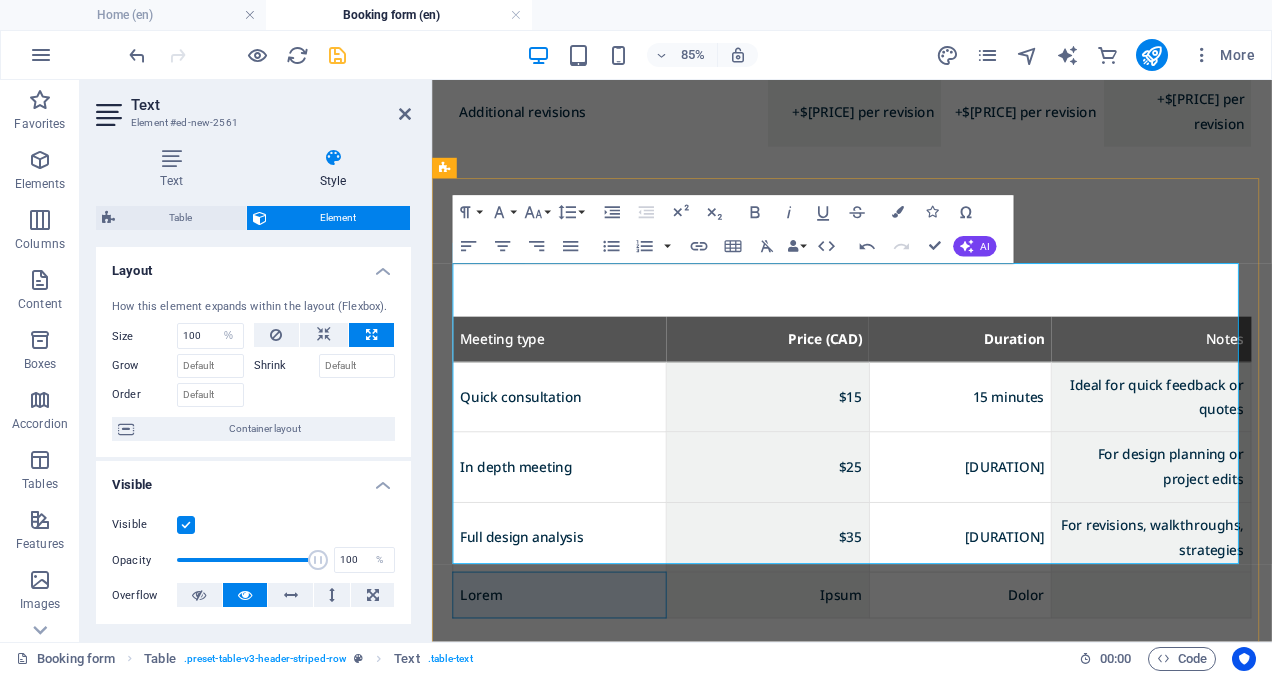 click on "Lorem" at bounding box center (582, 687) 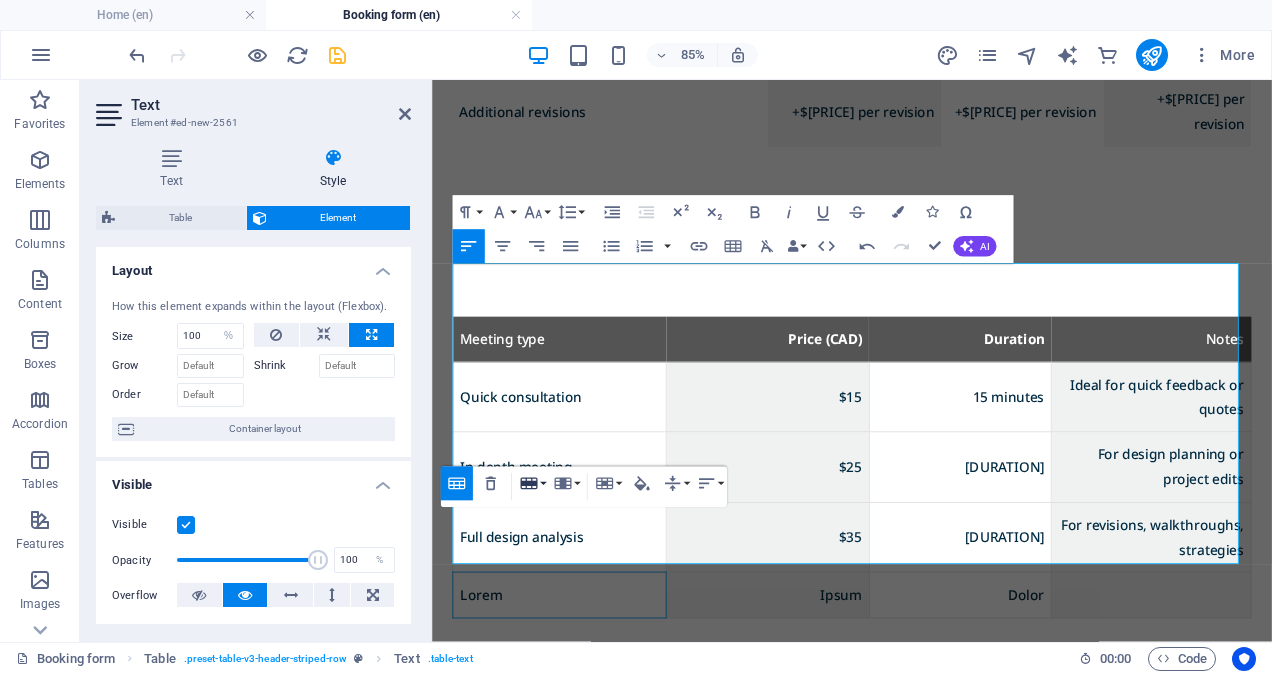 click 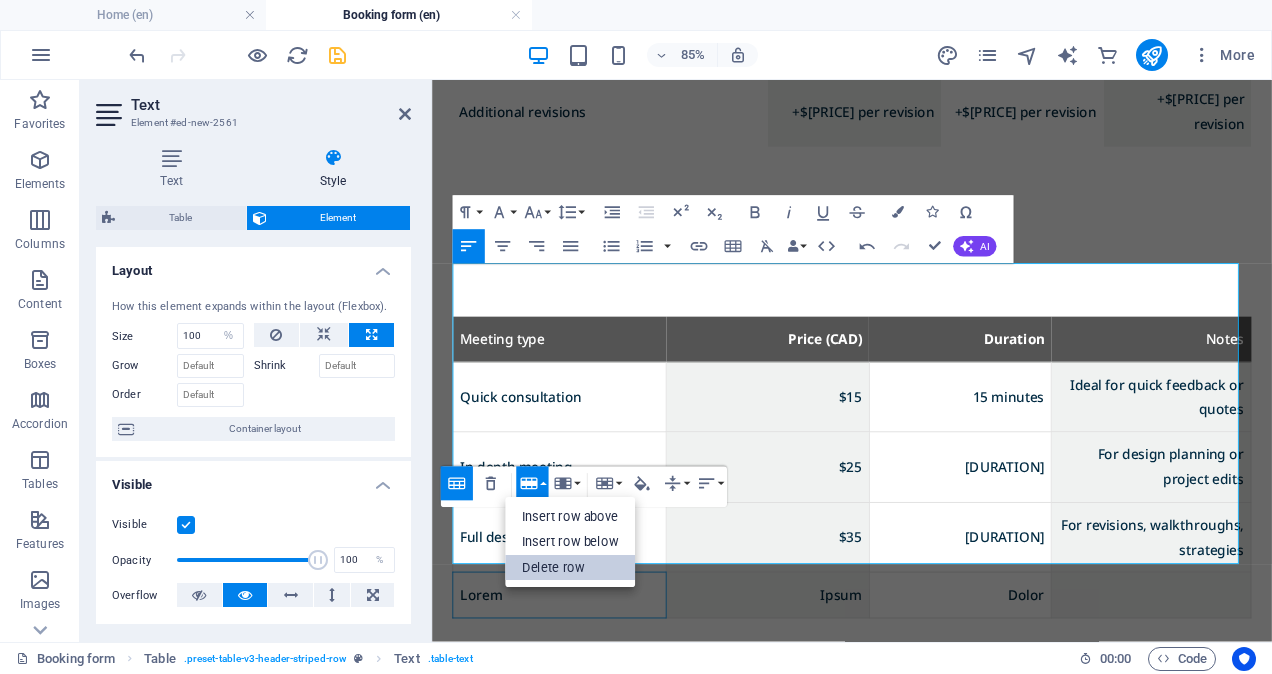 click on "Delete row" at bounding box center (570, 568) 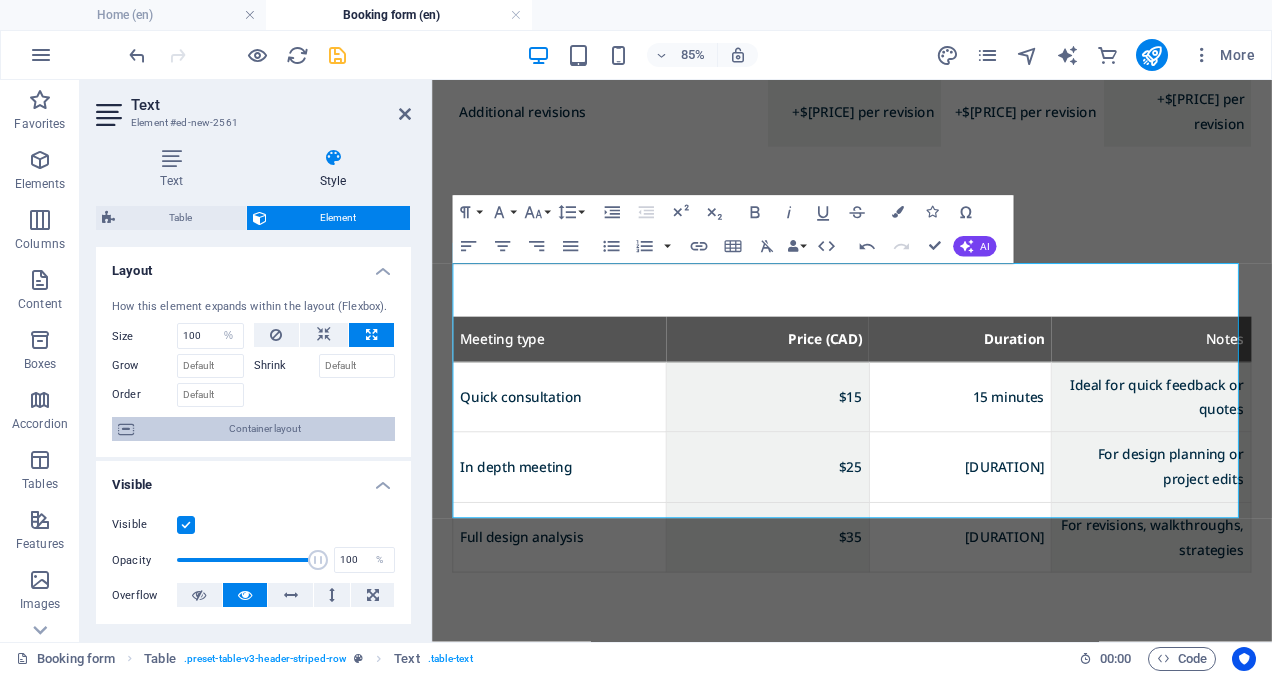 scroll, scrollTop: 405, scrollLeft: 0, axis: vertical 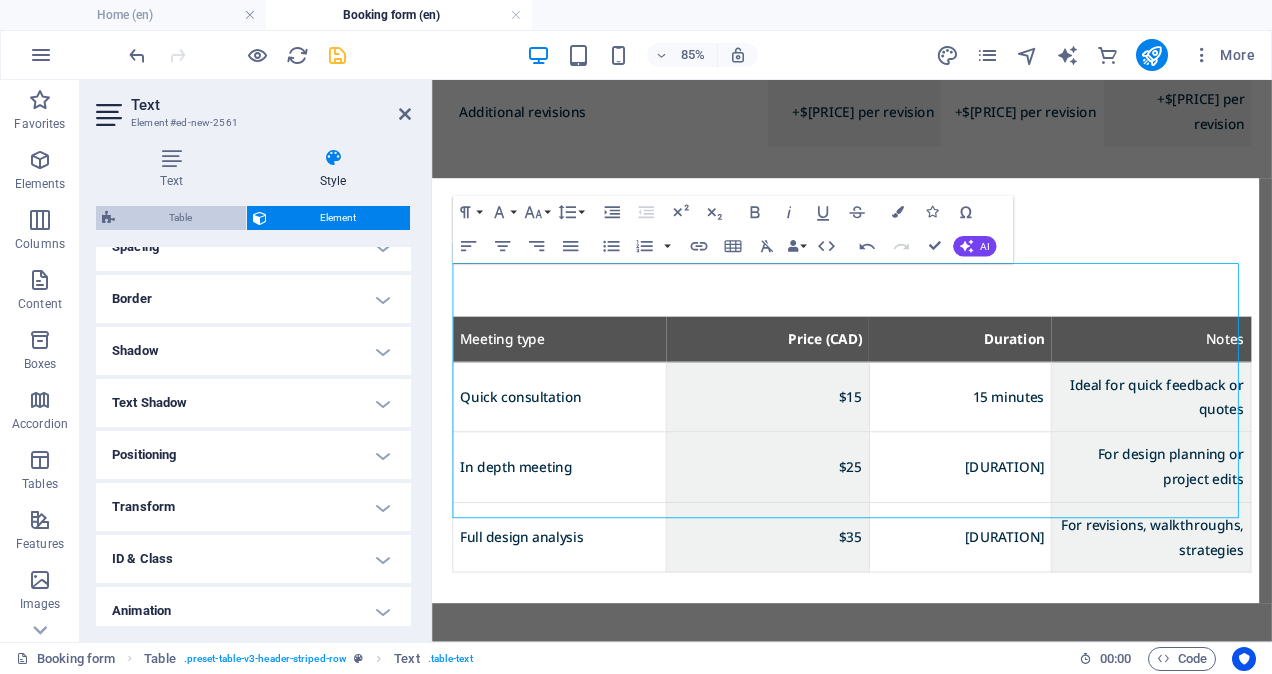 click on "Table" at bounding box center (180, 218) 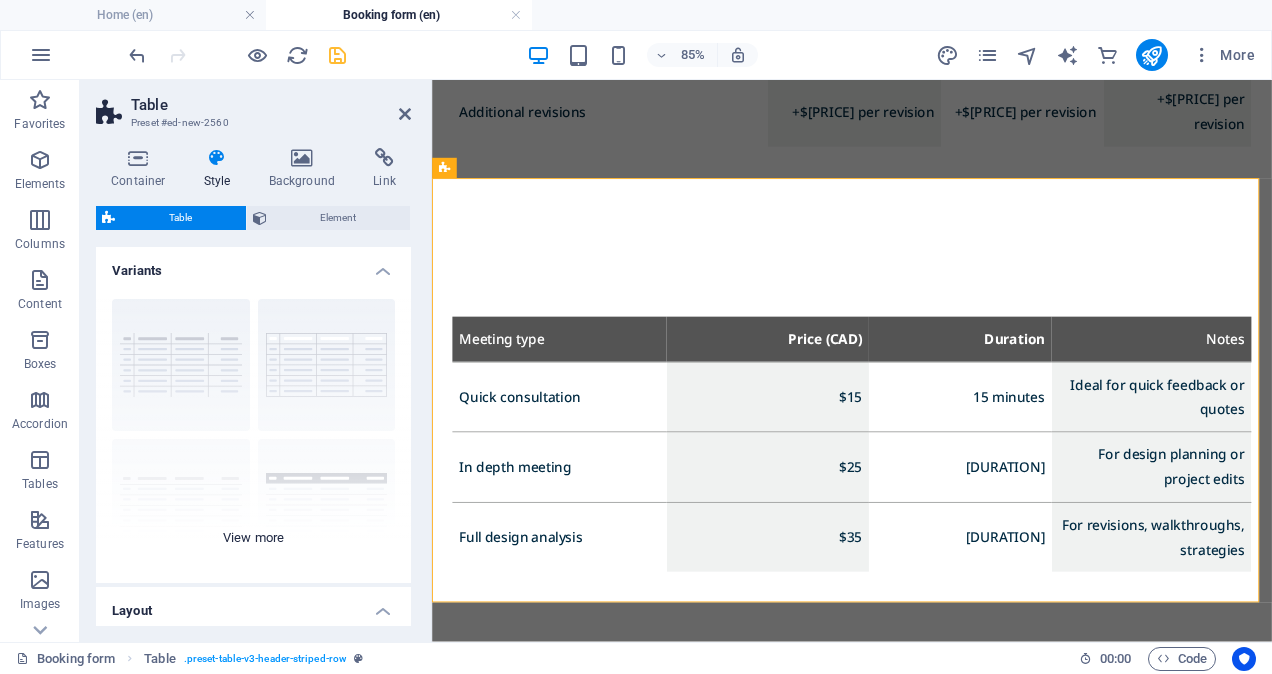 click on "grid bordered Default with header horizontally striped vertically striped" at bounding box center [253, 433] 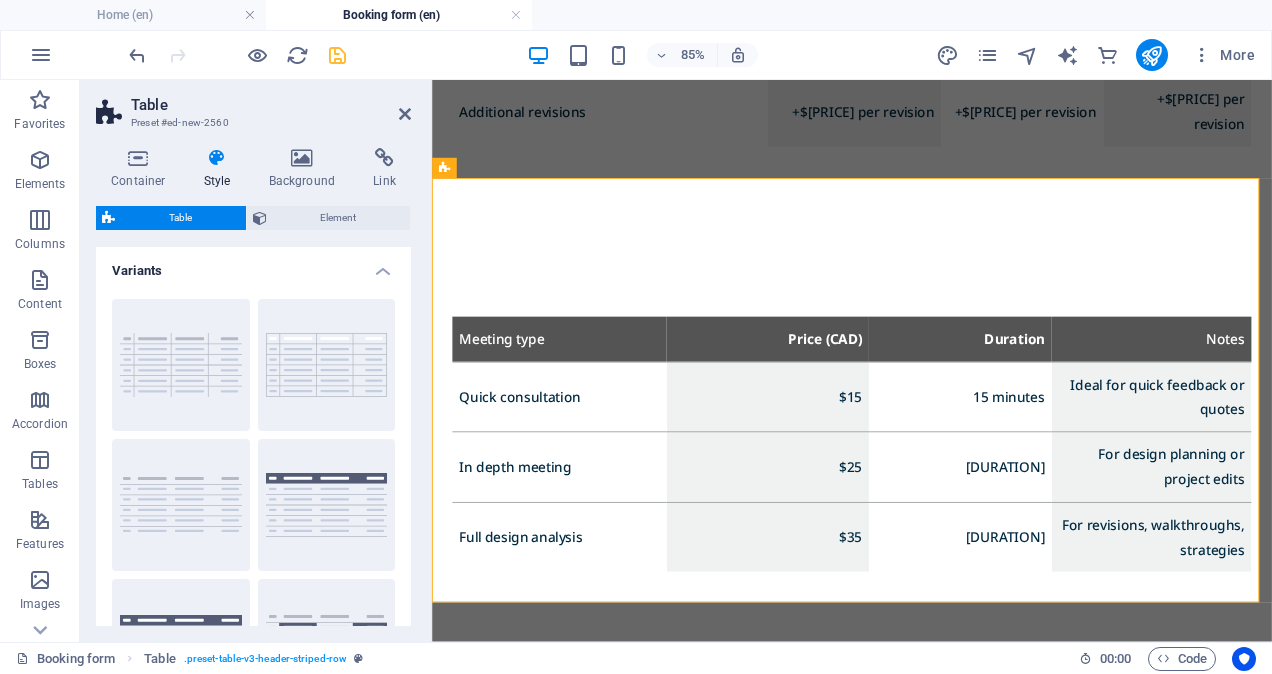 scroll, scrollTop: 229, scrollLeft: 0, axis: vertical 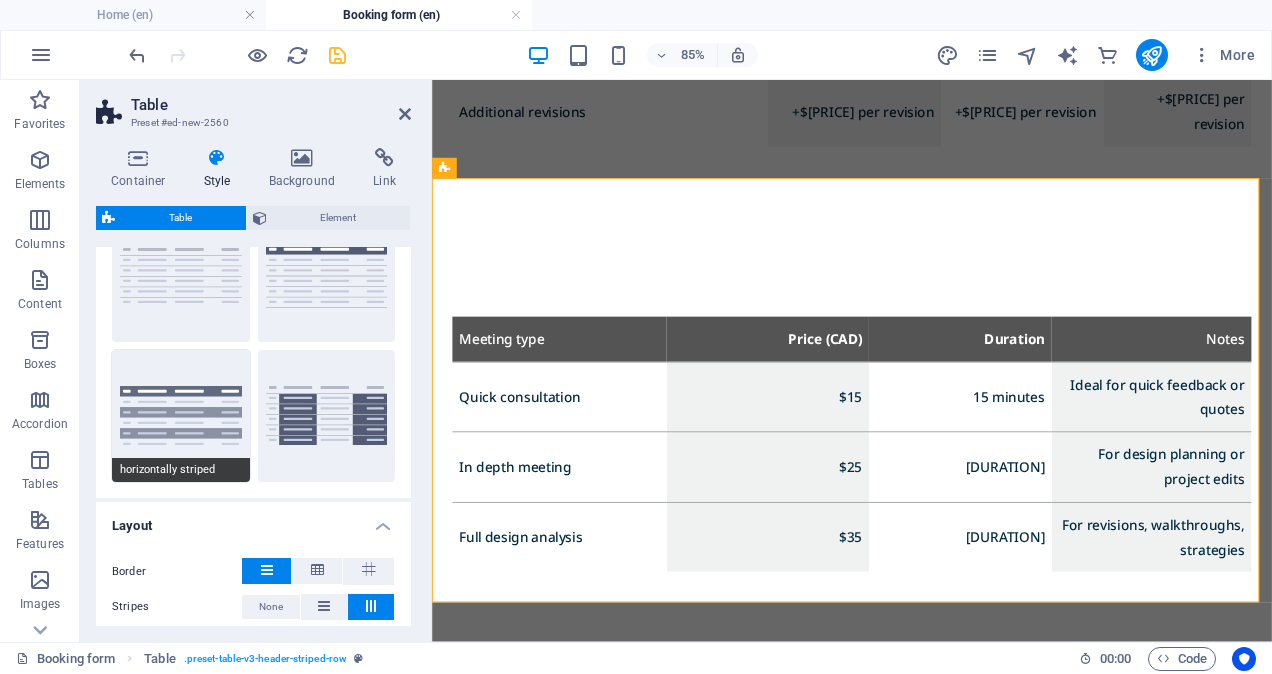 click on "horizontally striped" at bounding box center [181, 470] 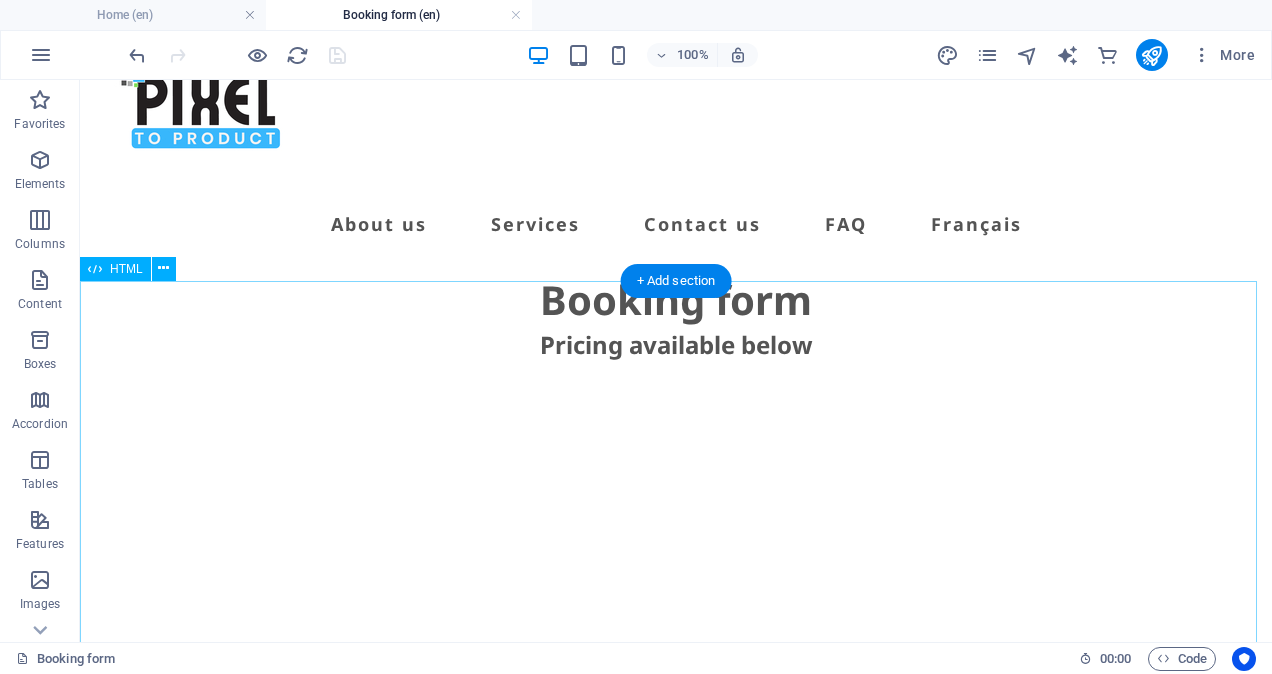 scroll, scrollTop: 111, scrollLeft: 0, axis: vertical 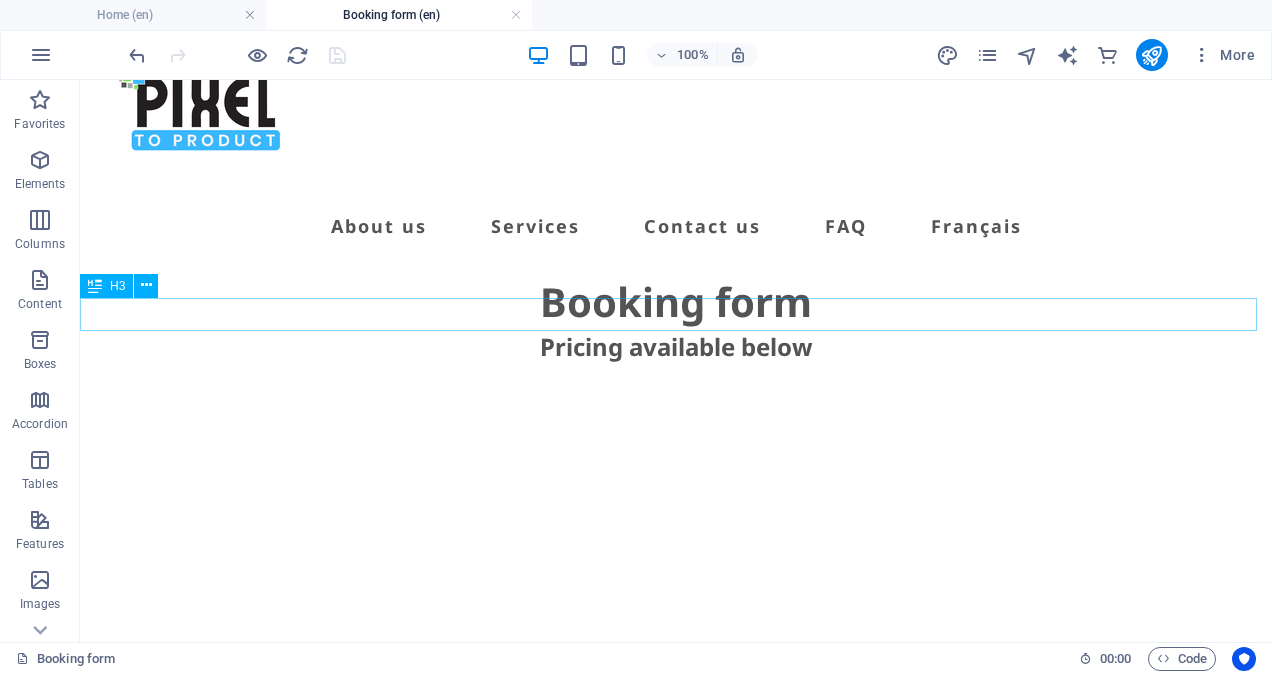 click on "Pricing available below" at bounding box center (676, 347) 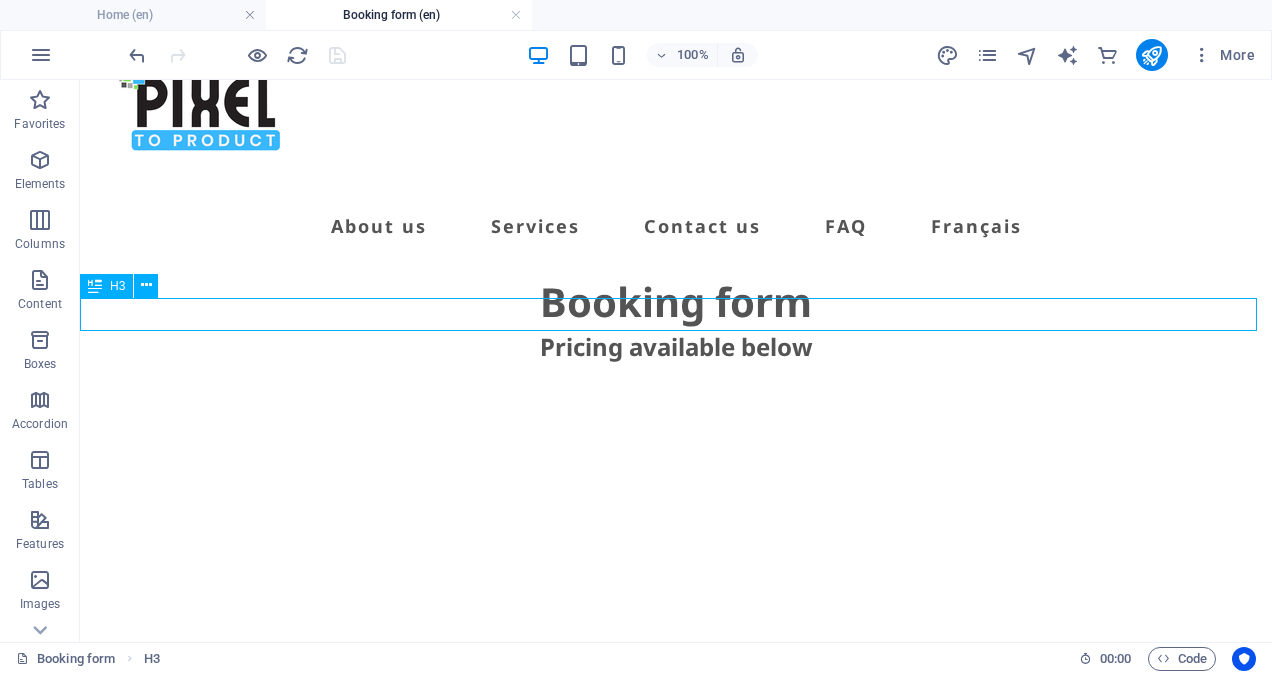 click on "Pricing available below" at bounding box center [676, 347] 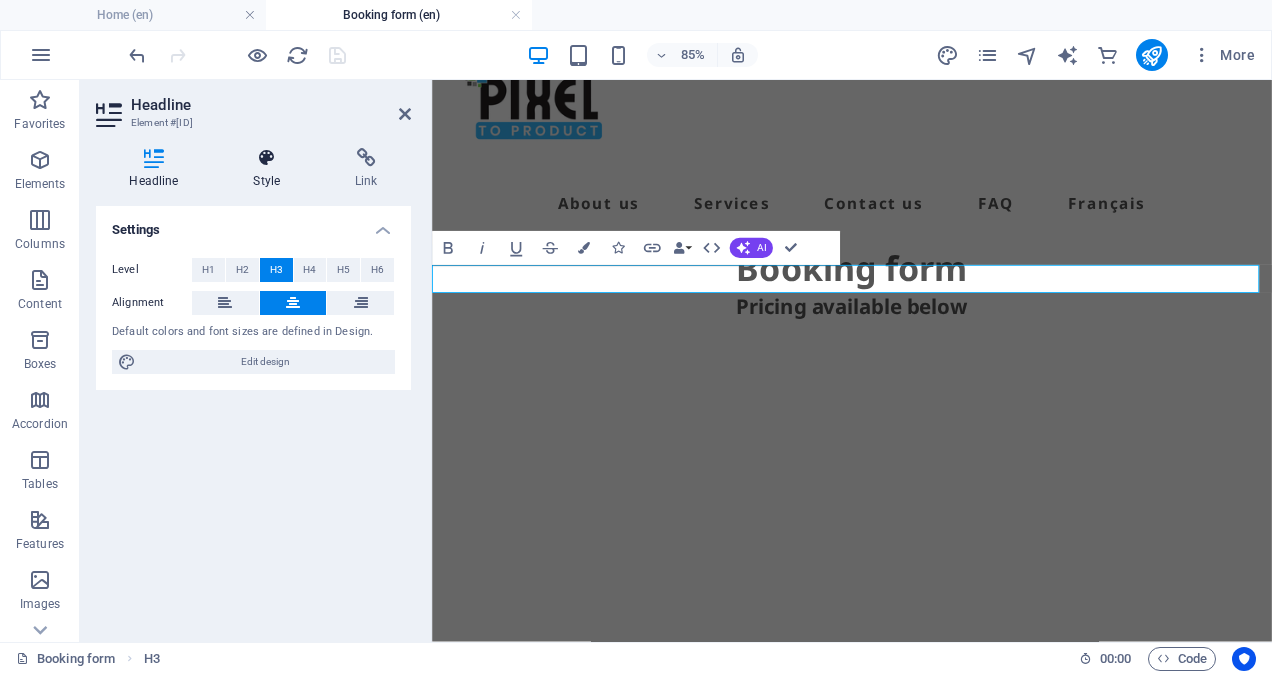 click at bounding box center (267, 158) 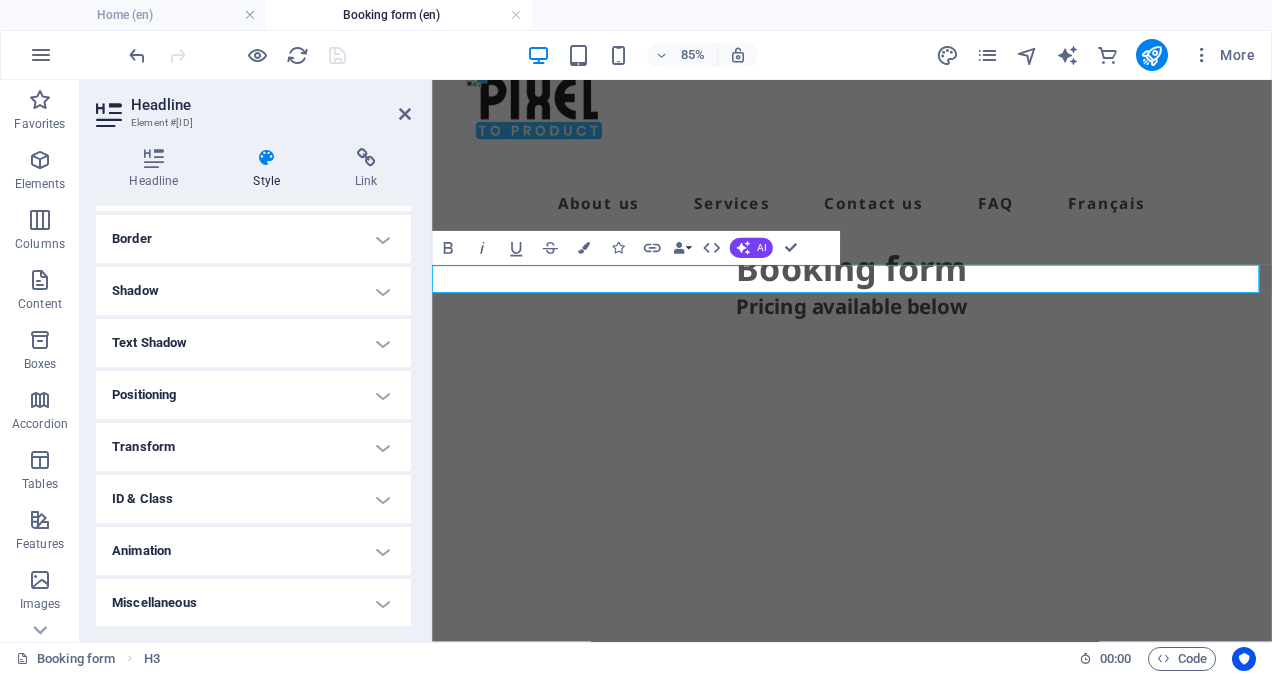 scroll, scrollTop: 0, scrollLeft: 0, axis: both 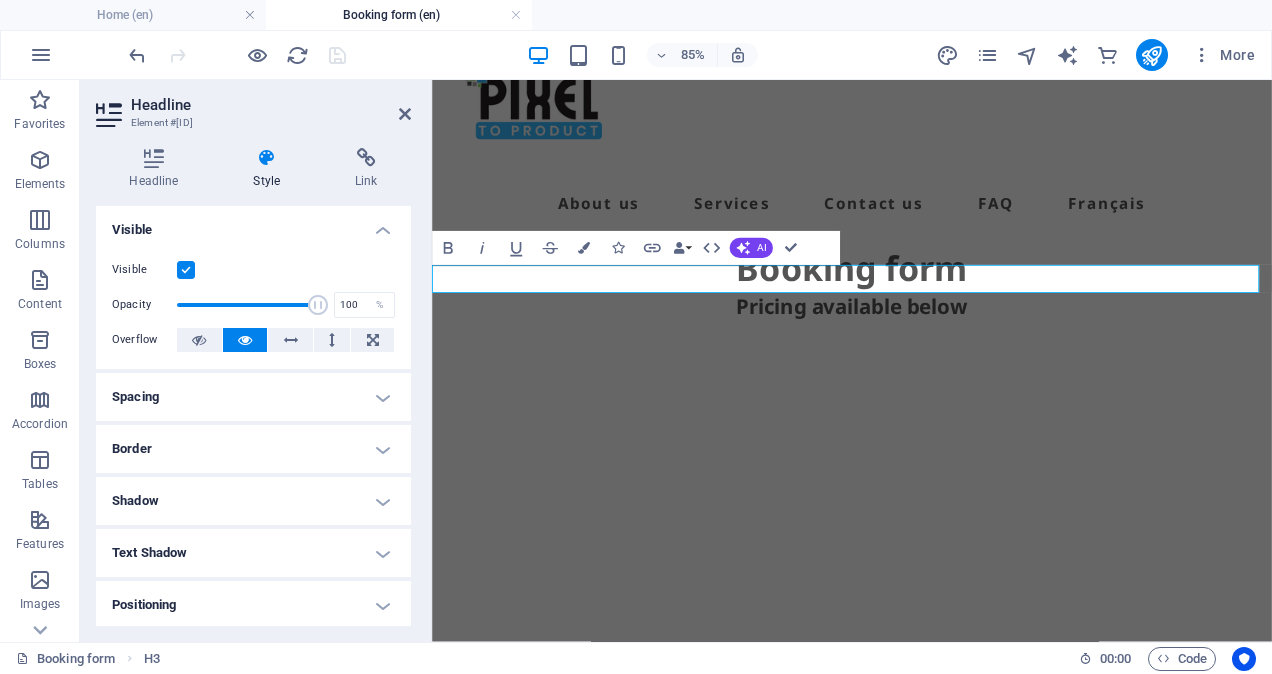 click on "Headline Style Link Settings Level H1 H2 H3 H4 H5 H6 Alignment Default colors and font sizes are defined in Design. Edit design Preset Element Layout How this element expands within the layout (Flexbox). Size Default auto px % 1/1 1/2 1/3 1/4 1/5 1/6 1/7 1/8 1/9 1/10 Grow Shrink Order Container layout Visible Visible Opacity 100 % Overflow Spacing Margin Default auto px % rem vw vh Custom Custom auto px % rem vw vh auto px % rem vw vh auto px % rem vw vh auto px % rem vw vh Padding Default px rem % vh vw Custom Custom px rem % vh vw px rem % vh vw px rem % vh vw px rem % vh vw Border Style              - Width 1 auto px rem % vh vw Custom Custom 1 auto px rem % vh vw 1 auto px rem % vh vw 1 auto px rem % vh vw 1 auto px rem % vh vw  - Color Round corners Default px rem % vh vw Custom Custom px rem % vh vw px rem % vh vw px rem % vh vw px rem % vh vw Shadow Default None Outside Inside Color X offset 0 px rem vh vw Y offset 0 px rem vh vw Blur 0 px rem % vh vw Spread 0 px rem vh vw Text Shadow Default" at bounding box center [253, 387] 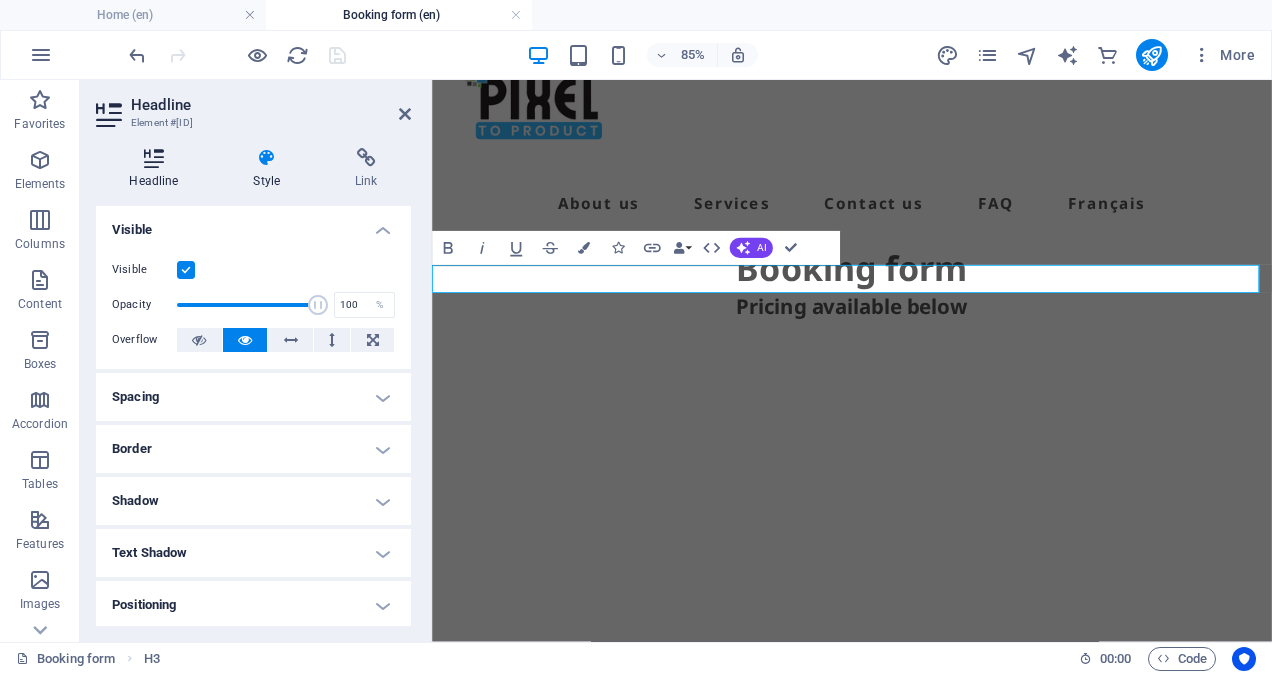 click on "Headline" at bounding box center [158, 169] 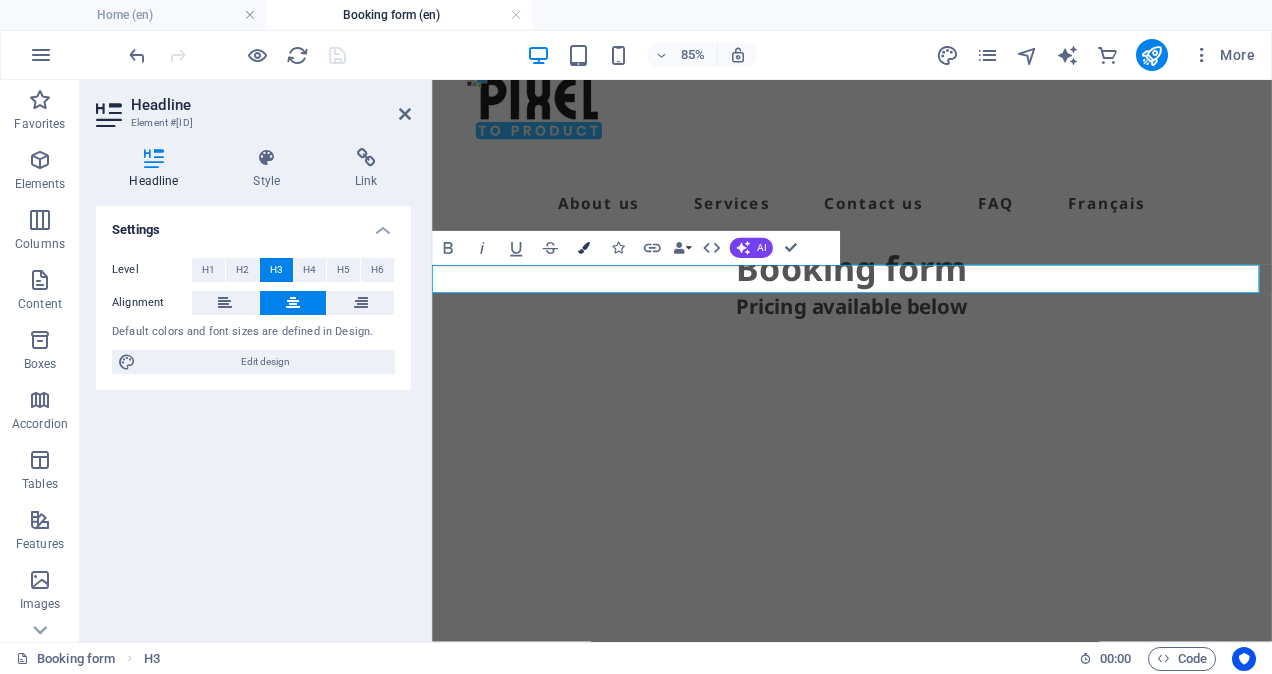 click on "Colors" at bounding box center (584, 248) 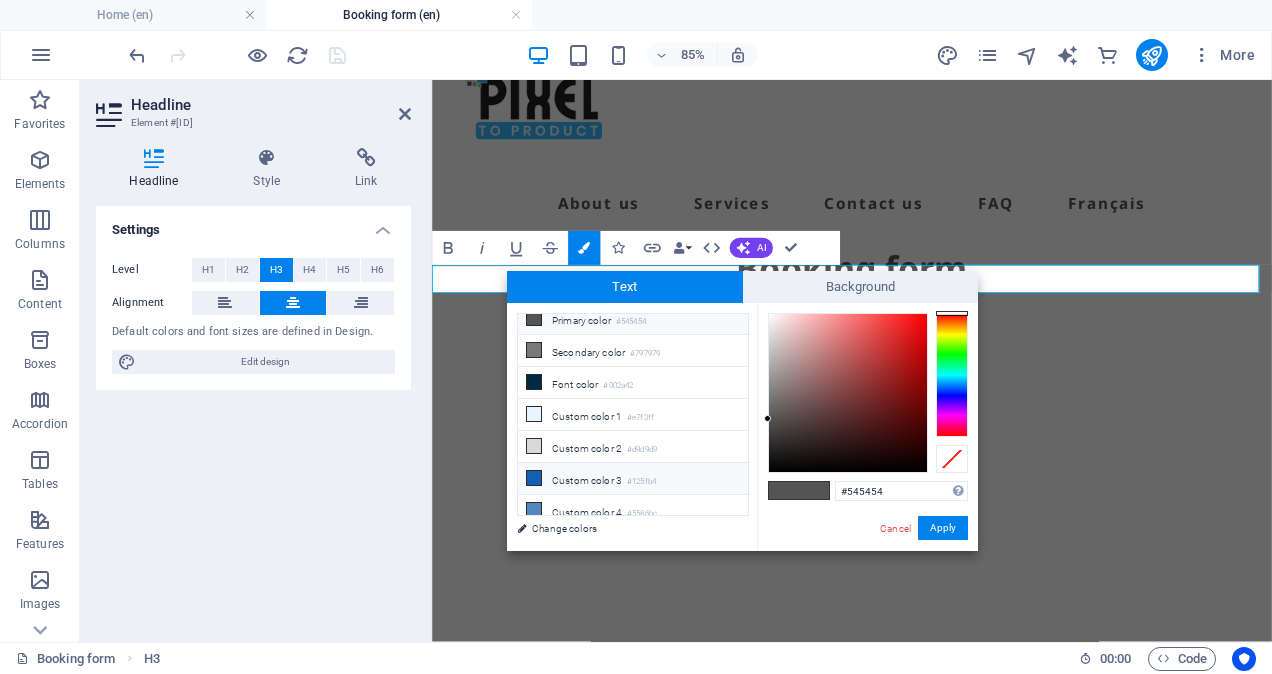 scroll, scrollTop: 0, scrollLeft: 0, axis: both 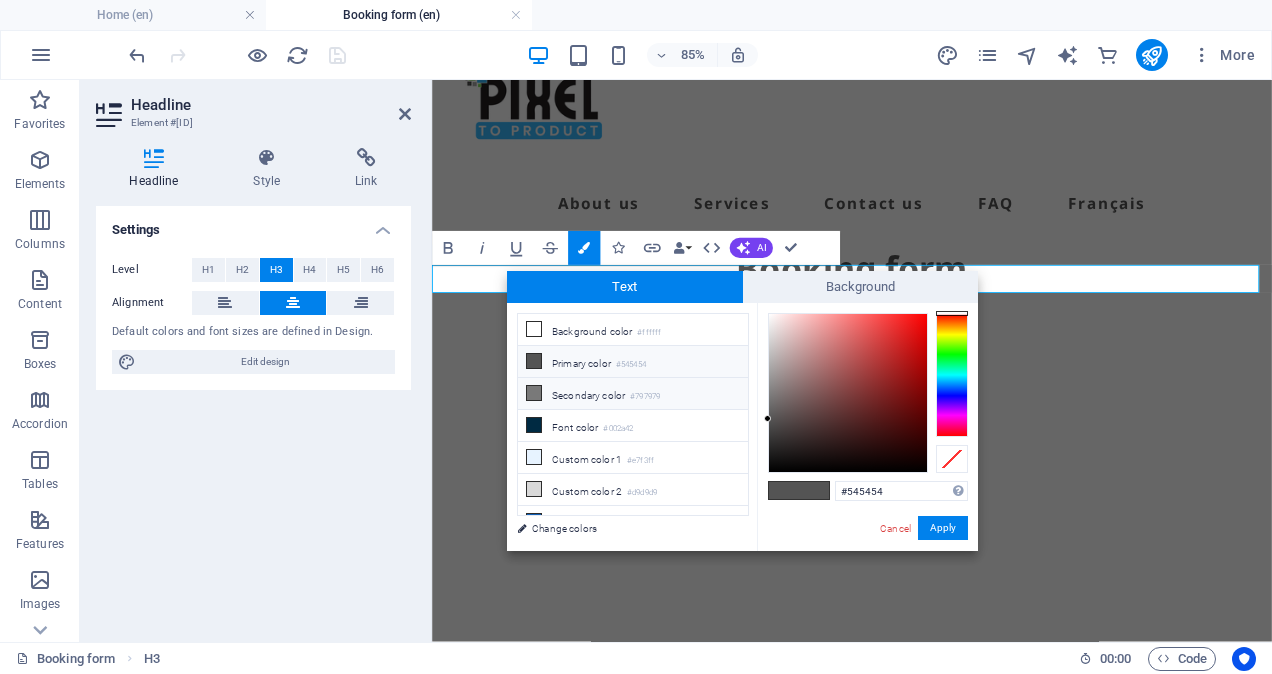 click on "#797979" at bounding box center (645, 397) 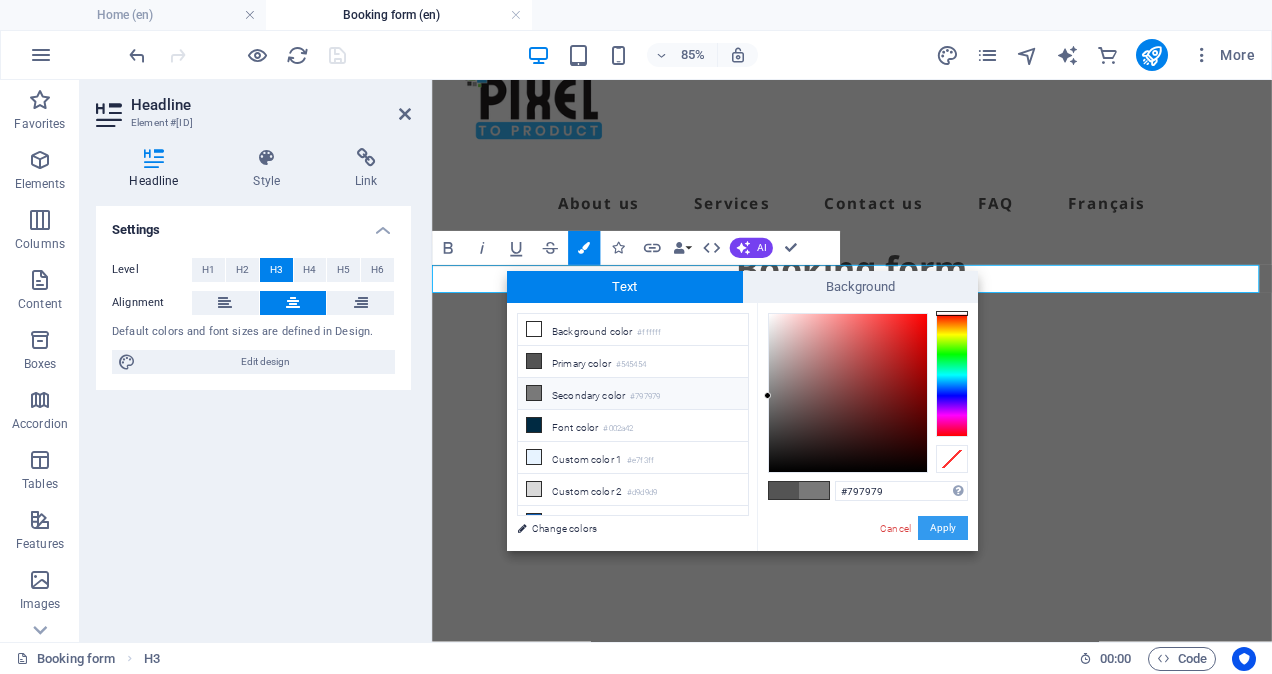 click on "Apply" at bounding box center (943, 528) 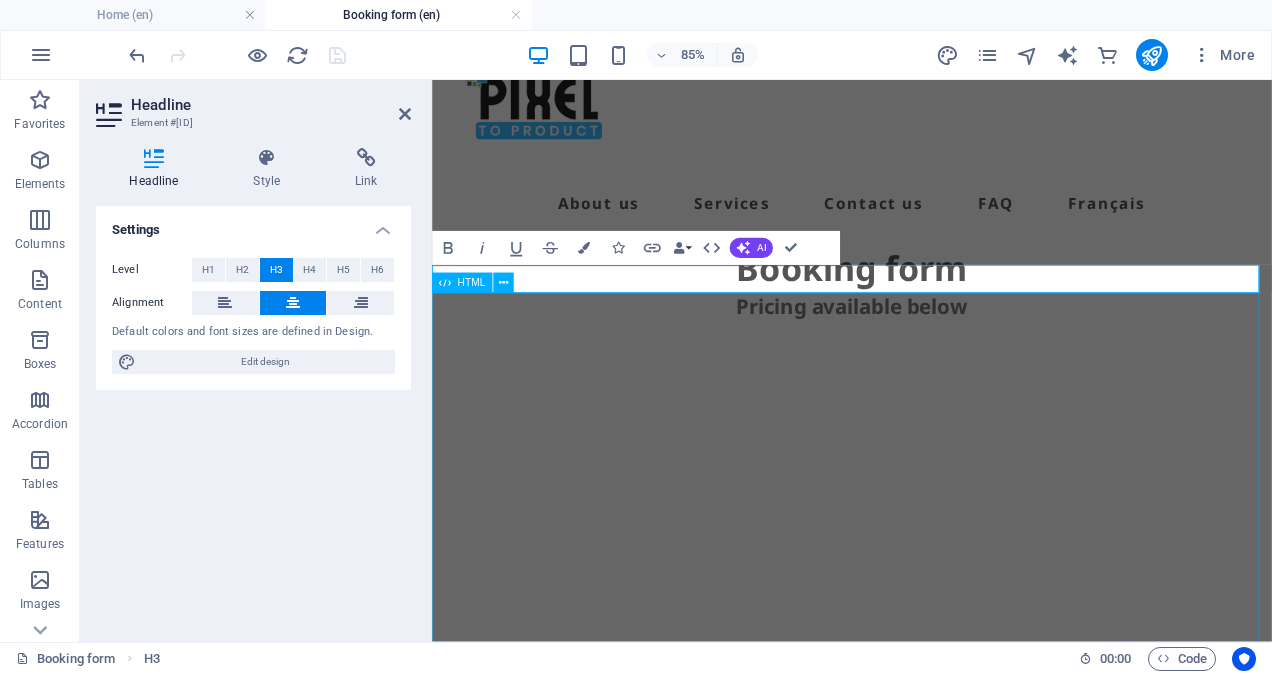 click at bounding box center (926, 668) 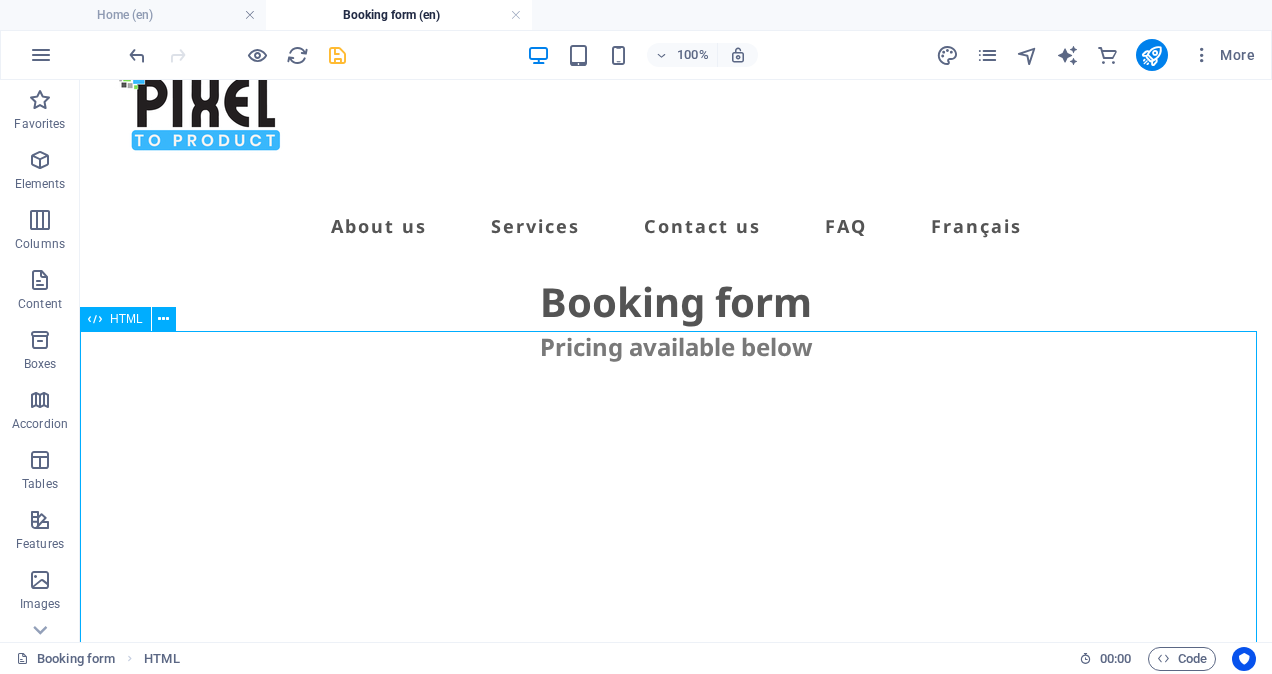 click at bounding box center (676, 668) 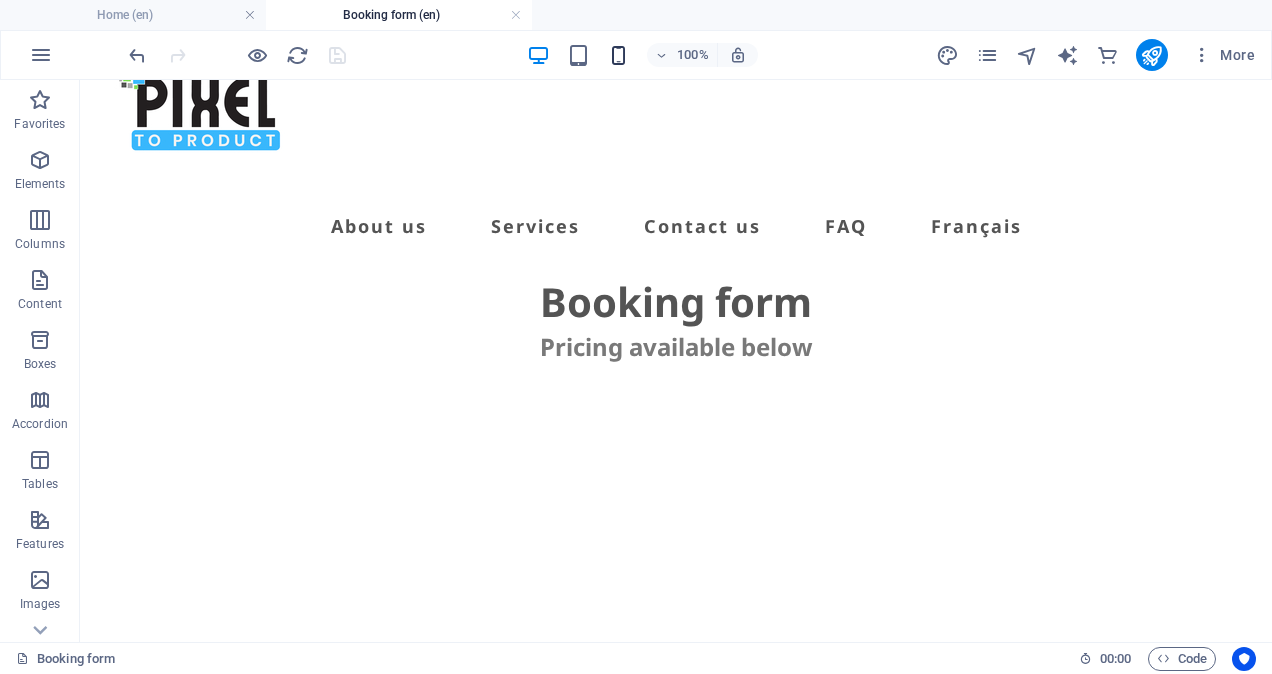 click at bounding box center (618, 55) 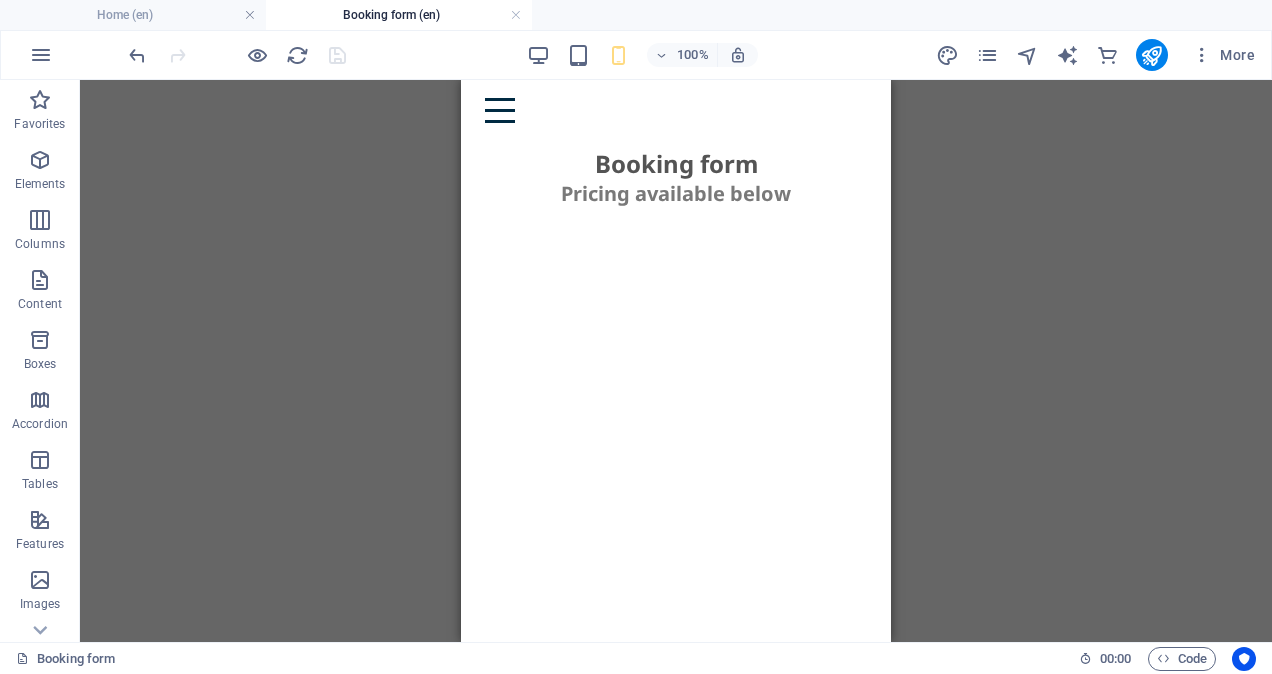 click on "H2   Container   HTML   Container   H2   Container   Text   3 columns   Container   Container   H3   Menu   H3   Container   H3   Container   Text   Container   Container   Reference   Container   Text   Container   H3   Placeholder   Placeholder   Pricing table   Text   Container   Placeholder   H3   Price lists   H2   Container   Container   Text   Container   H2   Container   H2   Container   Table   Text   Table   Text   Pricing table   Container   Container   Text   Table   Text   Container   Container   Placeholder   Text   Table   Text   Table" at bounding box center (676, 361) 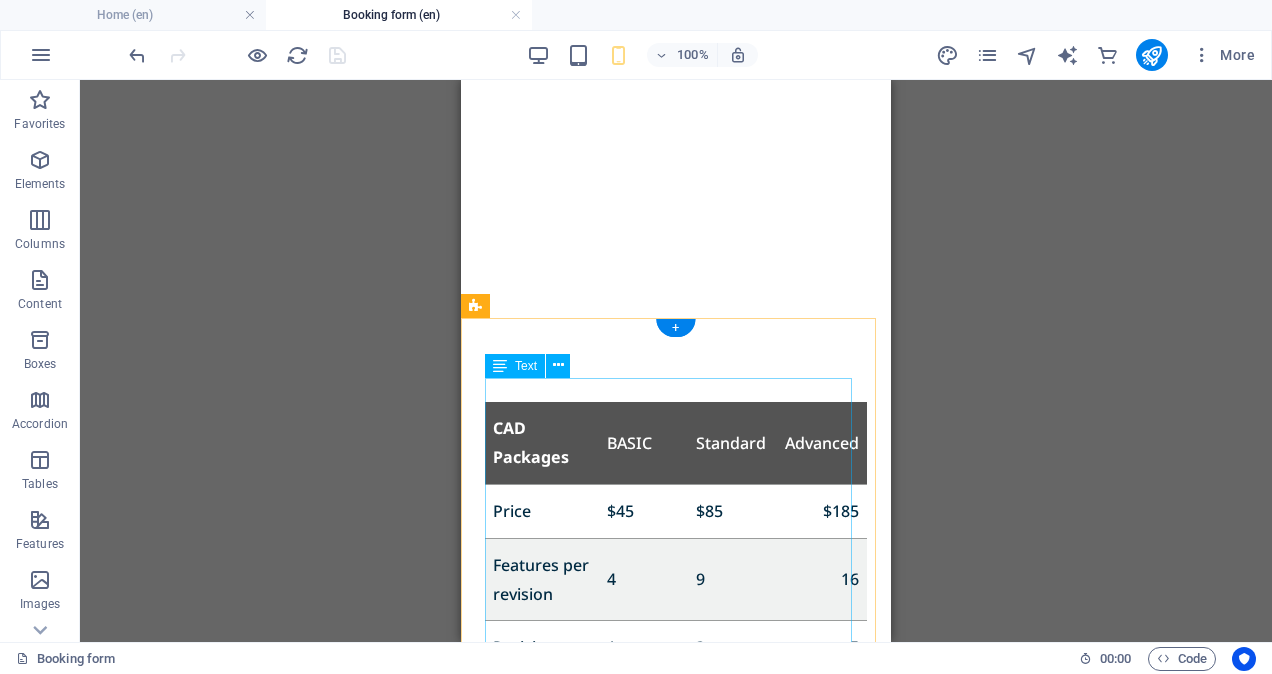 scroll, scrollTop: 641, scrollLeft: 0, axis: vertical 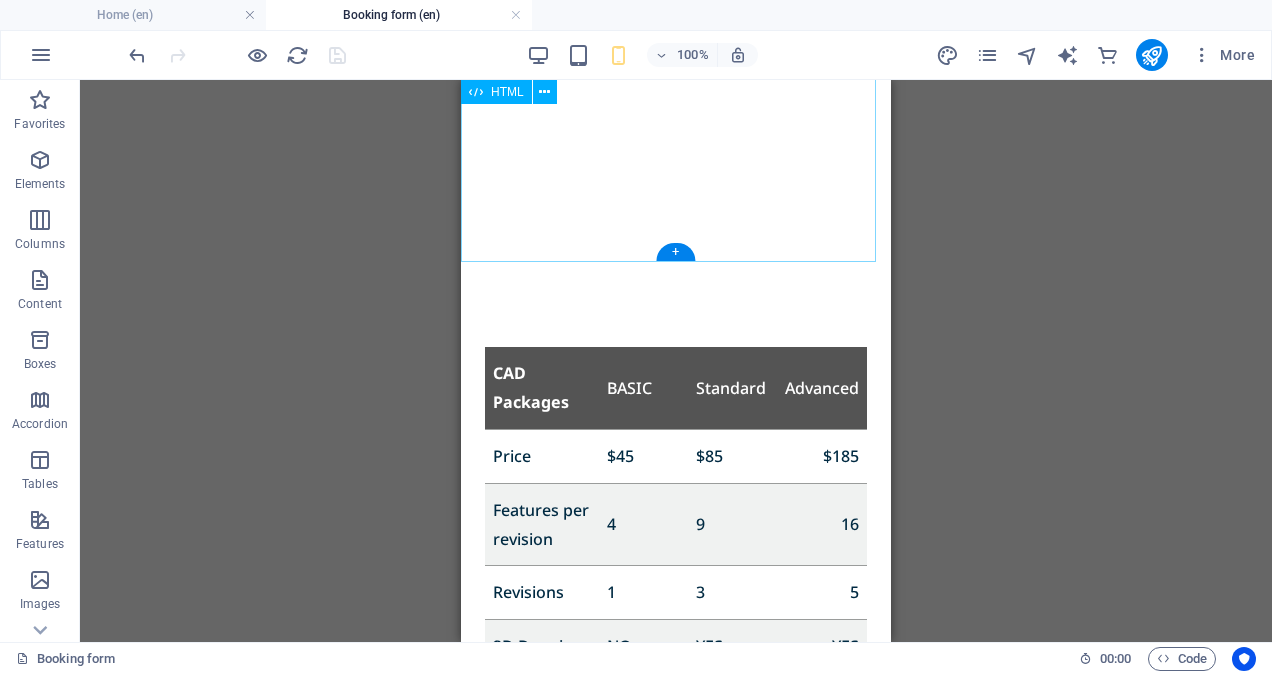 click at bounding box center (676, -18) 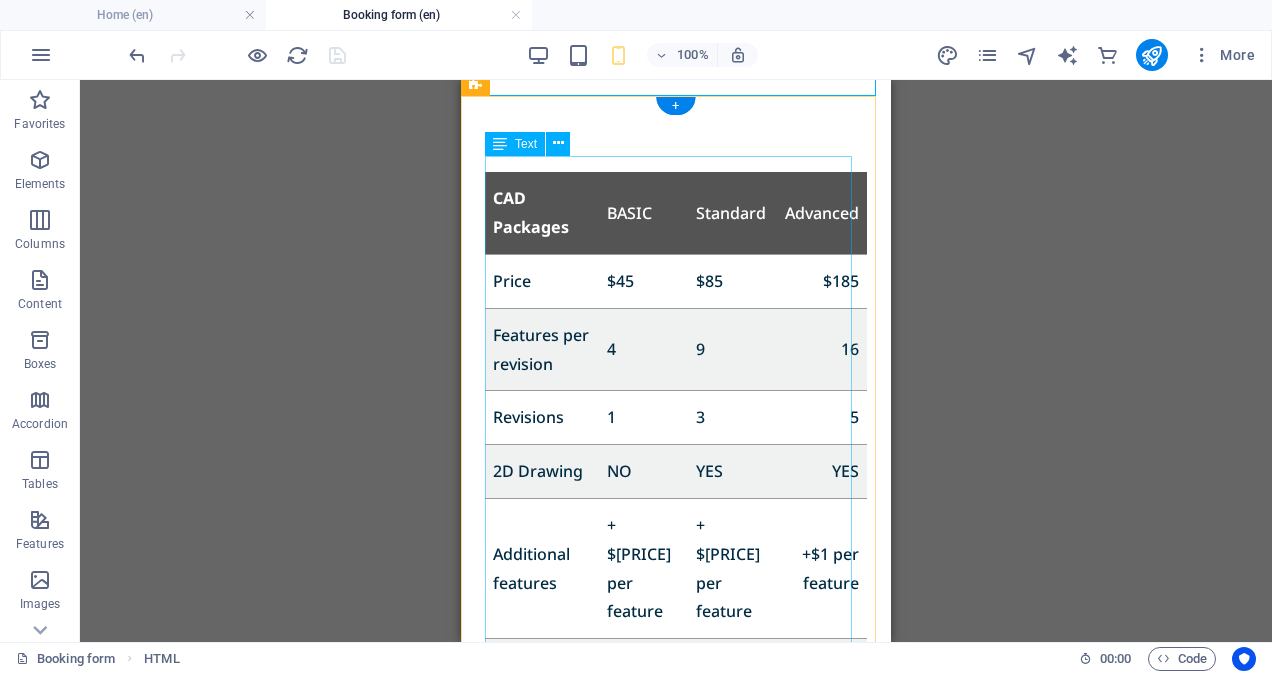 scroll, scrollTop: 817, scrollLeft: 0, axis: vertical 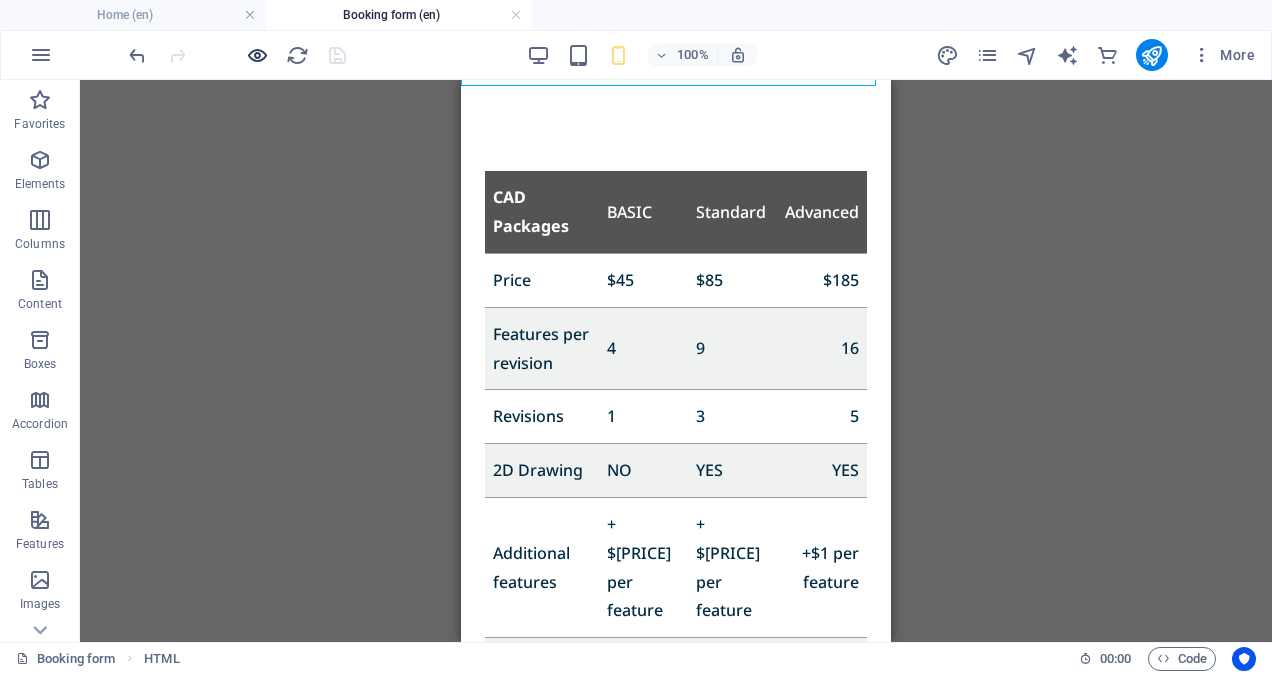 click at bounding box center (257, 55) 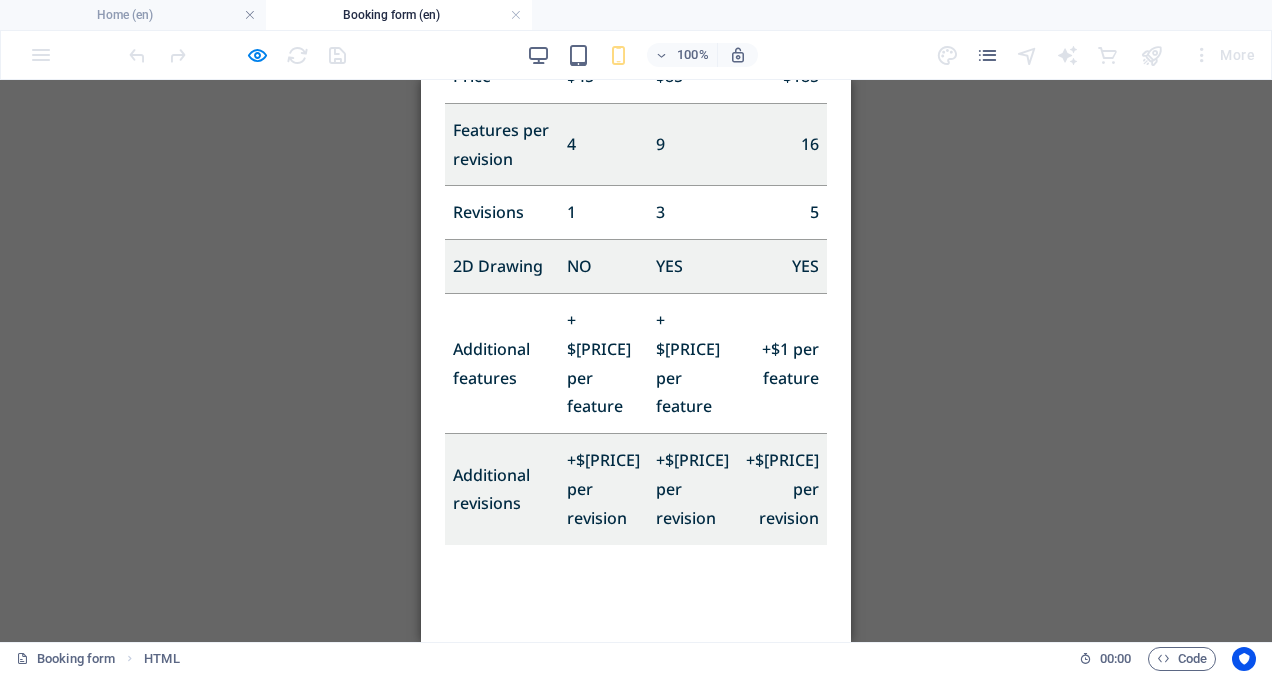 scroll, scrollTop: 1027, scrollLeft: 0, axis: vertical 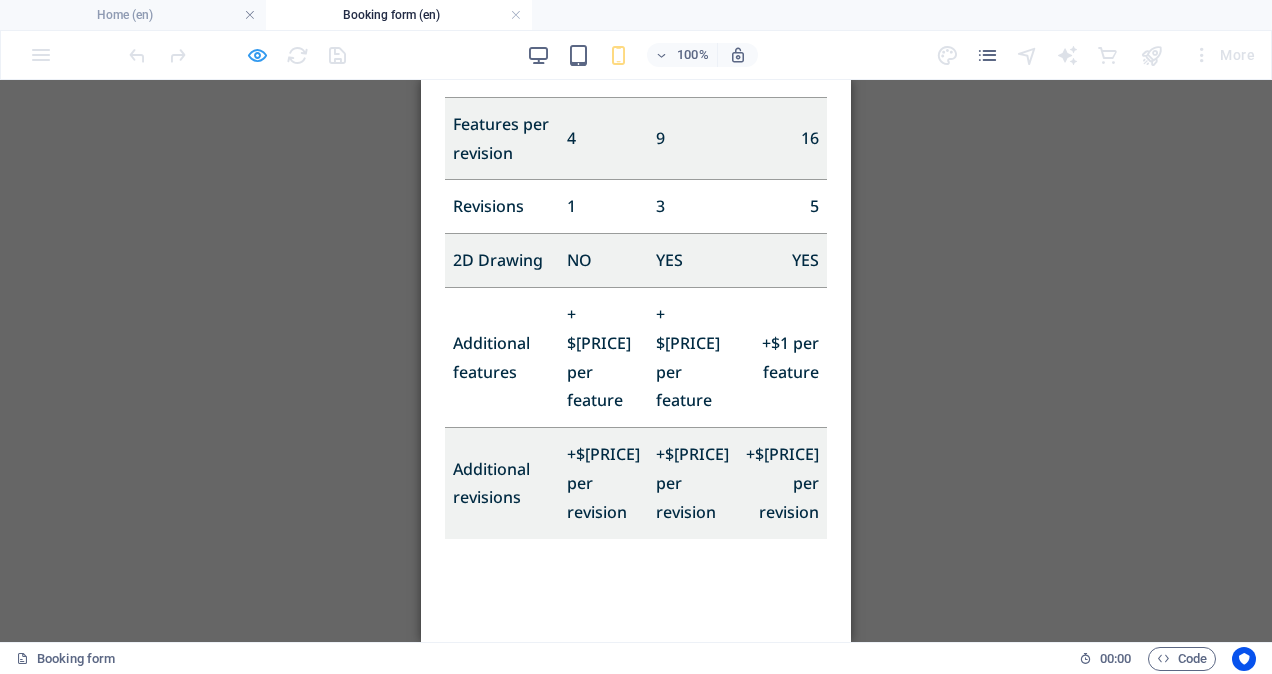 click at bounding box center (257, 55) 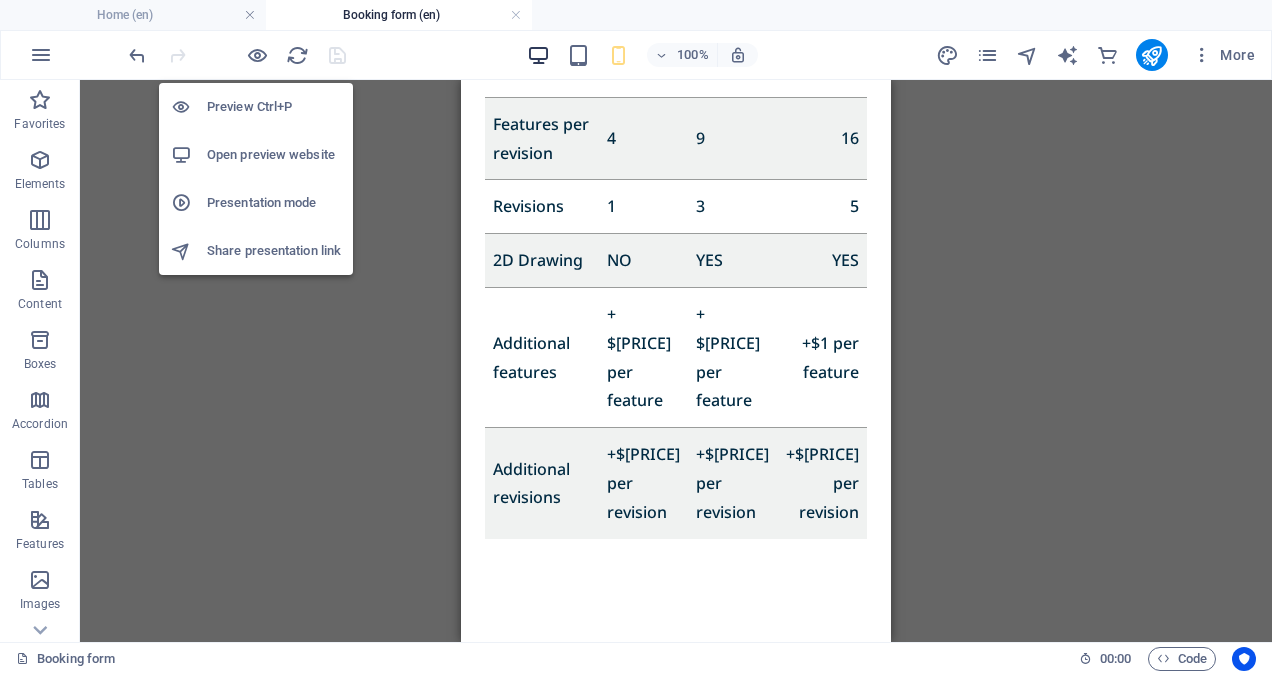 click at bounding box center [538, 55] 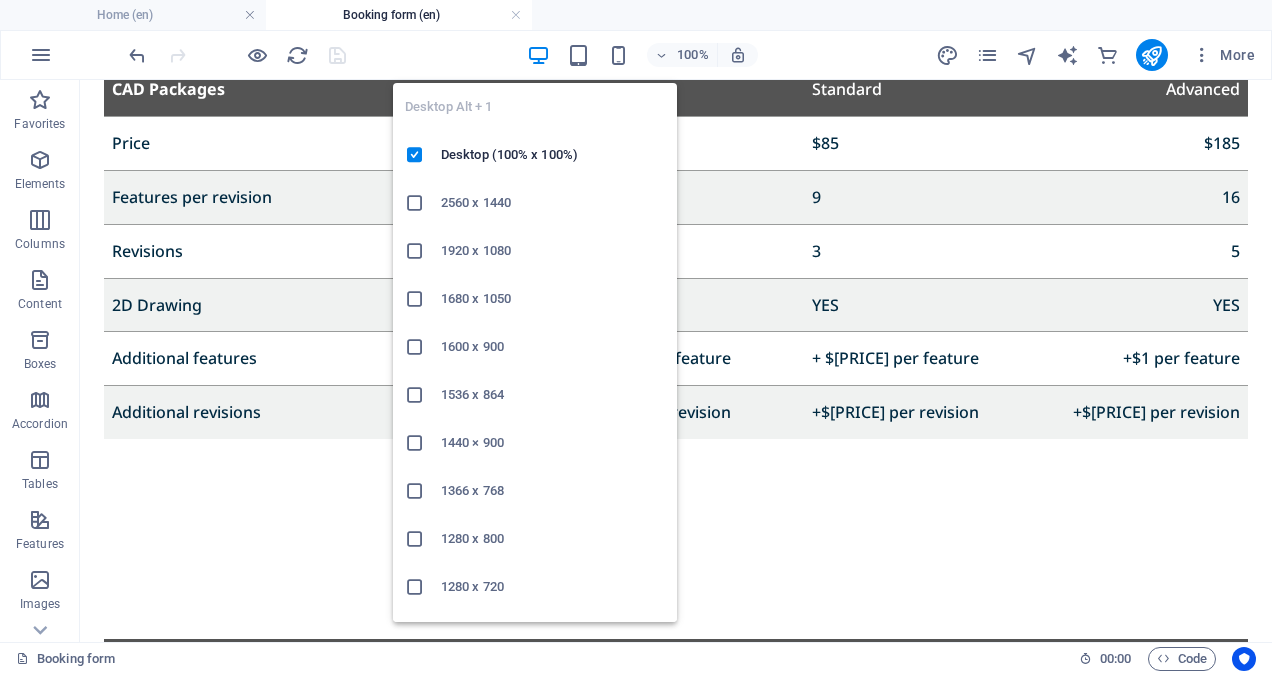 scroll, scrollTop: 1132, scrollLeft: 0, axis: vertical 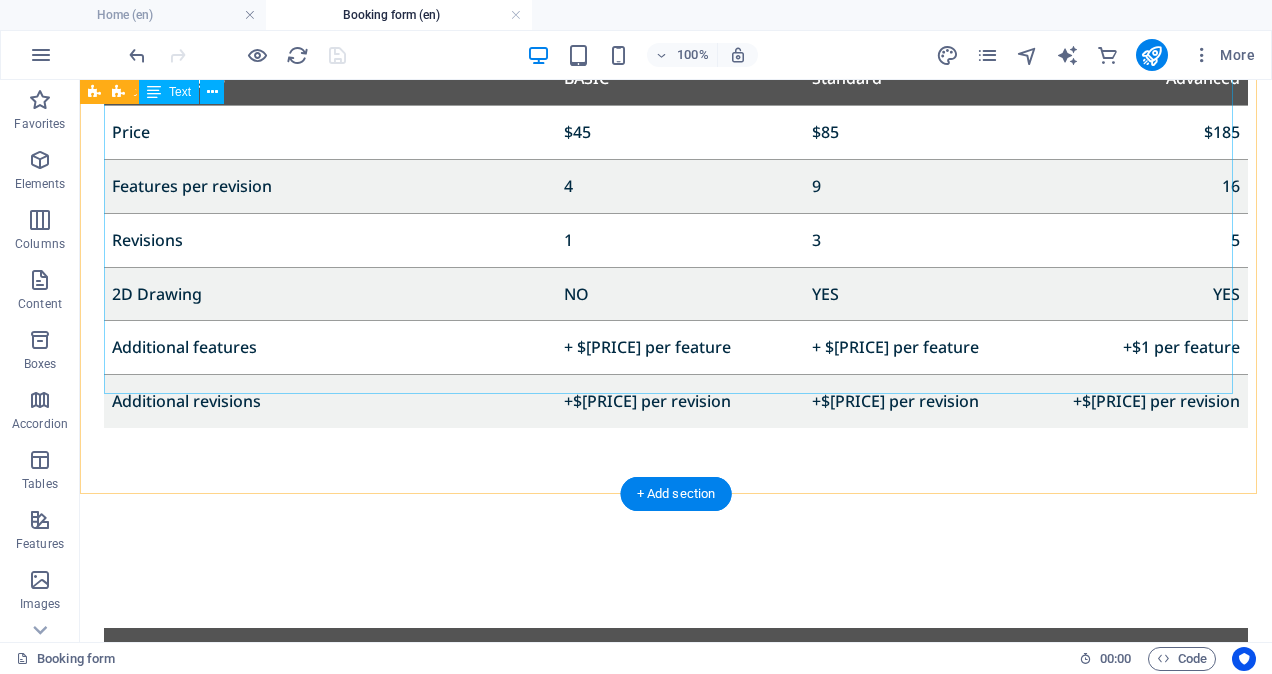 click on "CAD Packages BASIC Standard Advanced Price $[PRICE] $[PRICE] $[PRICE] Features per revision [NUMBER] [NUMBER] [NUMBER] Revisions [NUMBER] [NUMBER] [NUMBER] 2D Drawing NO YES YES Additional features + $[PRICE] per feature + $[PRICE] per feature +$[PRICE] per feature Additional revisions +$[PRICE] per revision +$[PRICE] per revision +$[PRICE] per revision" at bounding box center (676, 240) 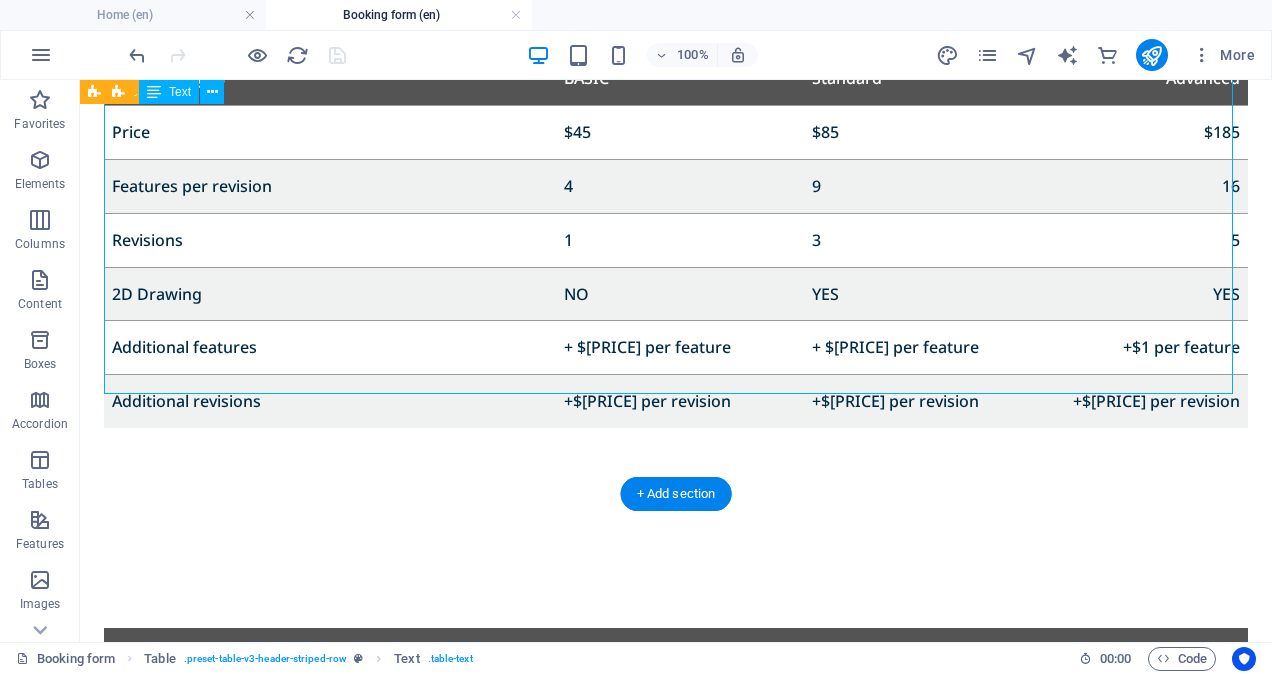 click on "CAD Packages BASIC Standard Advanced Price $[PRICE] $[PRICE] $[PRICE] Features per revision [NUMBER] [NUMBER] [NUMBER] Revisions [NUMBER] [NUMBER] [NUMBER] 2D Drawing NO YES YES Additional features + $[PRICE] per feature + $[PRICE] per feature +$[PRICE] per feature Additional revisions +$[PRICE] per revision +$[PRICE] per revision +$[PRICE] per revision" at bounding box center [676, 240] 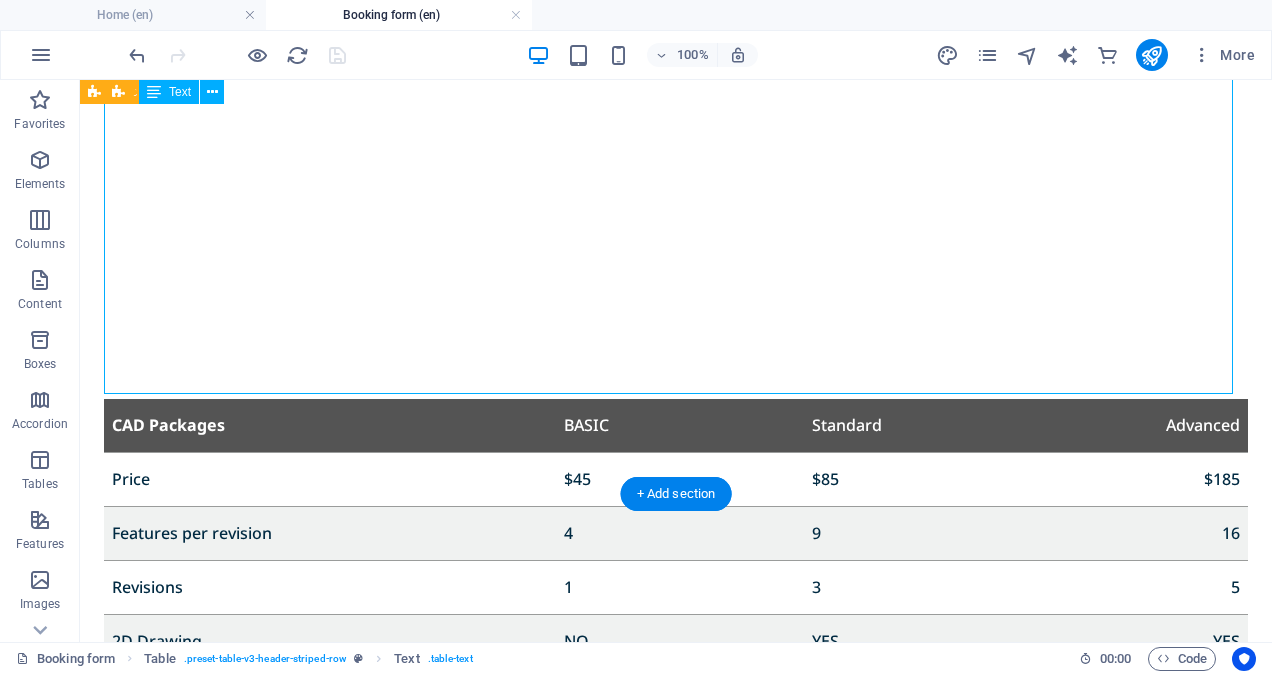 select on "%" 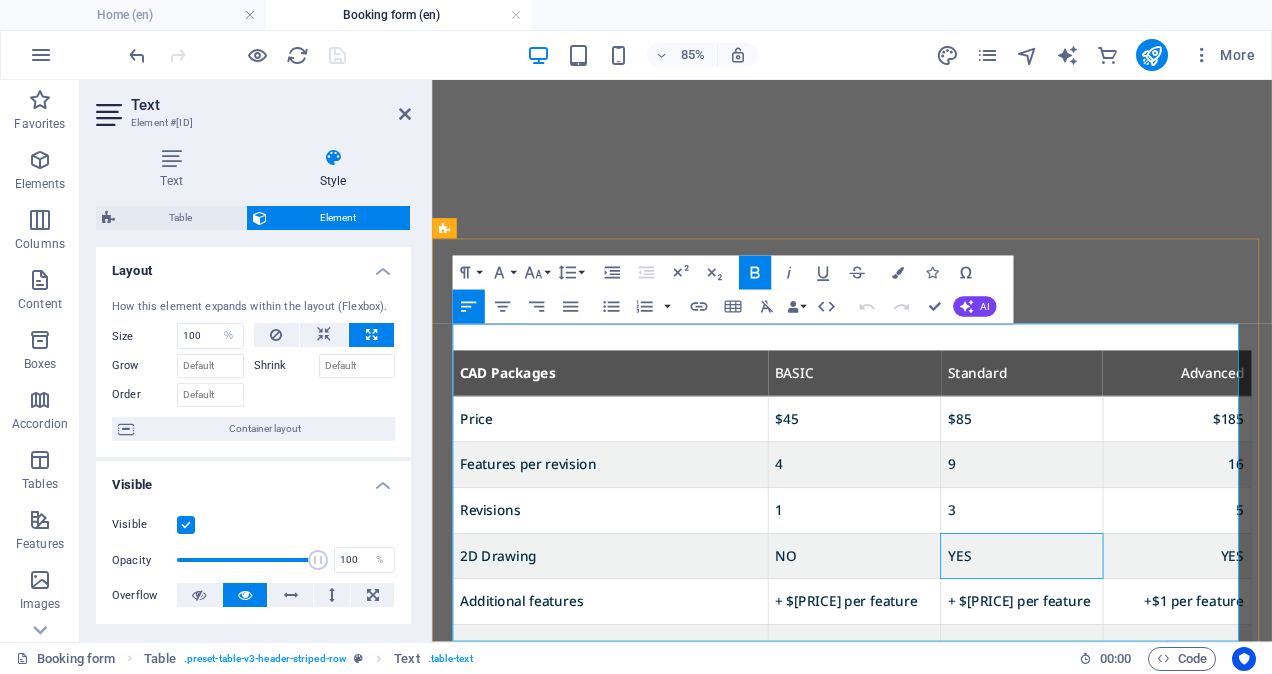 click on "YES" at bounding box center (1126, 641) 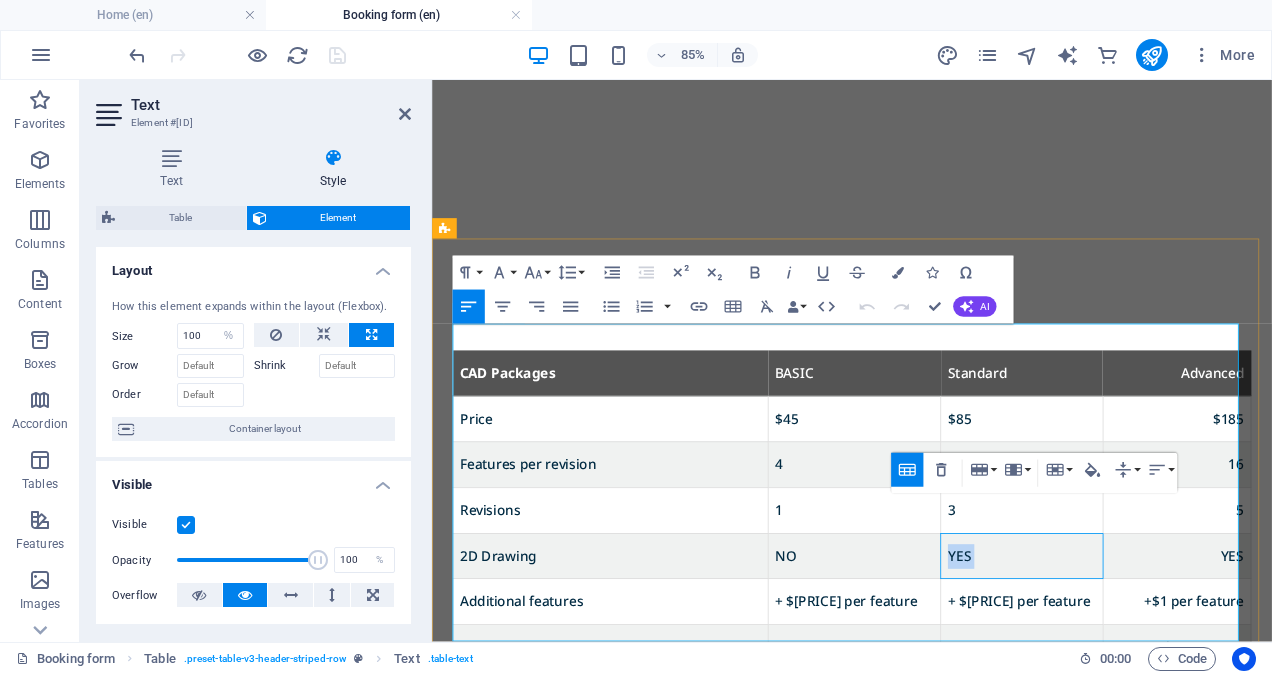 click on "YES" at bounding box center (1126, 641) 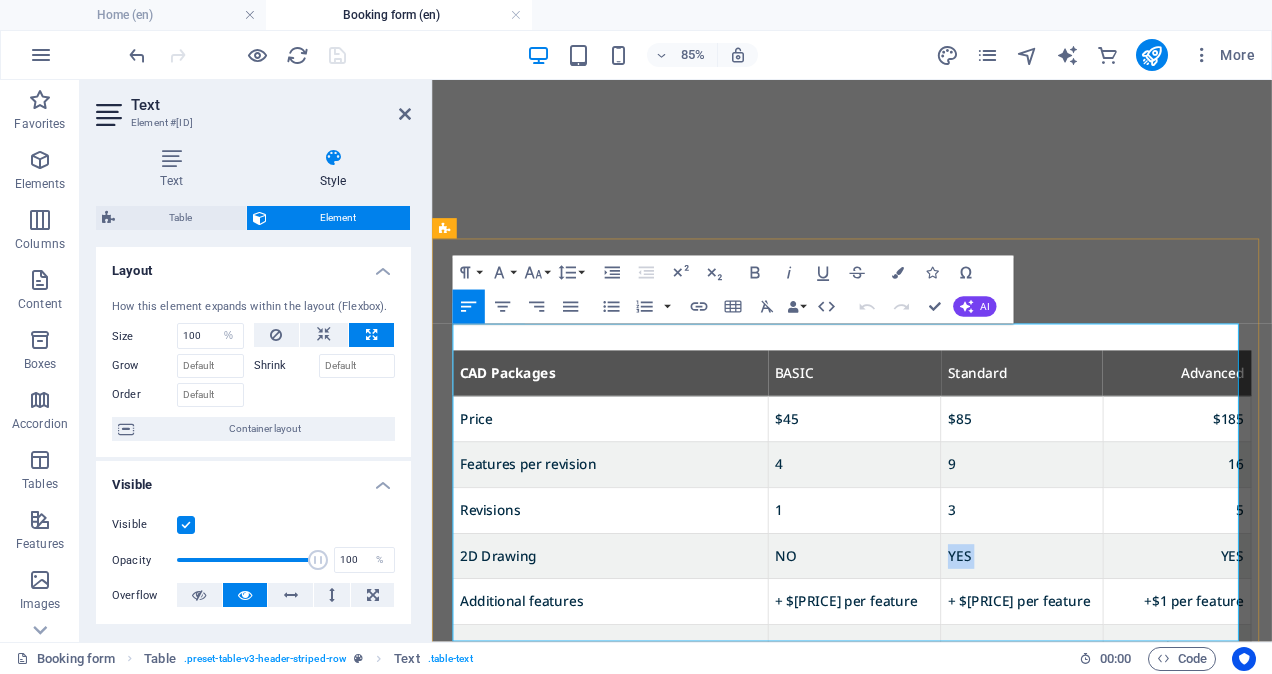 type 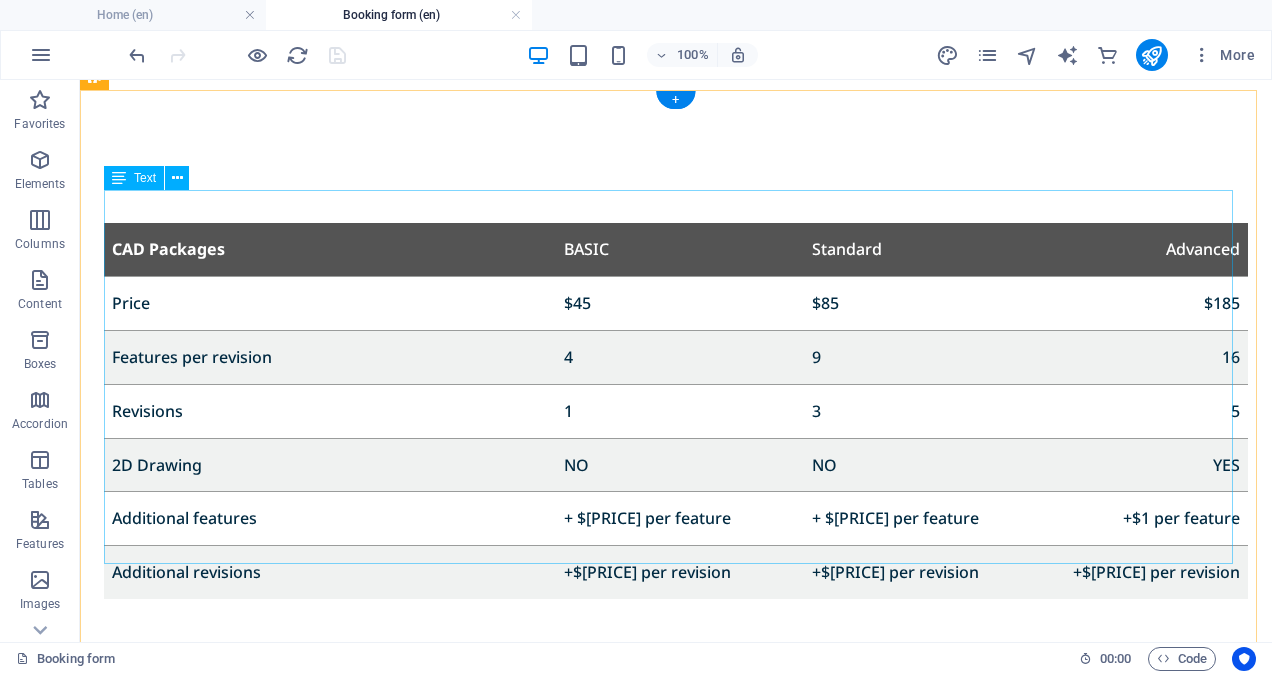 scroll, scrollTop: 962, scrollLeft: 0, axis: vertical 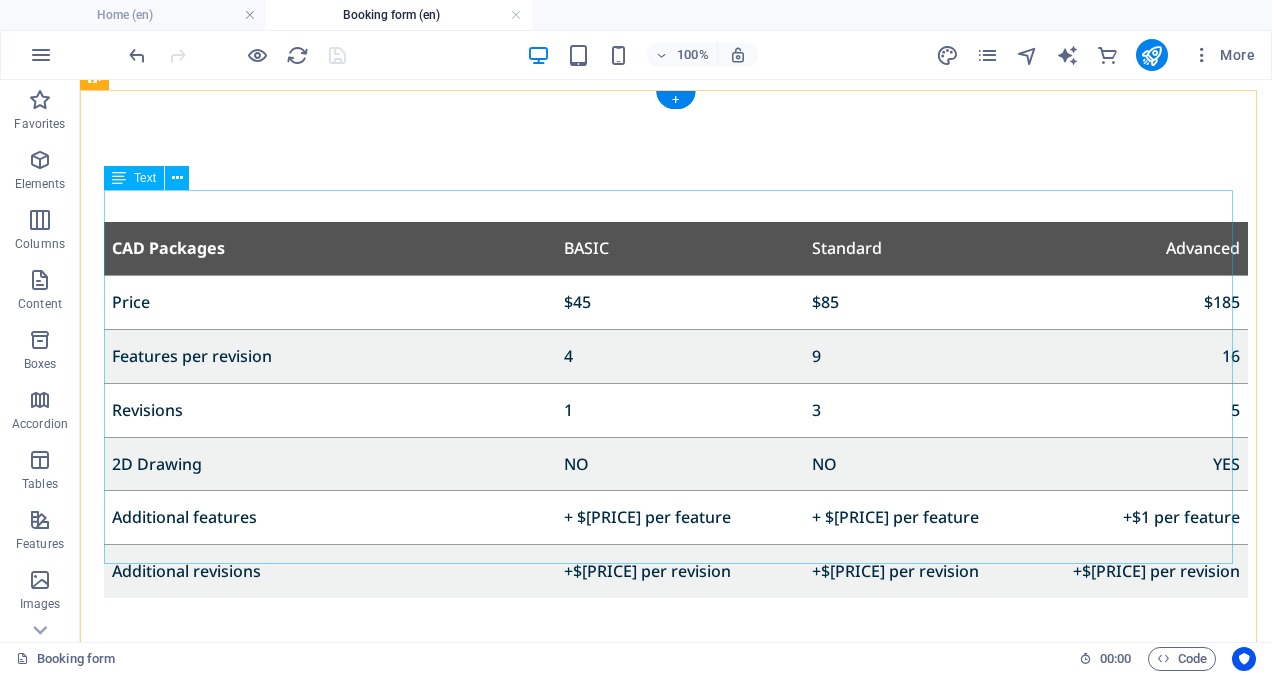 click on "CAD Packages BASIC Standard Advanced Price [PRICE] [PRICE] [PRICE] Features per revision [NUMBER] [NUMBER] [NUMBER] Revisions [NUMBER] [NUMBER] [NUMBER] 2D Drawing NO NO YES Additional features + [PRICE] per feature + [PRICE] per feature +[PRICE] per feature Additional revisions +[PRICE] per revision +[PRICE] per revision +[PRICE] per revision" at bounding box center (676, 410) 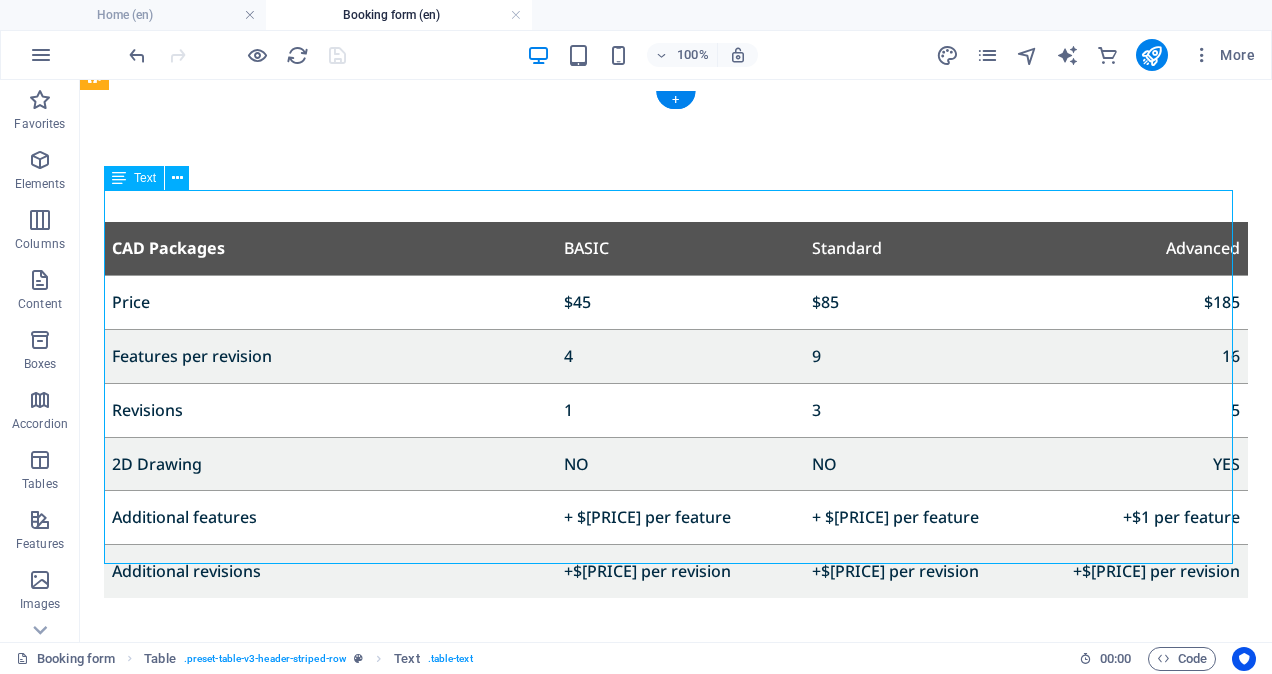click on "CAD Packages BASIC Standard Advanced Price [PRICE] [PRICE] [PRICE] Features per revision [NUMBER] [NUMBER] [NUMBER] Revisions [NUMBER] [NUMBER] [NUMBER] 2D Drawing NO NO YES Additional features + [PRICE] per feature + [PRICE] per feature +[PRICE] per feature Additional revisions +[PRICE] per revision +[PRICE] per revision +[PRICE] per revision" at bounding box center (676, 410) 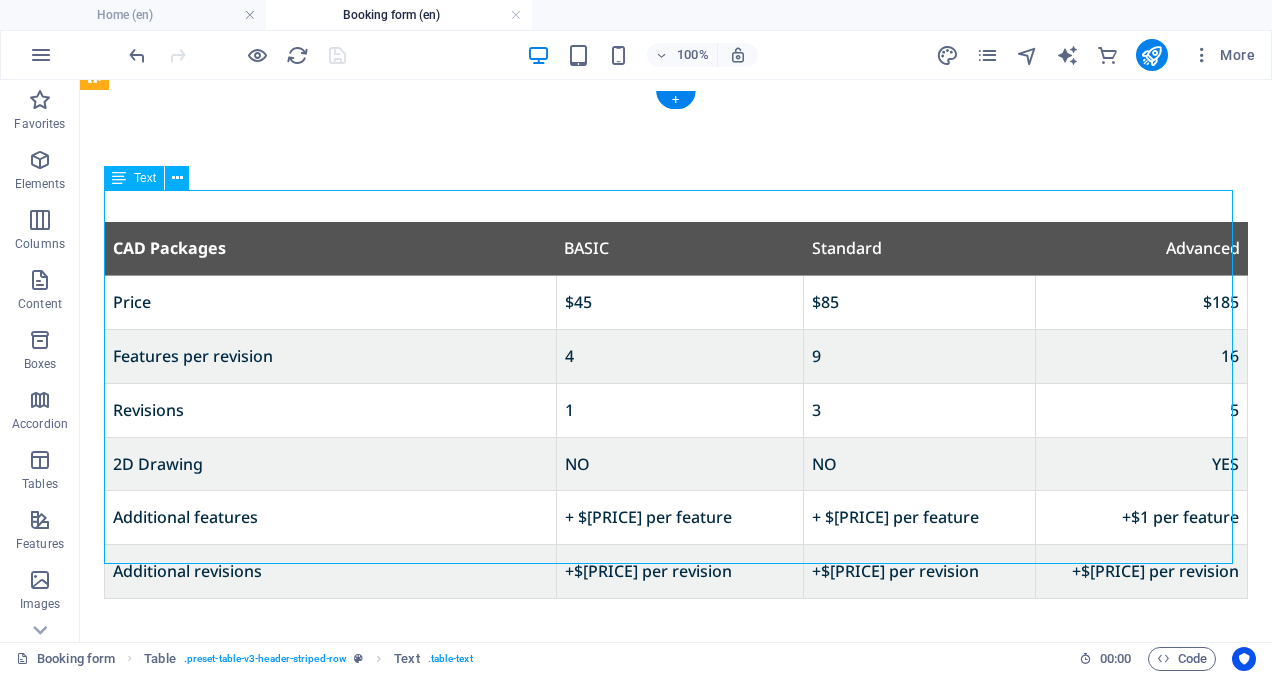 select on "%" 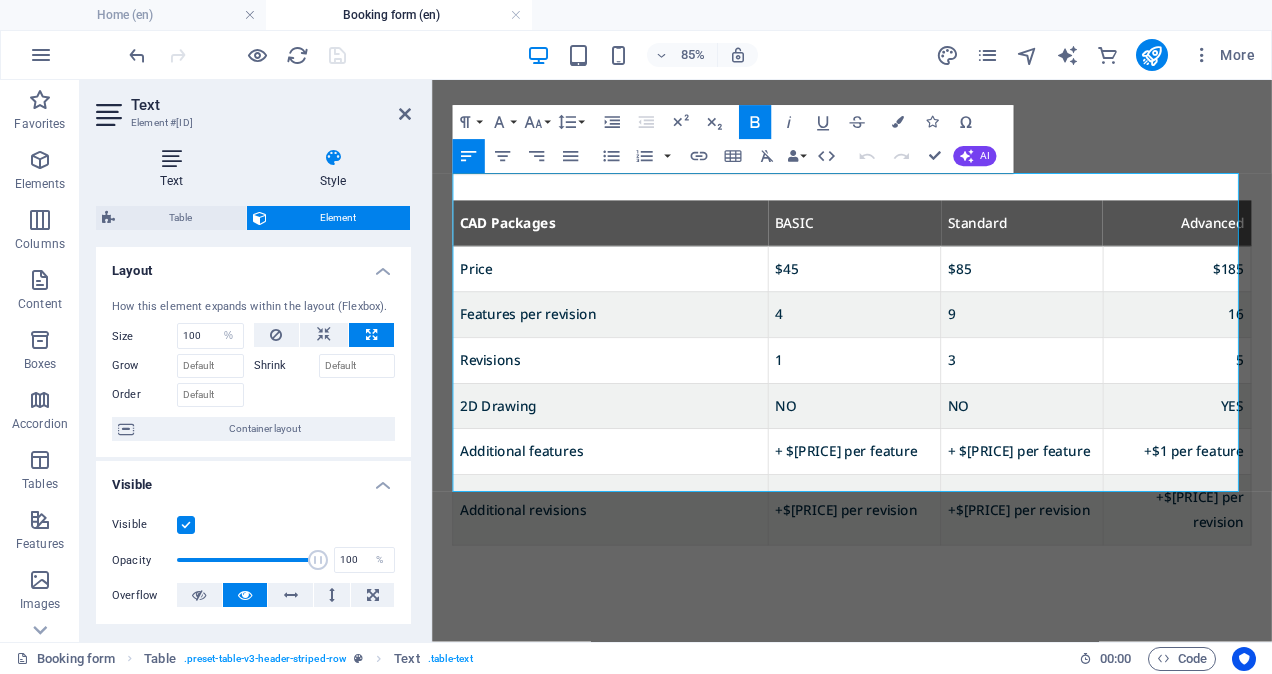 click on "Text" at bounding box center (175, 169) 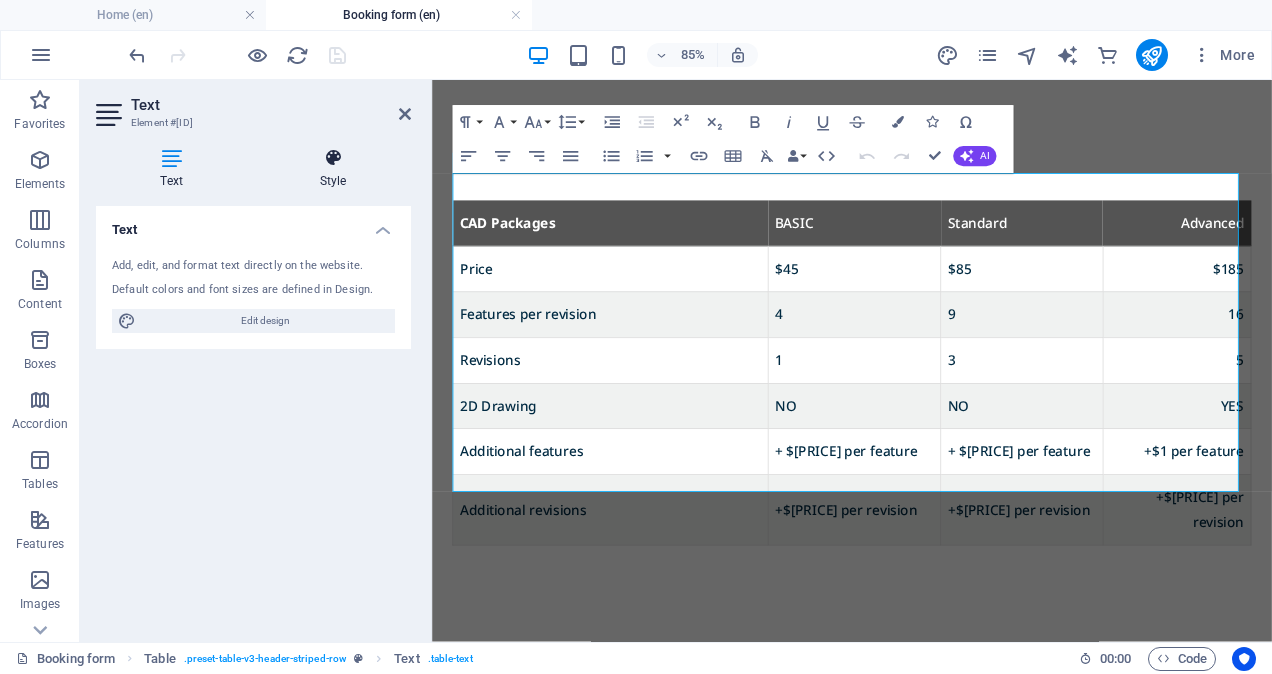 click at bounding box center (333, 158) 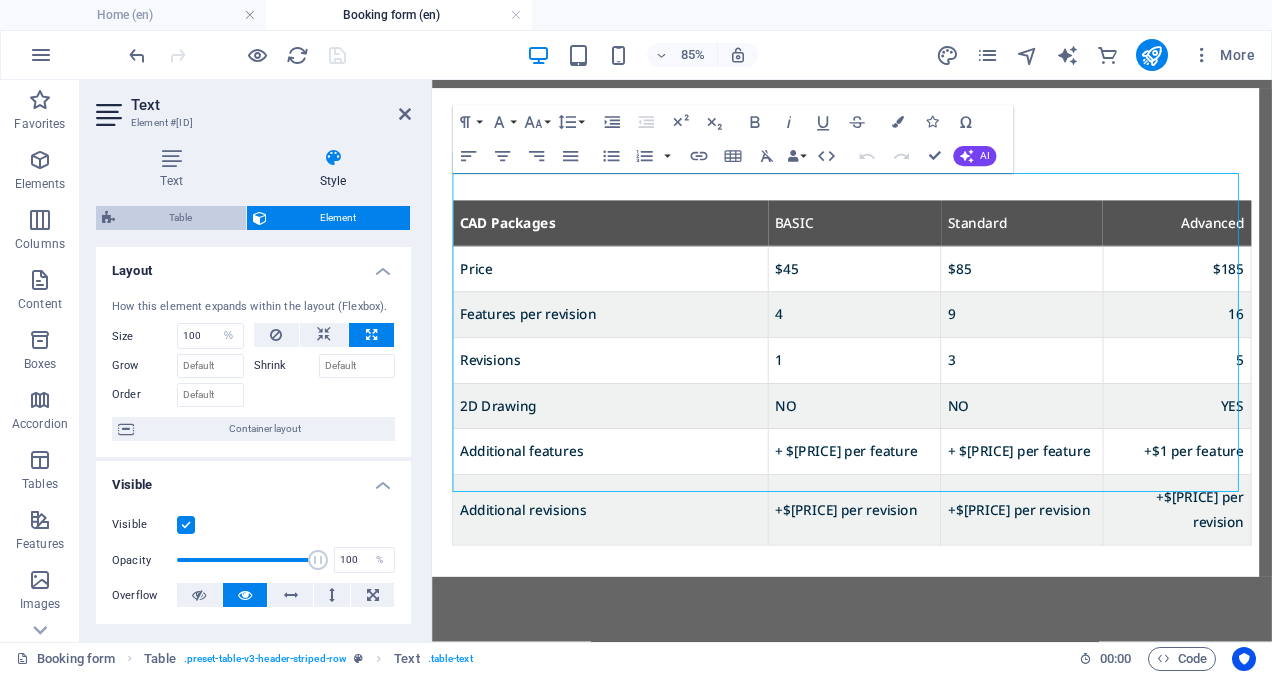 click on "Table" at bounding box center (180, 218) 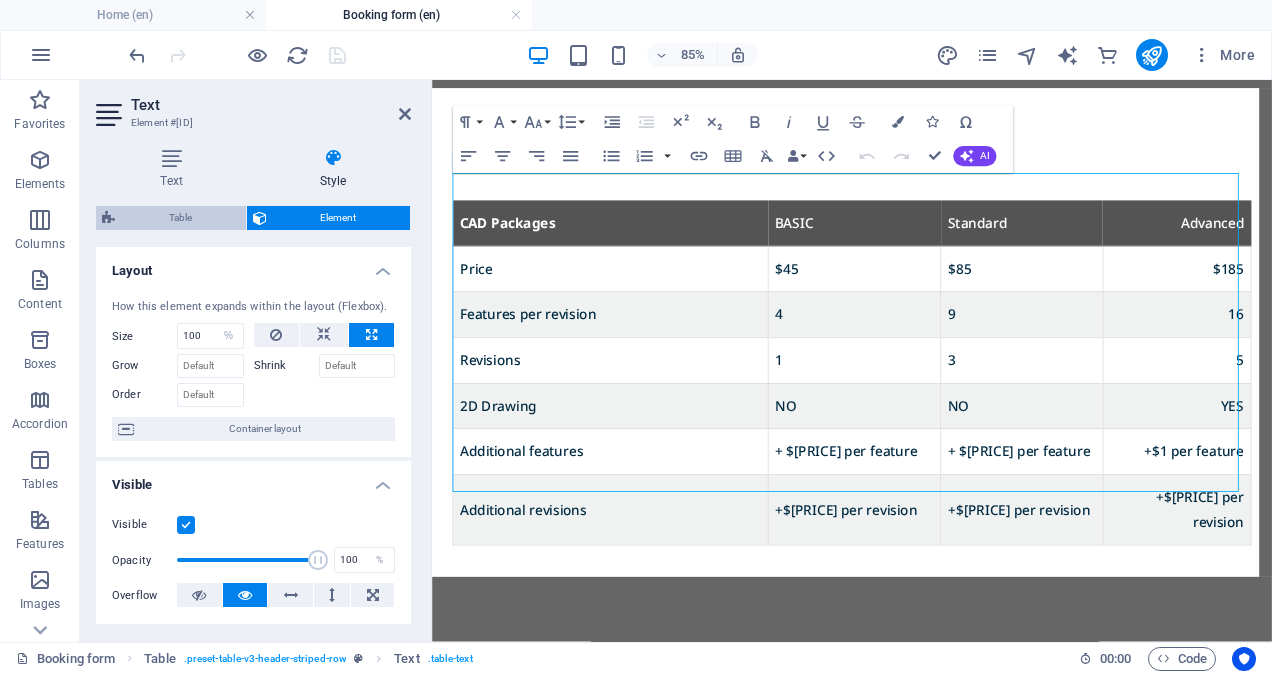 select on "px" 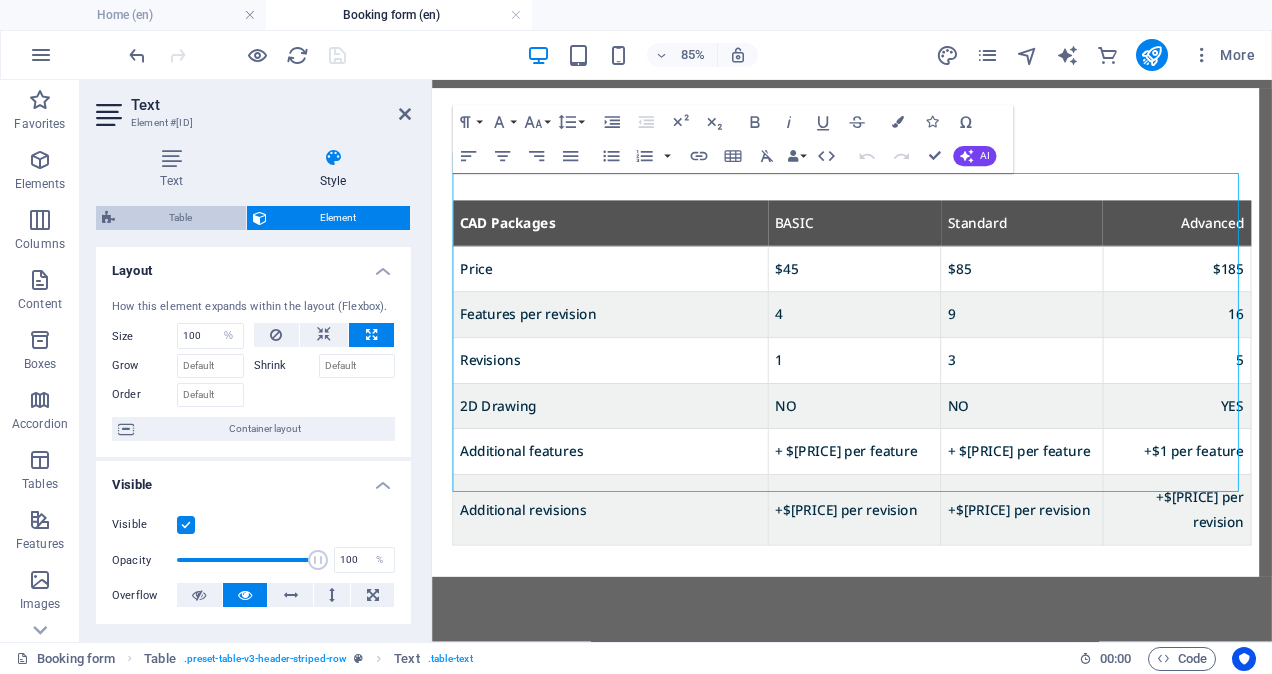 select on "px" 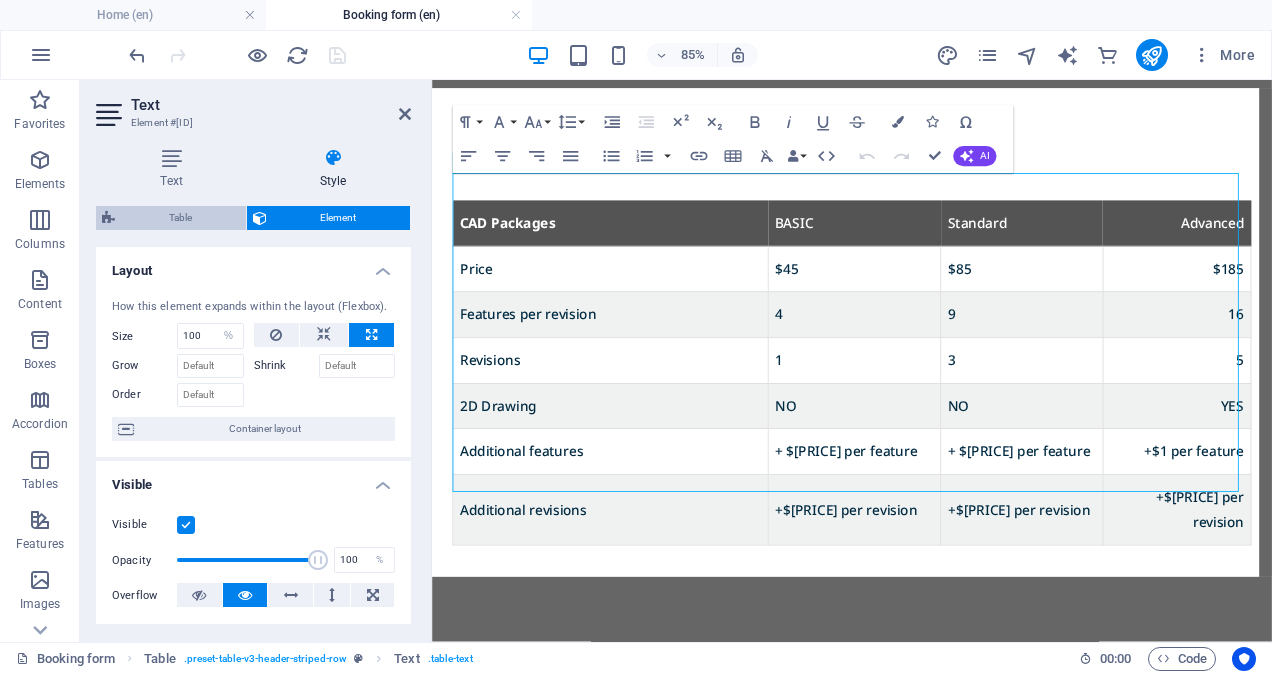 select on "px" 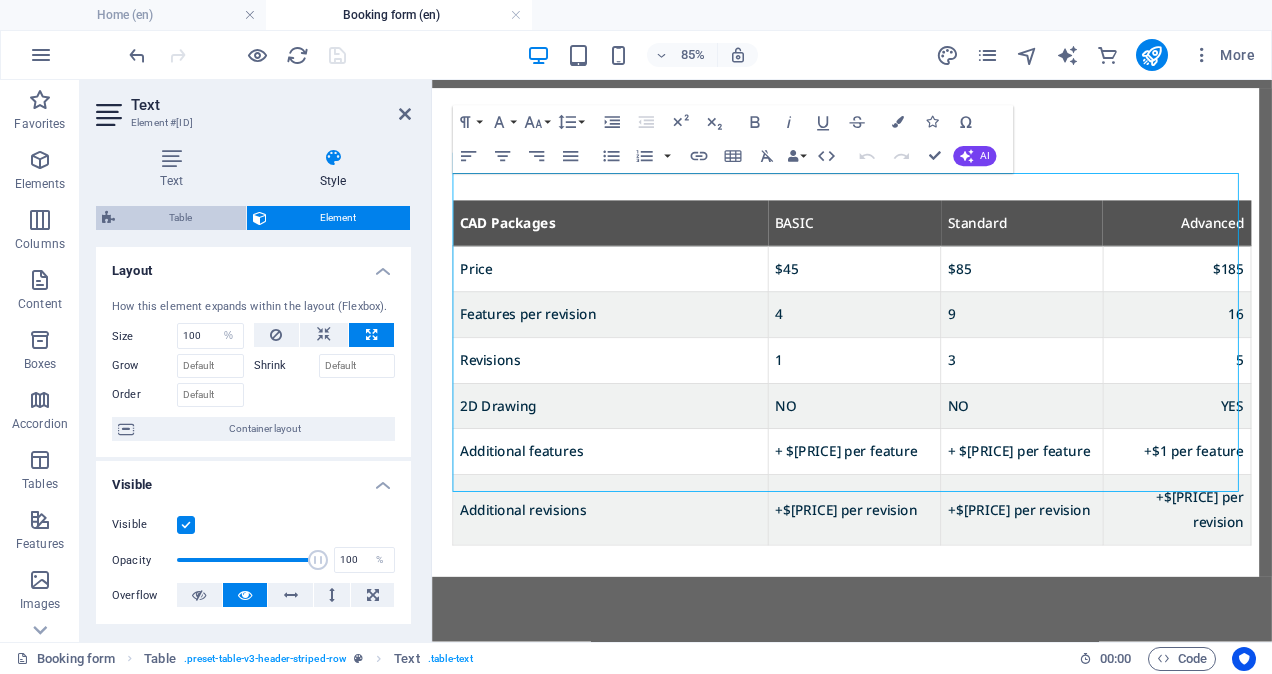 select on "px" 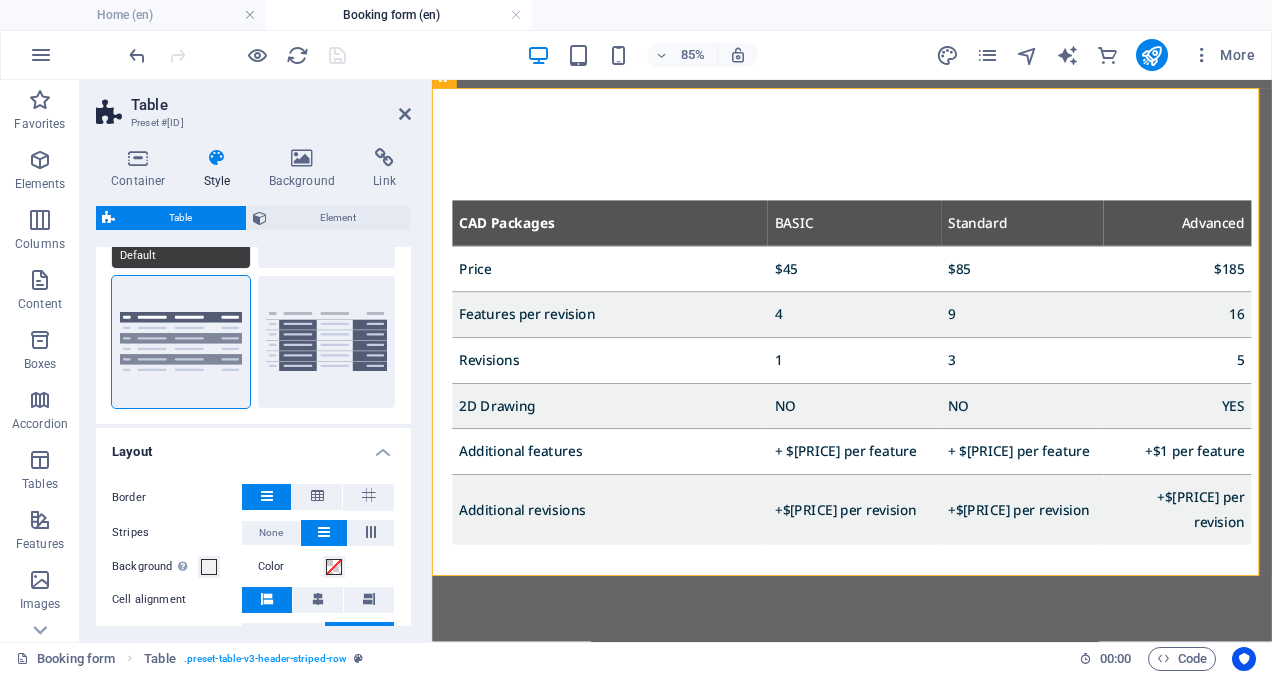 scroll, scrollTop: 531, scrollLeft: 0, axis: vertical 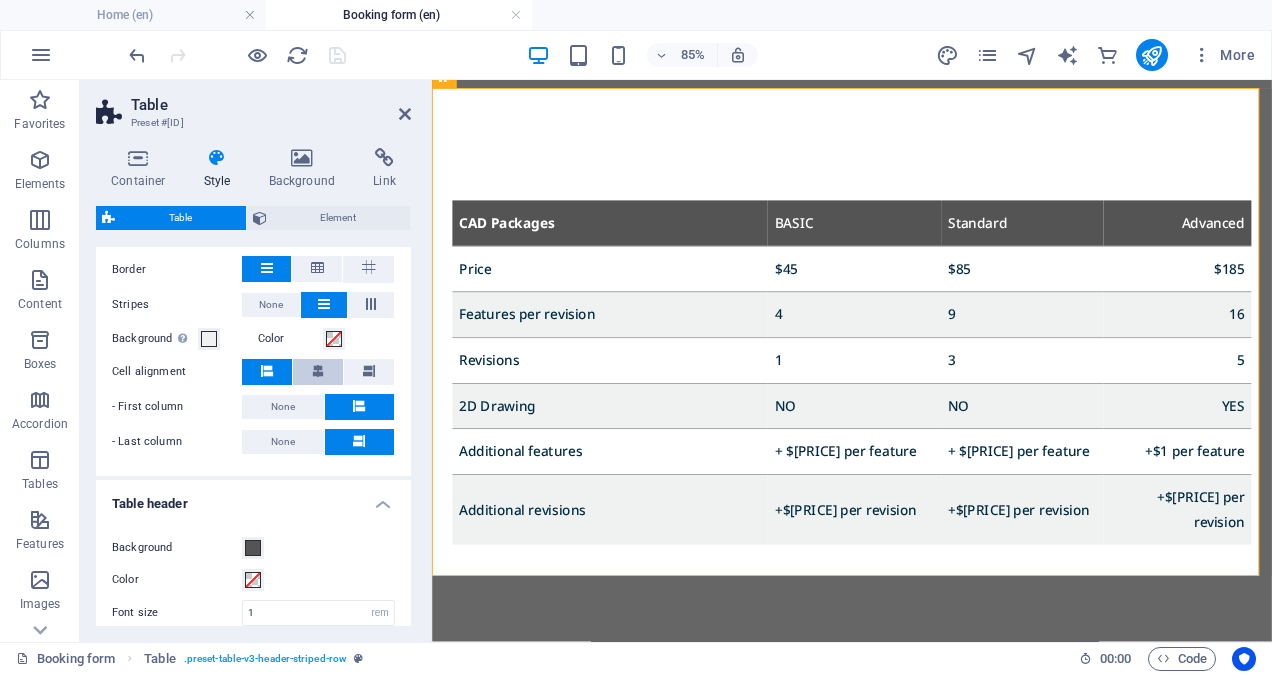 click at bounding box center (318, 371) 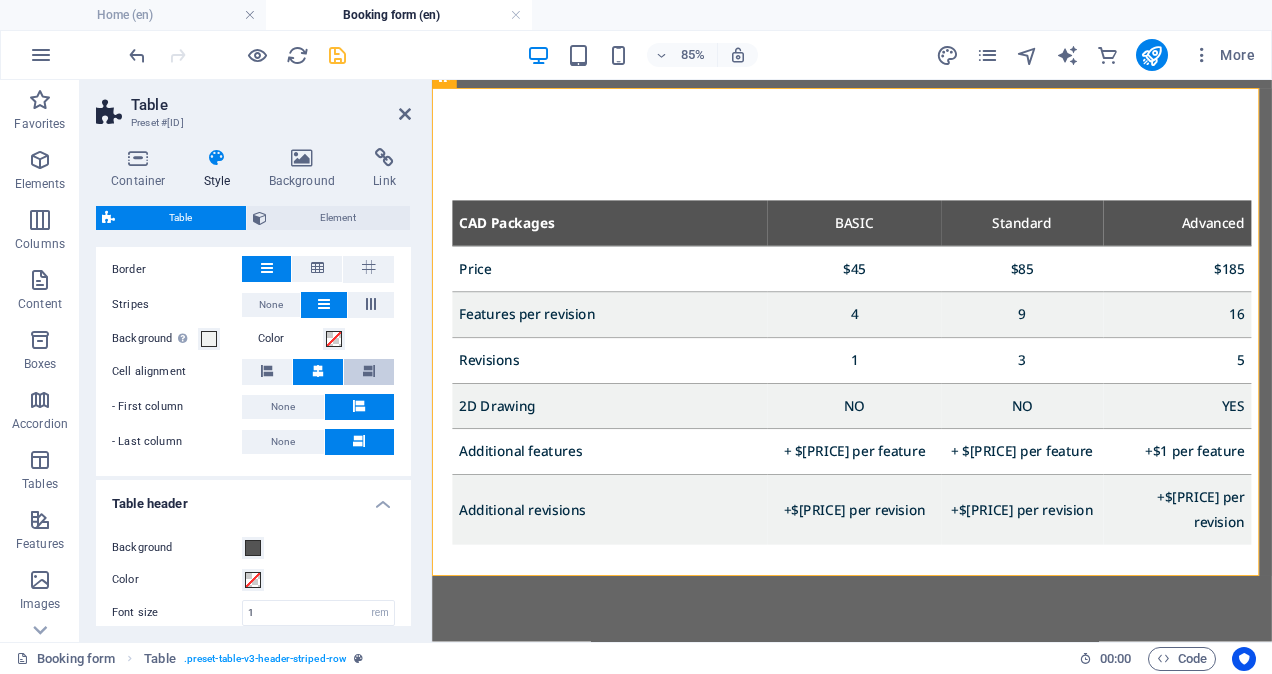 click at bounding box center (369, 372) 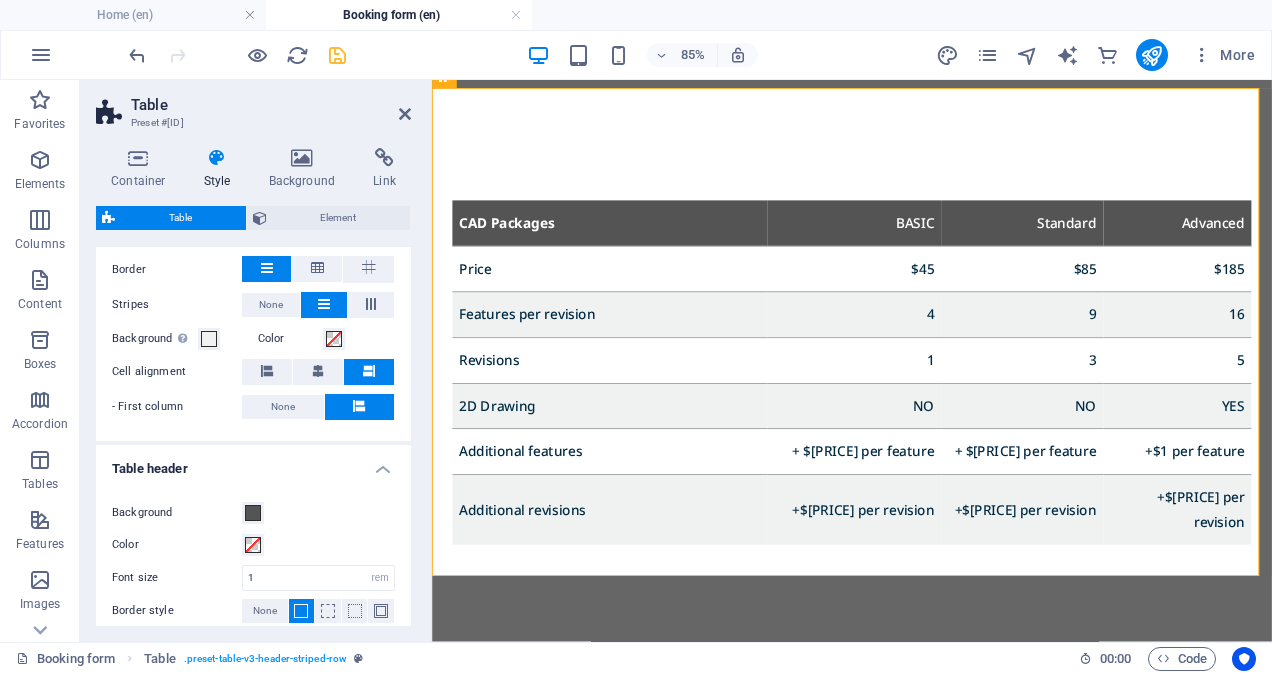 click on "85% More" at bounding box center [694, 55] 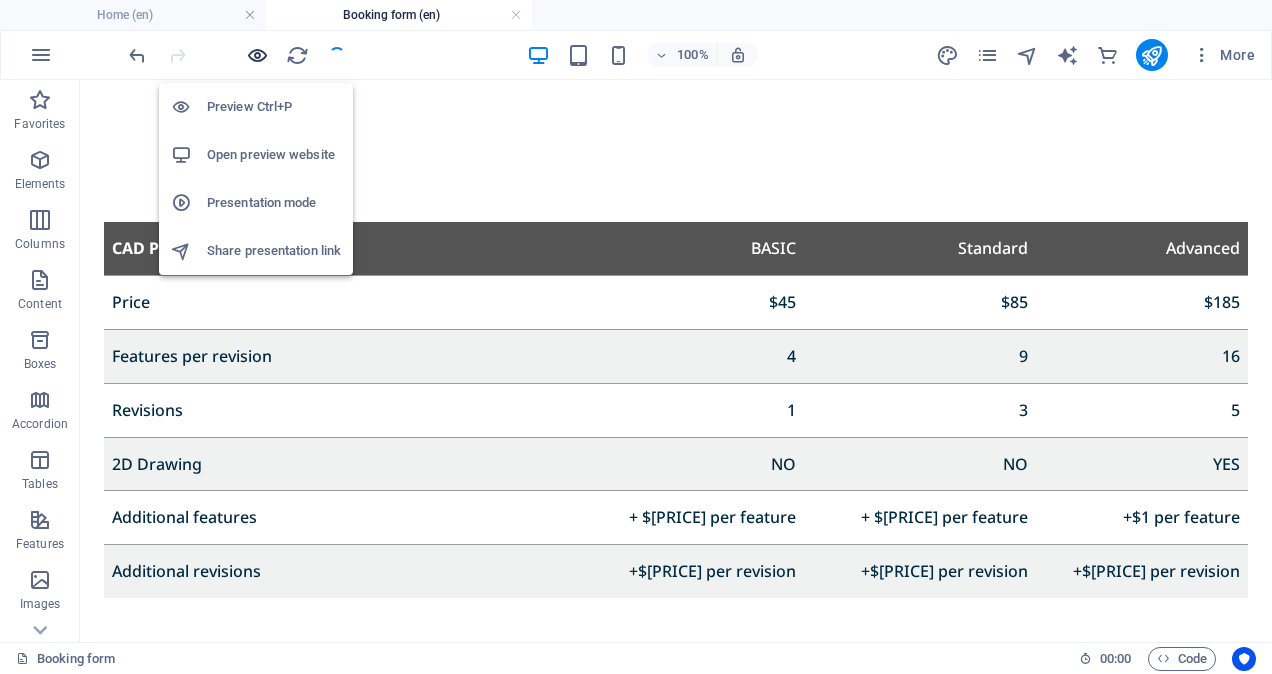 click at bounding box center (257, 55) 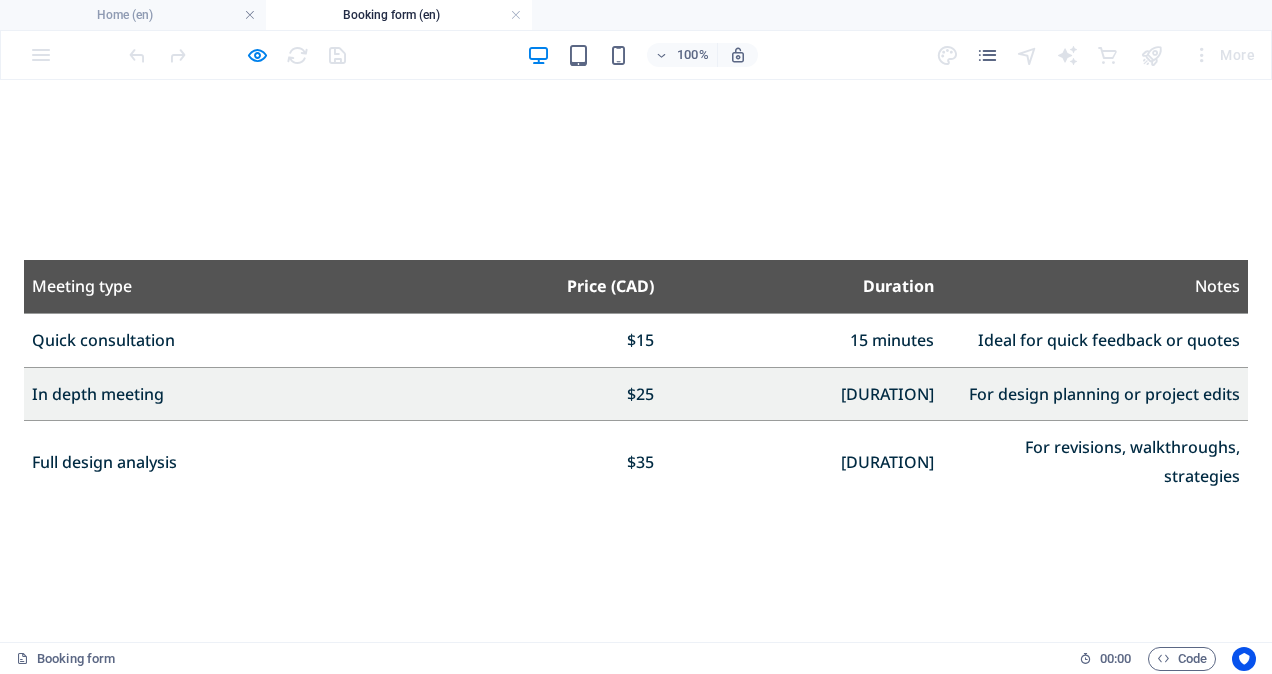 scroll, scrollTop: 1186, scrollLeft: 0, axis: vertical 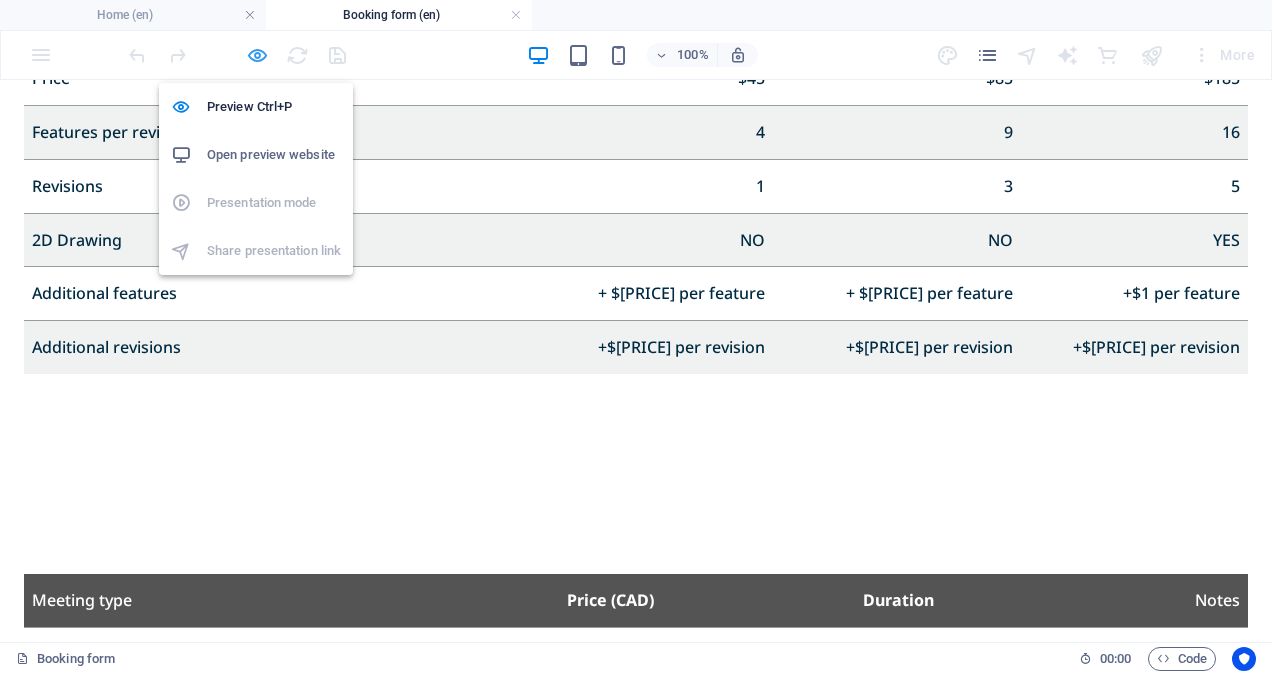 click at bounding box center [257, 55] 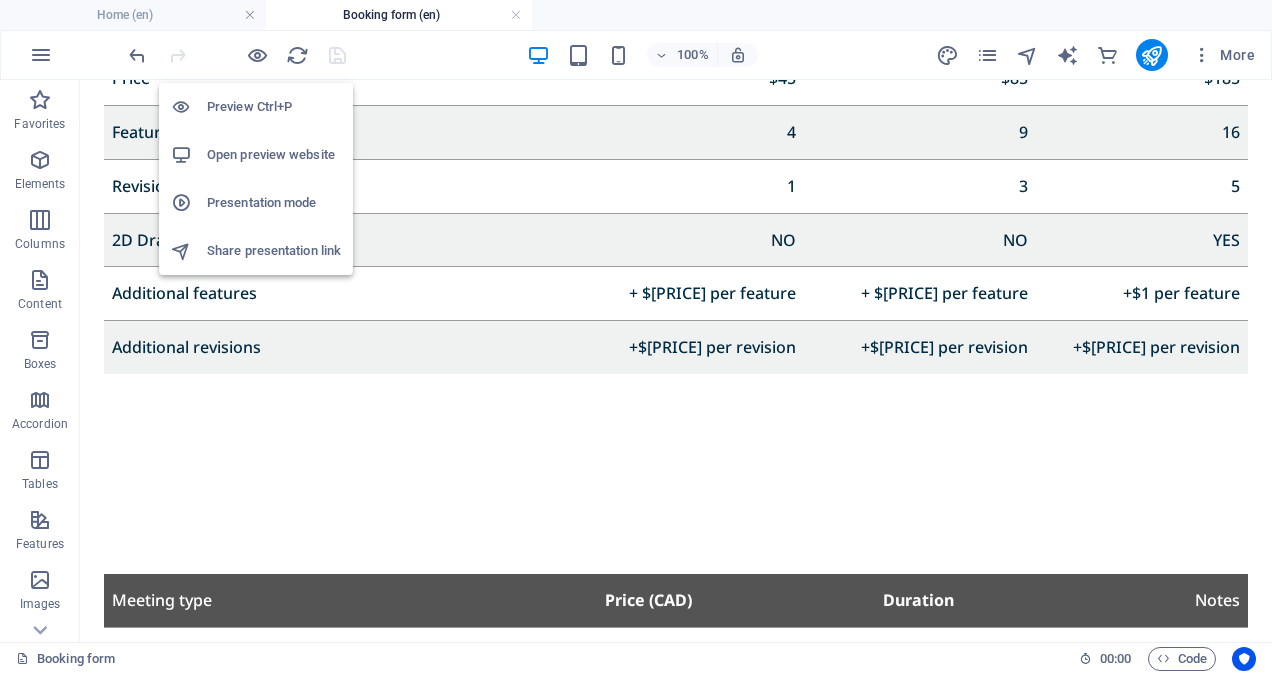click on "Open preview website" at bounding box center [274, 155] 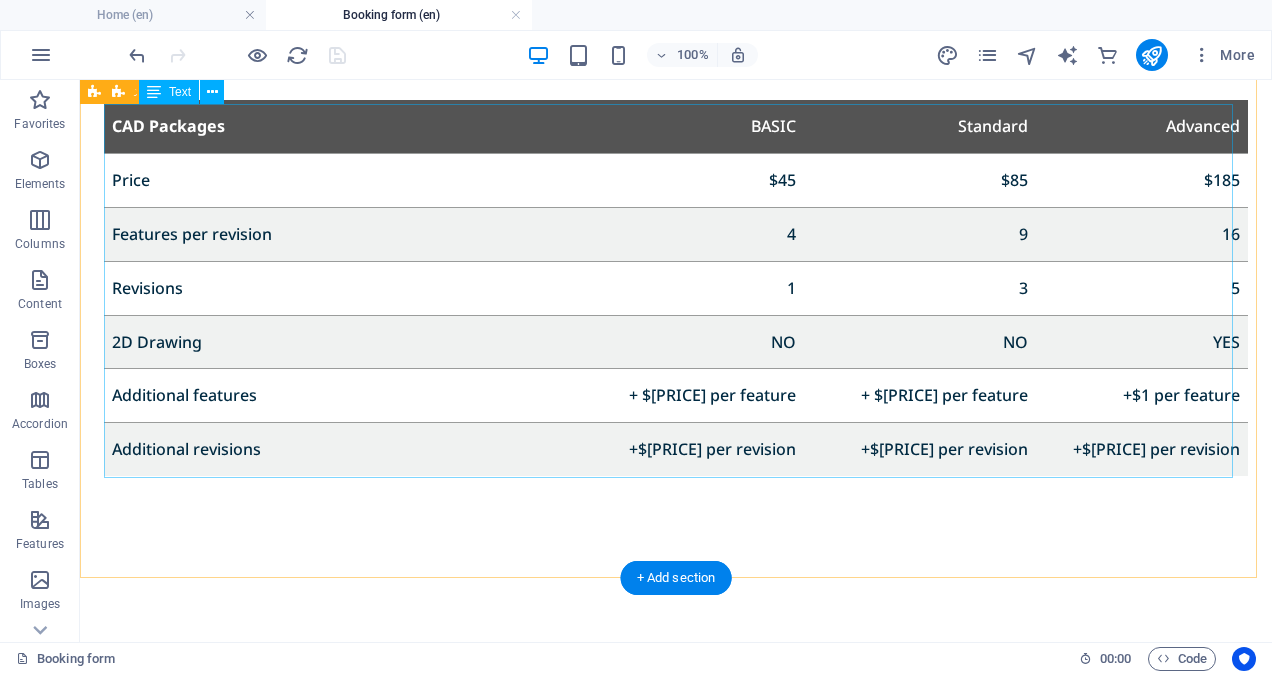 scroll, scrollTop: 1048, scrollLeft: 0, axis: vertical 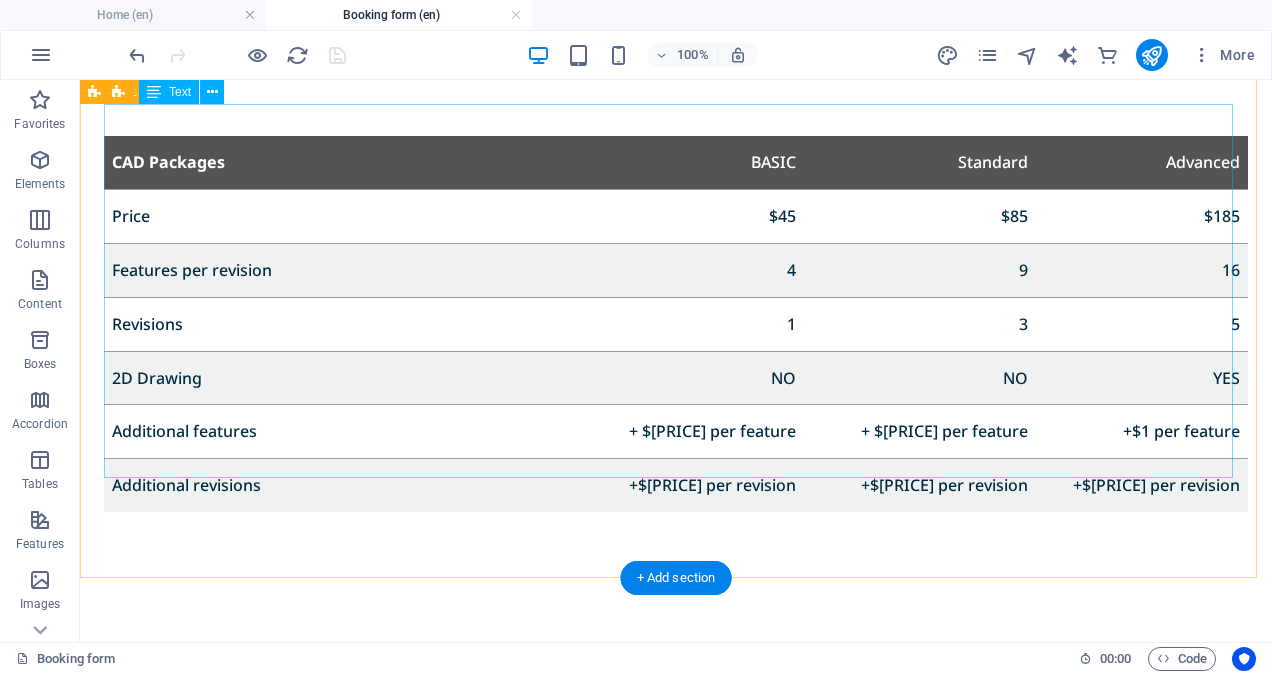 click on "CAD Packages BASIC Standard Advanced Price [PRICE] [PRICE] [PRICE] Features per revision [NUMBER] [NUMBER] [NUMBER] Revisions [NUMBER] [NUMBER] [NUMBER] 2D Drawing NO NO YES Additional features + [PRICE] per feature + [PRICE] per feature +[PRICE] per feature Additional revisions +[PRICE] per revision +[PRICE] per revision +[PRICE] per revision" at bounding box center [676, 324] 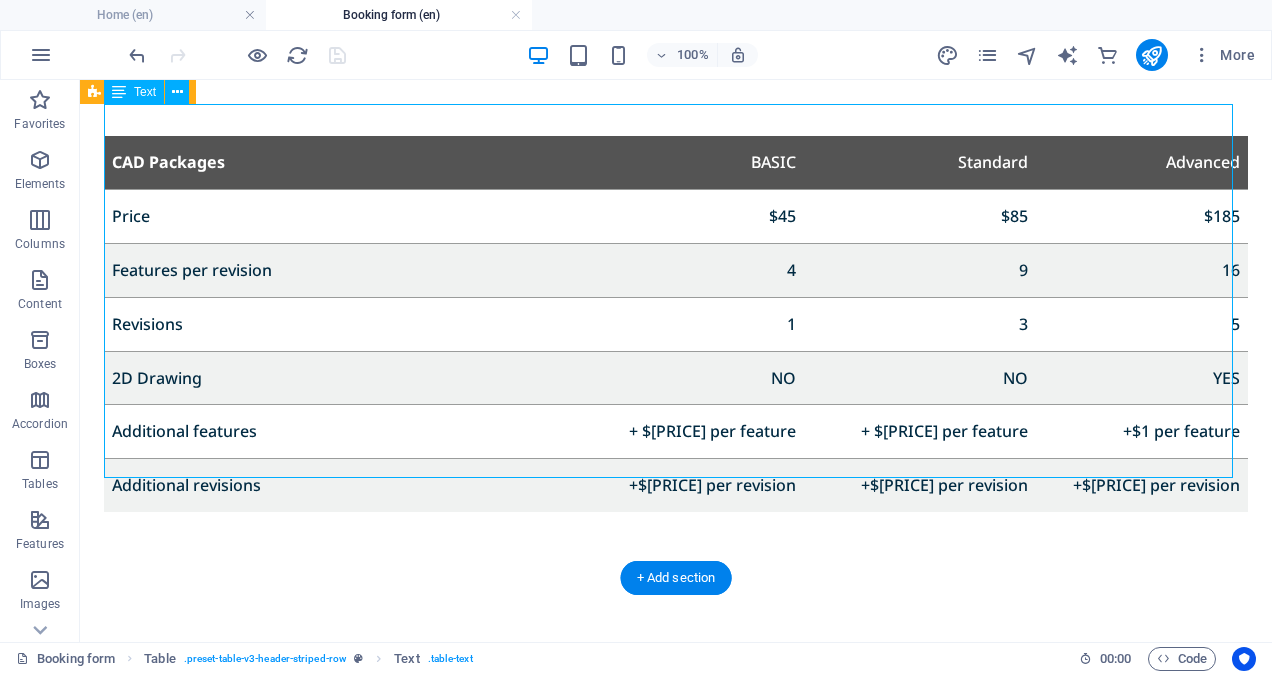 click on "CAD Packages BASIC Standard Advanced Price [PRICE] [PRICE] [PRICE] Features per revision [NUMBER] [NUMBER] [NUMBER] Revisions [NUMBER] [NUMBER] [NUMBER] 2D Drawing NO NO YES Additional features + [PRICE] per feature + [PRICE] per feature +[PRICE] per feature Additional revisions +[PRICE] per revision +[PRICE] per revision +[PRICE] per revision" at bounding box center (676, 324) 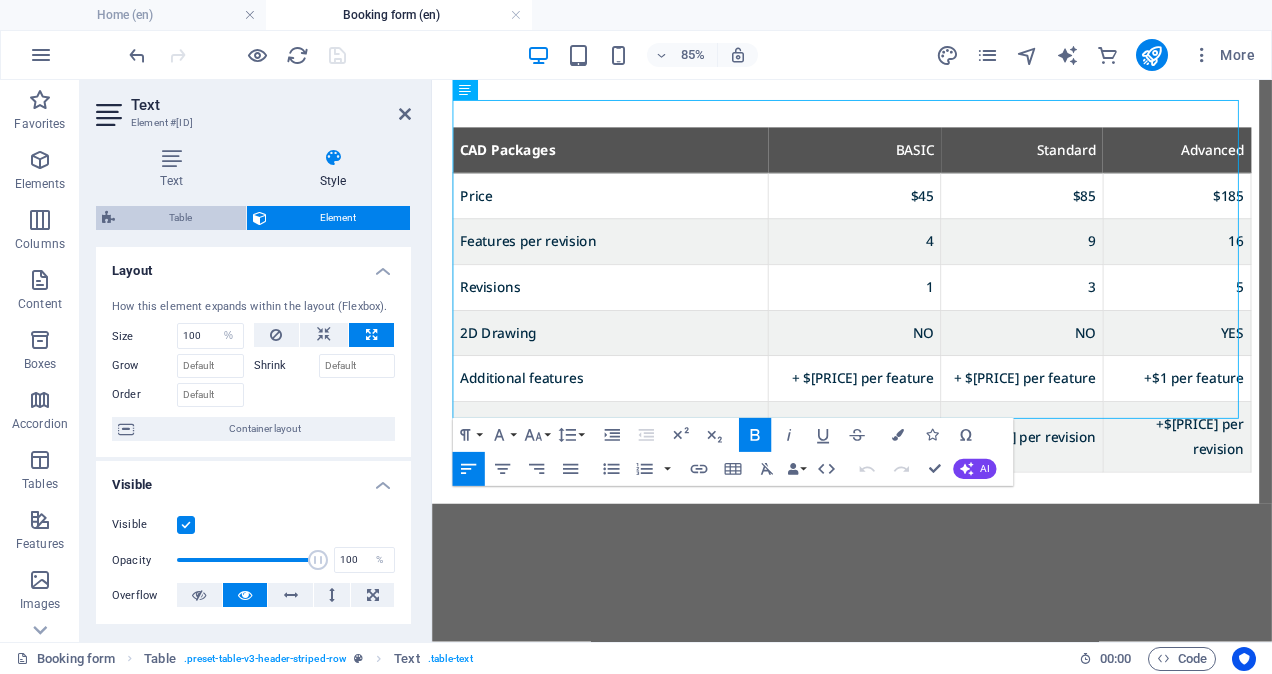 click on "Table" at bounding box center [180, 218] 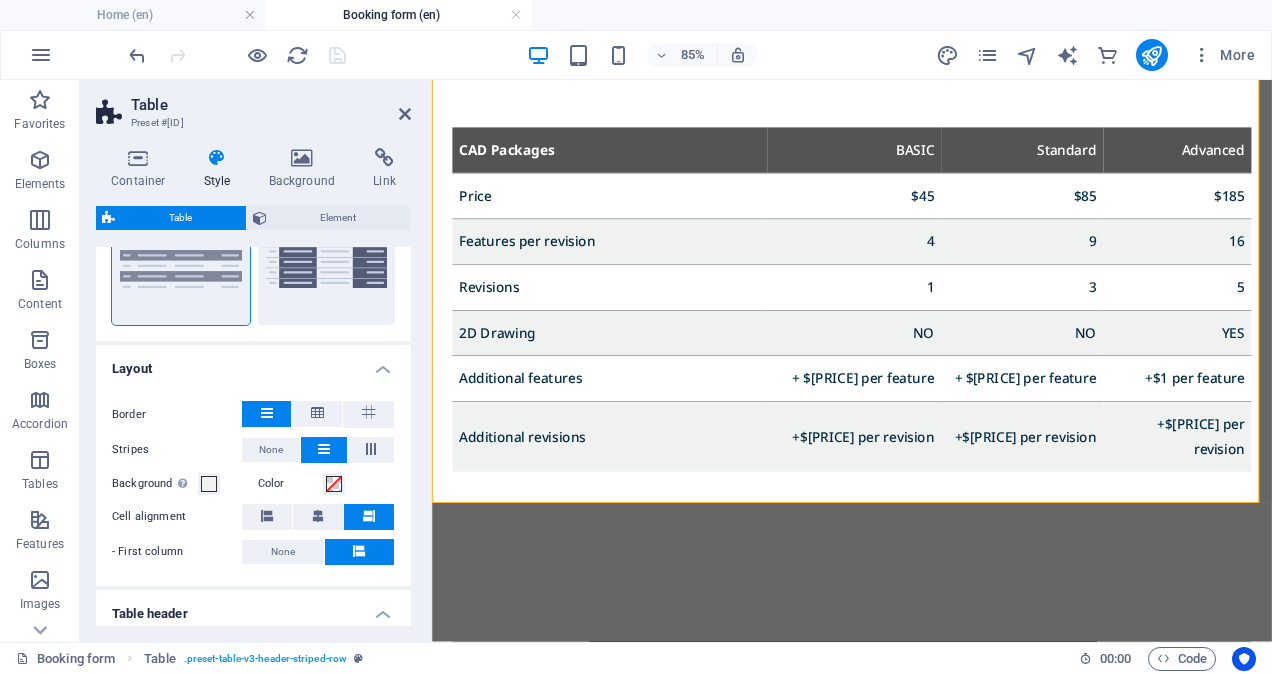 scroll, scrollTop: 385, scrollLeft: 0, axis: vertical 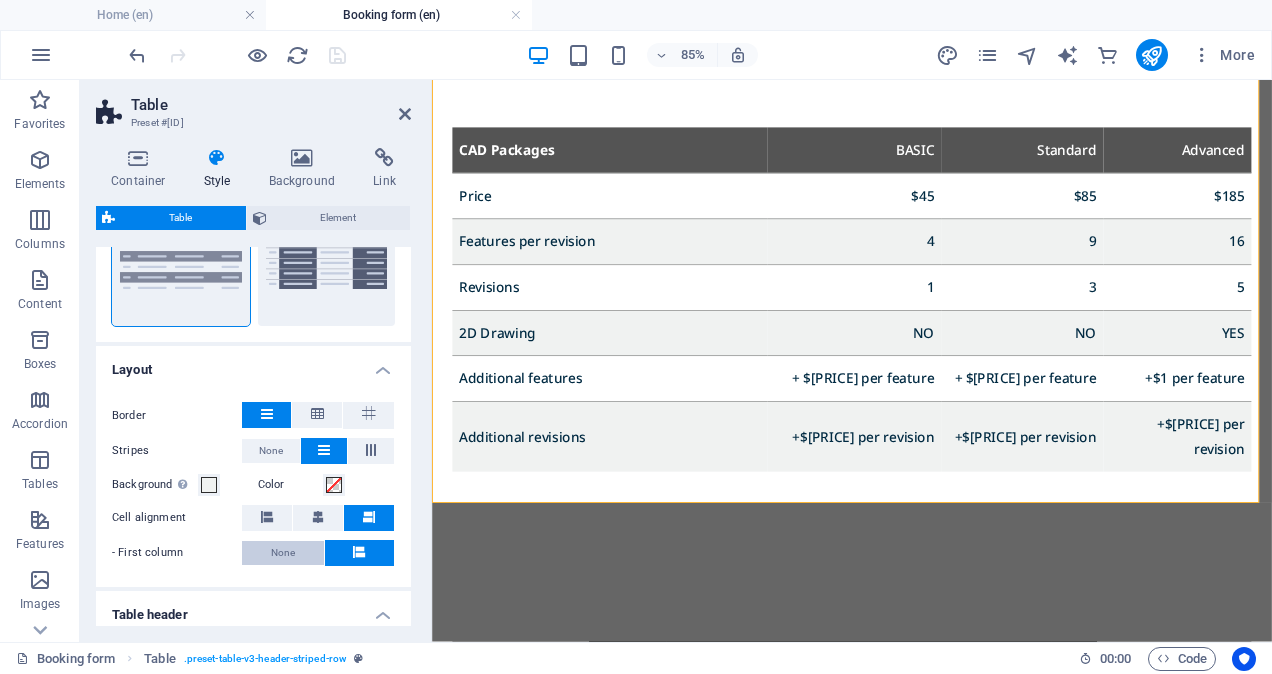 click on "None" at bounding box center [283, 553] 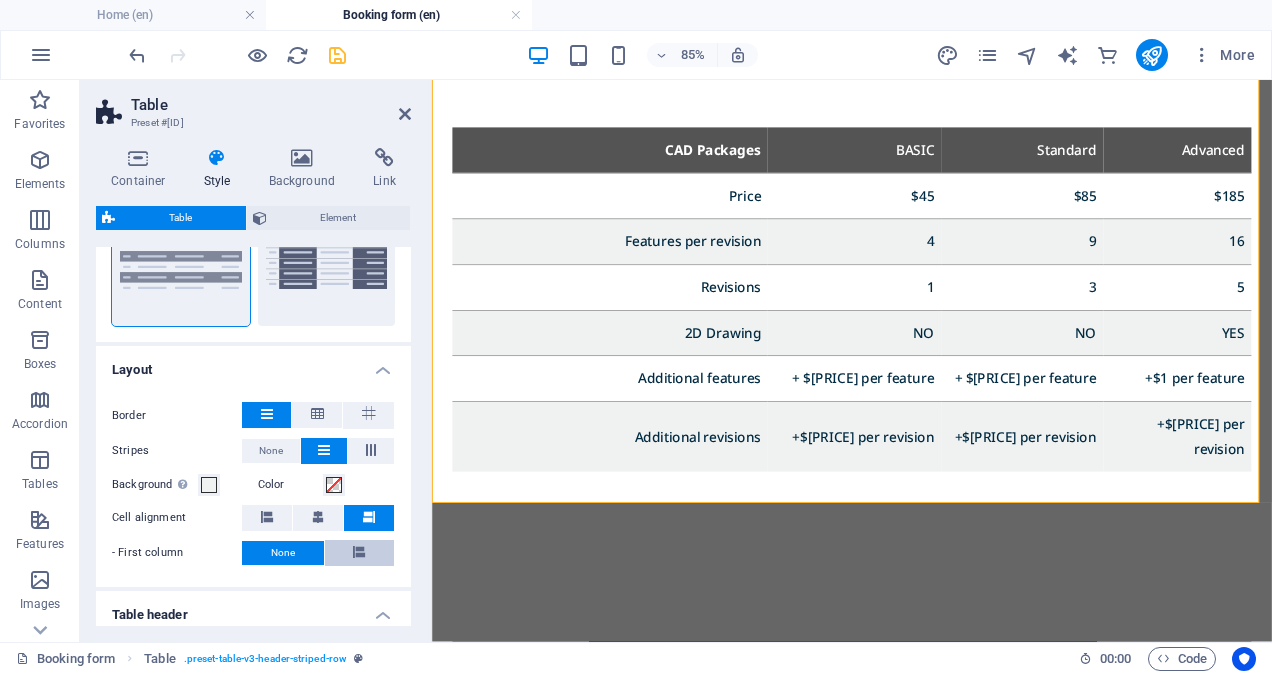 click at bounding box center [360, 553] 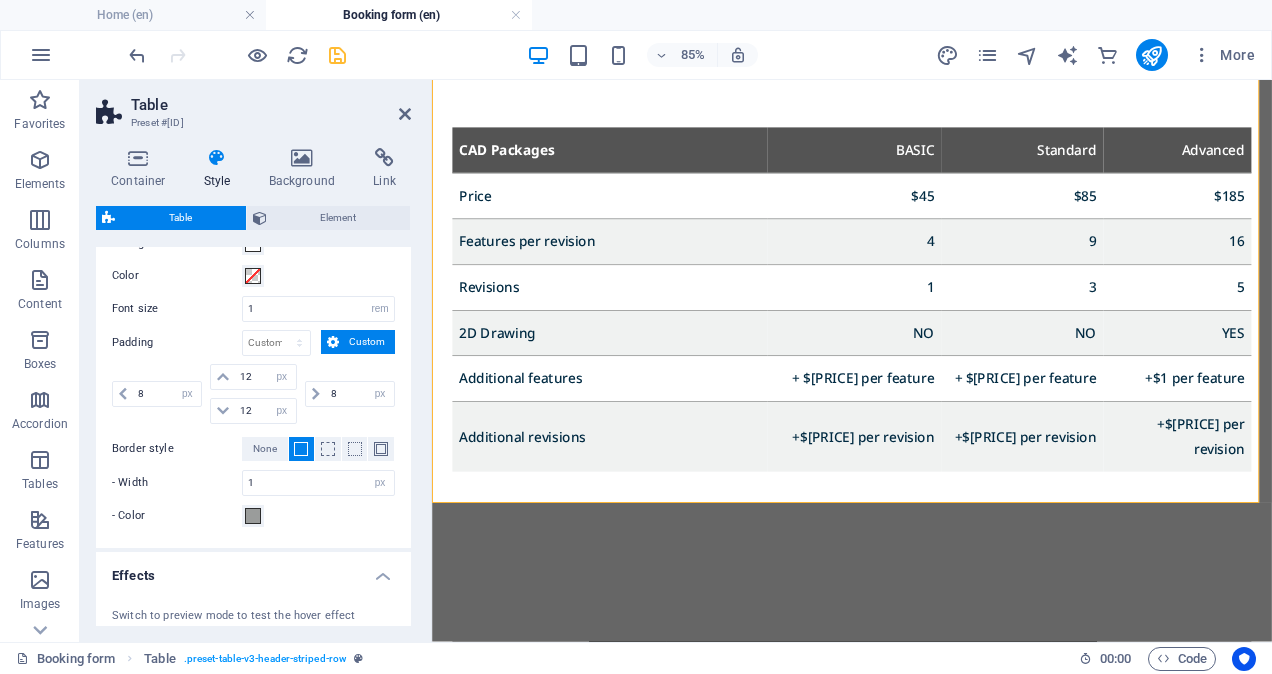 scroll, scrollTop: 1193, scrollLeft: 0, axis: vertical 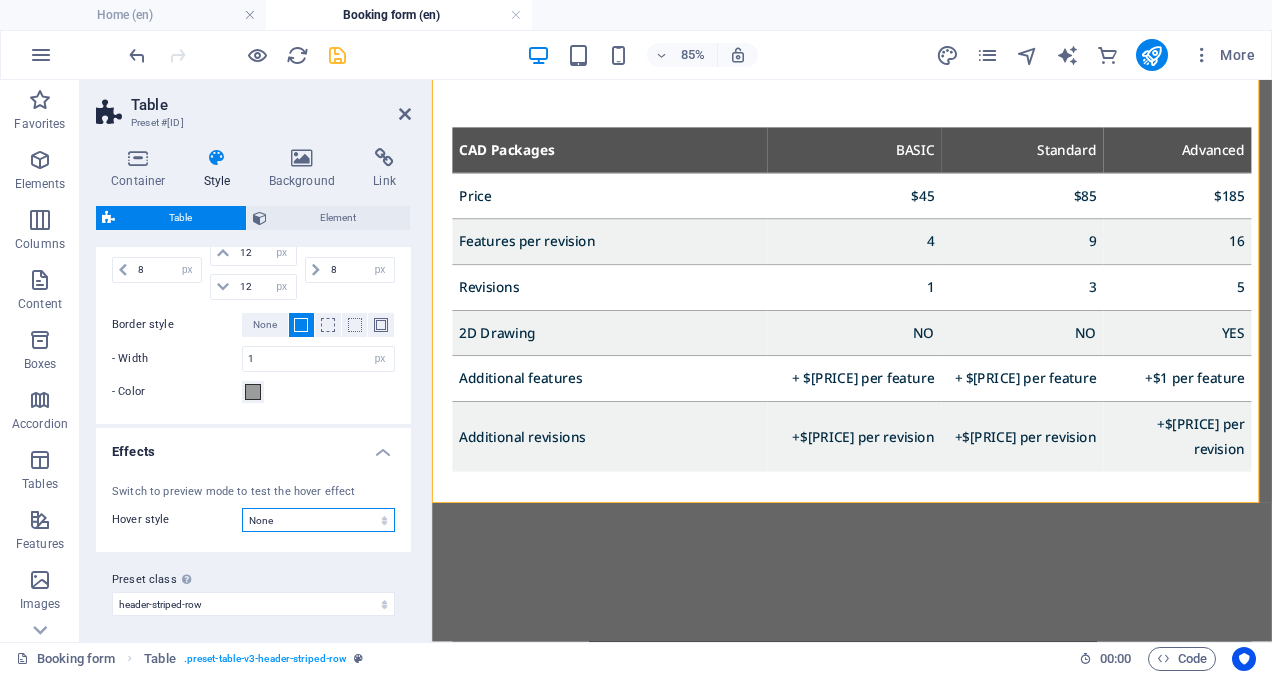 click on "None Row Cell Row zoom Cell zoom" at bounding box center [318, 520] 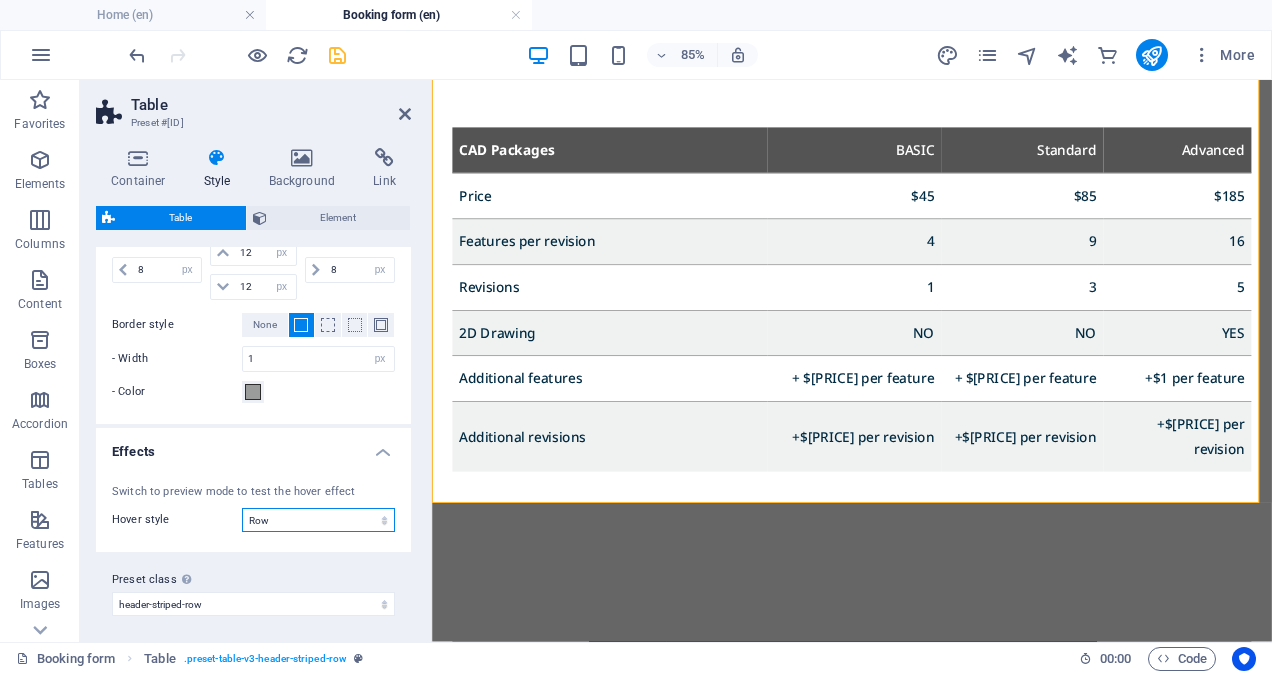 click on "None Row Cell Row zoom Cell zoom" at bounding box center [318, 520] 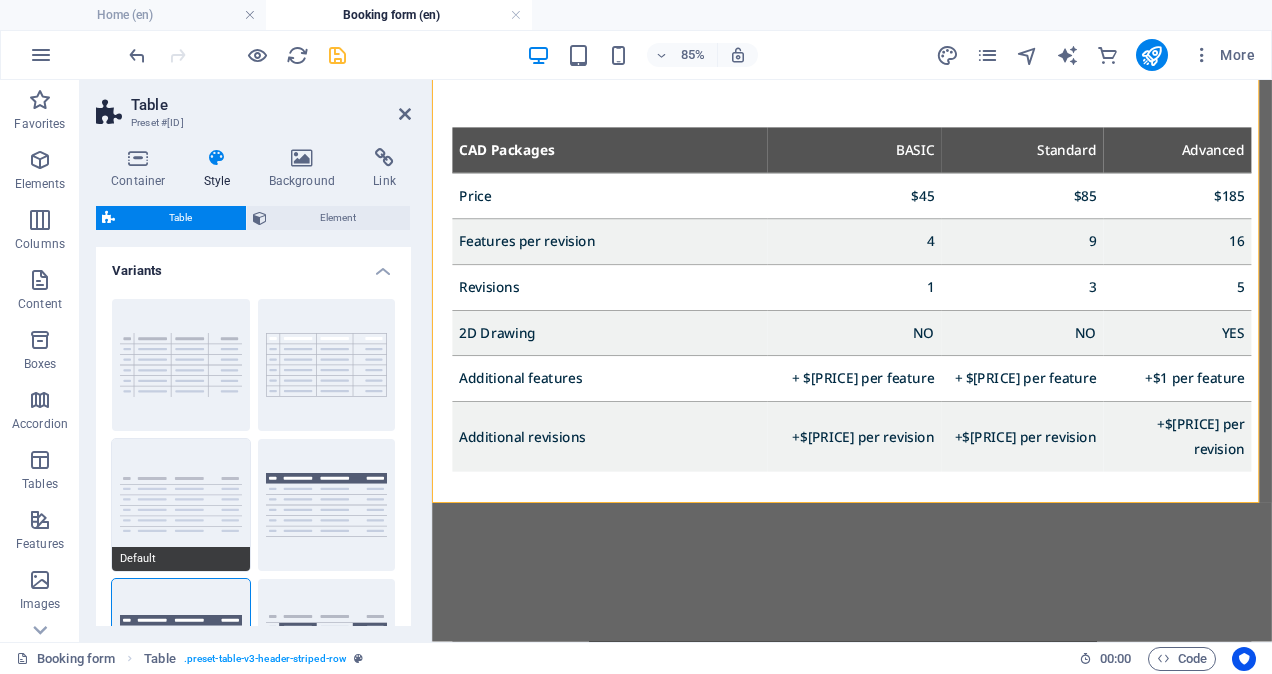 scroll, scrollTop: 203, scrollLeft: 0, axis: vertical 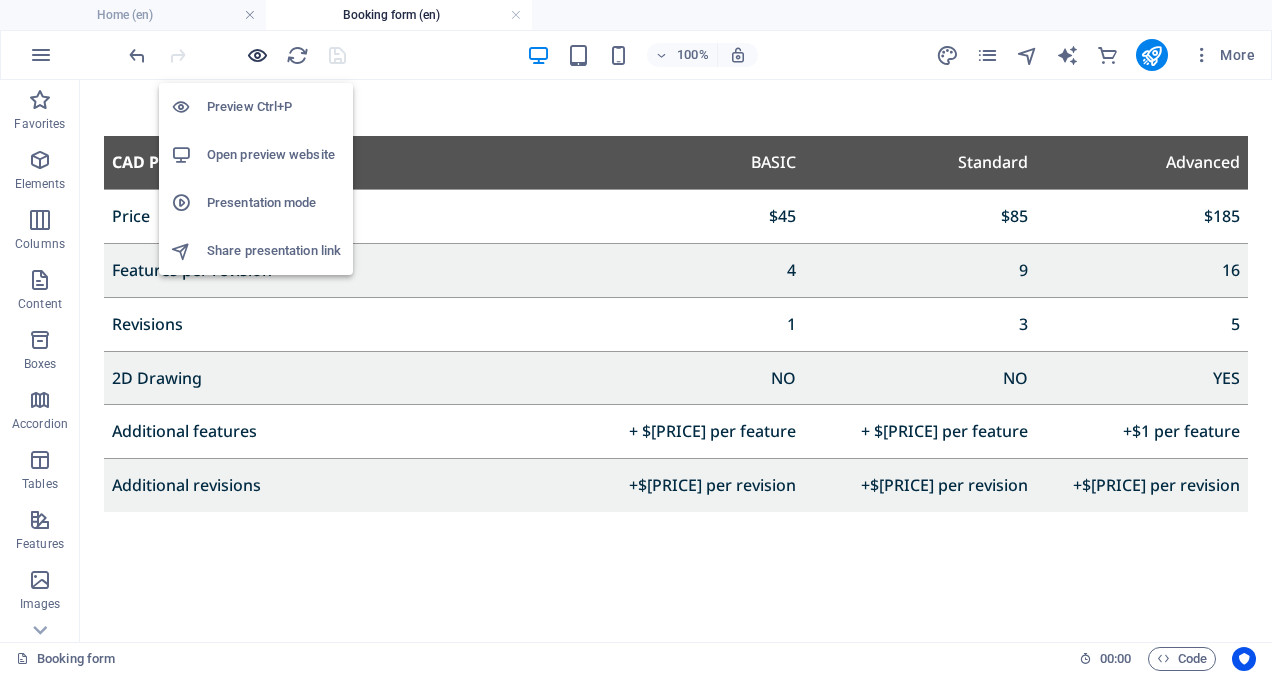 click at bounding box center (257, 55) 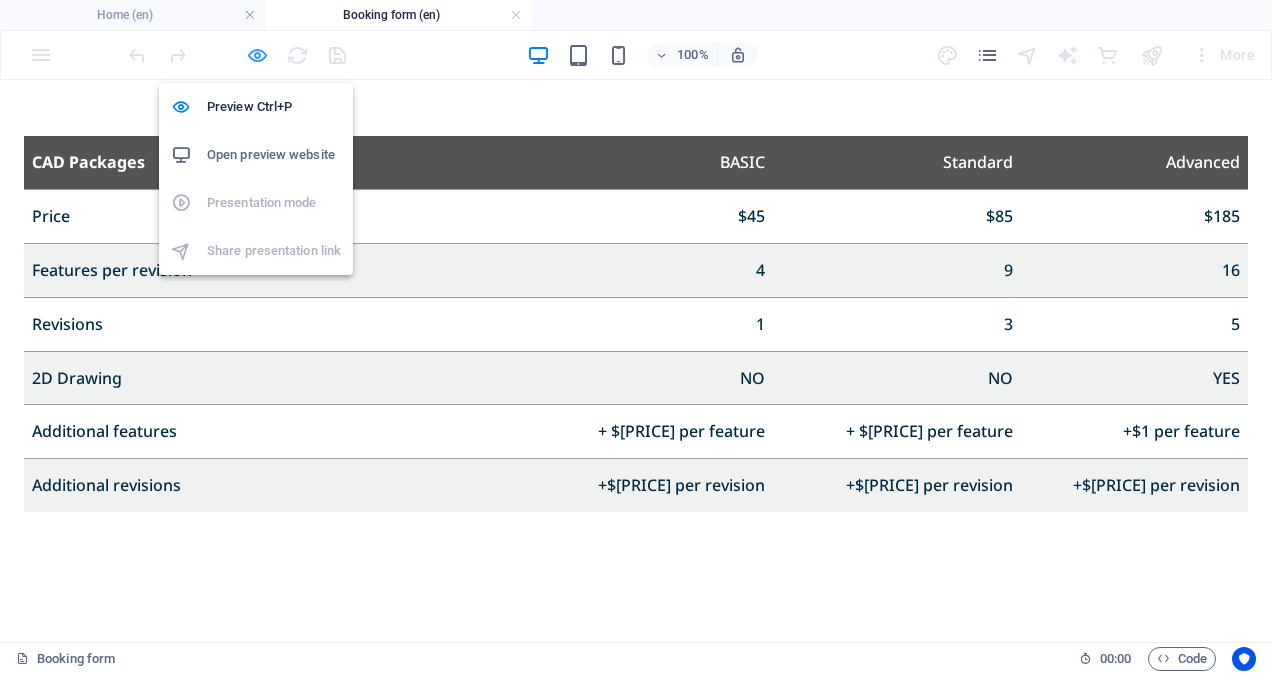 click at bounding box center [237, 55] 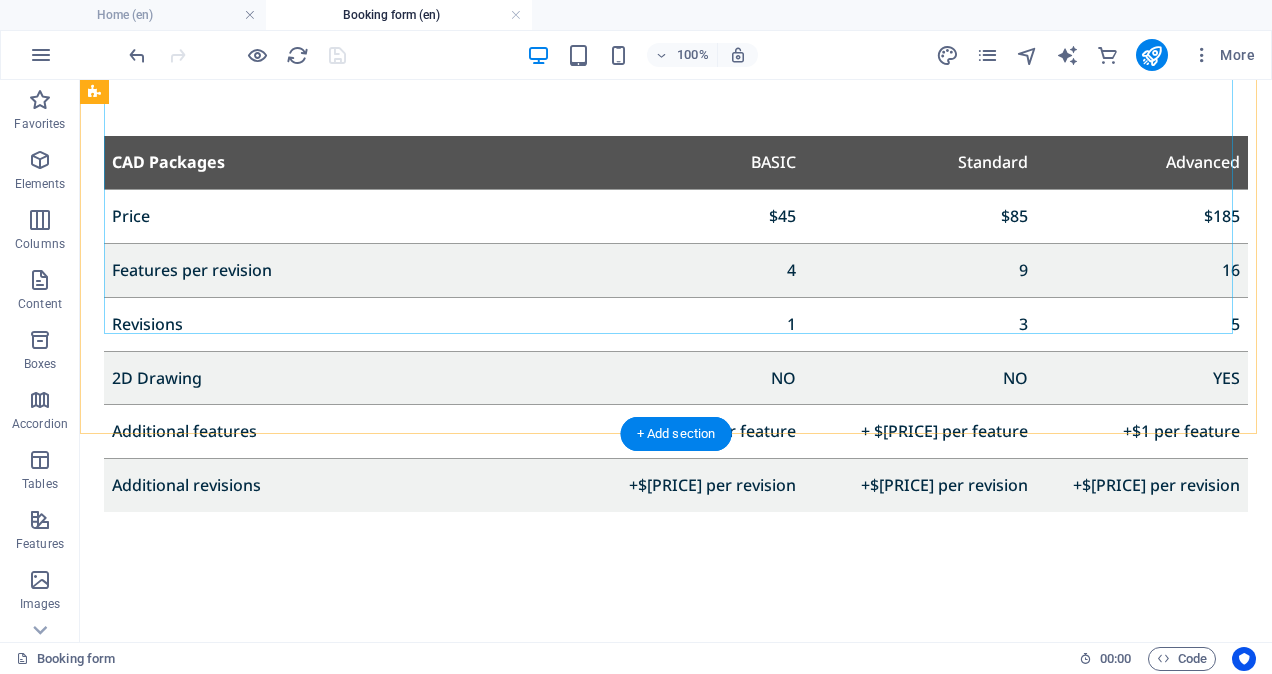 scroll, scrollTop: 1638, scrollLeft: 0, axis: vertical 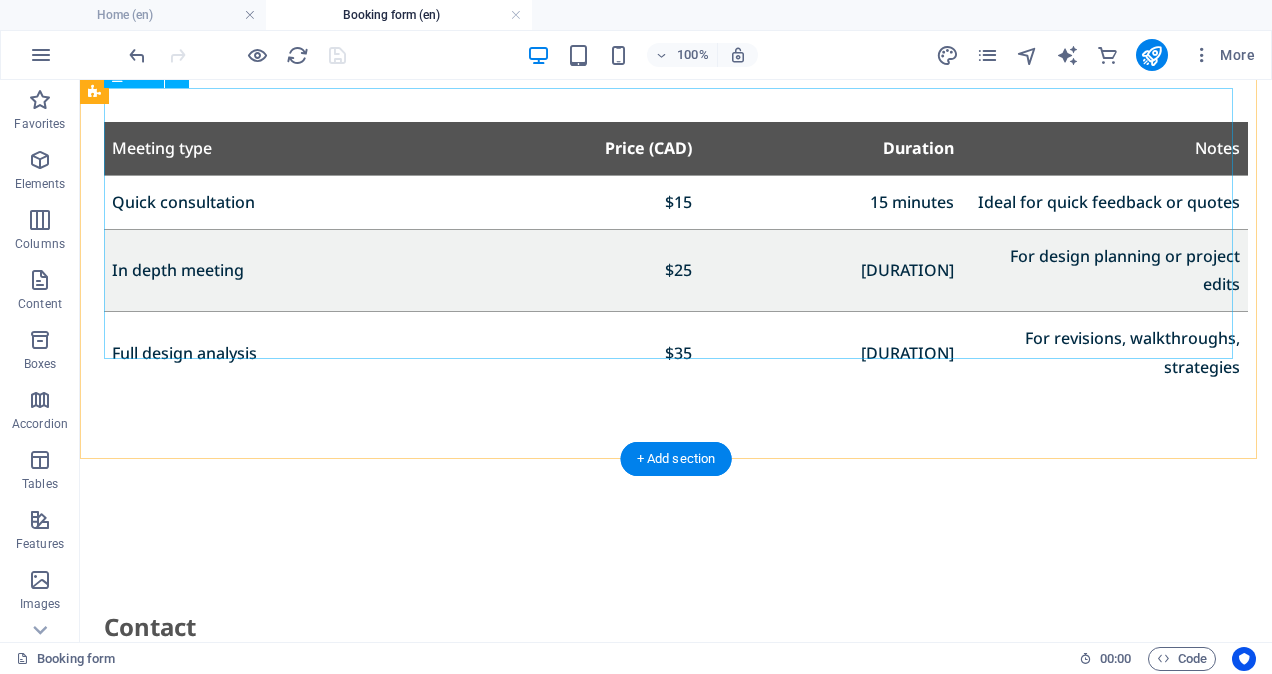 click on "Meeting type Price (CAD) Duration Notes Quick consultation $[PRICE] [DURATION] Ideal for quick feedback or quotes In depth meeting $[PRICE] [DURATION] For design planning or project edits Full design analysis $[PRICE] [DURATION] For revisions, walkthroughs, strategies" at bounding box center (676, 258) 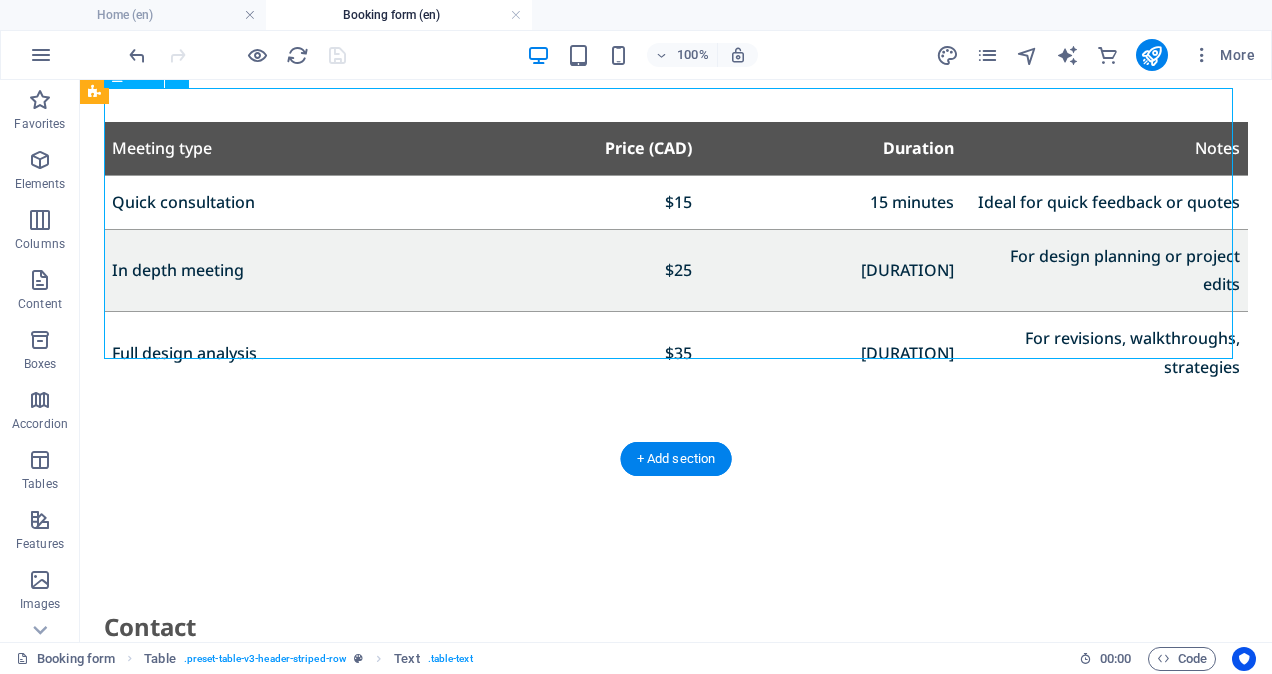 click on "Meeting type Price (CAD) Duration Notes Quick consultation $[PRICE] [DURATION] Ideal for quick feedback or quotes In depth meeting $[PRICE] [DURATION] For design planning or project edits Full design analysis $[PRICE] [DURATION] For revisions, walkthroughs, strategies" at bounding box center (676, 258) 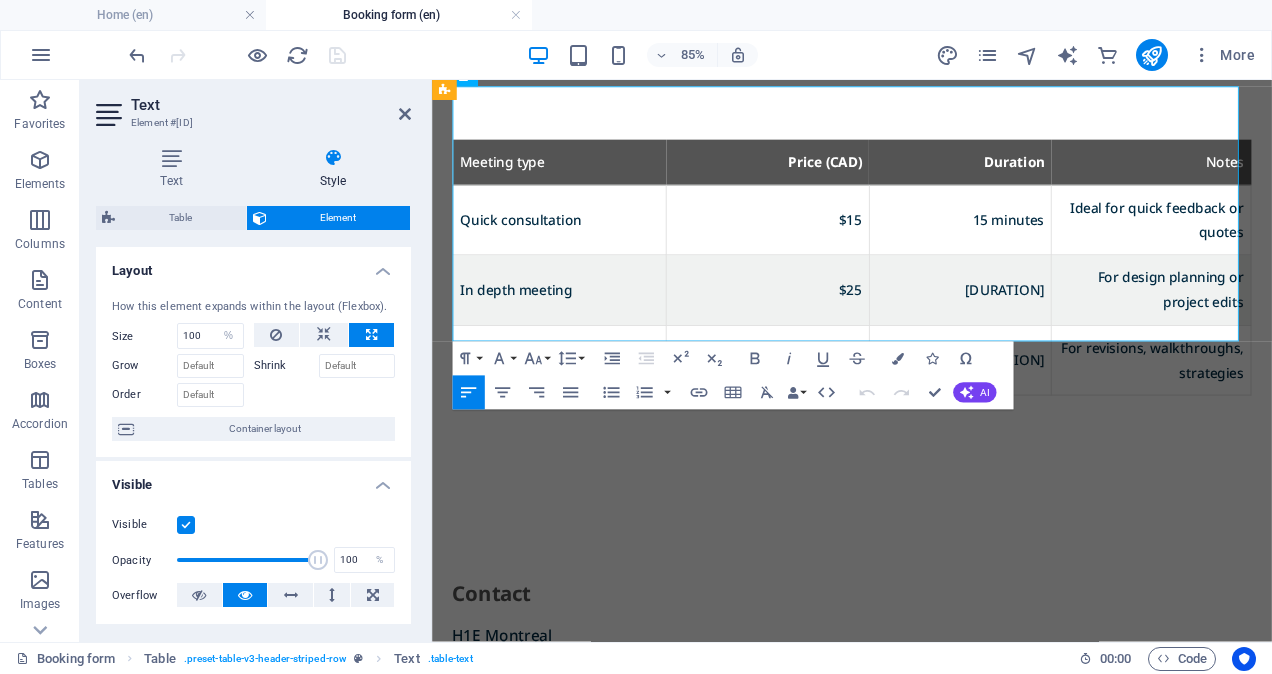 click on "Text Style Text Add, edit, and format text directly on the website. Default colors and font sizes are defined in Design. Edit design Alignment Left aligned Centered Right aligned Table Element Layout How this element expands within the layout (Flexbox). Size 100 Default auto px % 1/1 1/2 1/3 1/4 1/5 1/6 1/7 1/8 1/9 1/10 Grow Shrink Order Container layout Visible Visible Opacity 100 % Overflow Spacing Margin Default auto px % rem vw vh Custom Custom auto px % rem vw vh auto px % rem vw vh auto px % rem vw vh auto px % rem vw vh Padding Default px rem % vh vw Custom Custom px rem % vh vw px rem % vh vw px rem % vh vw px rem % vh vw Border Style              - Width 1 auto px rem % vh vw Custom Custom 1 auto px rem % vh vw 1 auto px rem % vh vw 1 auto px rem % vh vw 1 auto px rem % vh vw  - Color Round corners Default px rem % vh vw Custom Custom px rem % vh vw px rem % vh vw px rem % vh vw px rem % vh vw Shadow Default None Outside Inside Color X offset 0 px rem vh vw Y offset 0 px rem vh vw Blur 0 px" at bounding box center [253, 387] 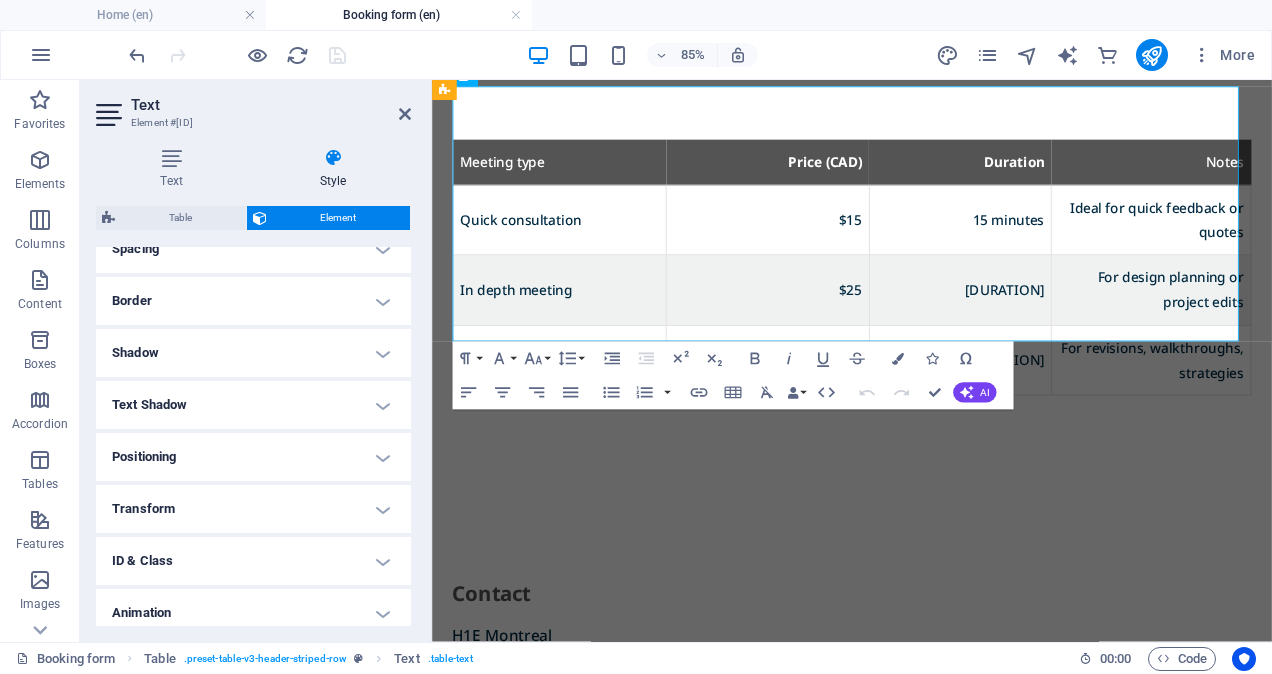 scroll, scrollTop: 404, scrollLeft: 0, axis: vertical 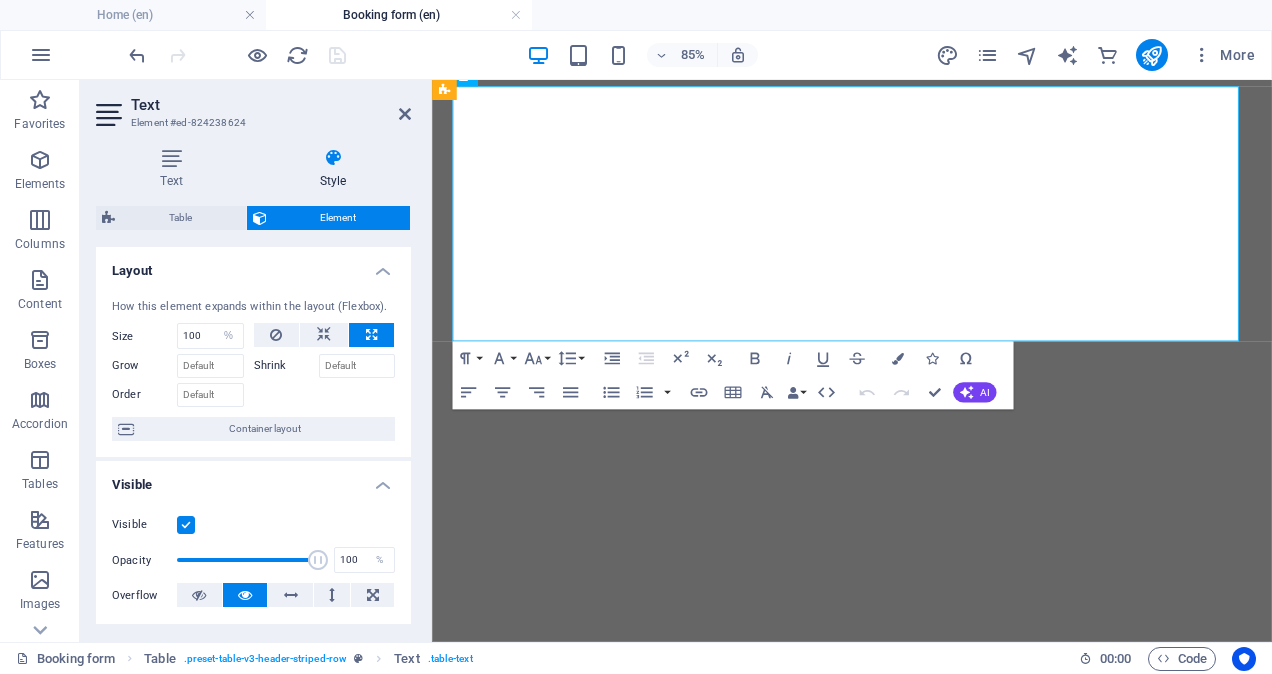 select on "%" 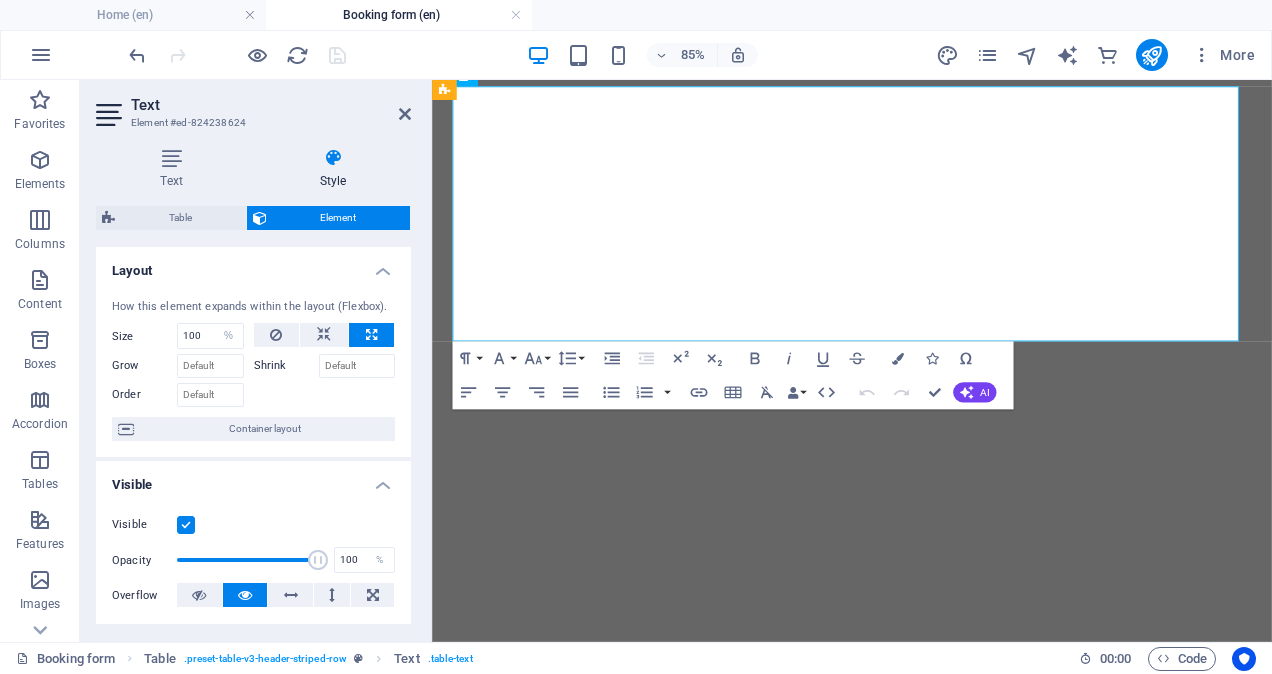 scroll, scrollTop: 0, scrollLeft: 0, axis: both 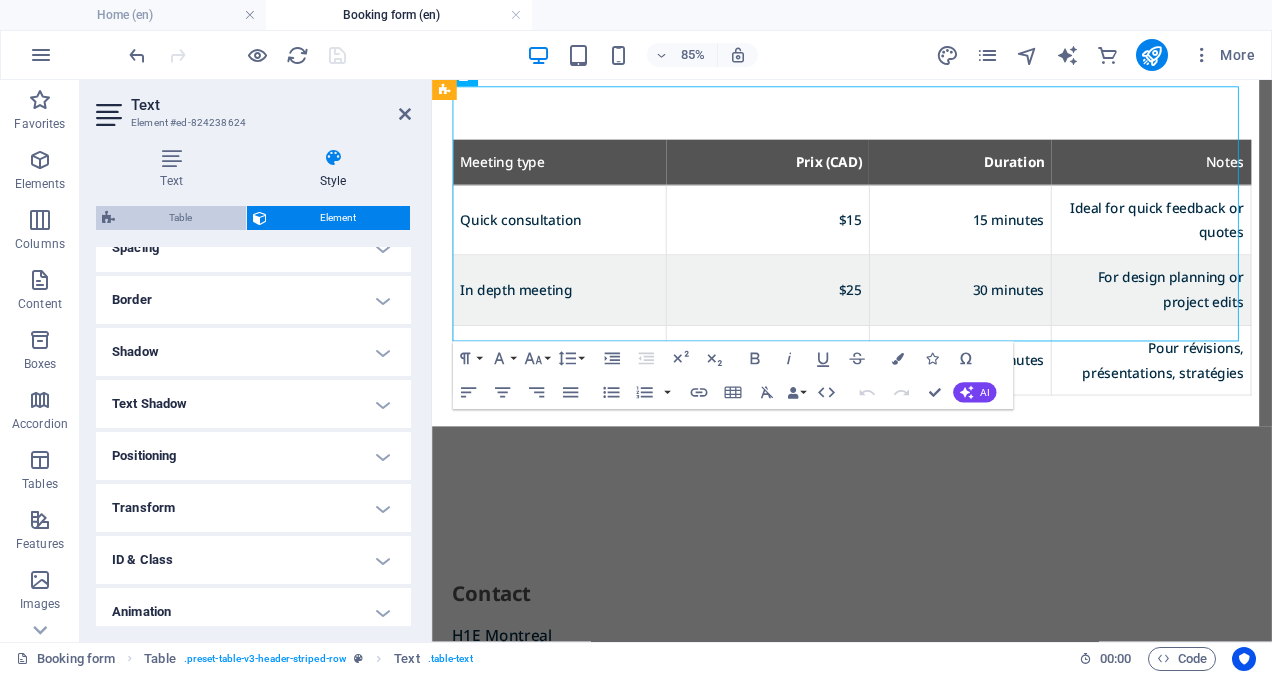 click on "Table" at bounding box center (180, 218) 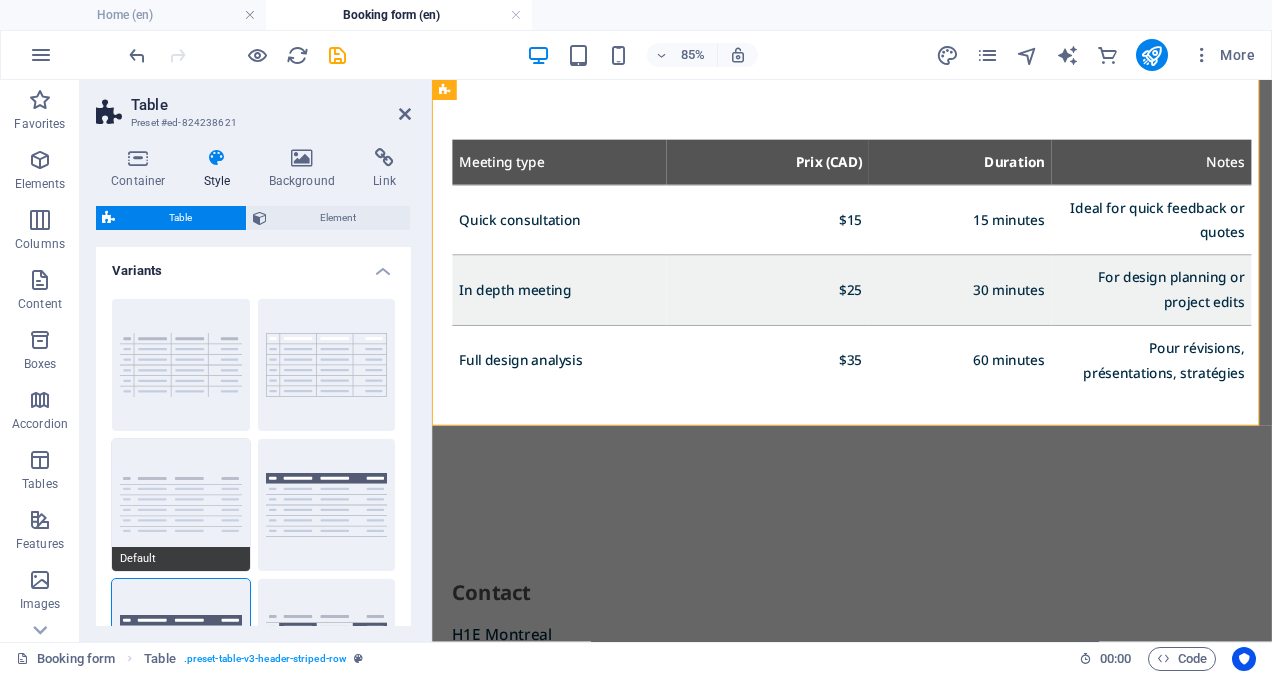 scroll, scrollTop: 580, scrollLeft: 0, axis: vertical 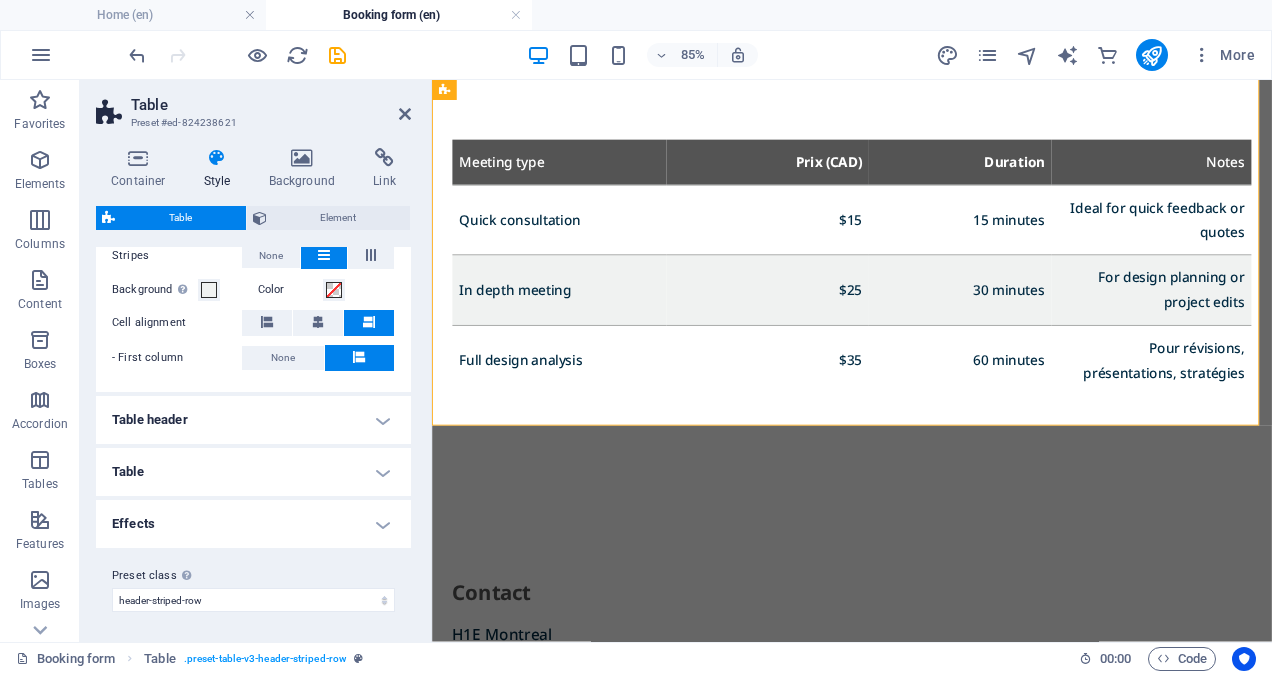 click on "Effects" at bounding box center [253, 524] 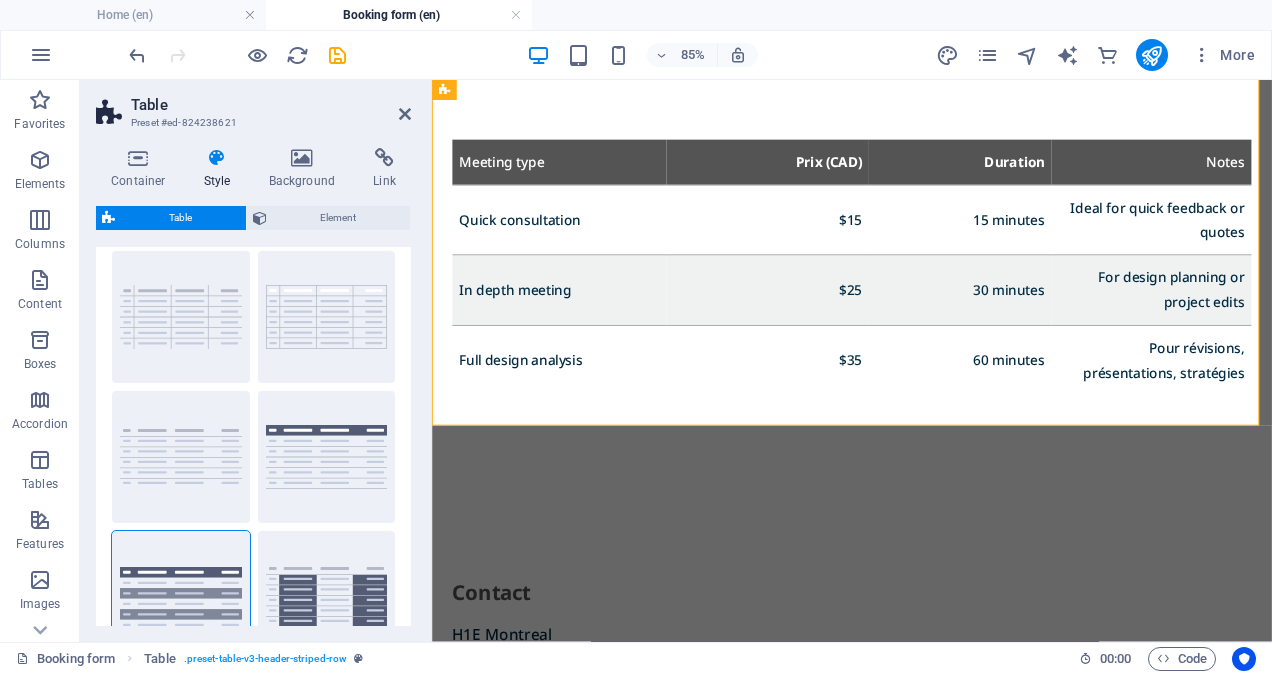 scroll, scrollTop: 46, scrollLeft: 0, axis: vertical 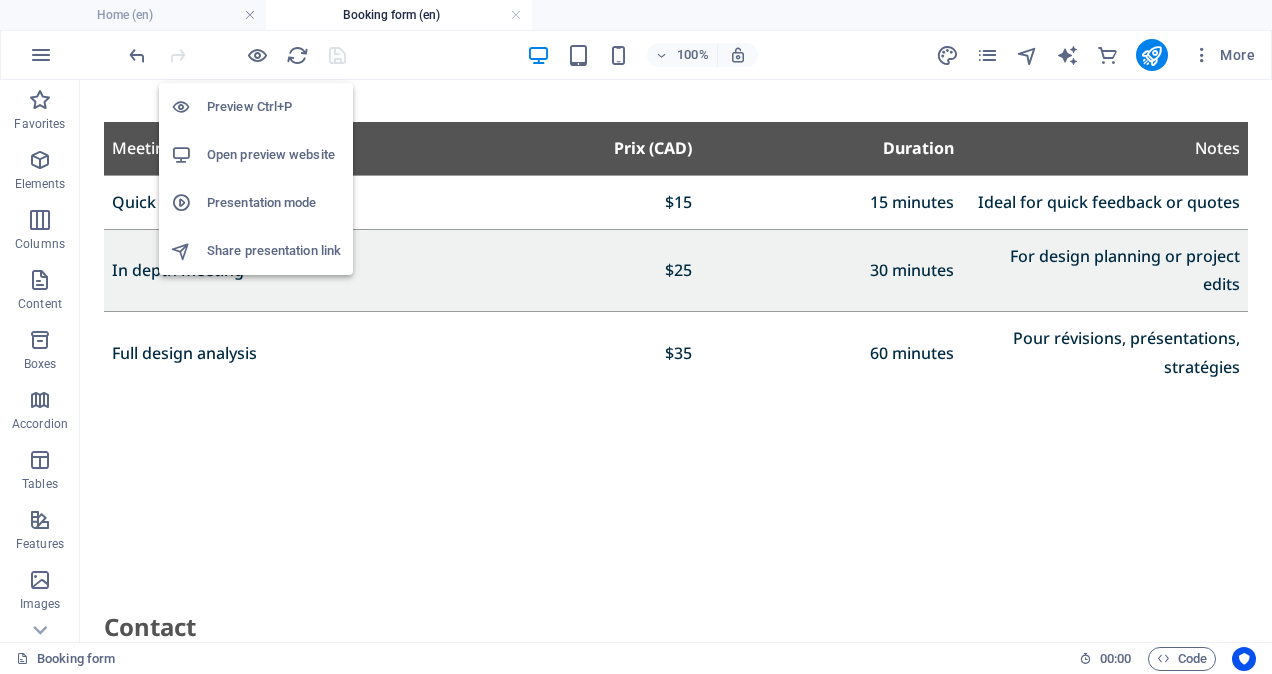 drag, startPoint x: 254, startPoint y: 44, endPoint x: 268, endPoint y: 77, distance: 35.846897 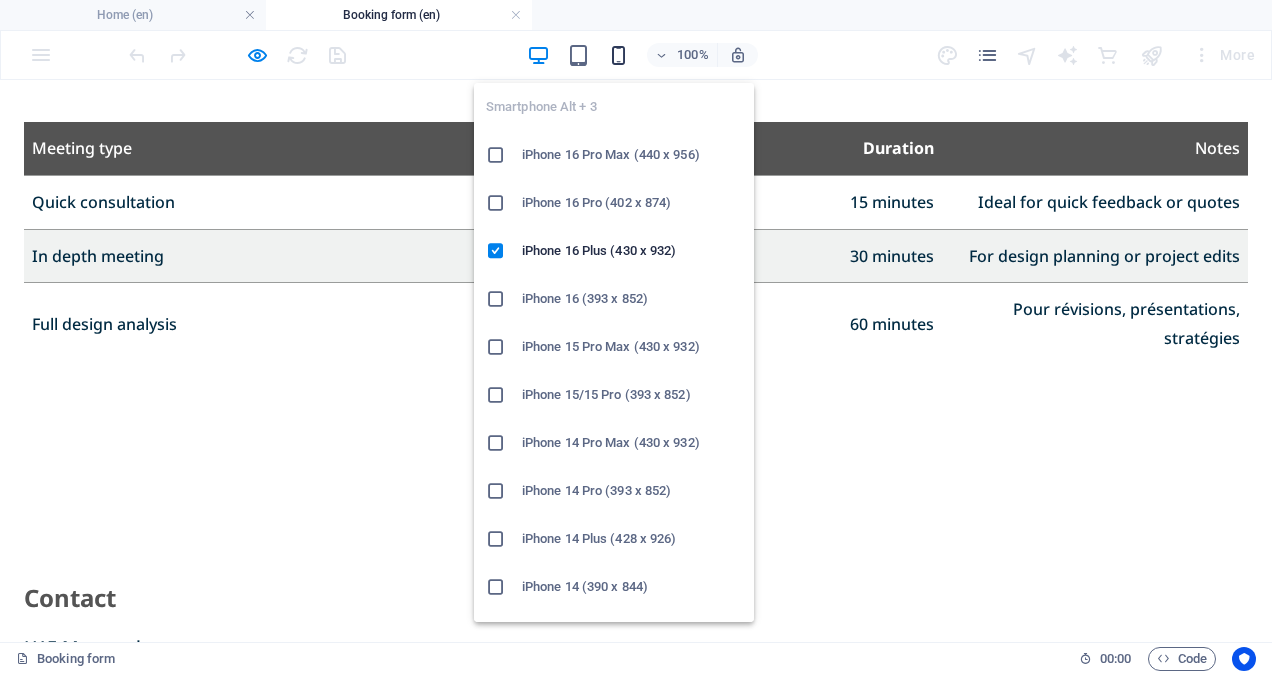 click at bounding box center (618, 55) 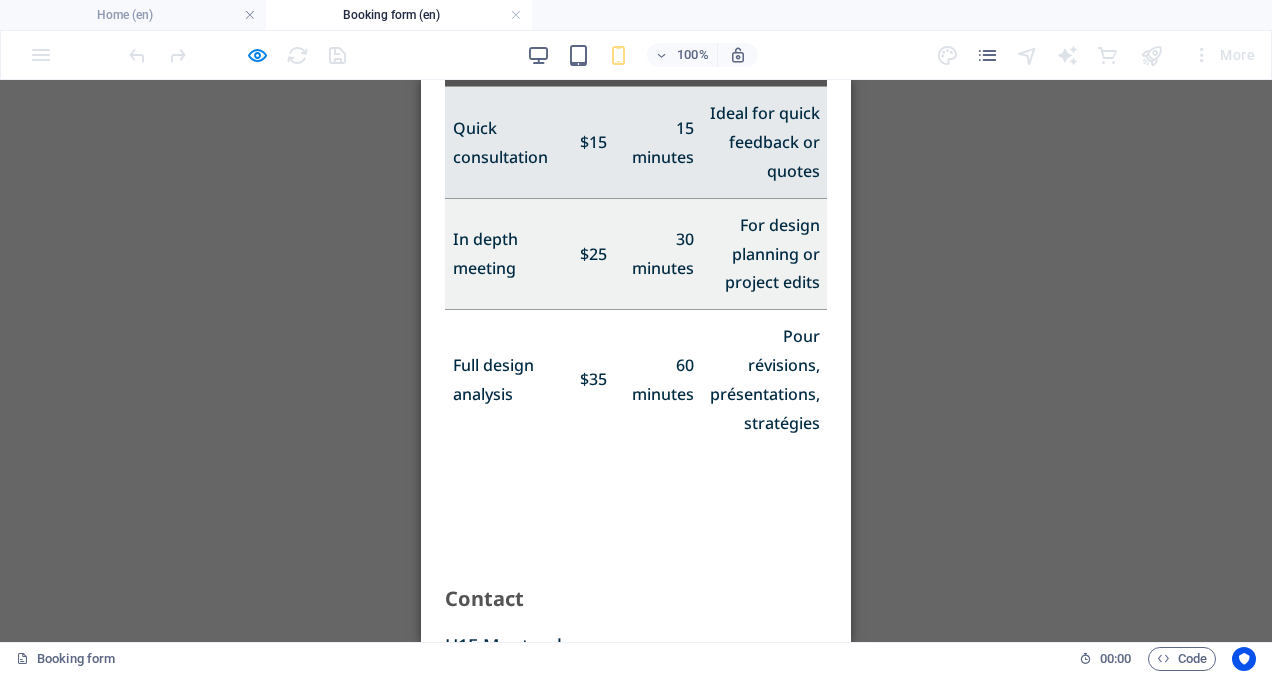 scroll, scrollTop: 1624, scrollLeft: 0, axis: vertical 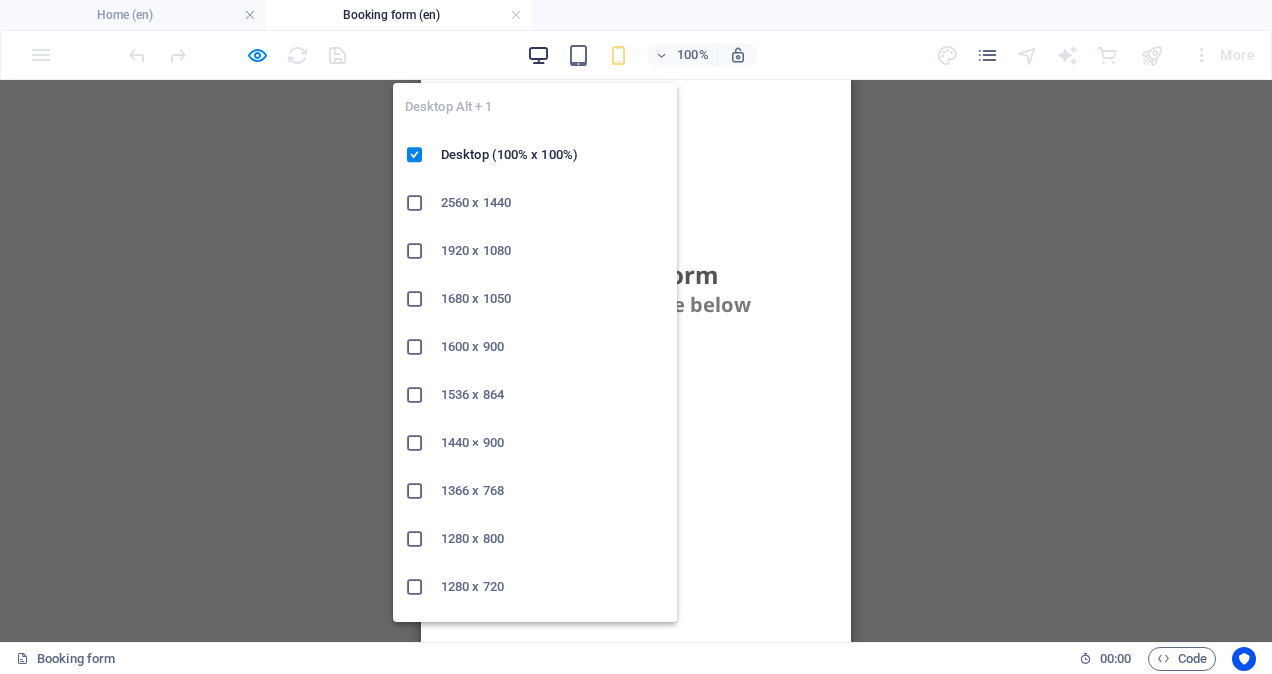 click at bounding box center [538, 55] 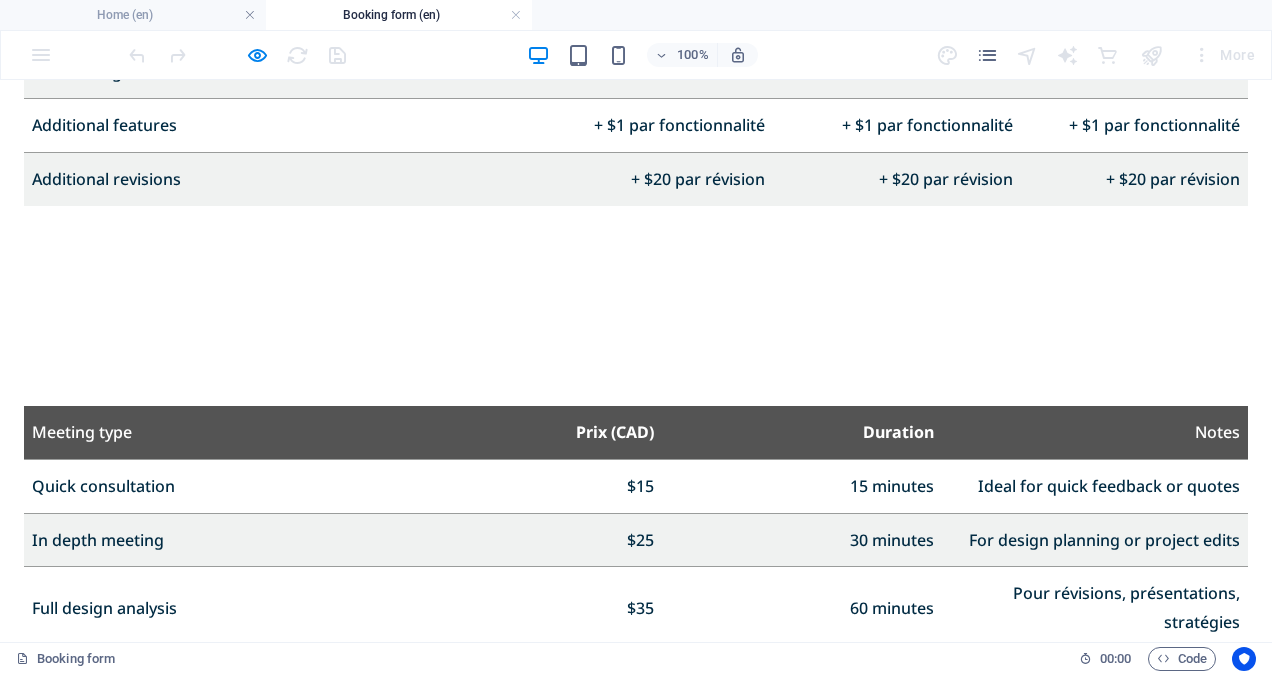 scroll, scrollTop: 1464, scrollLeft: 0, axis: vertical 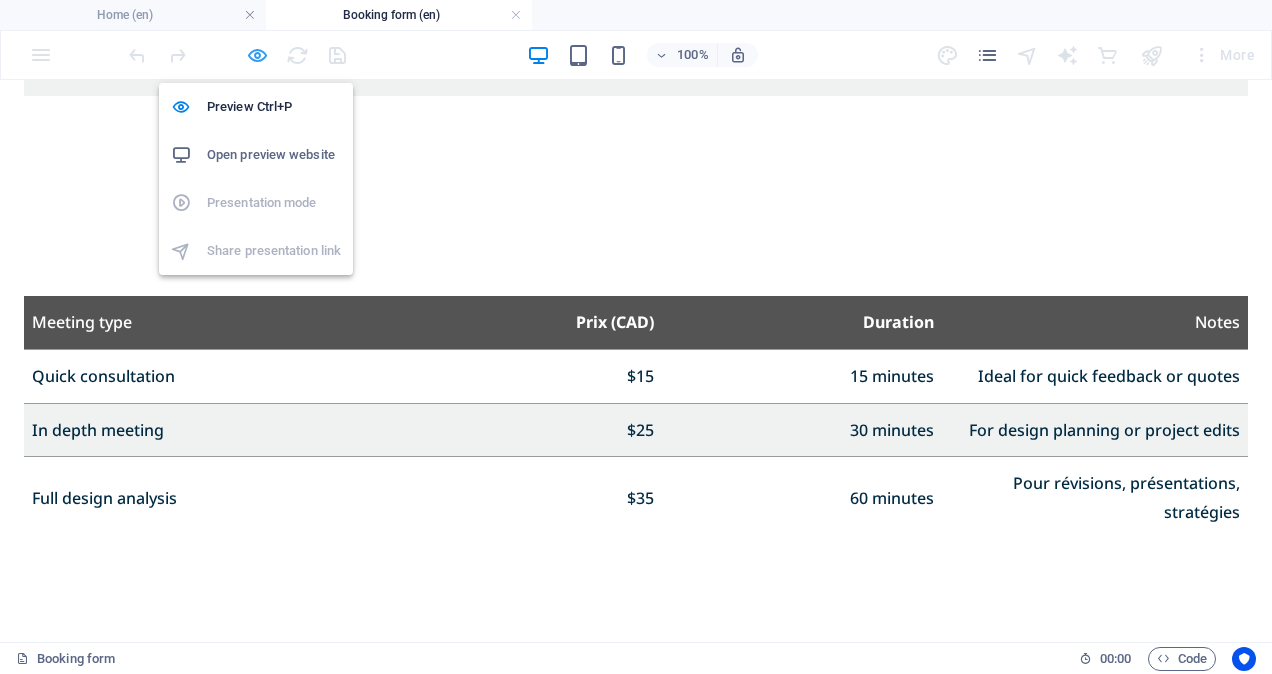 click at bounding box center [257, 55] 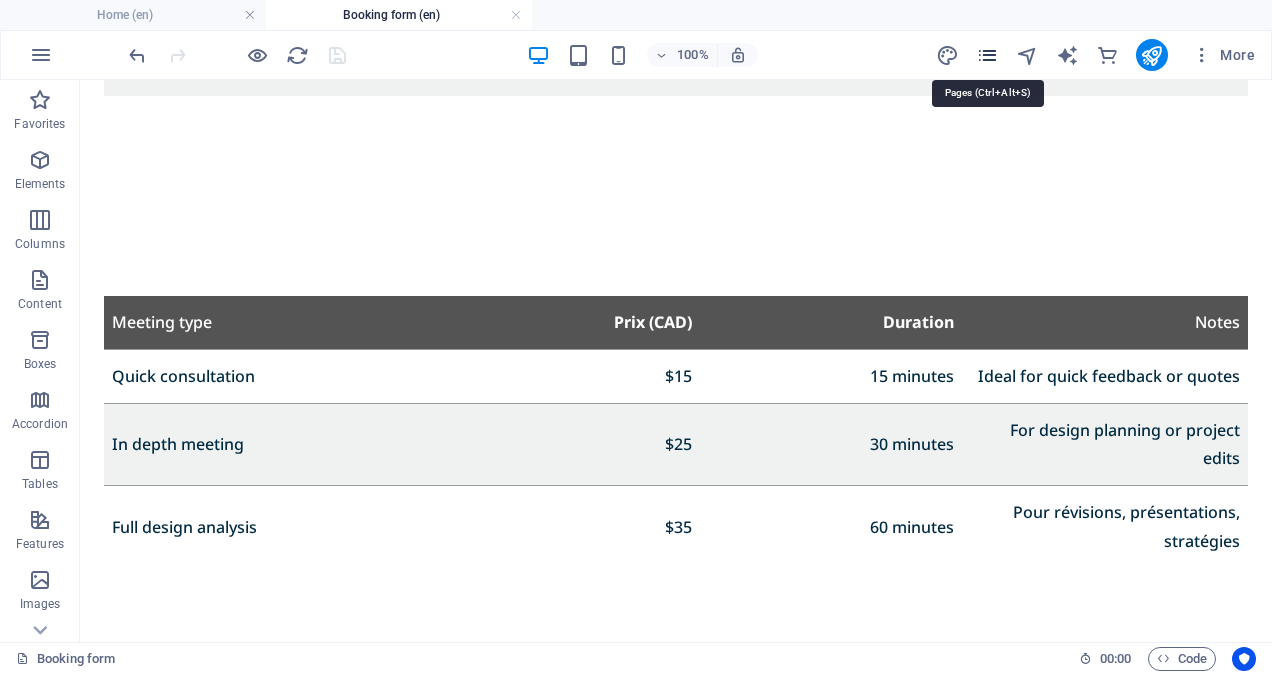 click at bounding box center (987, 55) 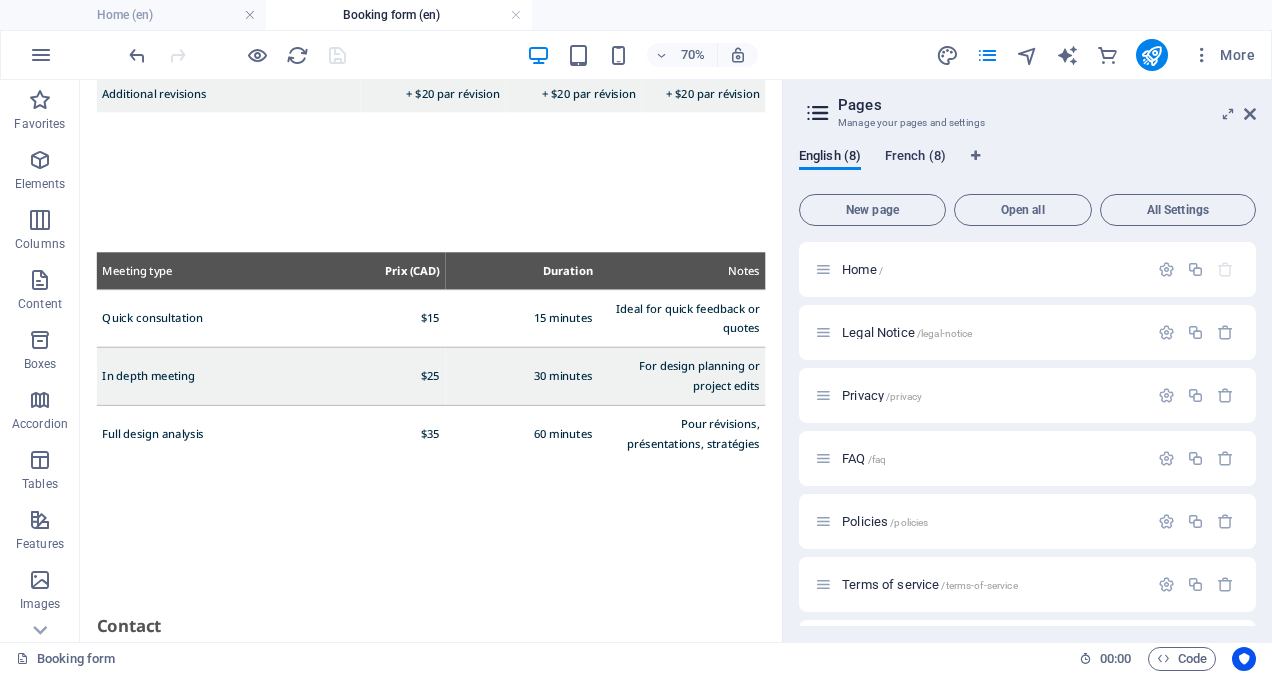 click on "French (8)" at bounding box center (915, 158) 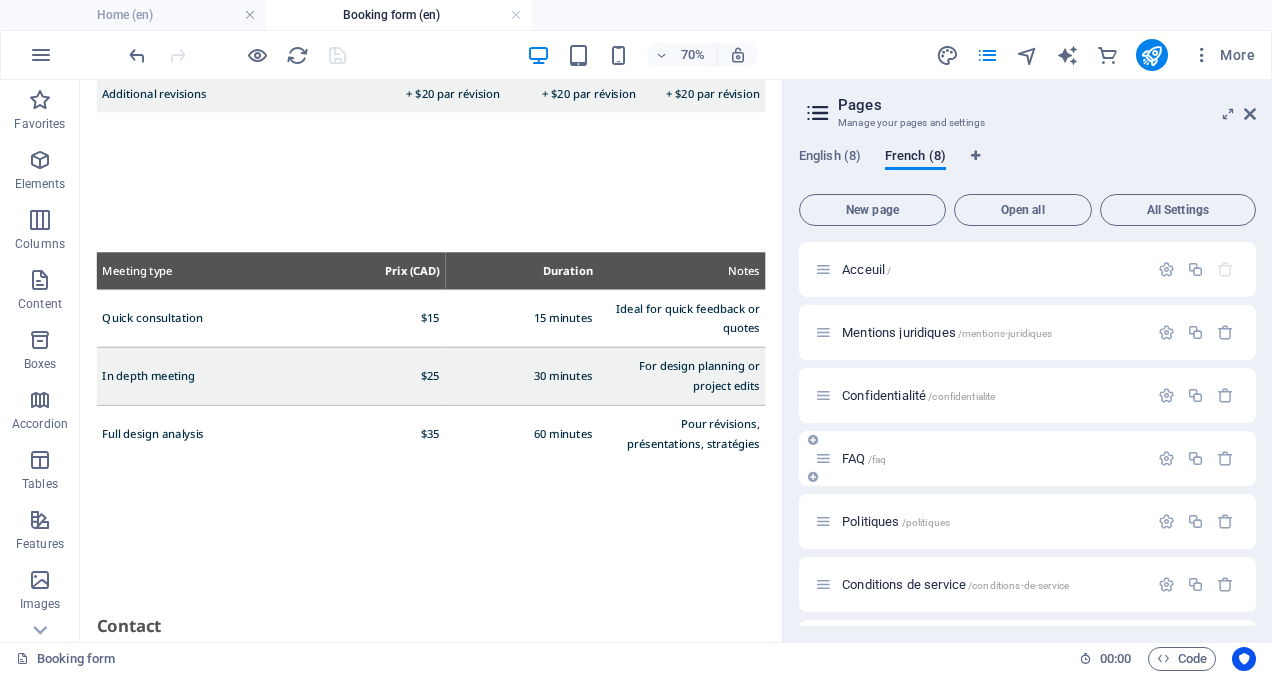 scroll, scrollTop: 120, scrollLeft: 0, axis: vertical 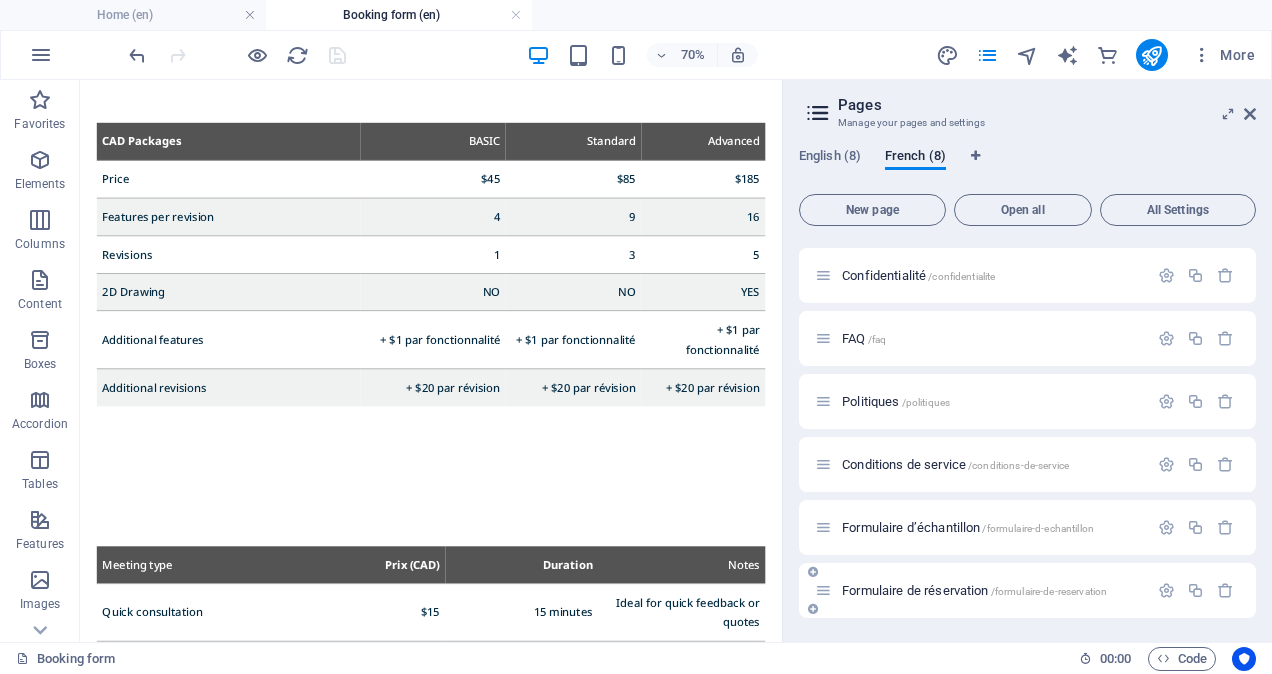click on "Formulaire de réservation /formulaire-de-reservation" at bounding box center (974, 590) 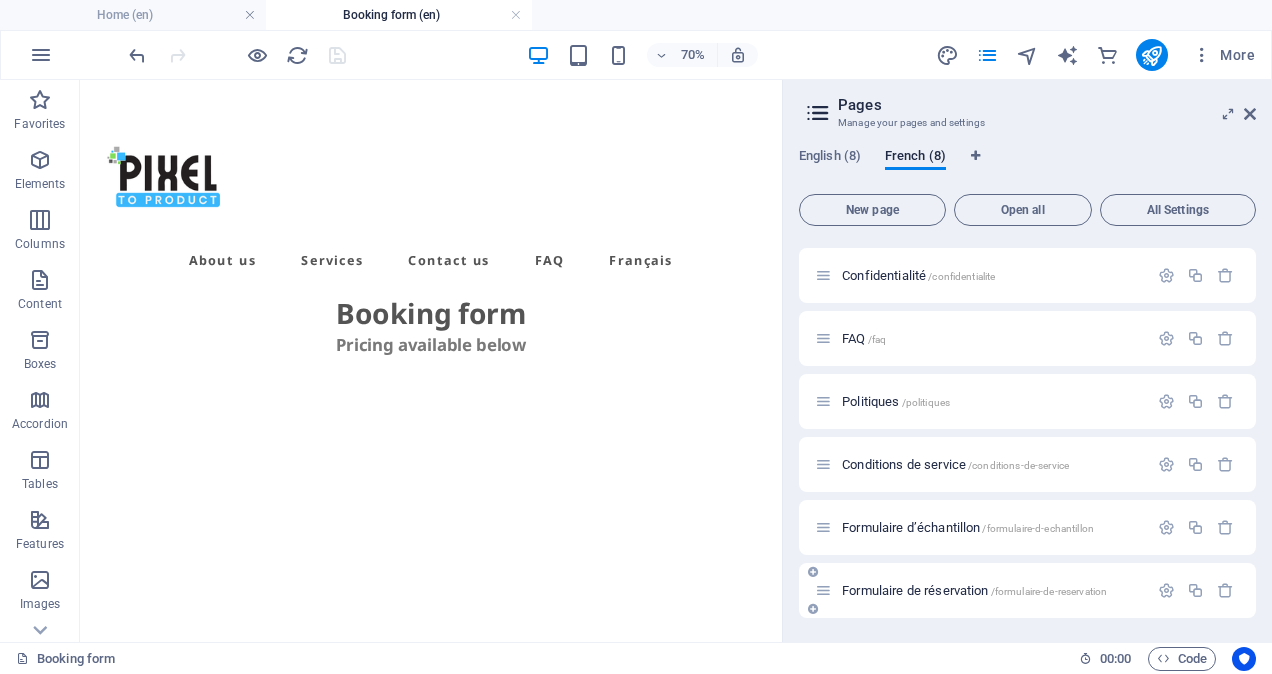scroll, scrollTop: 38, scrollLeft: 0, axis: vertical 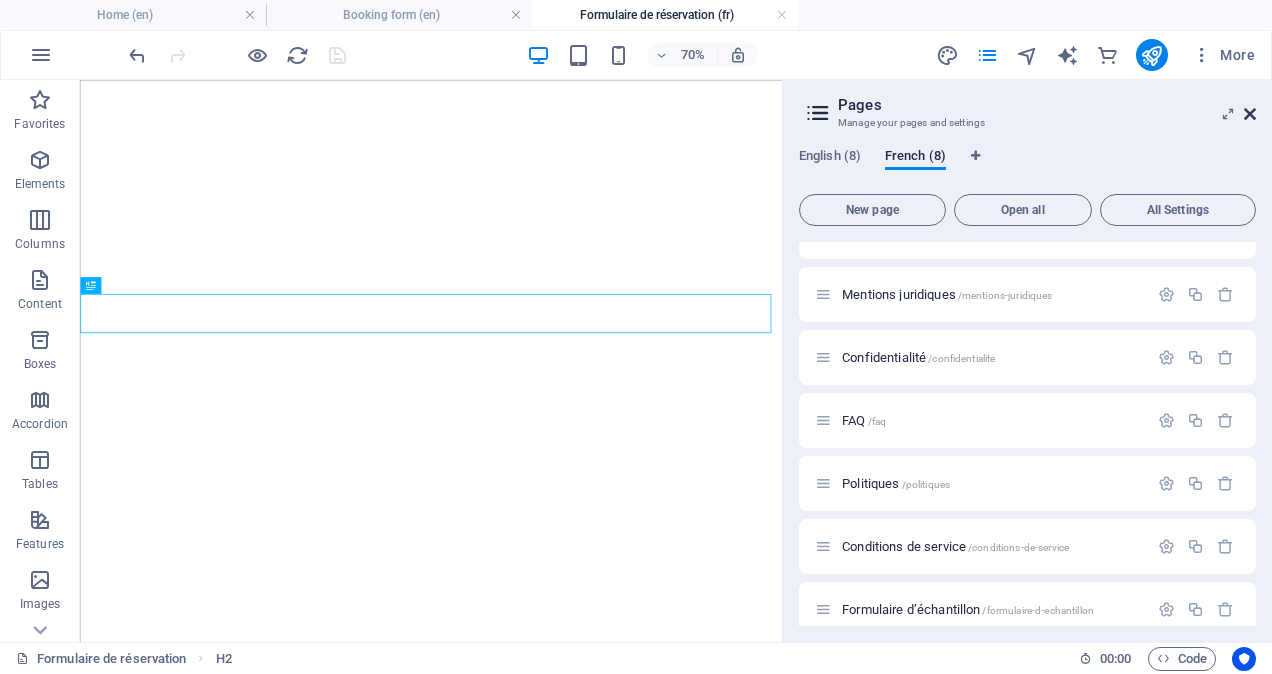click at bounding box center (1250, 114) 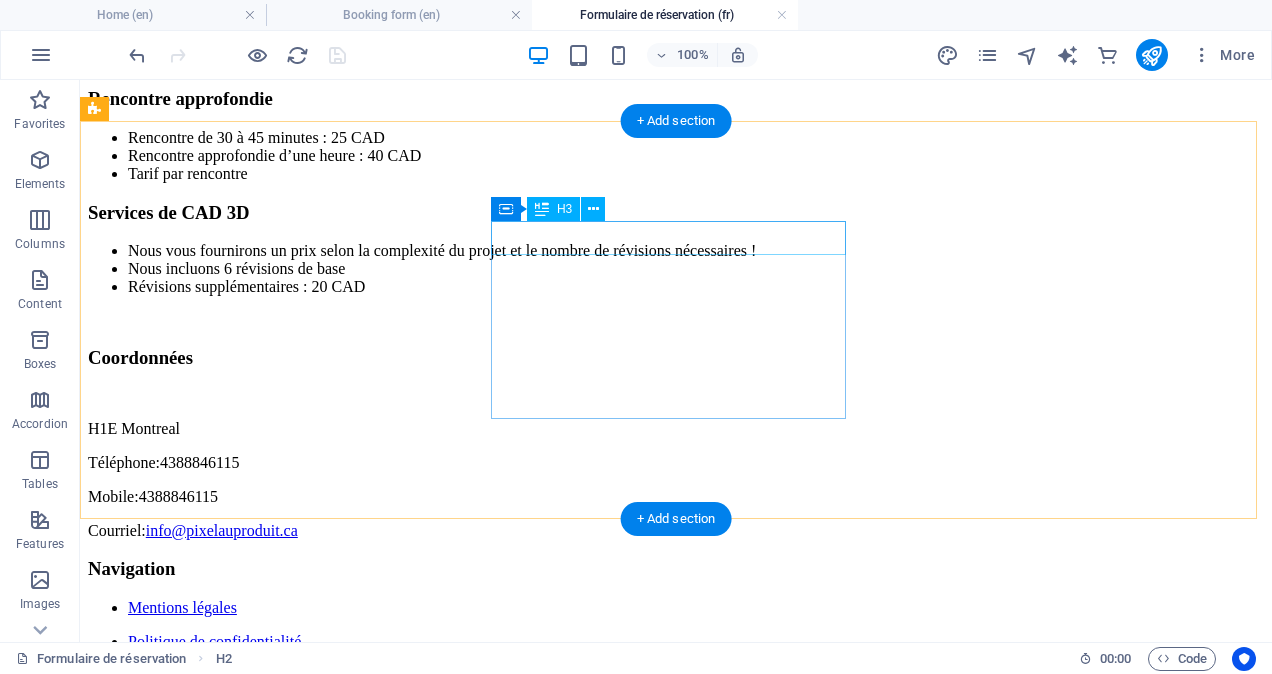scroll, scrollTop: 1153, scrollLeft: 0, axis: vertical 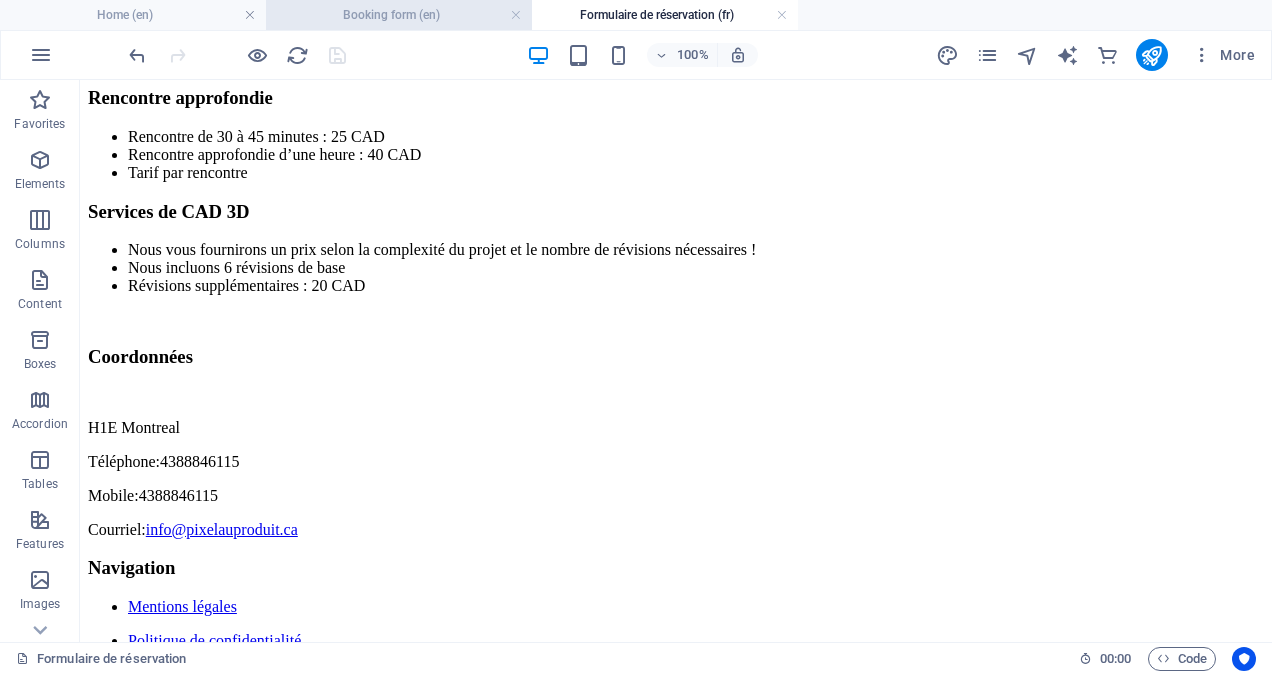 click on "Booking form (en)" at bounding box center (399, 15) 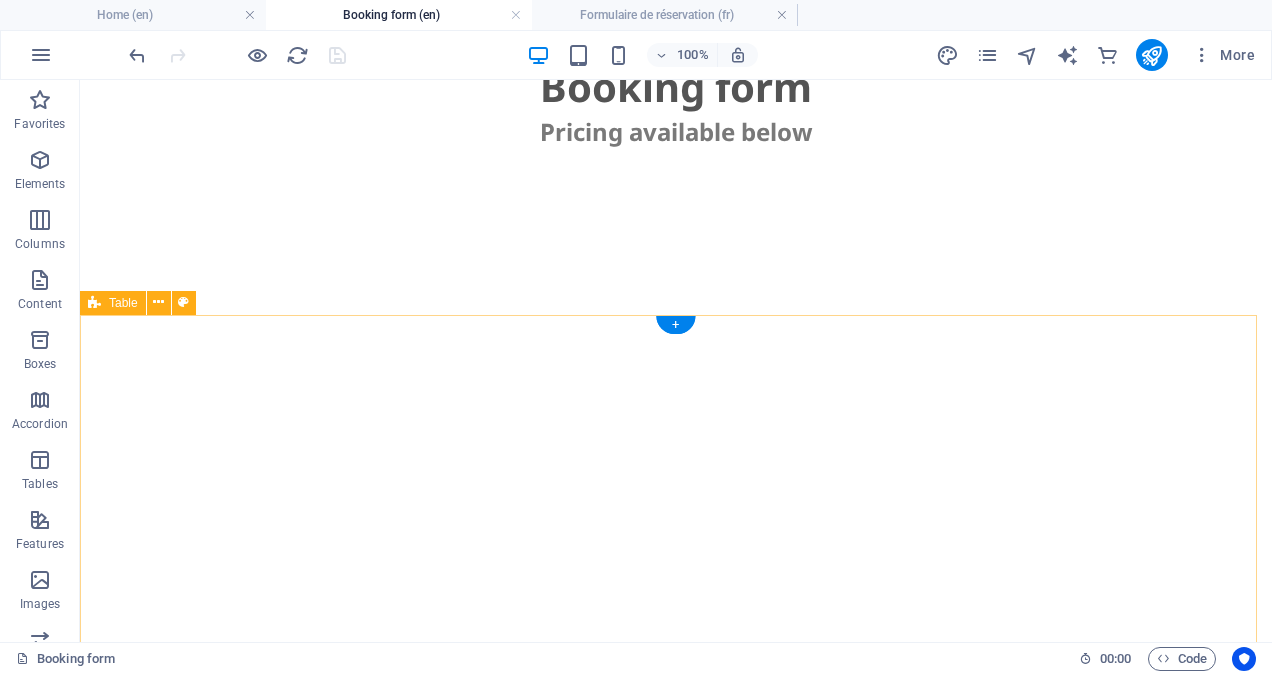 scroll, scrollTop: 745, scrollLeft: 0, axis: vertical 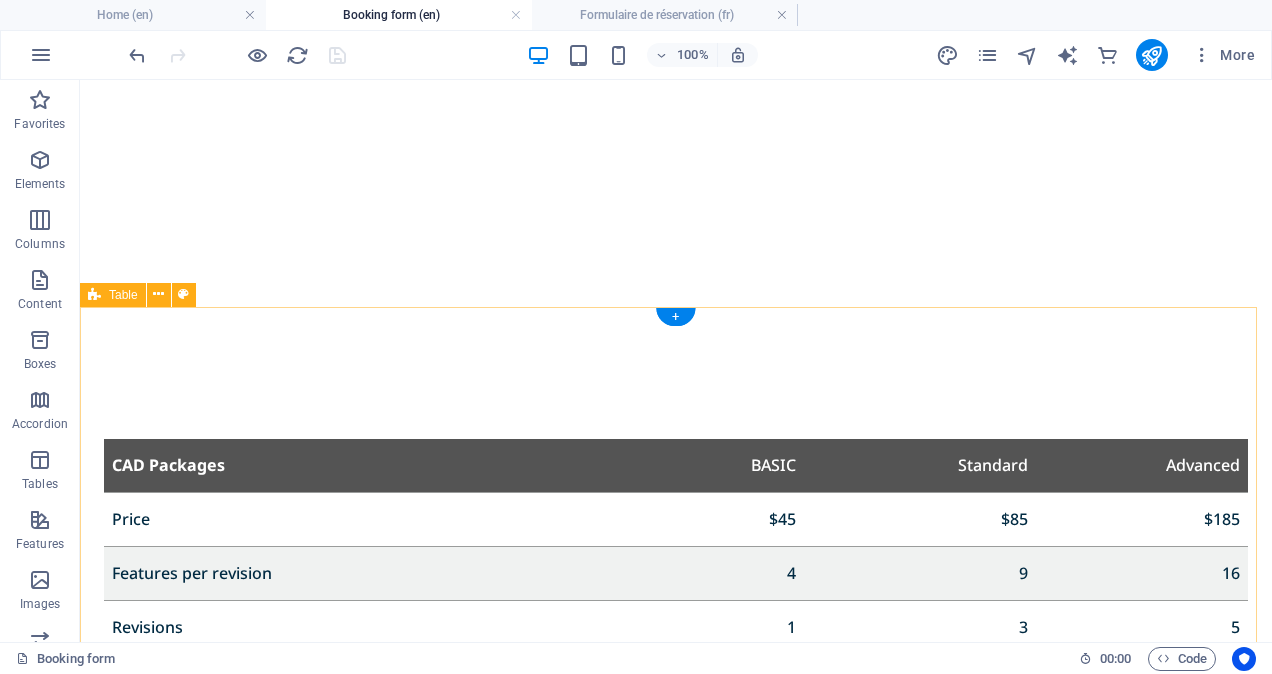 click on "CAD Packages BASIC Standard Advanced Price [PRICE] [PRICE] [PRICE] Features per revision [NUMBER] [NUMBER] [NUMBER] Revisions [NUMBER] [NUMBER] [NUMBER] 2D Drawing NO NO YES Additional features + [PRICE] per feature + [PRICE] per feature +[PRICE] per feature Additional revisions +[PRICE] per revision +[PRICE] per revision +[PRICE] per revision" at bounding box center (676, 627) 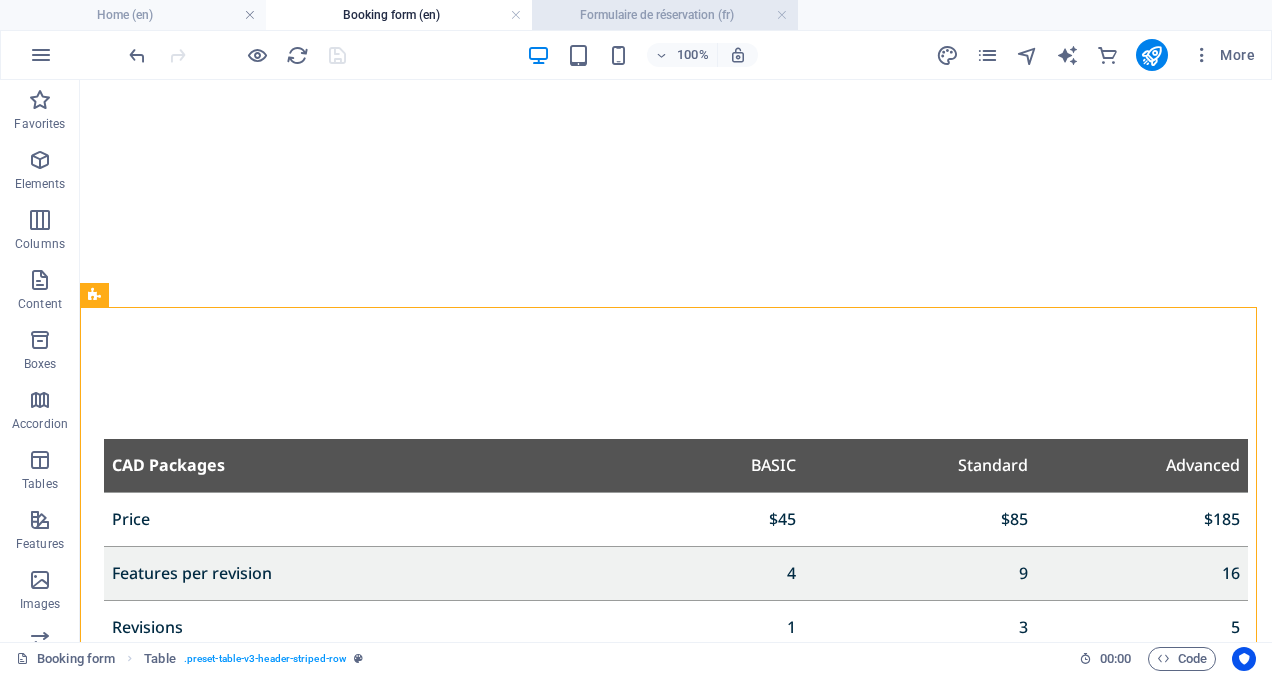 click on "Formulaire de réservation (fr)" at bounding box center [665, 15] 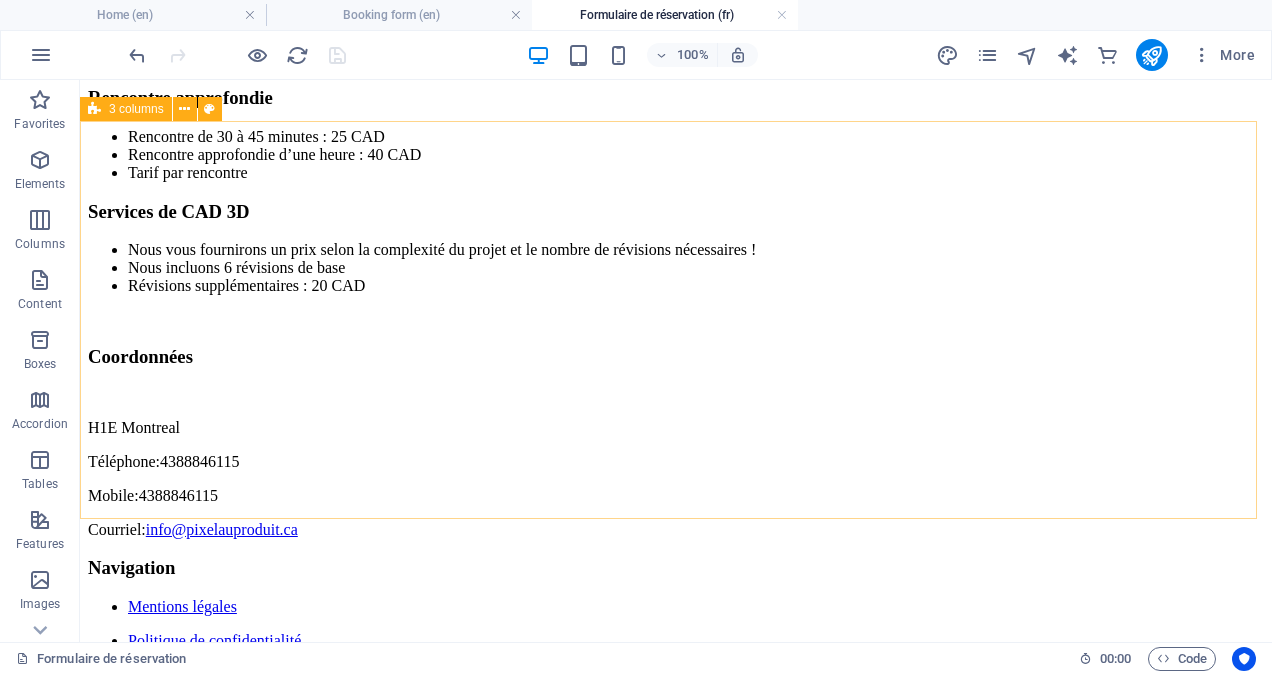 click on "3 columns" at bounding box center [136, 109] 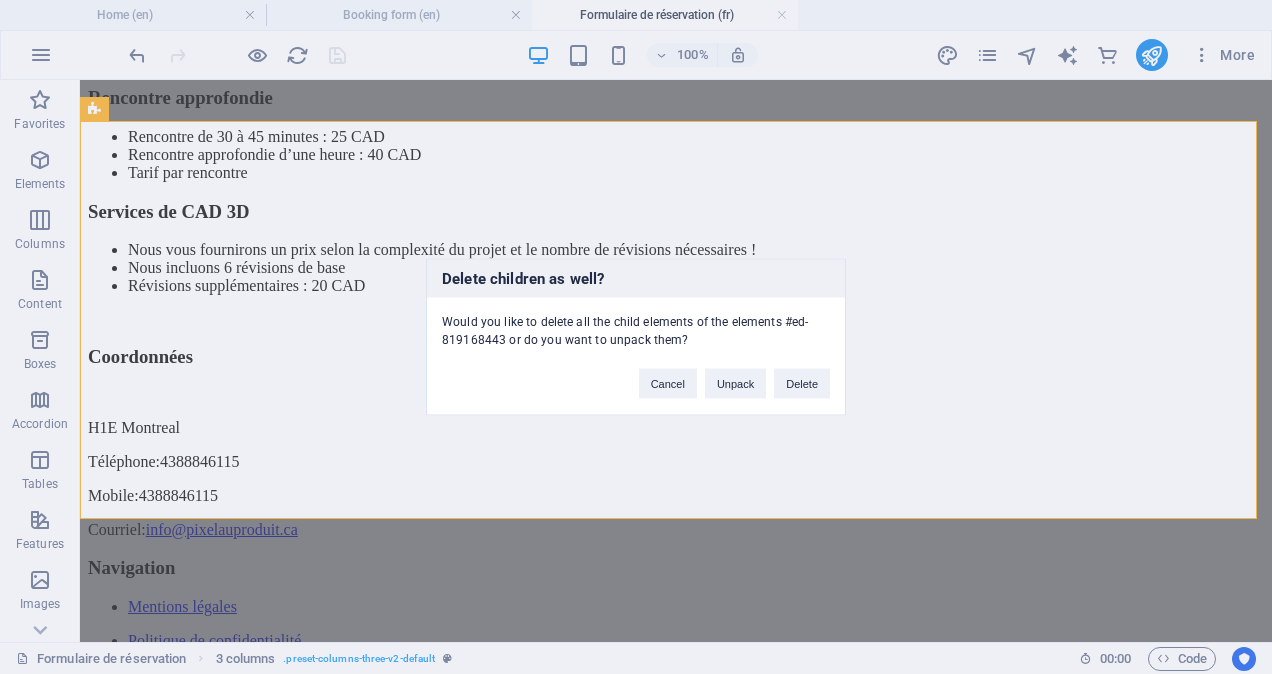 type 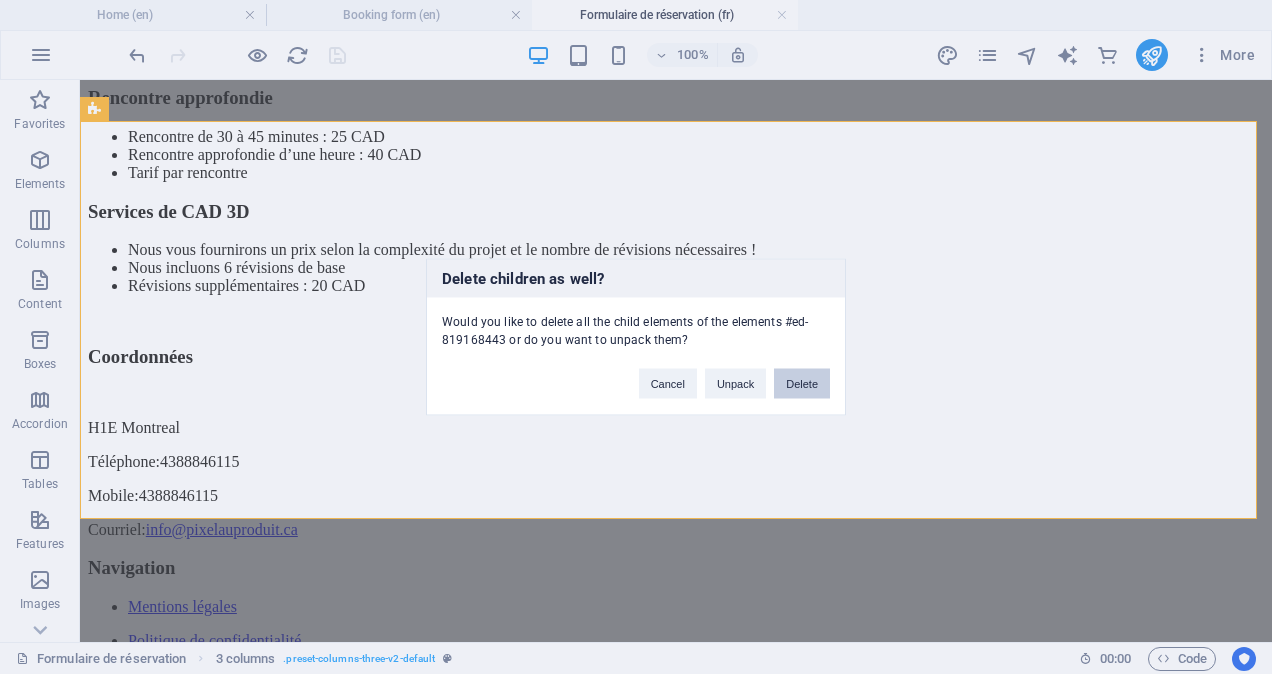click on "Delete" at bounding box center (802, 384) 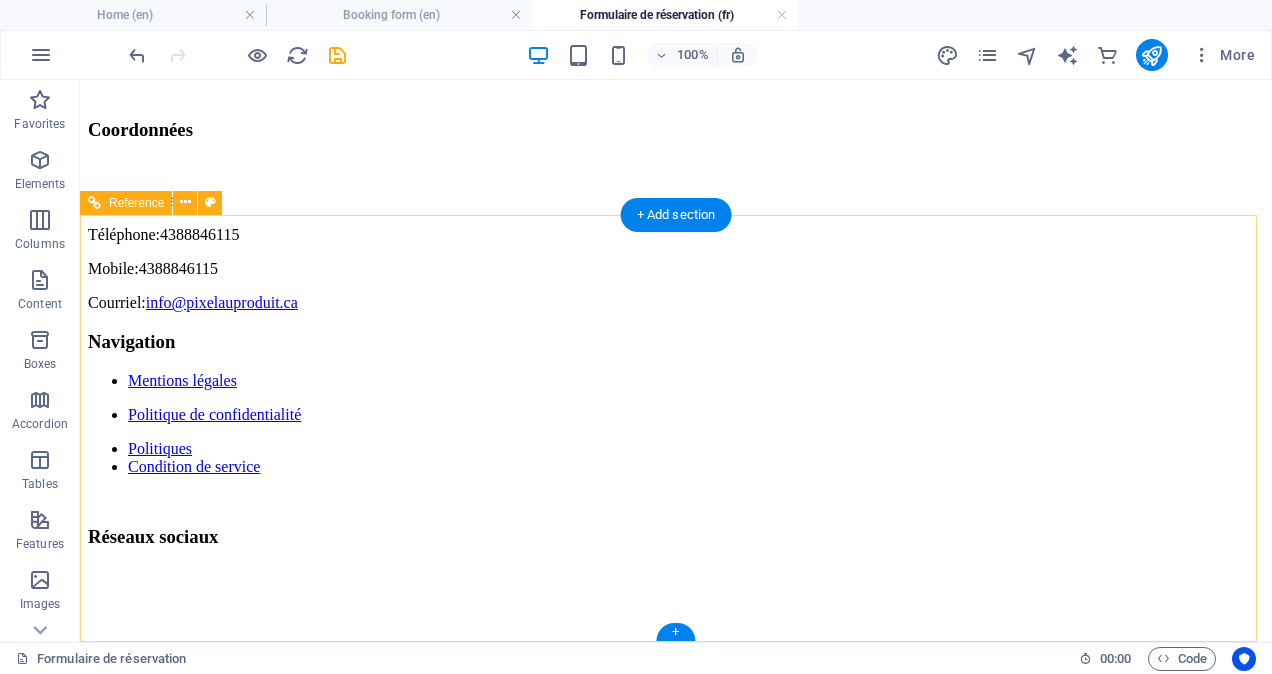 scroll, scrollTop: 930, scrollLeft: 0, axis: vertical 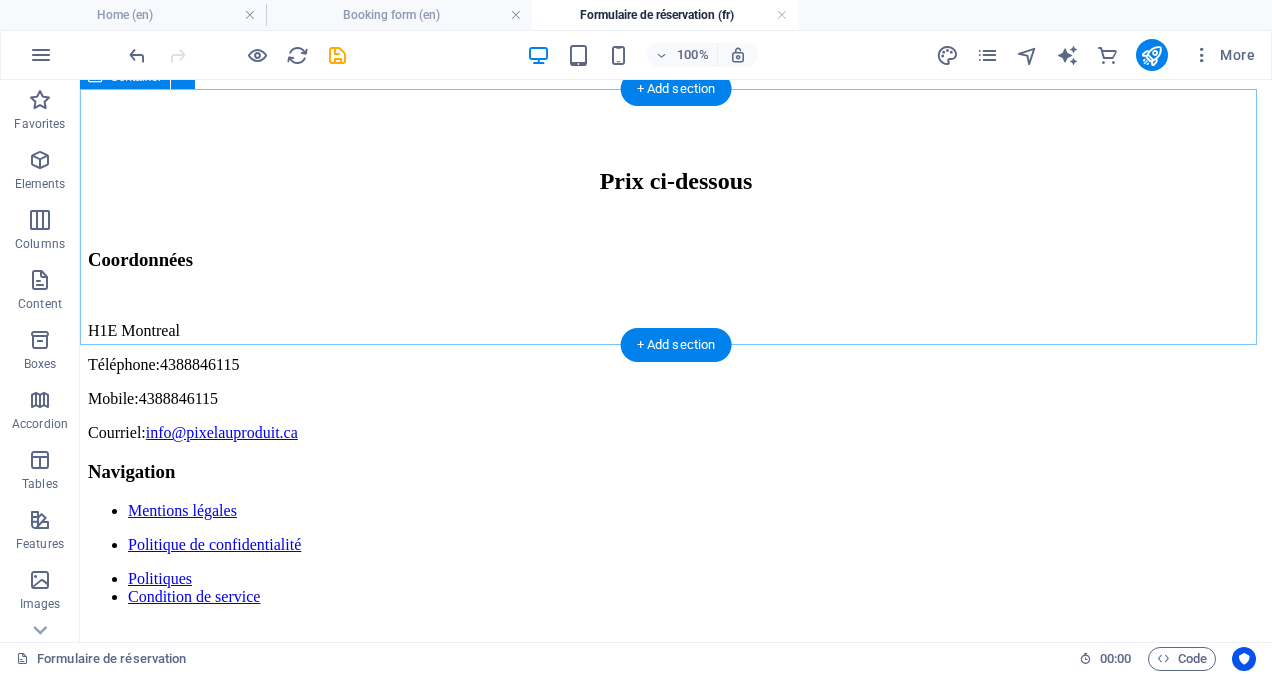 click on "Prix ci-dessous" at bounding box center [676, 181] 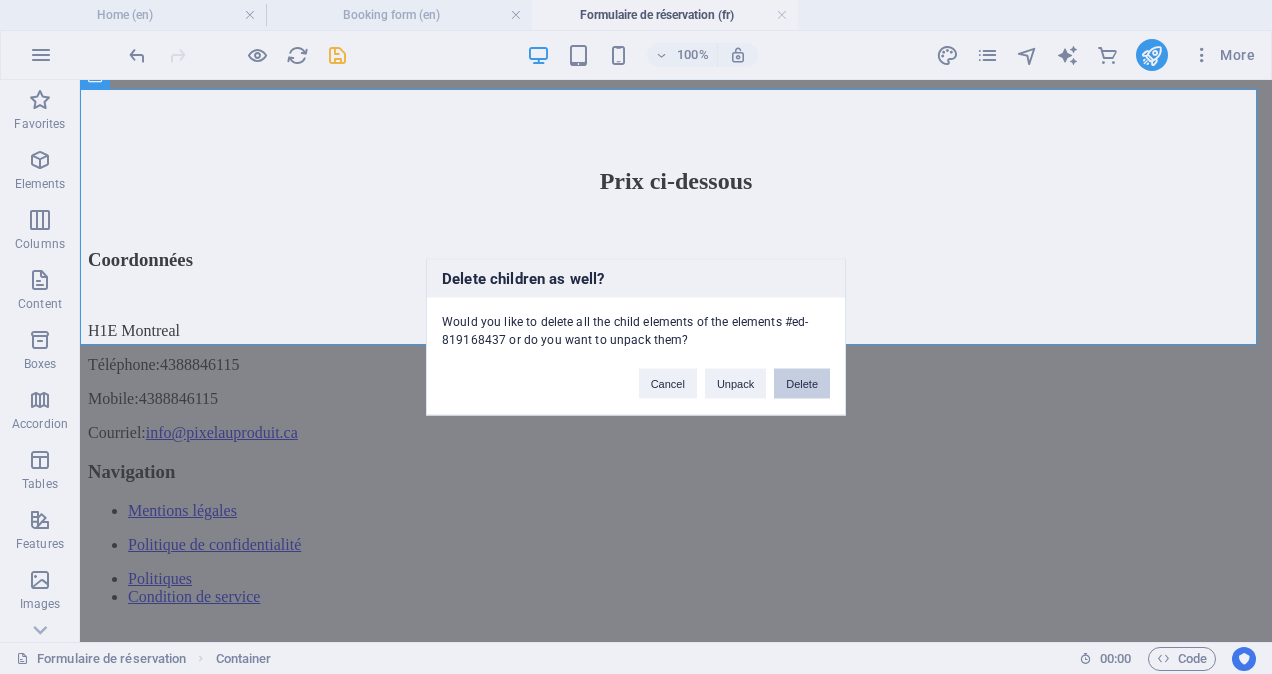 click on "Delete" at bounding box center (802, 384) 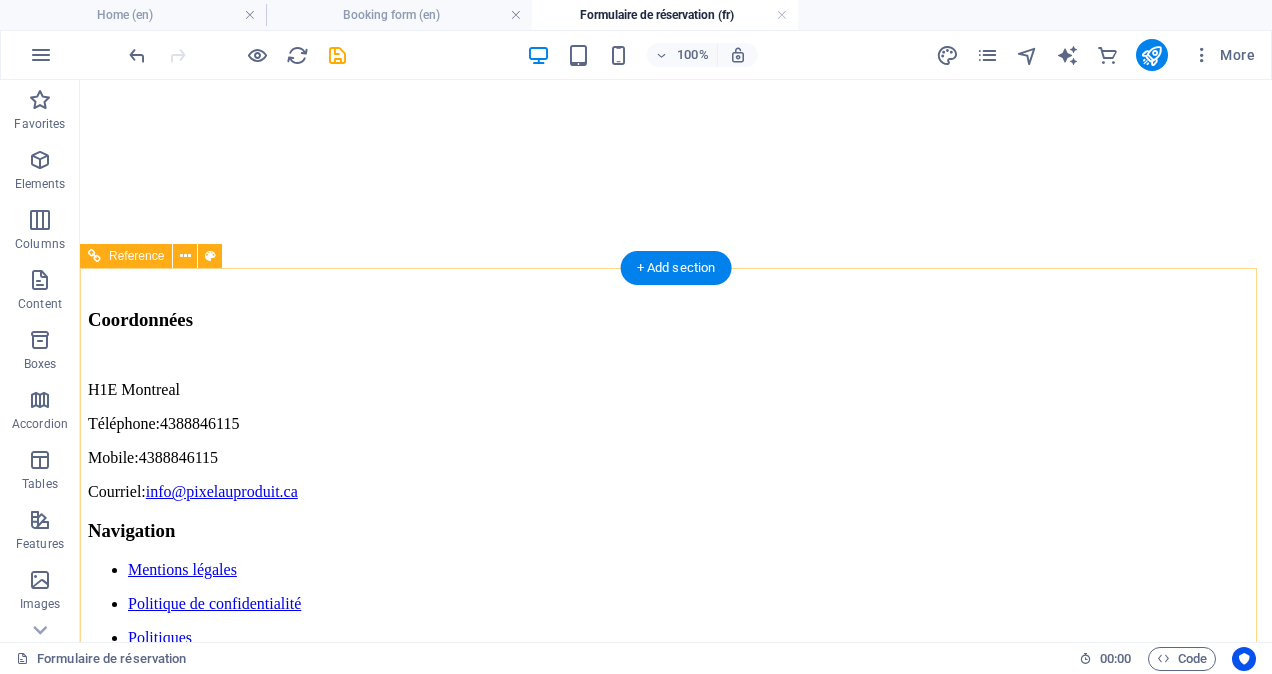 scroll, scrollTop: 680, scrollLeft: 0, axis: vertical 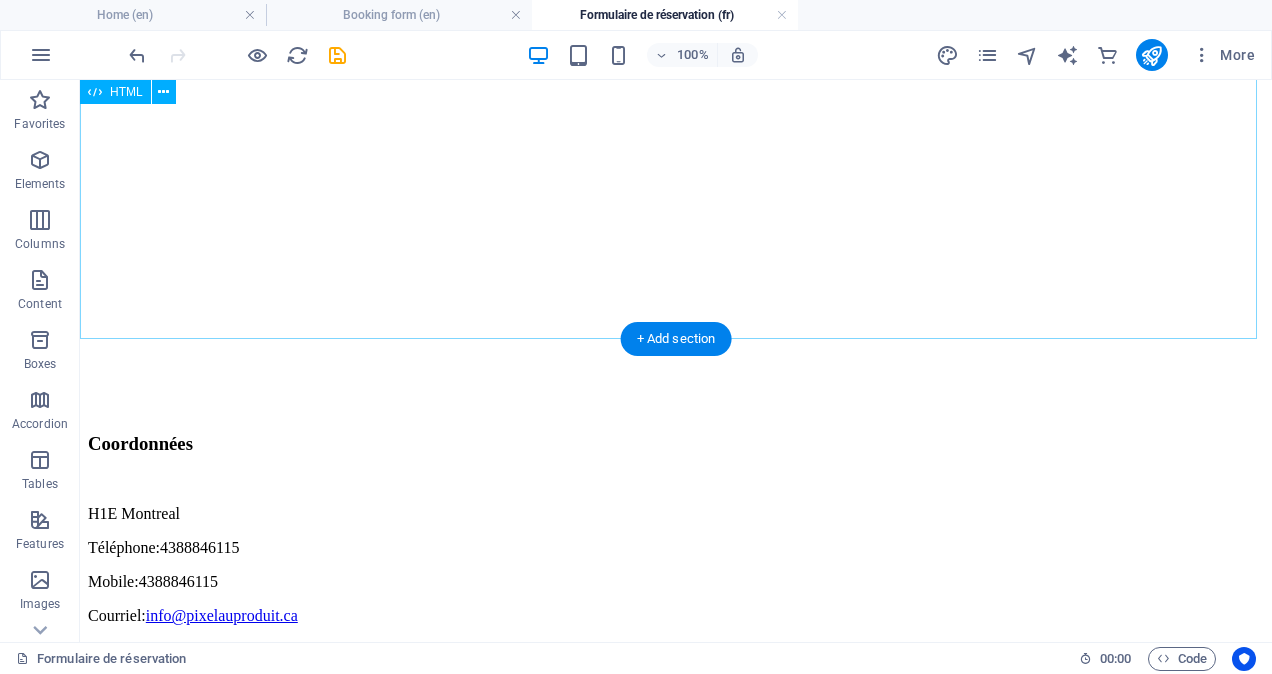 click at bounding box center (676, 96) 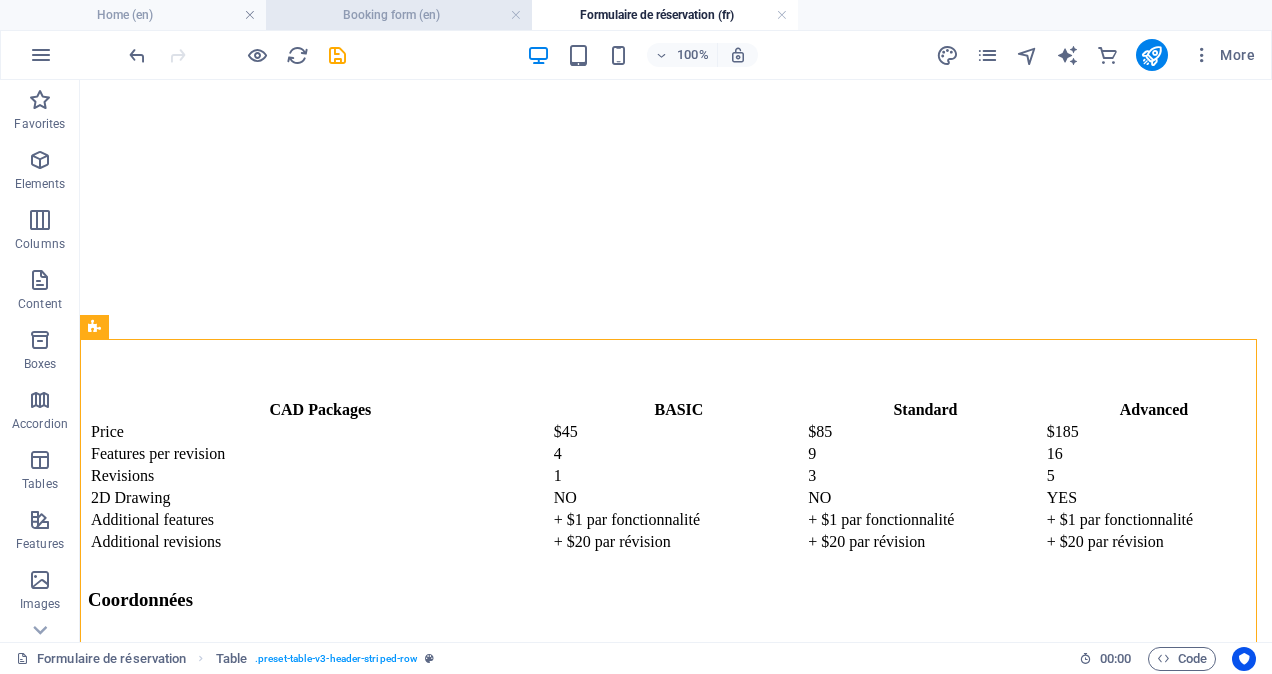 click on "Booking form (en)" at bounding box center [399, 15] 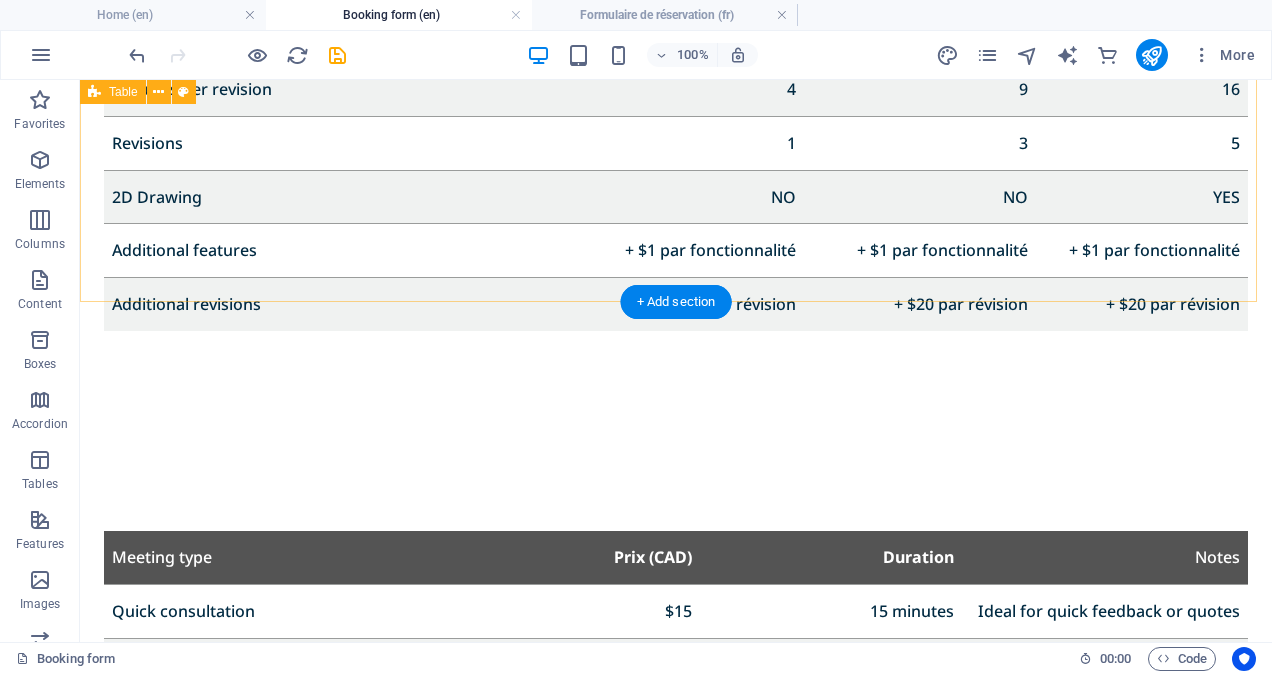 scroll, scrollTop: 1461, scrollLeft: 0, axis: vertical 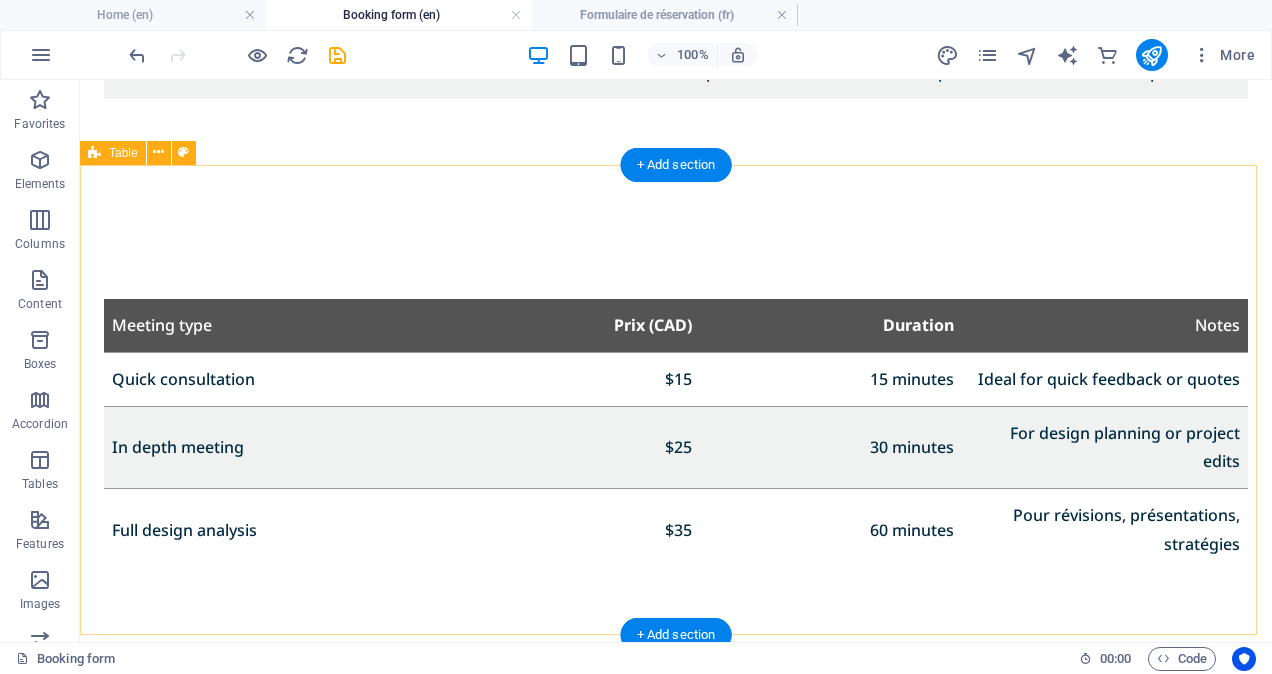 click on "Meeting type Price (CAD) Duration Notes Quick consultation $[PRICE] [DURATION] Ideal for quick feedback or quotes In depth meeting $[PRICE] [DURATION] For design planning or project edits Full design analysis $[PRICE] [DURATION] For revisions, walkthroughs, strategies" at bounding box center [676, 435] 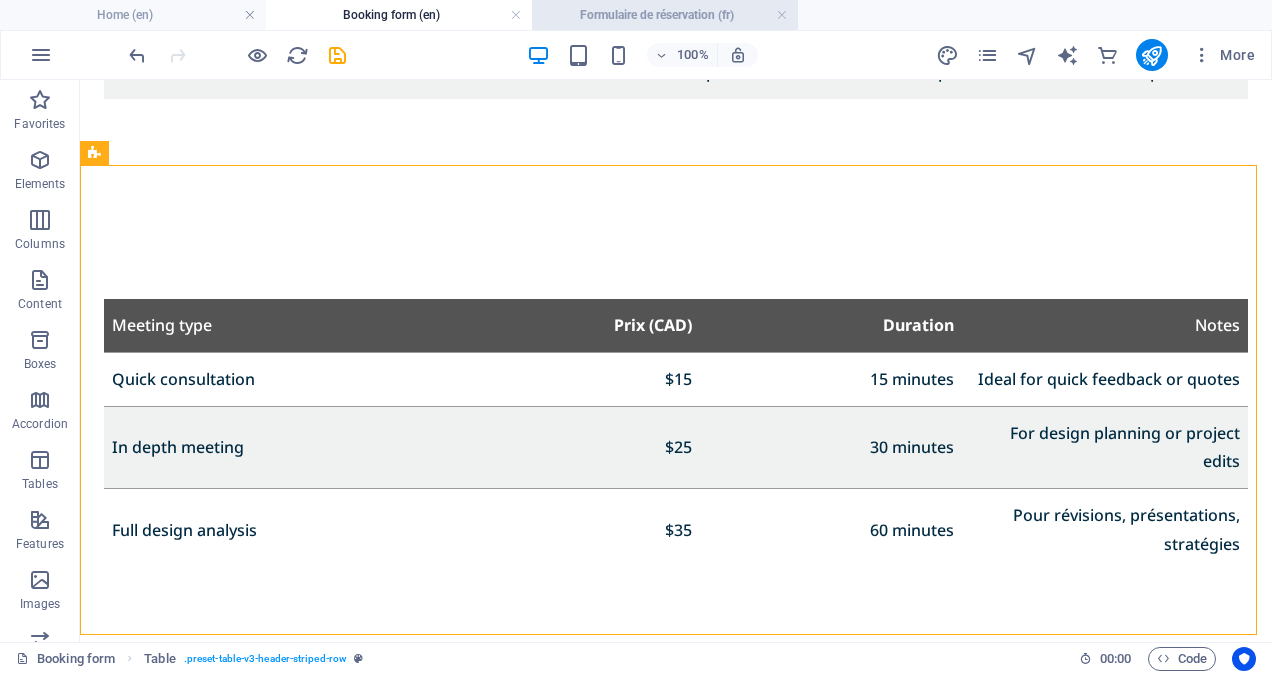 click on "Formulaire de réservation (fr)" at bounding box center (665, 15) 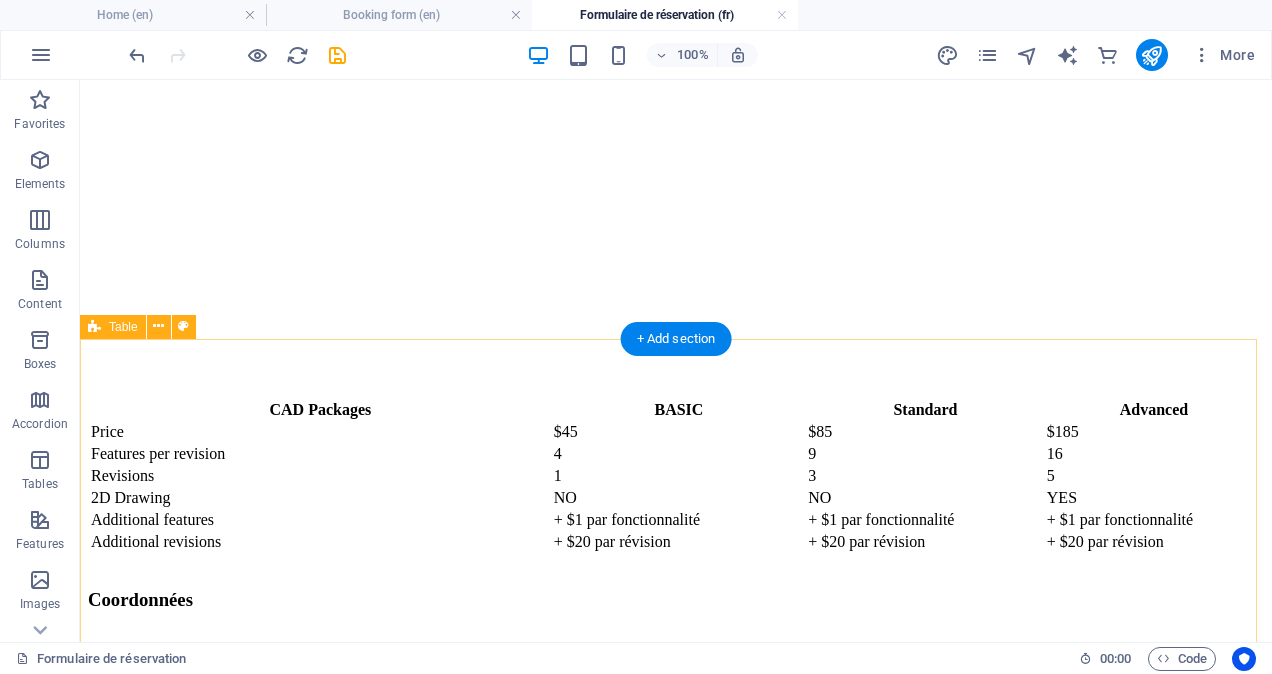scroll, scrollTop: 1088, scrollLeft: 0, axis: vertical 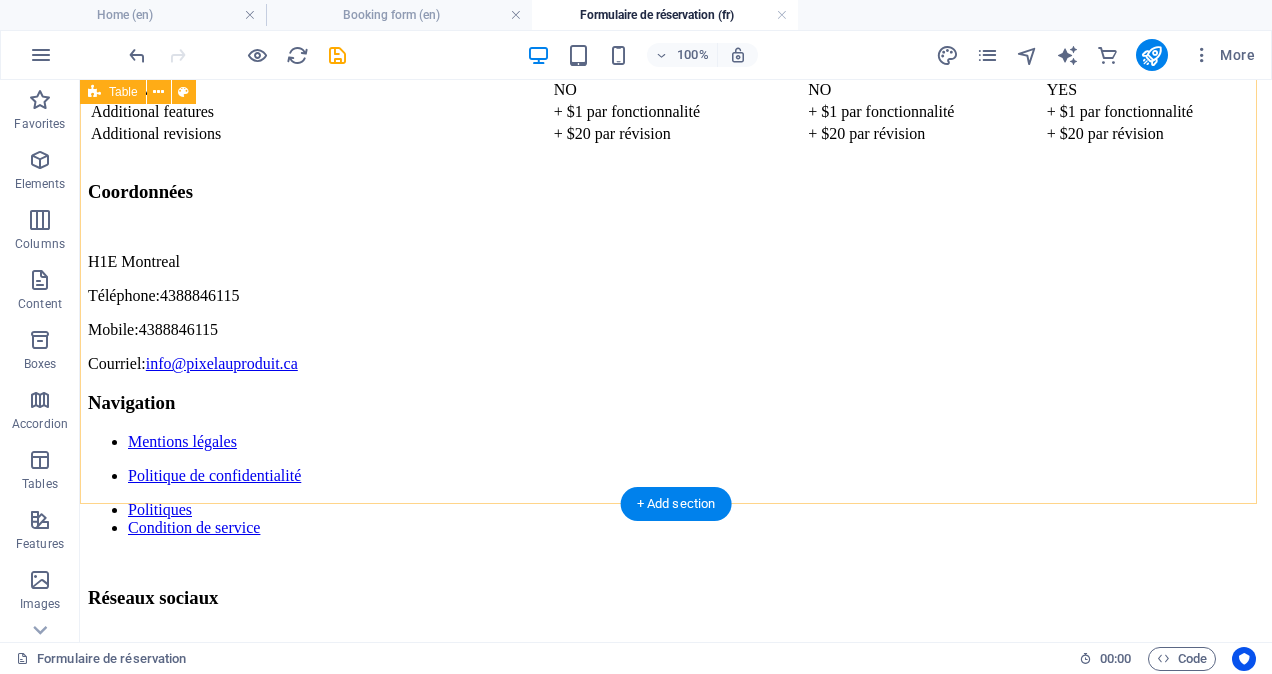 click on "CAD Packages BASIC Standard Advanced Price [PRICE] [PRICE] [PRICE] Features per revision [NUMBER] [NUMBER] [NUMBER] Revisions [NUMBER] [NUMBER] [NUMBER] 2D Drawing NO NO YES Additional features + [PRICE] per feature + [PRICE] per feature +[PRICE] per feature Additional revisions +[PRICE] per revision +[PRICE] per revision +[PRICE] per revision" at bounding box center (676, 68) 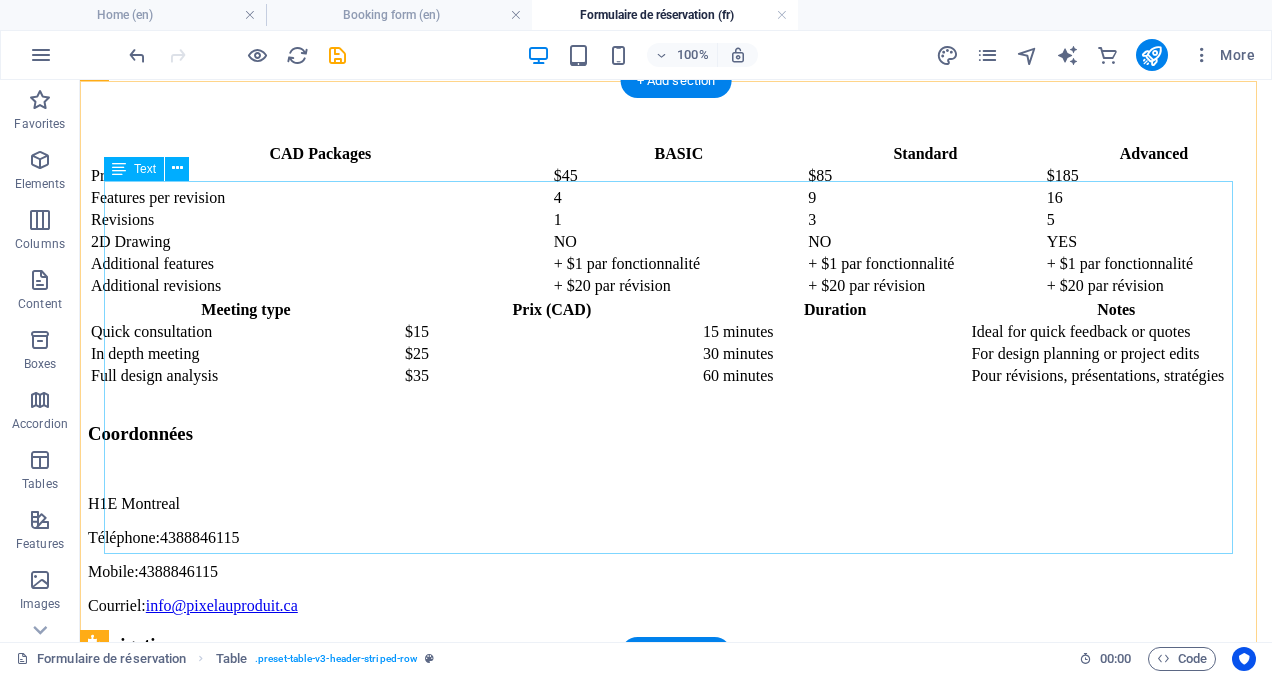 scroll, scrollTop: 938, scrollLeft: 0, axis: vertical 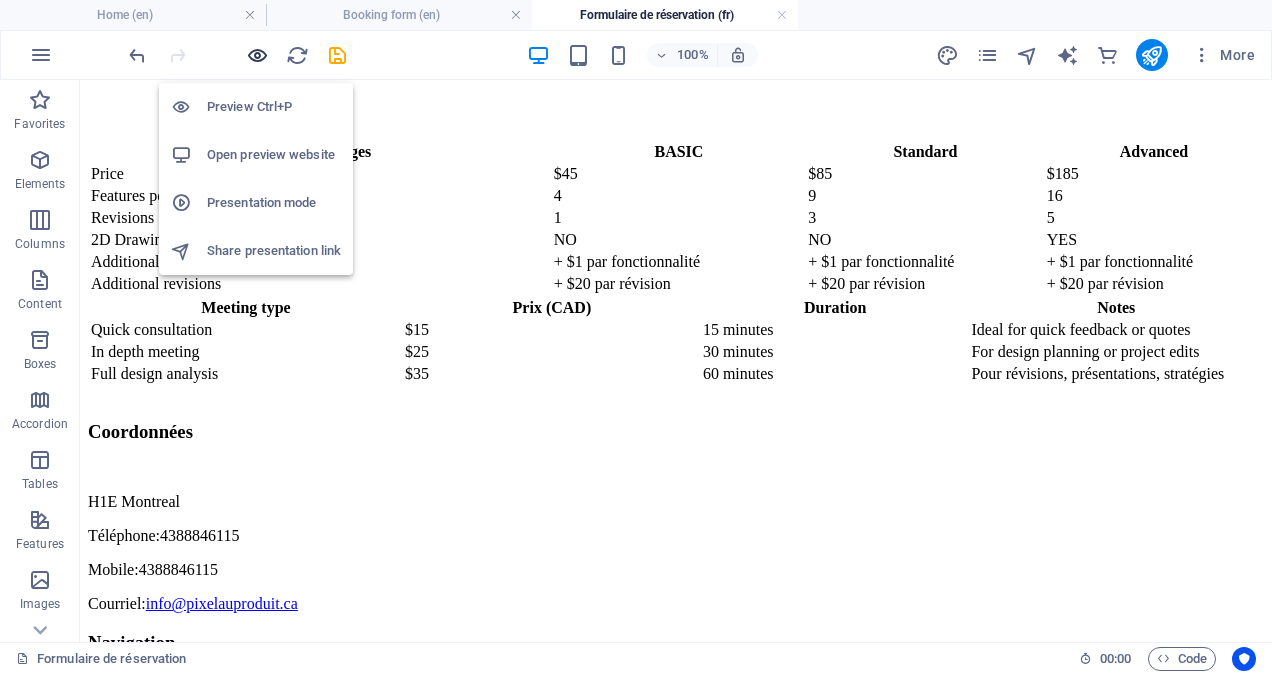 click at bounding box center (257, 55) 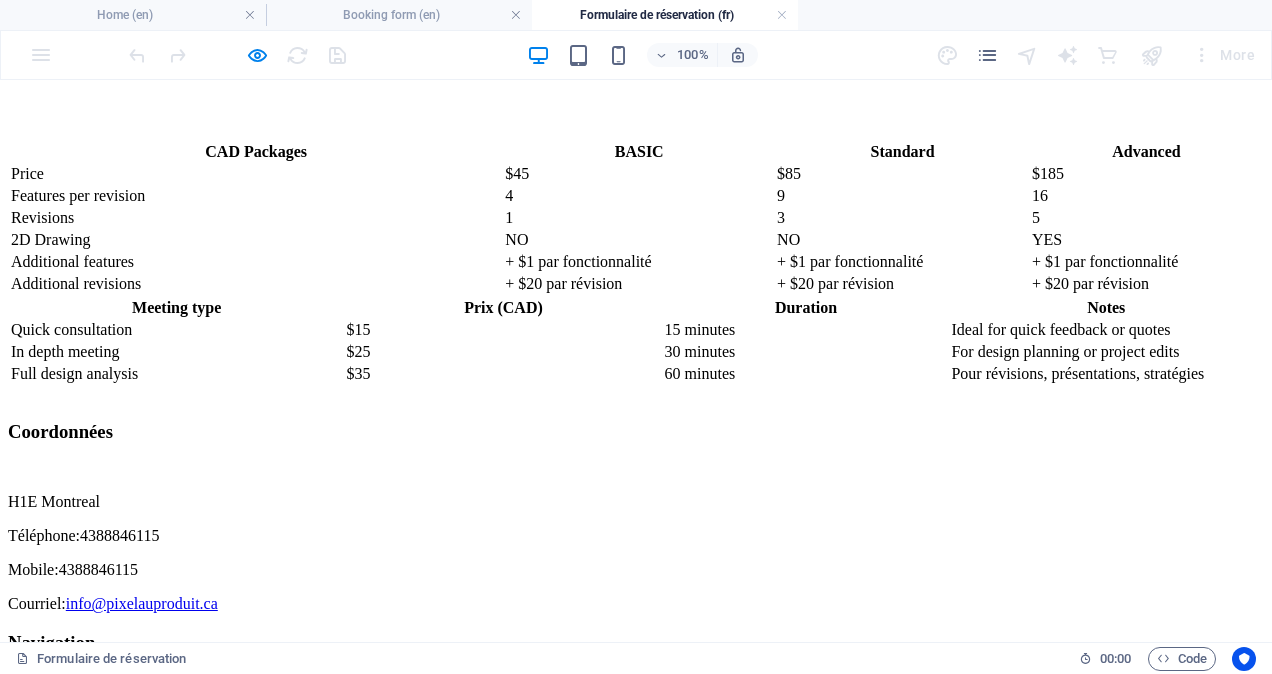 drag, startPoint x: 33, startPoint y: 204, endPoint x: 1244, endPoint y: 523, distance: 1252.3107 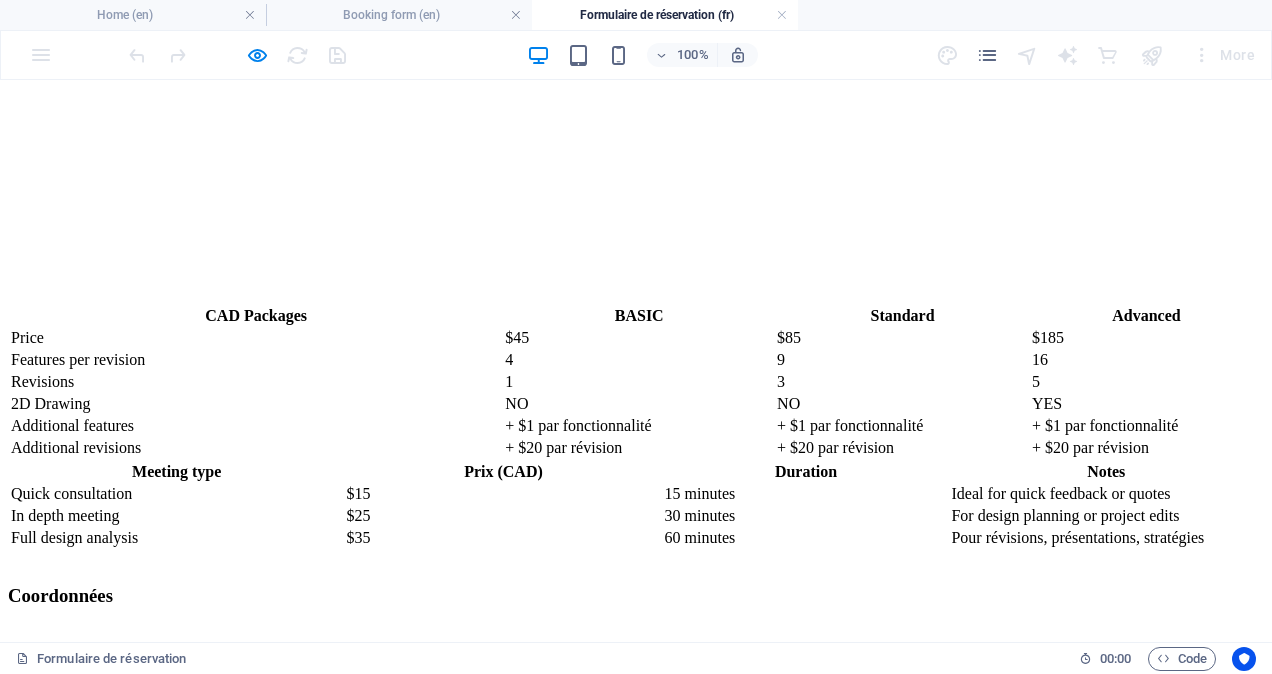 scroll, scrollTop: 930, scrollLeft: 0, axis: vertical 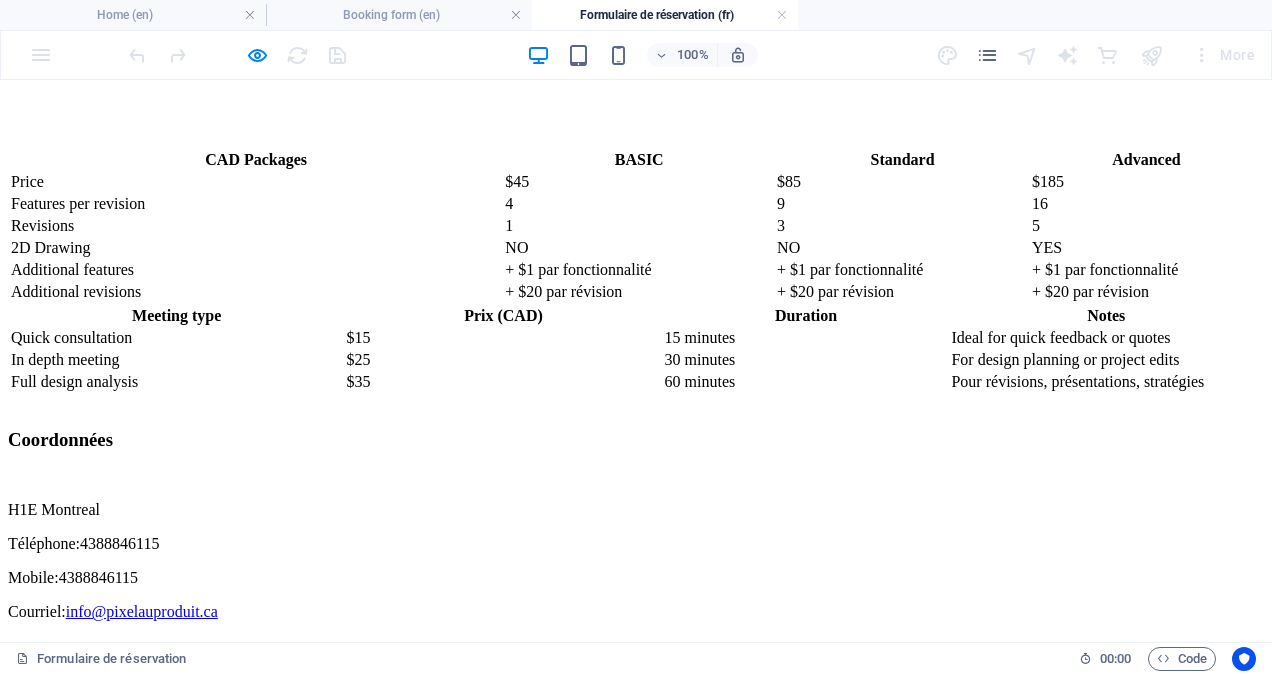 click on "CAD Packages" at bounding box center [256, 160] 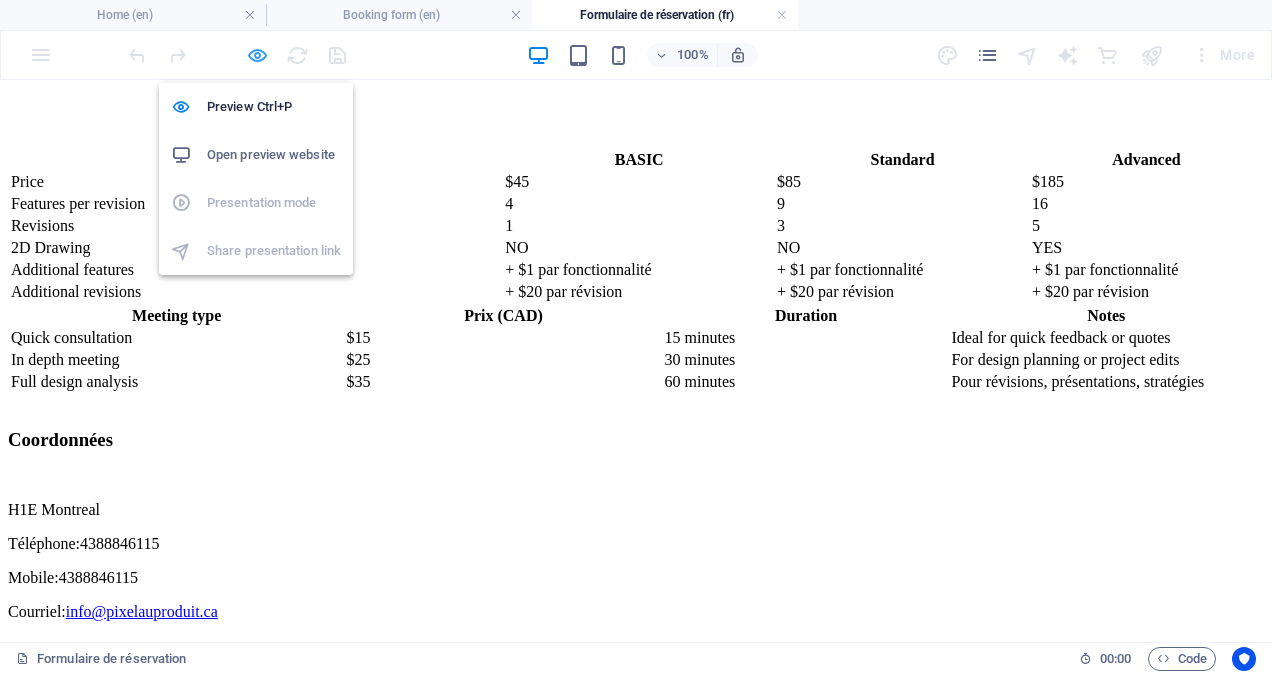 drag, startPoint x: 264, startPoint y: 48, endPoint x: 251, endPoint y: 80, distance: 34.539833 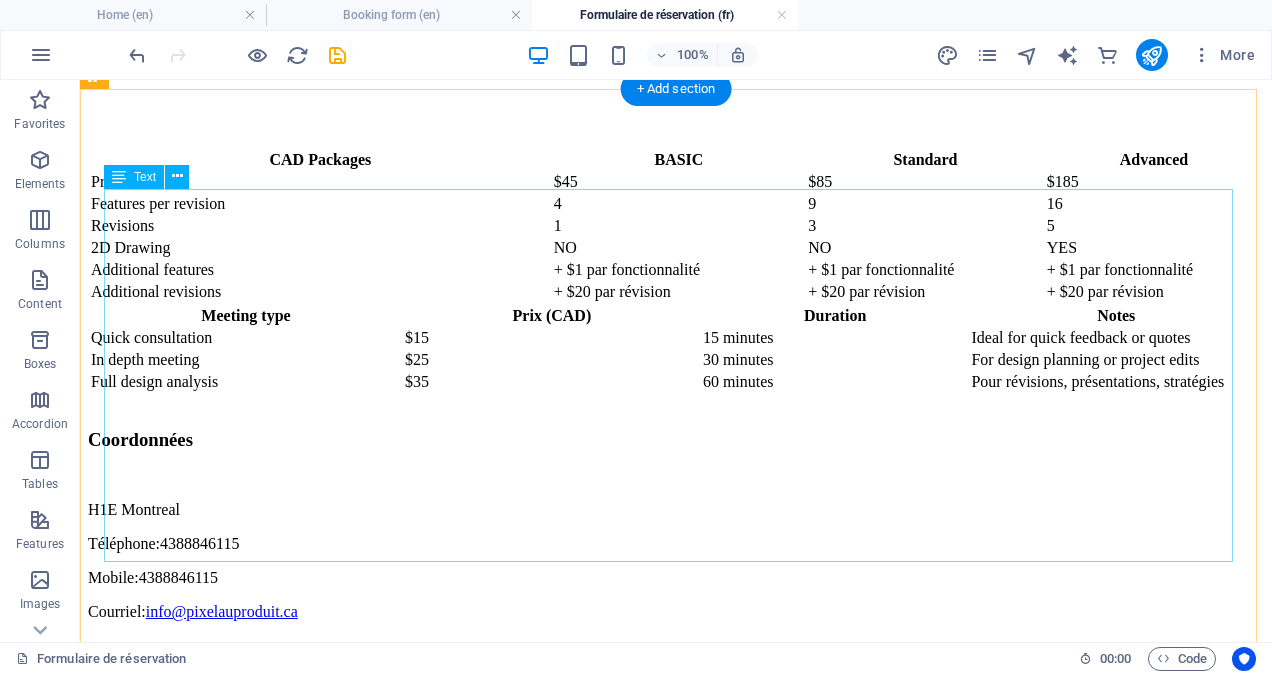 click on "CAD Packages BASIC Standard Advanced Price [PRICE] [PRICE] [PRICE] Features per revision [NUMBER] [NUMBER] [NUMBER] Revisions [NUMBER] [NUMBER] [NUMBER] 2D Drawing NO NO YES Additional features + [PRICE] per feature + [PRICE] per feature +[PRICE] per feature Additional revisions +[PRICE] per revision +[PRICE] per revision +[PRICE] per revision" at bounding box center (676, 226) 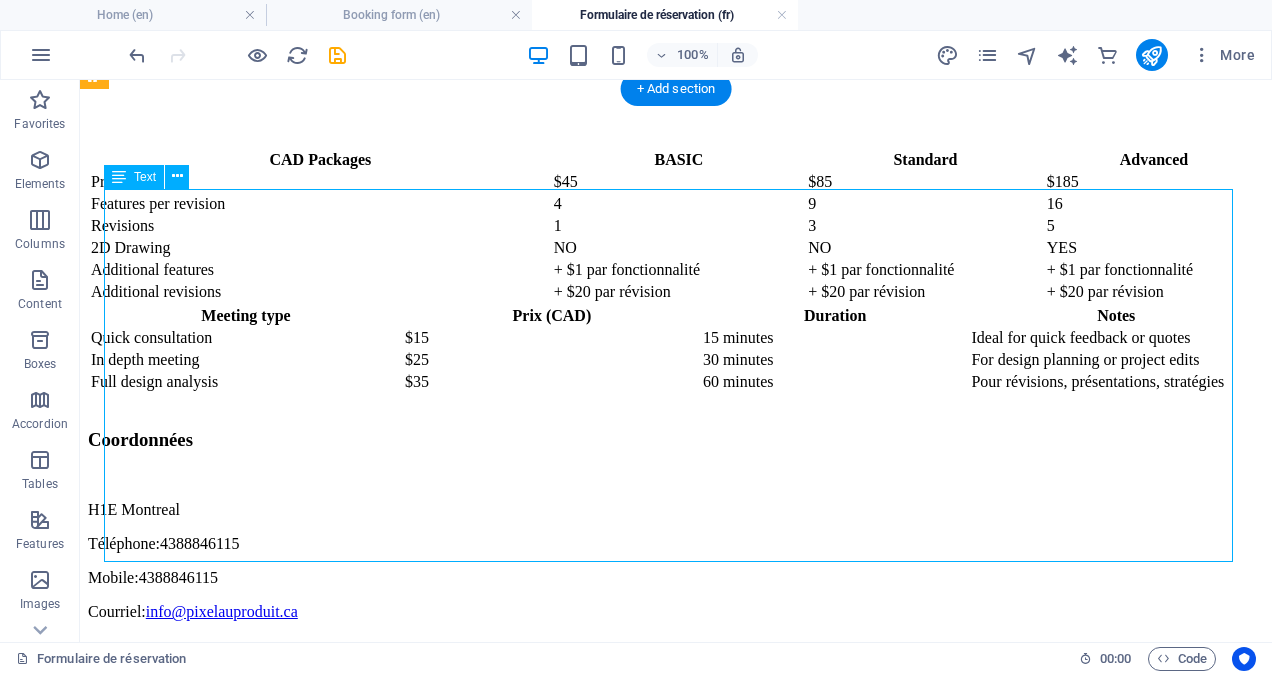 click on "CAD Packages BASIC Standard Advanced Price [PRICE] [PRICE] [PRICE] Features per revision [NUMBER] [NUMBER] [NUMBER] Revisions [NUMBER] [NUMBER] [NUMBER] 2D Drawing NO NO YES Additional features + [PRICE] per feature + [PRICE] per feature +[PRICE] per feature Additional revisions +[PRICE] per revision +[PRICE] per revision +[PRICE] per revision" at bounding box center [676, 226] 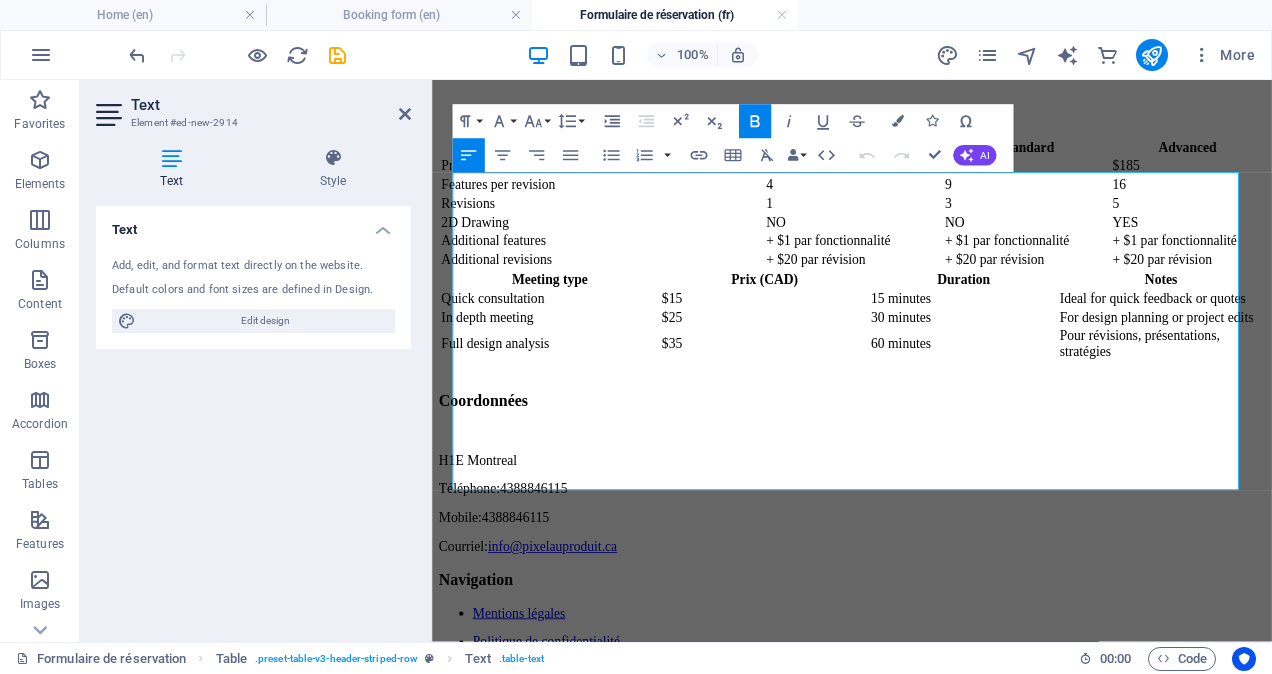 scroll, scrollTop: 962, scrollLeft: 0, axis: vertical 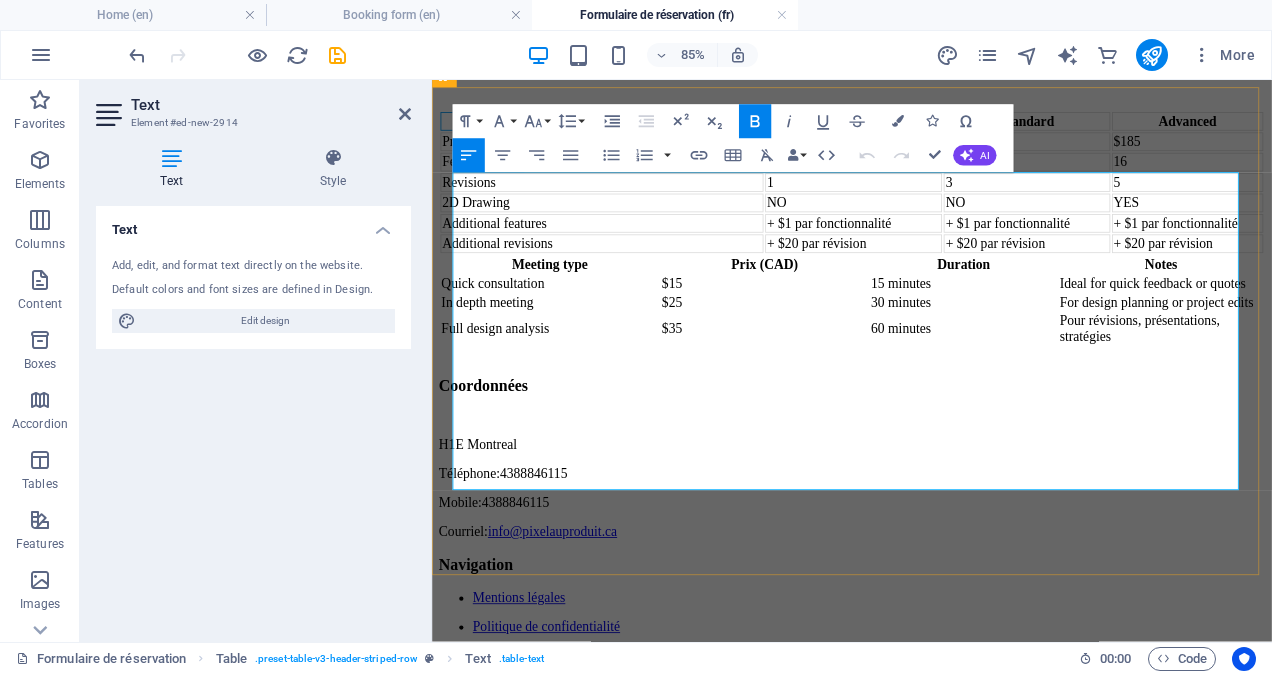 drag, startPoint x: 600, startPoint y: 216, endPoint x: 465, endPoint y: 229, distance: 135.62448 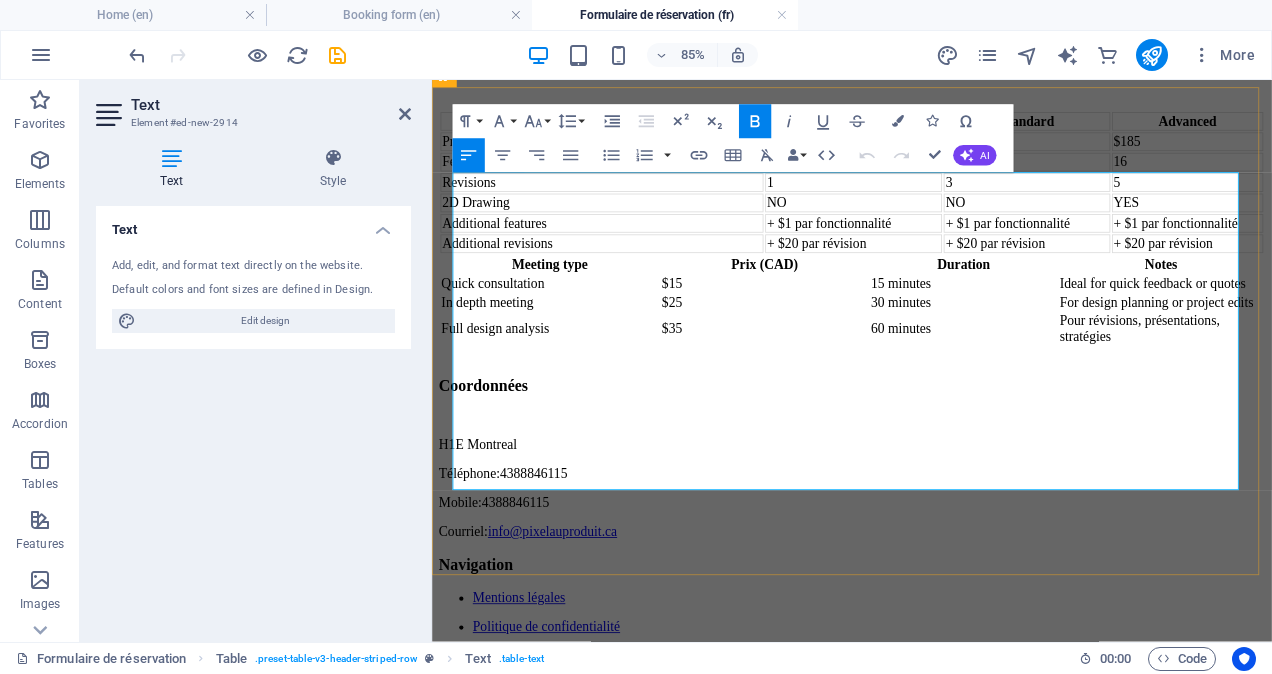type 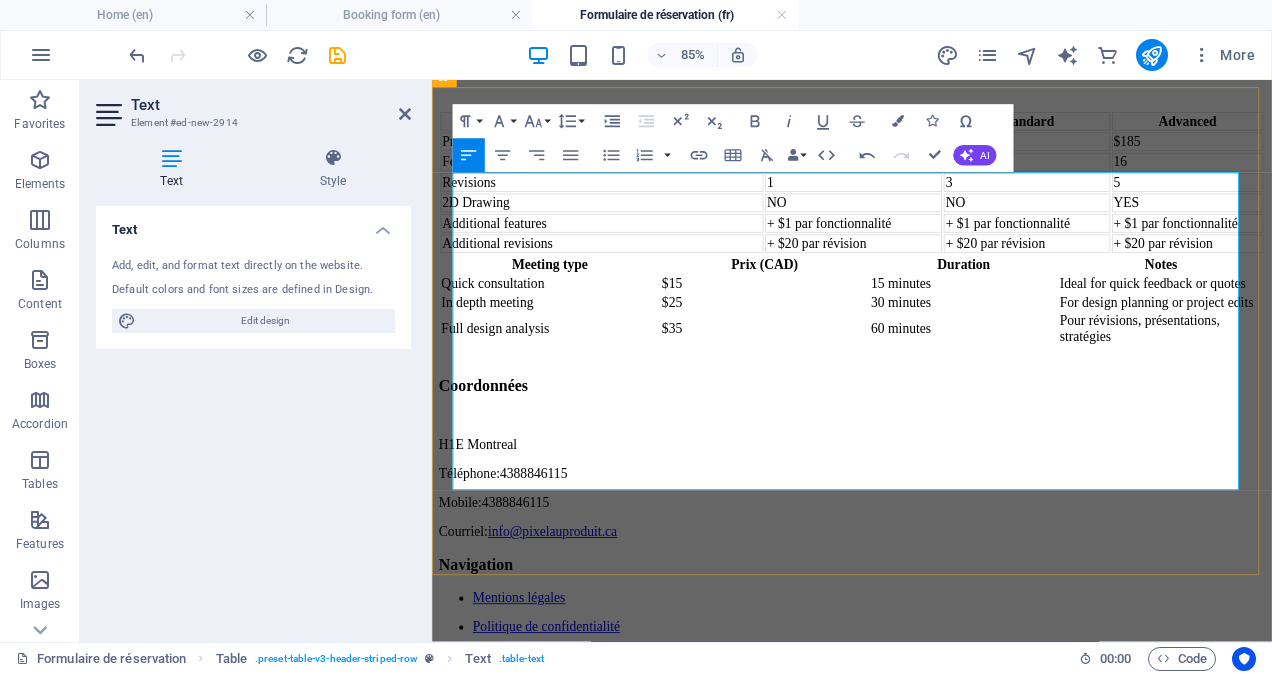 click on "BASIC" at bounding box center [928, 129] 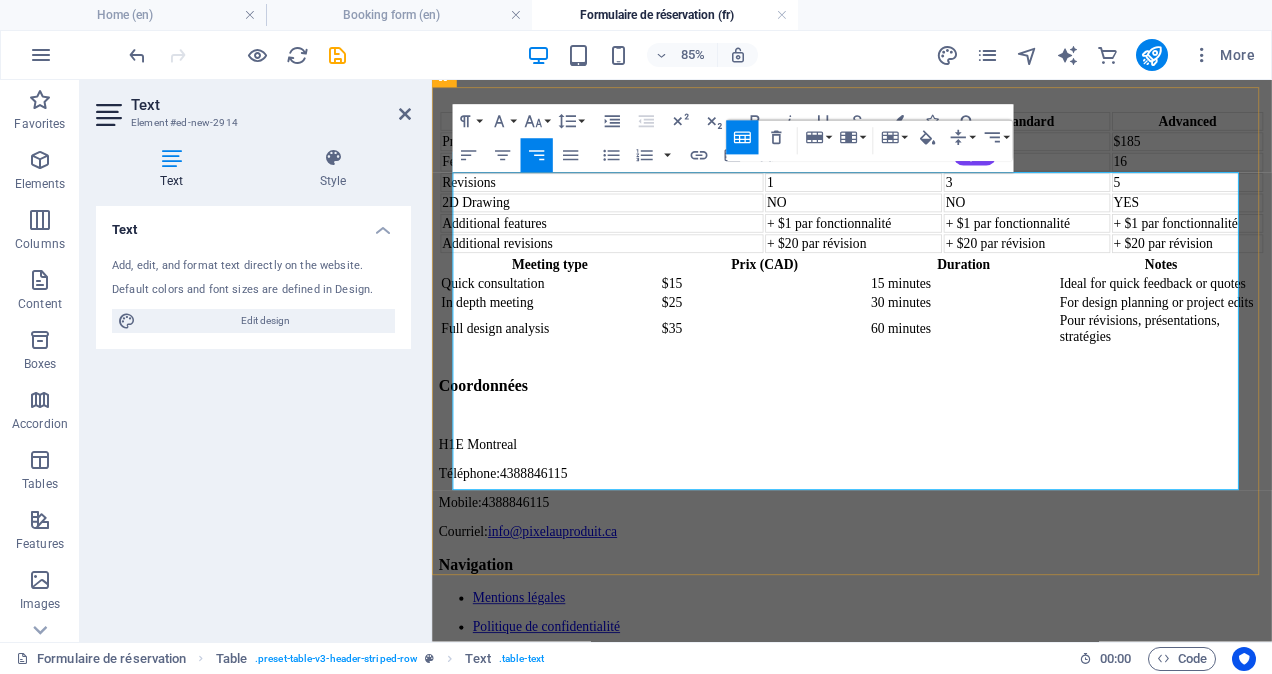 click on "BASIC" at bounding box center [928, 129] 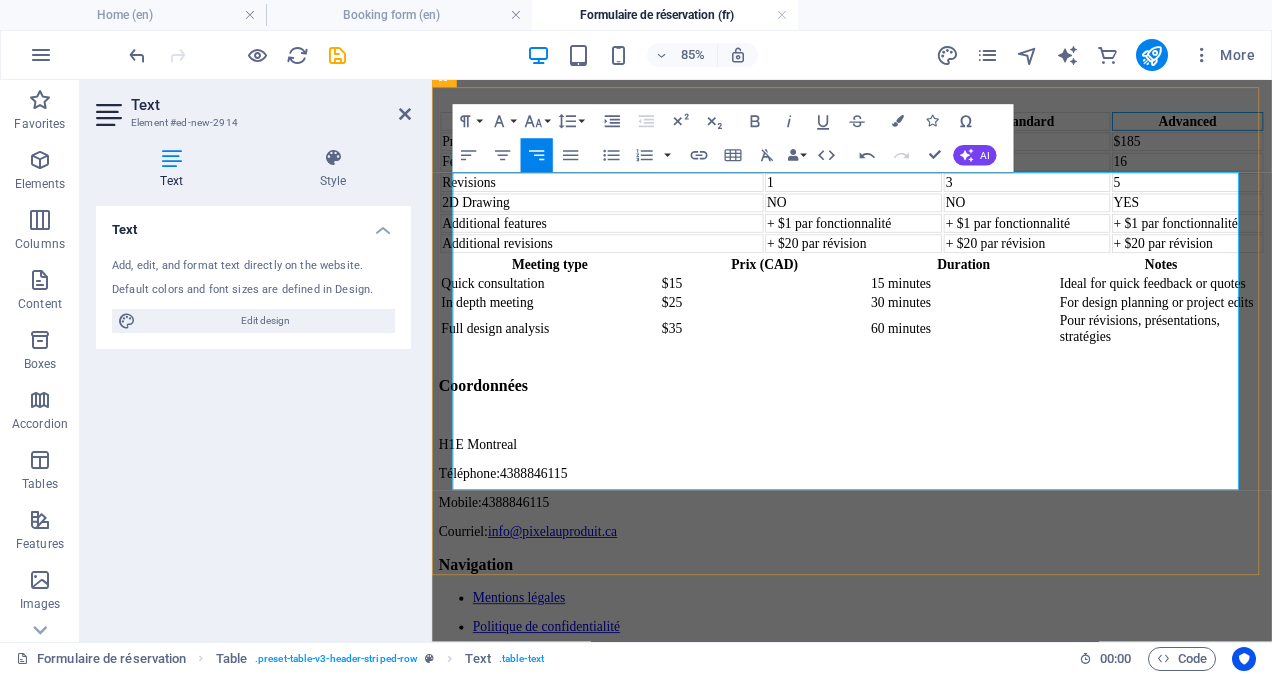 click on "Advanced" at bounding box center [1321, 129] 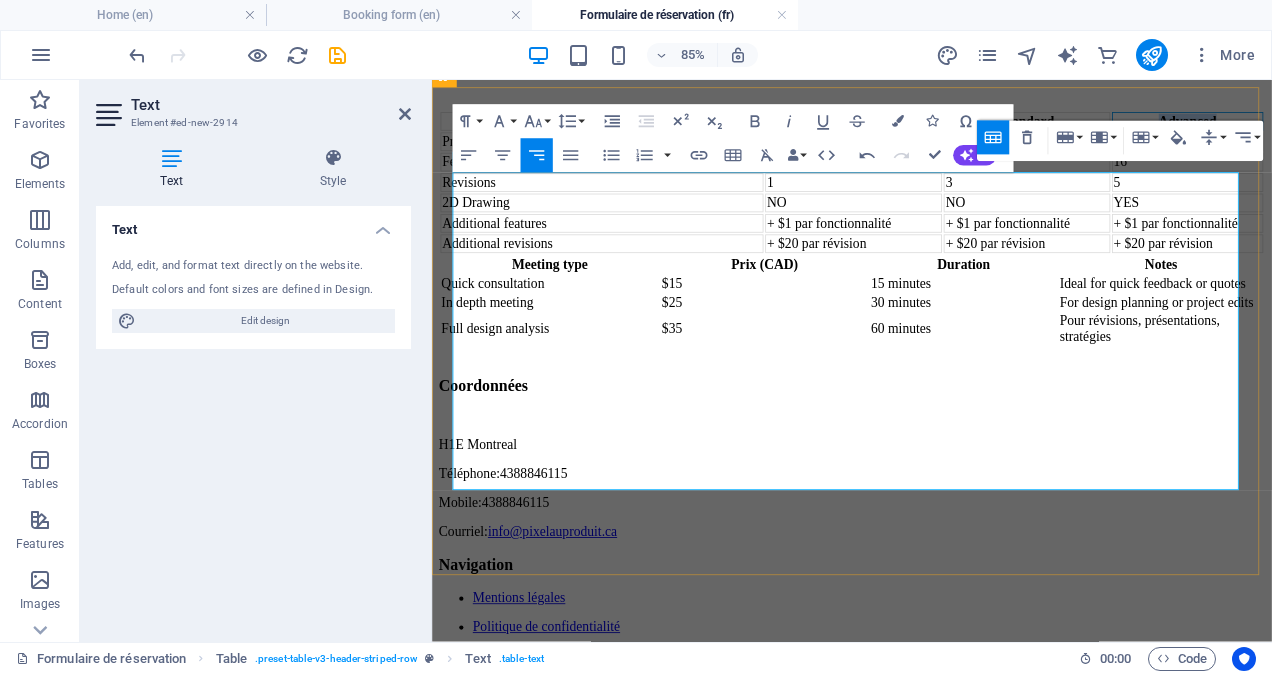 click on "Advanced" at bounding box center [1321, 129] 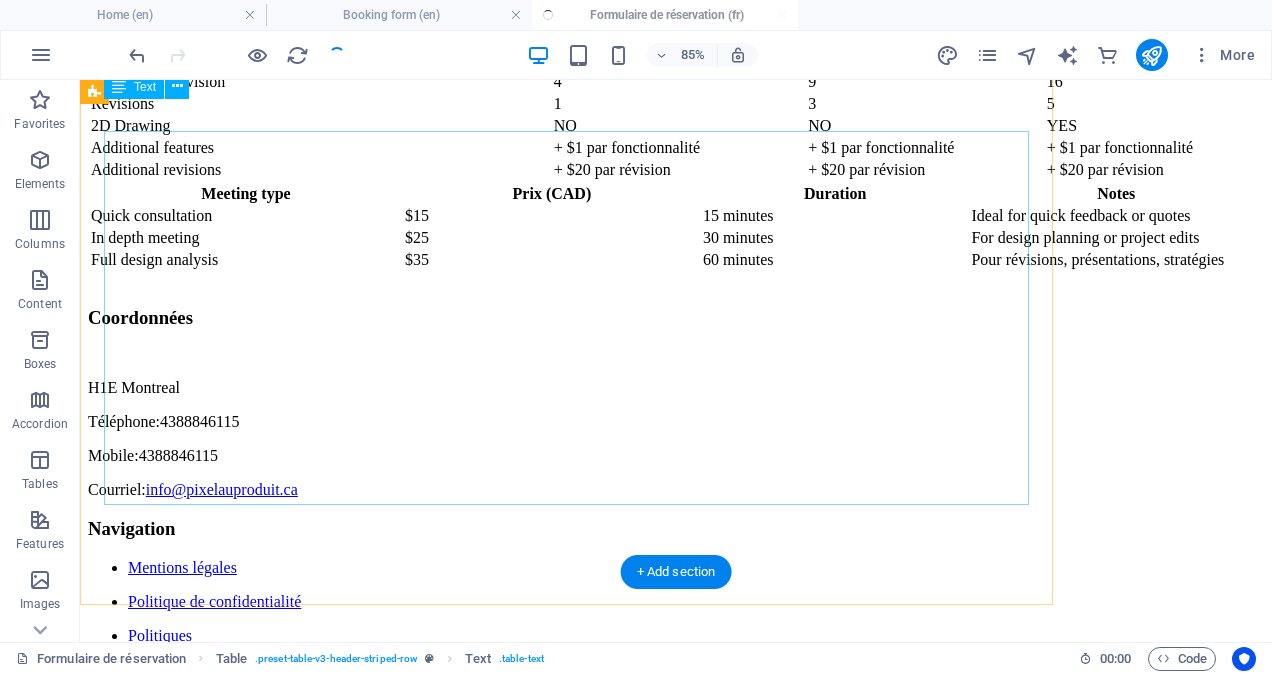 scroll, scrollTop: 1020, scrollLeft: 0, axis: vertical 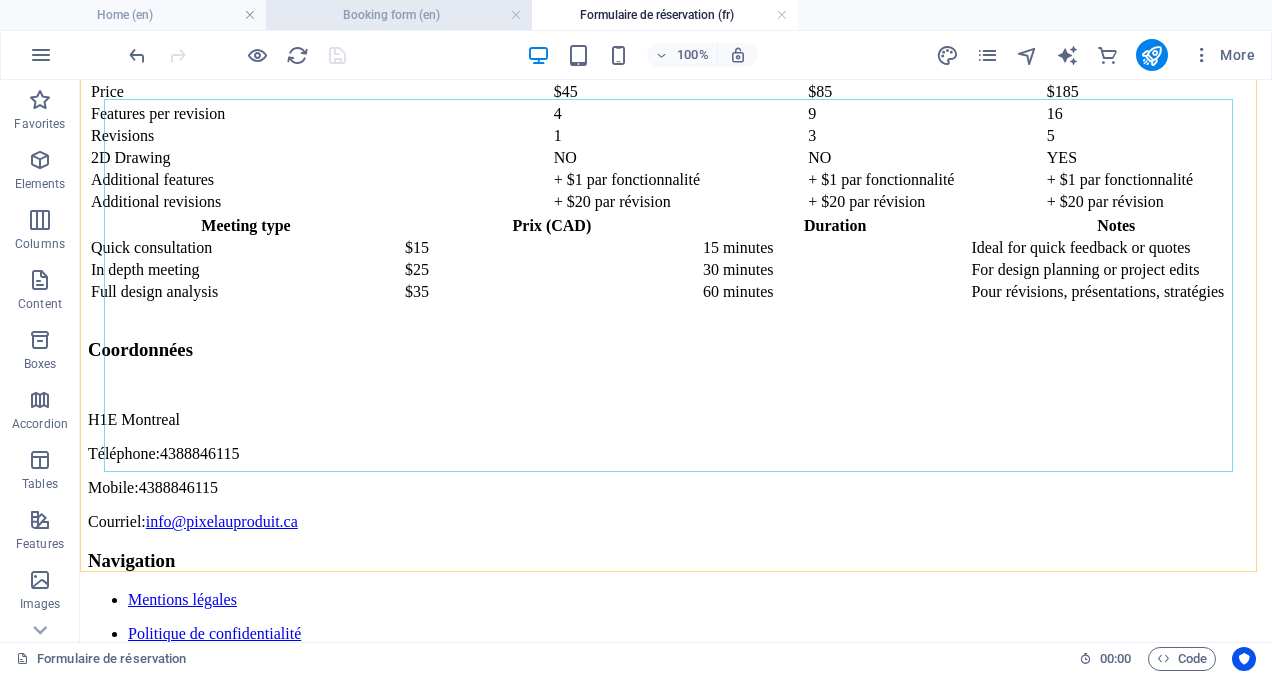 click on "Booking form (en)" at bounding box center [399, 15] 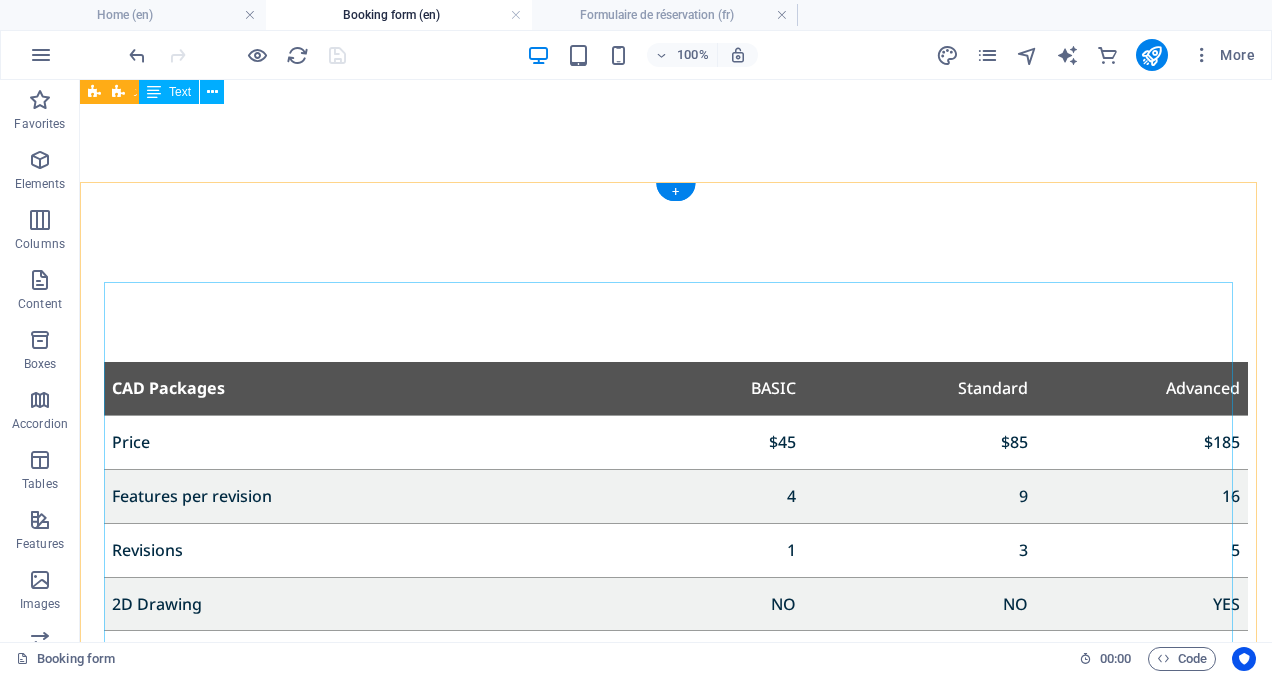 scroll, scrollTop: 819, scrollLeft: 0, axis: vertical 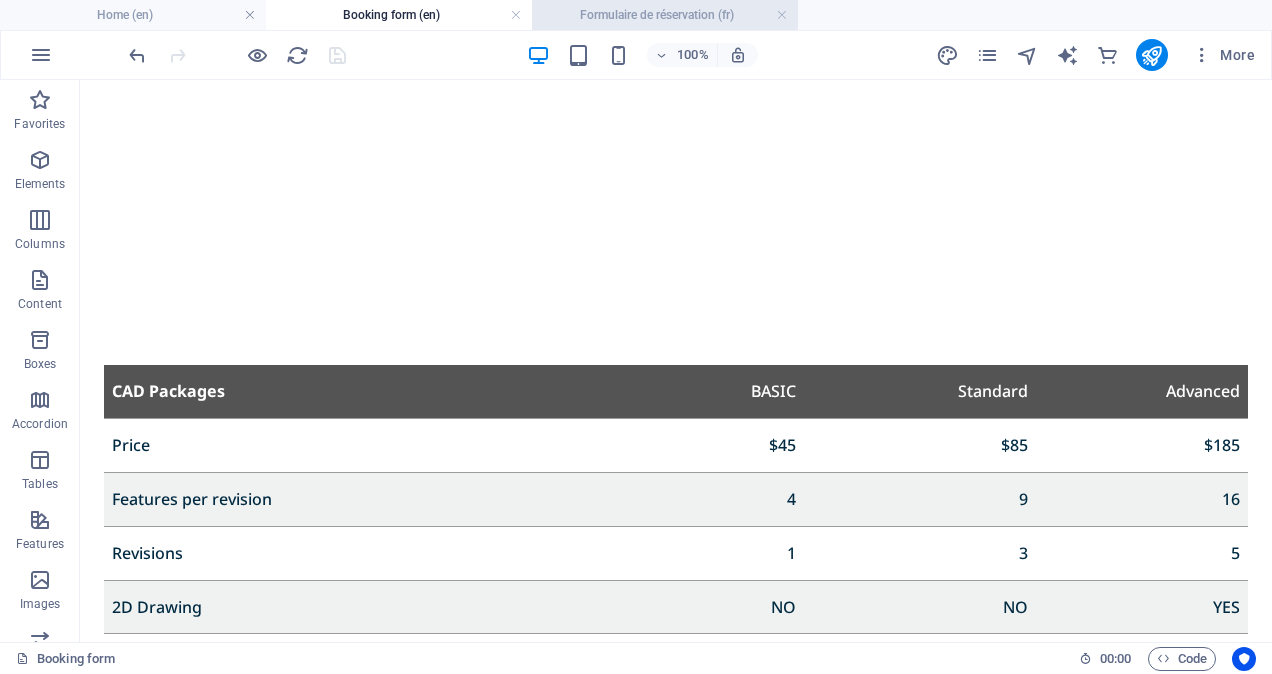 click on "Formulaire de réservation (fr)" at bounding box center [665, 15] 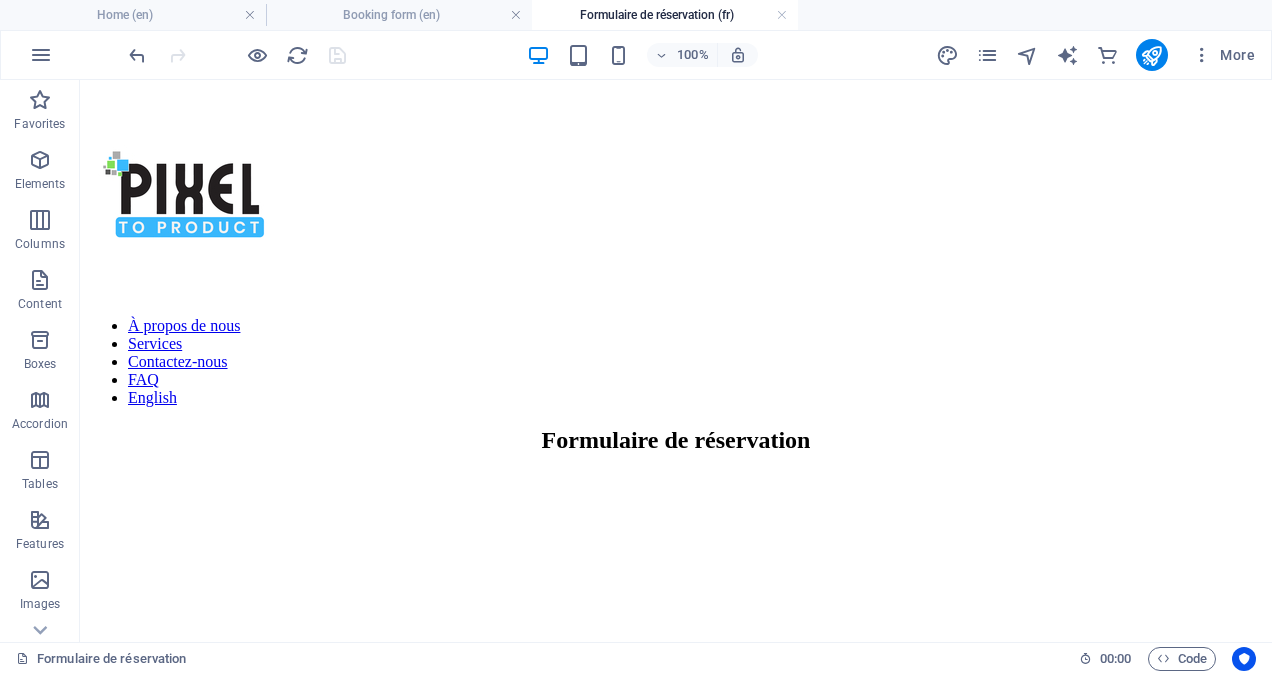 scroll, scrollTop: 0, scrollLeft: 0, axis: both 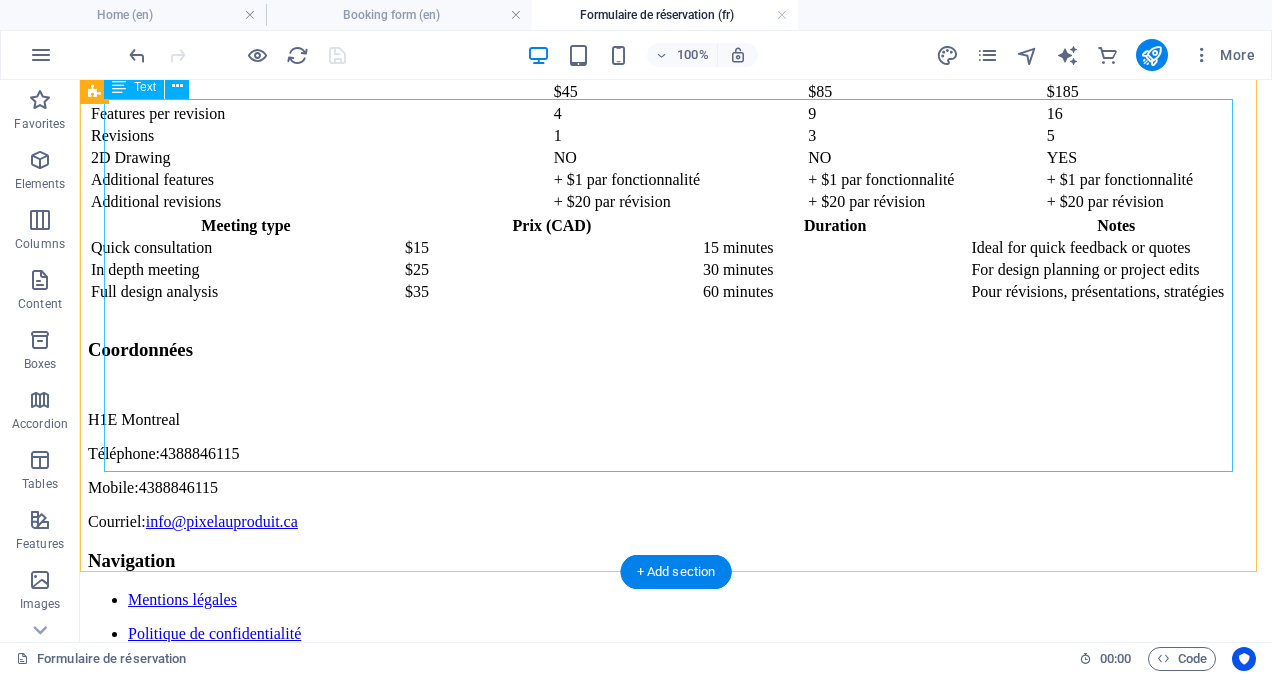 click on "Forfait BASE Standard AVANCÉ Price $45 $85 $185 Features per revision 4 9 16 Revisions 1 3 5 2D Drawing NO NO YES Additional features + $1 per feature + $1 per feature +$1 per feature Additional revisions +$20 per revision +$20 per revision +$20 per revision" at bounding box center [676, 136] 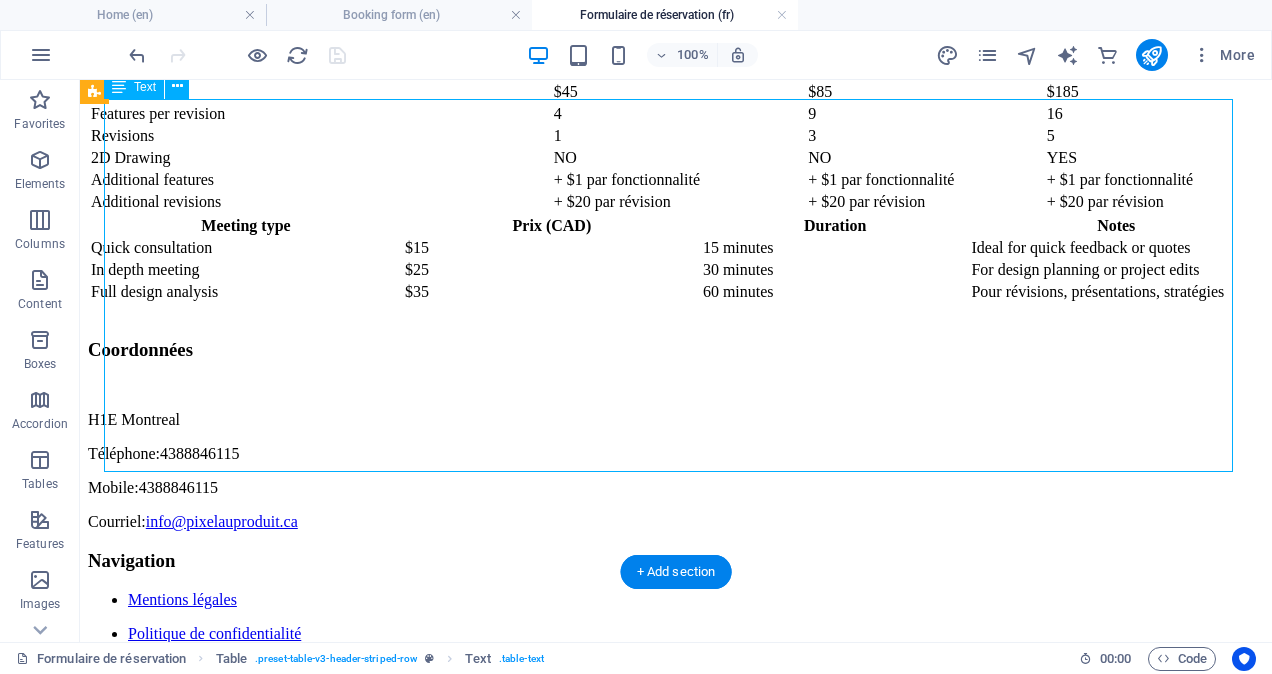 click on "Forfait BASE Standard AVANCÉ Price $45 $85 $185 Features per revision 4 9 16 Revisions 1 3 5 2D Drawing NO NO YES Additional features + $1 per feature + $1 per feature +$1 per feature Additional revisions +$20 per revision +$20 per revision +$20 per revision" at bounding box center [676, 136] 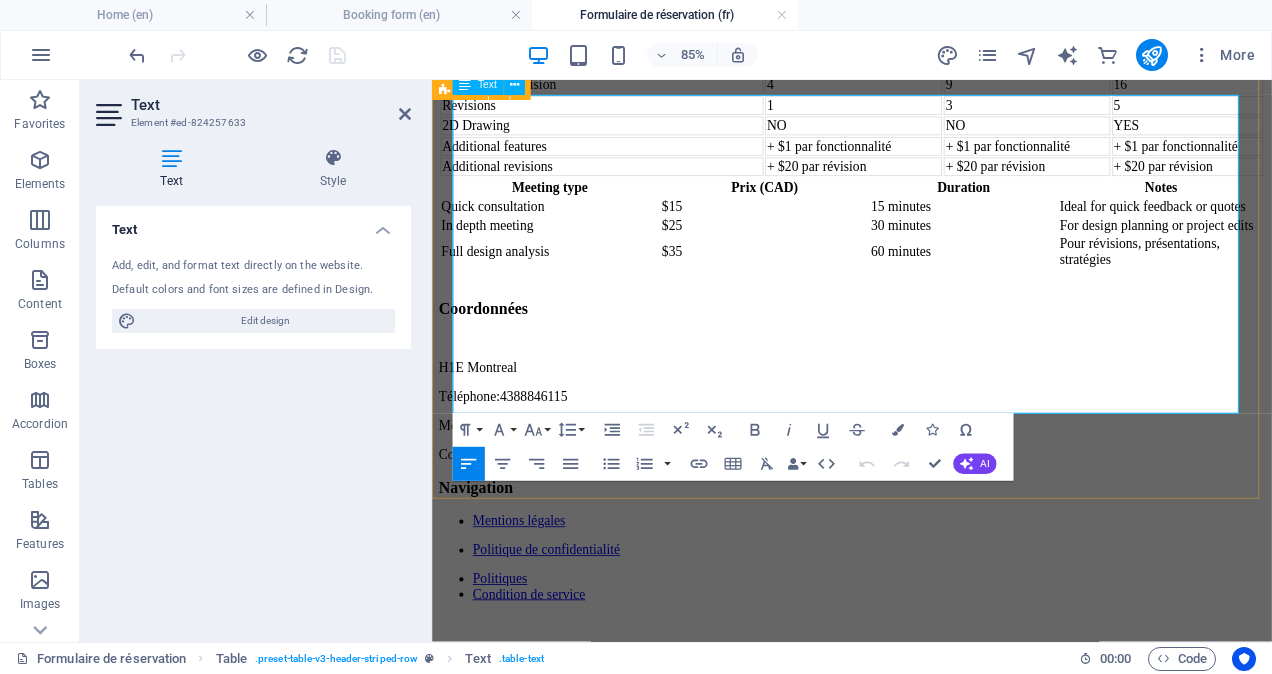 click on "BASE" at bounding box center (928, 39) 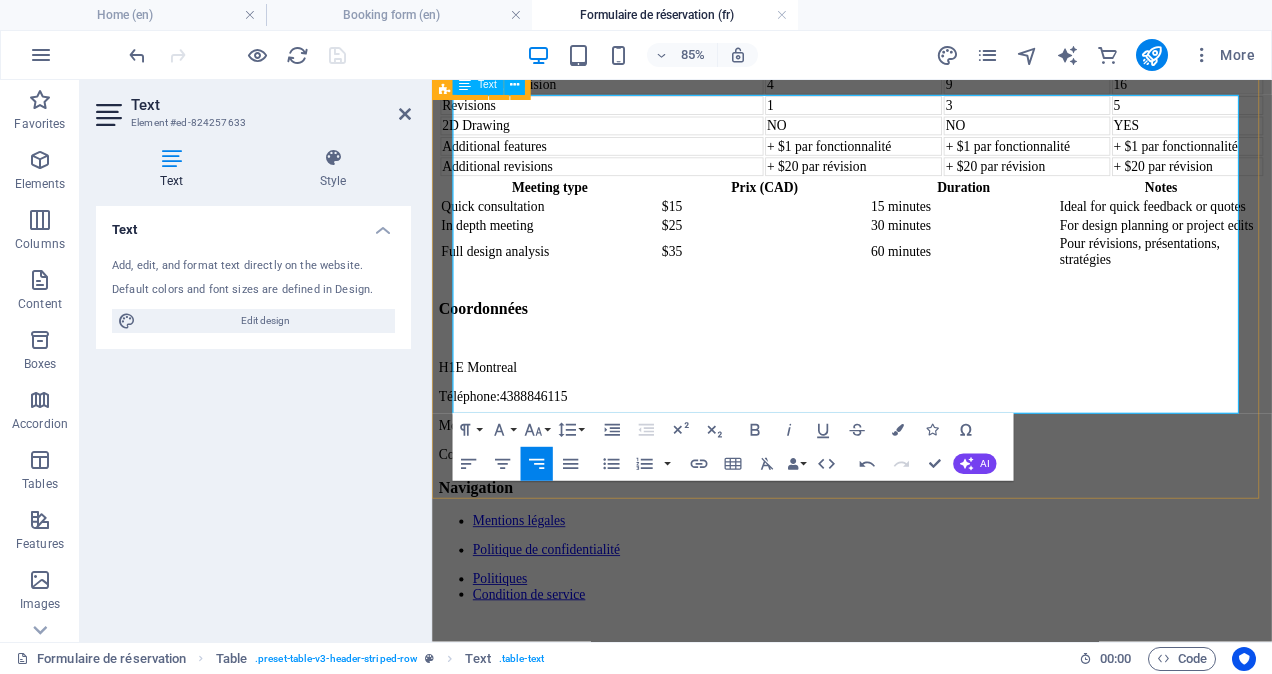 type 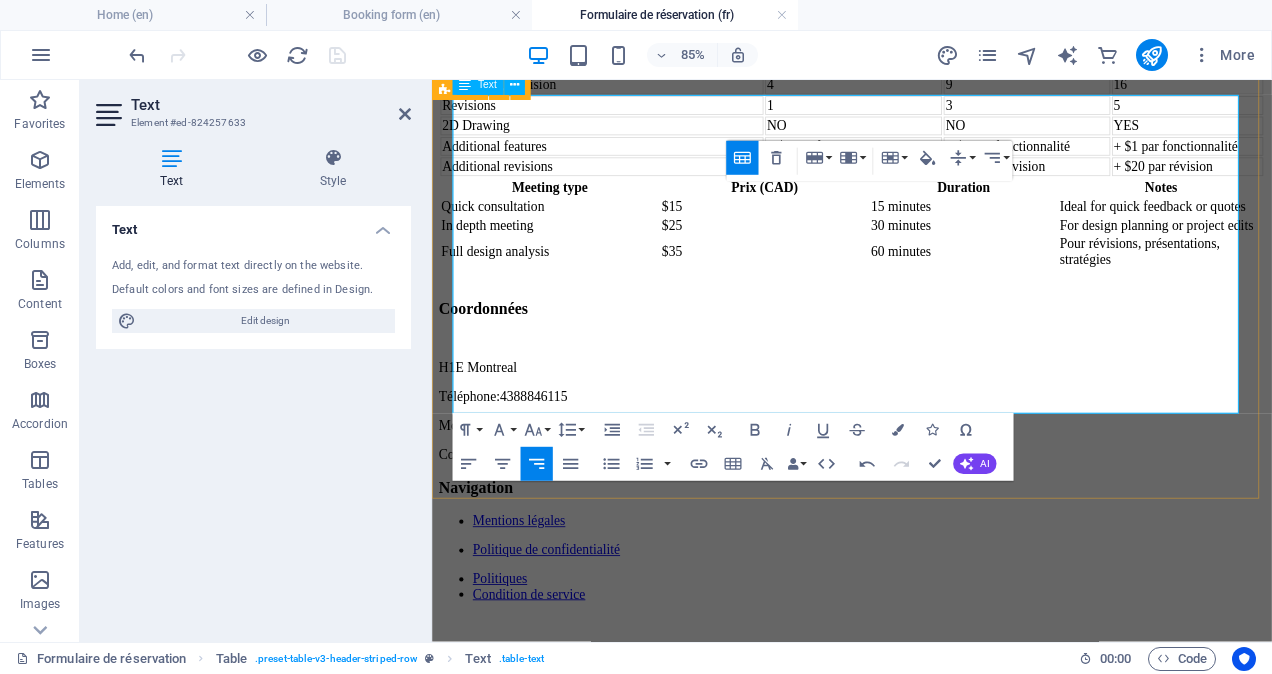click on "AVANCÉ" at bounding box center [1321, 39] 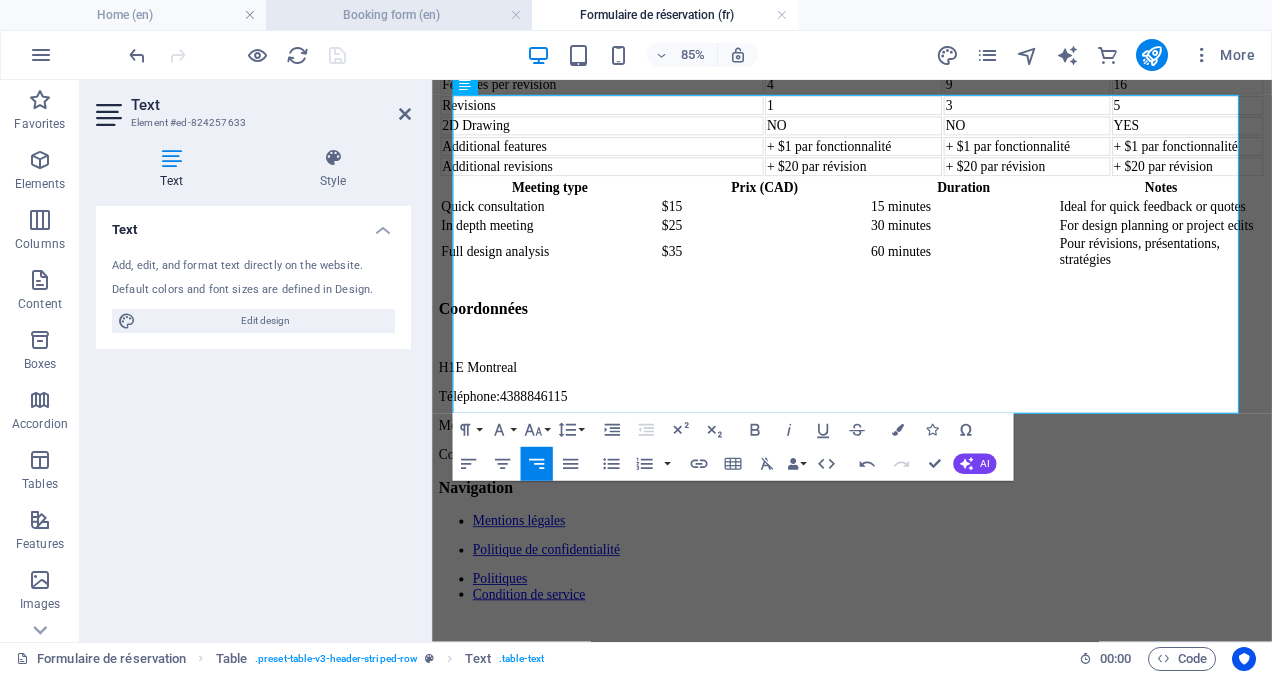 click on "Booking form (en)" at bounding box center [399, 15] 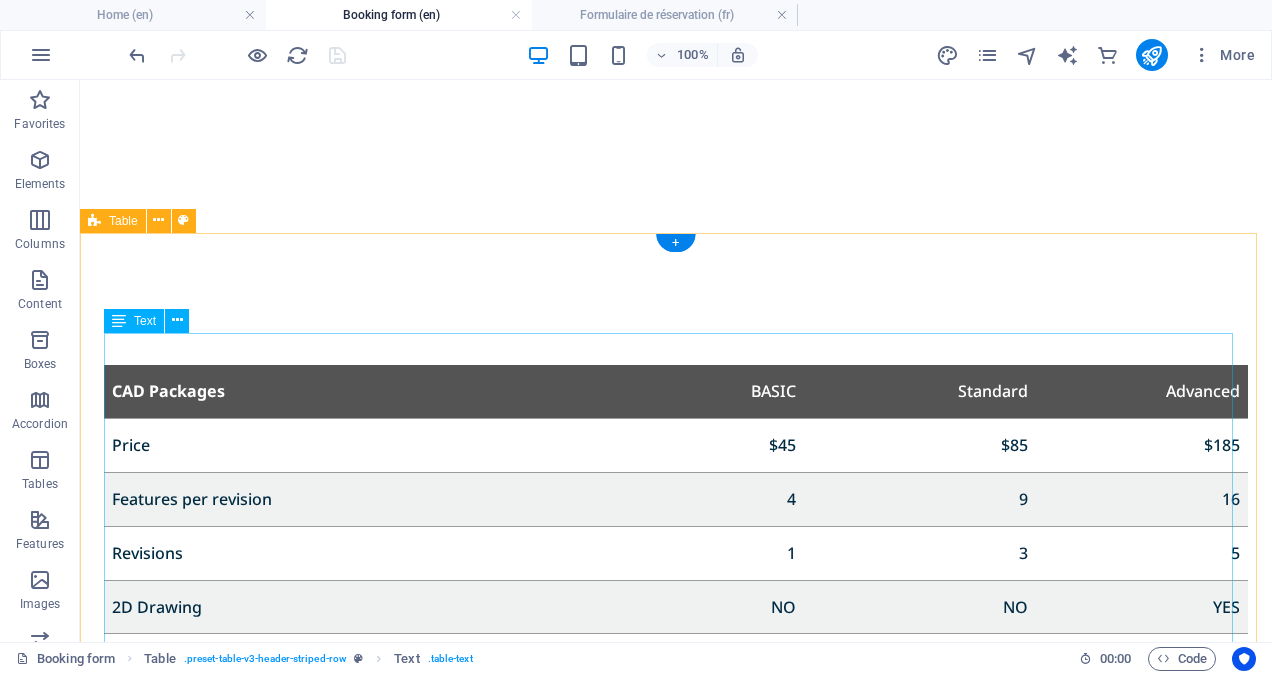 click on "CAD Packages BASIC Standard Advanced Price [PRICE] [PRICE] [PRICE] Features per revision [NUMBER] [NUMBER] [NUMBER] Revisions [NUMBER] [NUMBER] [NUMBER] 2D Drawing NO NO YES Additional features + [PRICE] per feature + [PRICE] per feature +[PRICE] per feature Additional revisions +[PRICE] per revision +[PRICE] per revision +[PRICE] per revision" at bounding box center [676, 553] 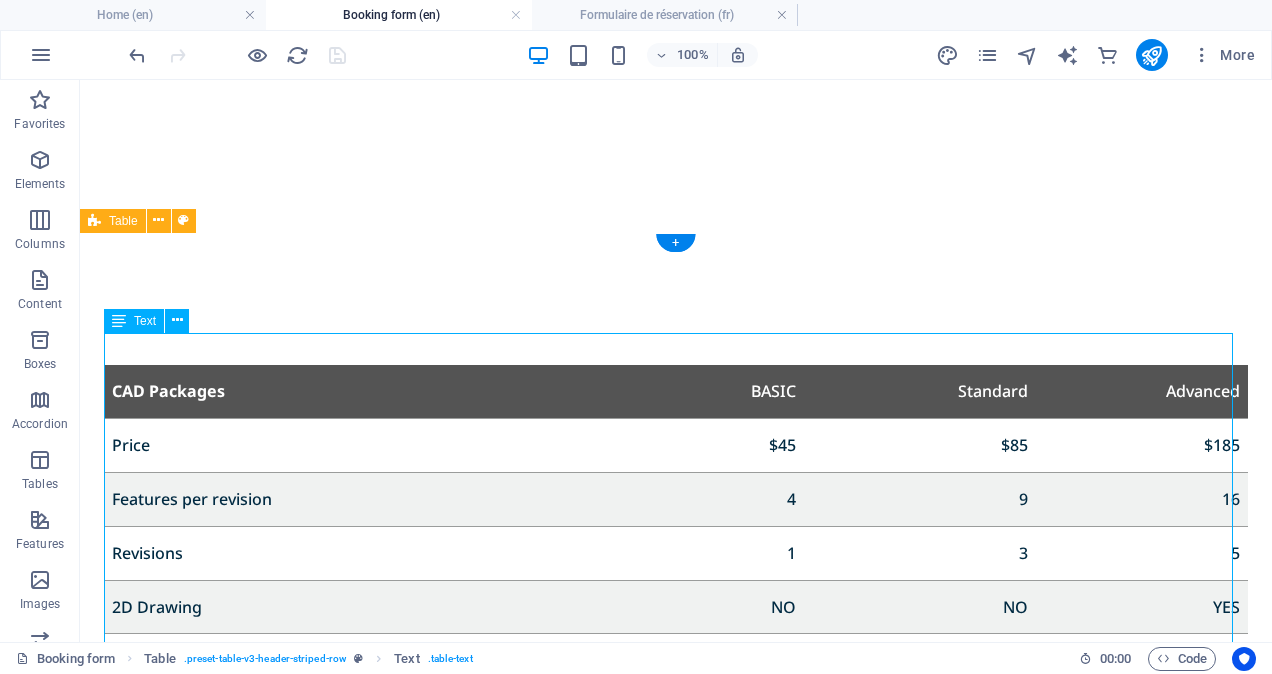 click on "CAD Packages BASIC Standard Advanced Price [PRICE] [PRICE] [PRICE] Features per revision [NUMBER] [NUMBER] [NUMBER] Revisions [NUMBER] [NUMBER] [NUMBER] 2D Drawing NO NO YES Additional features + [PRICE] per feature + [PRICE] per feature +[PRICE] per feature Additional revisions +[PRICE] per revision +[PRICE] per revision +[PRICE] per revision" at bounding box center [676, 553] 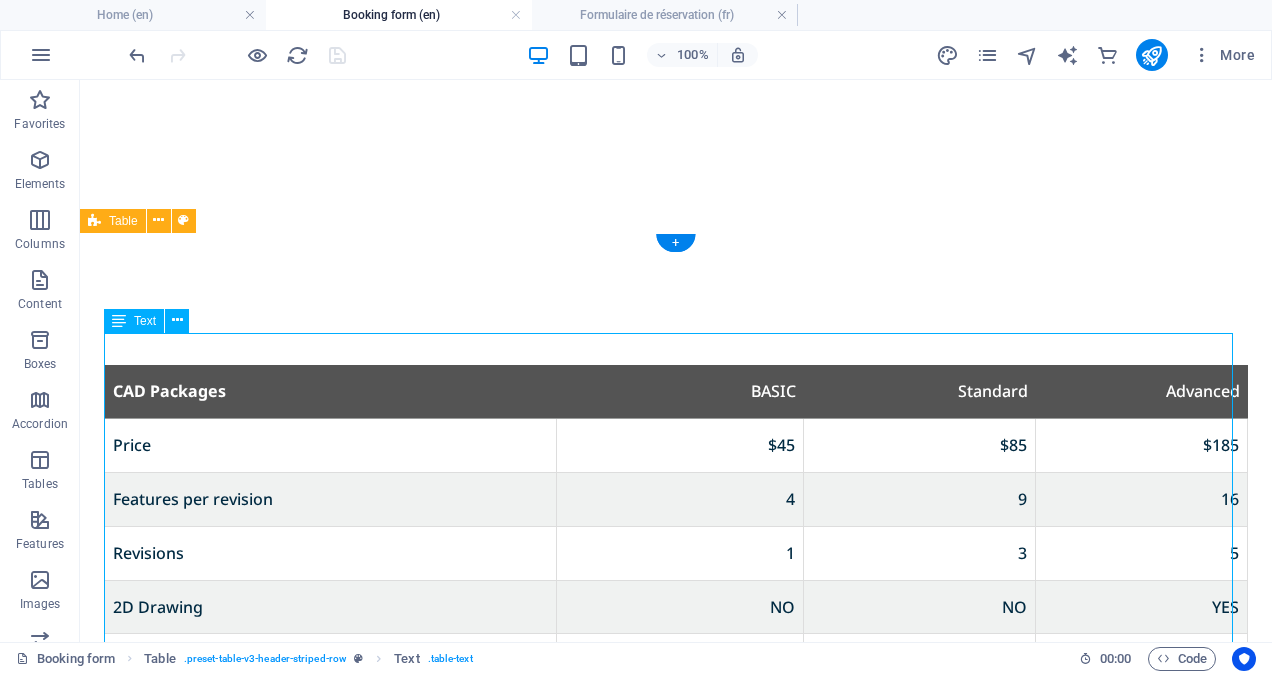select on "%" 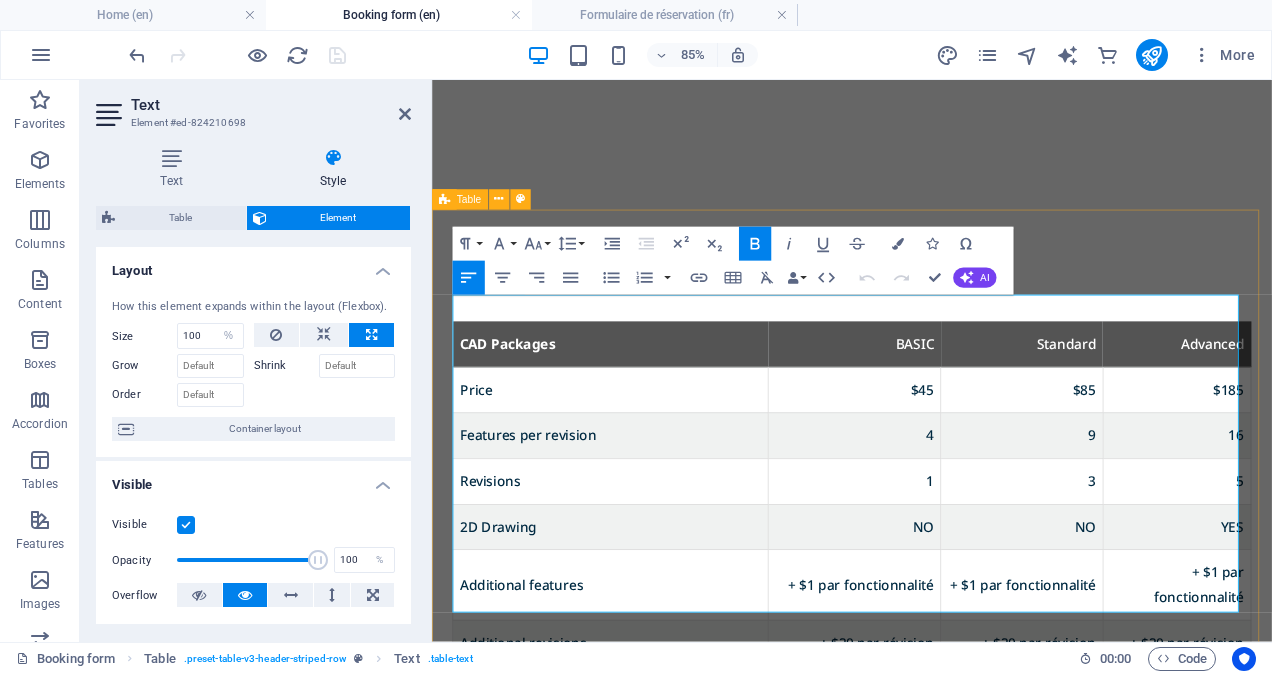 click on "BASIC" at bounding box center (929, 391) 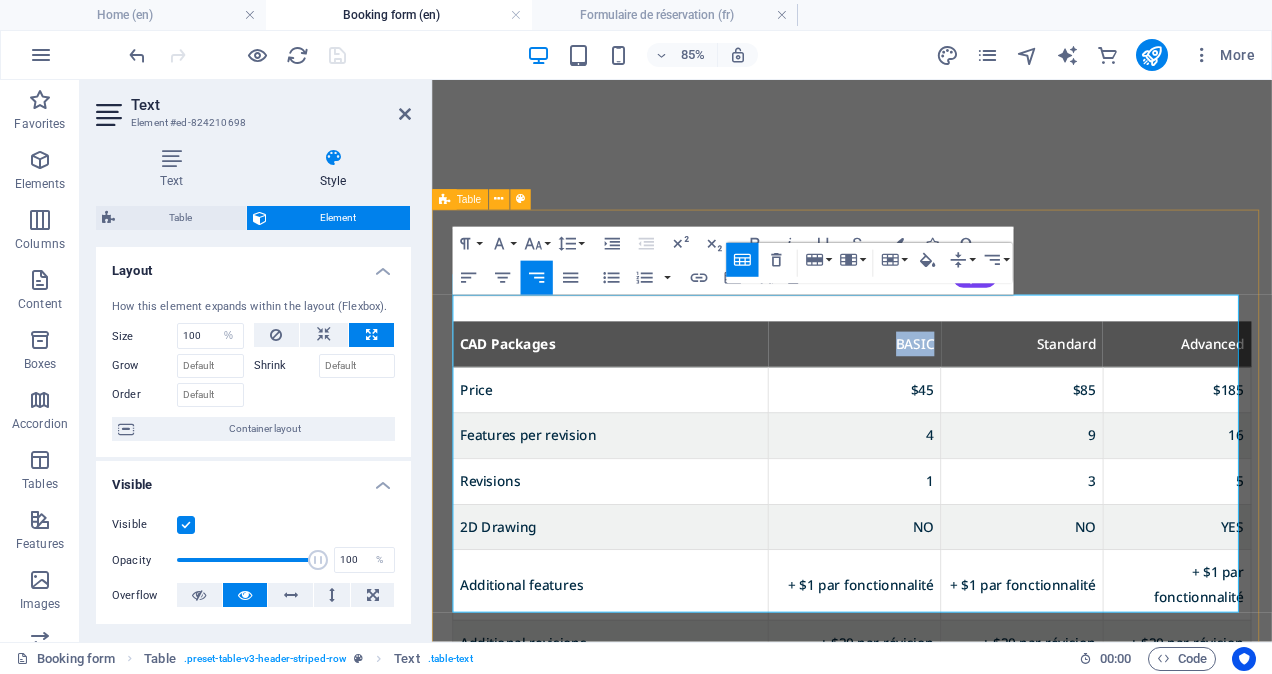 click on "BASIC" at bounding box center [929, 391] 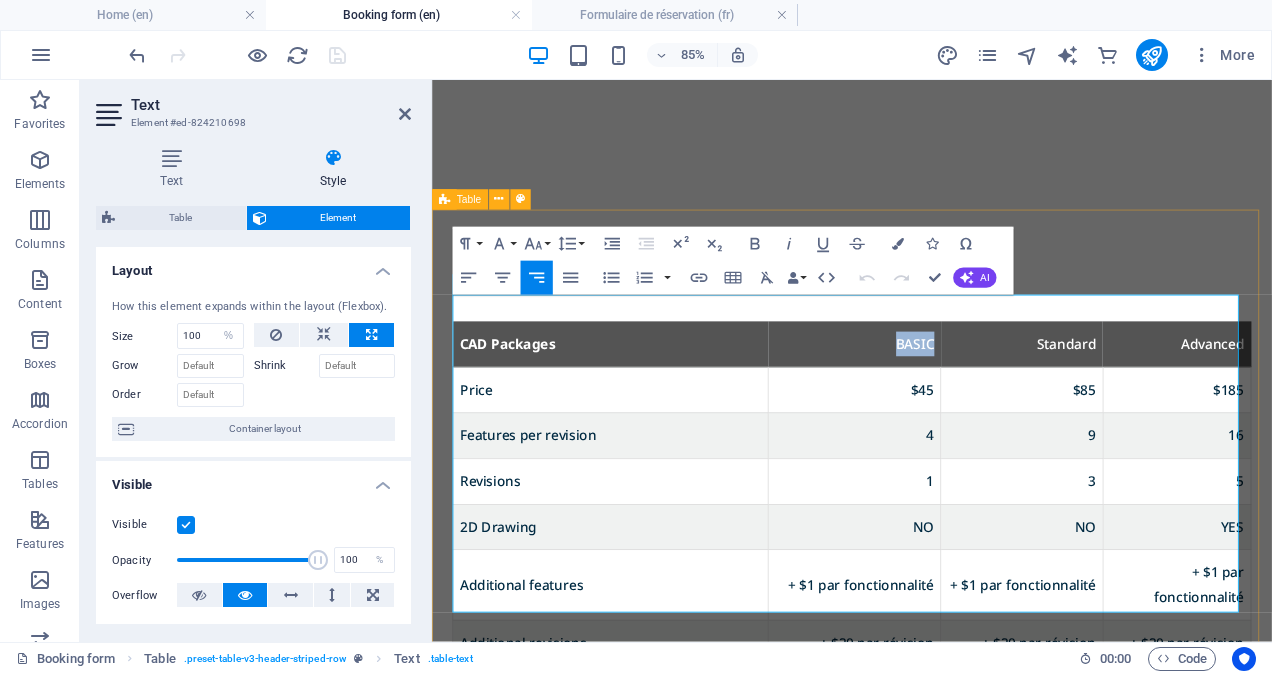 type 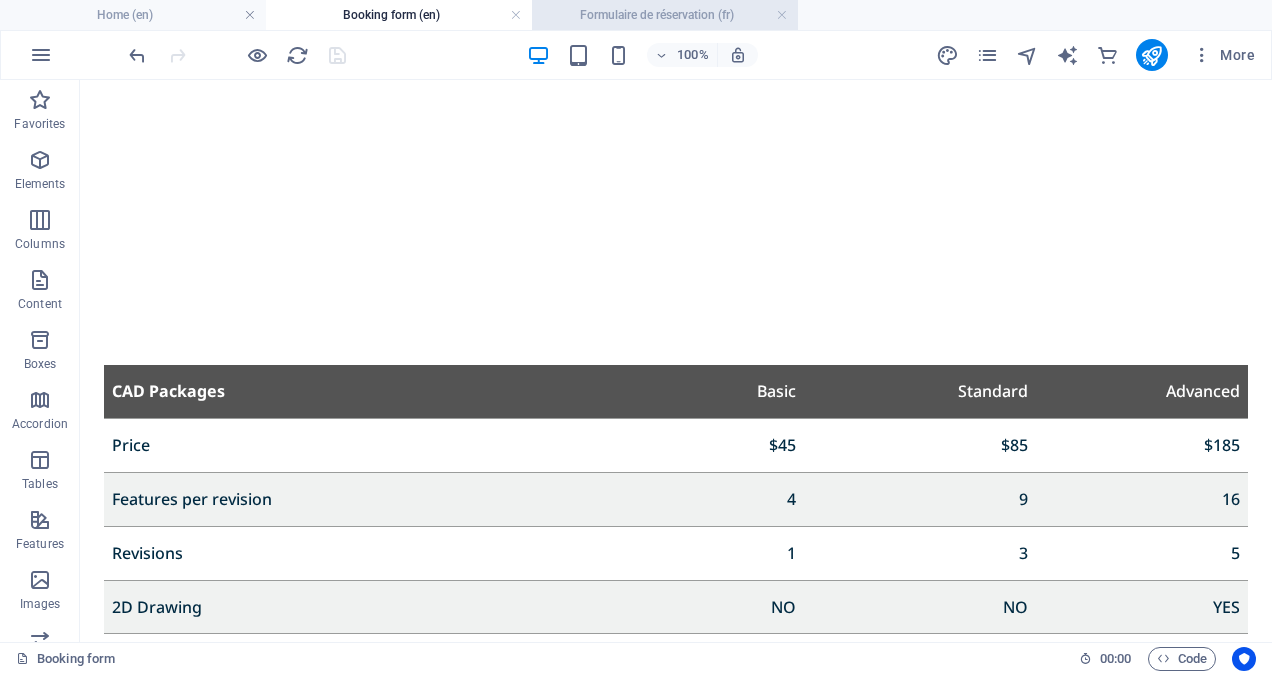 click on "Formulaire de réservation (fr)" at bounding box center (665, 15) 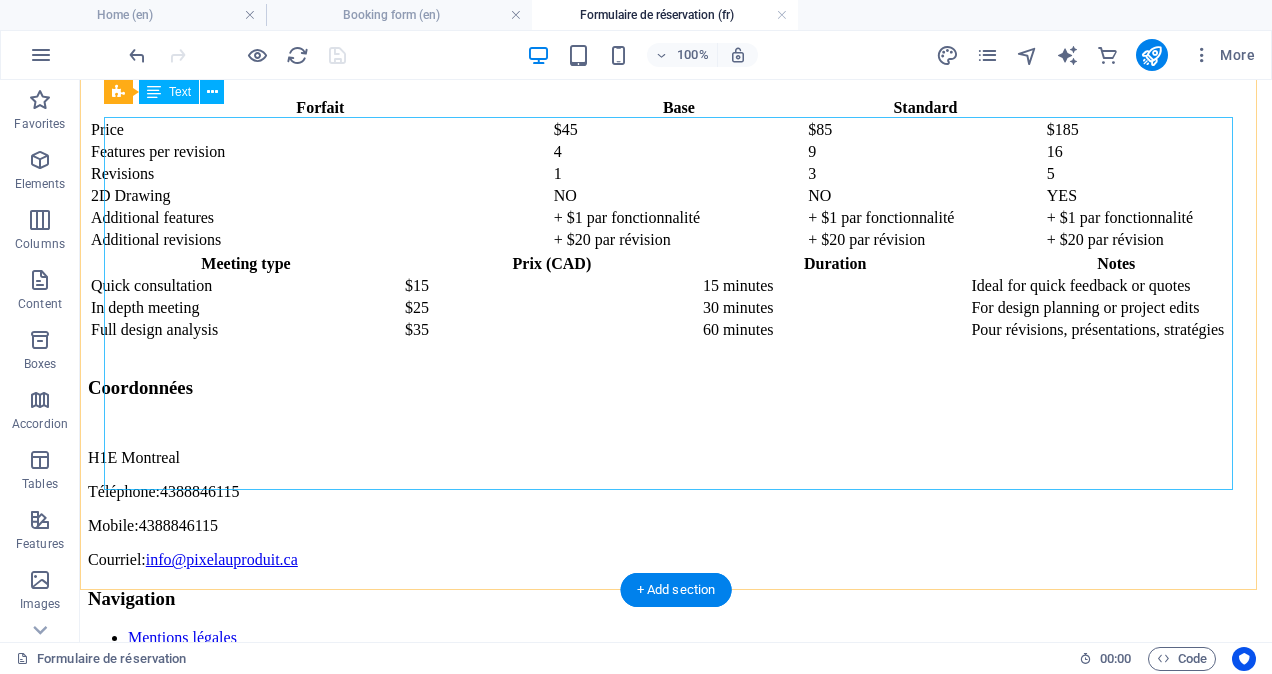 scroll, scrollTop: 982, scrollLeft: 0, axis: vertical 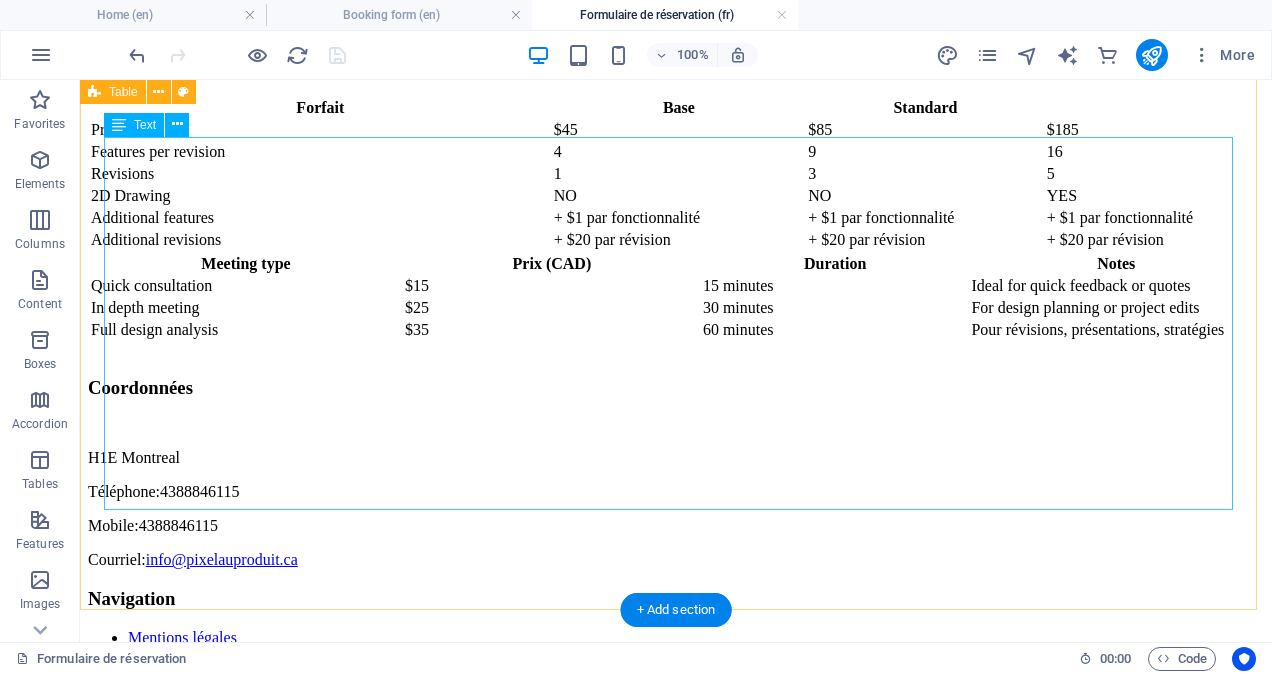 click on "Forfait Base Standard Price $45 $85 $185 Features per revision 4 9 16 Revisions 1 3 5 2D Drawing NO NO YES Additional features + $1 per feature + $1 per feature +$1 per feature Additional revisions +$20 per revision +$20 per revision +$20 per revision" at bounding box center (676, 174) 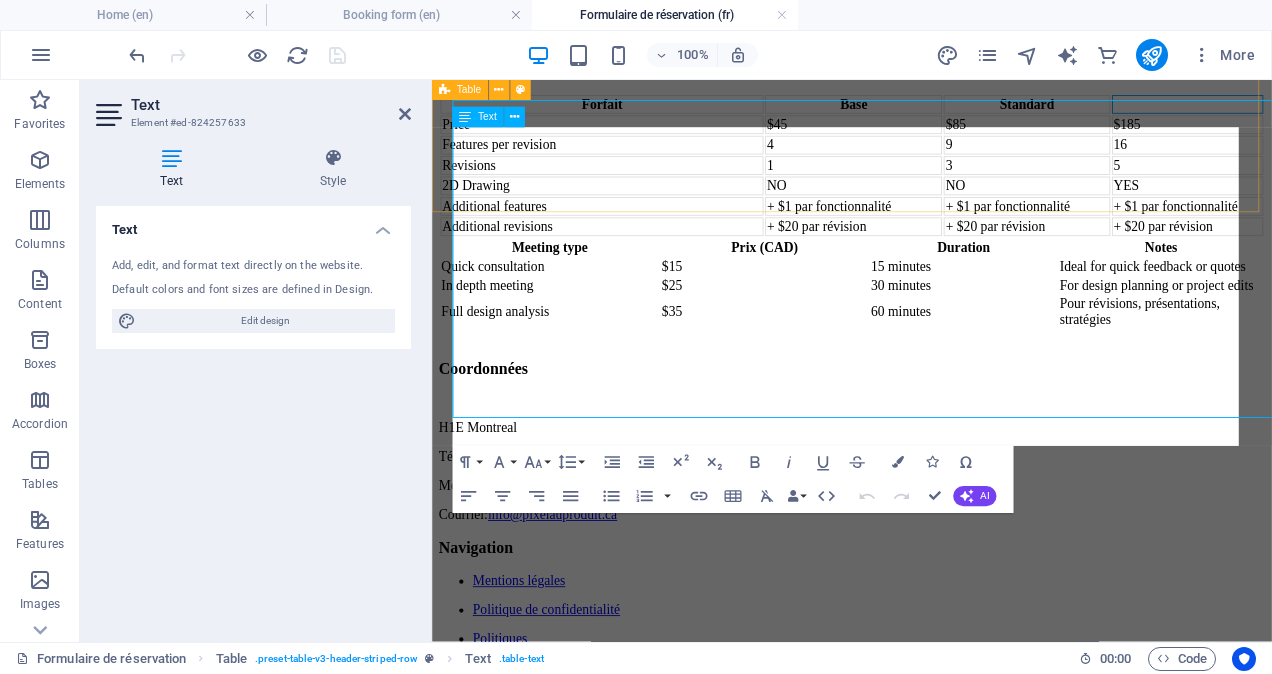 scroll, scrollTop: 1014, scrollLeft: 0, axis: vertical 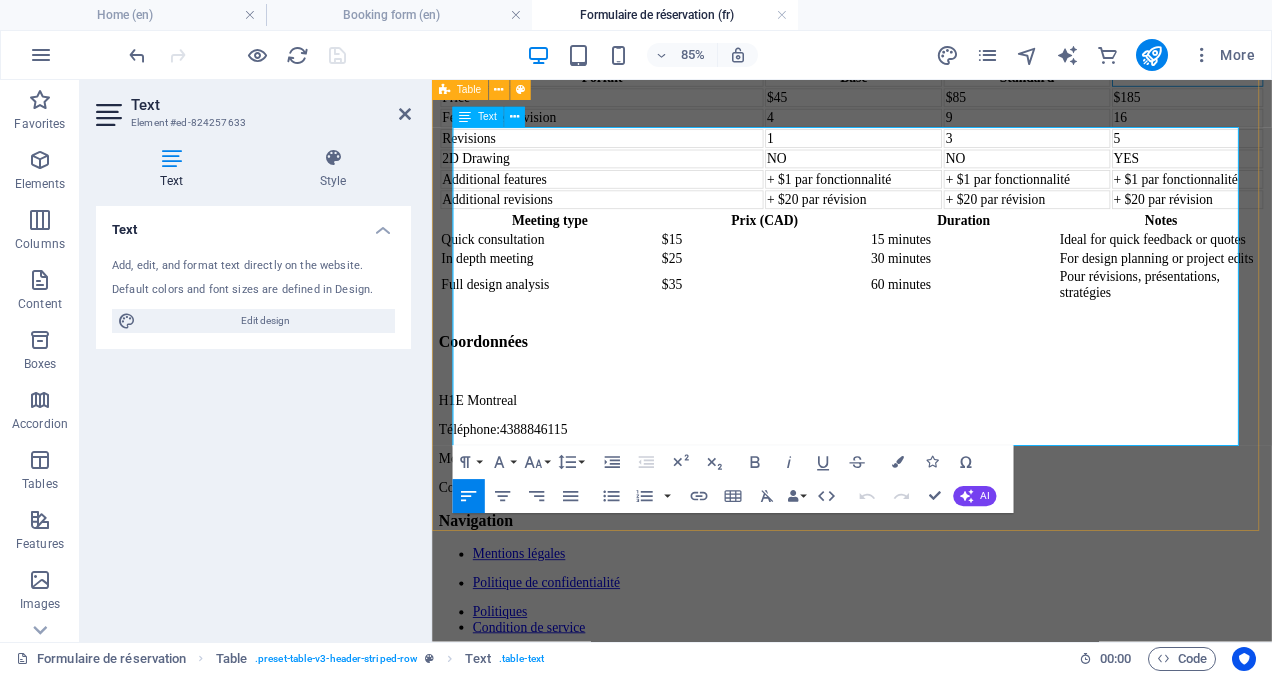click at bounding box center [1321, 77] 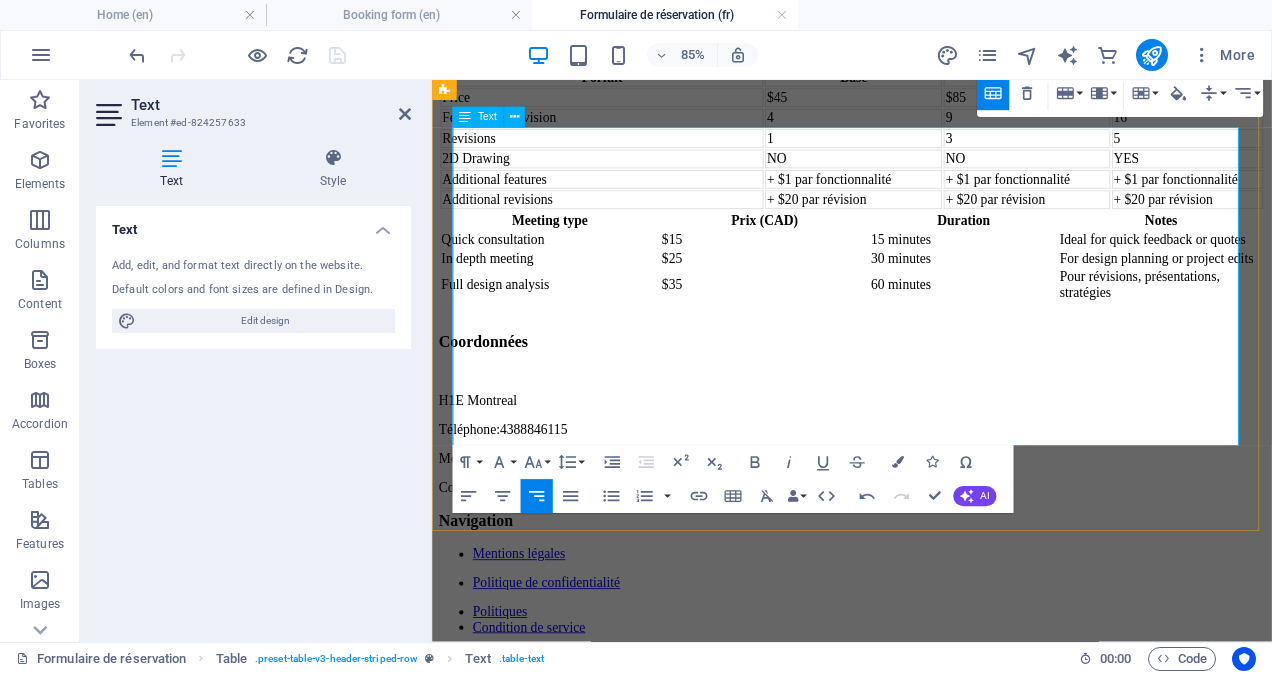 click on "+ $[PRICE] per feature" at bounding box center [928, 197] 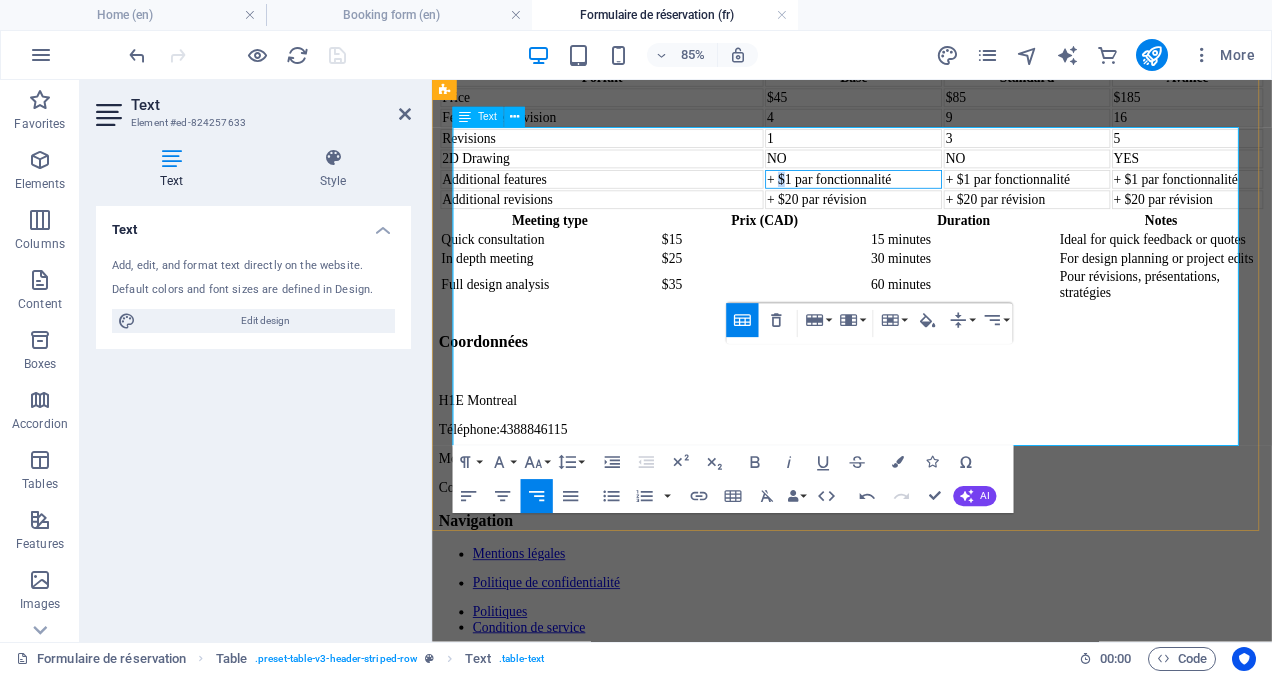 click on "+ $[PRICE] per feature" at bounding box center (928, 197) 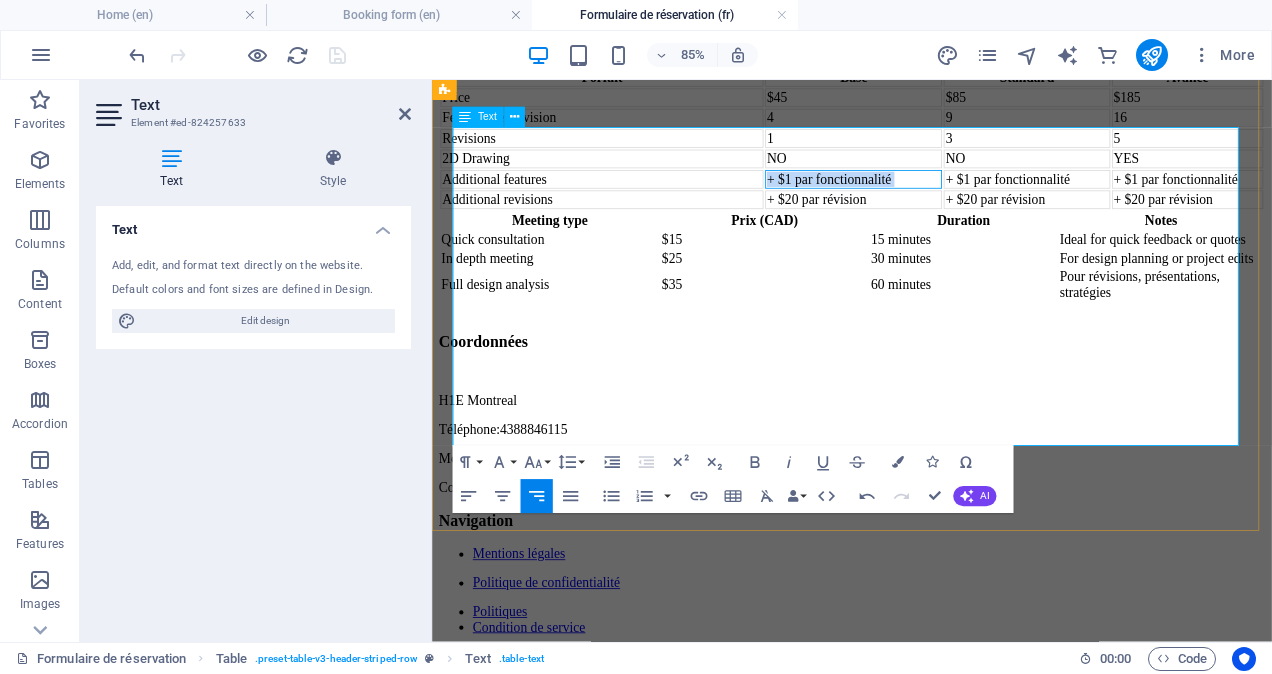 click on "+ $[PRICE] per feature" at bounding box center [928, 197] 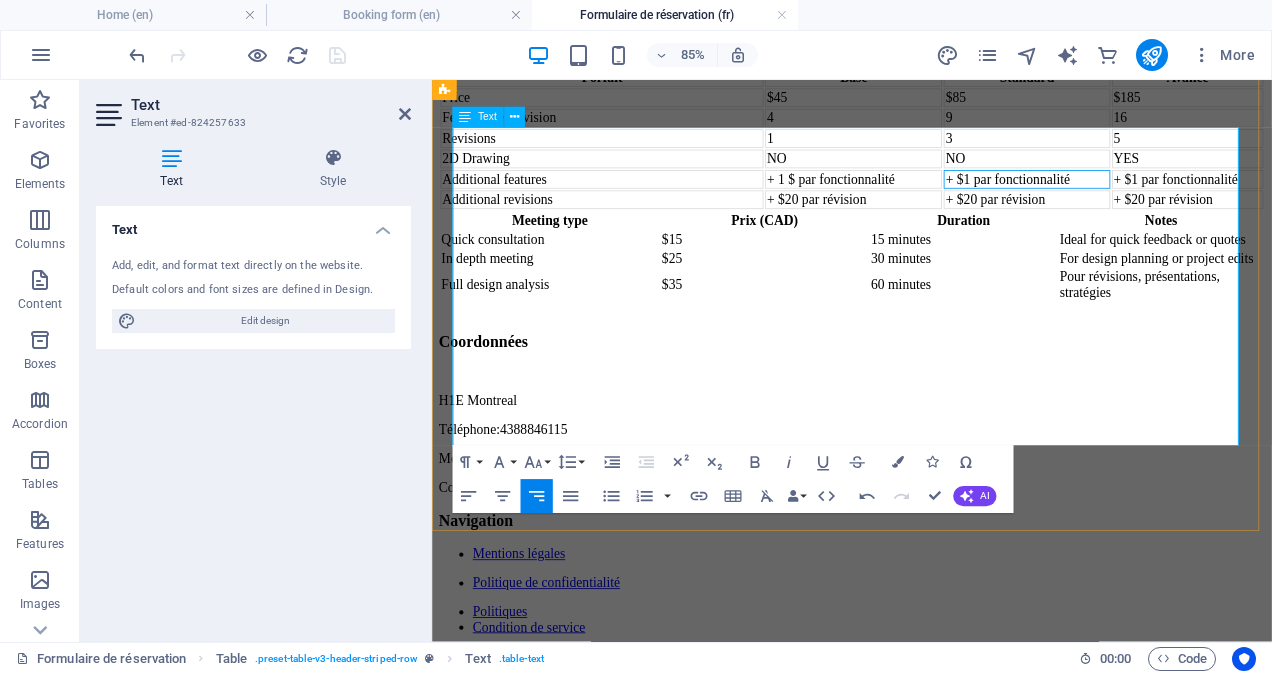 click on "+ $[PRICE] per feature" at bounding box center [1131, 197] 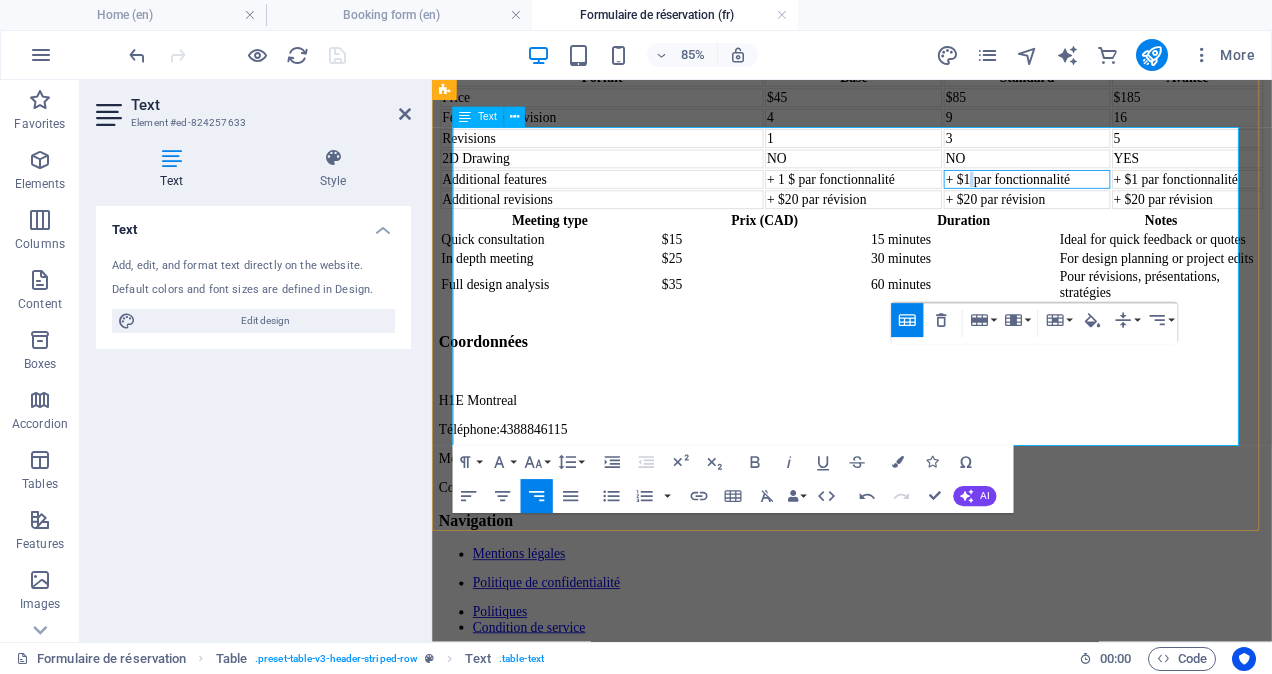 click on "+ $[PRICE] per feature" at bounding box center (1131, 197) 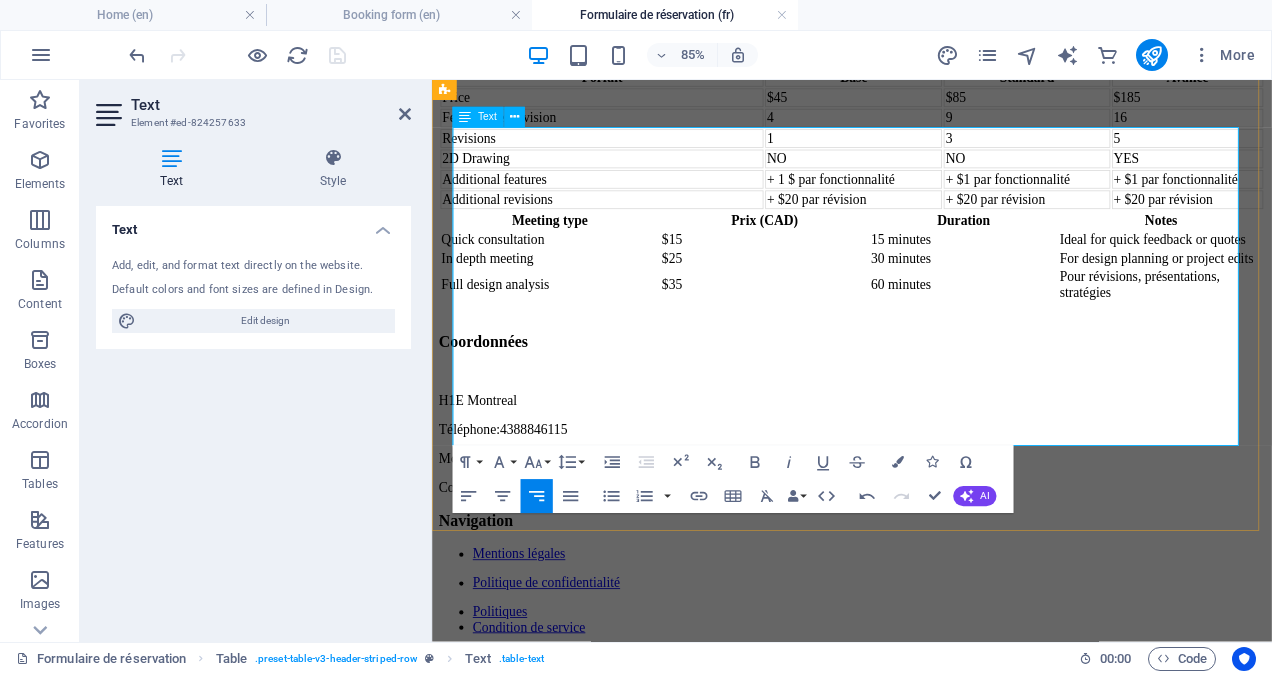click on "+ $[PRICE] per feature" at bounding box center [1131, 197] 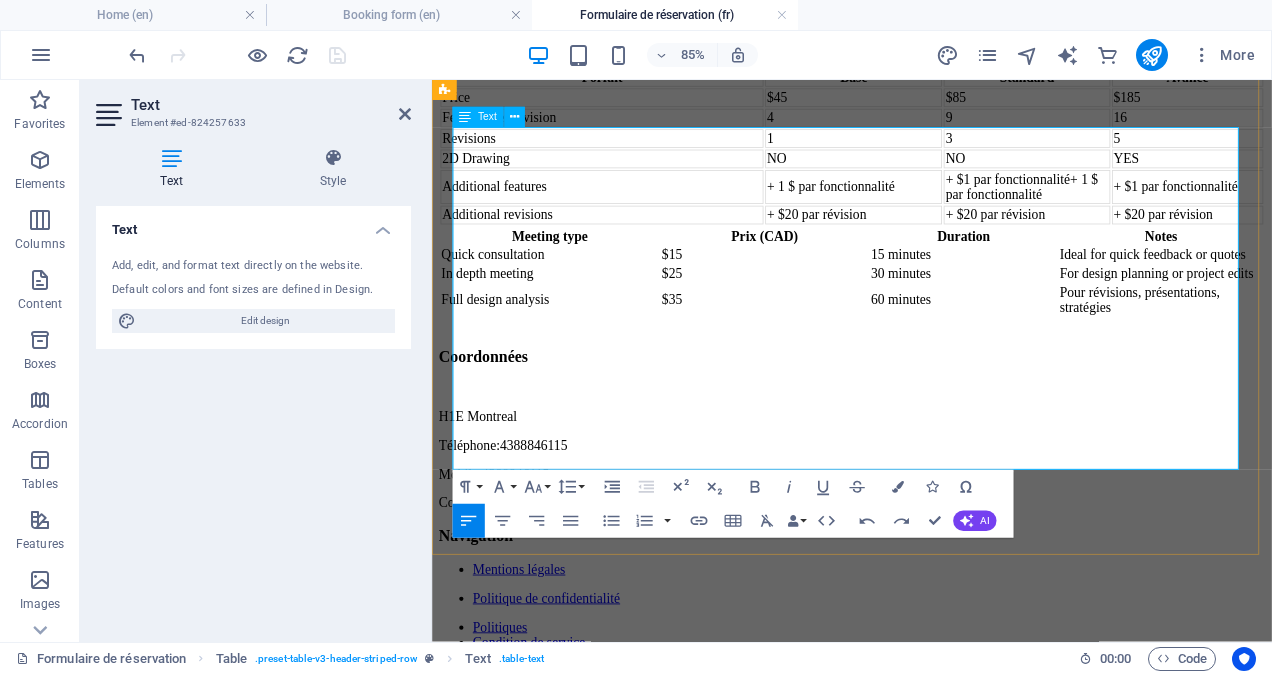 click on "+ $1 per feature+ 1 $ par fonctionnalité" at bounding box center [1131, 206] 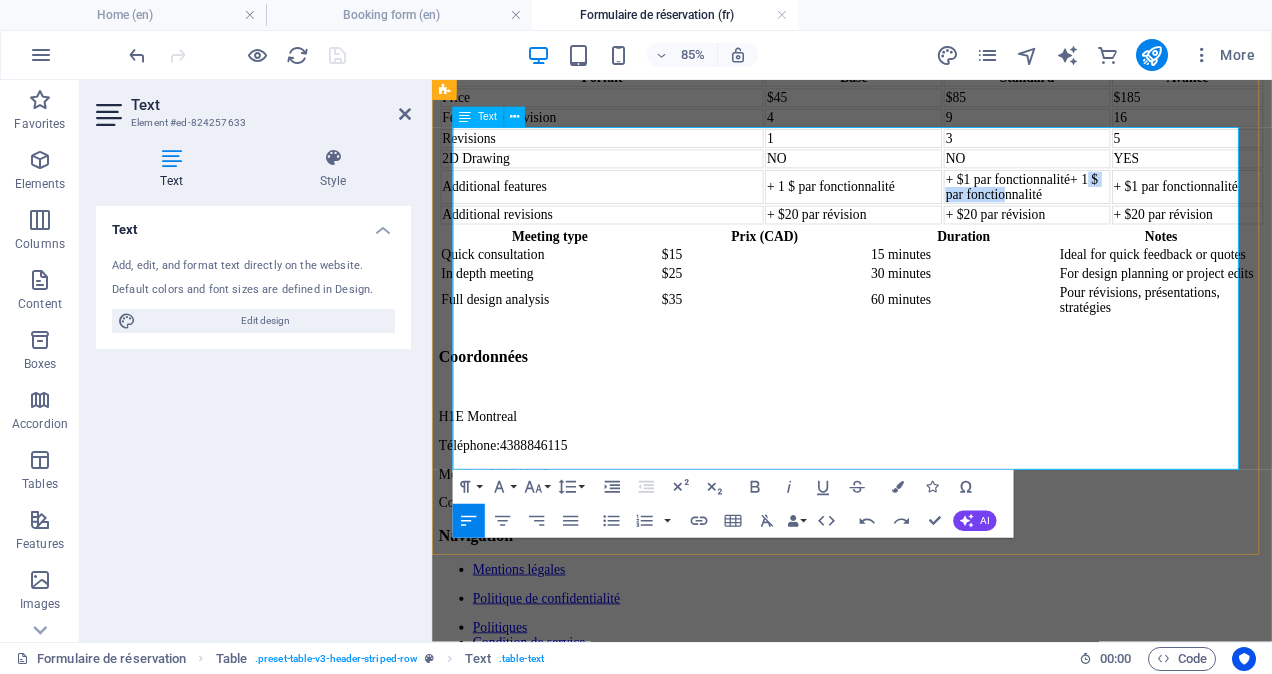 click on "+ $1 per feature+ 1 $ par fonctionnalité" at bounding box center (1131, 206) 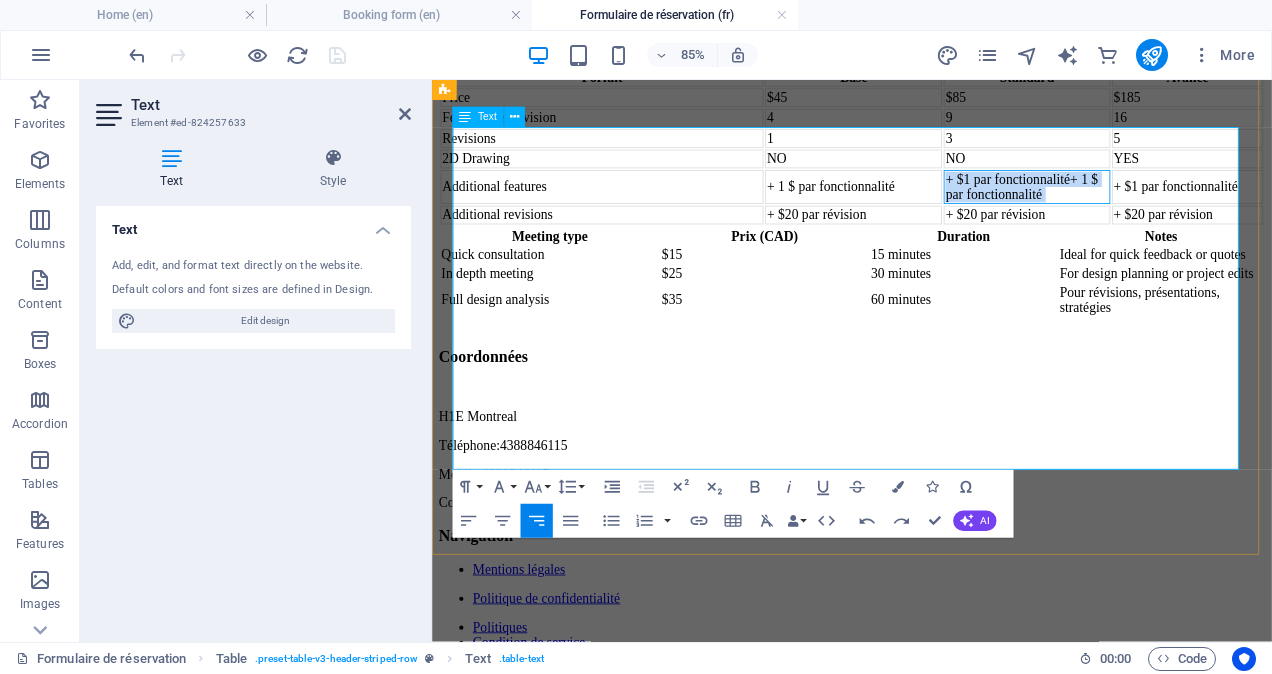 click on "+ $1 per feature+ 1 $ par fonctionnalité" at bounding box center (1131, 206) 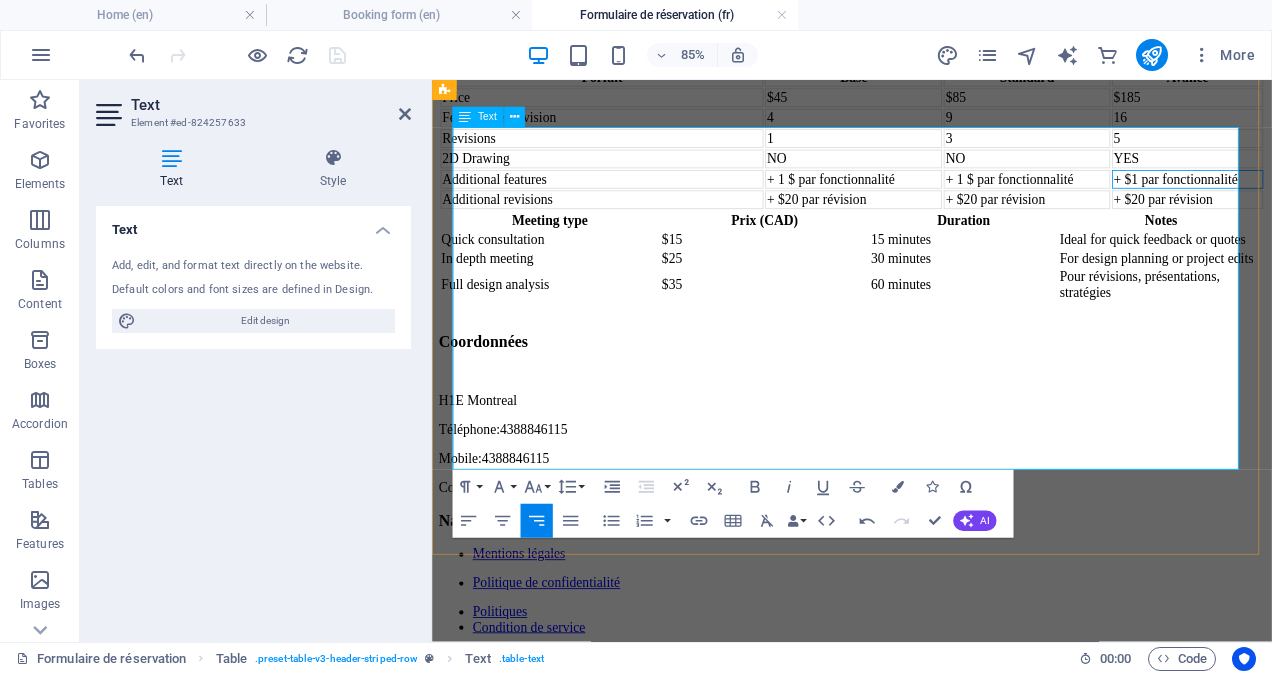 click on "+$1 per feature" at bounding box center [1321, 197] 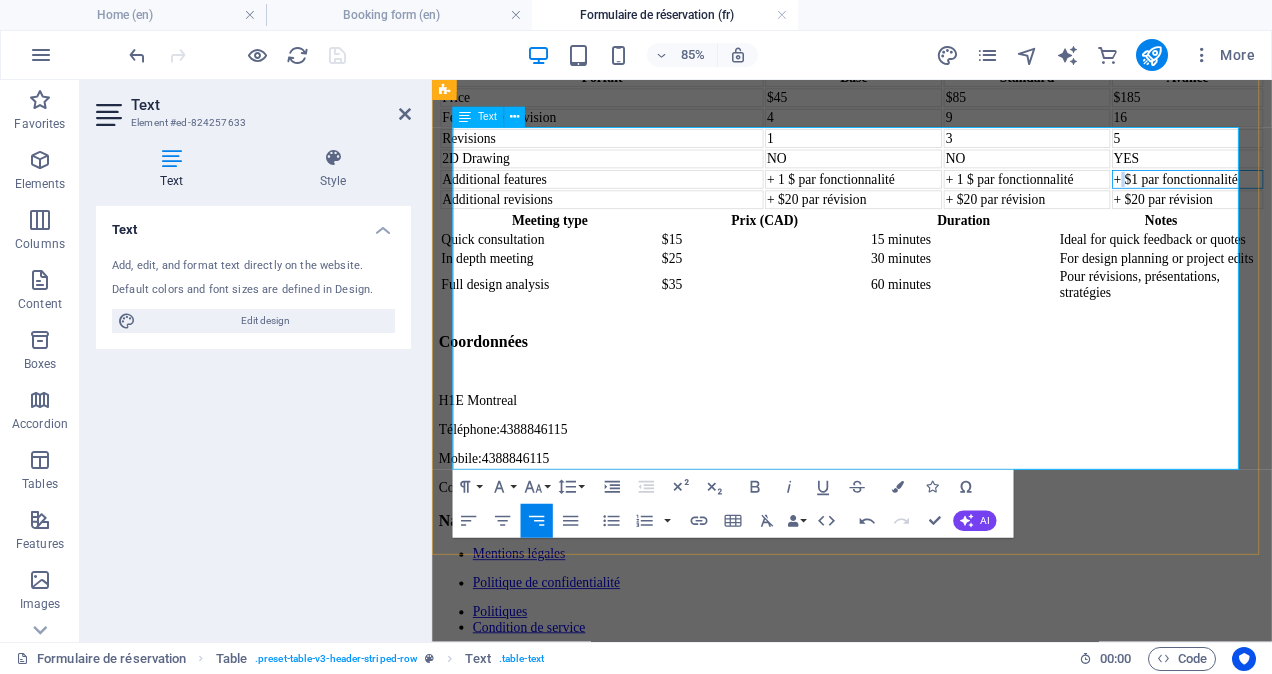 click on "+$1 per feature" at bounding box center (1321, 197) 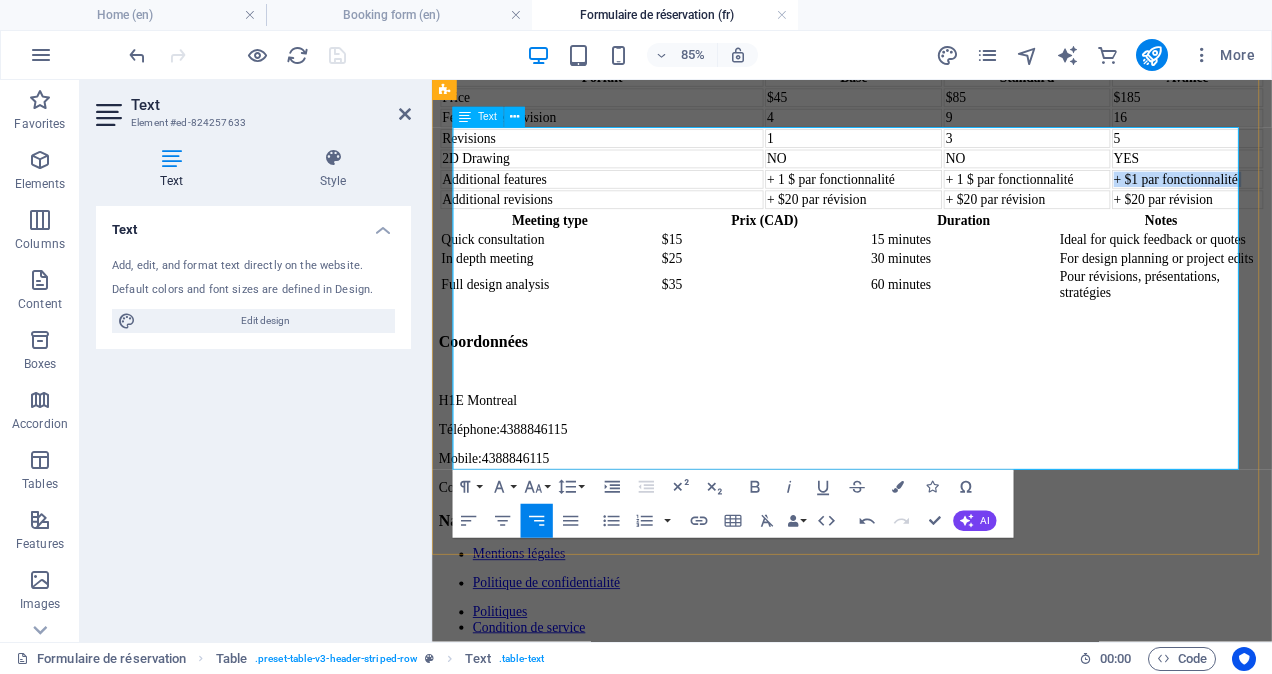 click on "+$1 per feature" at bounding box center (1321, 197) 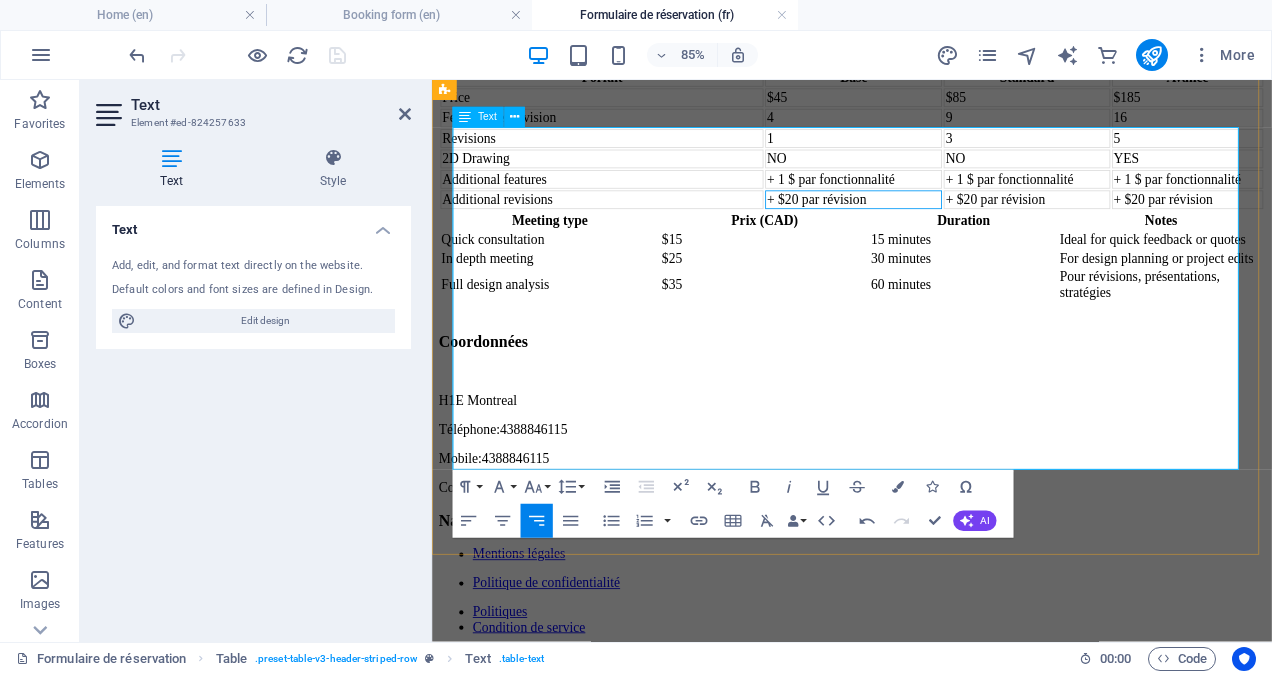click on "+$[PRICE] per revision" at bounding box center [928, 221] 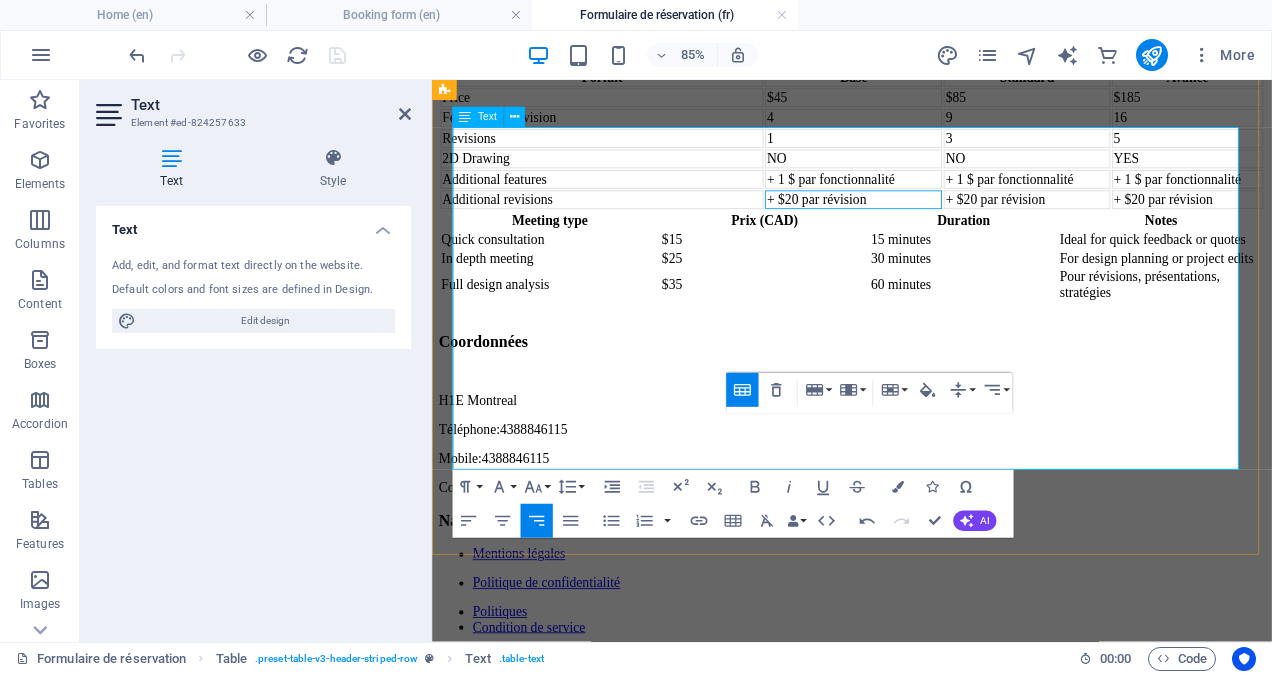 click on "+$[PRICE] per revision" at bounding box center [928, 221] 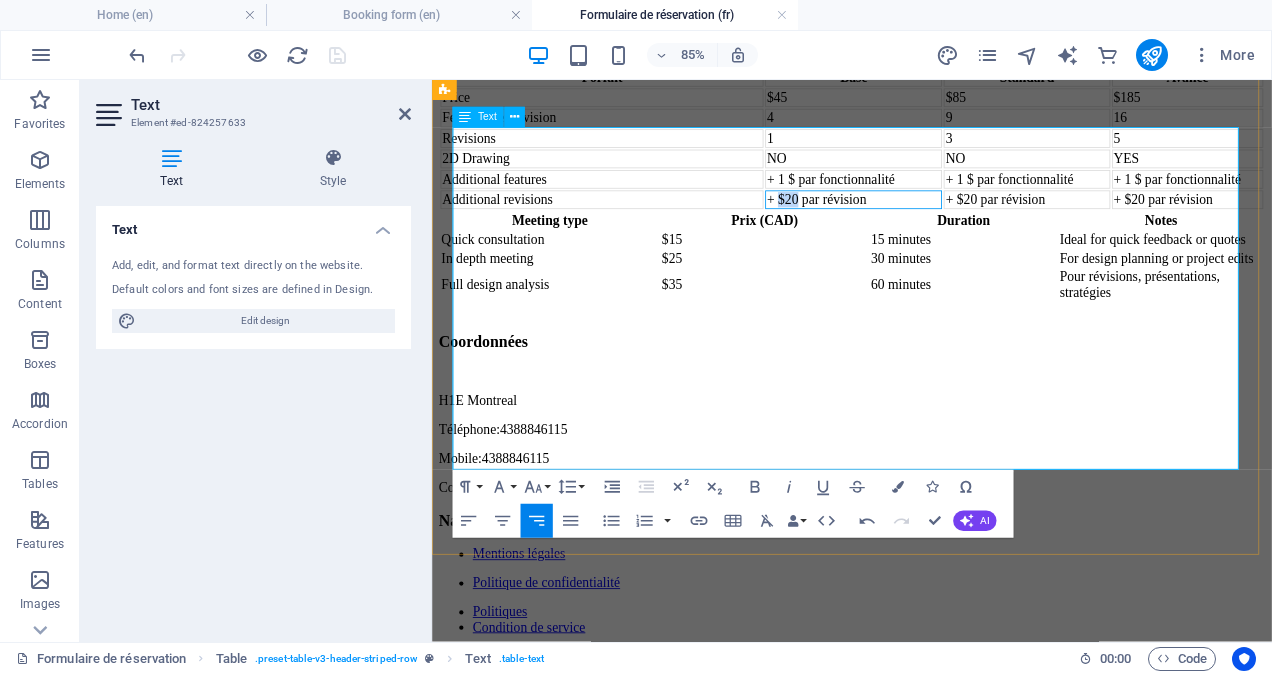 click on "+$[PRICE] per revision" at bounding box center [928, 221] 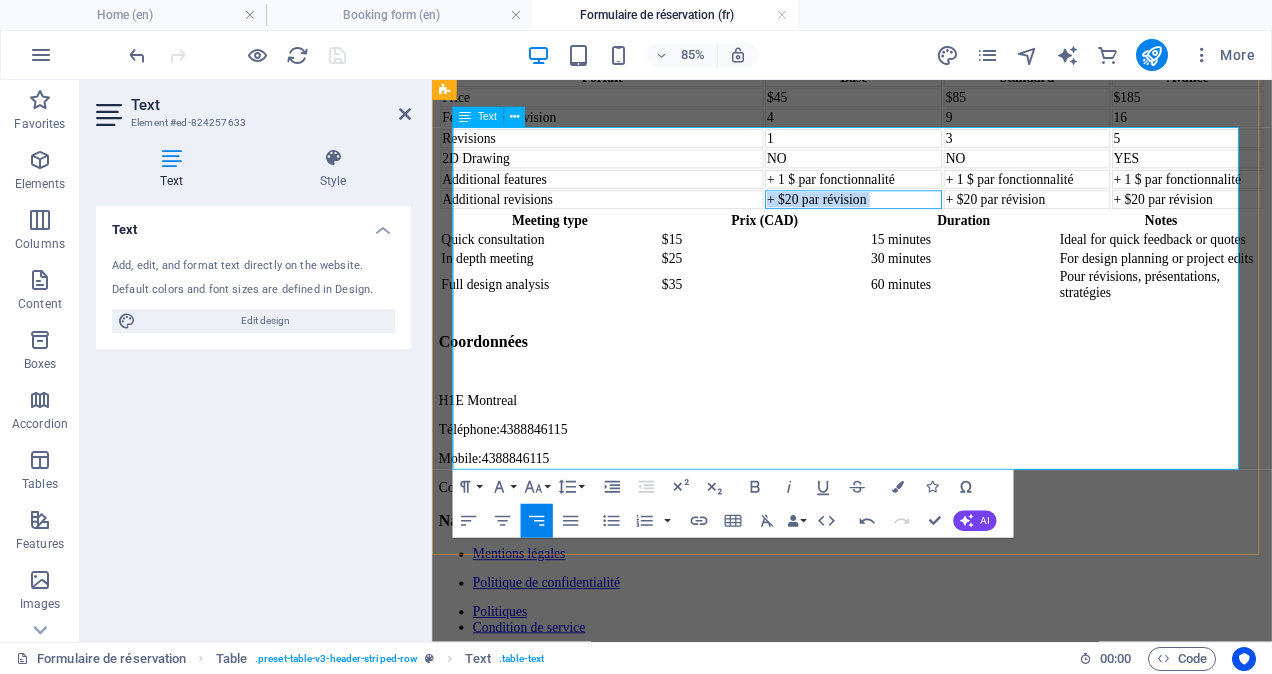click on "+$[PRICE] per revision" at bounding box center (928, 221) 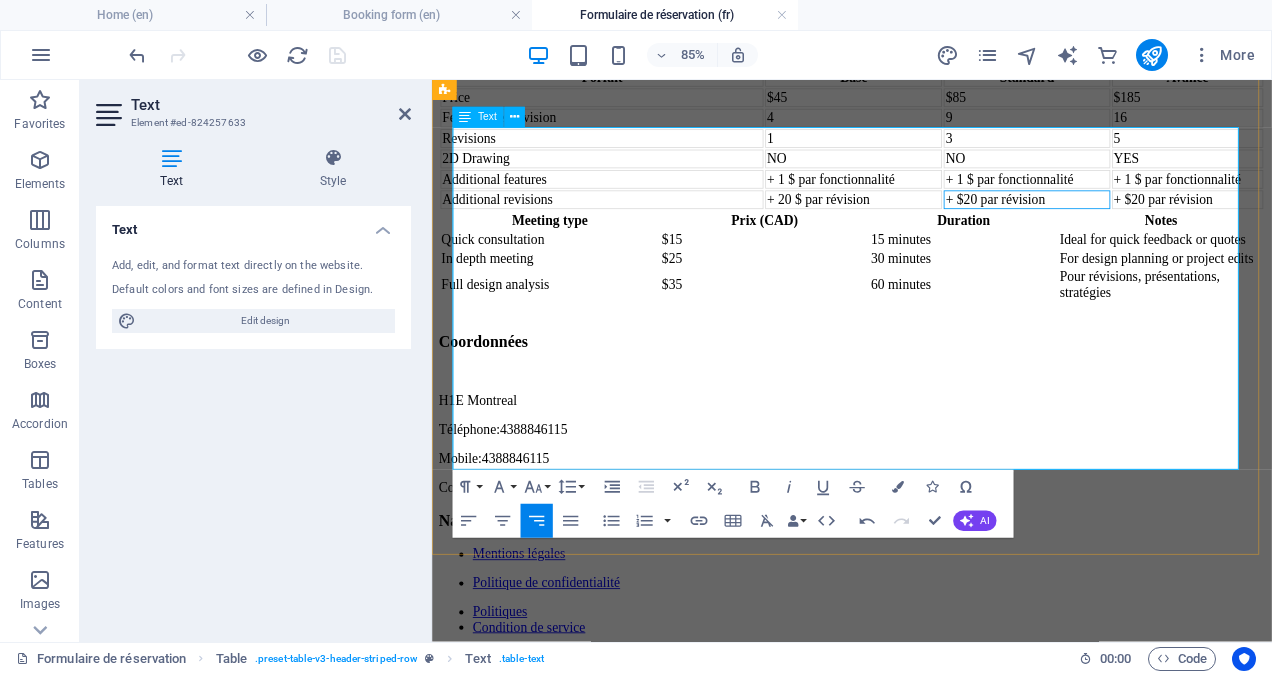 click on "+$[PRICE] per revision" at bounding box center (1131, 221) 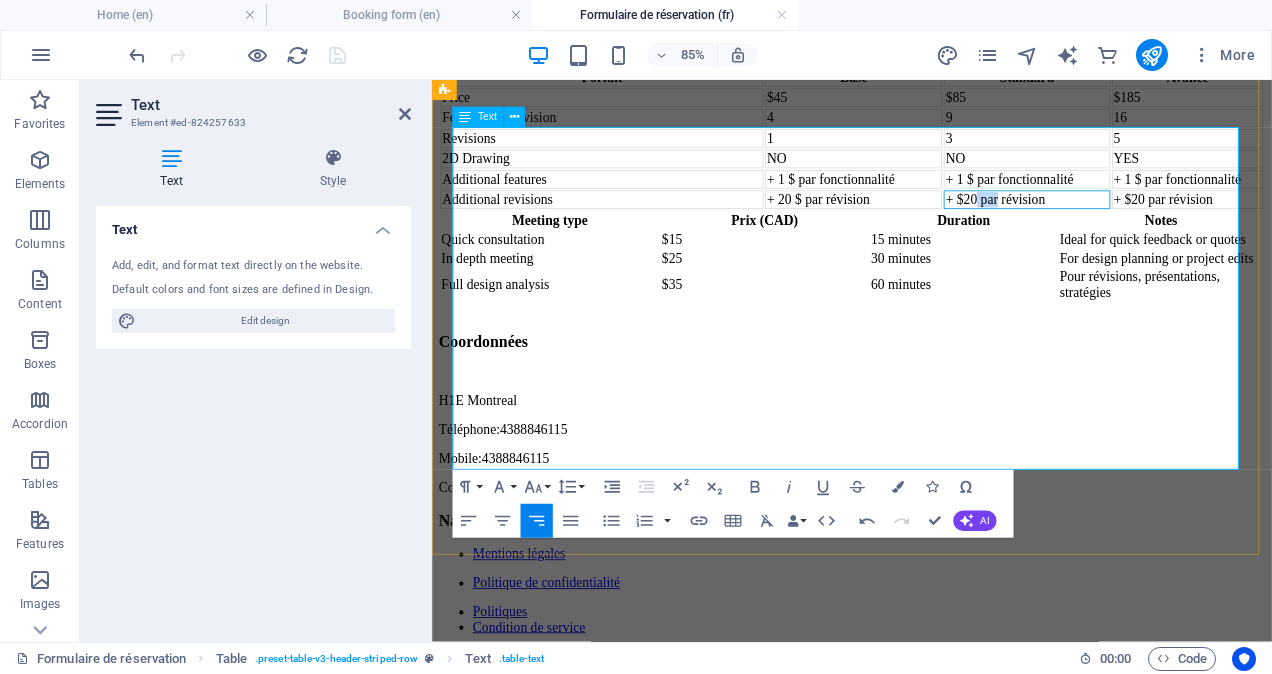 click on "+$[PRICE] per revision" at bounding box center [1131, 221] 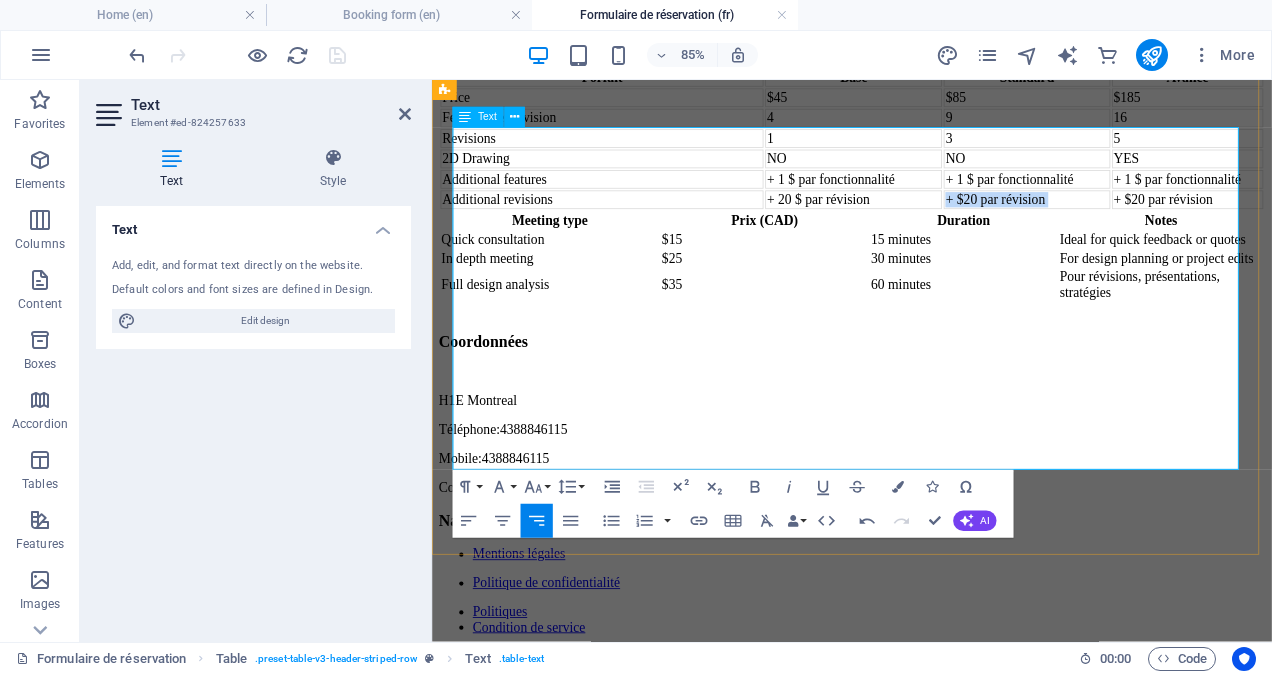 click on "+$[PRICE] per revision" at bounding box center [1131, 221] 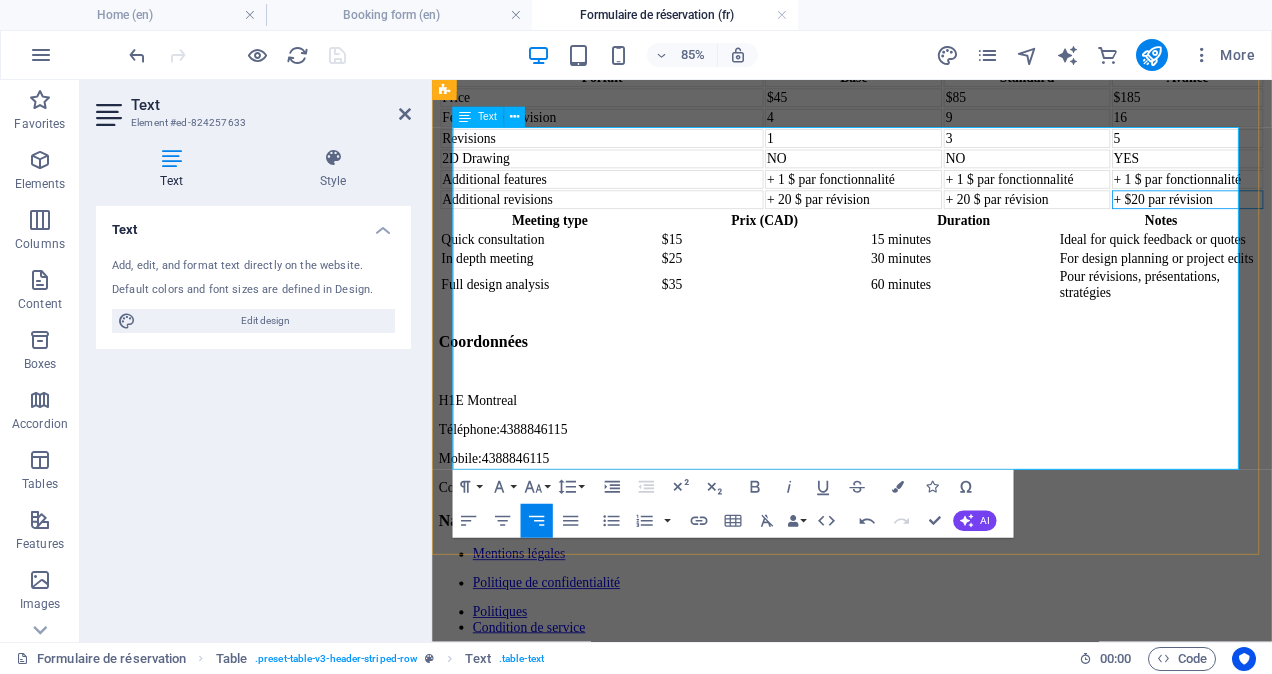click on "+$[PRICE] per revision" at bounding box center (1321, 221) 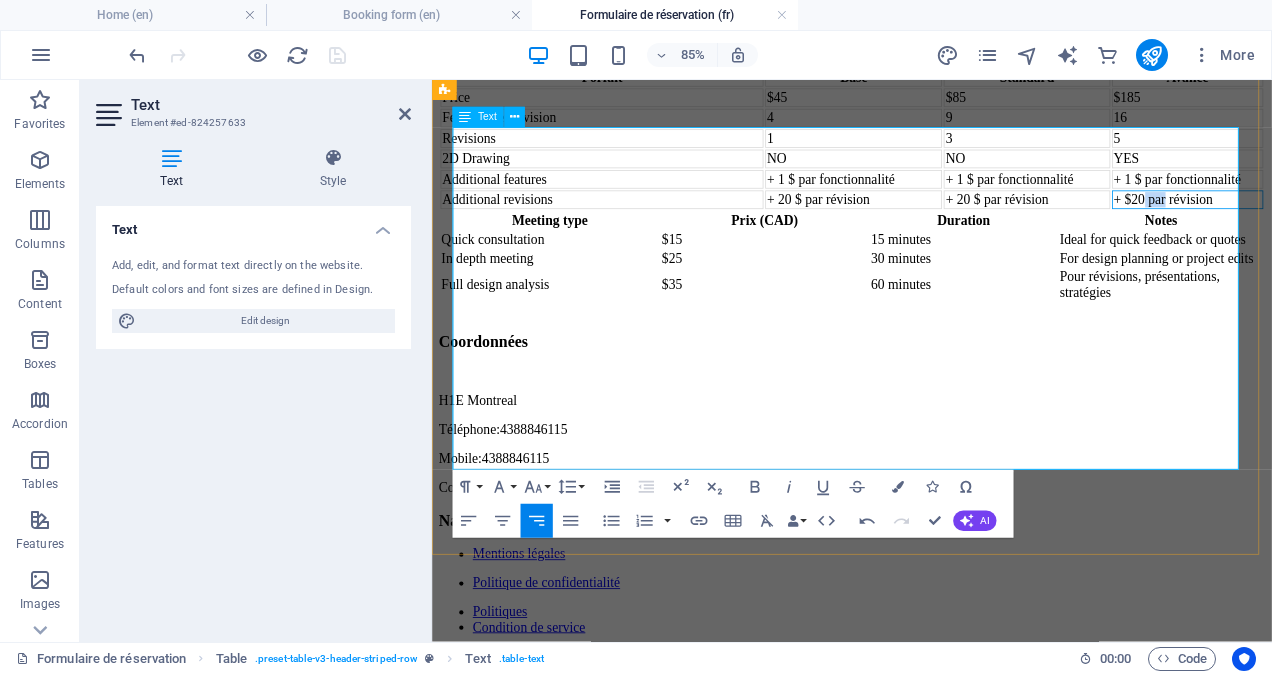 click on "+$[PRICE] per revision" at bounding box center (1321, 221) 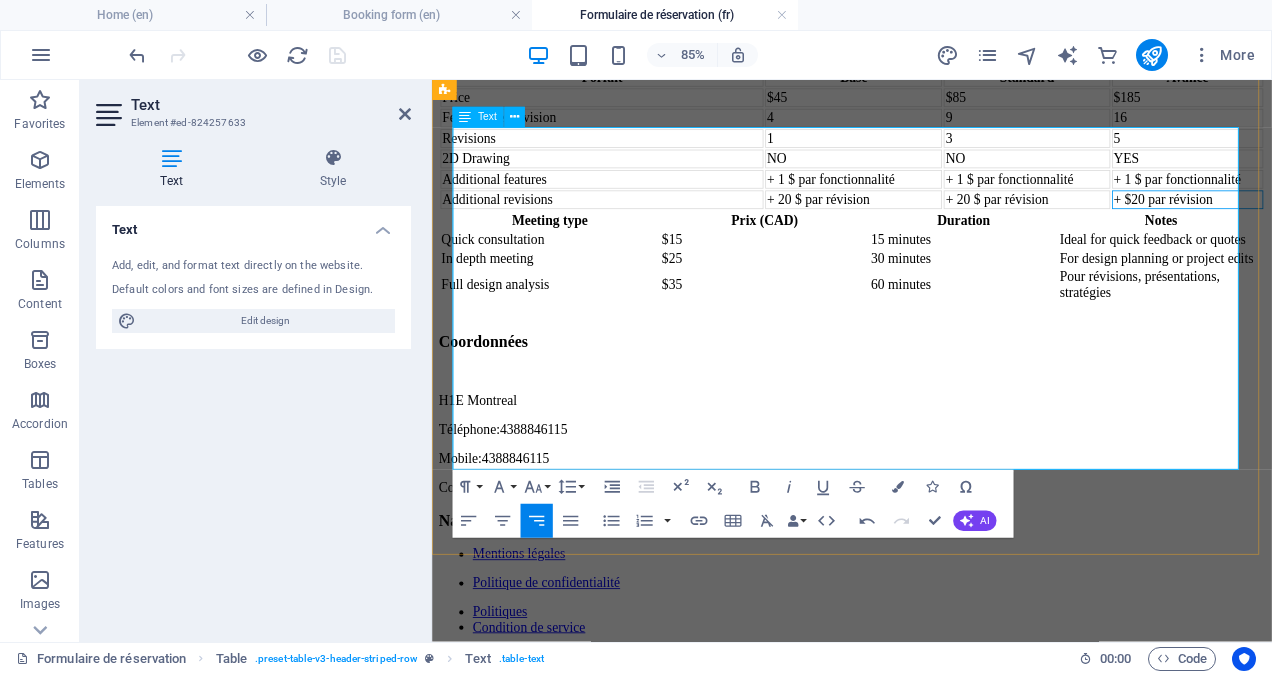 click on "+$[PRICE] per revision" at bounding box center (1321, 221) 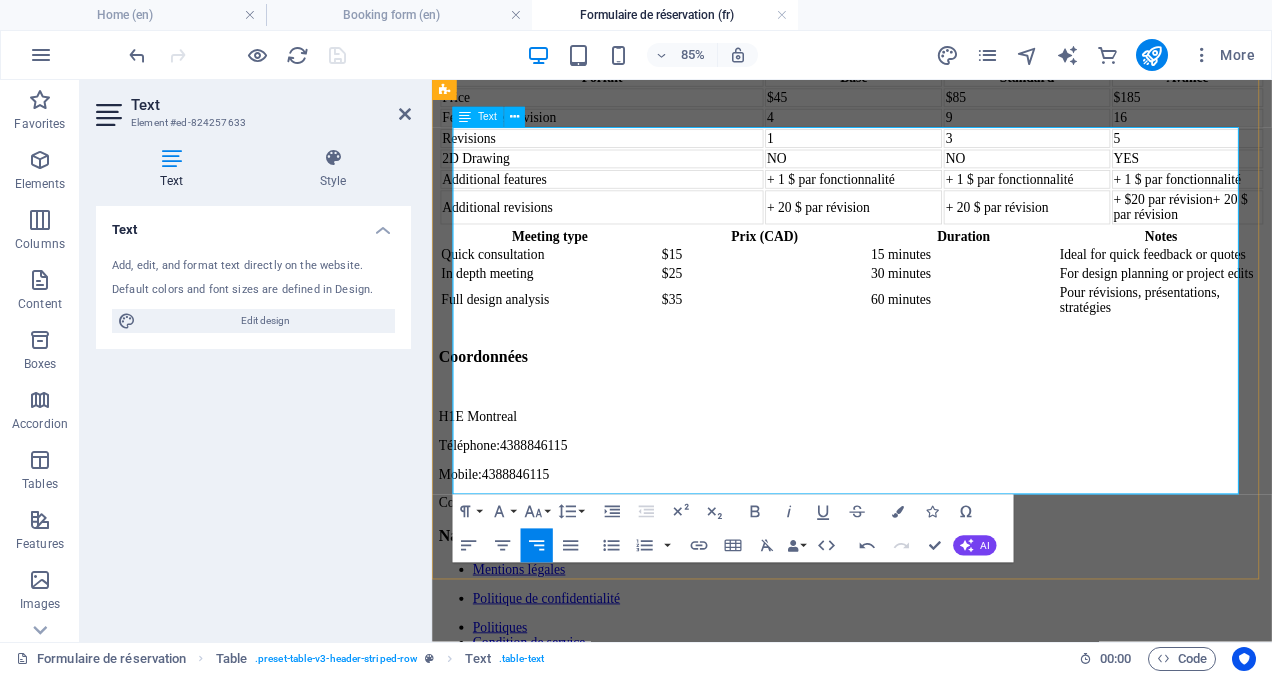 click on "+$20 per revision+ 20 $ par révision" at bounding box center [1321, 230] 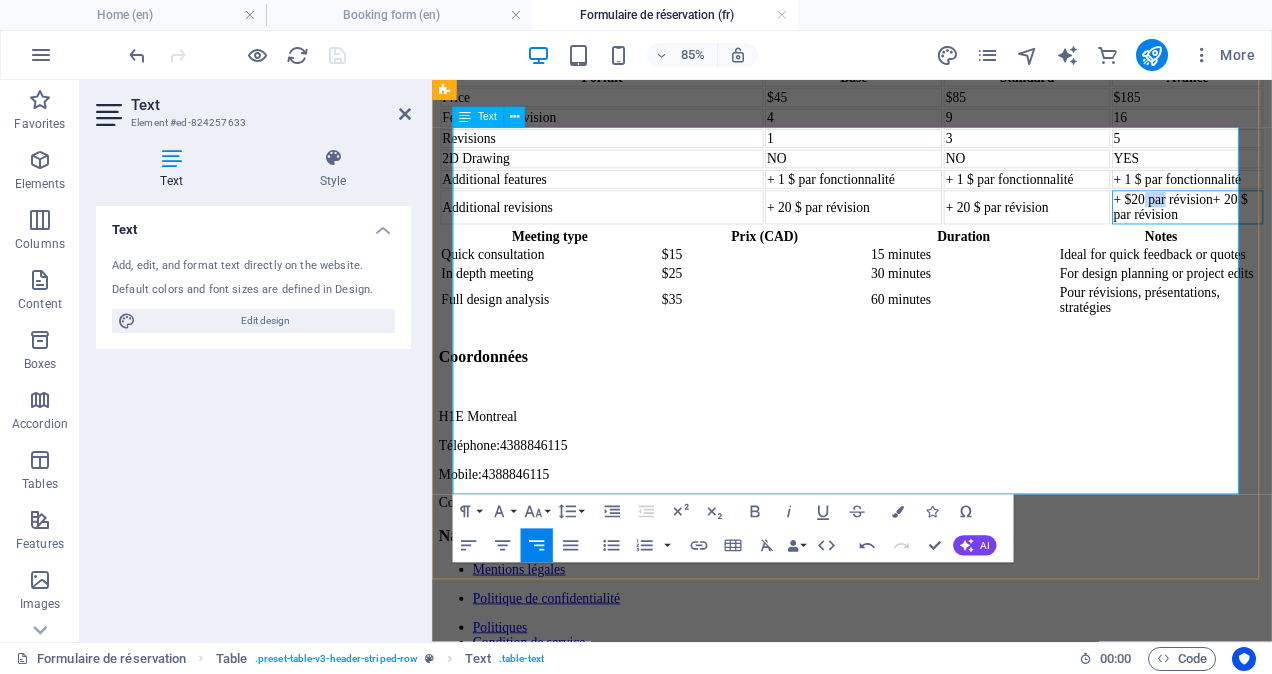 click on "+$20 per revision+ 20 $ par révision" at bounding box center [1321, 230] 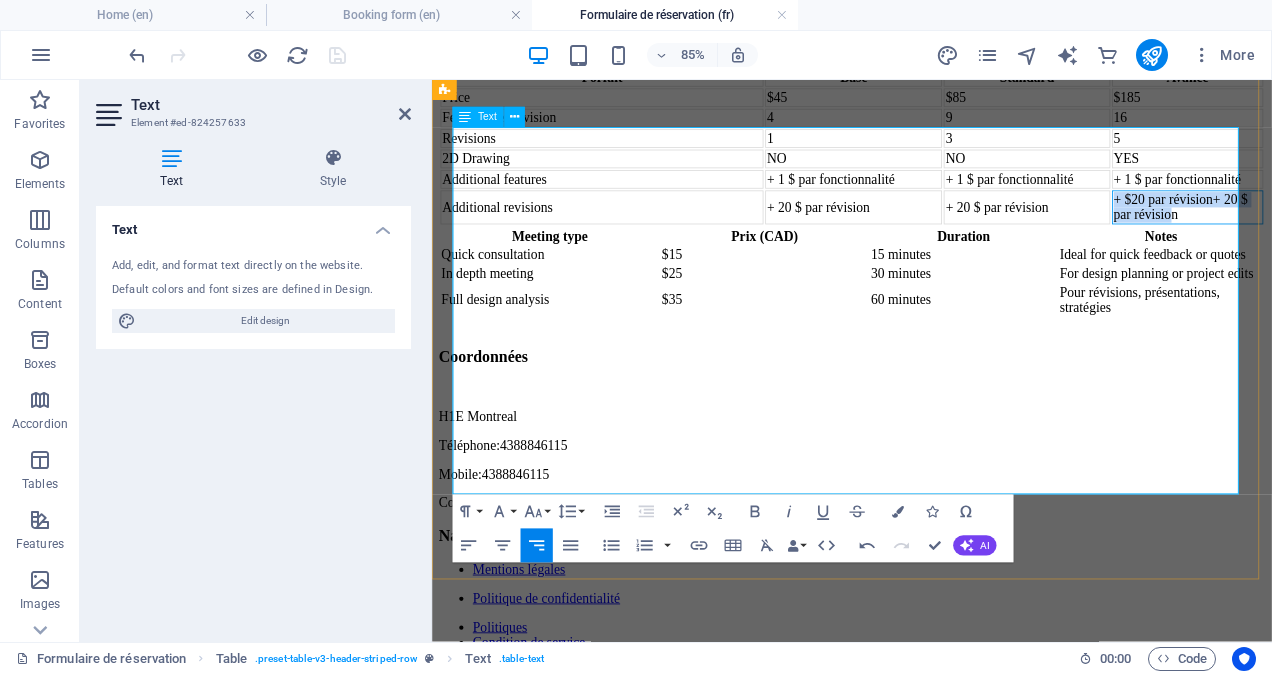 click on "+$20 per revision+ 20 $ par révision" at bounding box center [1321, 230] 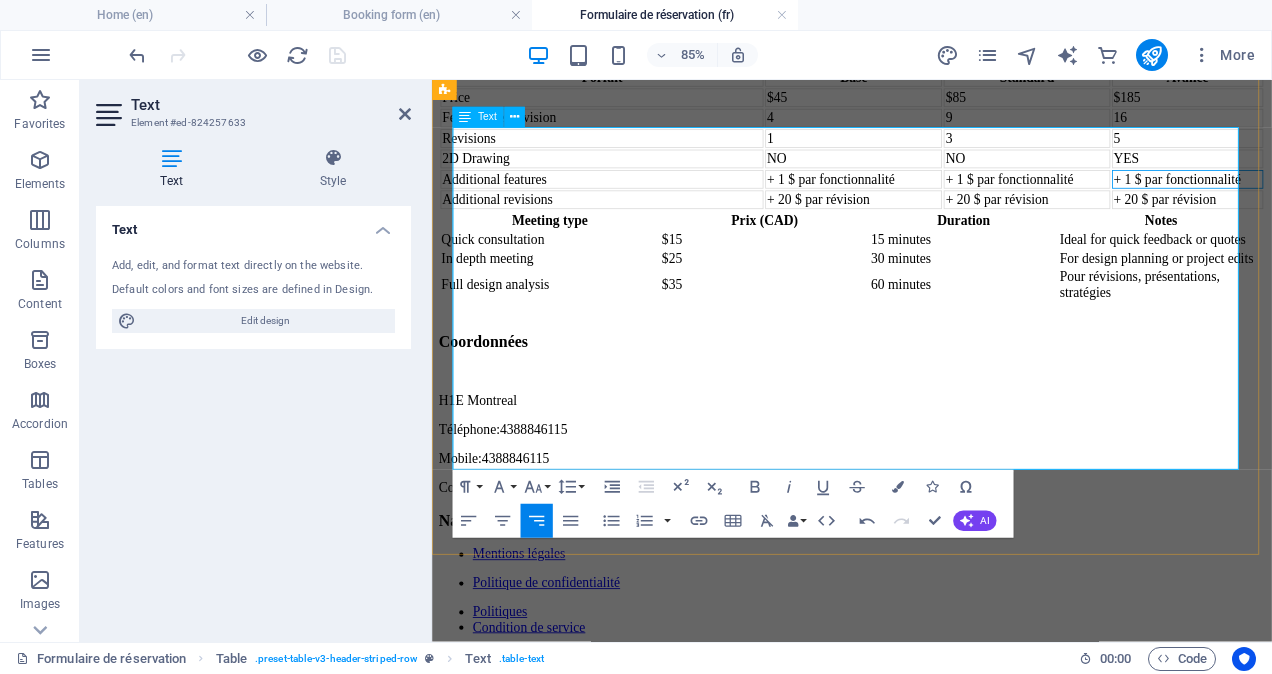 click on "+ 1 $ par fonctionnalité" at bounding box center [1321, 197] 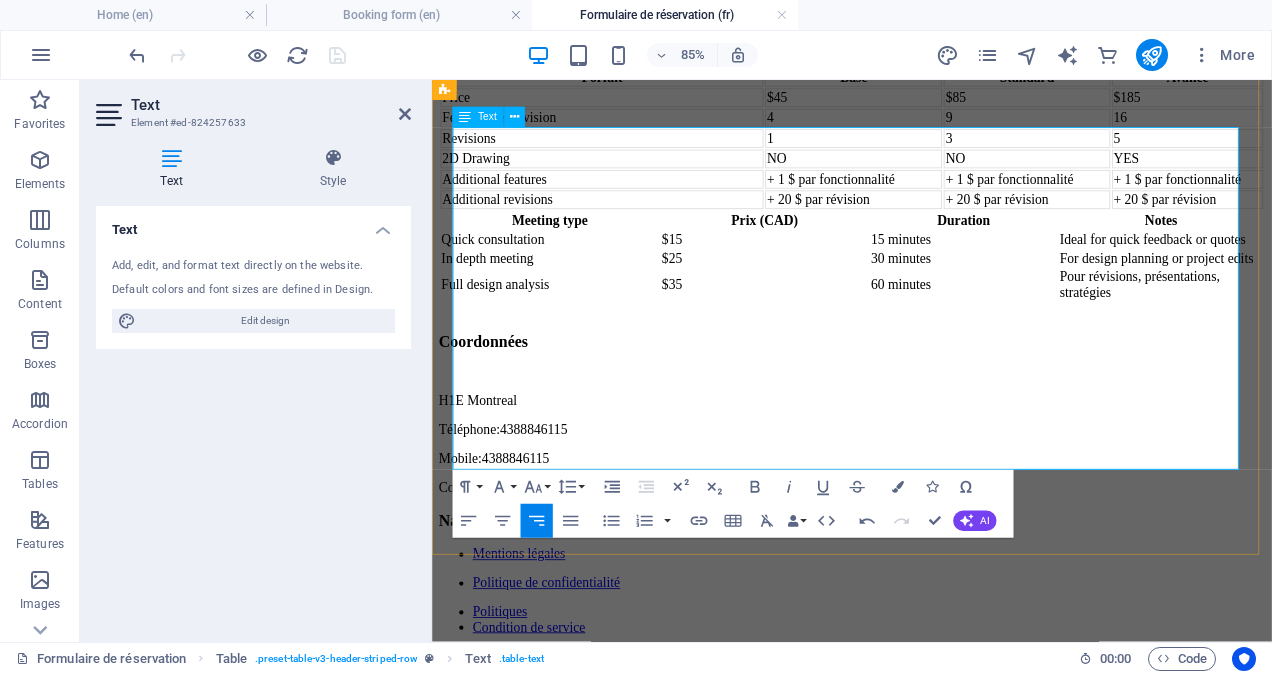 type 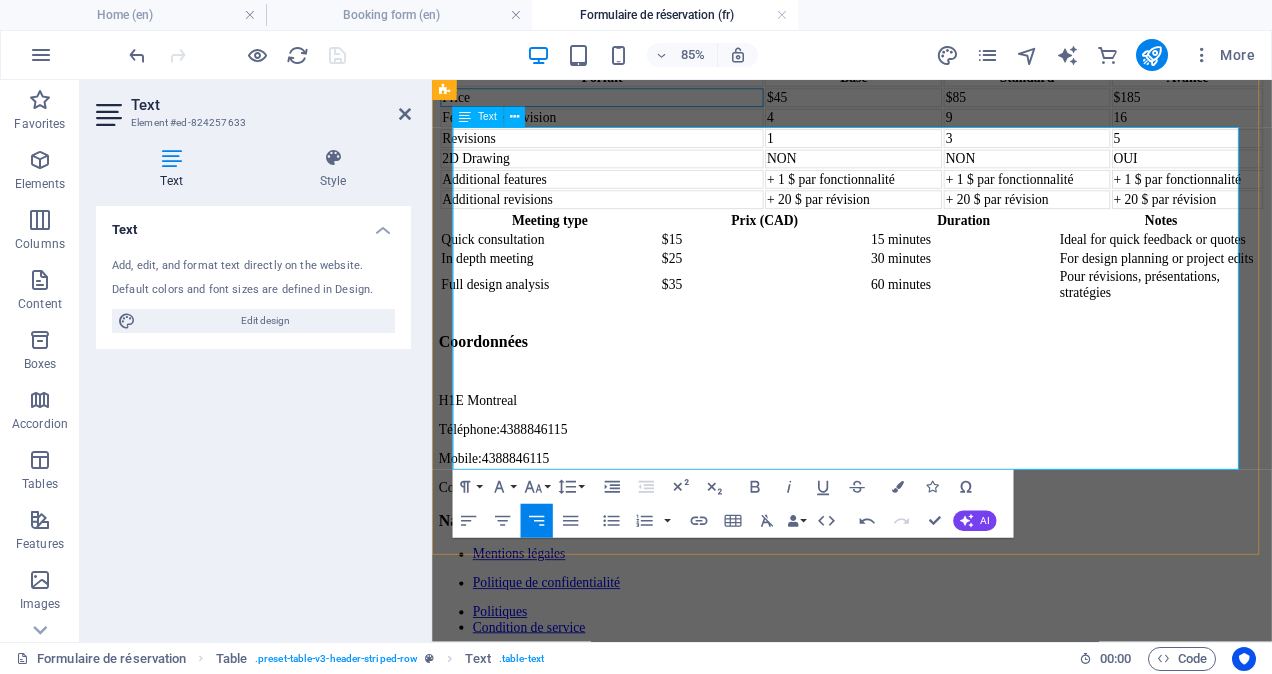 click on "Price" at bounding box center [632, 101] 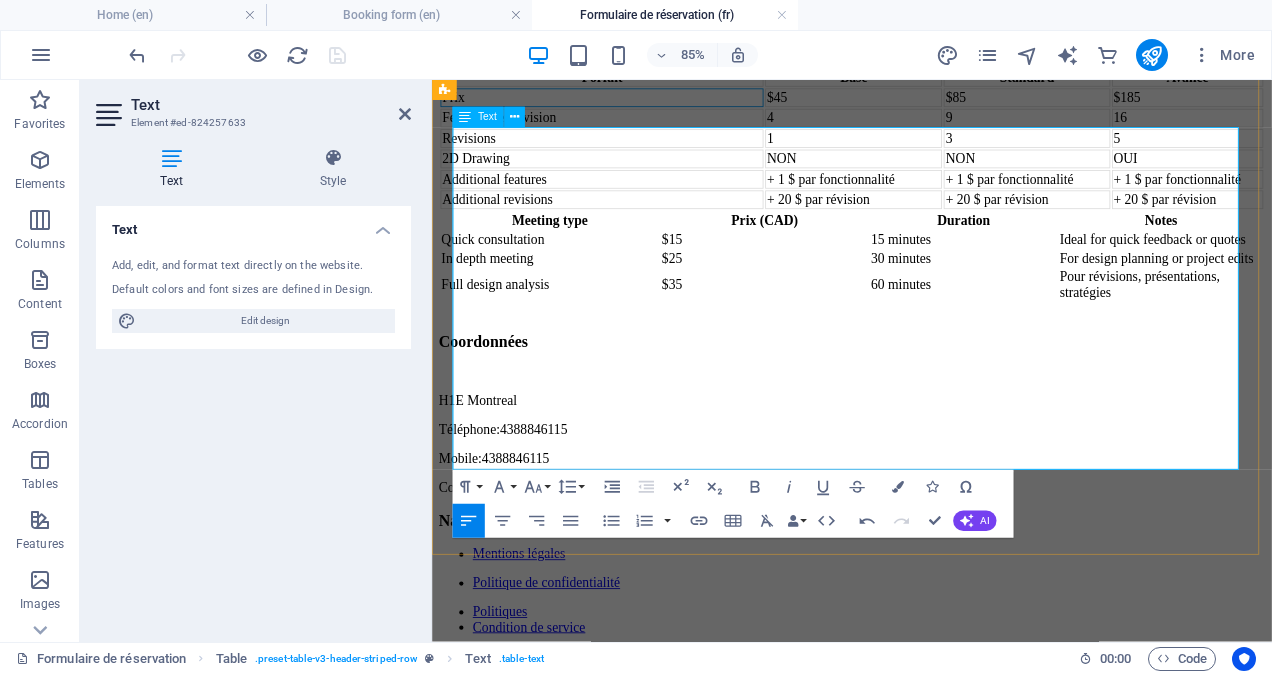 click on "Features per revision" at bounding box center [632, 125] 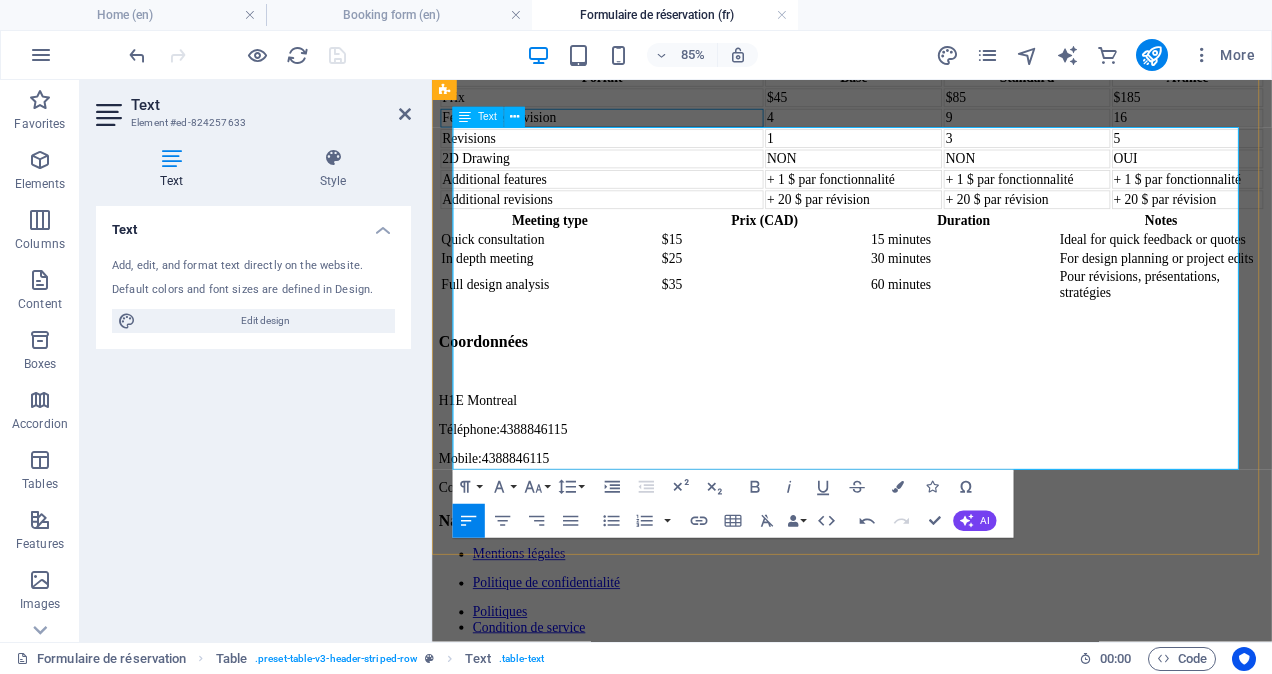 click on "Features per revision" at bounding box center [632, 125] 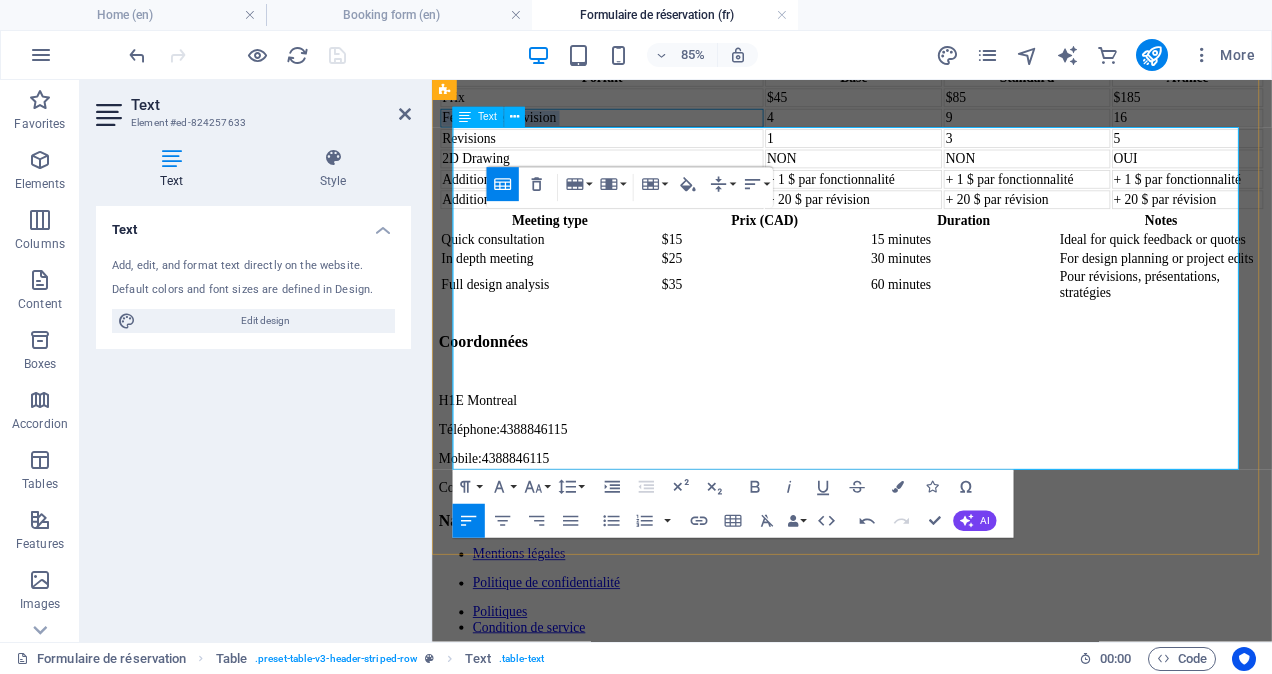 click on "Features per revision" at bounding box center [632, 125] 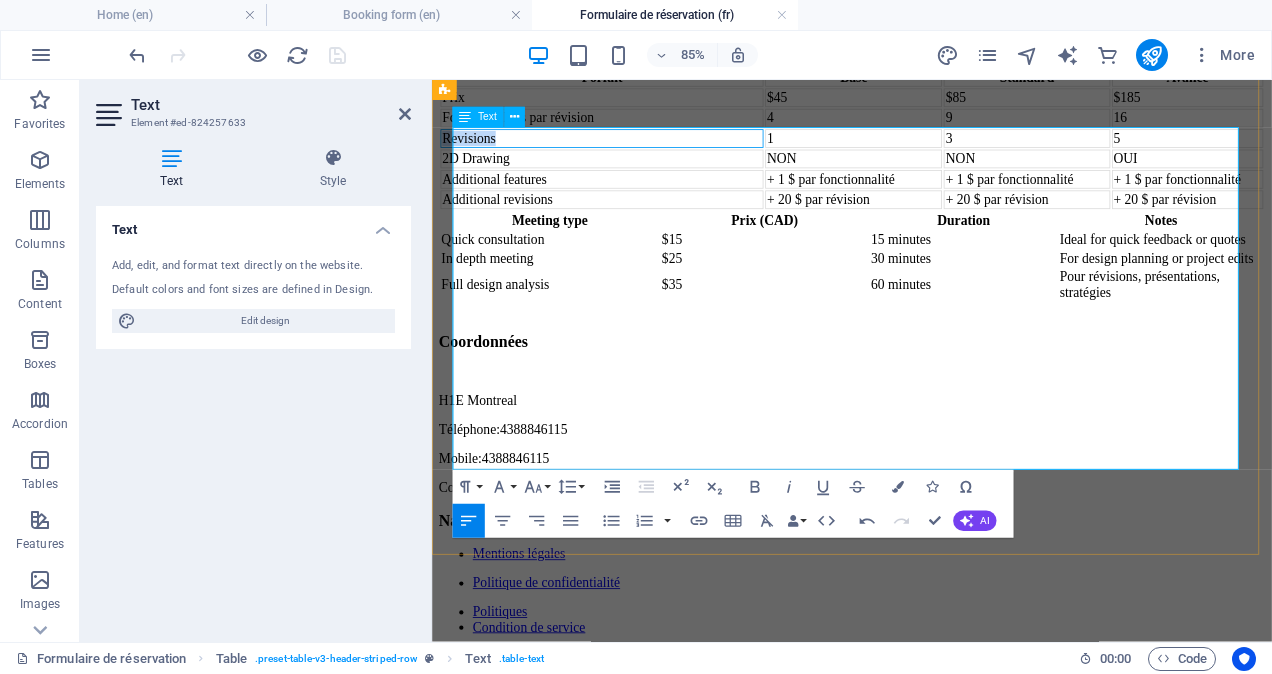 drag, startPoint x: 546, startPoint y: 321, endPoint x: 466, endPoint y: 321, distance: 80 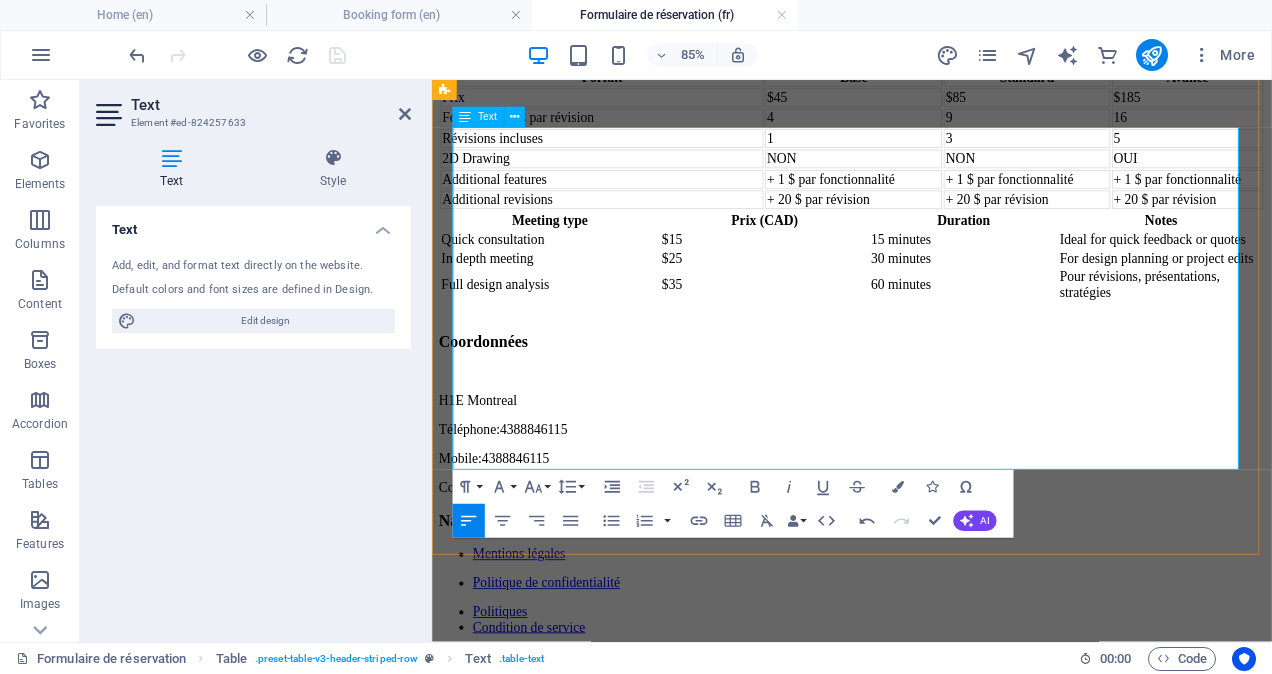 click on "2D Drawing" at bounding box center [632, 173] 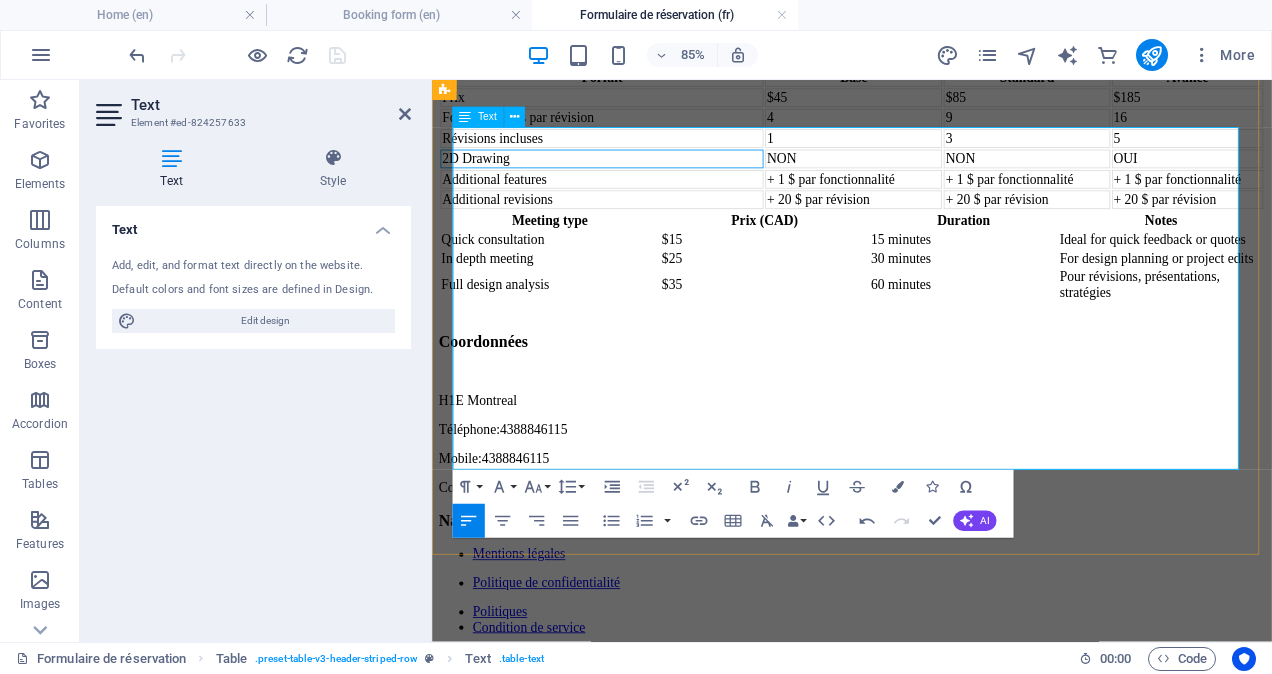 click on "2D Drawing" at bounding box center [632, 173] 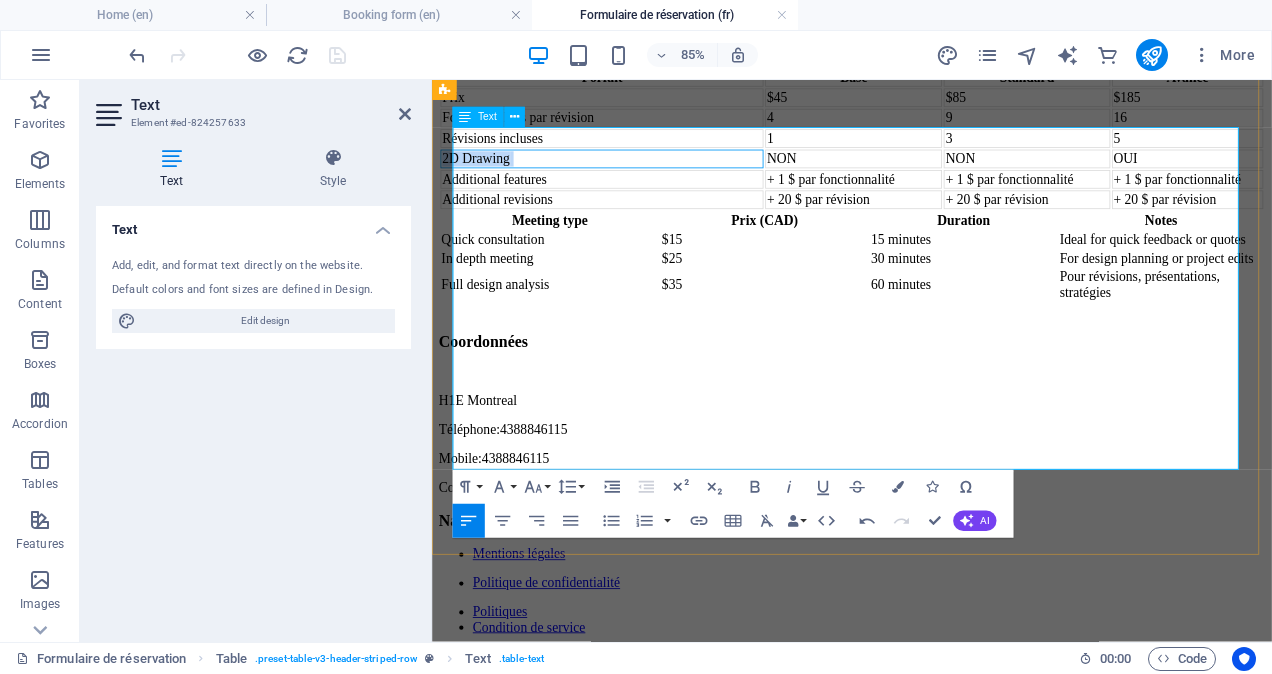 click on "2D Drawing" at bounding box center (632, 173) 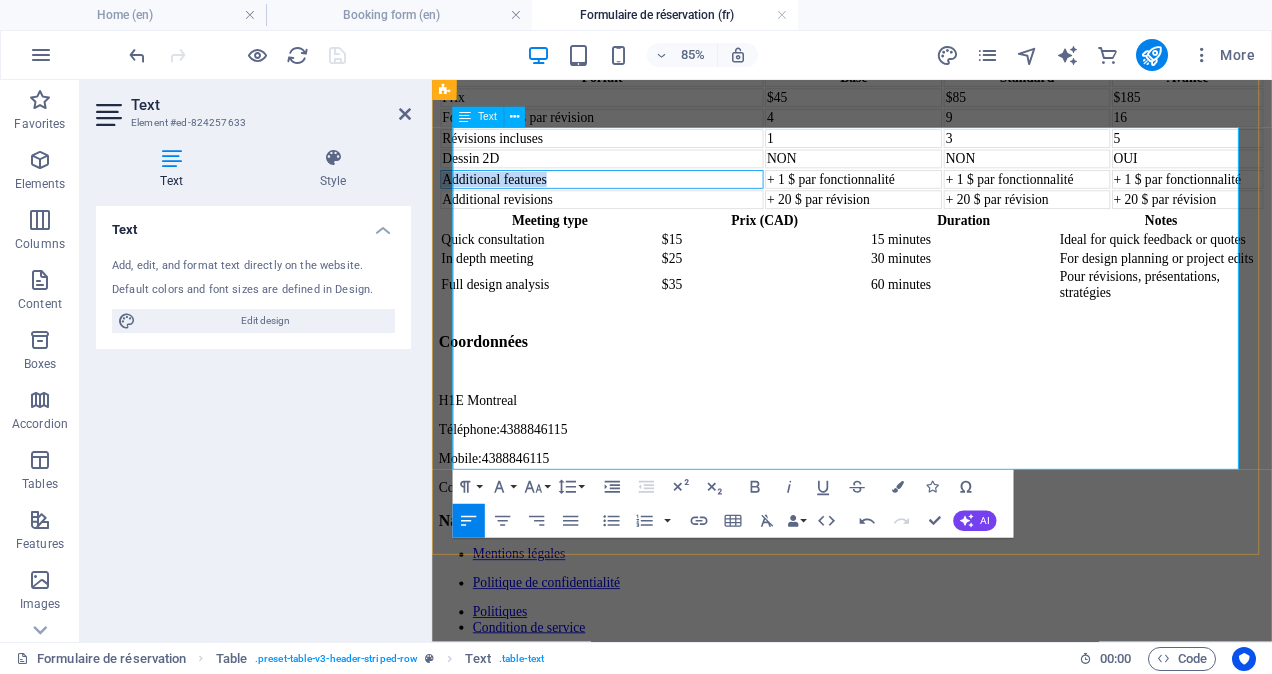drag, startPoint x: 582, startPoint y: 443, endPoint x: 462, endPoint y: 448, distance: 120.10412 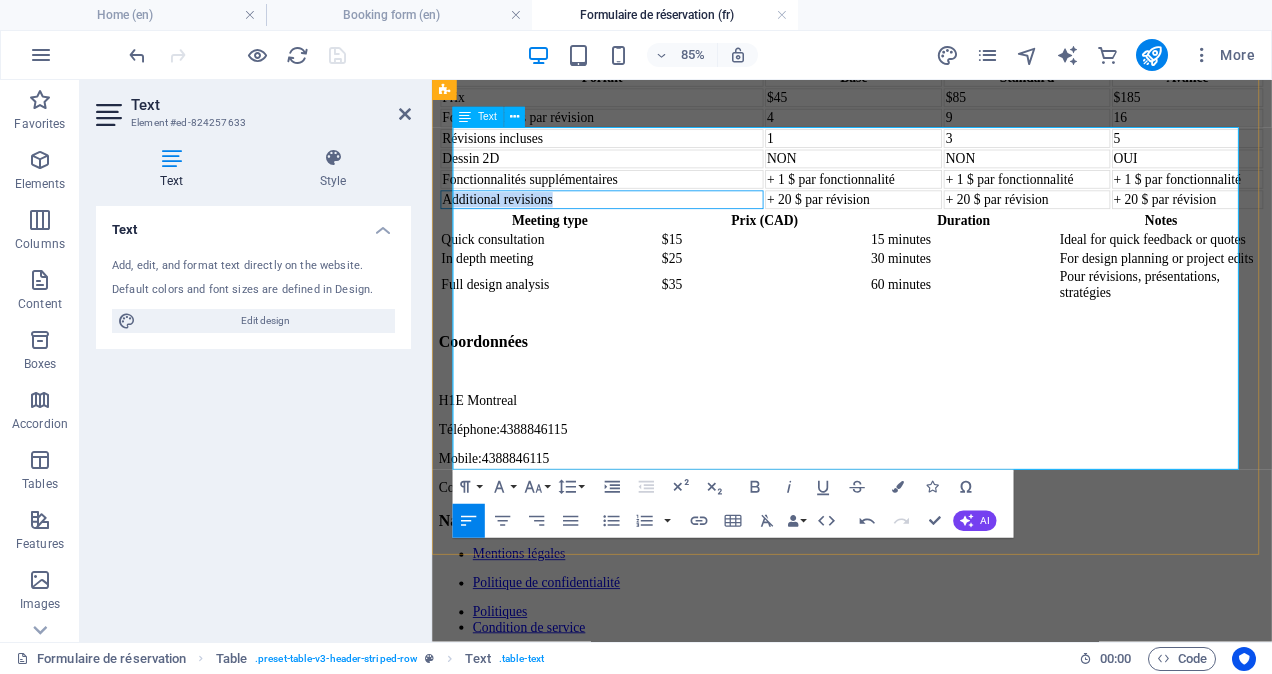 drag, startPoint x: 653, startPoint y: 515, endPoint x: 471, endPoint y: 516, distance: 182.00275 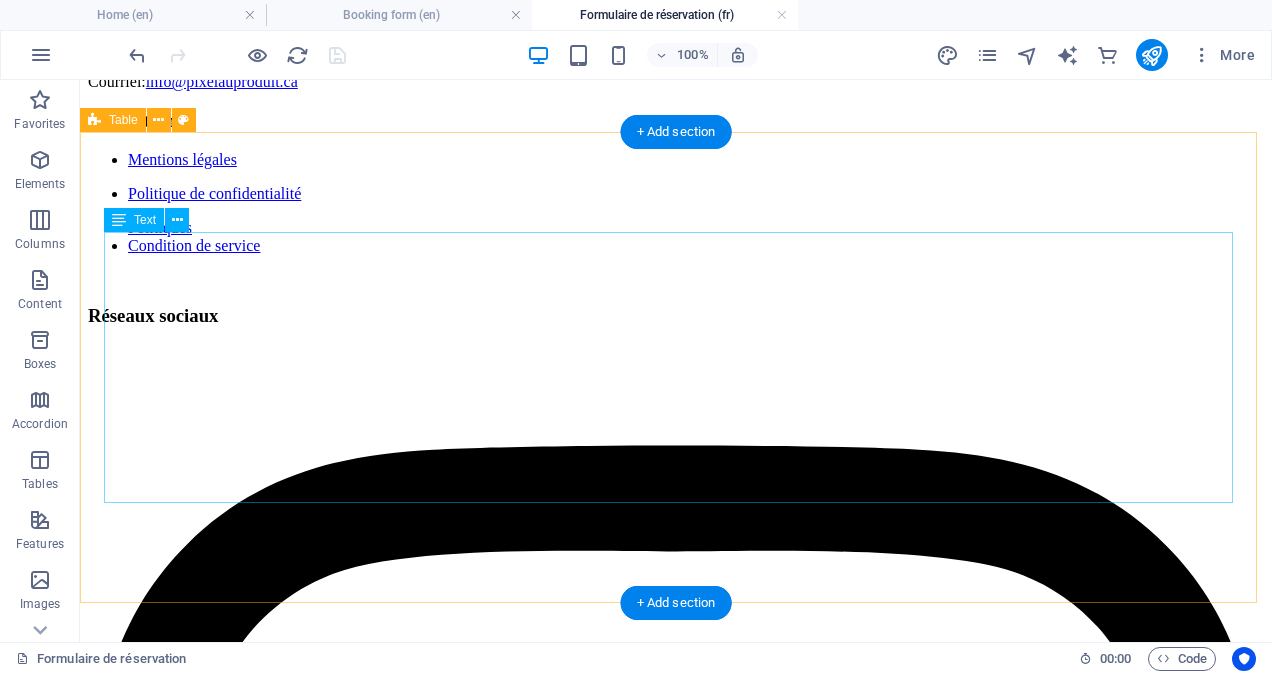scroll, scrollTop: 1478, scrollLeft: 0, axis: vertical 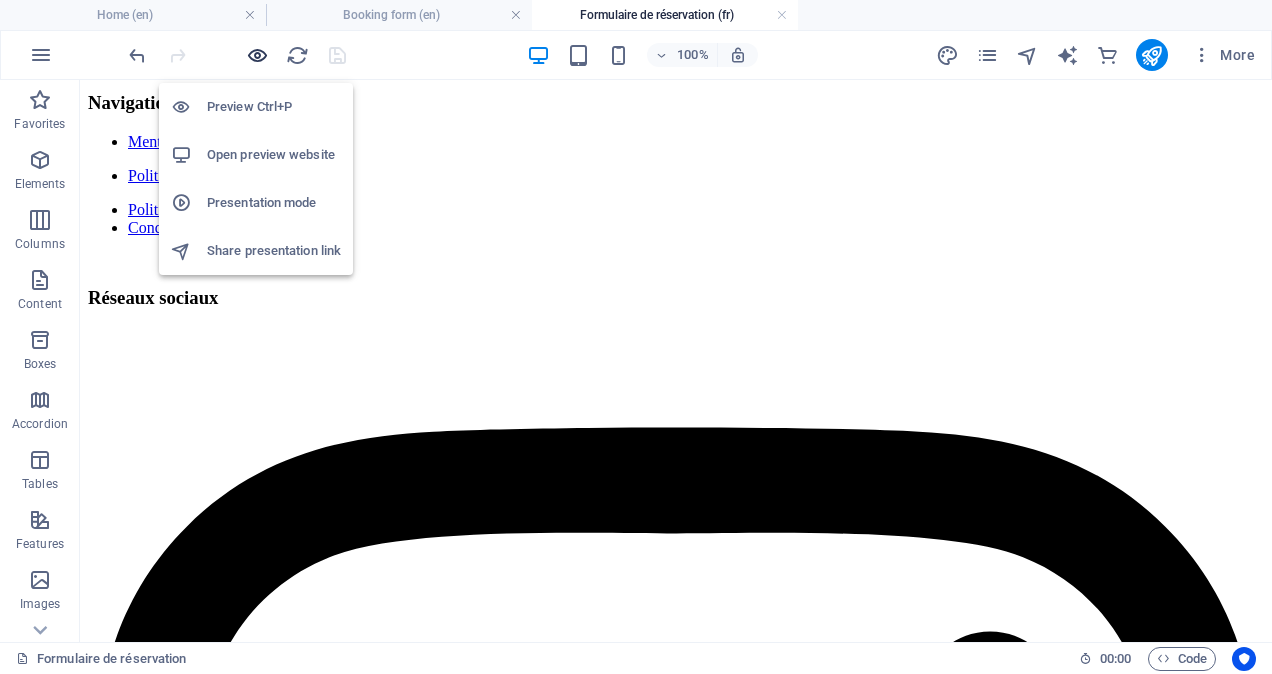 click at bounding box center (257, 55) 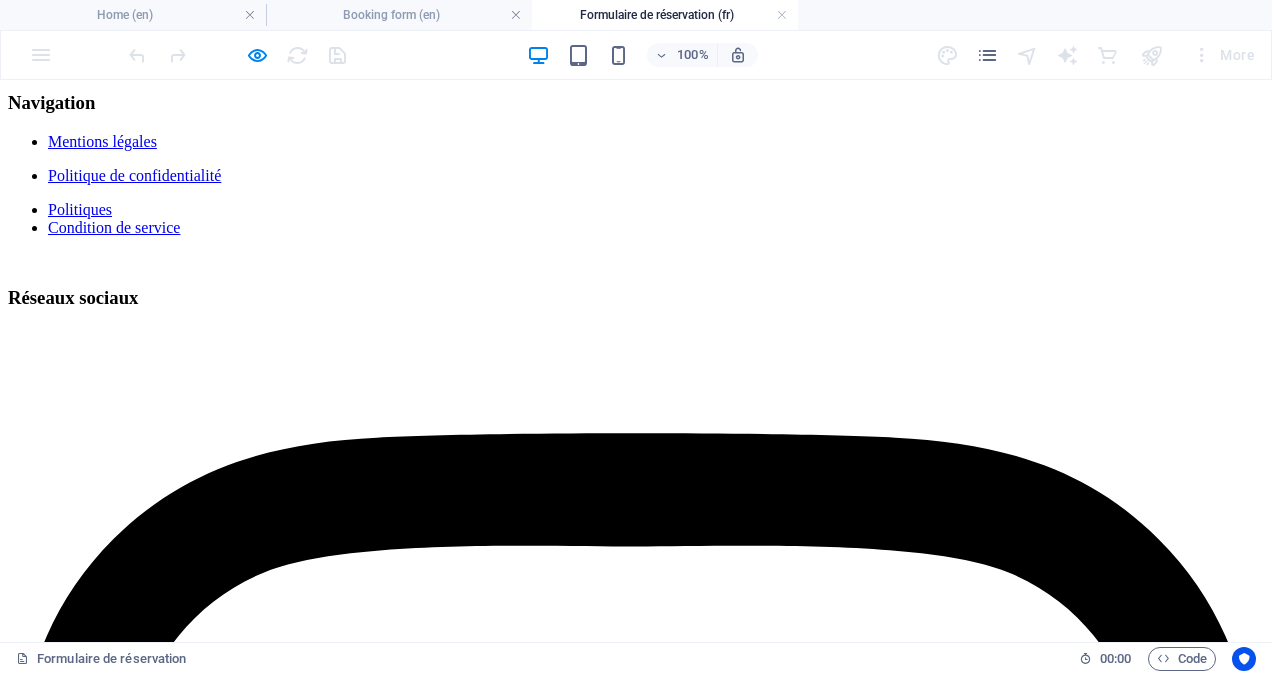 drag, startPoint x: 29, startPoint y: 240, endPoint x: 1239, endPoint y: 425, distance: 1224.0609 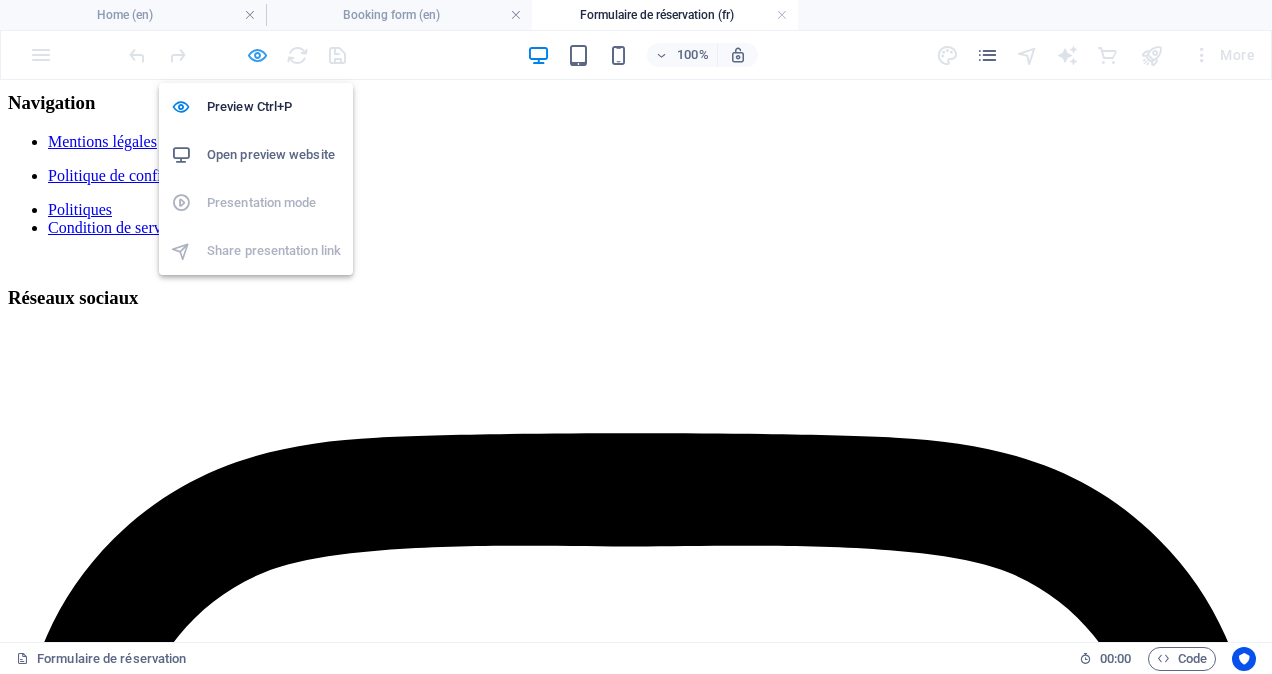 click at bounding box center [257, 55] 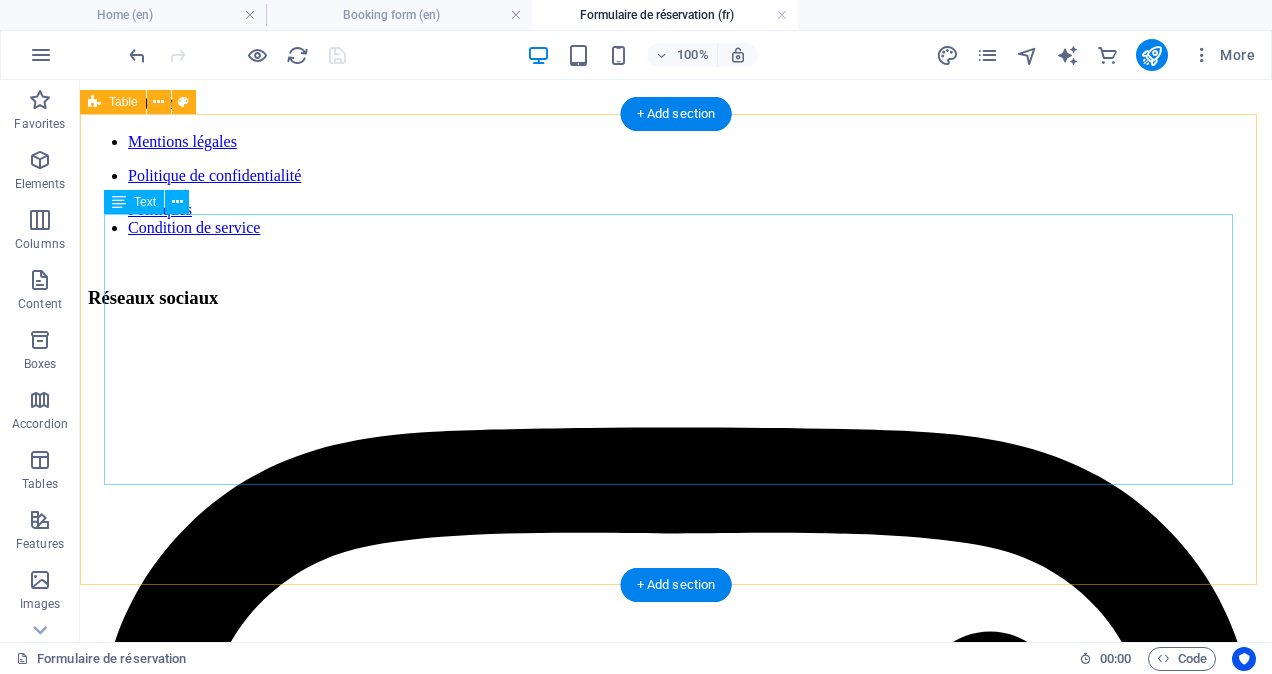 click on "Meeting type Price (CAD) Duration Notes Quick consultation $[PRICE] [DURATION] Ideal for quick feedback or quotes In depth meeting $[PRICE] [DURATION] For design planning or project edits Full design analysis $[PRICE] [DURATION] For revisions, walkthroughs, strategies" at bounding box center (676, -199) 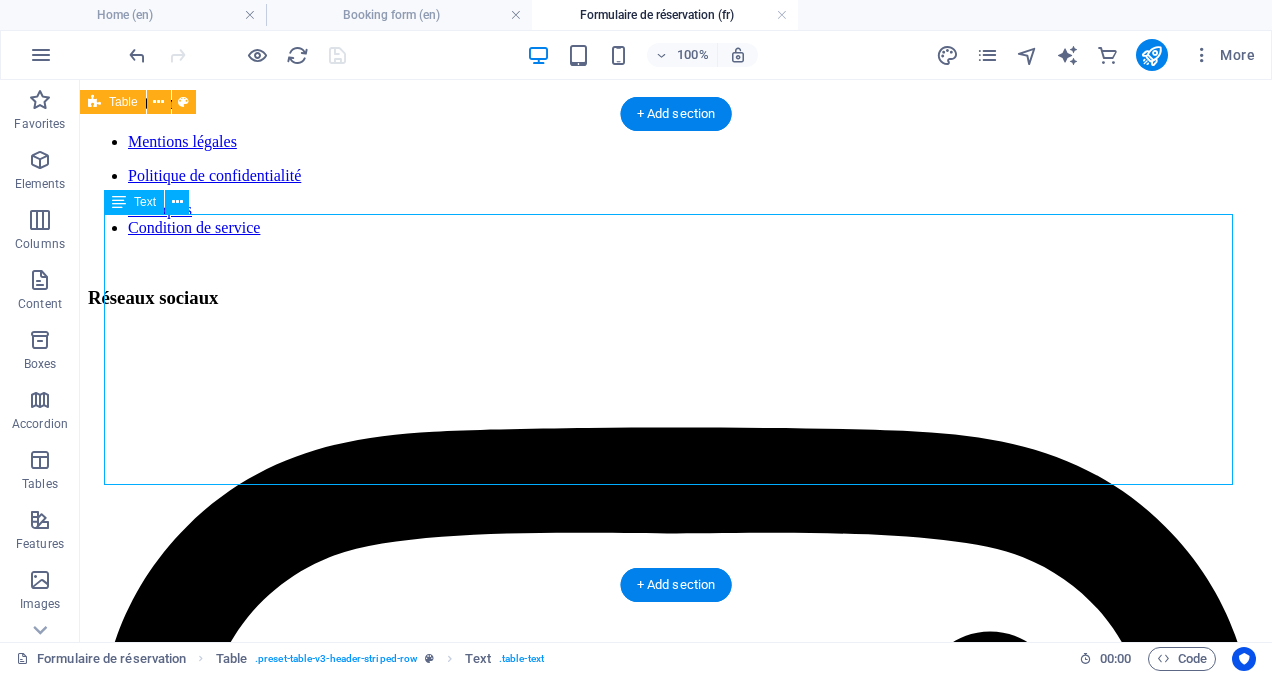click on "Meeting type Price (CAD) Duration Notes Quick consultation $[PRICE] [DURATION] Ideal for quick feedback or quotes In depth meeting $[PRICE] [DURATION] For design planning or project edits Full design analysis $[PRICE] [DURATION] For revisions, walkthroughs, strategies" at bounding box center [676, -199] 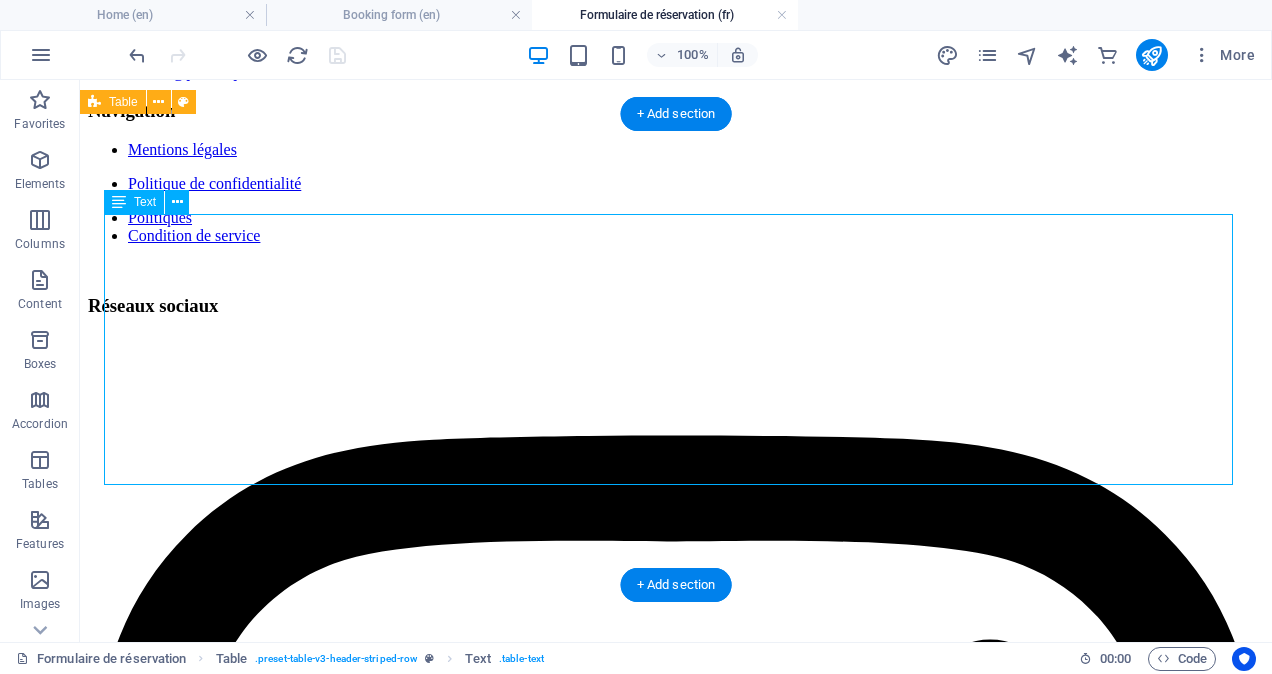 scroll, scrollTop: 1510, scrollLeft: 0, axis: vertical 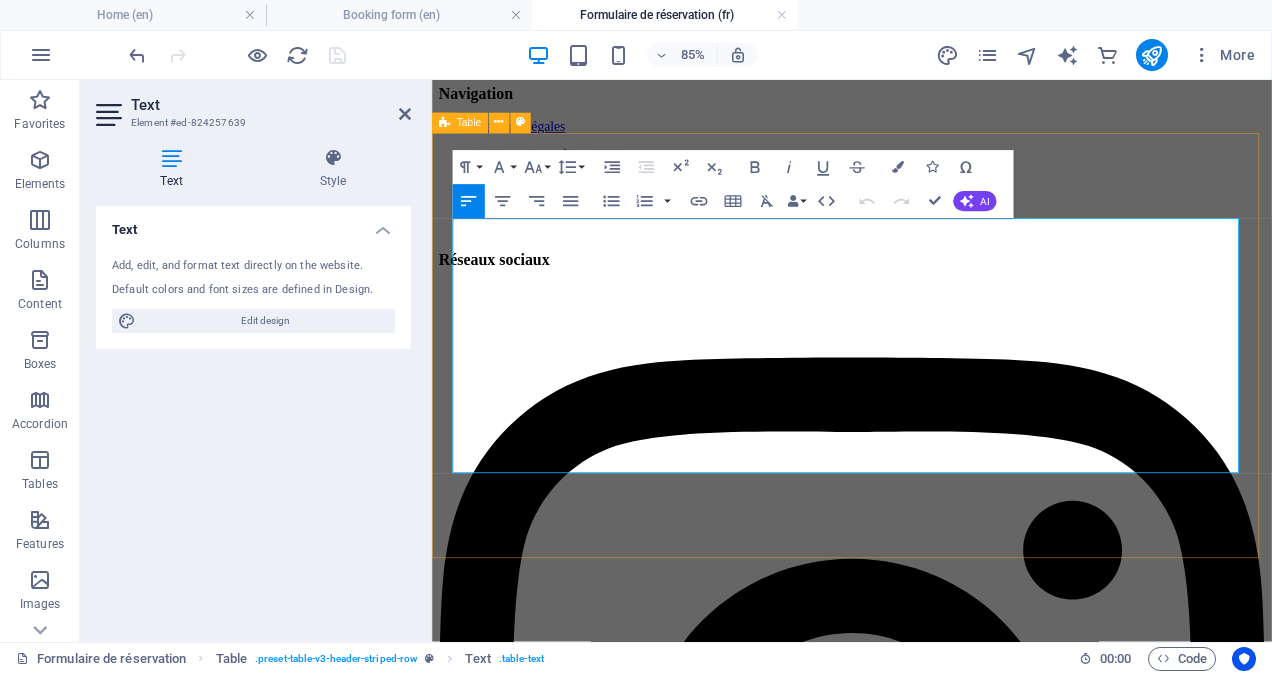 click on "Meeting type" at bounding box center (570, -263) 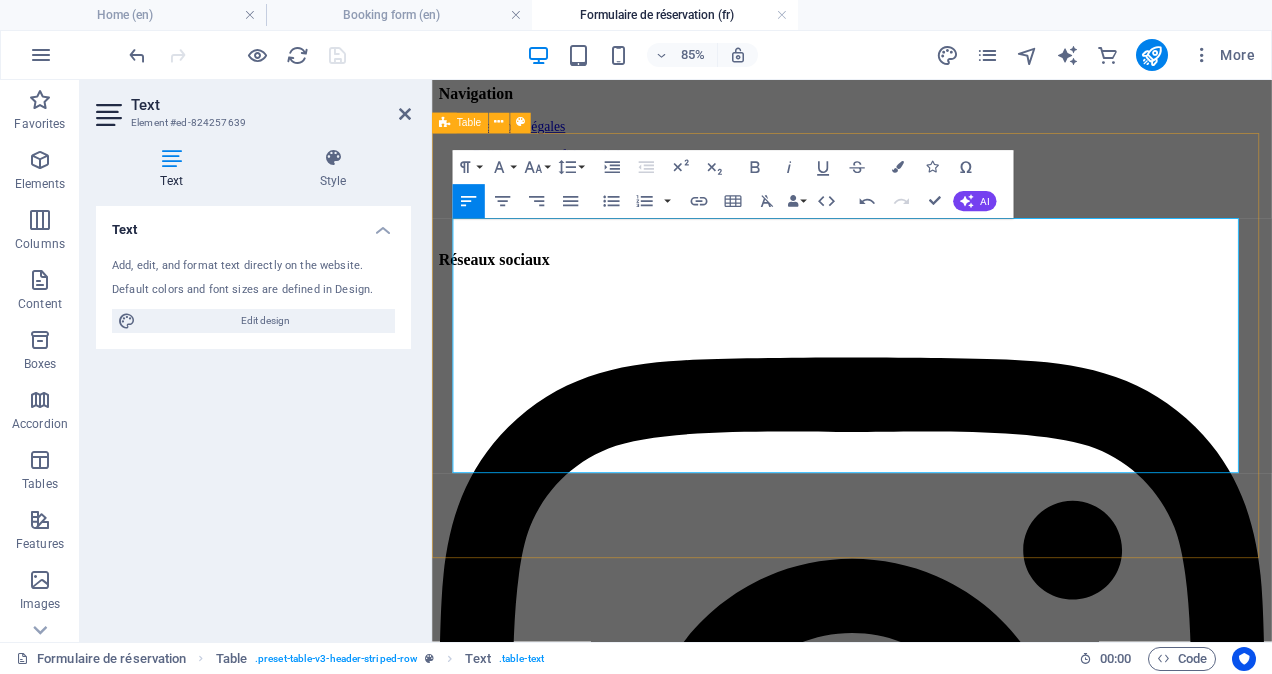 click on "Price (CAD)" at bounding box center (823, -264) 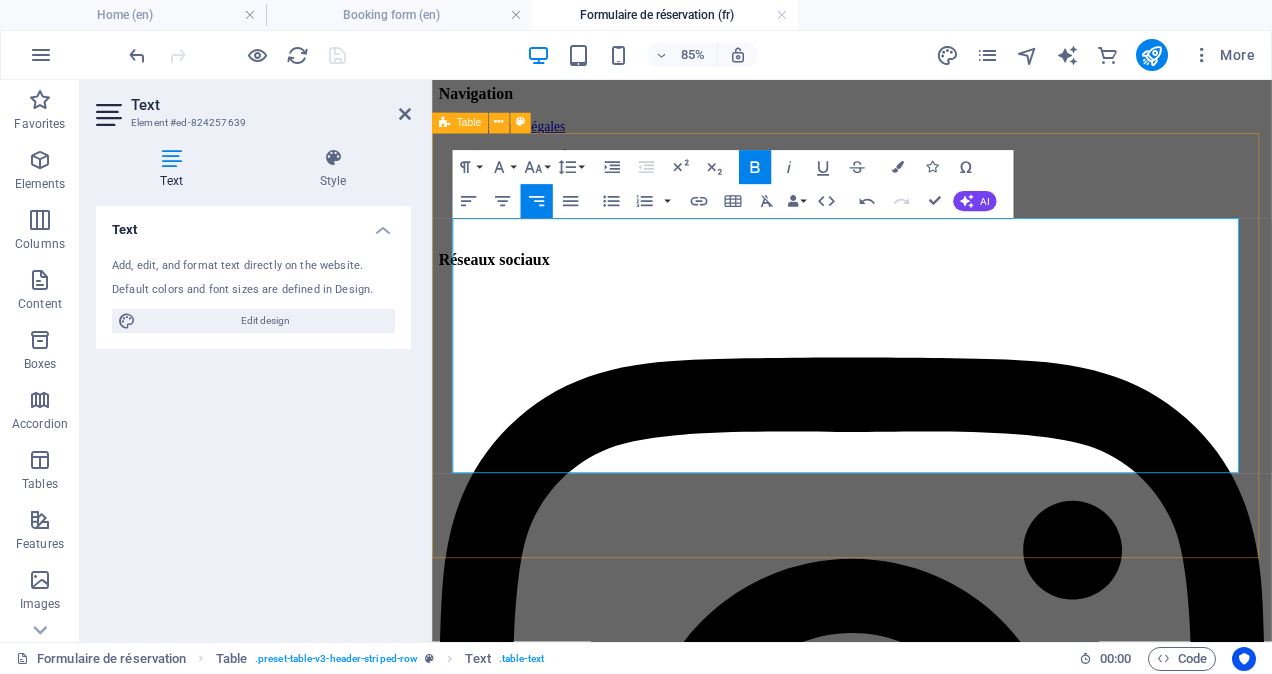 type 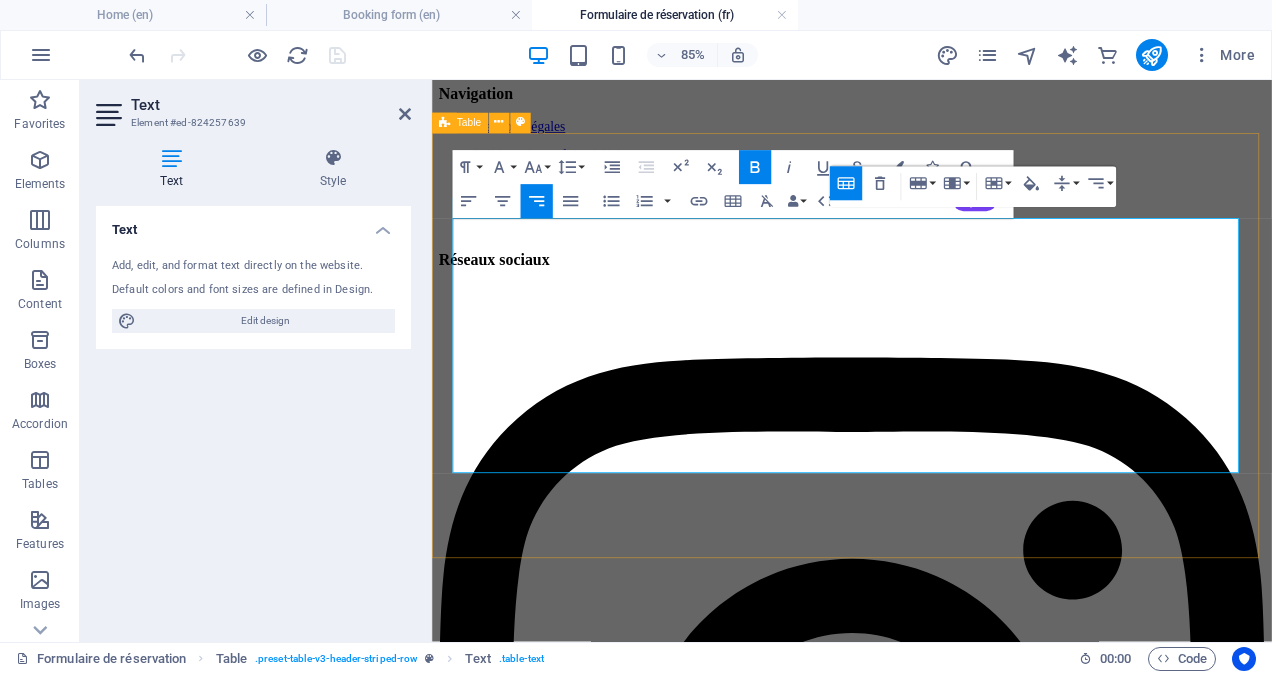 click on "Duration" at bounding box center [1057, -264] 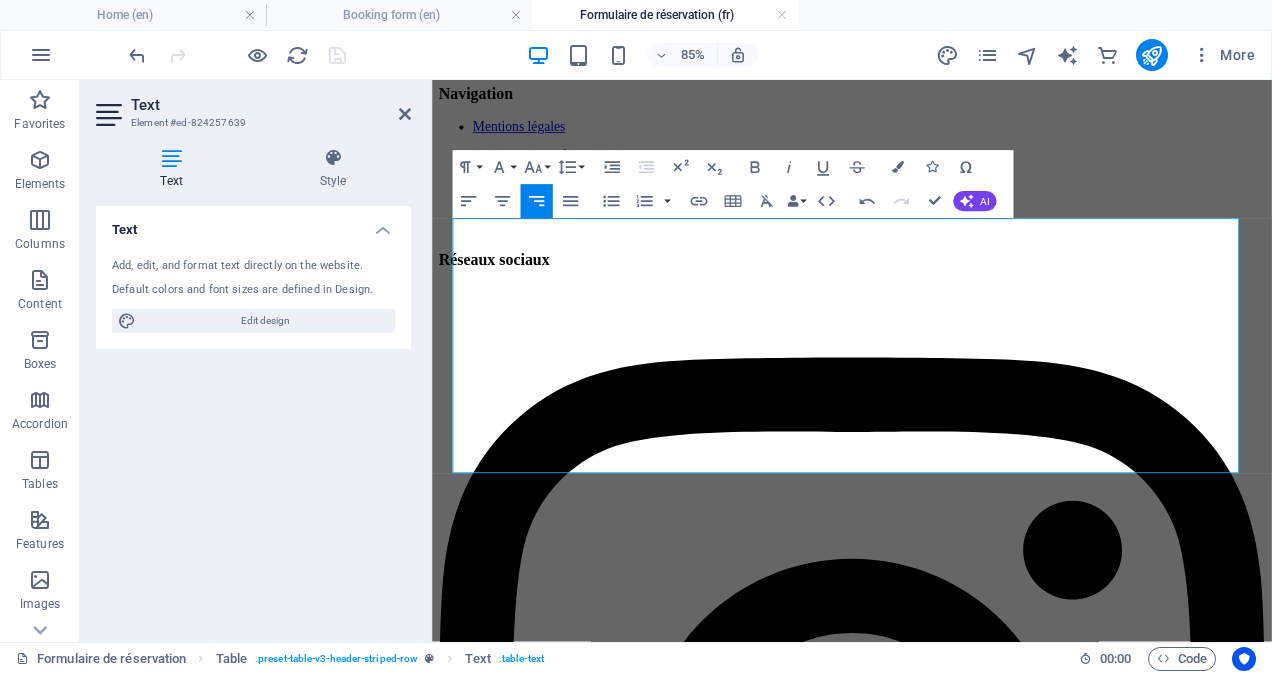click on "Pixel au Produit Home (en) Booking form (en) Formulaire de réservation (fr) Favorites Elements Columns Content Boxes Accordion Tables Features Images Slider Header Footer Forms Marketing Collections Commerce
Drag here to replace the existing content. Press “Ctrl” if you want to create a new element.
H1   Container   Container   Menu Bar   Menu 70% More Home Table . preset-table-v3-header-striped-row Text . table-text 00 : 00 Code Favorites Elements Columns Content Boxes Accordion Tables Features Images Slider Header Footer Forms Marketing Collections Commerce
Drag here to replace the existing content. Press “Ctrl” if you want to create a new element.
H2   Container   HTML   Container   H2   Container   Text   3 columns   Container   Container   H3   Menu   H3   Container   H3   Container   Text   Container   Container   Reference   Container   Text   Container   H3" at bounding box center [636, 337] 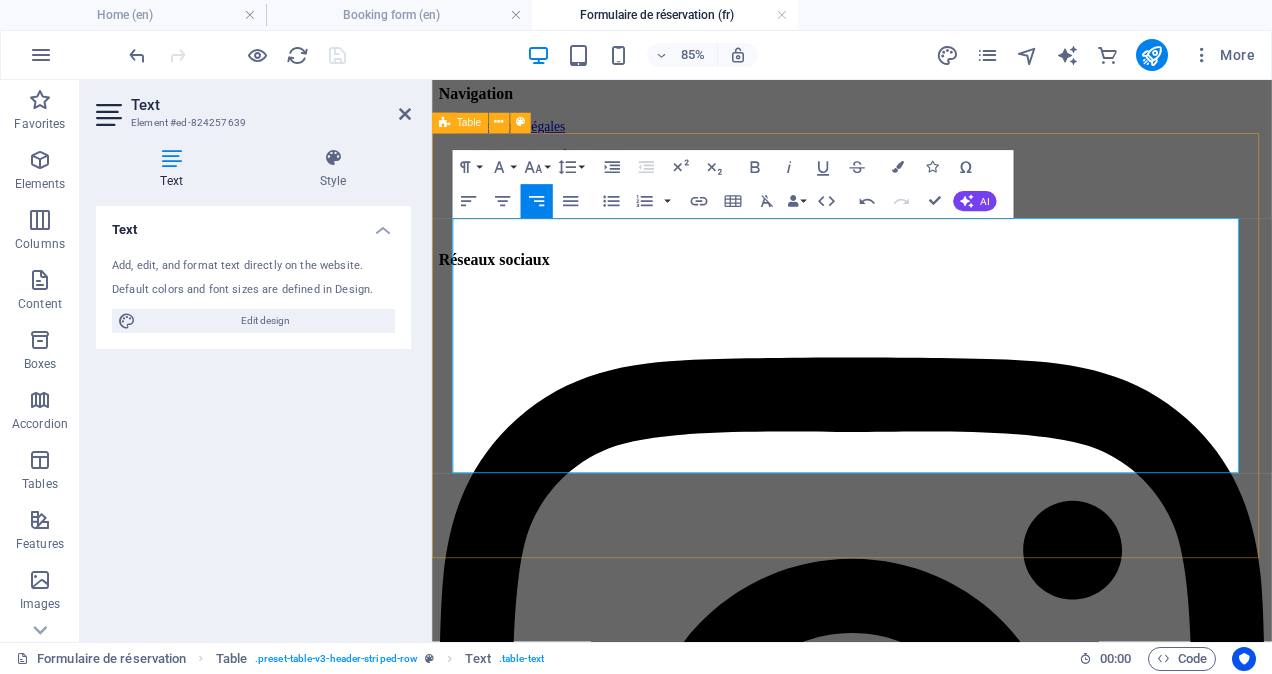 click on "Quick consultation" at bounding box center (570, -239) 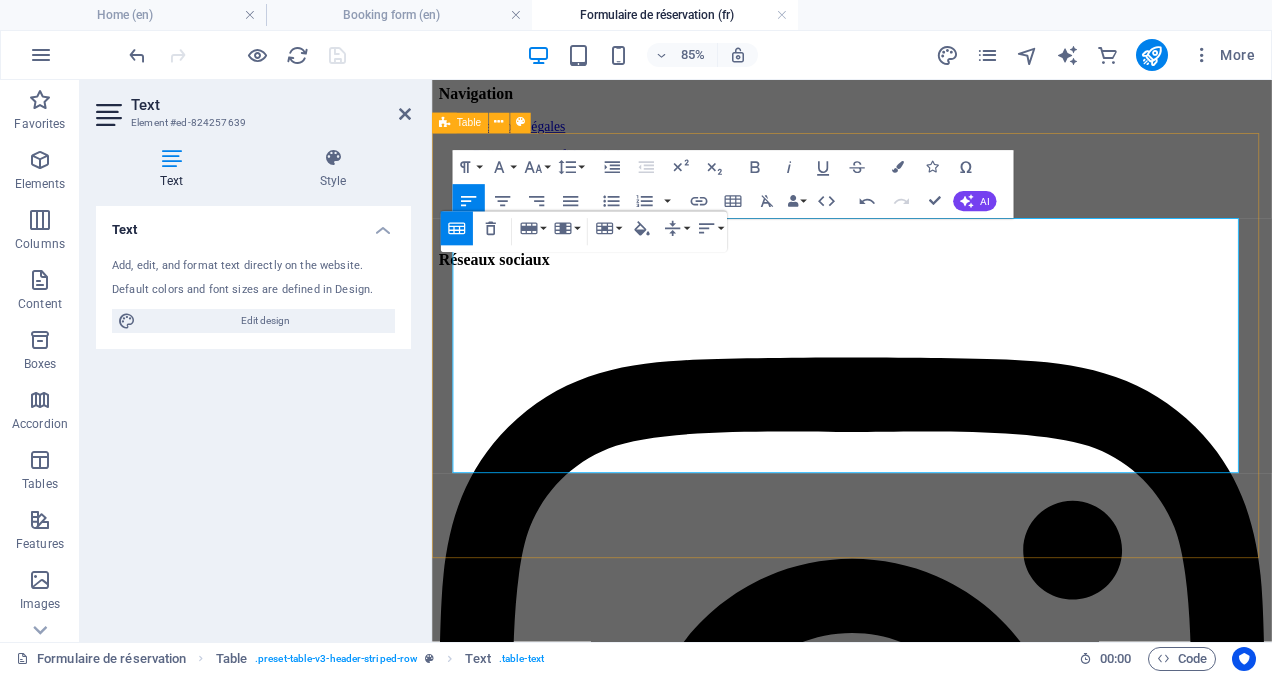 click on "Quick consultation" at bounding box center [570, -239] 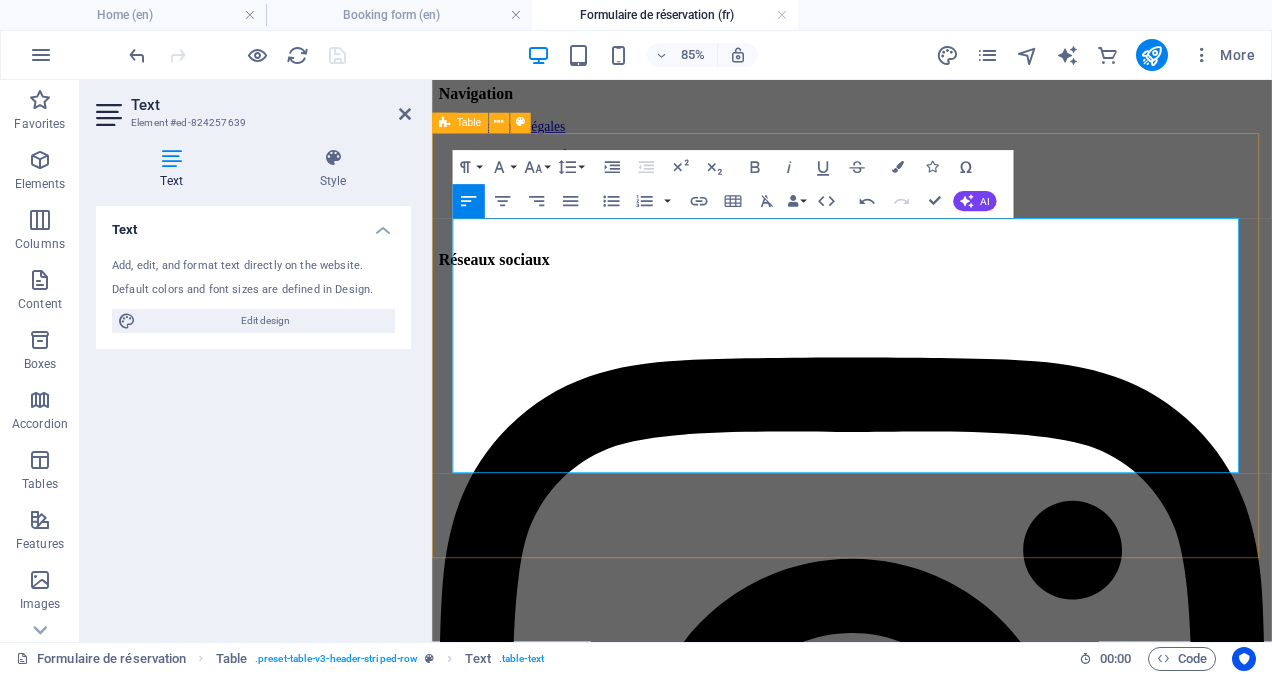 click on "Quick consultation" at bounding box center [570, -239] 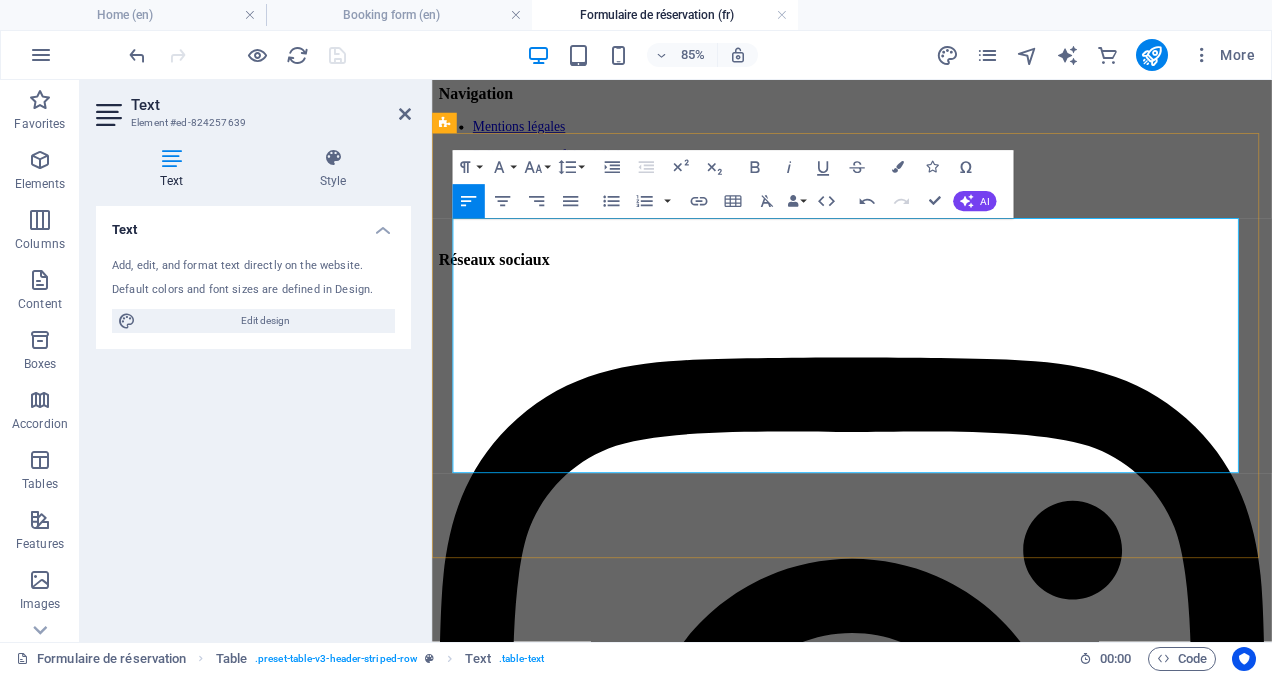 click on "Ideal for quick feedback or quotes" at bounding box center [1289, -239] 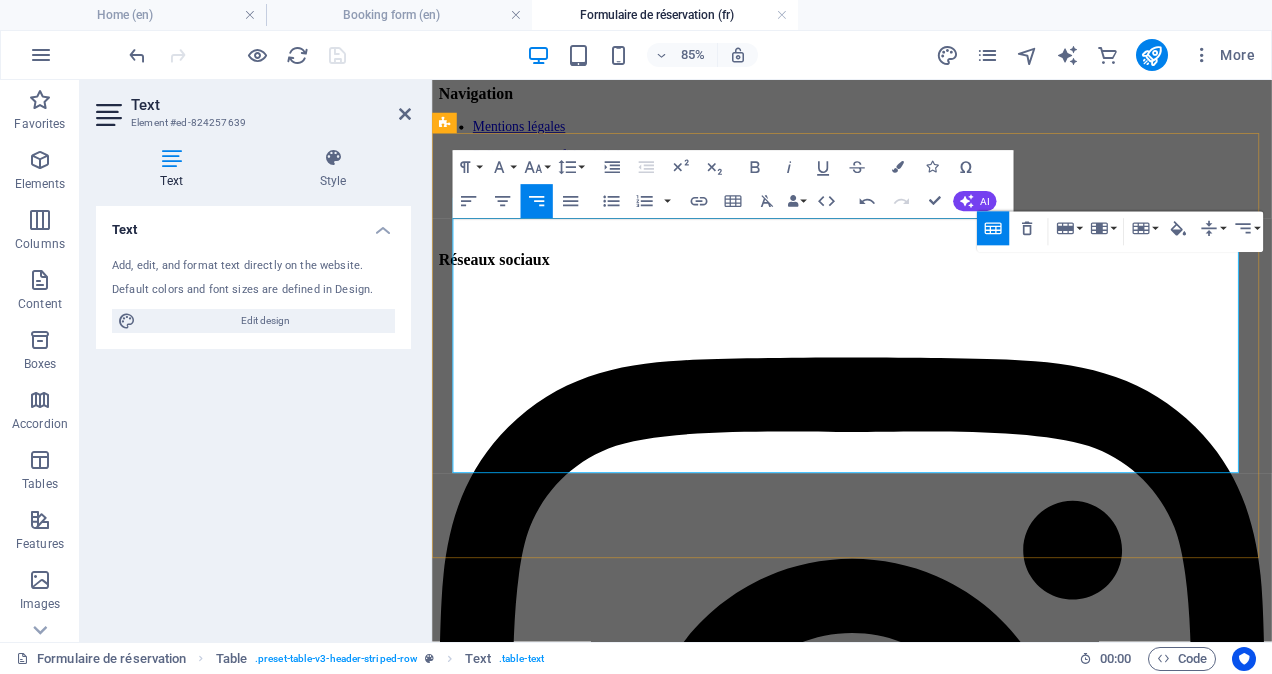 click on "Ideal for quick feedback or quotes" at bounding box center (1289, -239) 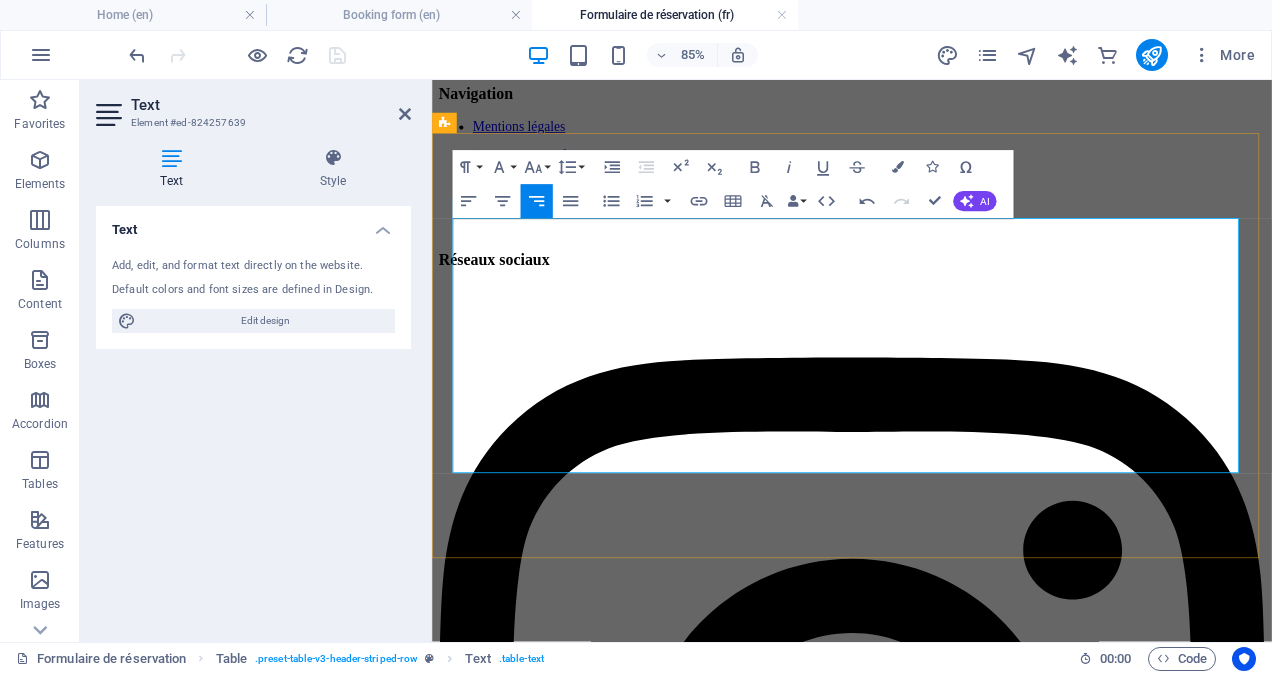 click on "Ideal for quick feedback or quotes" at bounding box center (1289, -239) 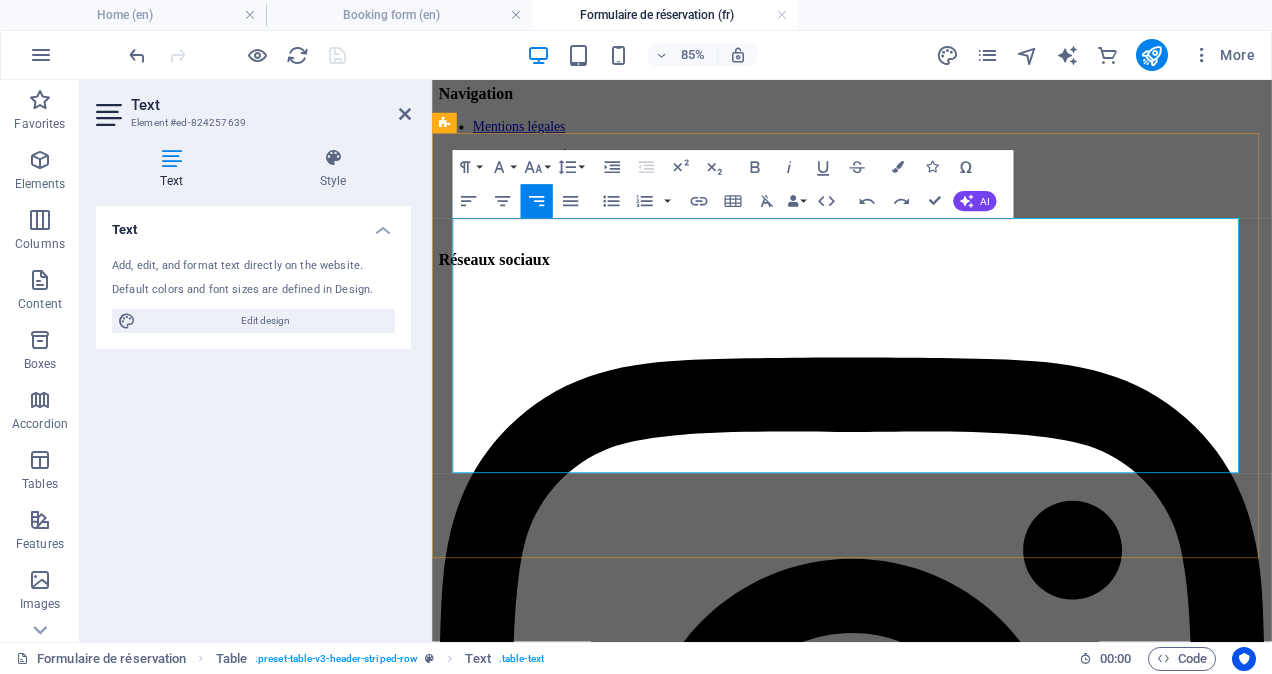 click on "Ideal for quick feedback or quotes" at bounding box center [1289, -239] 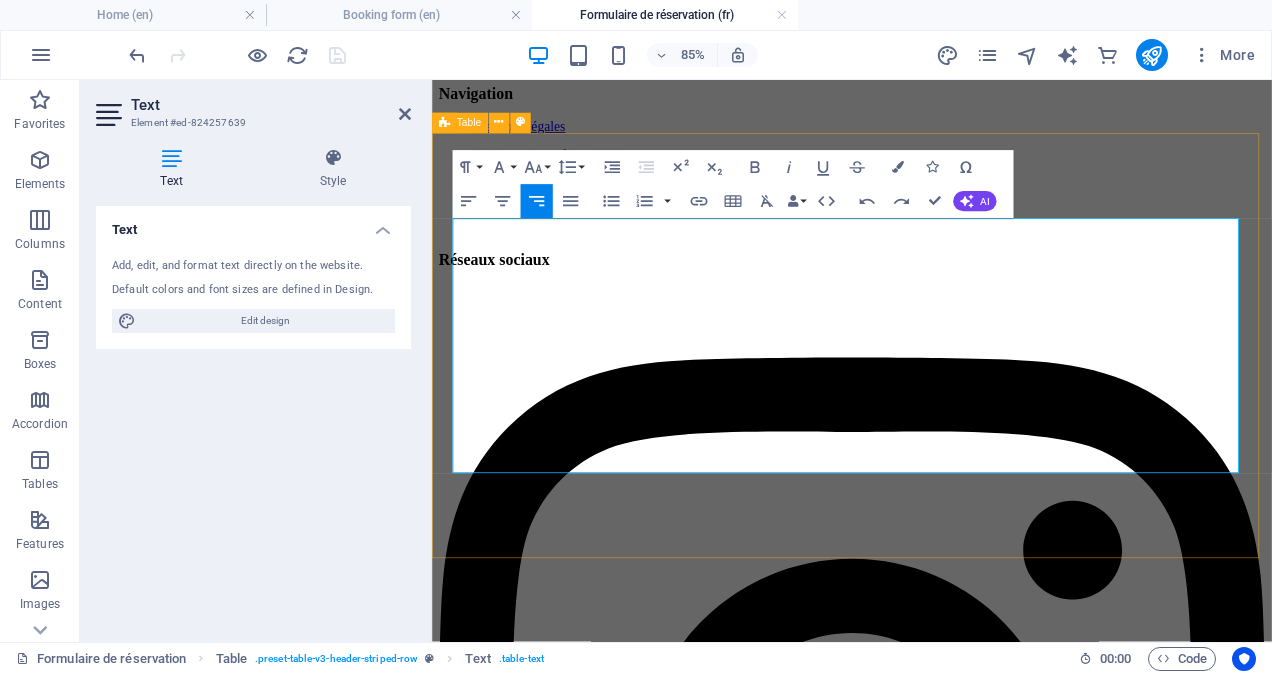 click on "Ideal for quick feedback or quotes" at bounding box center [1289, -239] 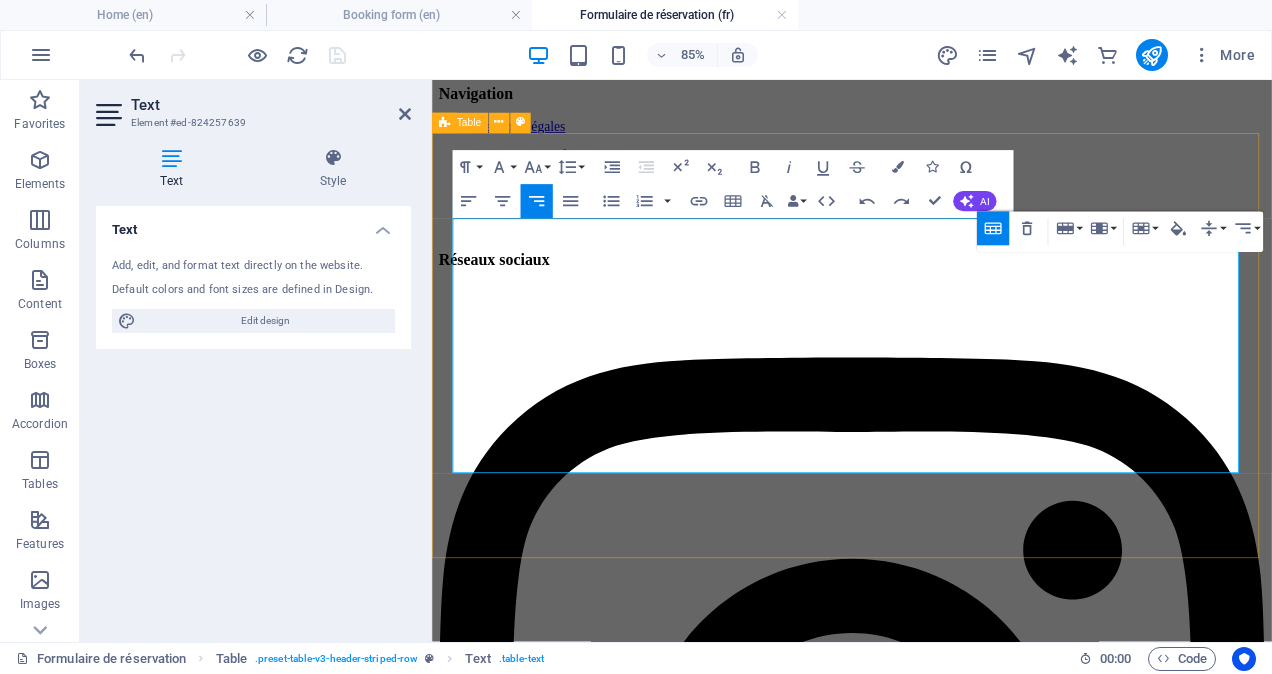 click on "Ideal for quick feedback or quotes" at bounding box center [1289, -239] 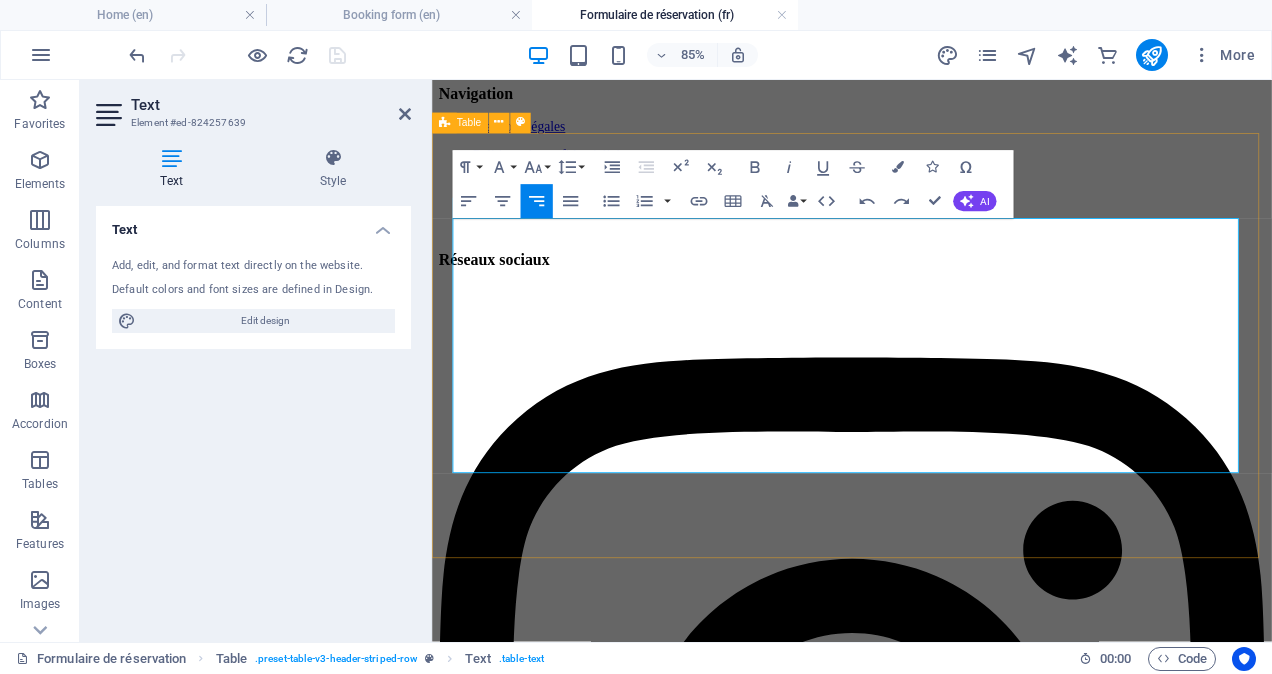 click on "Ideal for quick feedback or quotes" at bounding box center [1289, -239] 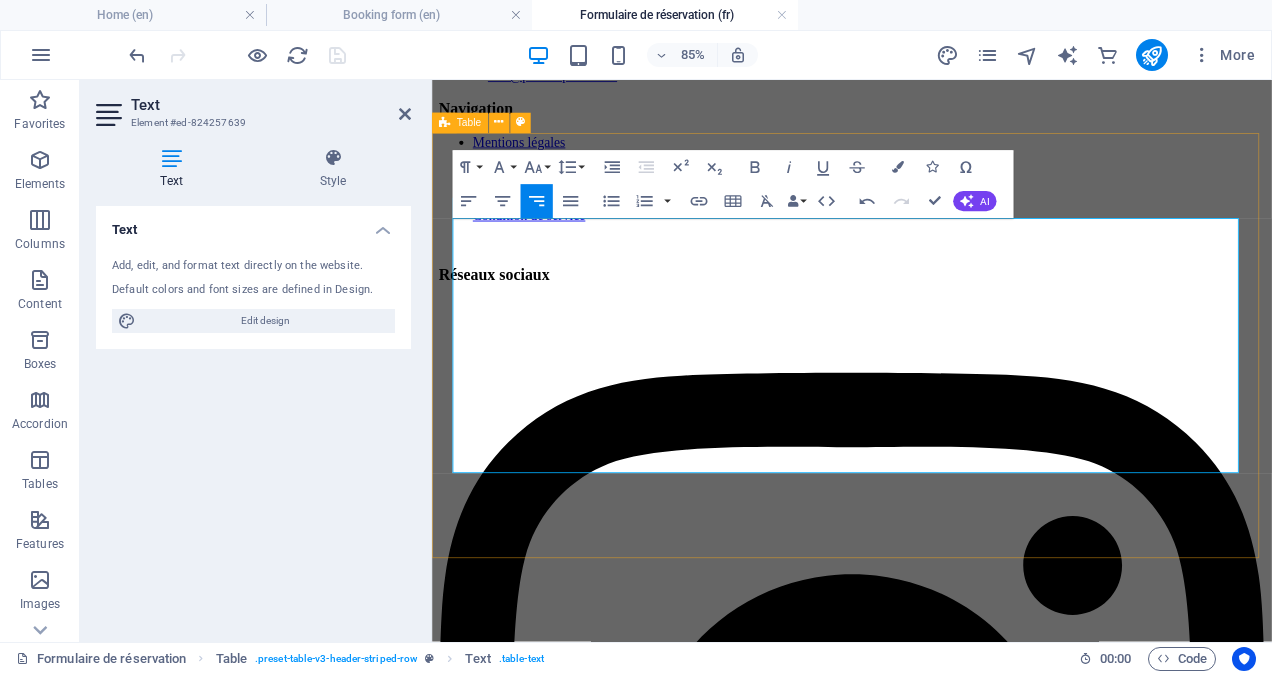 drag, startPoint x: 1197, startPoint y: 404, endPoint x: 1366, endPoint y: 441, distance: 173.00288 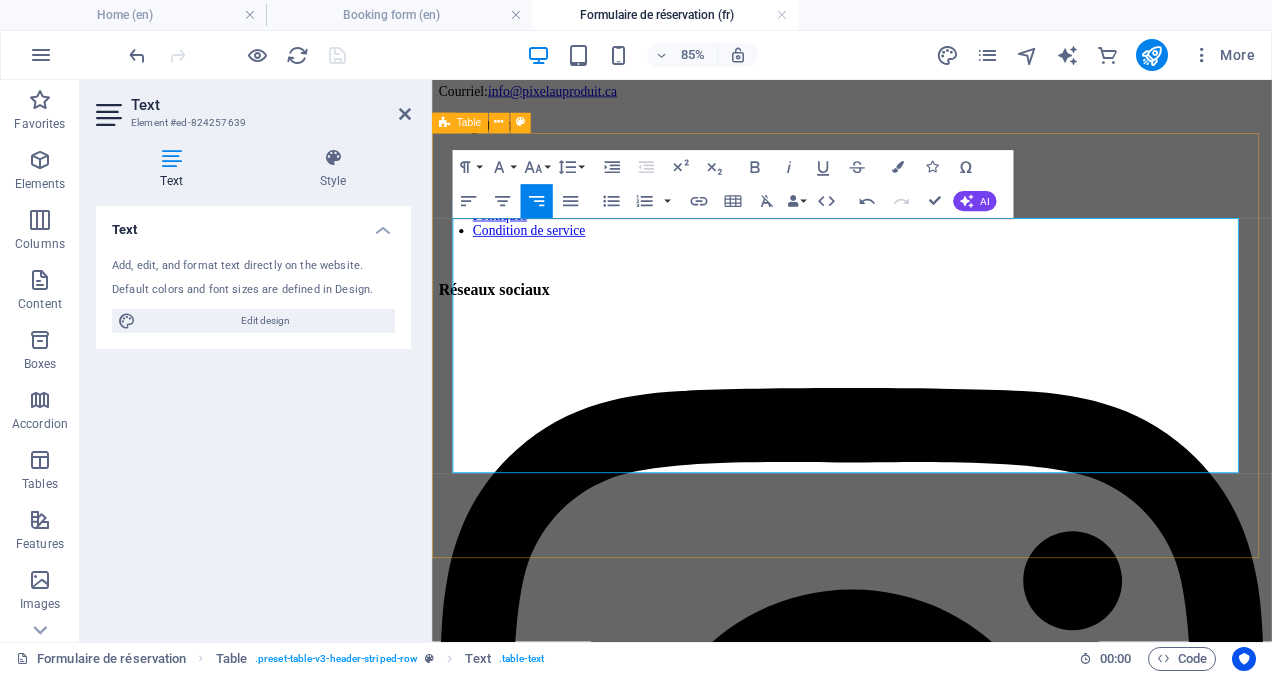 drag, startPoint x: 1270, startPoint y: 486, endPoint x: 1363, endPoint y: 520, distance: 99.0202 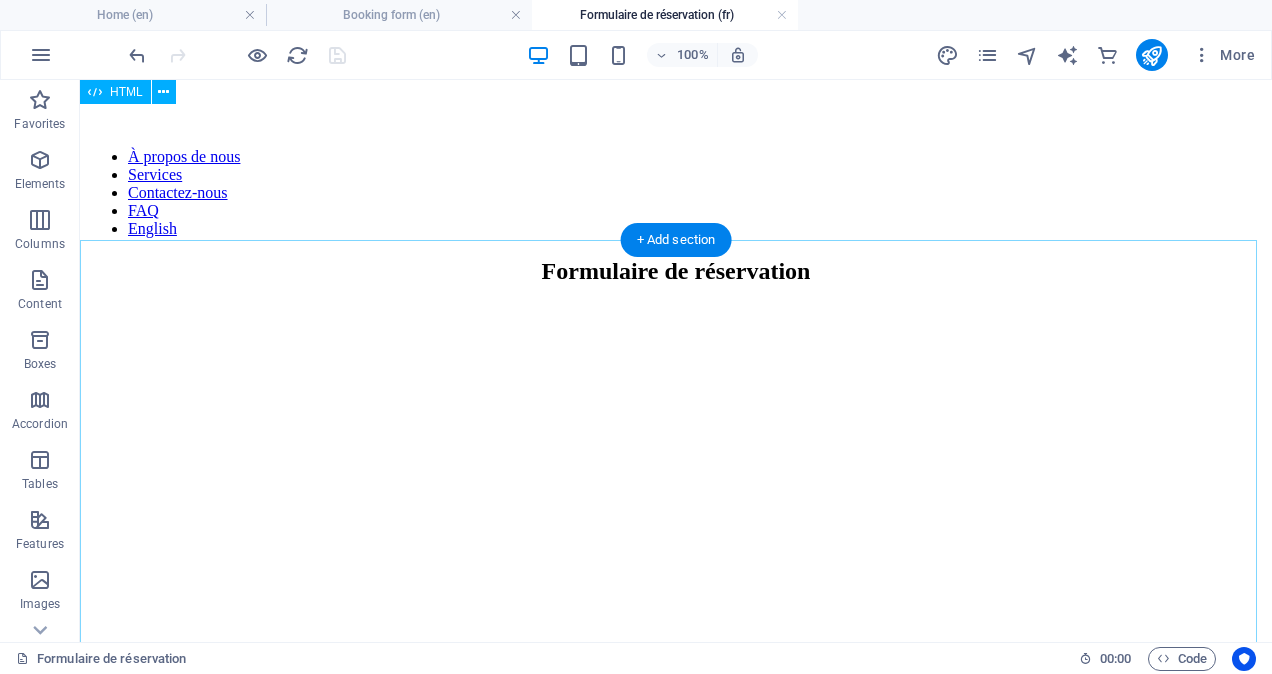 scroll, scrollTop: 54, scrollLeft: 0, axis: vertical 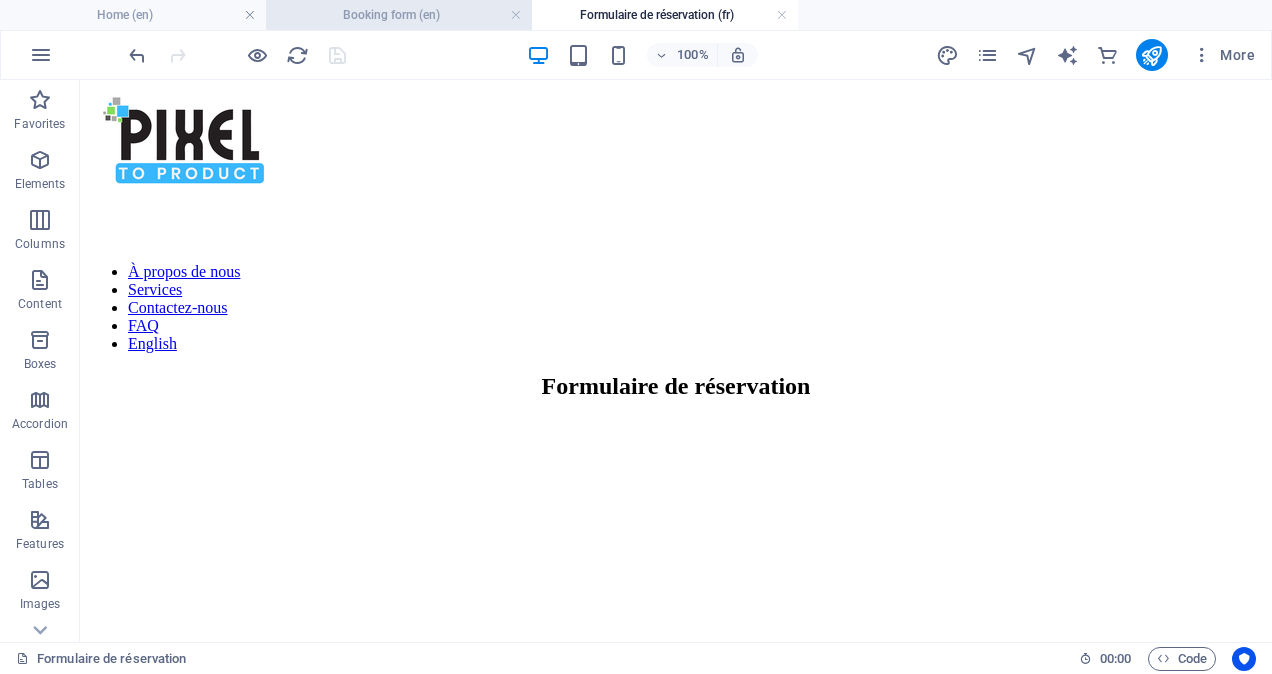click on "Booking form (en)" at bounding box center (399, 15) 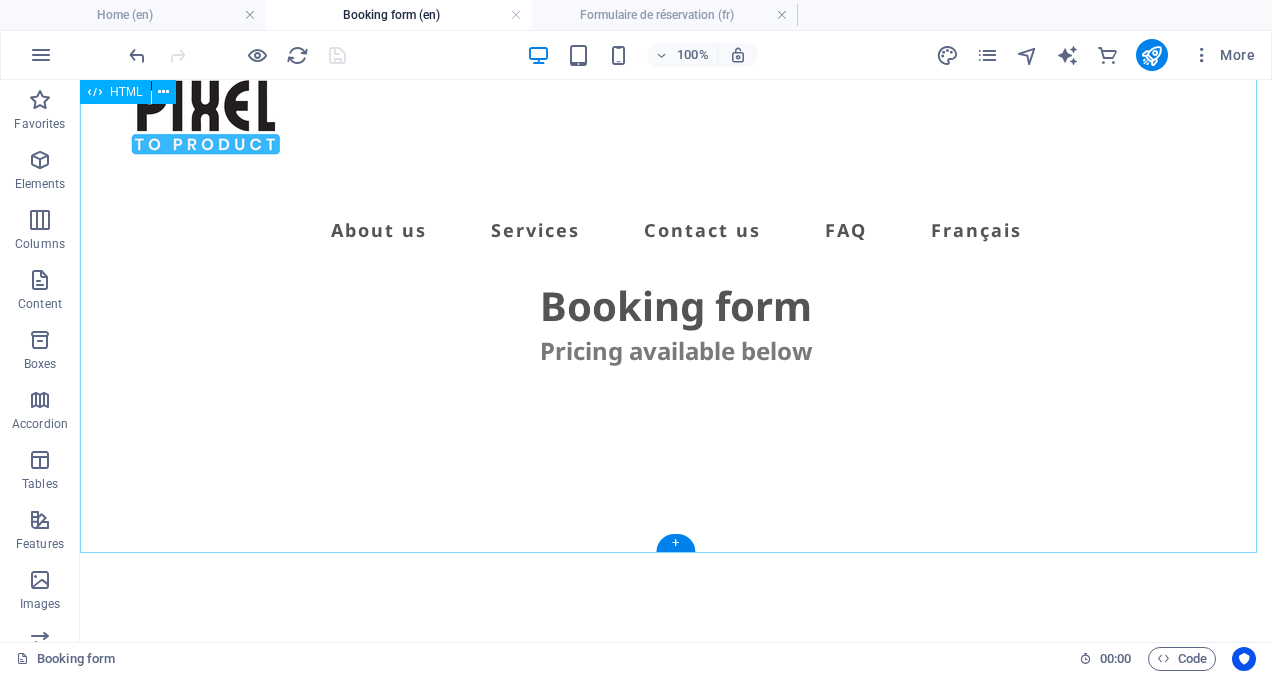 scroll, scrollTop: 0, scrollLeft: 0, axis: both 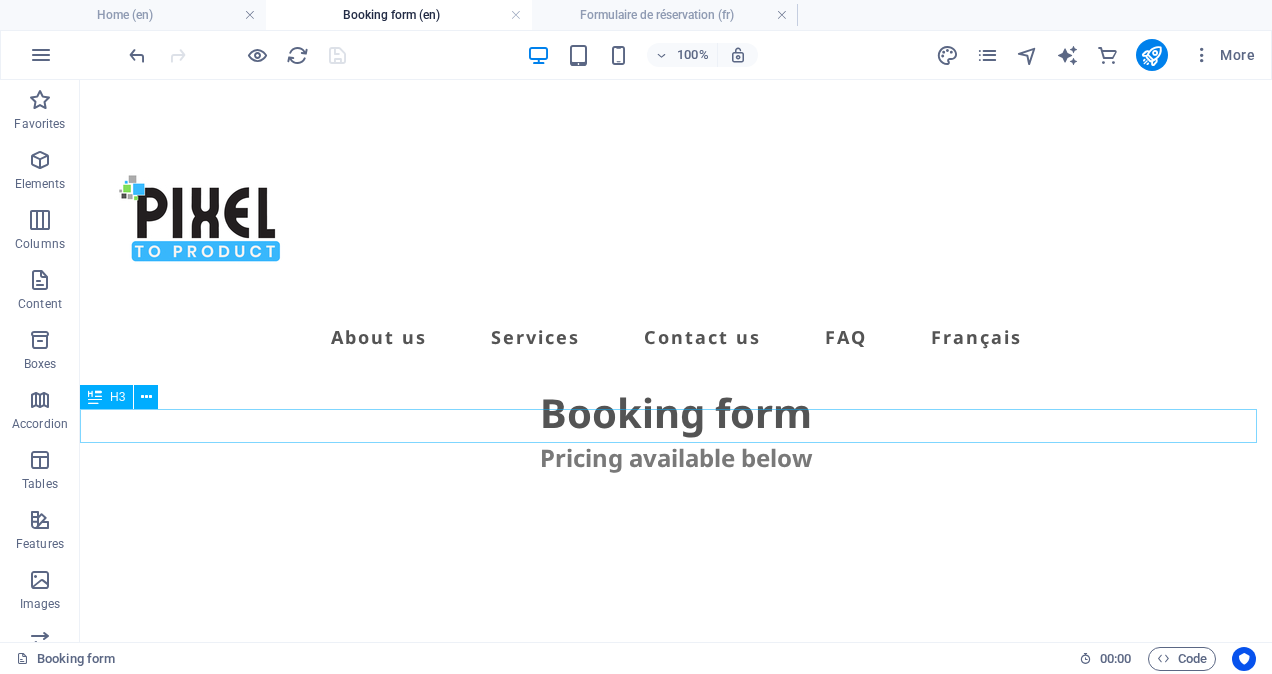 click on "Pricing available below" at bounding box center [676, 458] 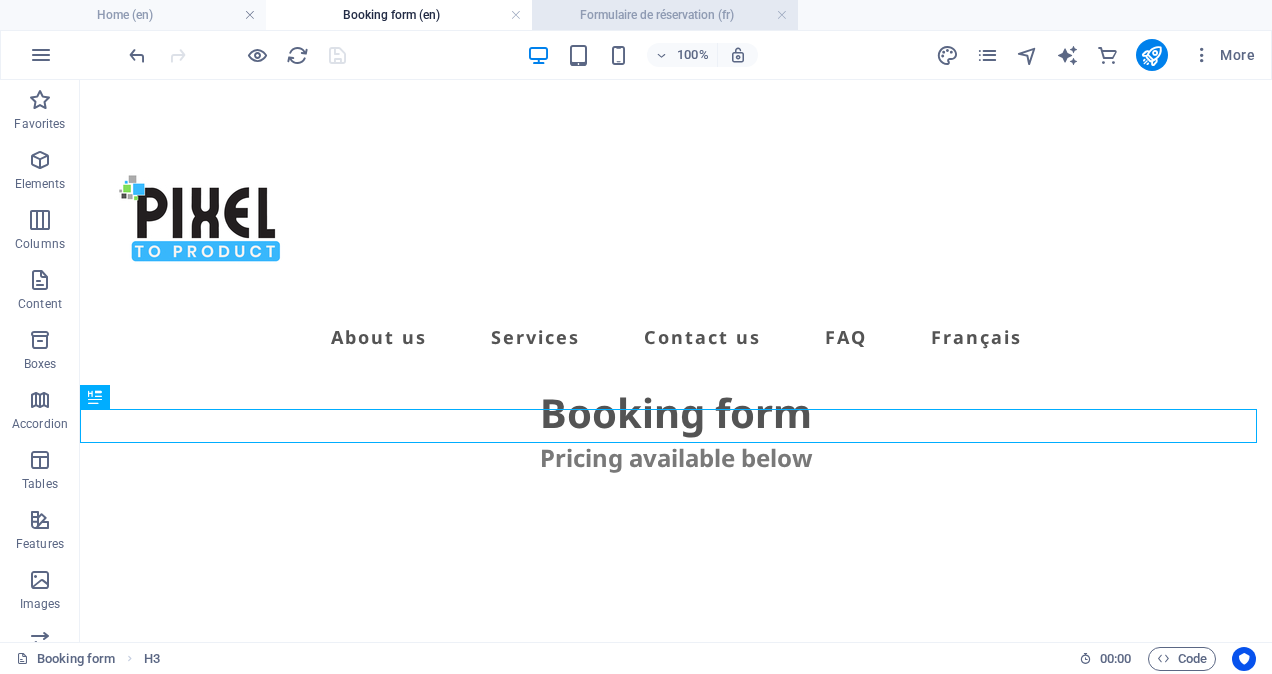 click on "Formulaire de réservation (fr)" at bounding box center (665, 15) 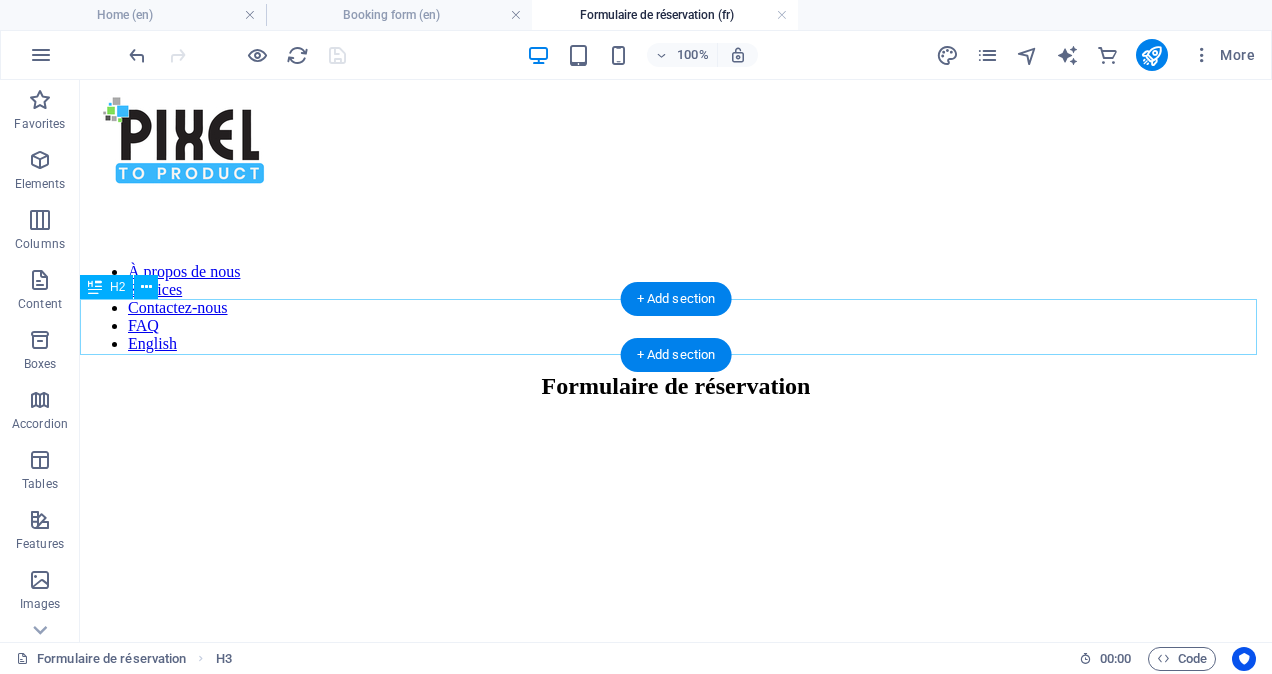 click on "Formulaire de réservation" at bounding box center [676, 386] 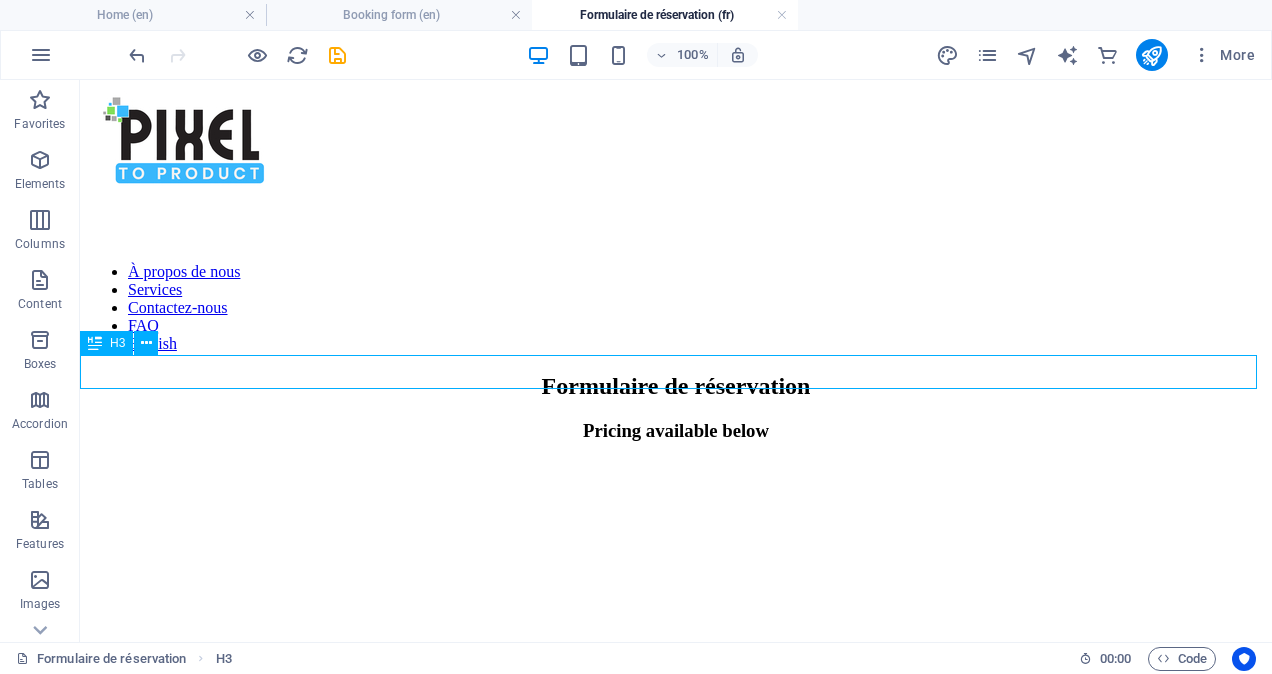 click on "Pricing available below" at bounding box center [676, 431] 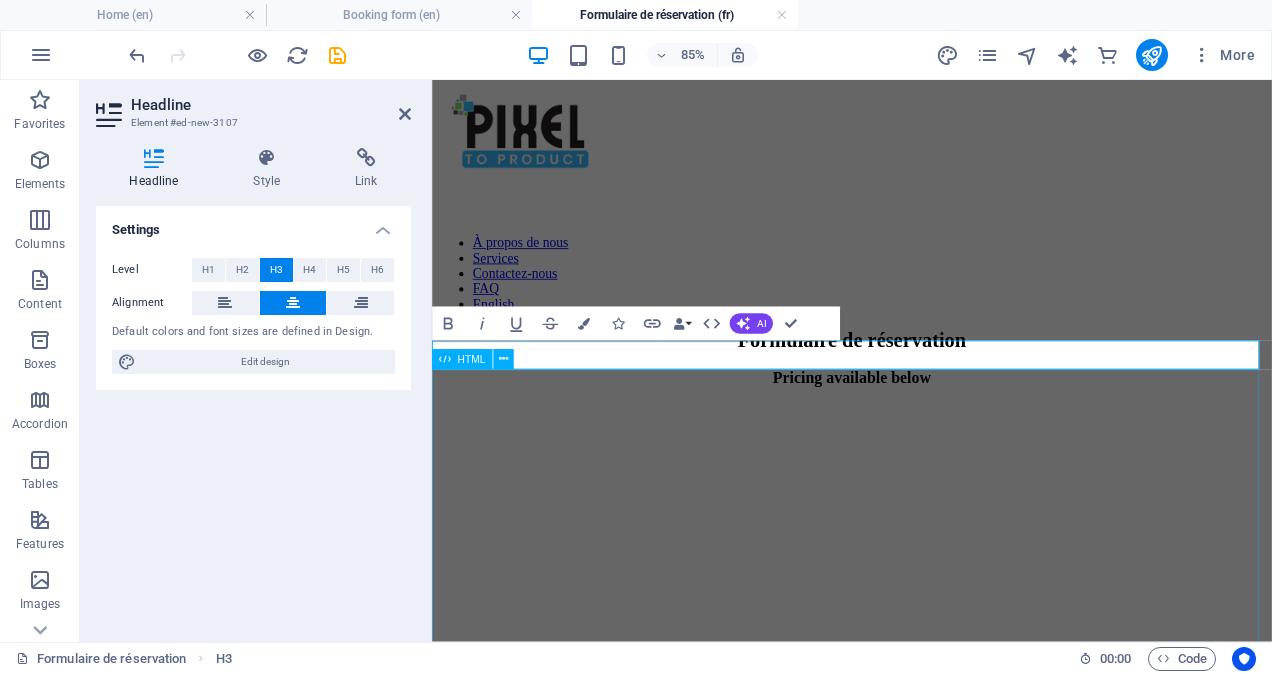 scroll, scrollTop: 22, scrollLeft: 0, axis: vertical 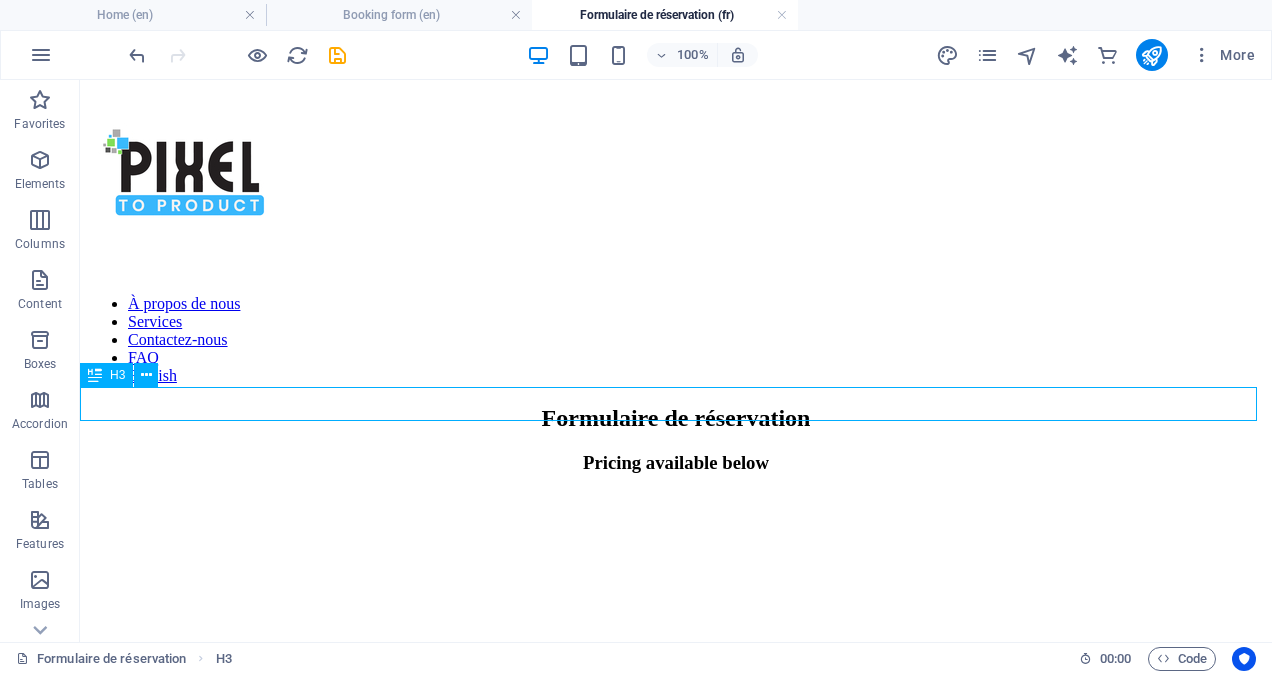 click on "Pricing available below" at bounding box center [676, 463] 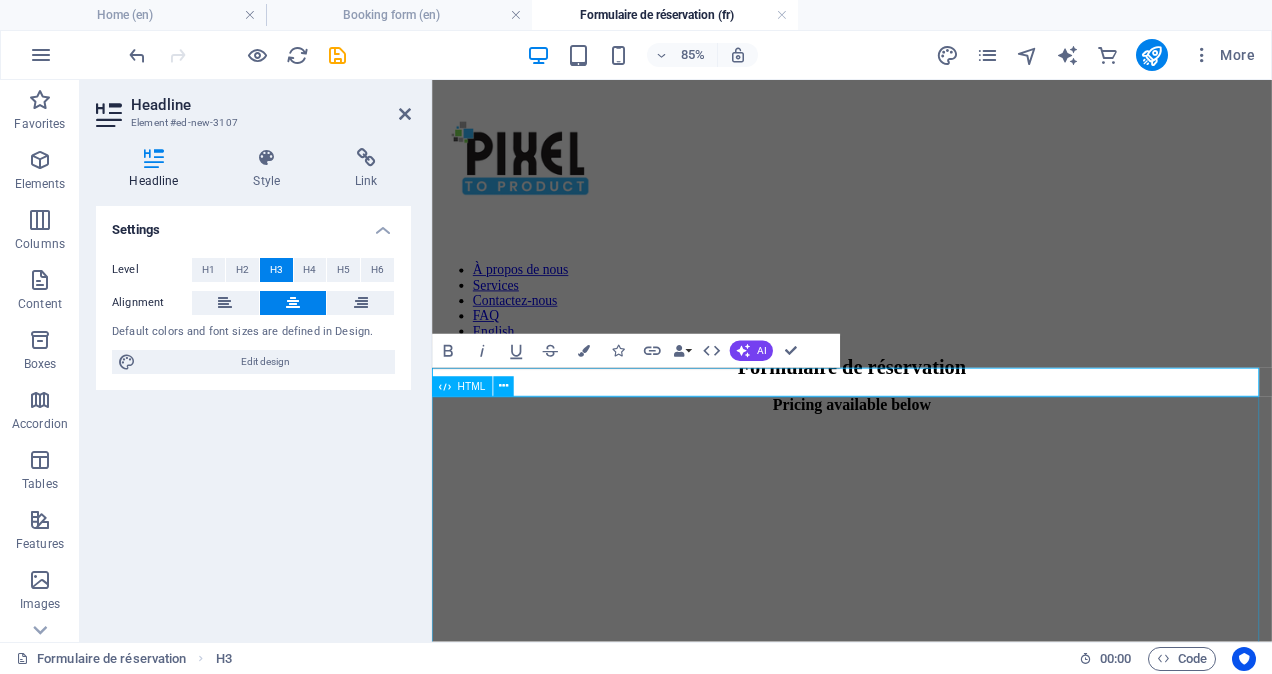 type 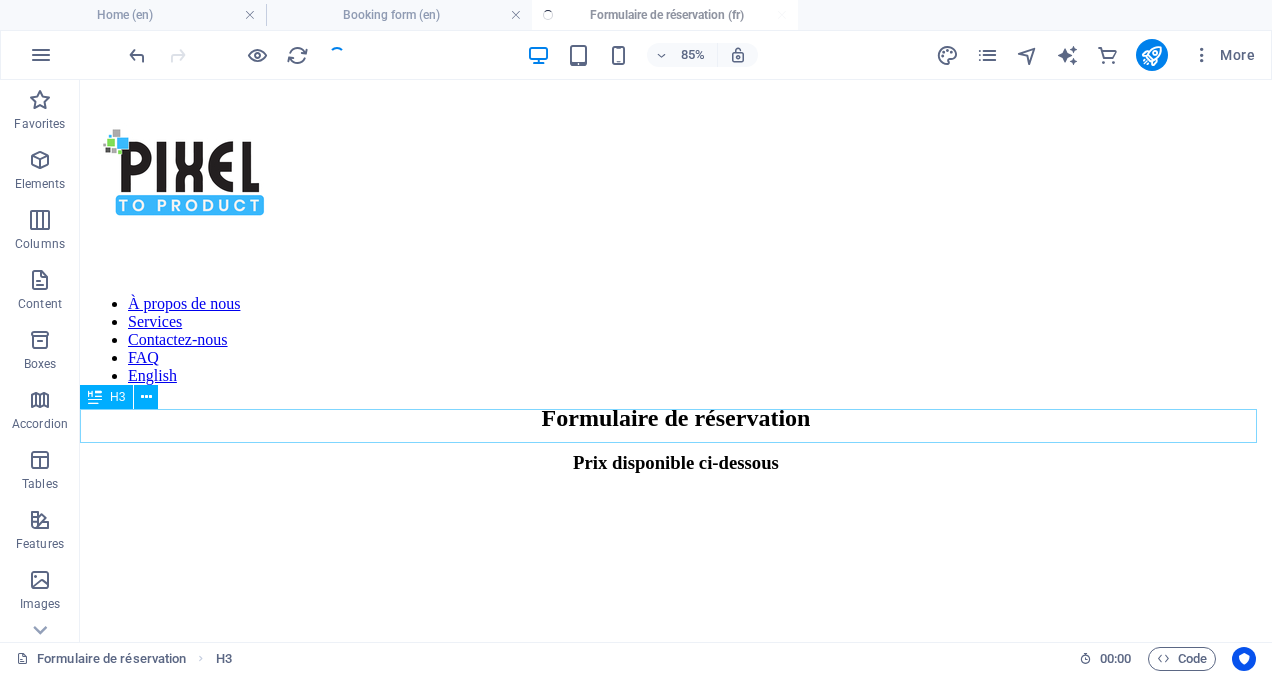 scroll, scrollTop: 0, scrollLeft: 0, axis: both 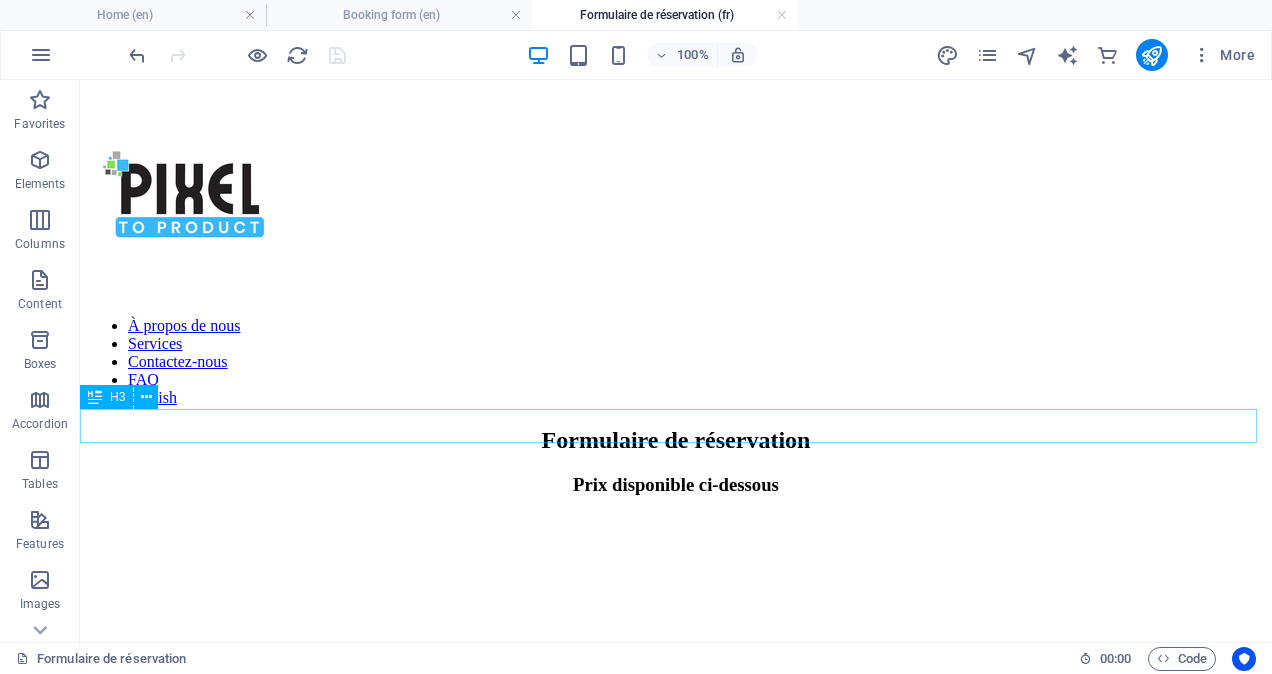 click on "Prix disponible ci-dessous" at bounding box center [676, 485] 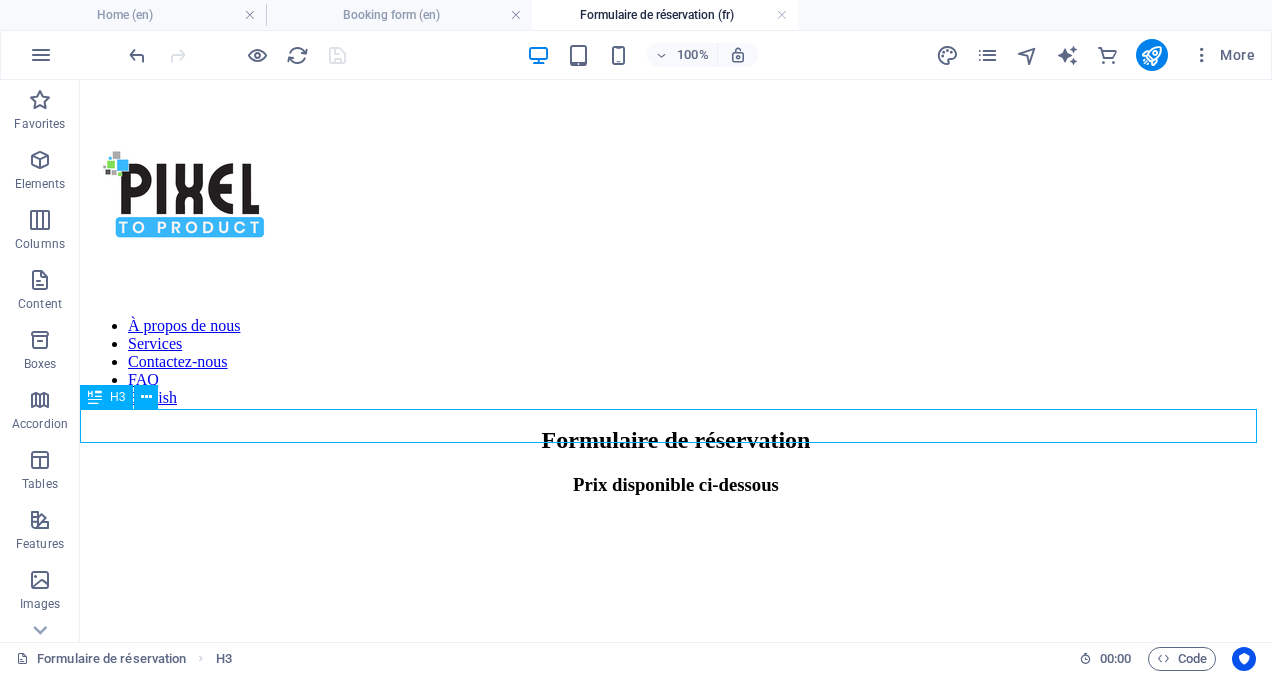 click on "Prix disponible ci-dessous" at bounding box center [676, 485] 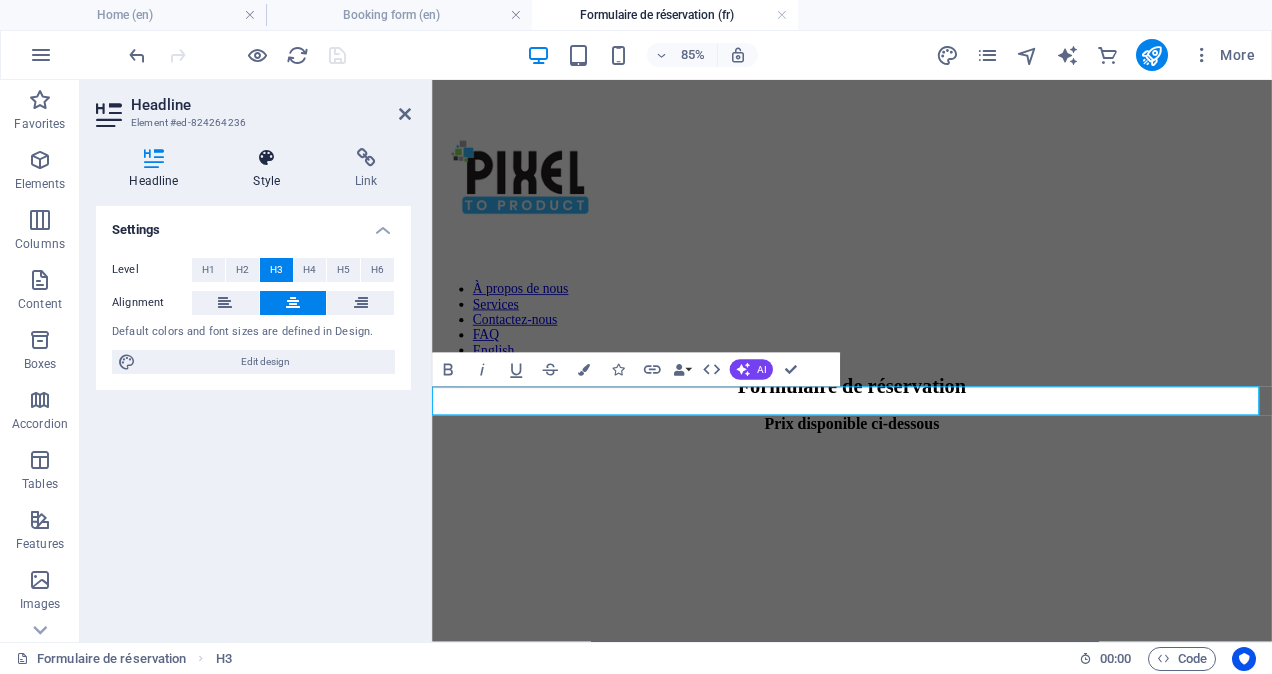 click at bounding box center (267, 158) 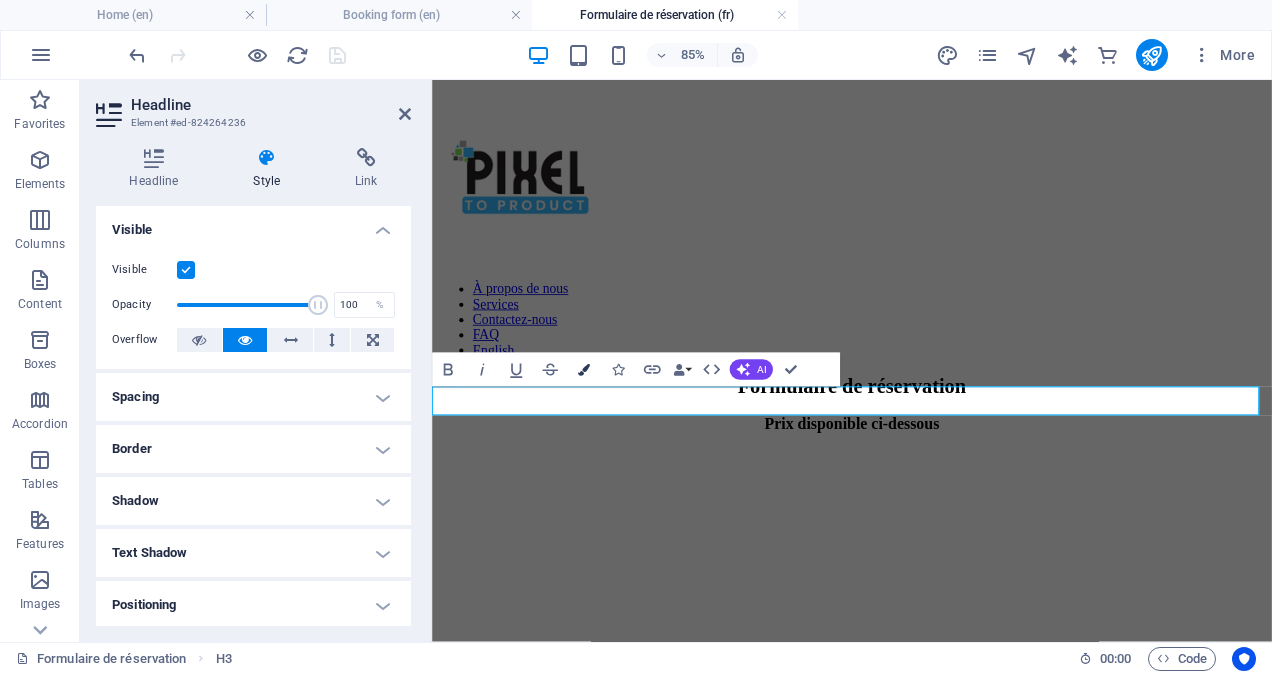 click on "Colors" at bounding box center (584, 370) 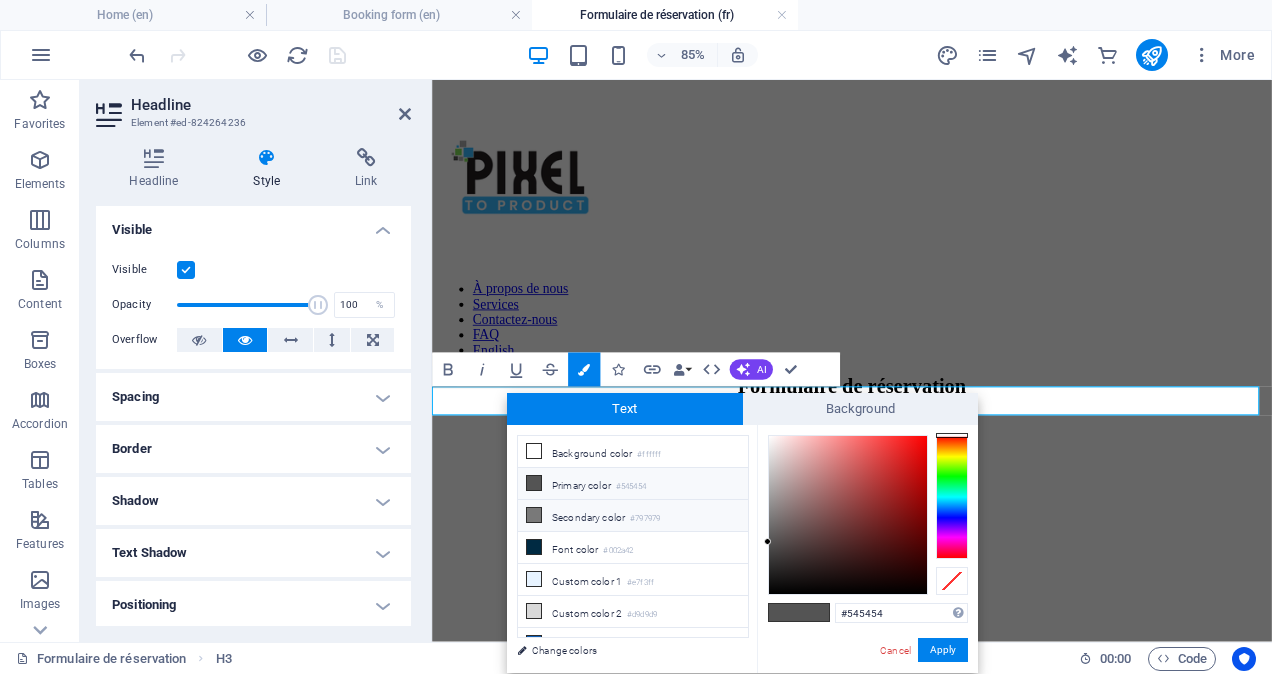 scroll, scrollTop: 43, scrollLeft: 0, axis: vertical 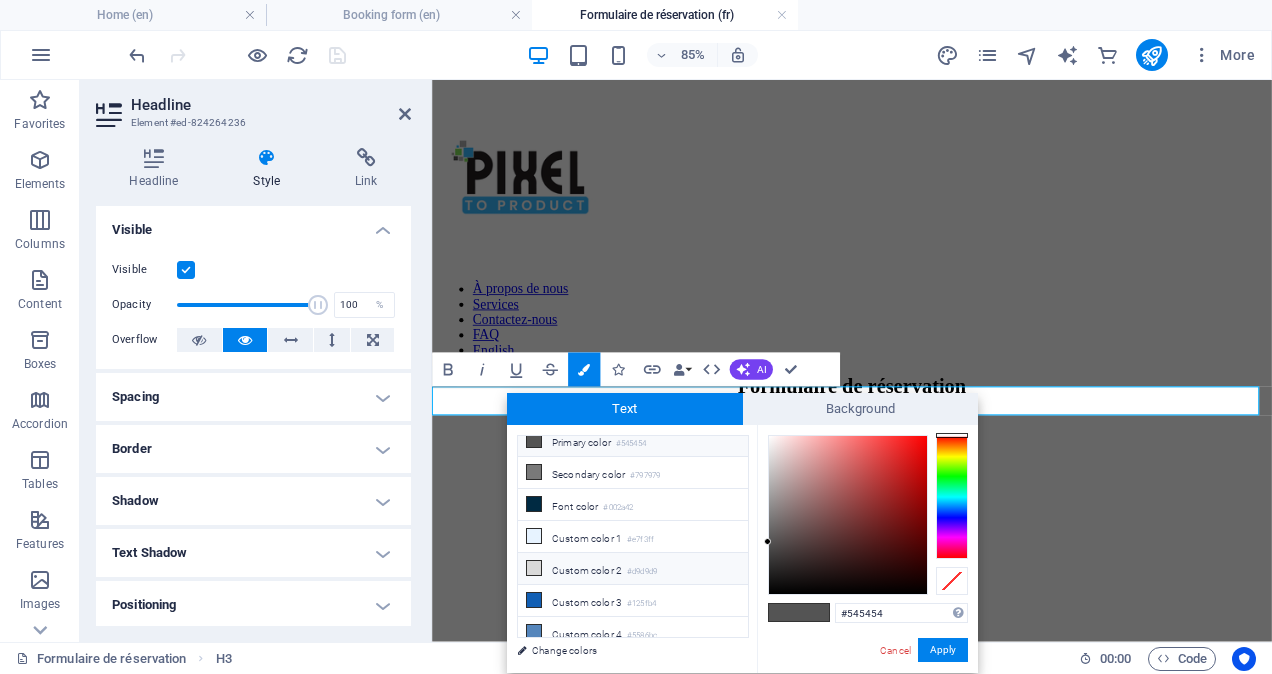 click on "Custom color 2
#d9d9d9" at bounding box center [633, 569] 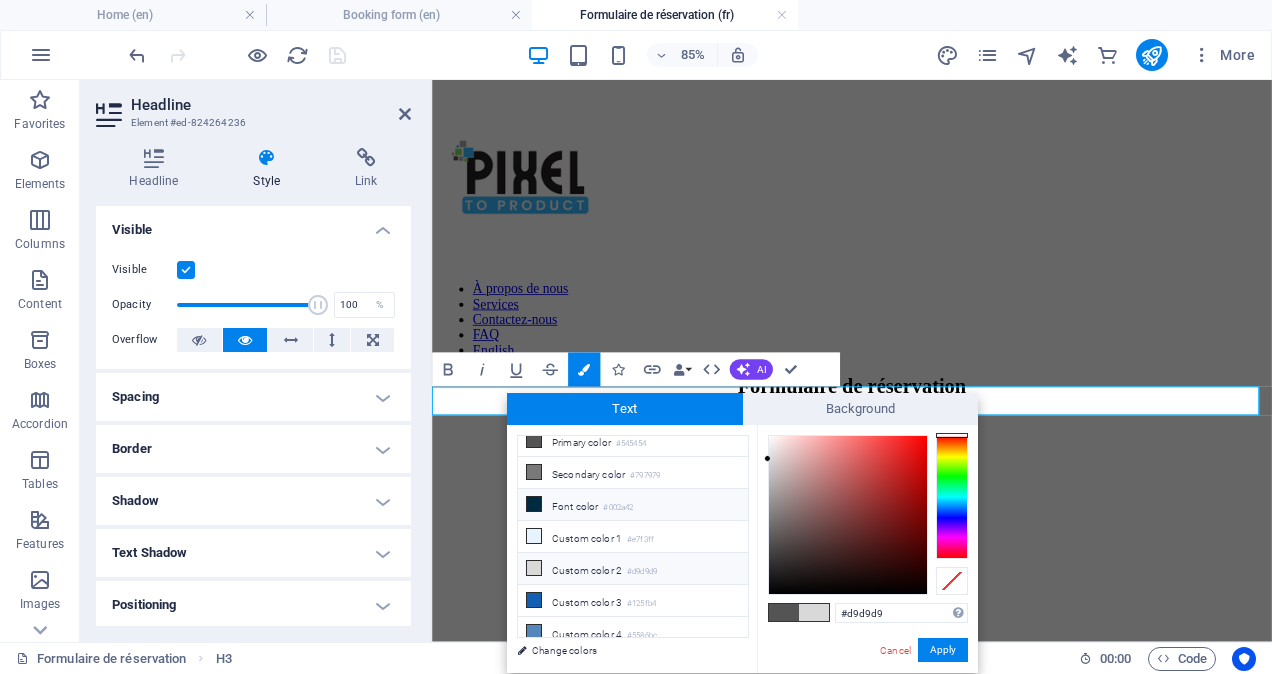 scroll, scrollTop: 0, scrollLeft: 0, axis: both 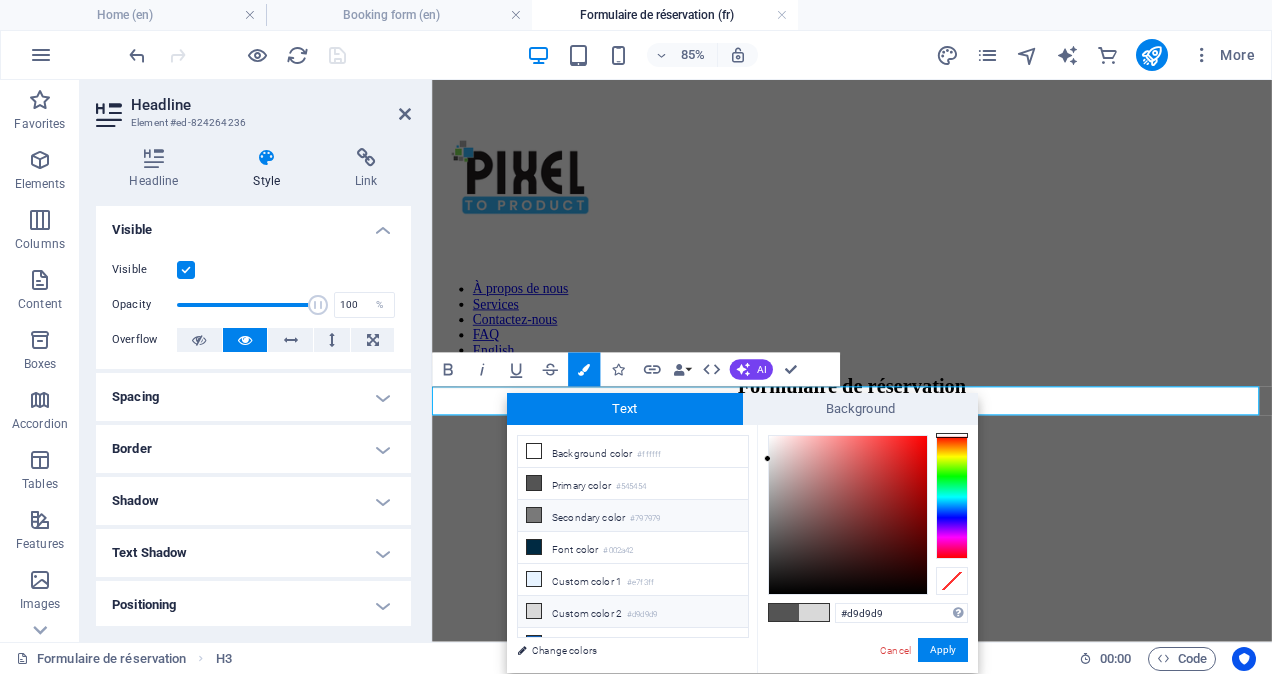 click on "Secondary color
#797979" at bounding box center [633, 516] 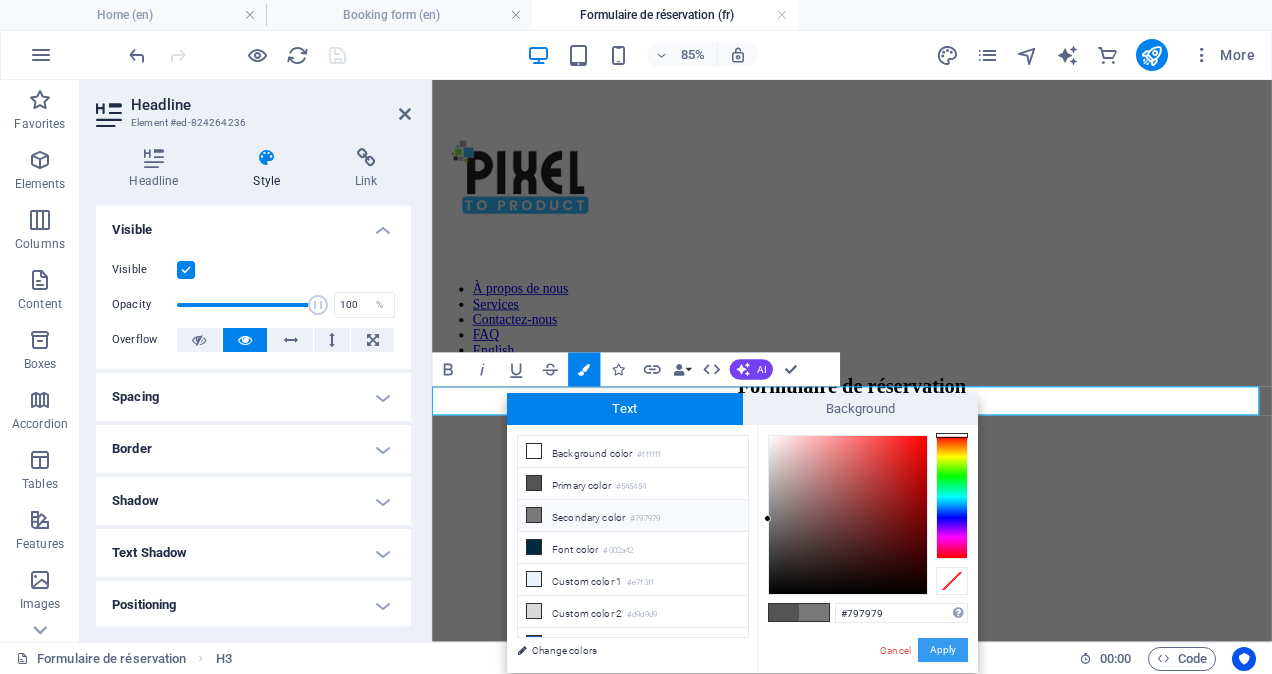 click on "Apply" at bounding box center [943, 650] 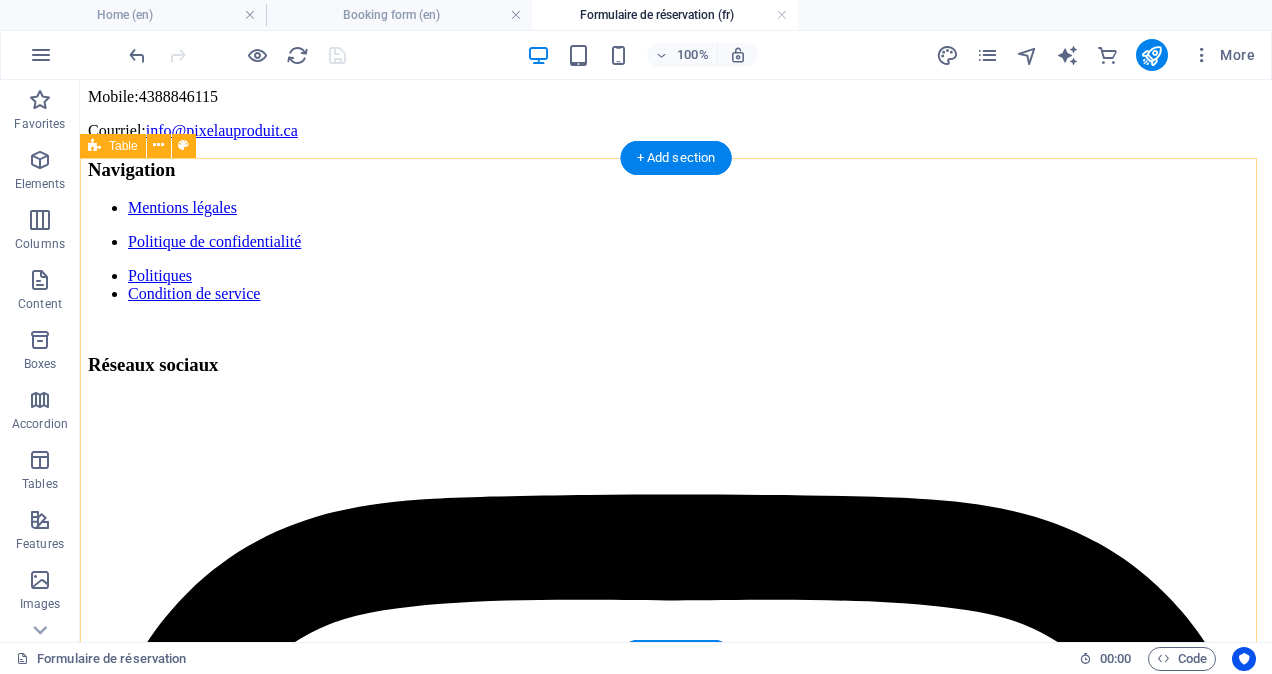 scroll, scrollTop: 1468, scrollLeft: 0, axis: vertical 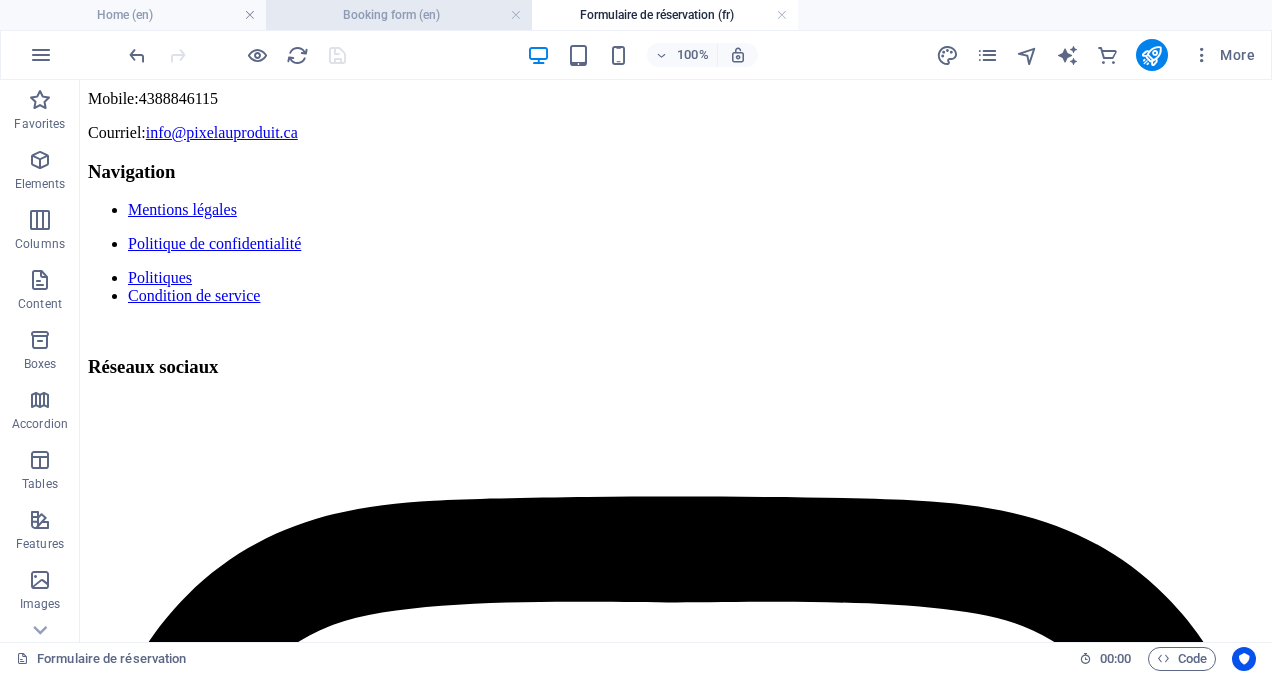 click on "Booking form (en)" at bounding box center (399, 15) 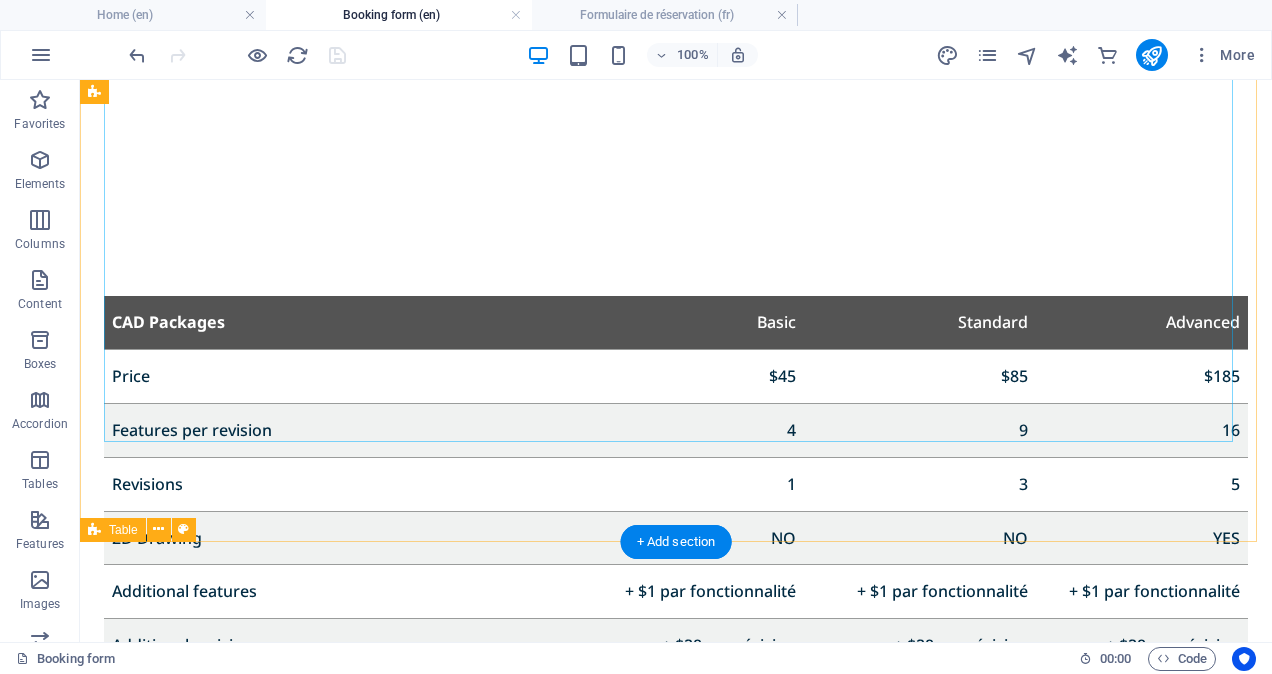 scroll, scrollTop: 1184, scrollLeft: 0, axis: vertical 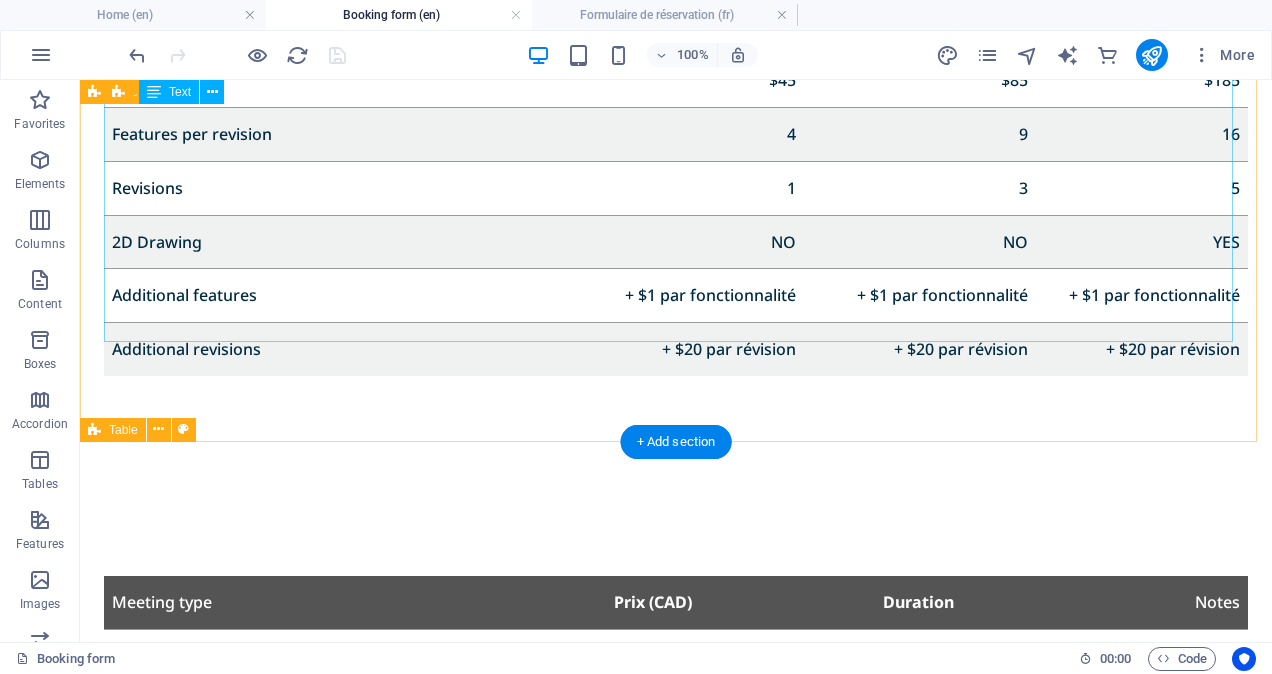 click on "CAD Packages Basic Standard Advanced Price $45 $85 $185 Features per revision 4 9 16 Revisions 1 3 5 2D Drawing NO NO YES Additional features + $1 per feature + $1 per feature +$1 per feature Additional revisions +$20 per revision +$20 per revision +$20 per revision" at bounding box center [676, 188] 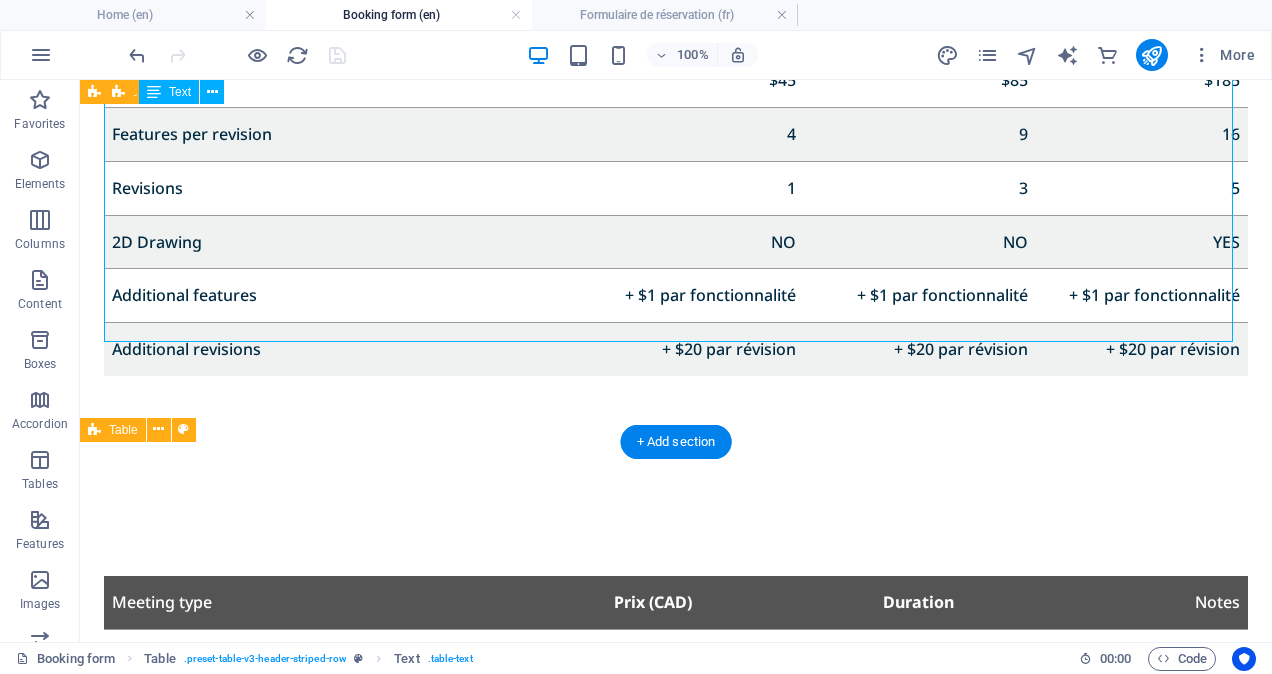 click on "CAD Packages Basic Standard Advanced Price $45 $85 $185 Features per revision 4 9 16 Revisions 1 3 5 2D Drawing NO NO YES Additional features + $1 per feature + $1 per feature +$1 per feature Additional revisions +$20 per revision +$20 per revision +$20 per revision" at bounding box center (676, 188) 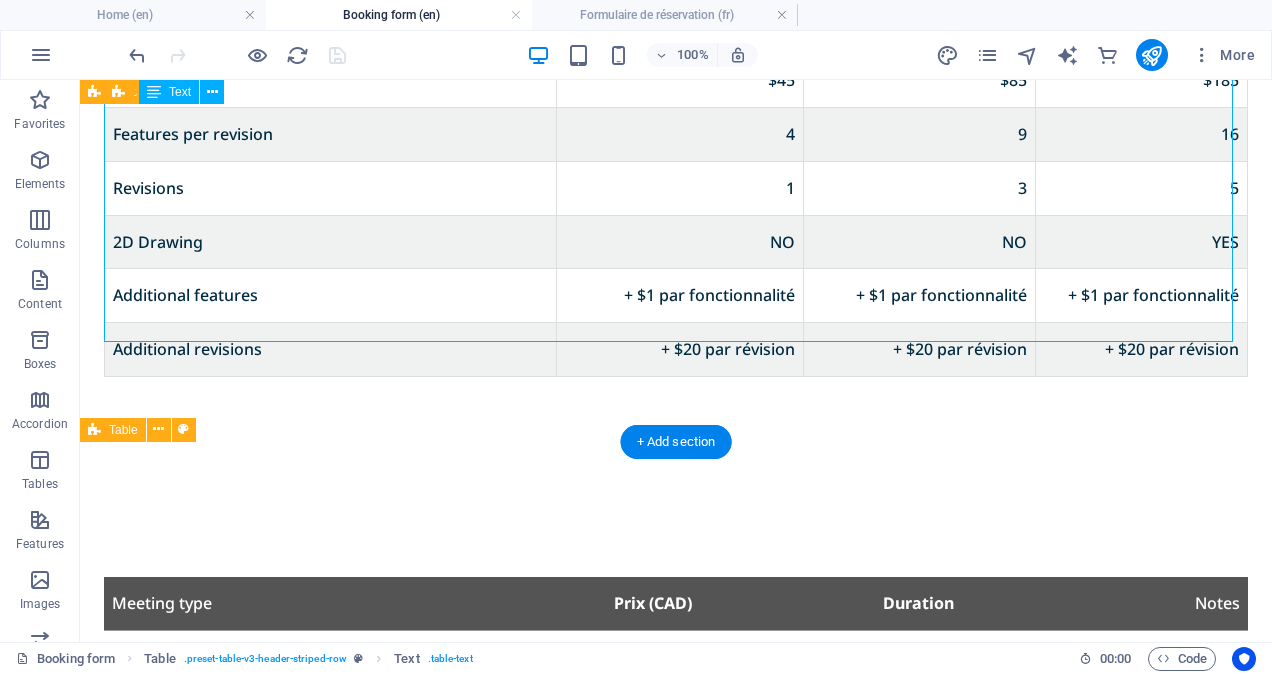 scroll, scrollTop: 785, scrollLeft: 0, axis: vertical 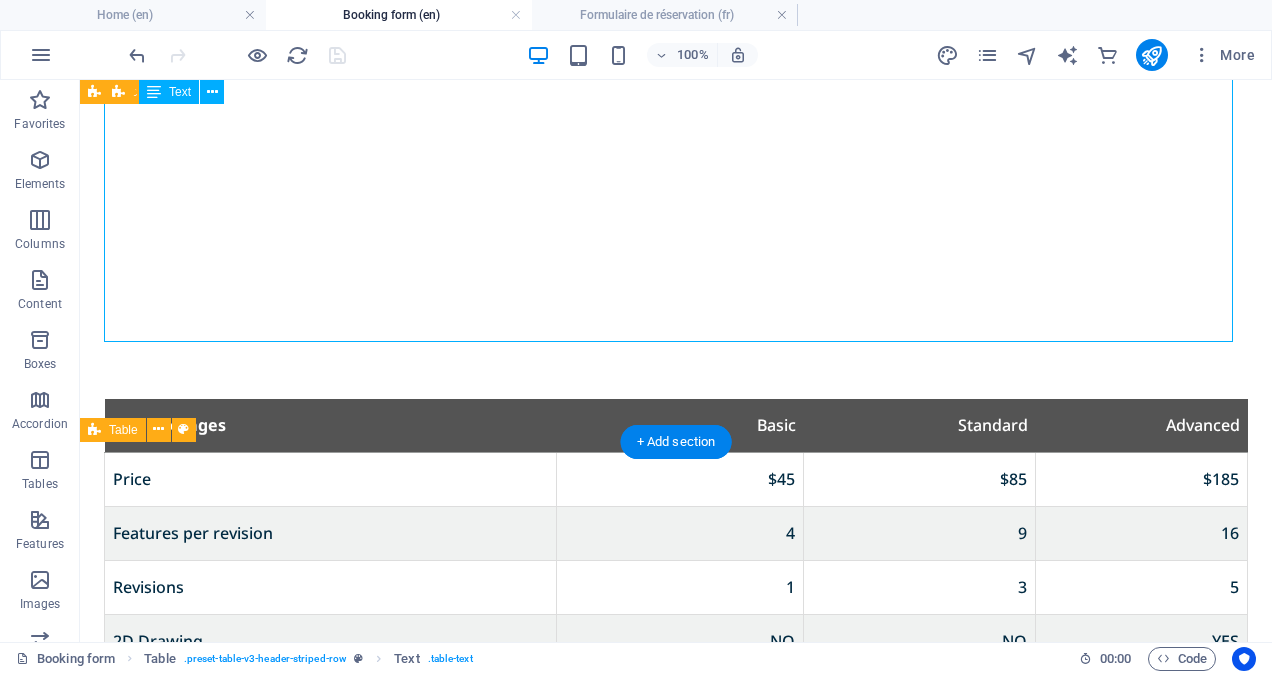 select on "%" 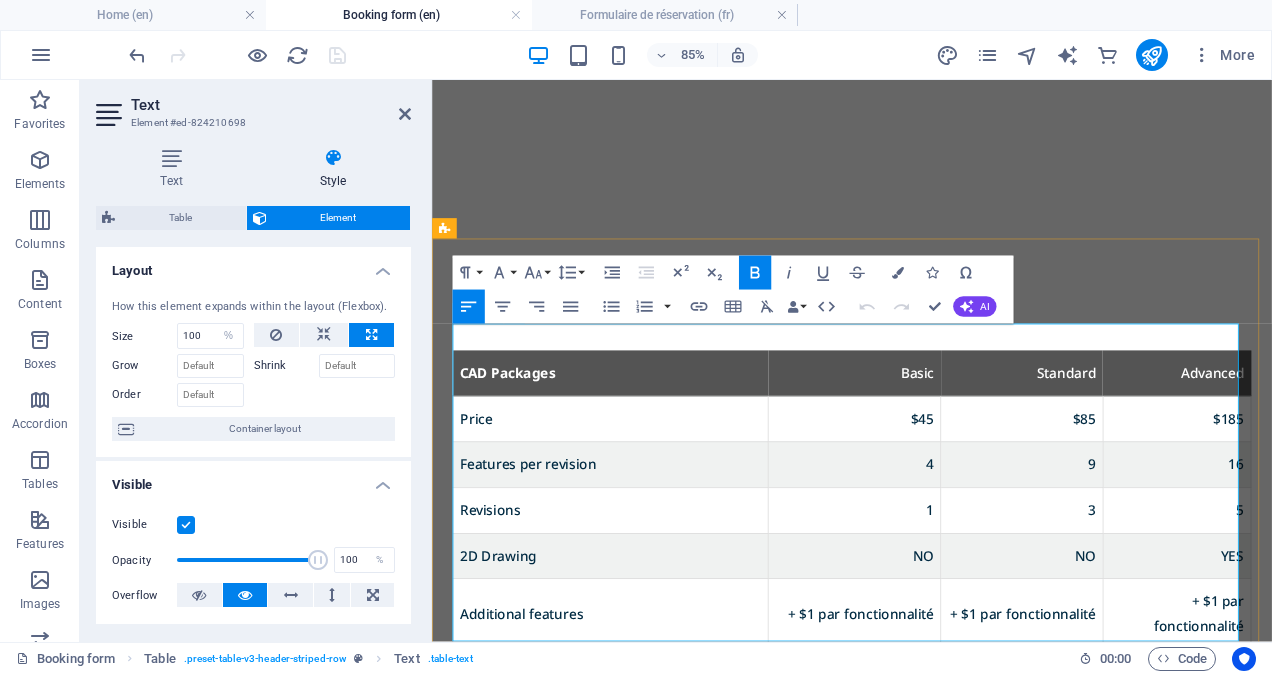 click on "+$[PRICE] per revision" at bounding box center [929, 777] 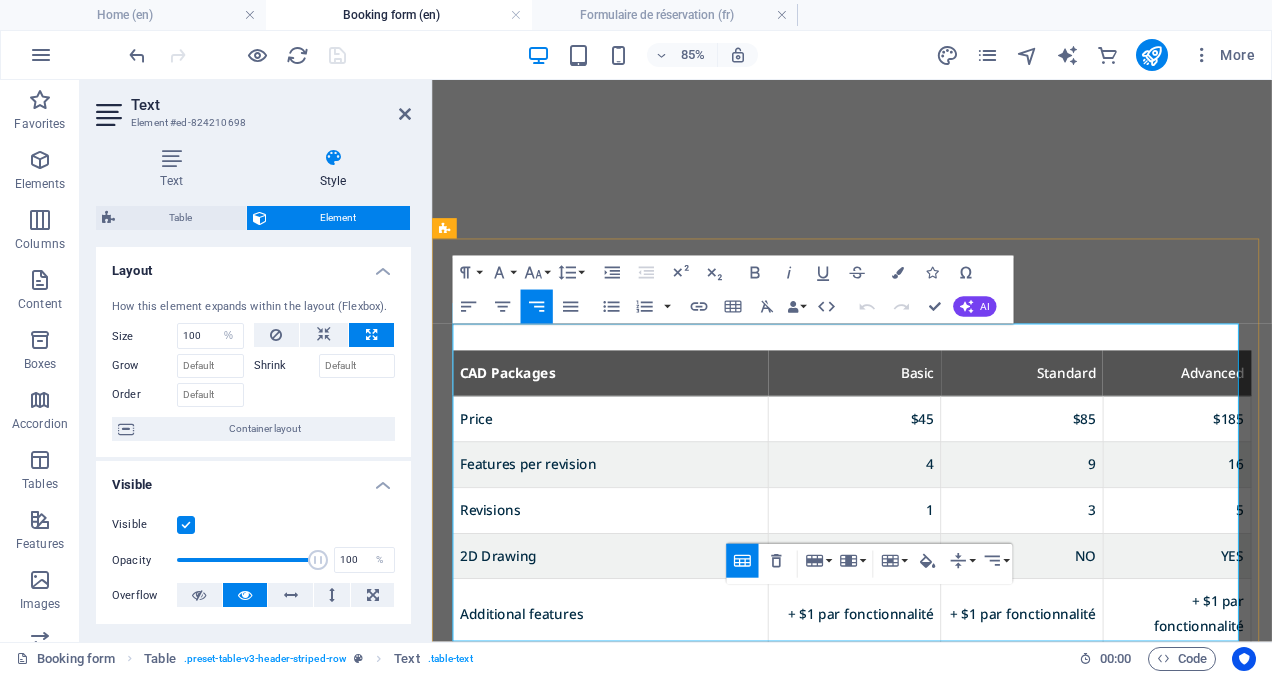type 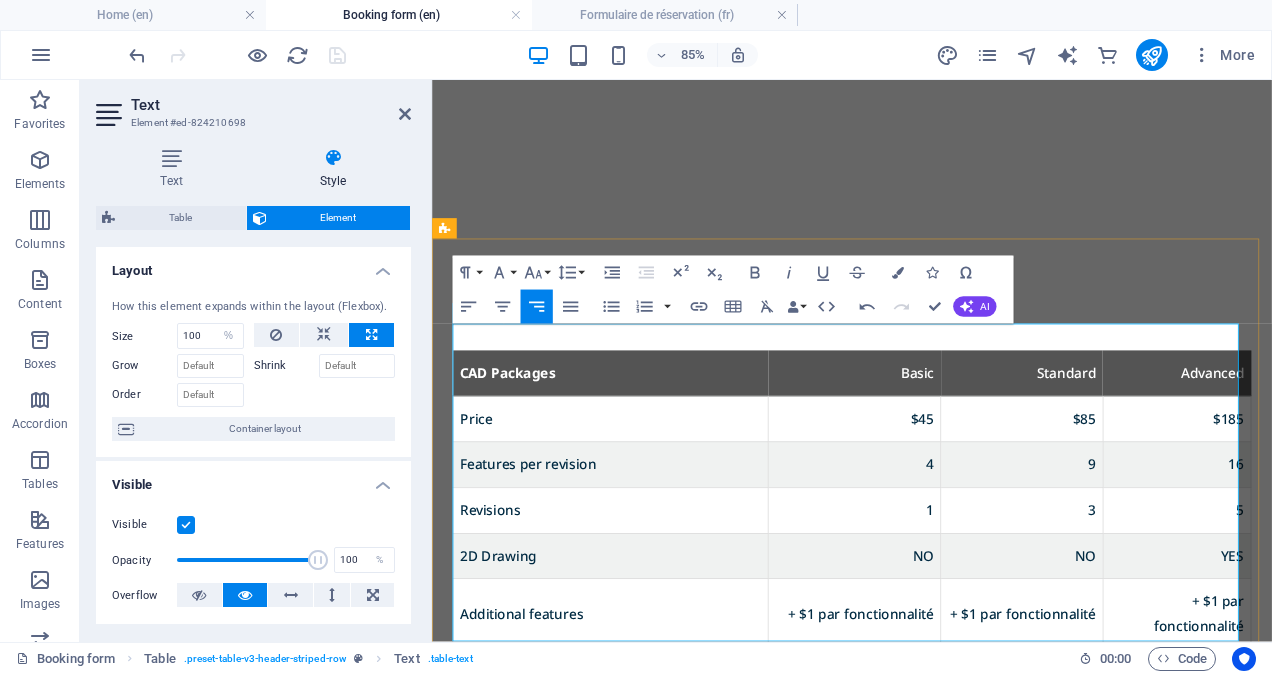 click on "+$[PRICE] per revision" at bounding box center (1126, 777) 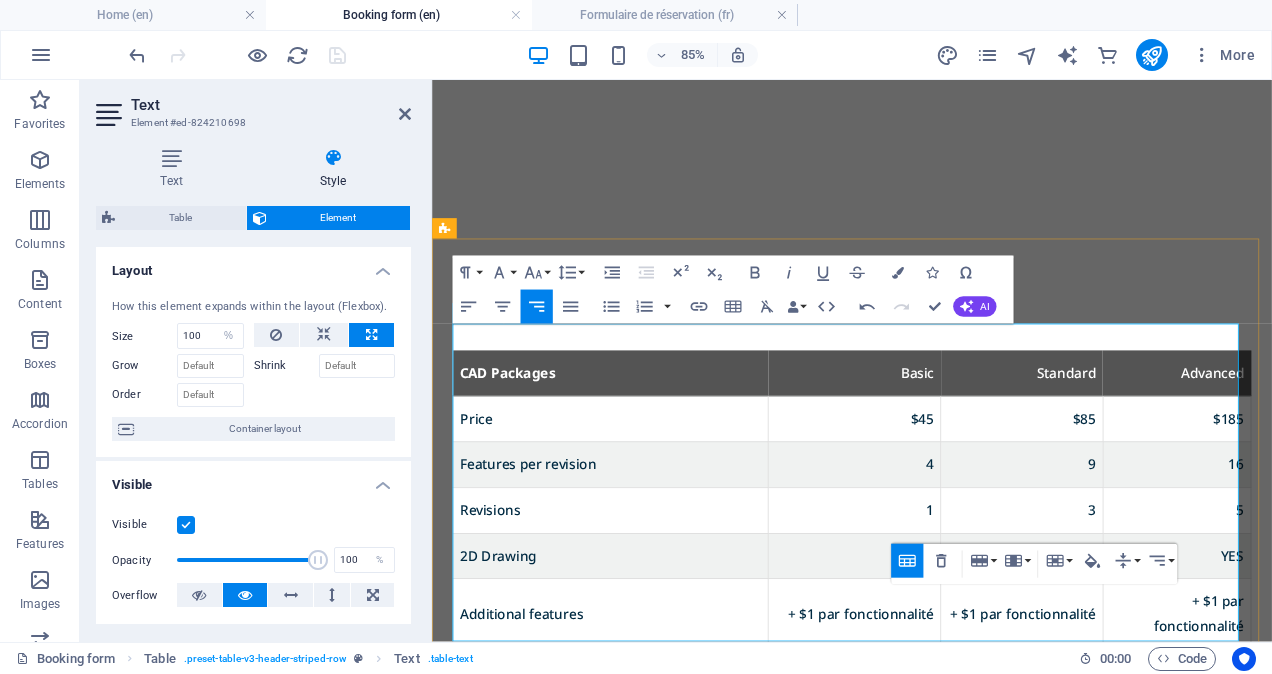 click on "+$[PRICE] per revision" at bounding box center [1308, 777] 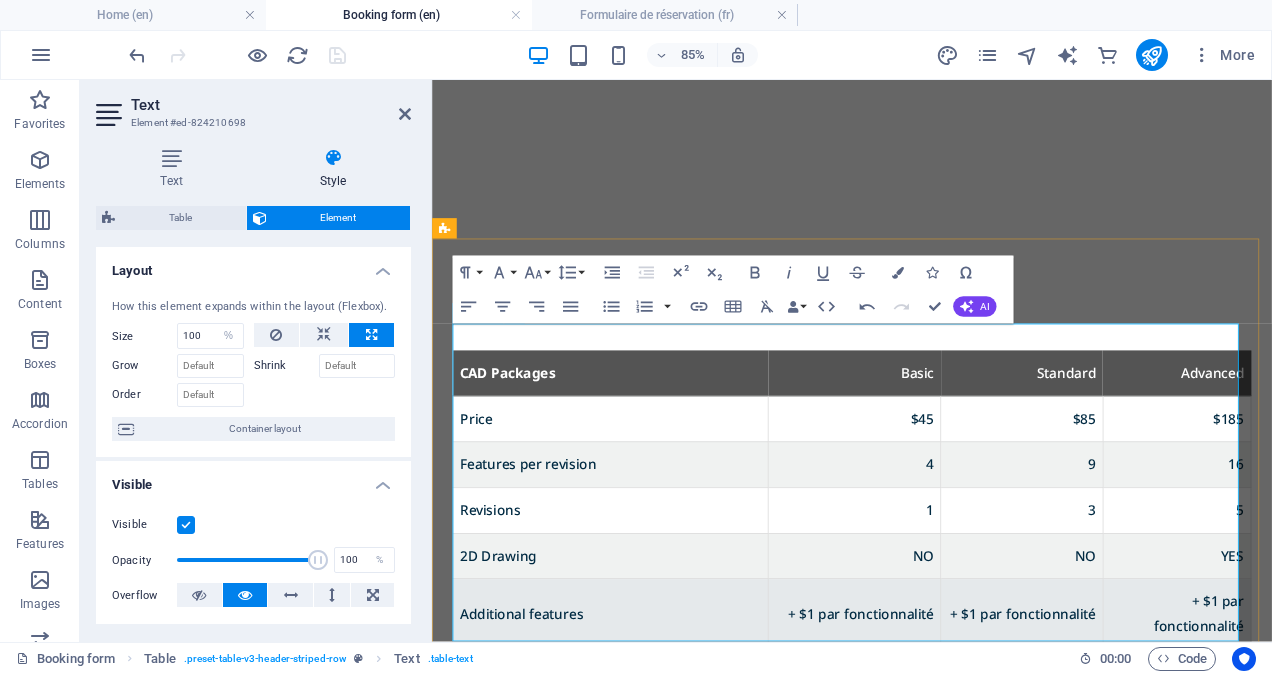click on "+$1 per feature" at bounding box center (1308, 709) 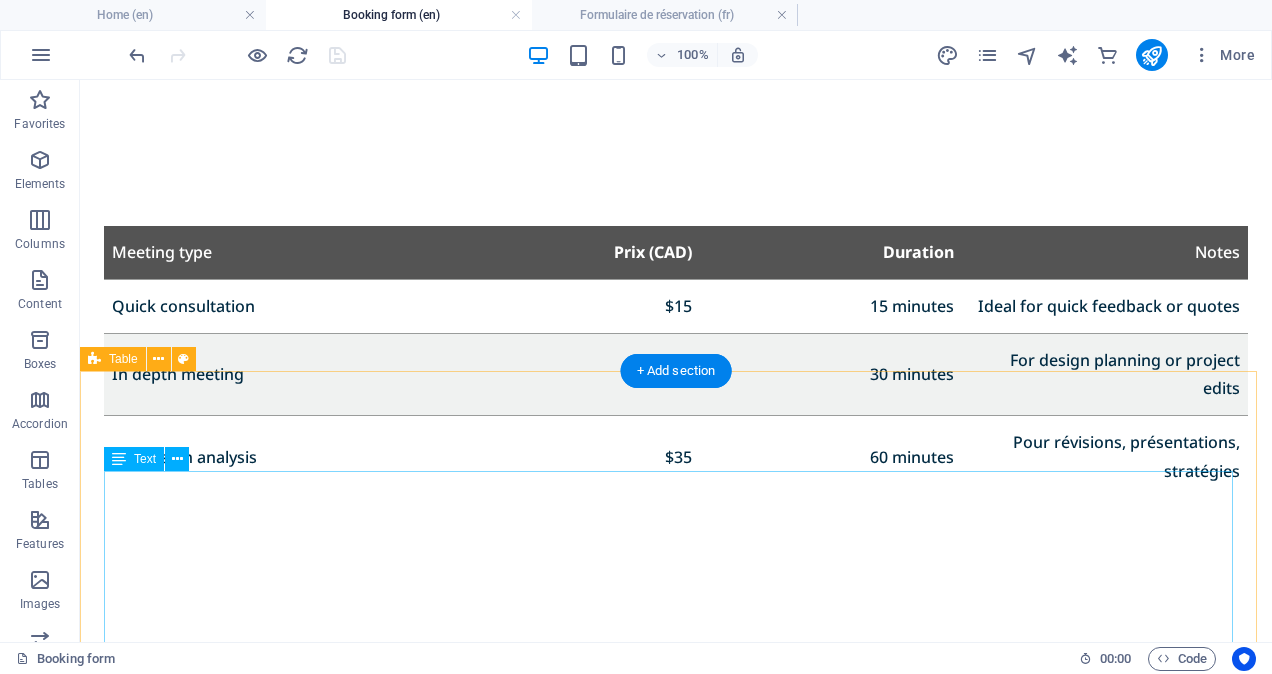 scroll, scrollTop: 1598, scrollLeft: 0, axis: vertical 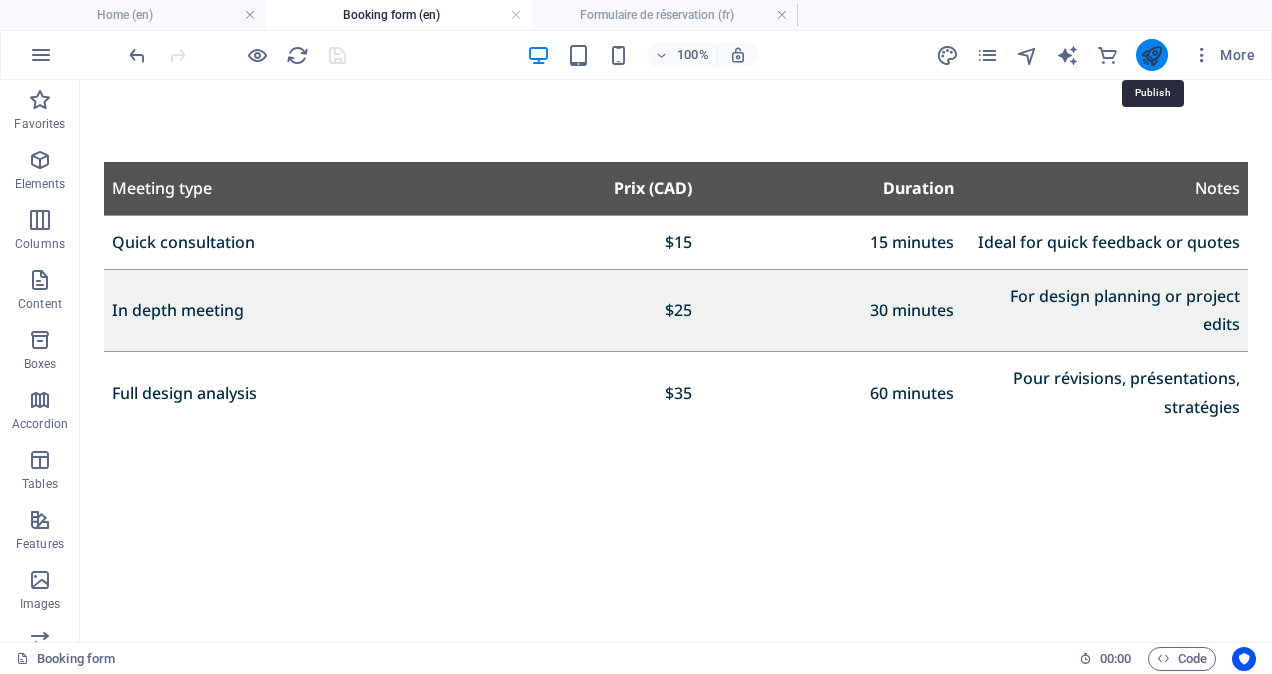 click at bounding box center [1151, 55] 